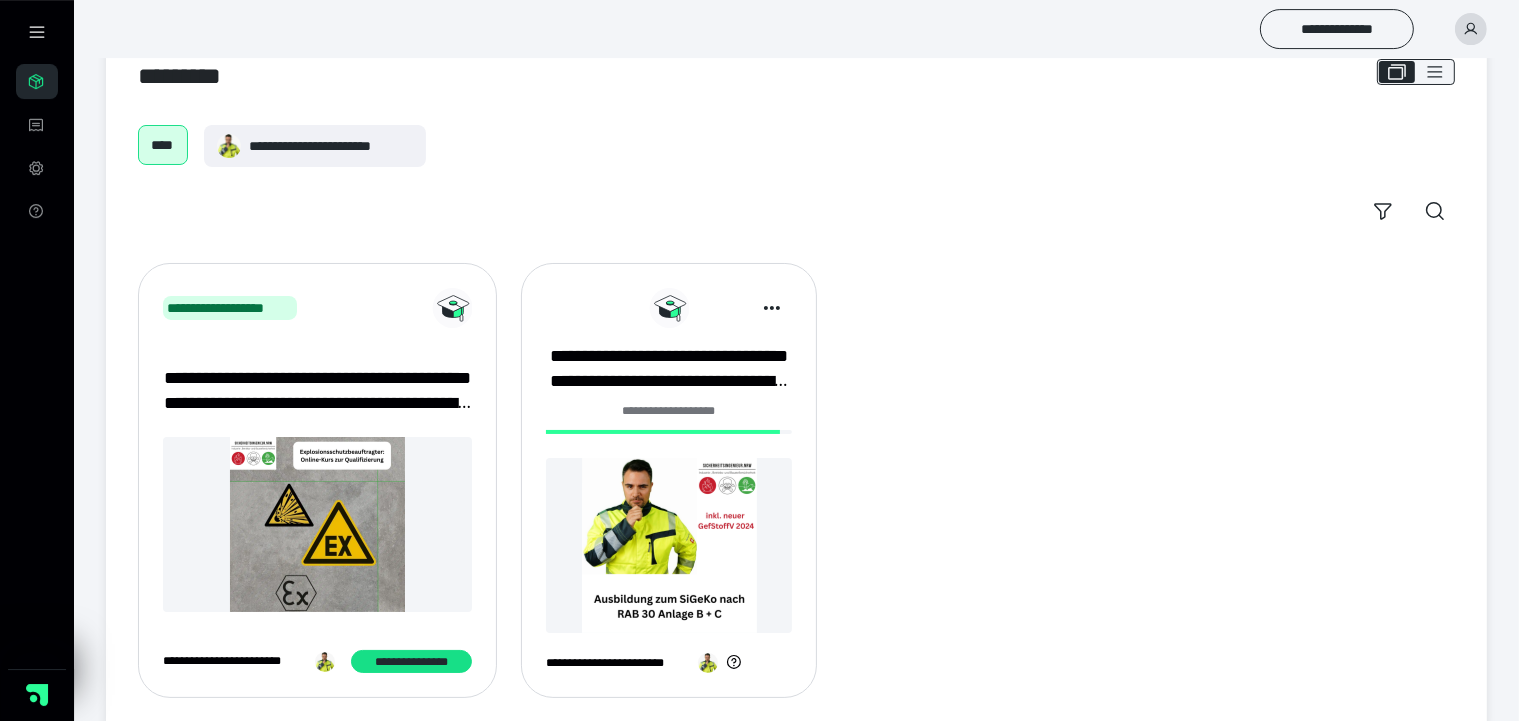 scroll, scrollTop: 85, scrollLeft: 0, axis: vertical 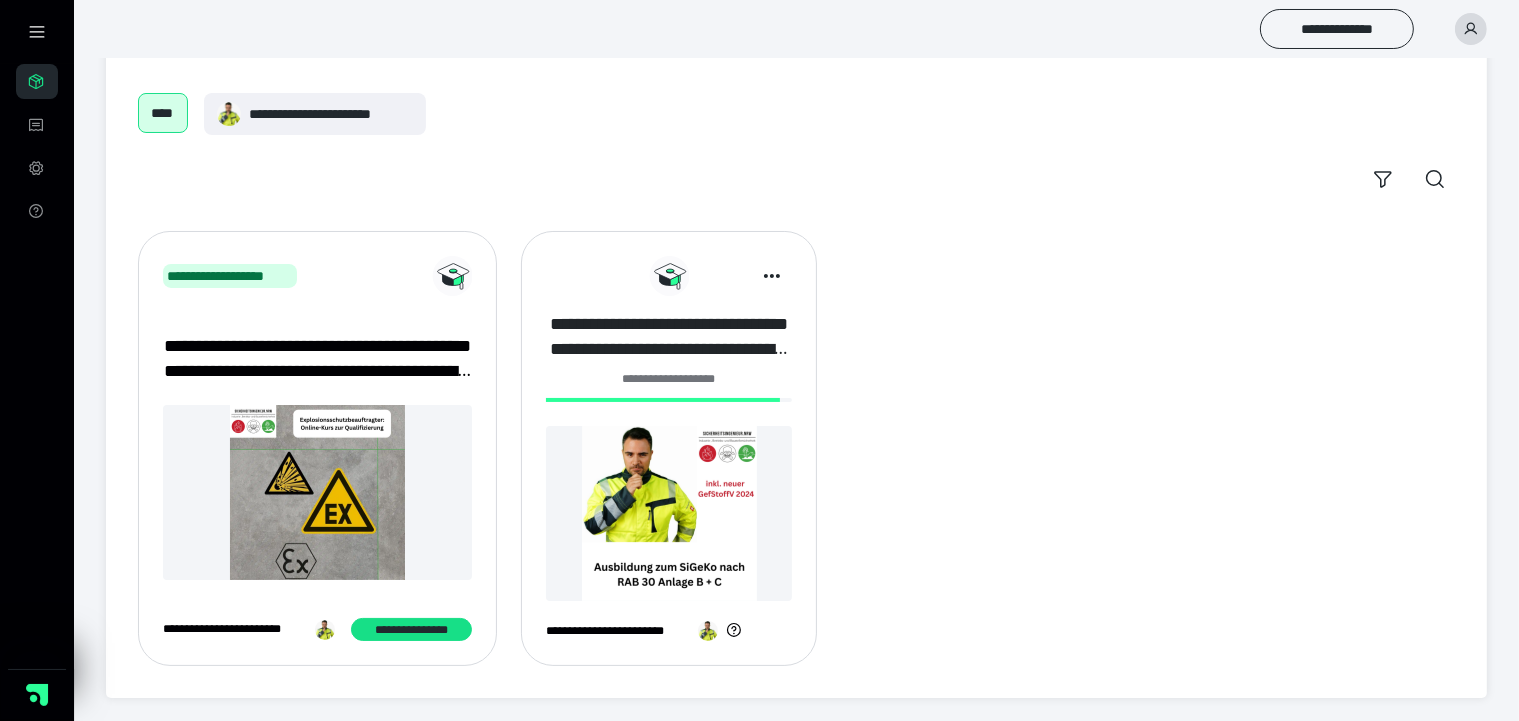 click on "**********" at bounding box center [669, 337] 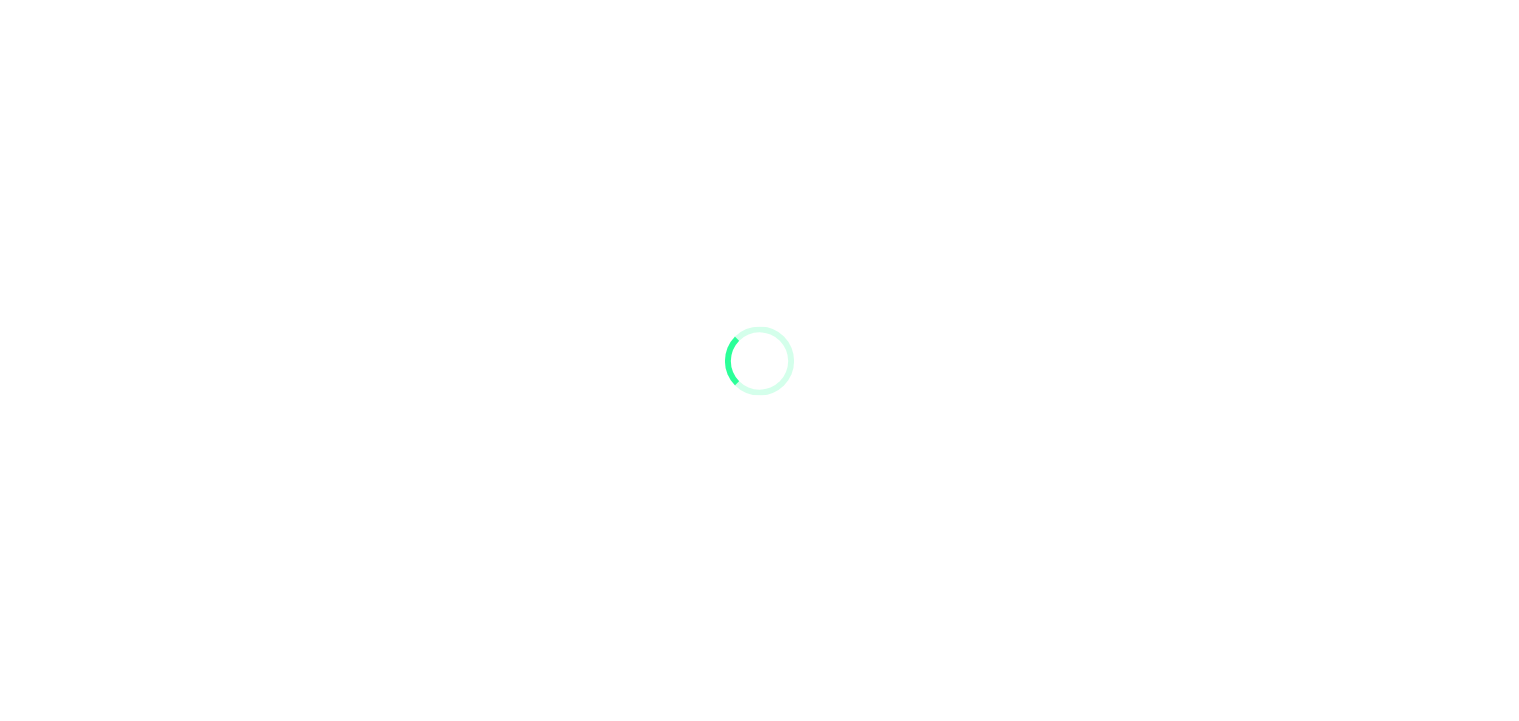 scroll, scrollTop: 0, scrollLeft: 0, axis: both 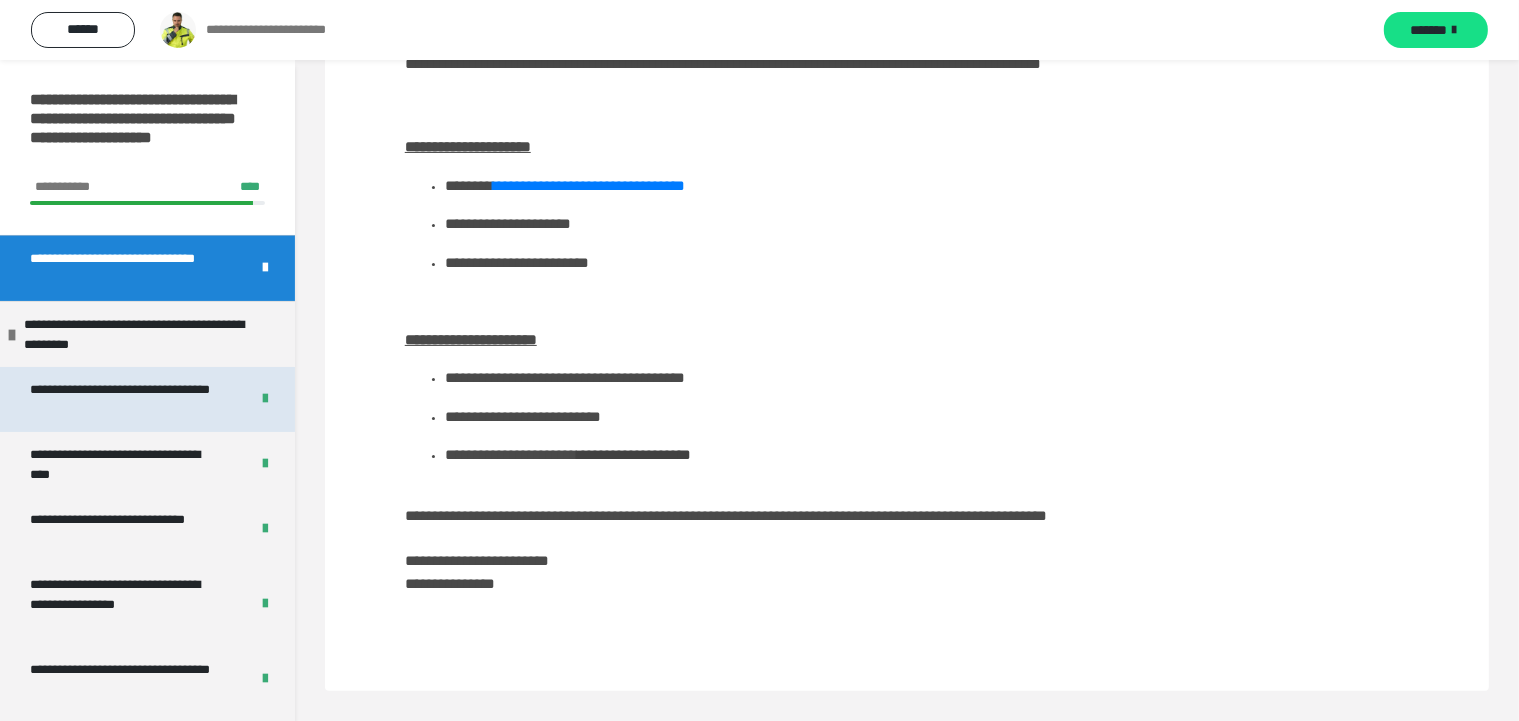 click on "**********" at bounding box center (123, 399) 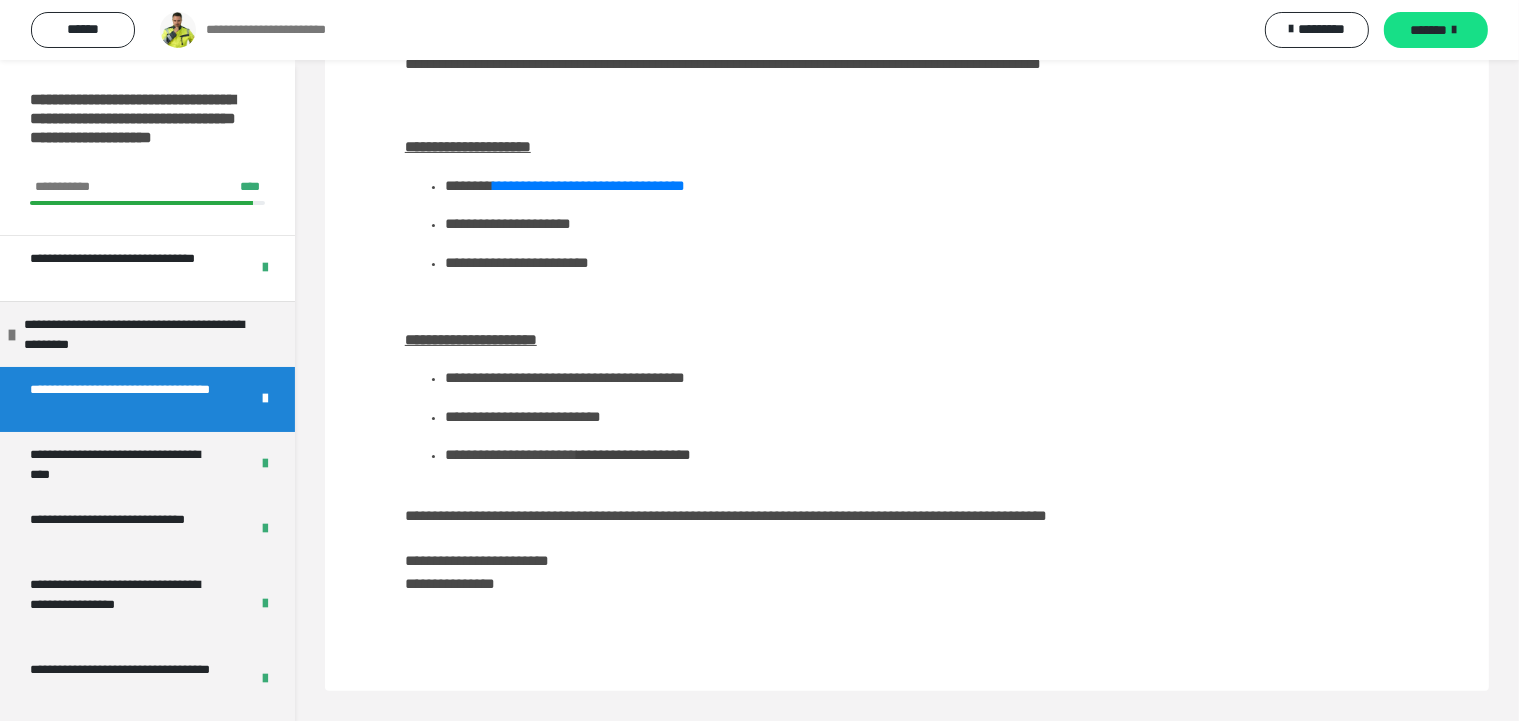 scroll, scrollTop: 60, scrollLeft: 0, axis: vertical 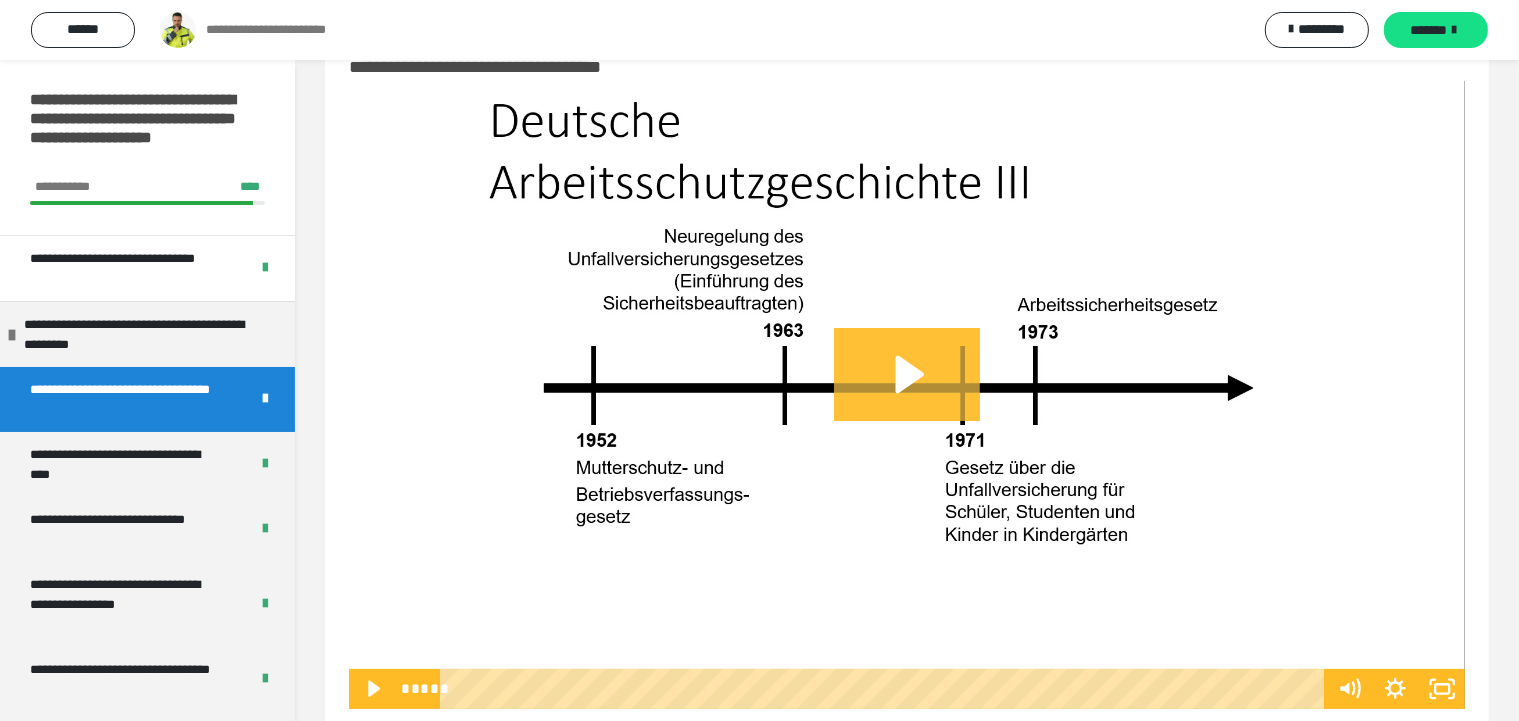 click 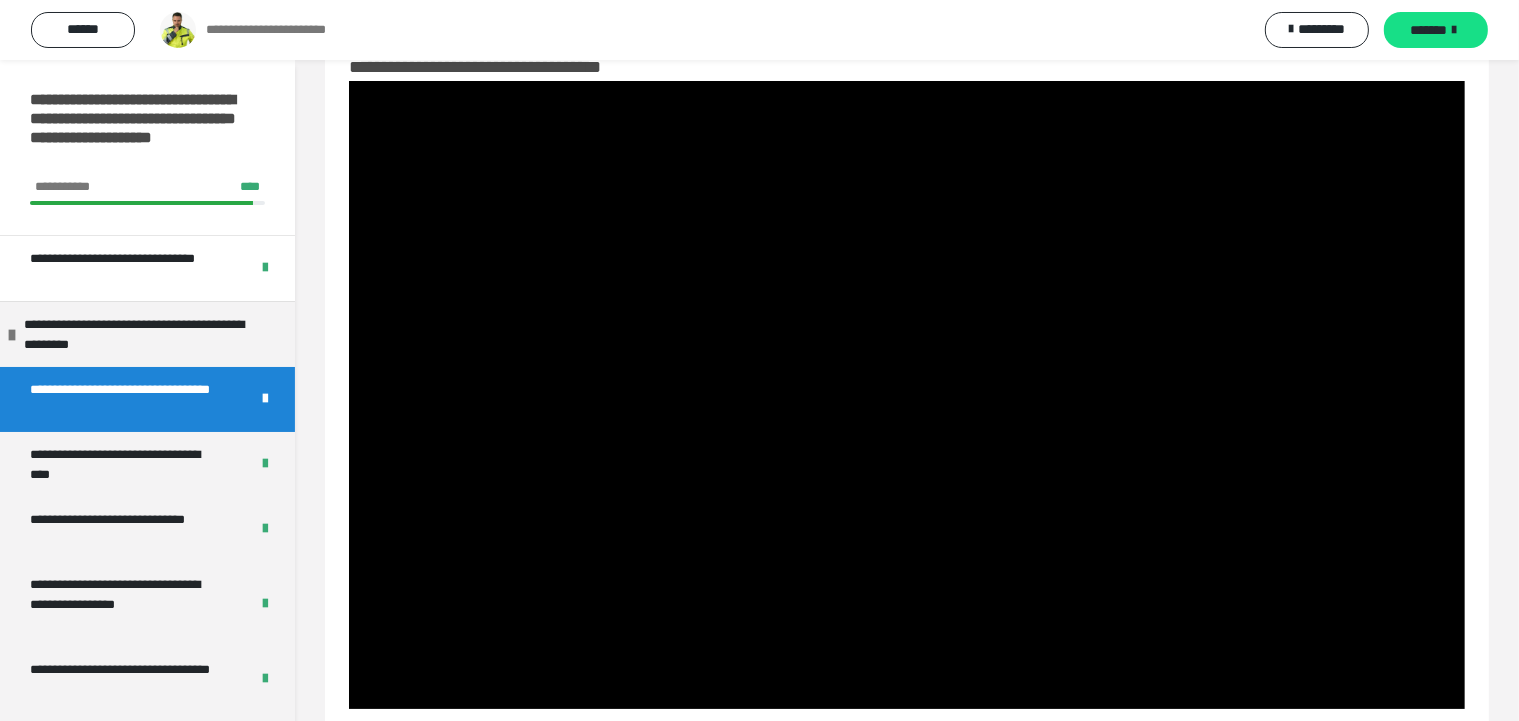 click on "**********" at bounding box center (759, 30) 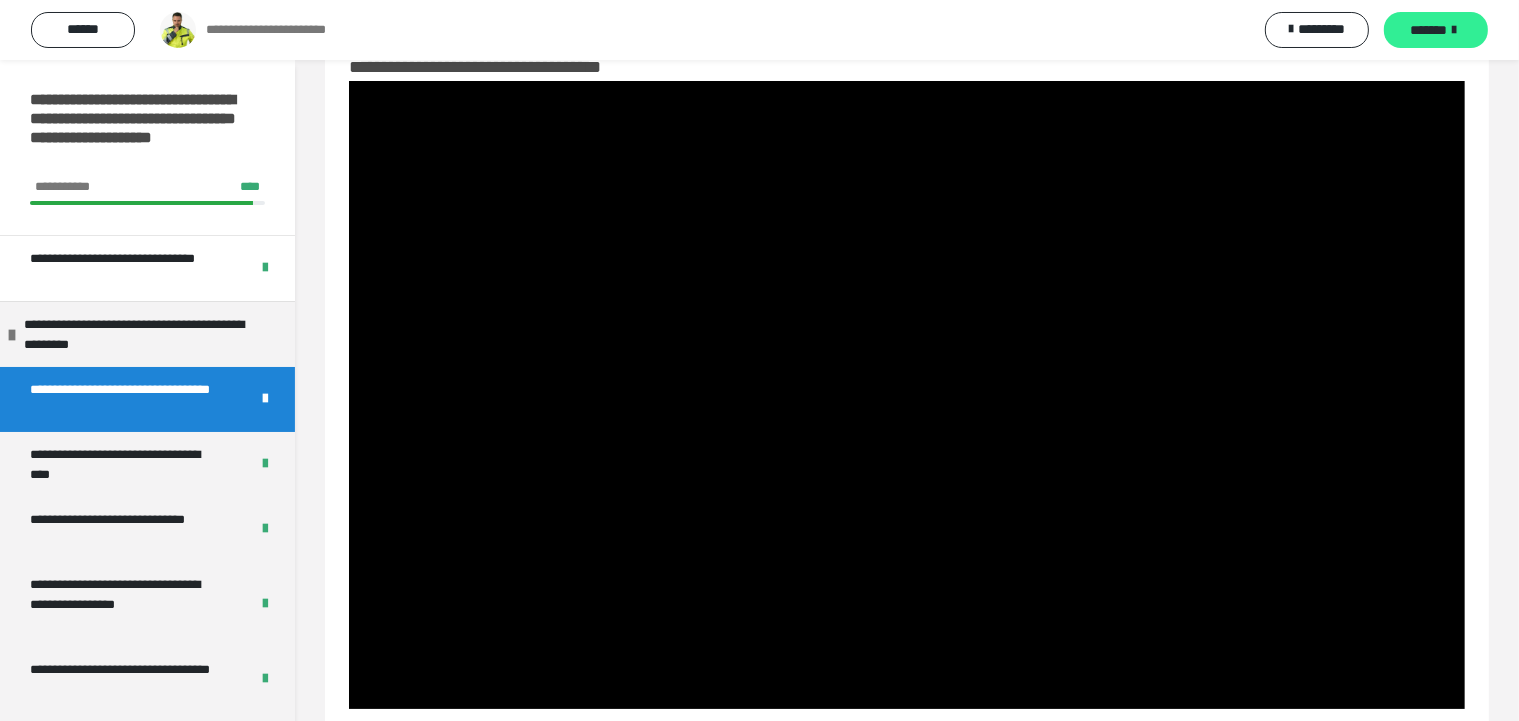 click on "*******" at bounding box center (1429, 30) 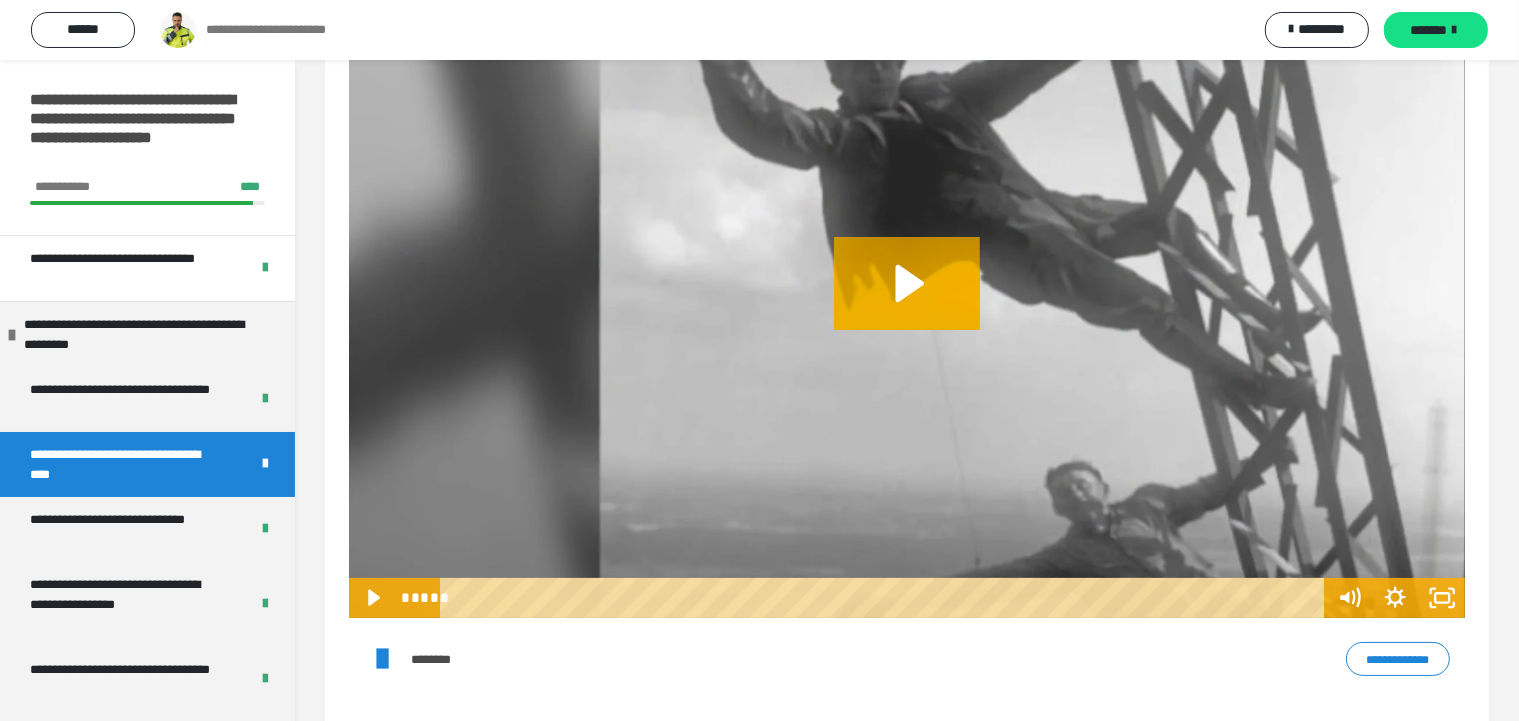 scroll, scrollTop: 184, scrollLeft: 0, axis: vertical 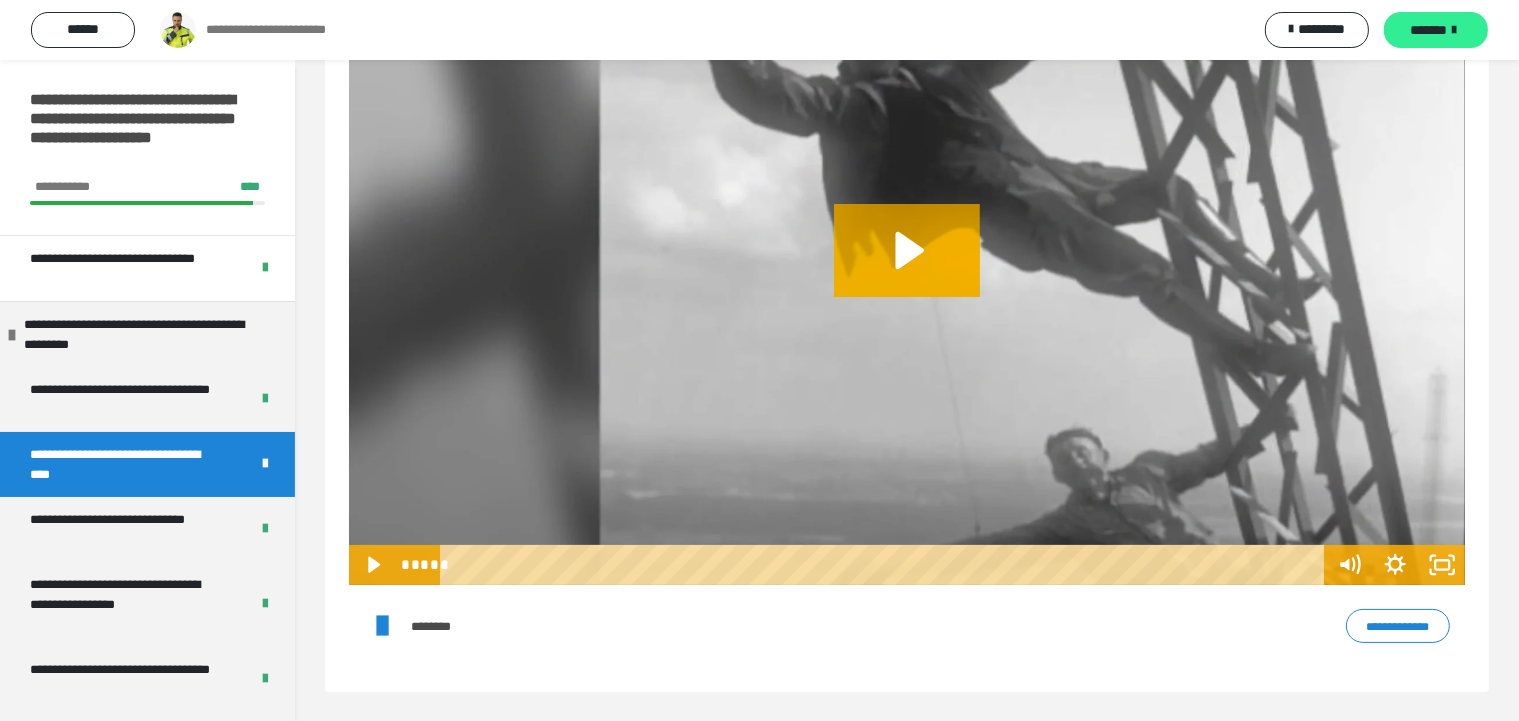click on "*******" at bounding box center (1436, 30) 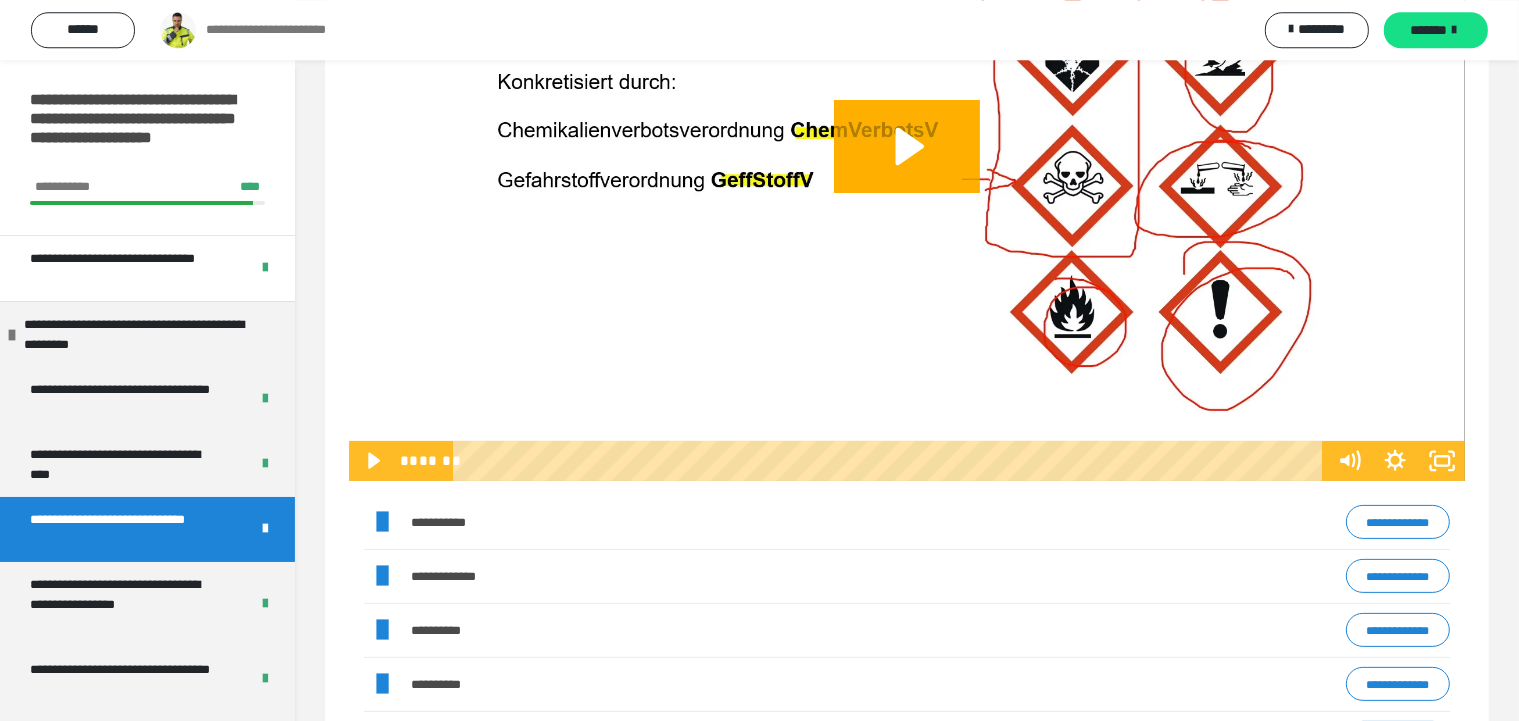 scroll, scrollTop: 776, scrollLeft: 0, axis: vertical 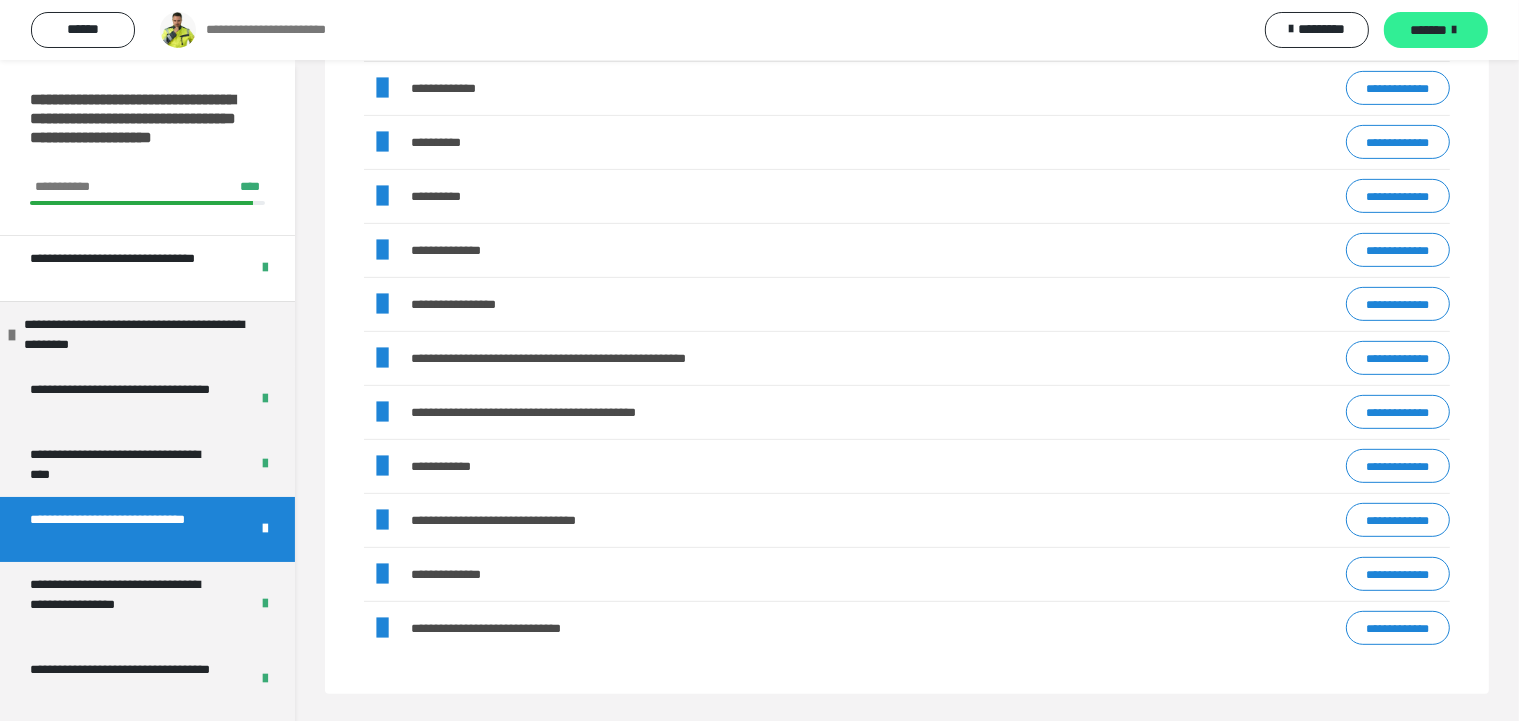 click on "*******" at bounding box center [1429, 30] 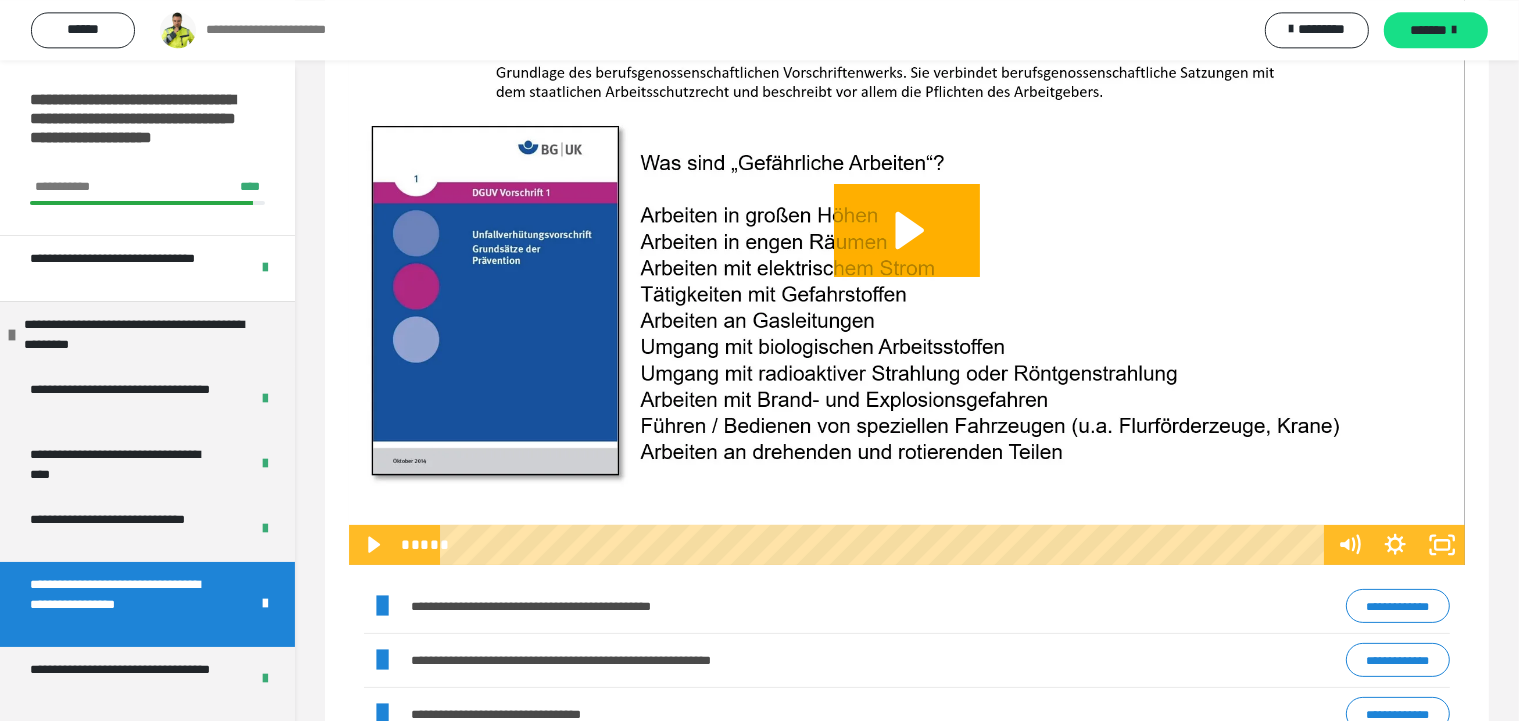 scroll, scrollTop: 561, scrollLeft: 0, axis: vertical 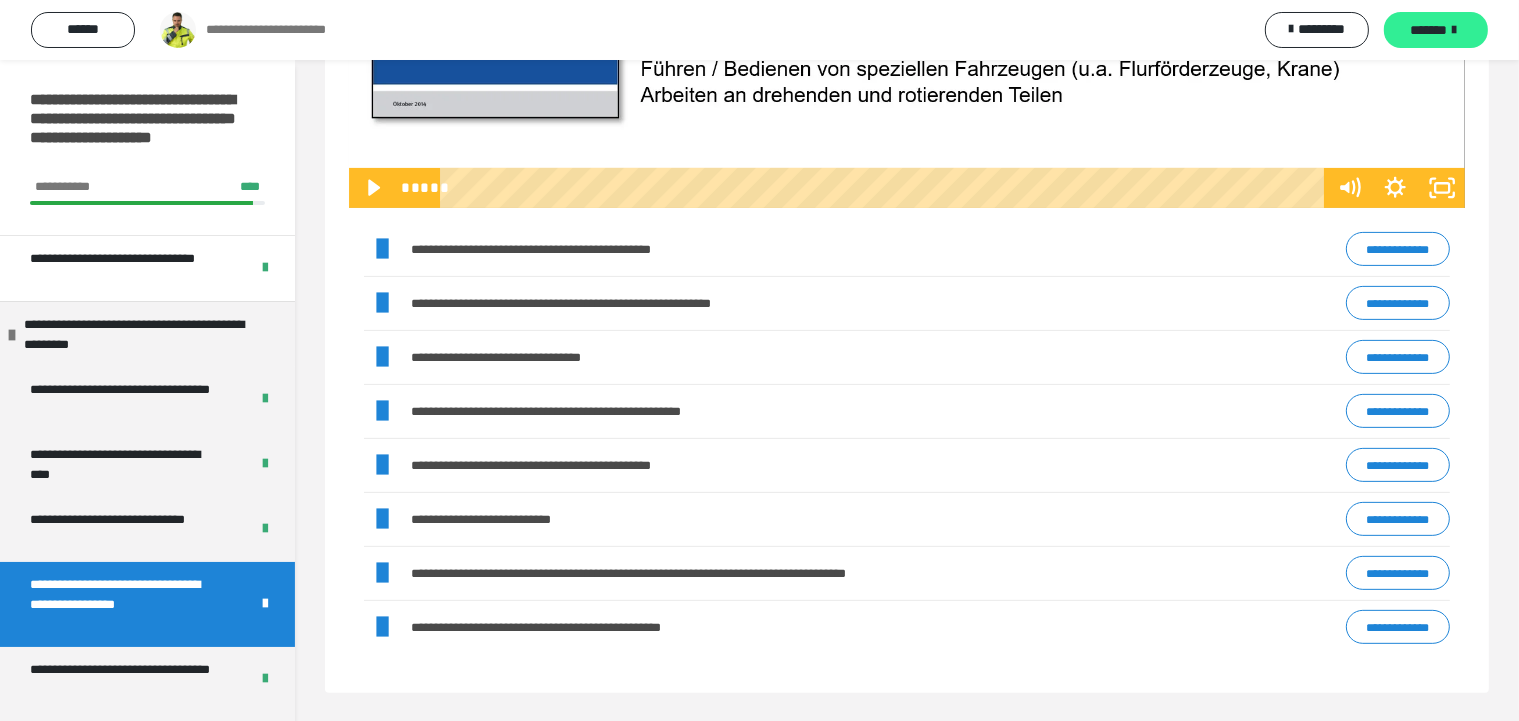 click on "*******" at bounding box center [1429, 30] 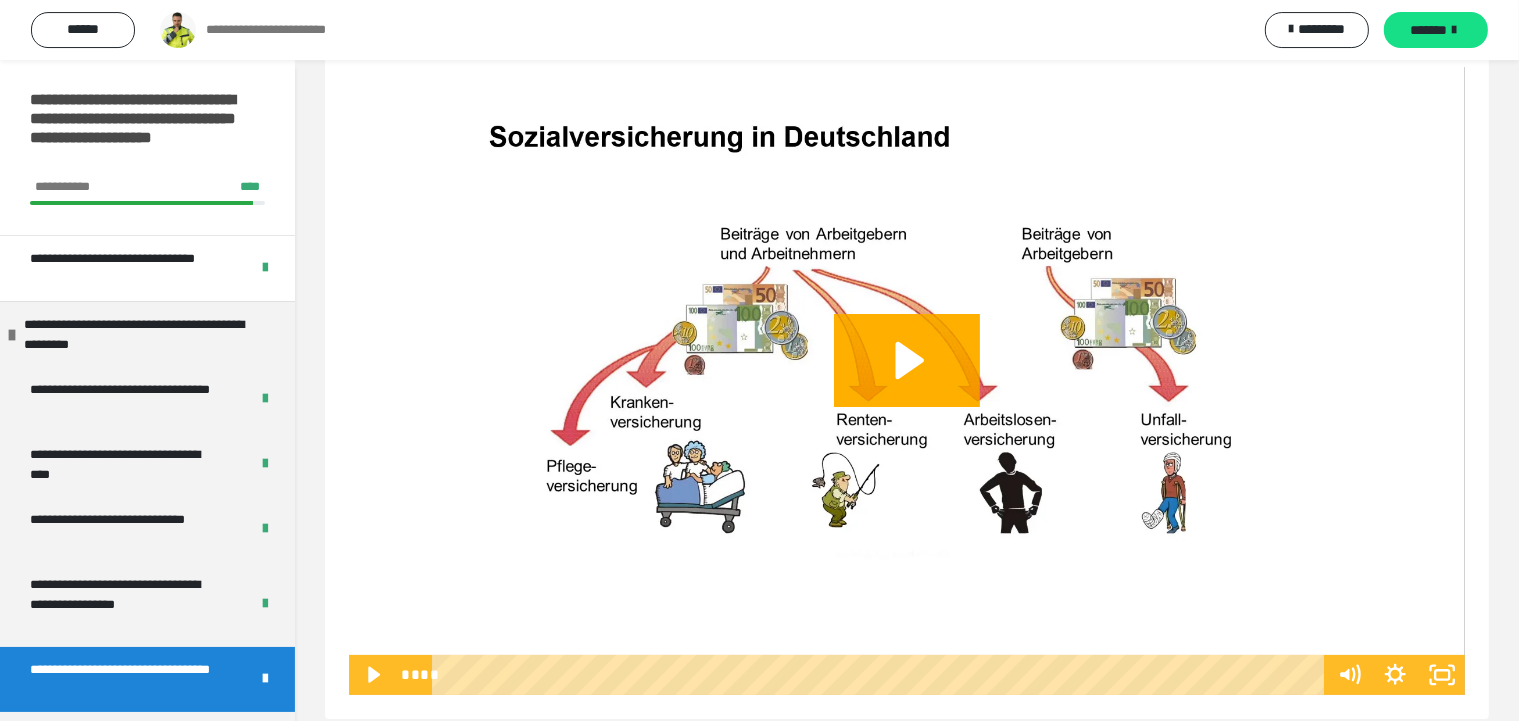 scroll, scrollTop: 102, scrollLeft: 0, axis: vertical 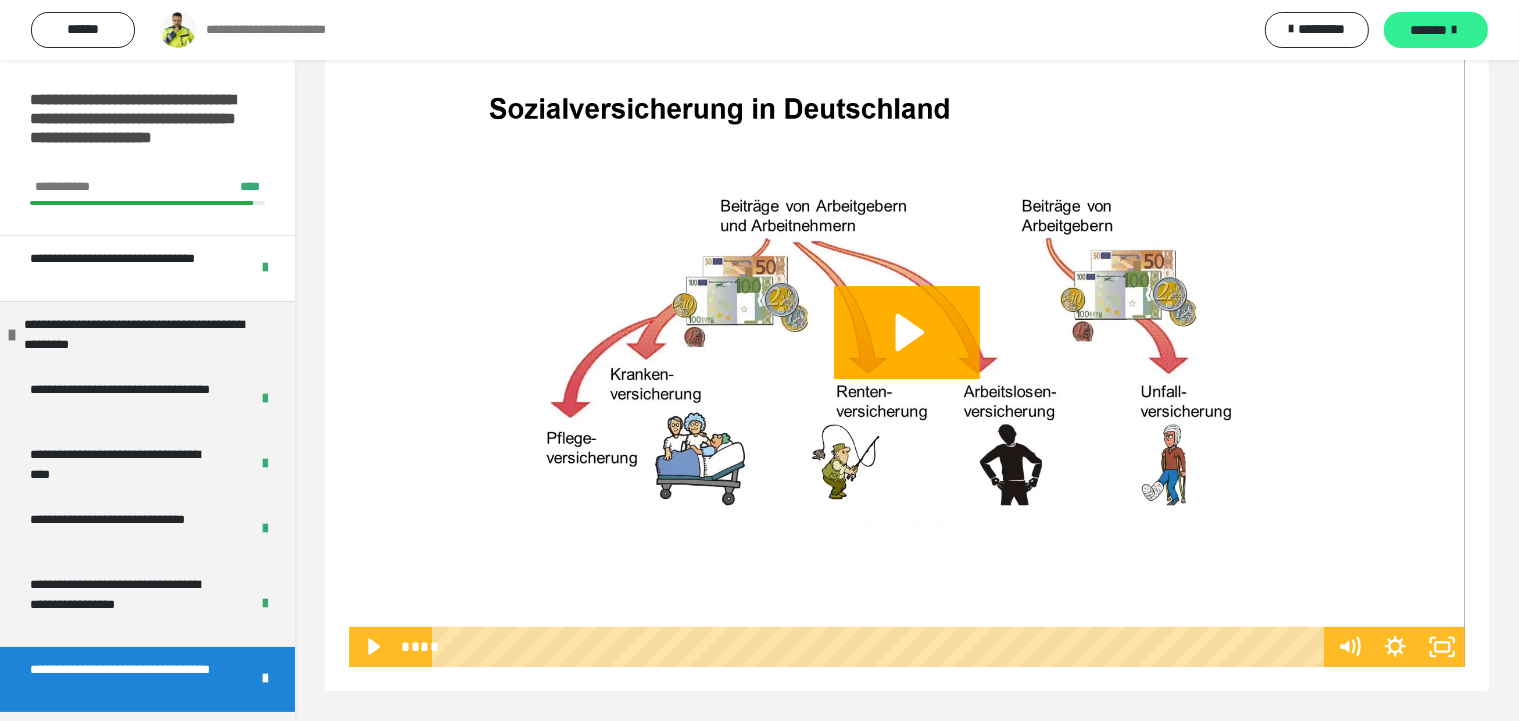 click on "*******" at bounding box center [1436, 30] 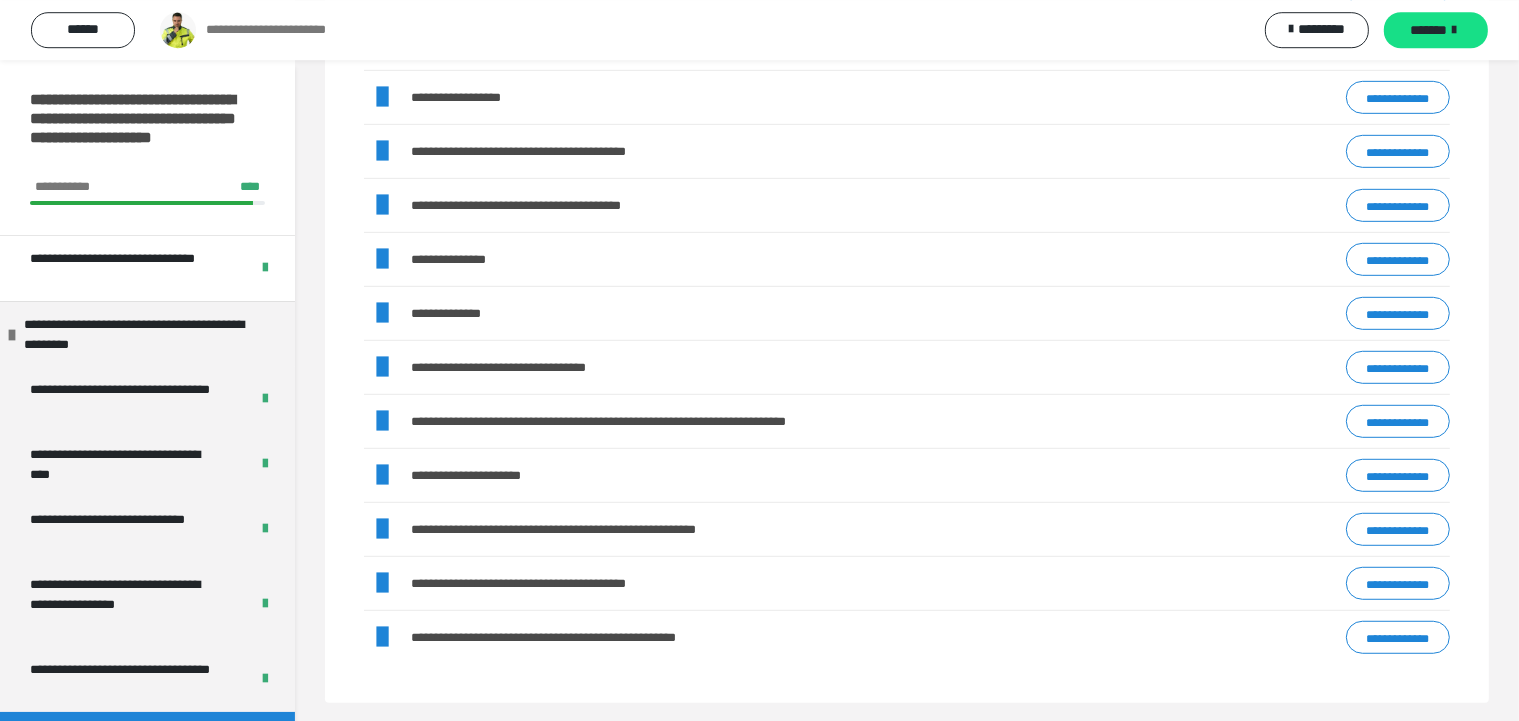 scroll, scrollTop: 1089, scrollLeft: 0, axis: vertical 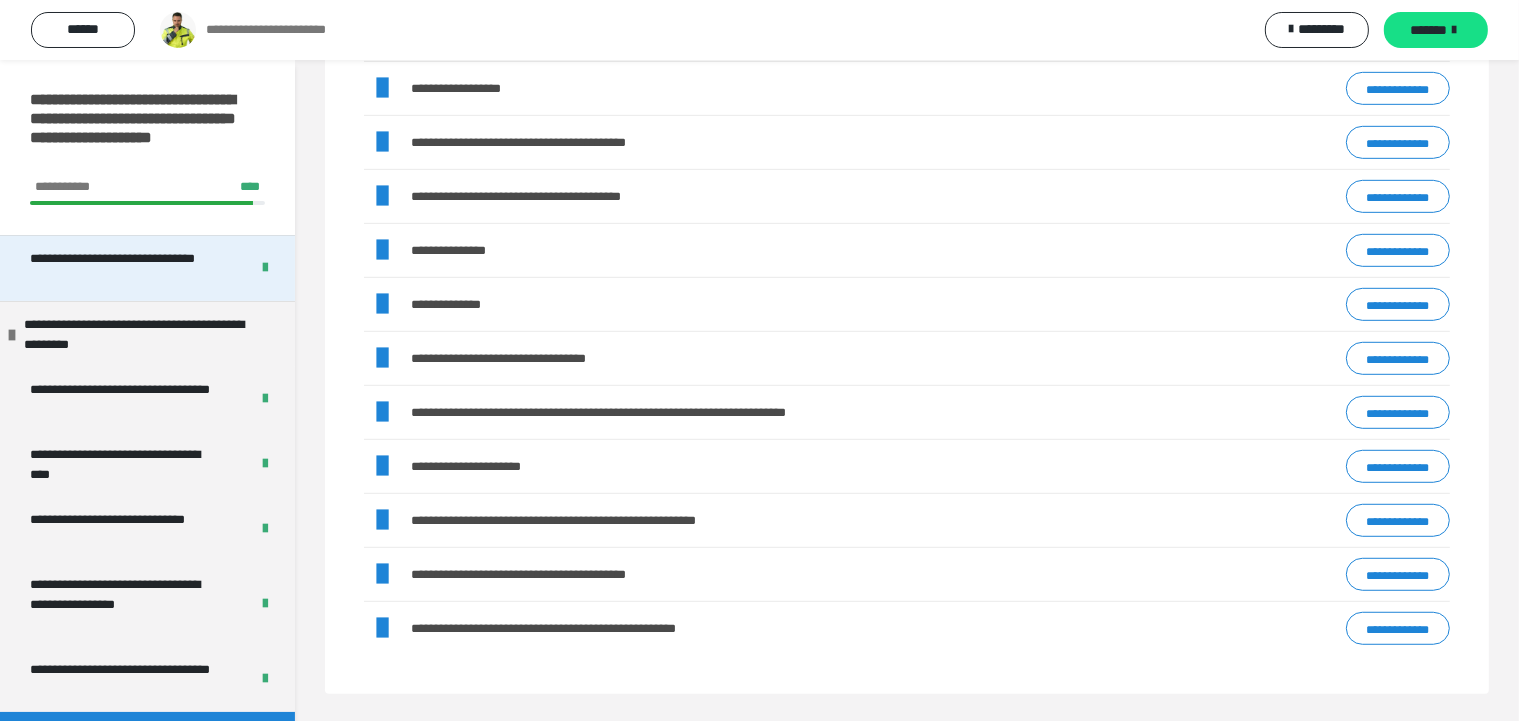 click on "**********" at bounding box center [123, 268] 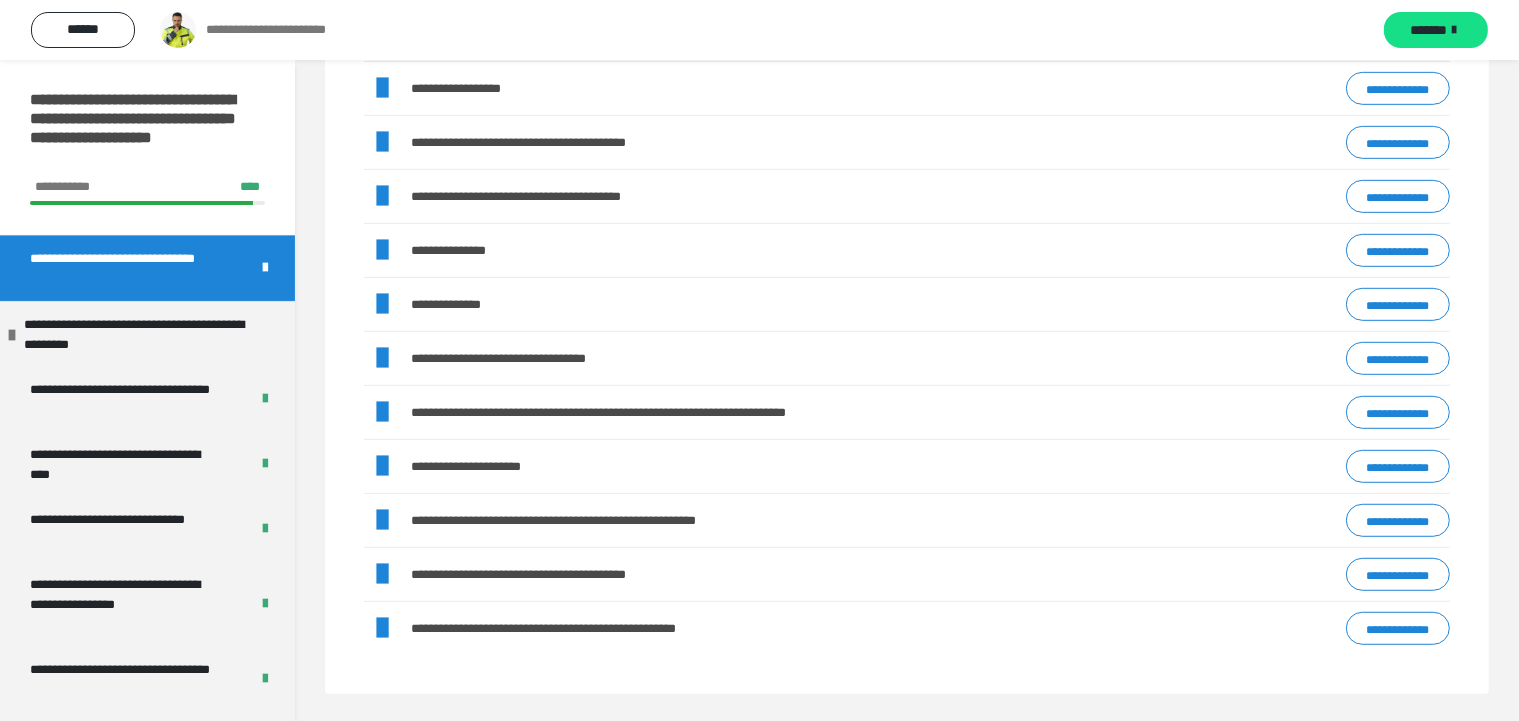 scroll, scrollTop: 283, scrollLeft: 0, axis: vertical 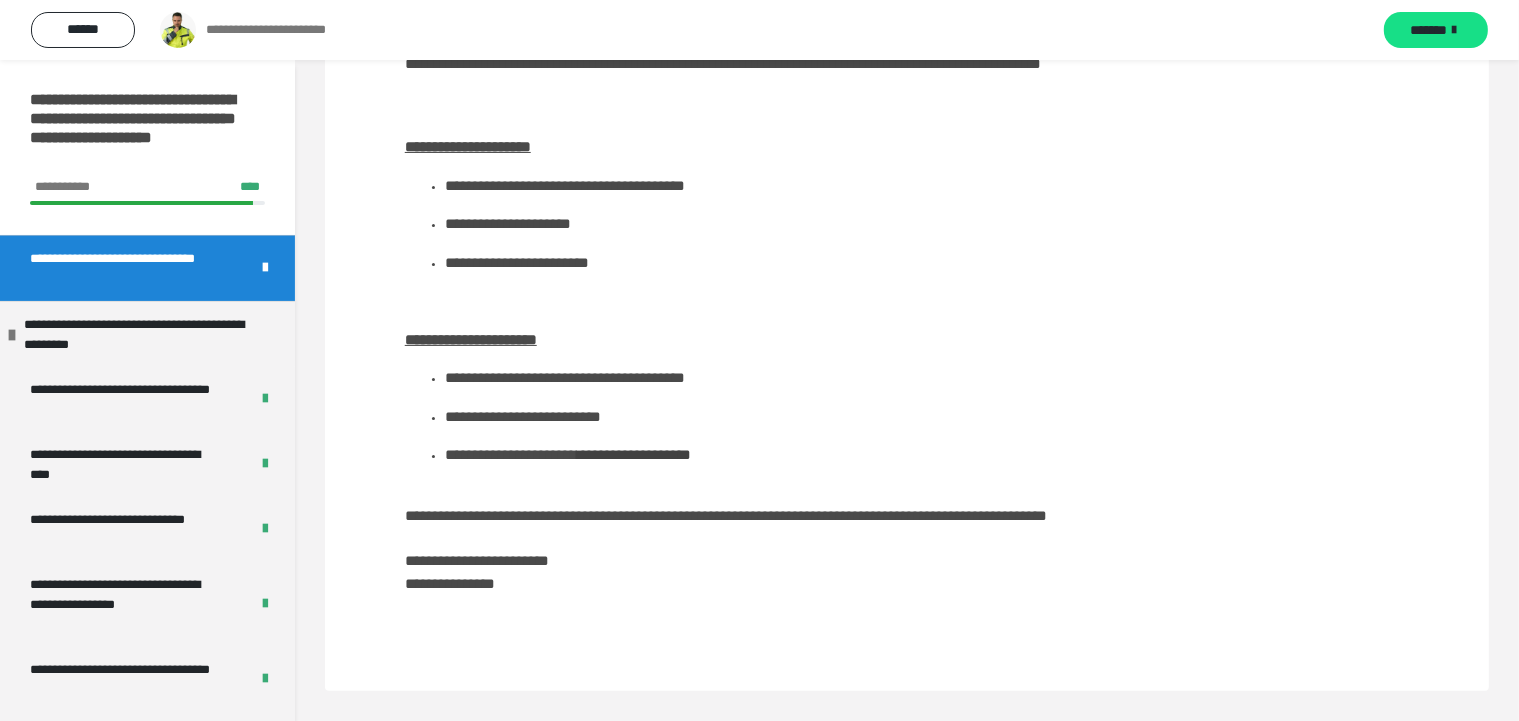 click on "**********" at bounding box center (589, 185) 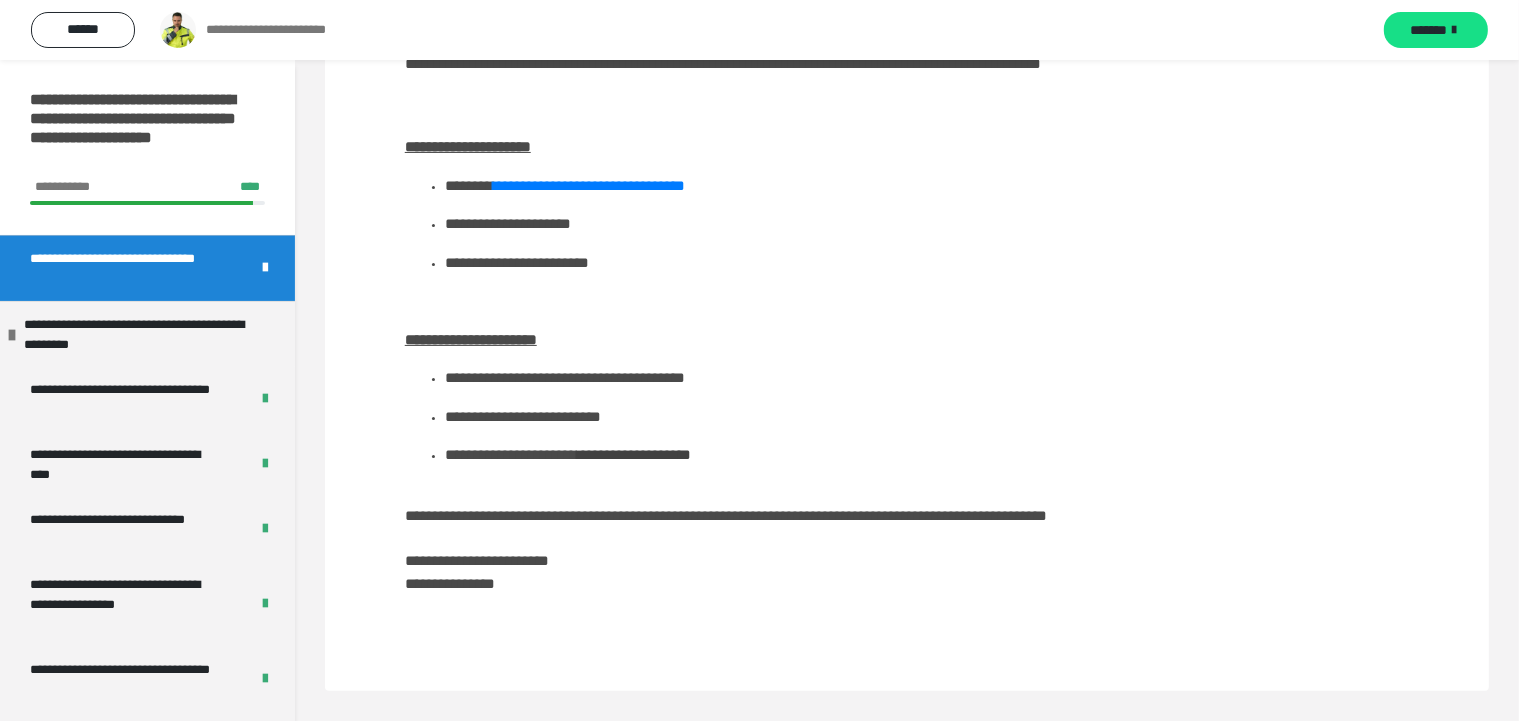 scroll, scrollTop: 0, scrollLeft: 0, axis: both 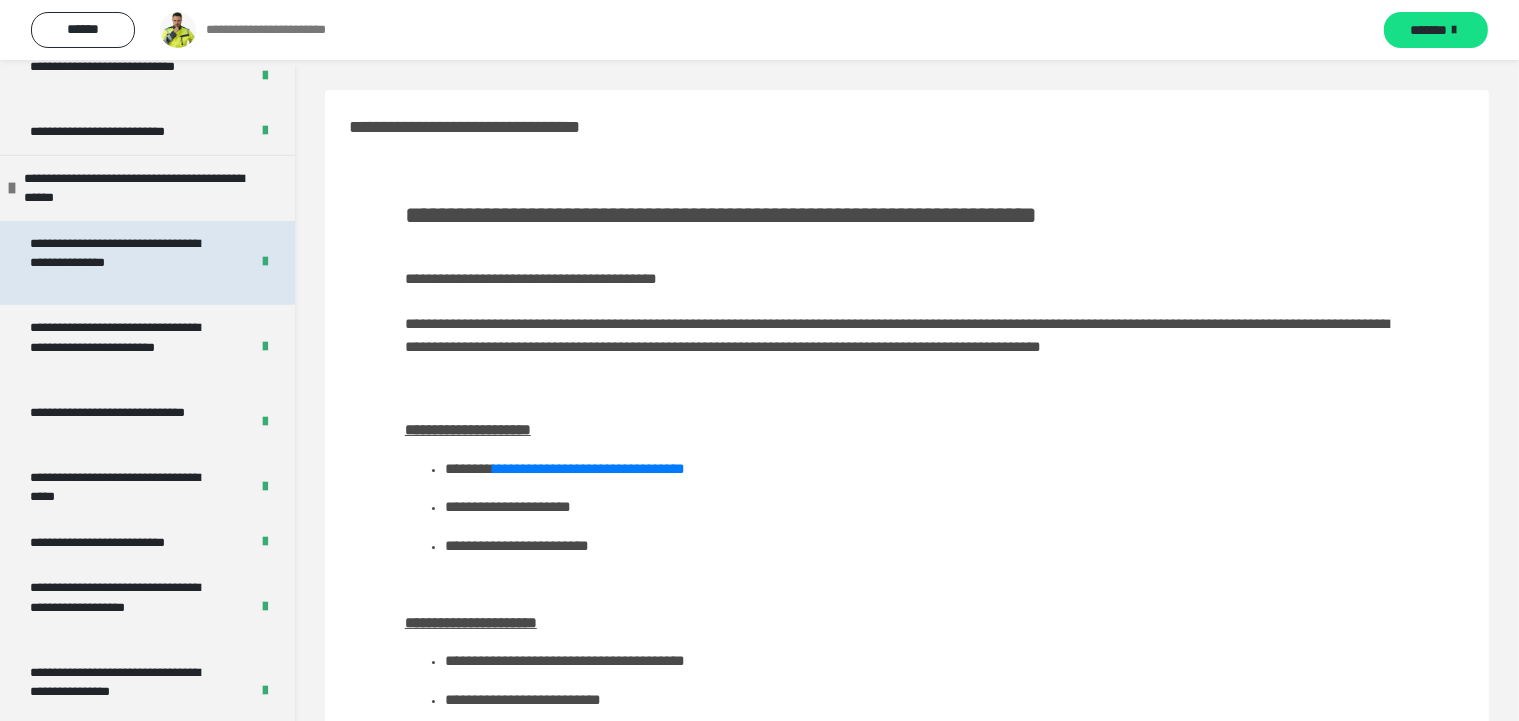 click on "**********" at bounding box center (123, 263) 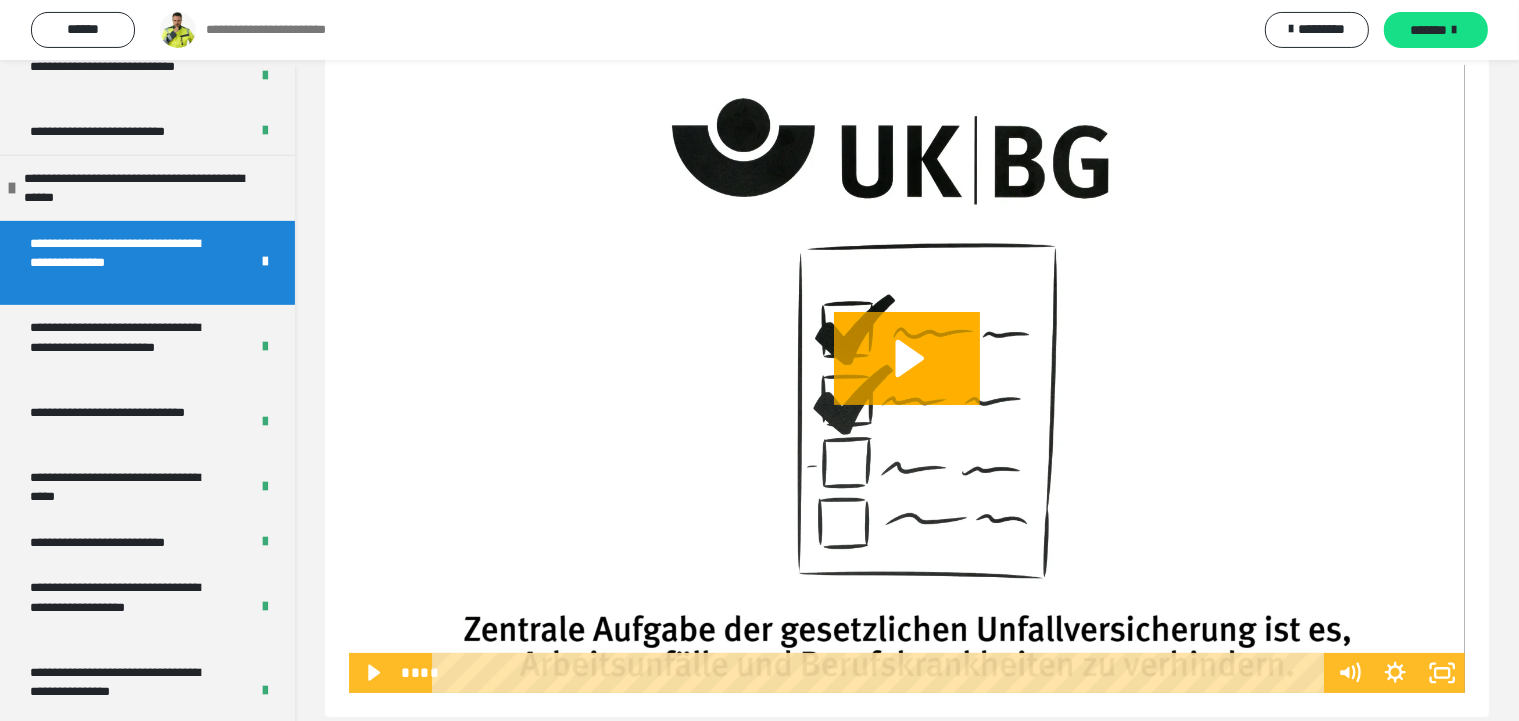 scroll, scrollTop: 102, scrollLeft: 0, axis: vertical 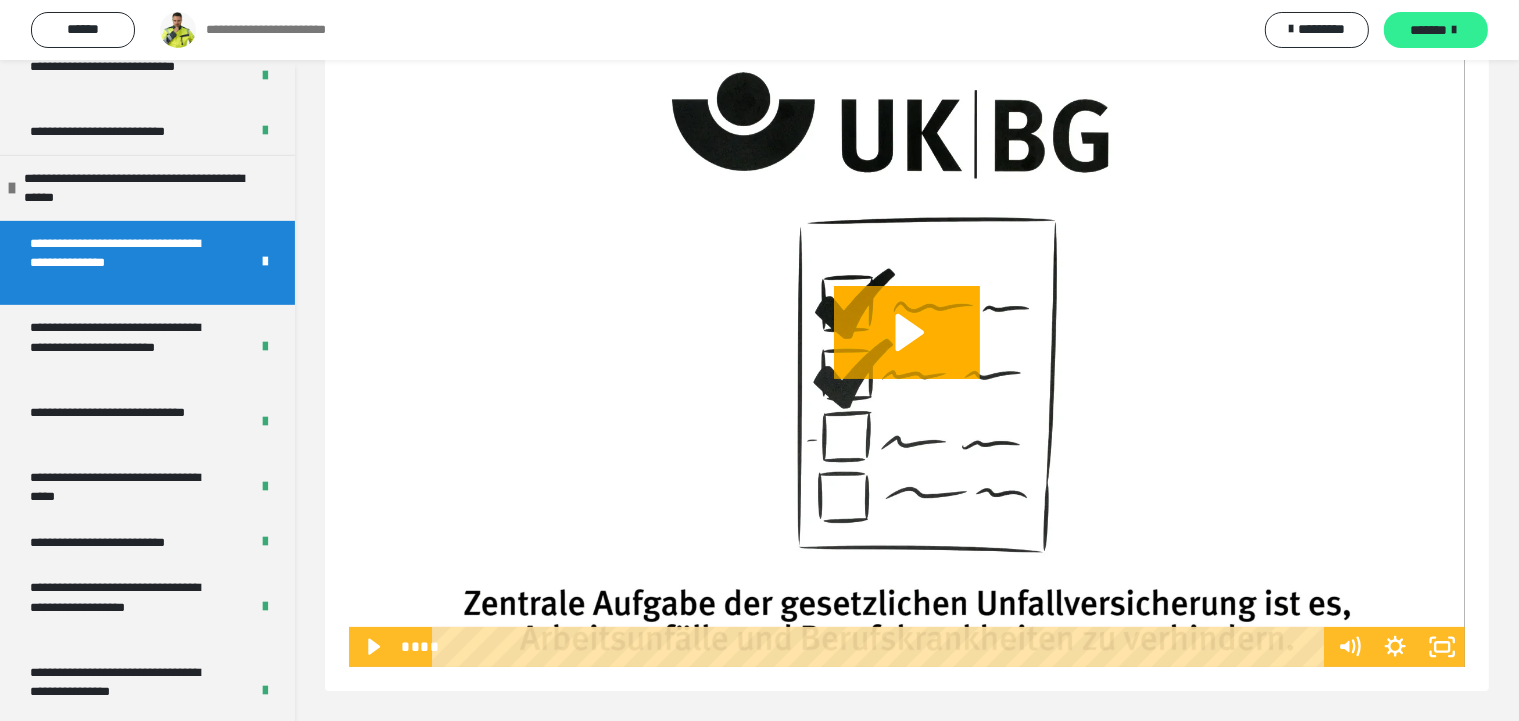 click on "*******" at bounding box center [1429, 30] 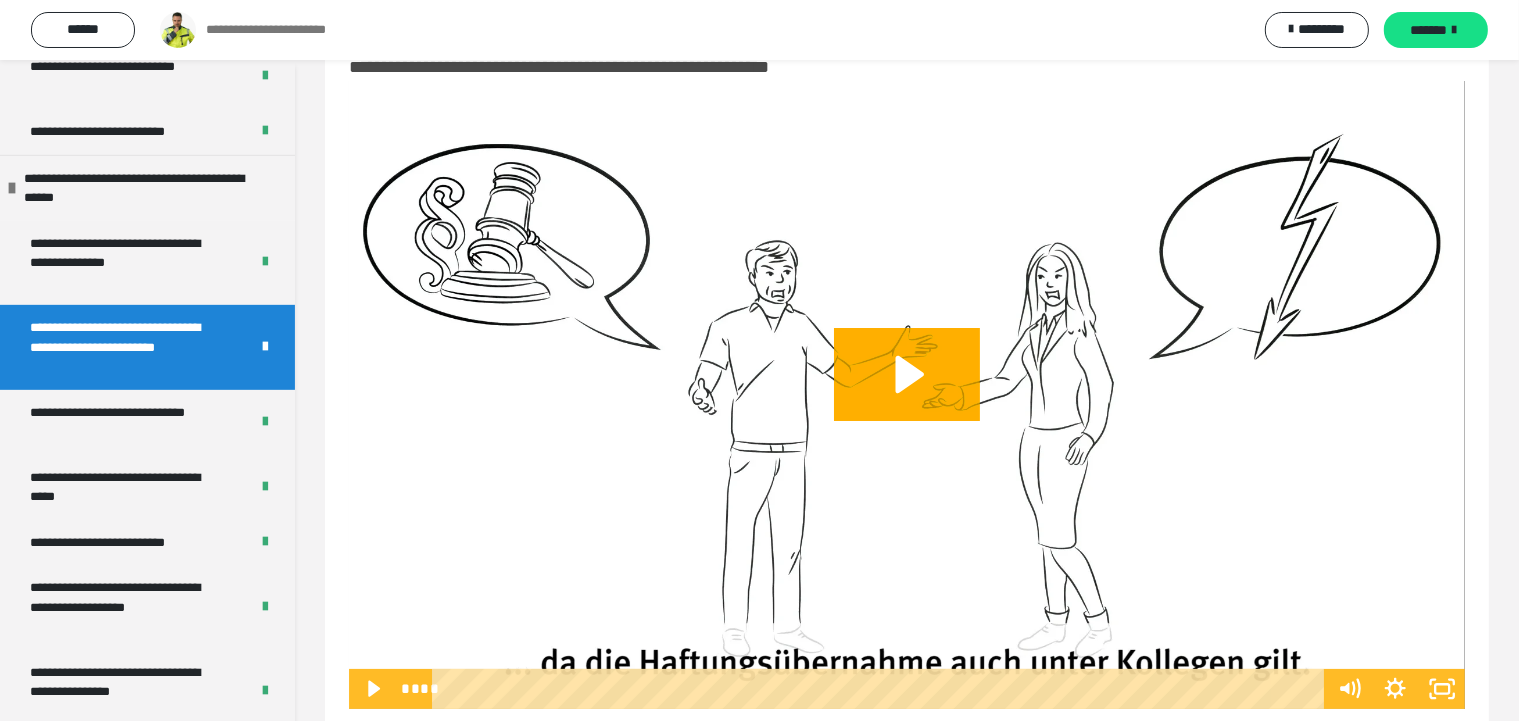 scroll, scrollTop: 102, scrollLeft: 0, axis: vertical 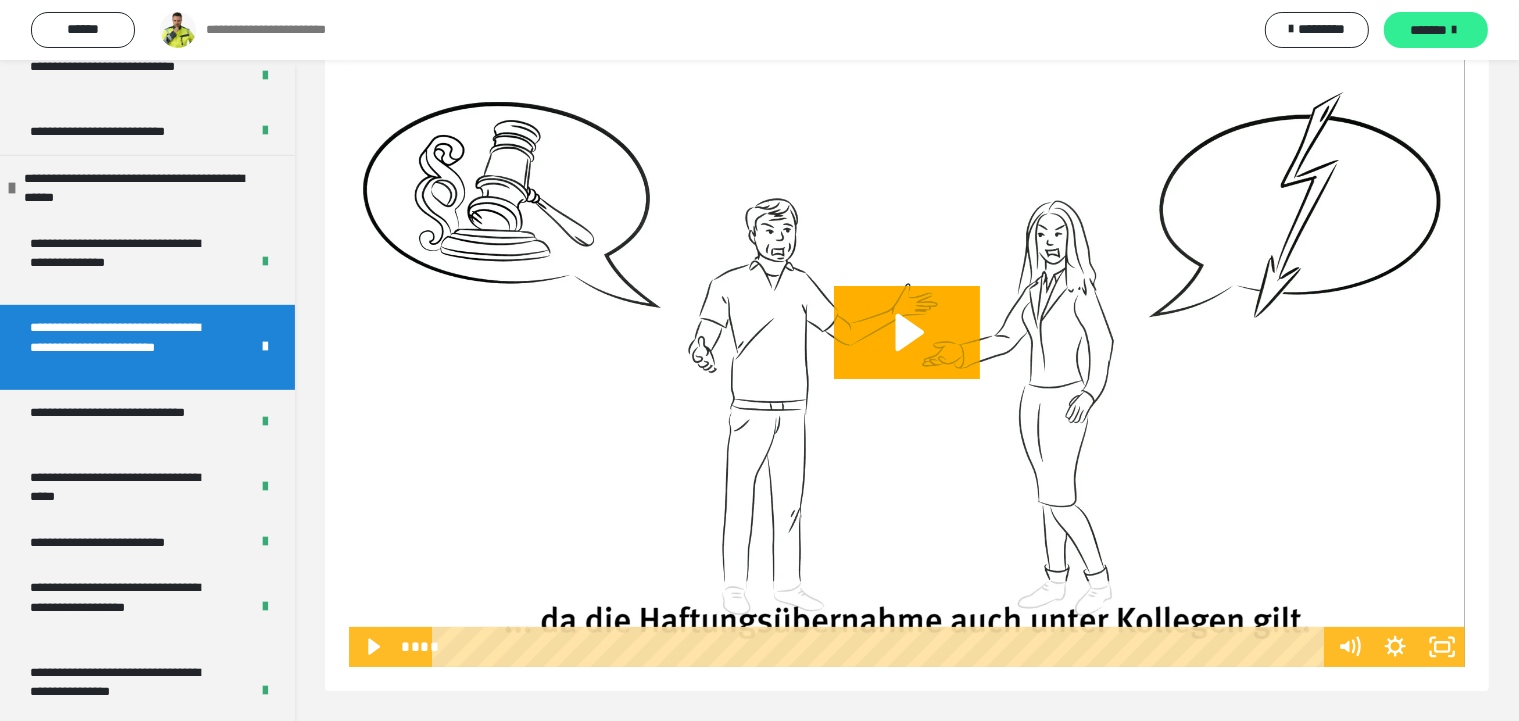 click on "*******" at bounding box center (1436, 30) 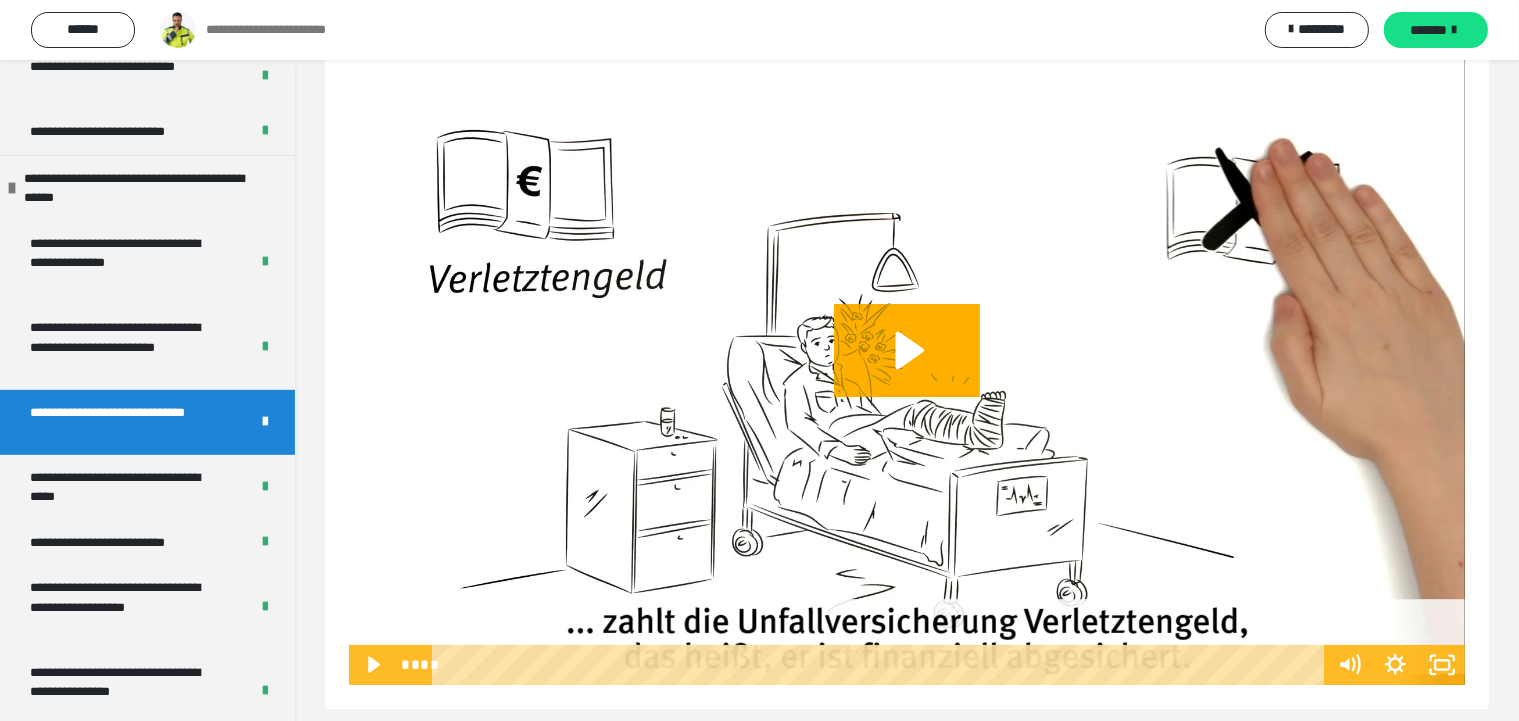 scroll, scrollTop: 102, scrollLeft: 0, axis: vertical 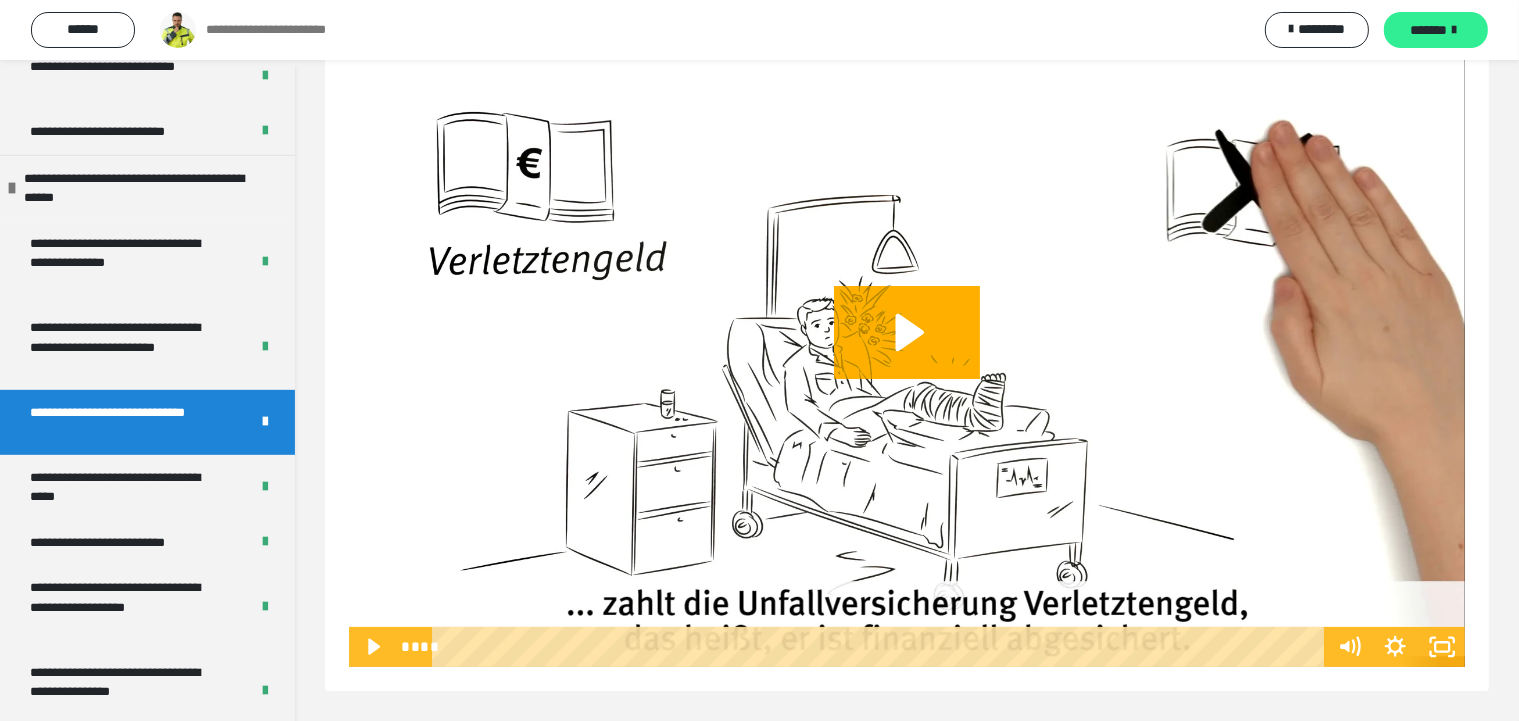click on "*******" at bounding box center (1436, 30) 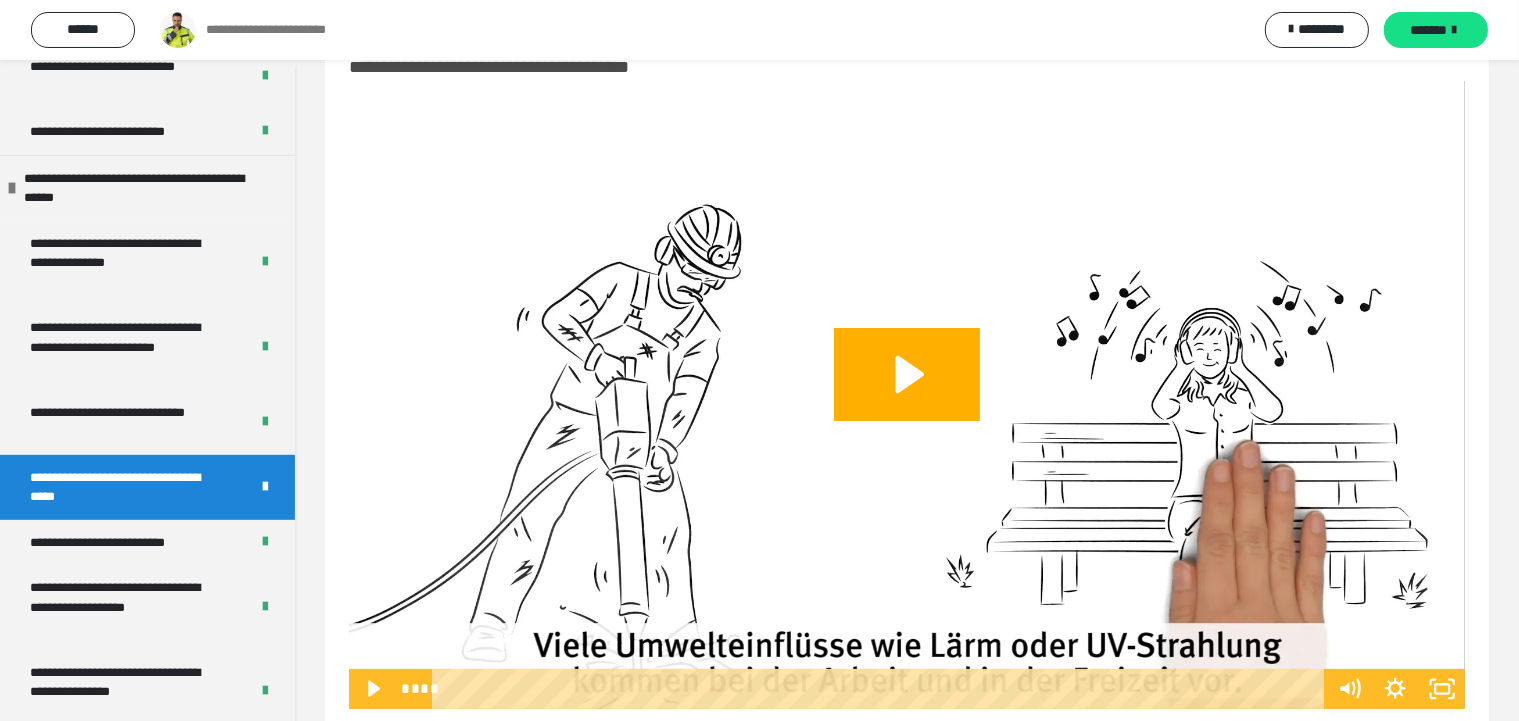 scroll, scrollTop: 102, scrollLeft: 0, axis: vertical 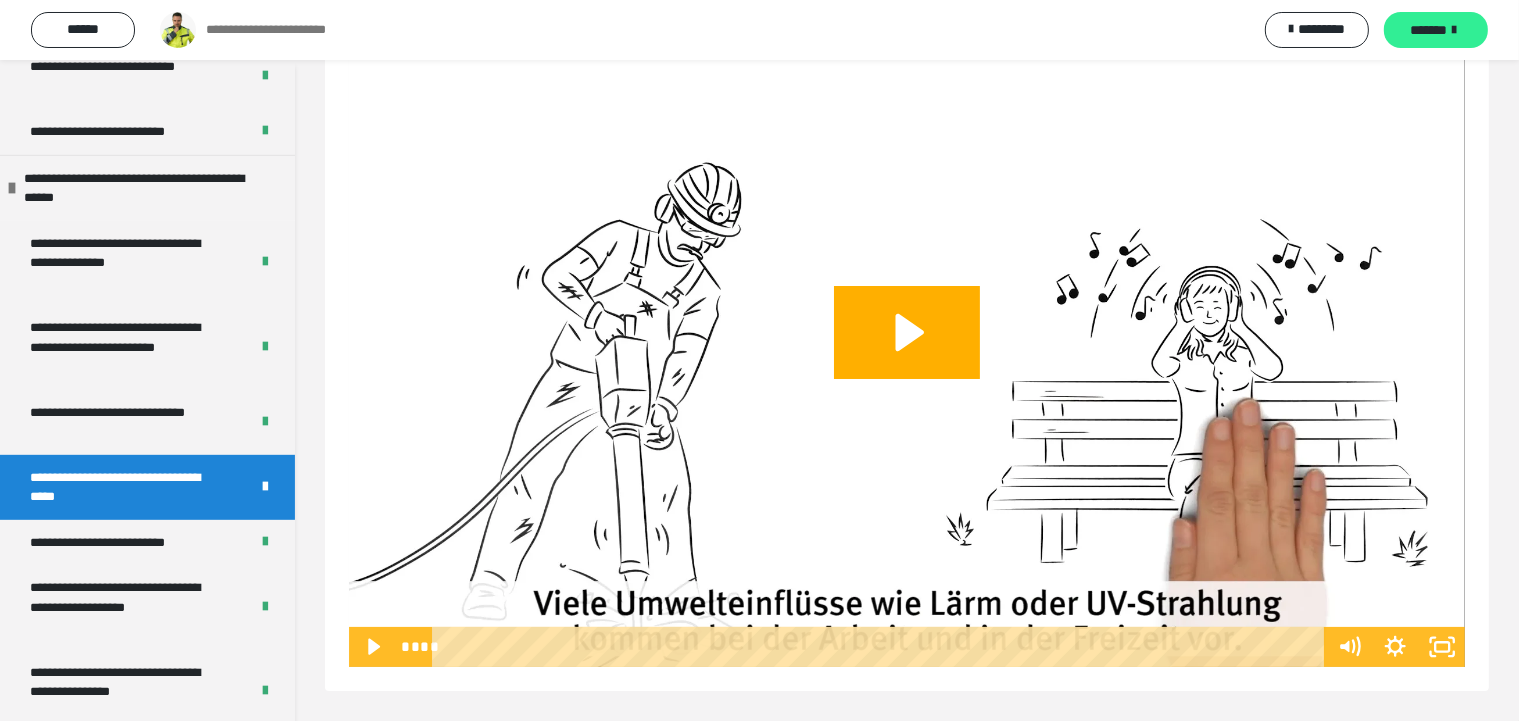 click on "*******" at bounding box center [1429, 30] 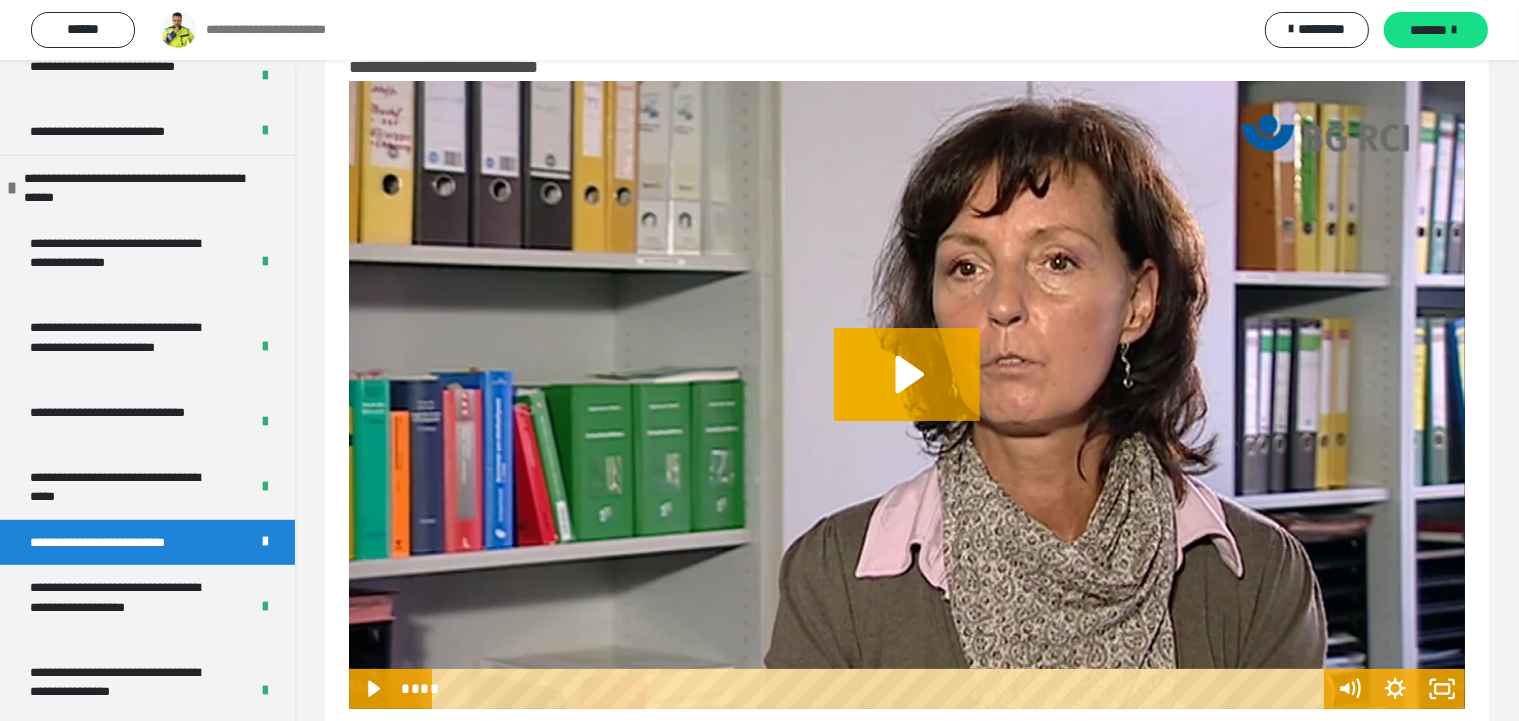 scroll, scrollTop: 102, scrollLeft: 0, axis: vertical 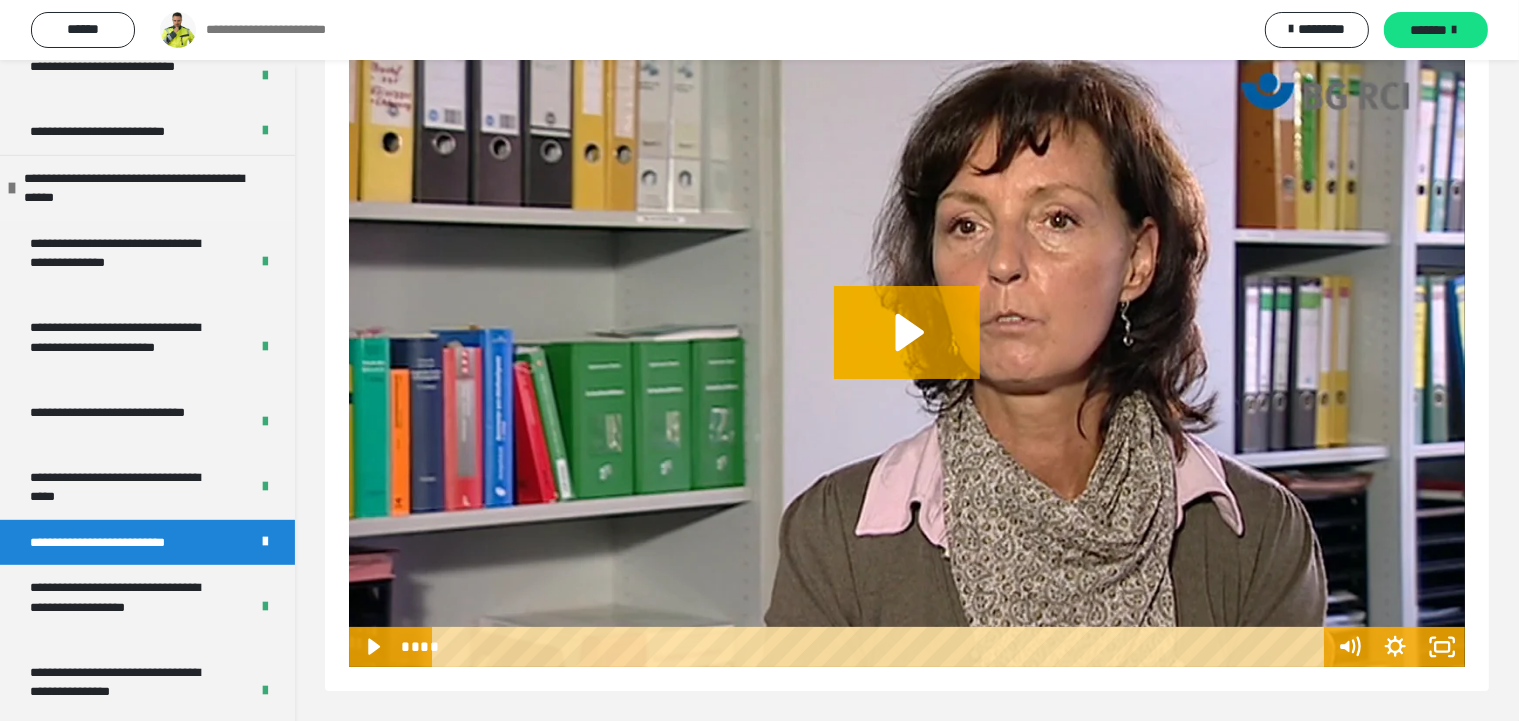 click on "**********" at bounding box center [759, 30] 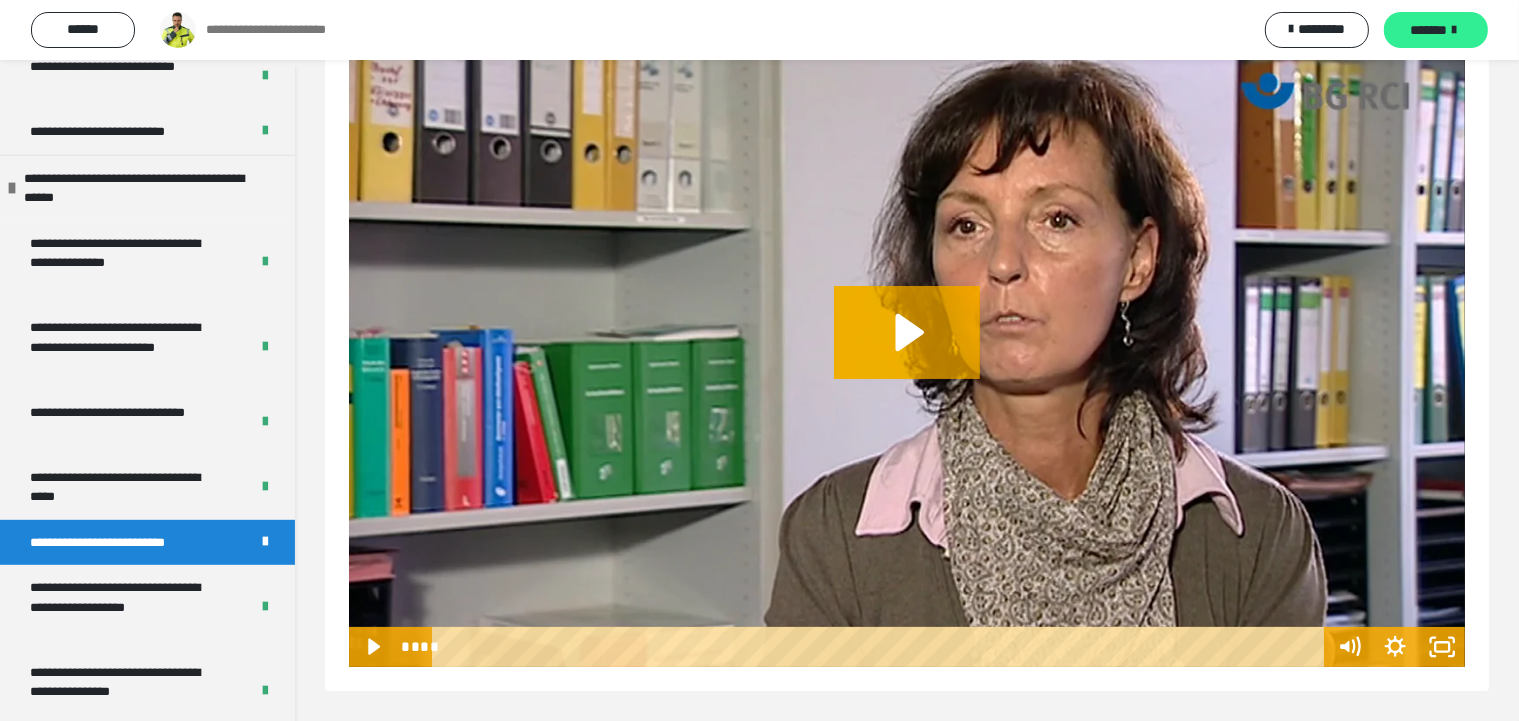 click on "*******" at bounding box center [1429, 30] 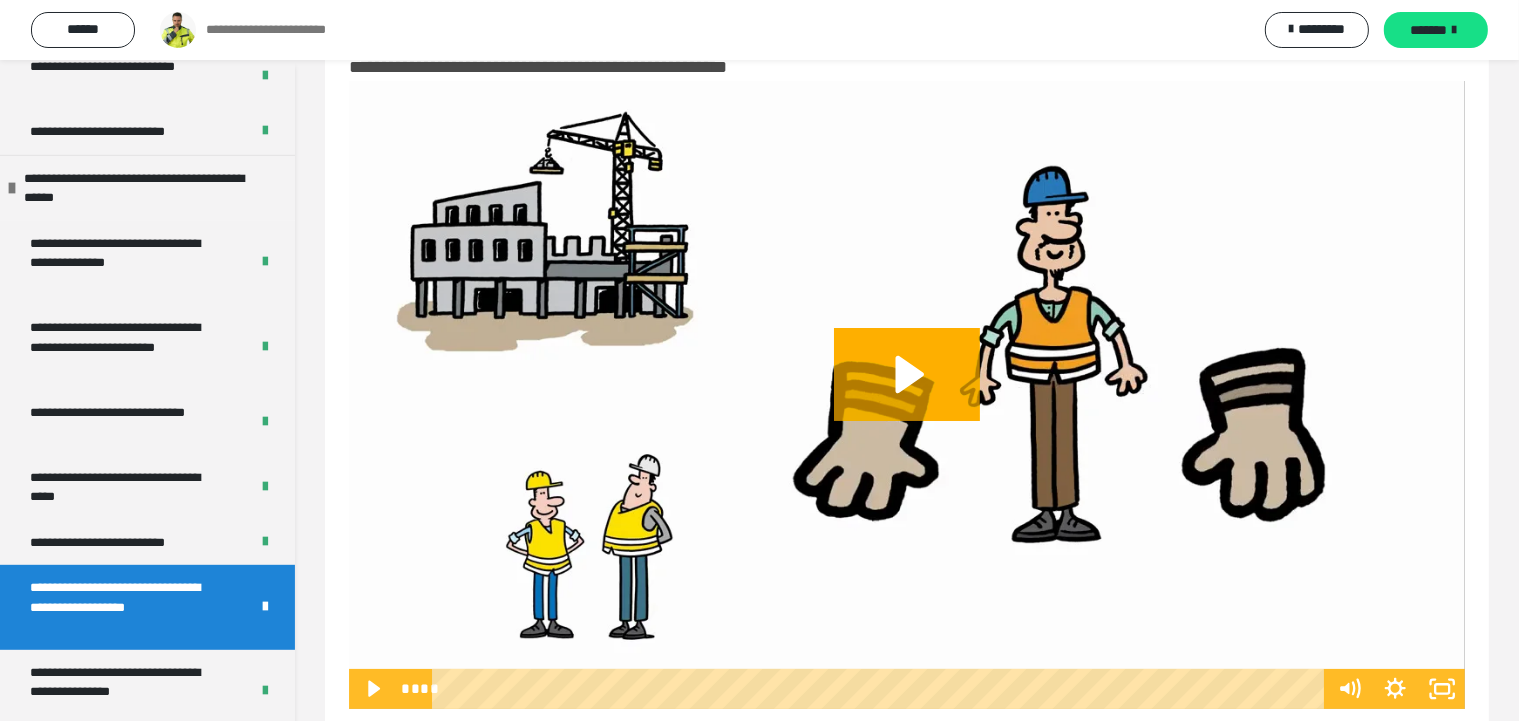 scroll, scrollTop: 102, scrollLeft: 0, axis: vertical 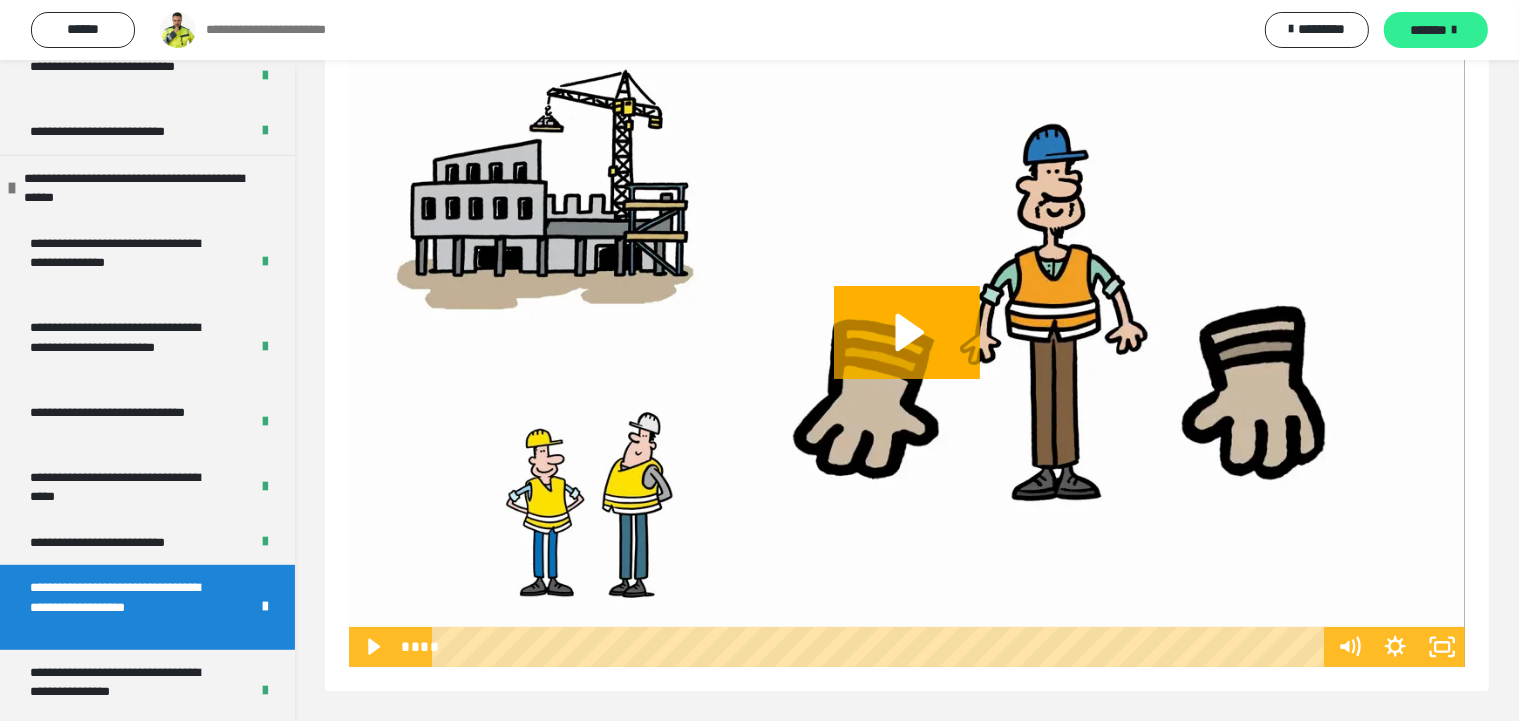 click on "*******" at bounding box center (1429, 30) 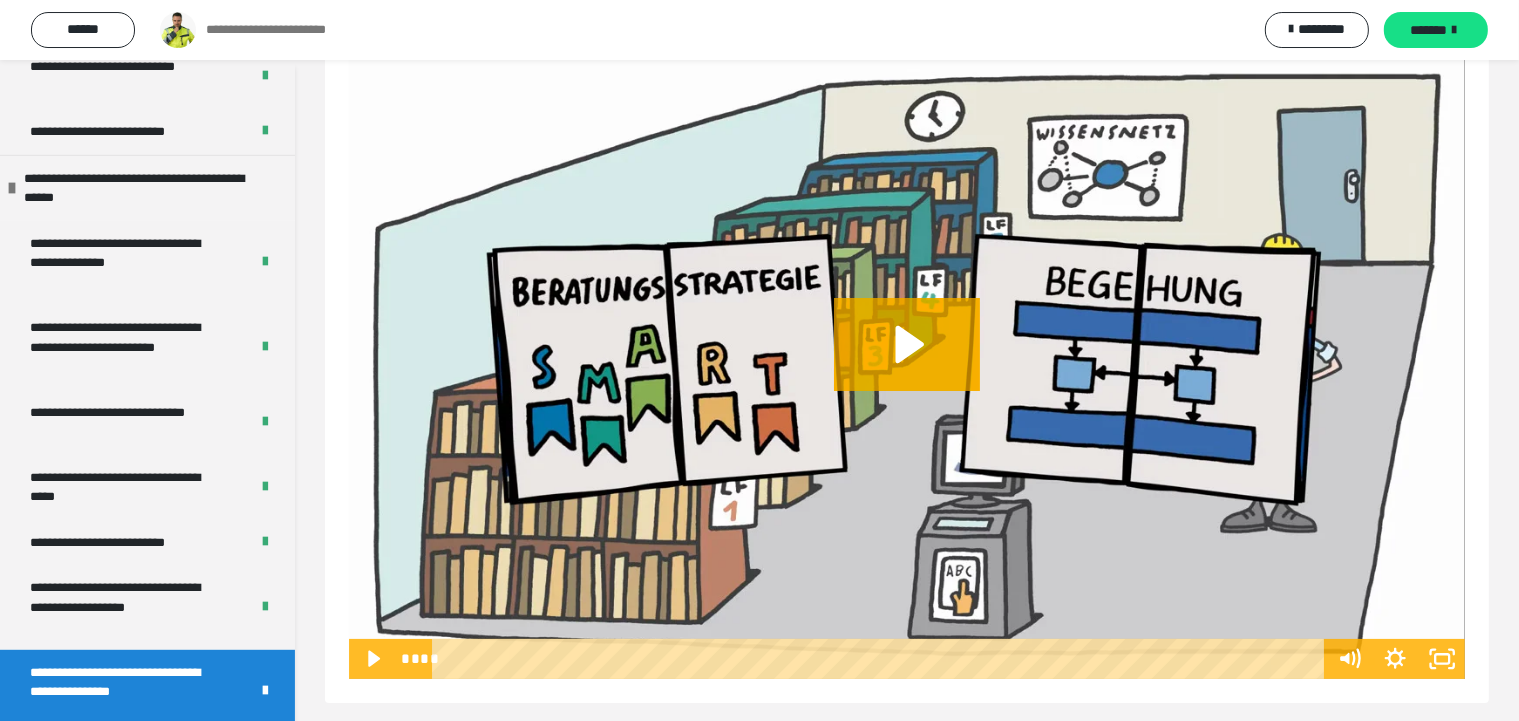 scroll, scrollTop: 102, scrollLeft: 0, axis: vertical 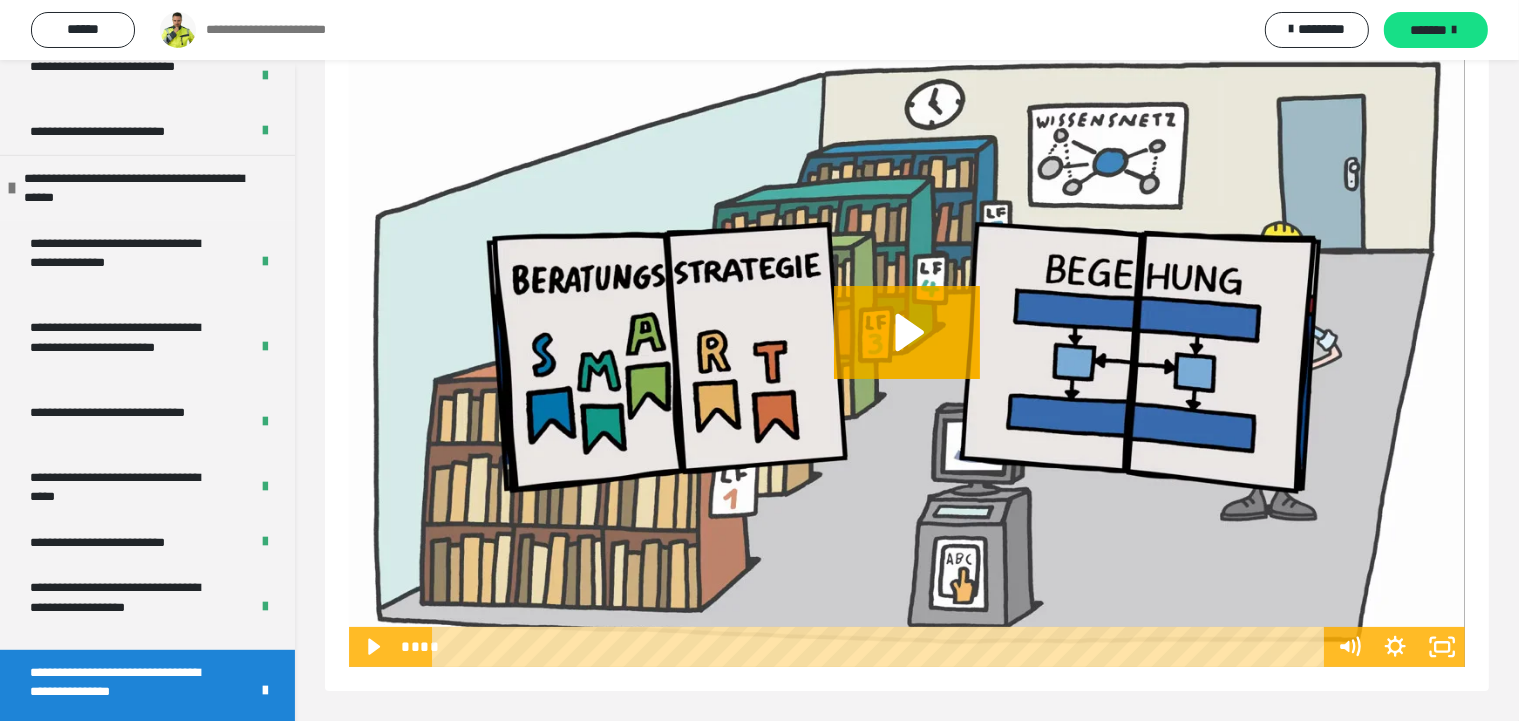 click on "**********" at bounding box center (759, 30) 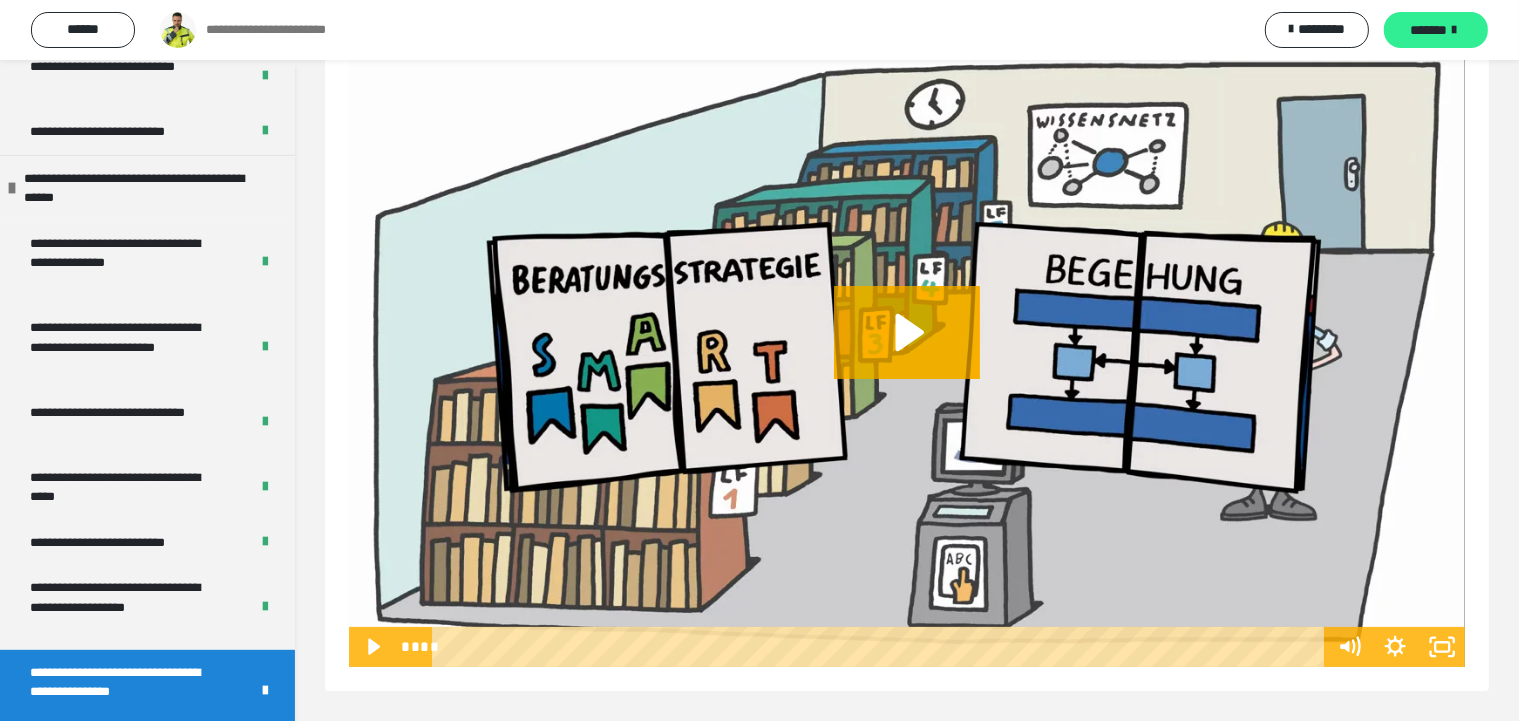 click on "*******" at bounding box center (1429, 30) 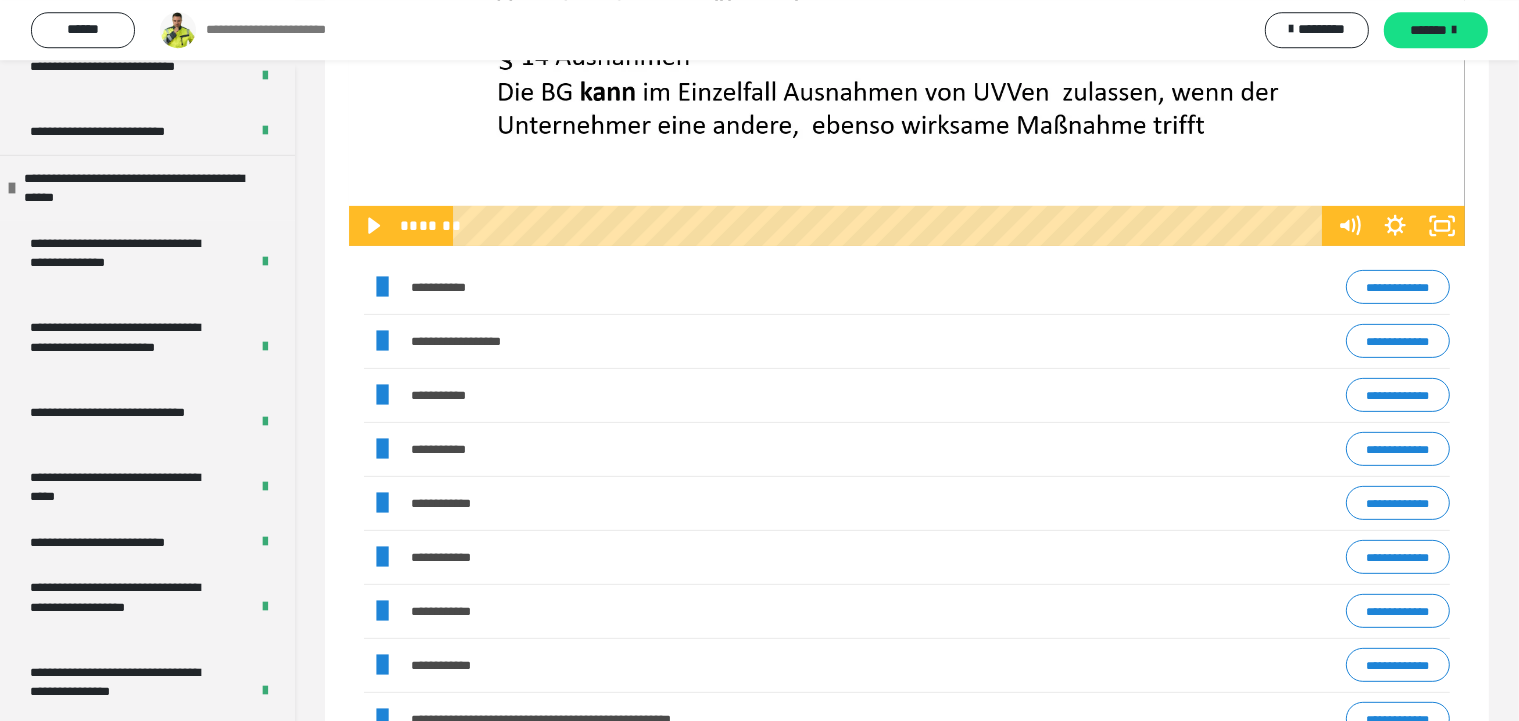 scroll, scrollTop: 588, scrollLeft: 0, axis: vertical 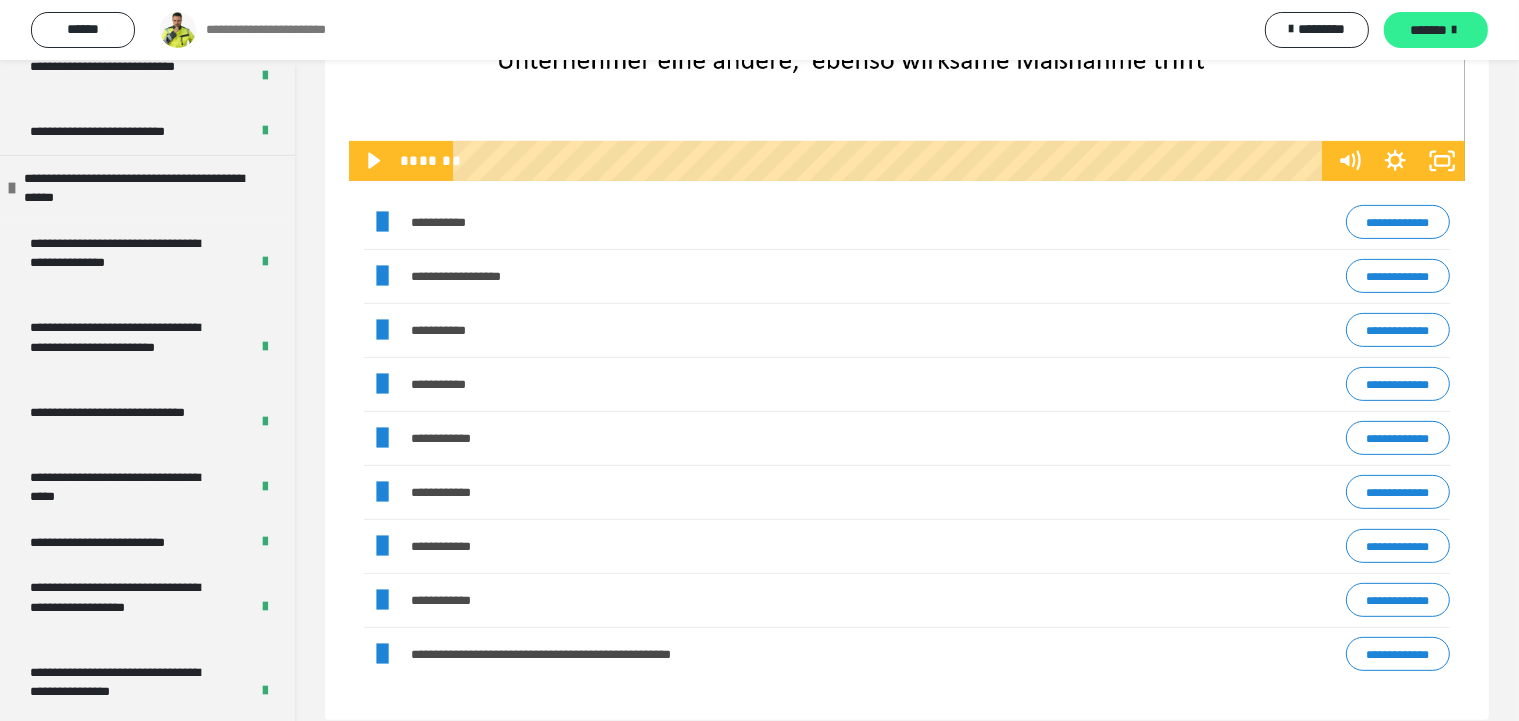 click on "*******" at bounding box center (1436, 30) 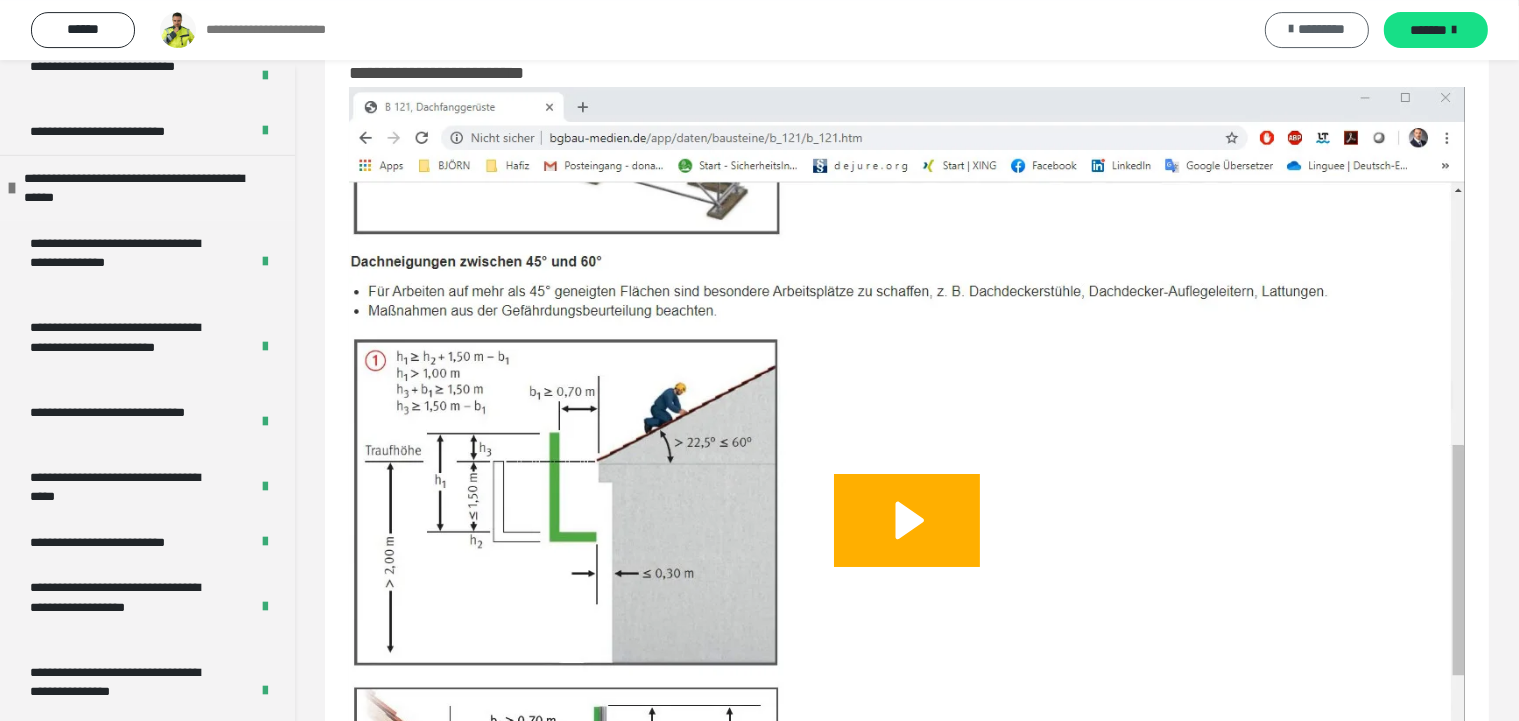 scroll, scrollTop: 105, scrollLeft: 0, axis: vertical 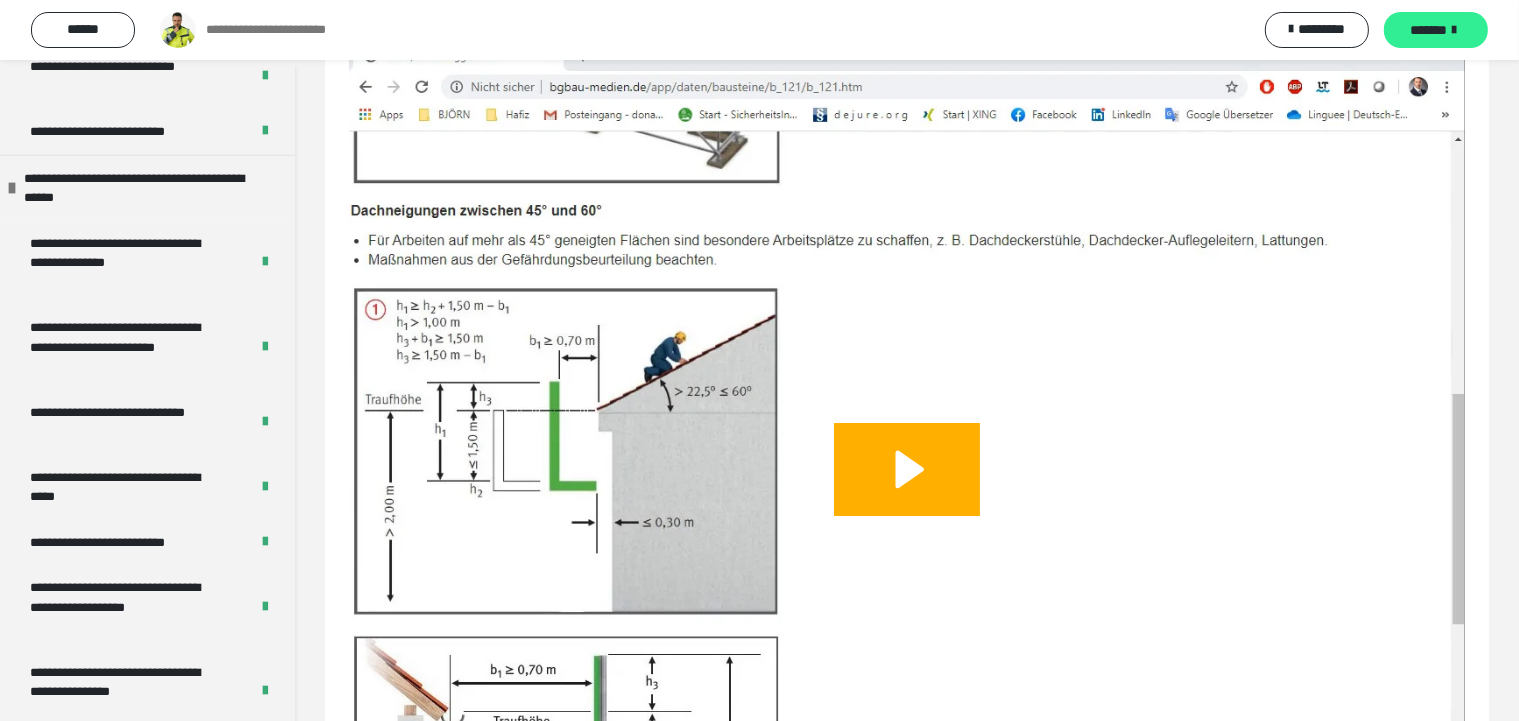 click on "*******" at bounding box center [1429, 30] 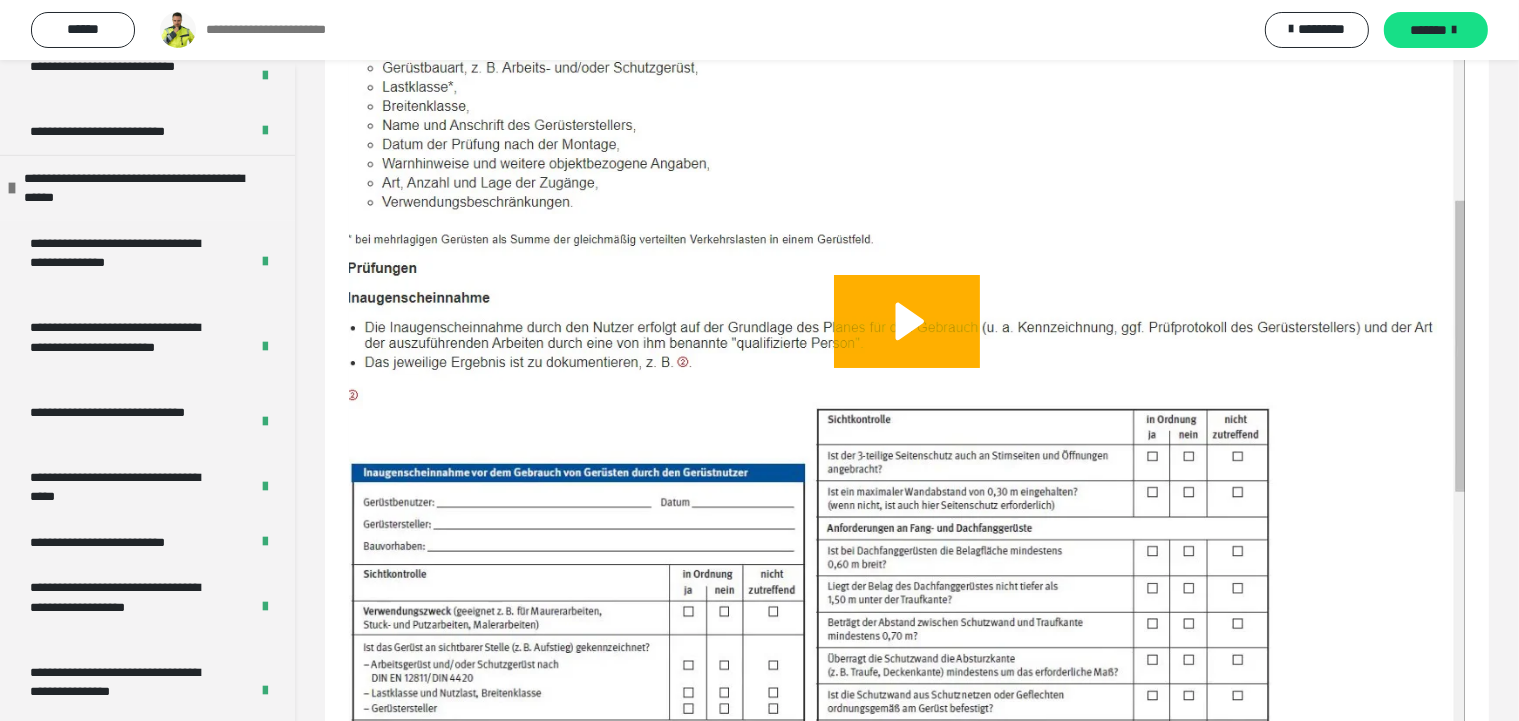 scroll, scrollTop: 0, scrollLeft: 0, axis: both 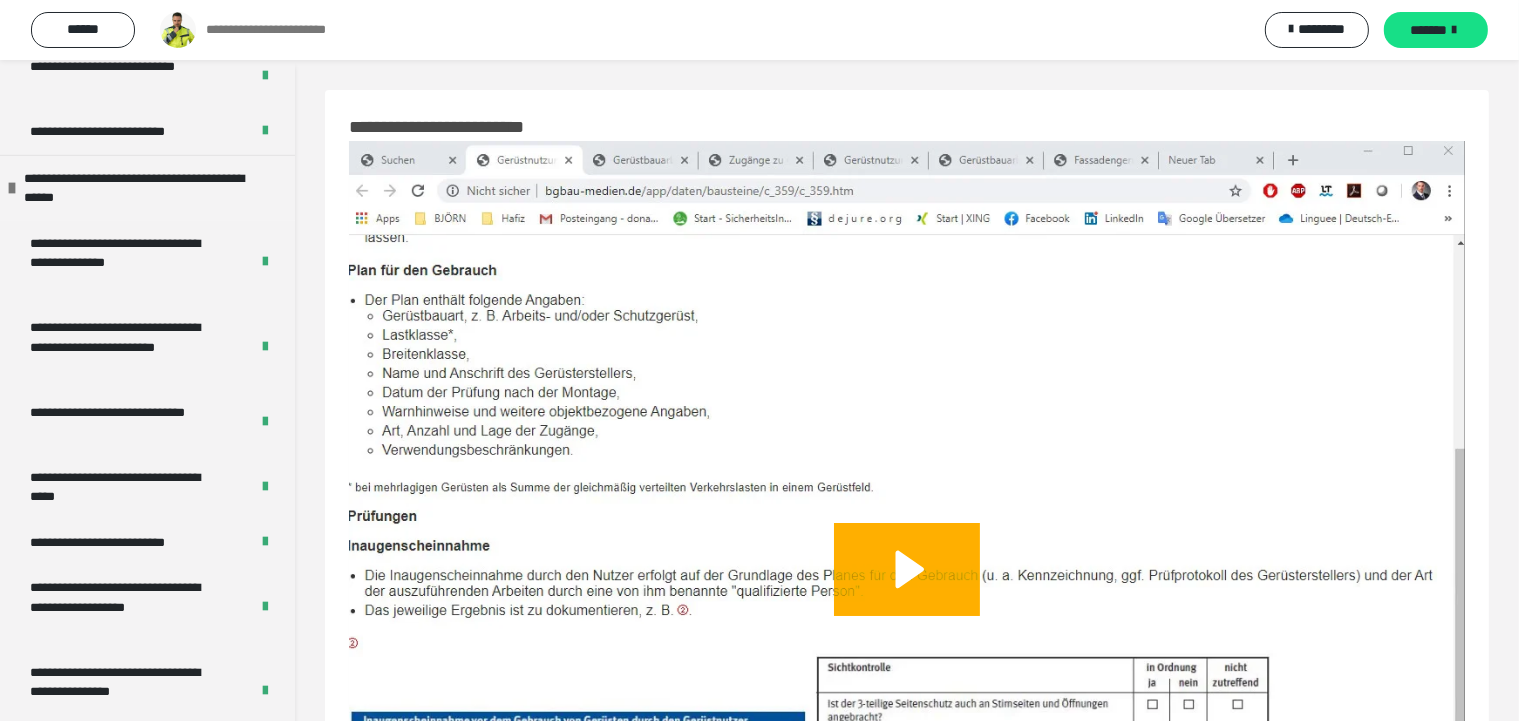 type 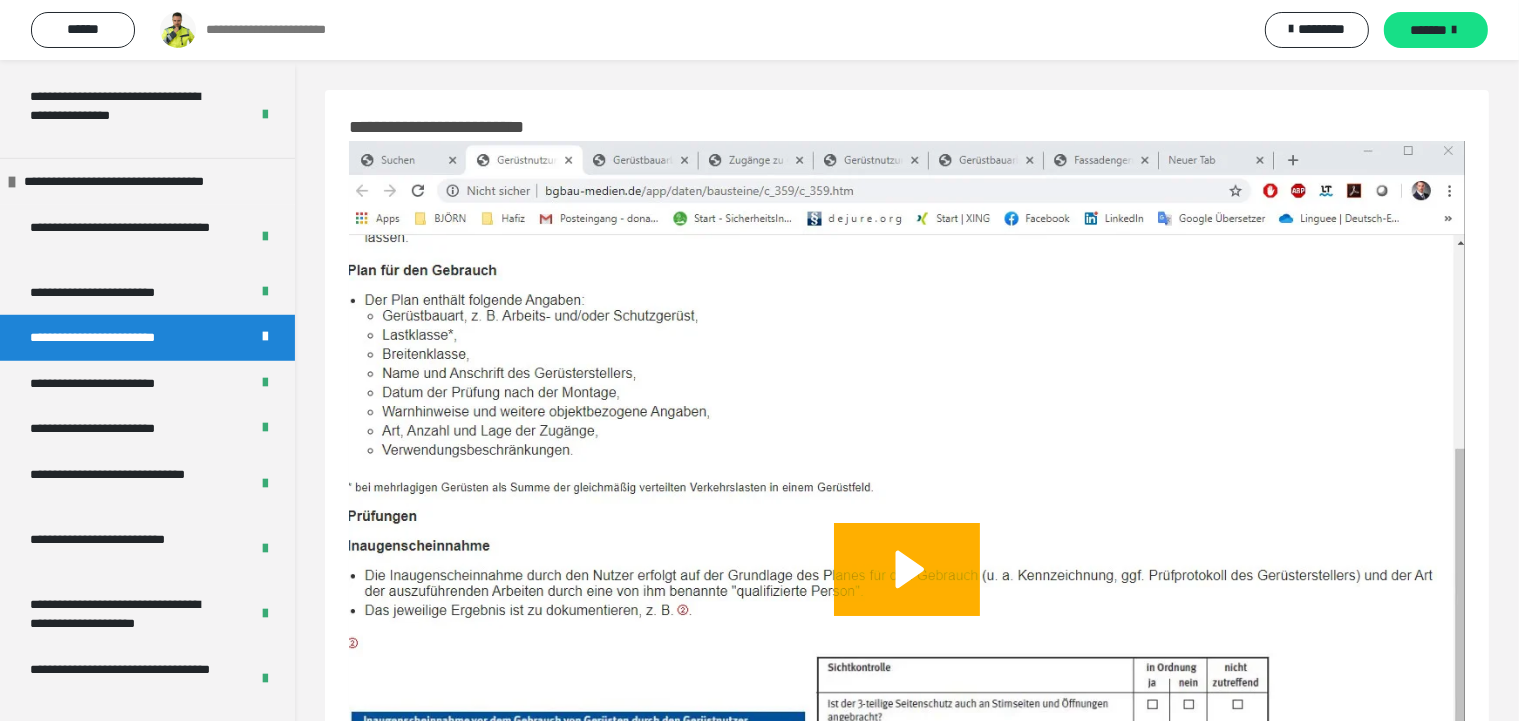 scroll, scrollTop: 1440, scrollLeft: 0, axis: vertical 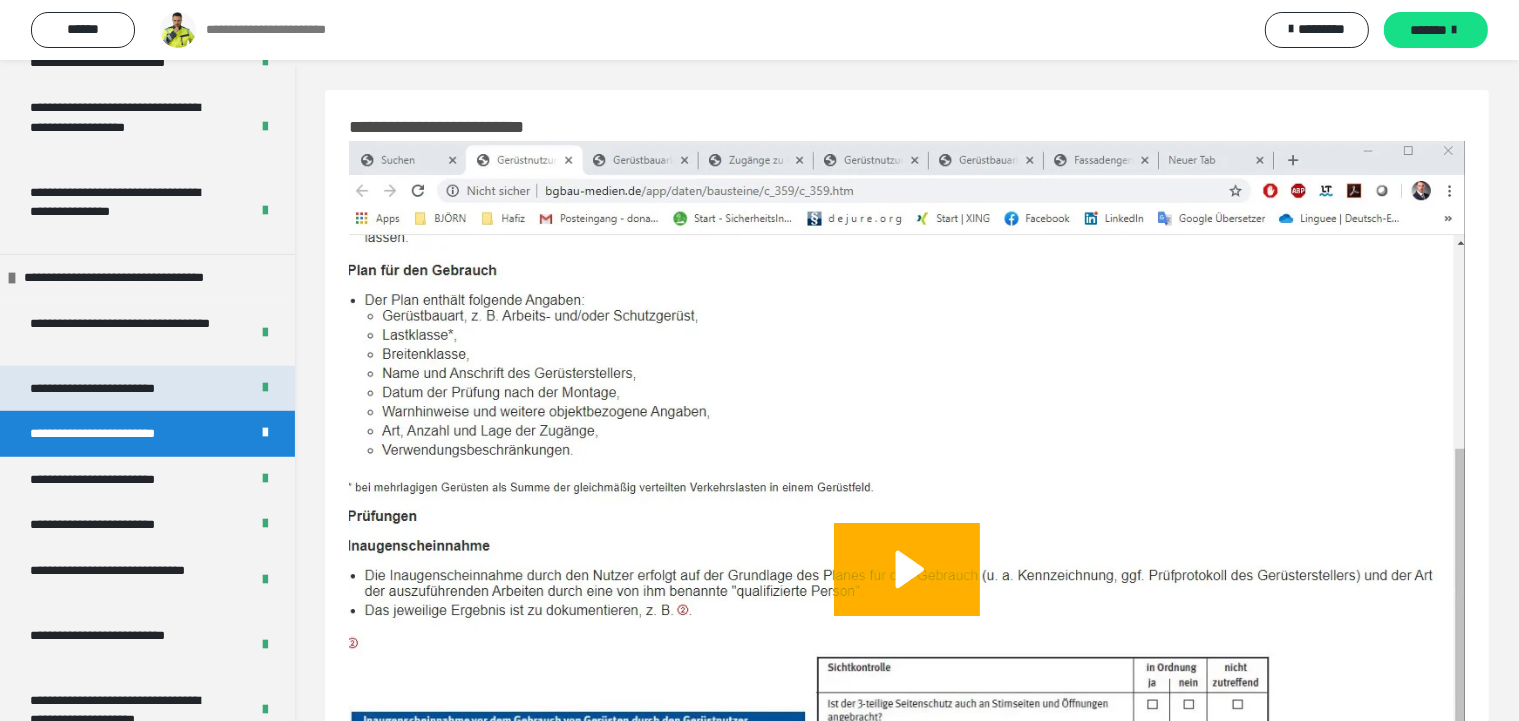 drag, startPoint x: 153, startPoint y: 424, endPoint x: 211, endPoint y: 406, distance: 60.728905 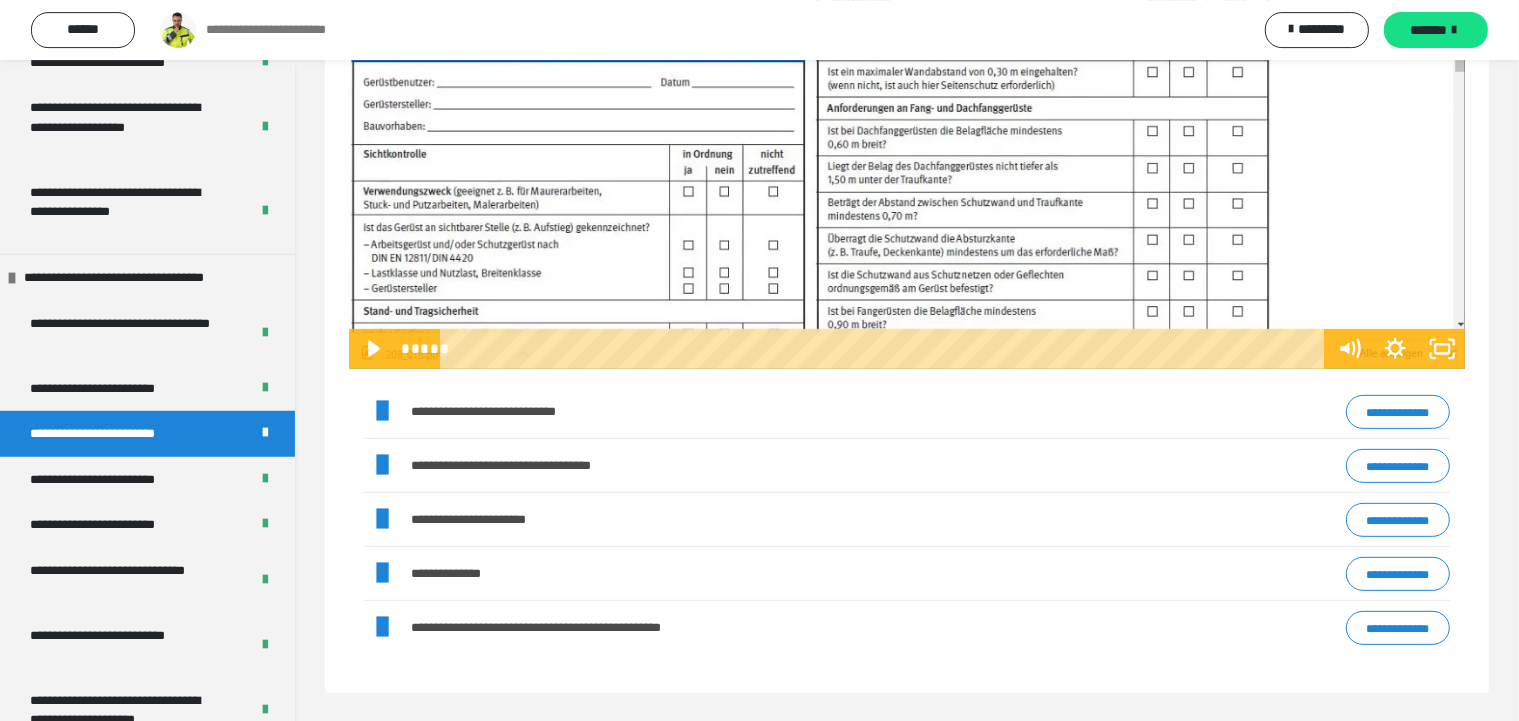 scroll, scrollTop: 670, scrollLeft: 0, axis: vertical 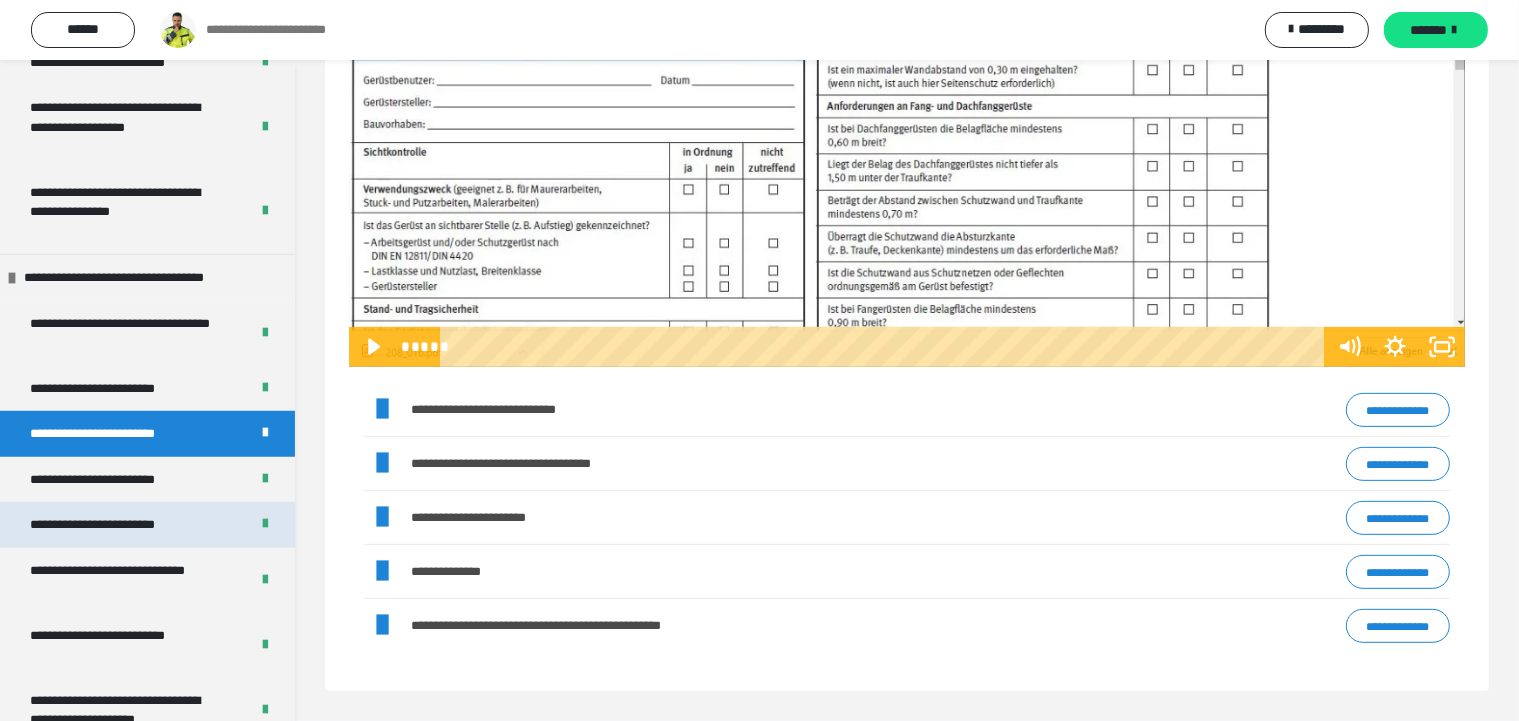 click on "**********" at bounding box center [147, 525] 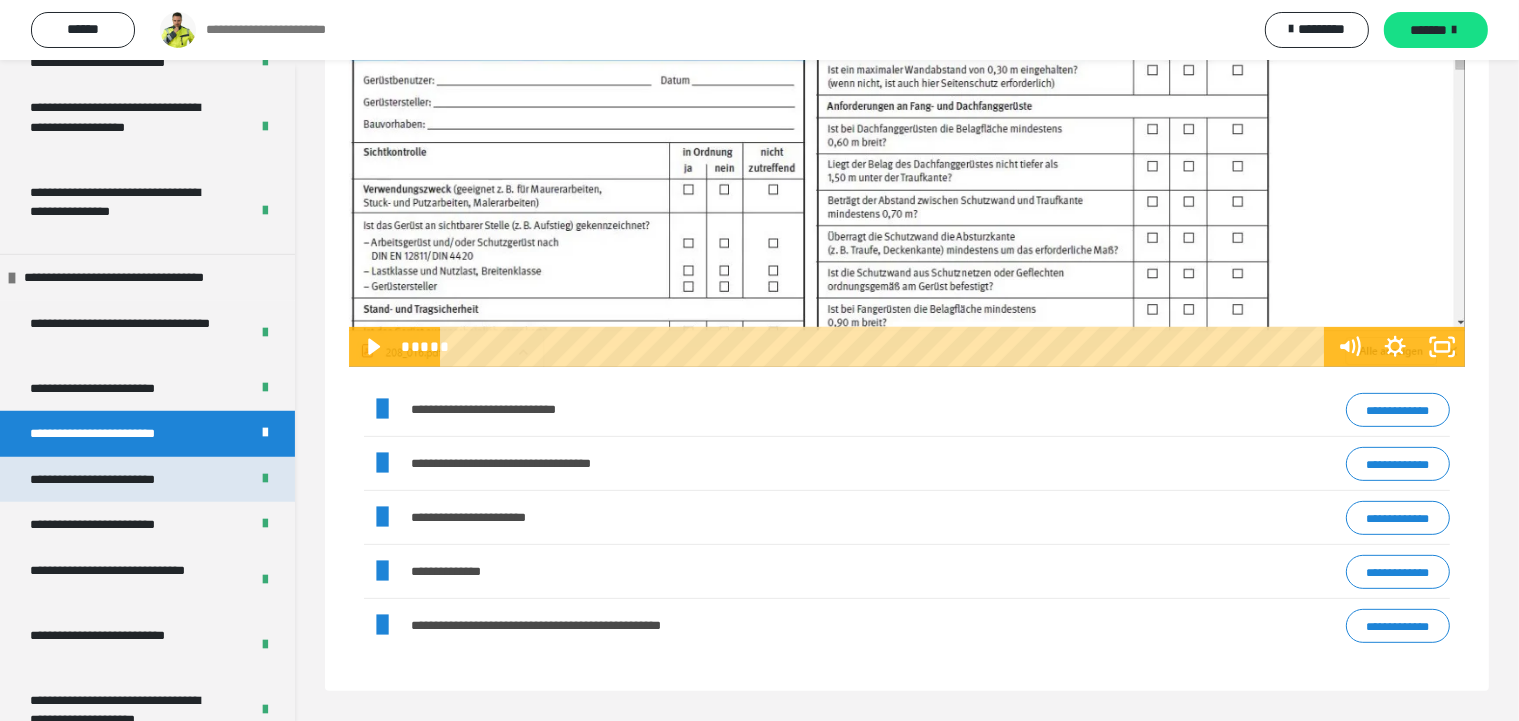 click on "**********" at bounding box center (116, 480) 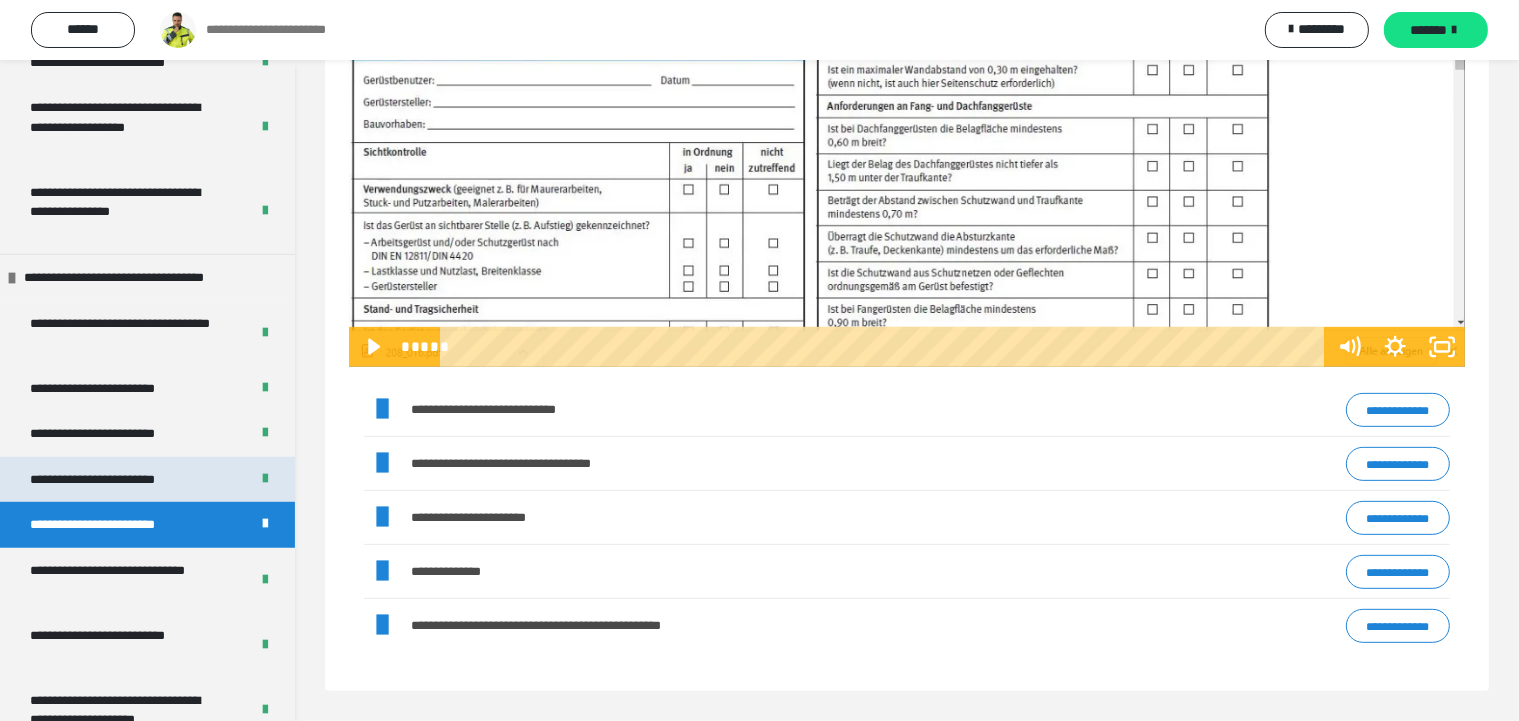 scroll, scrollTop: 60, scrollLeft: 0, axis: vertical 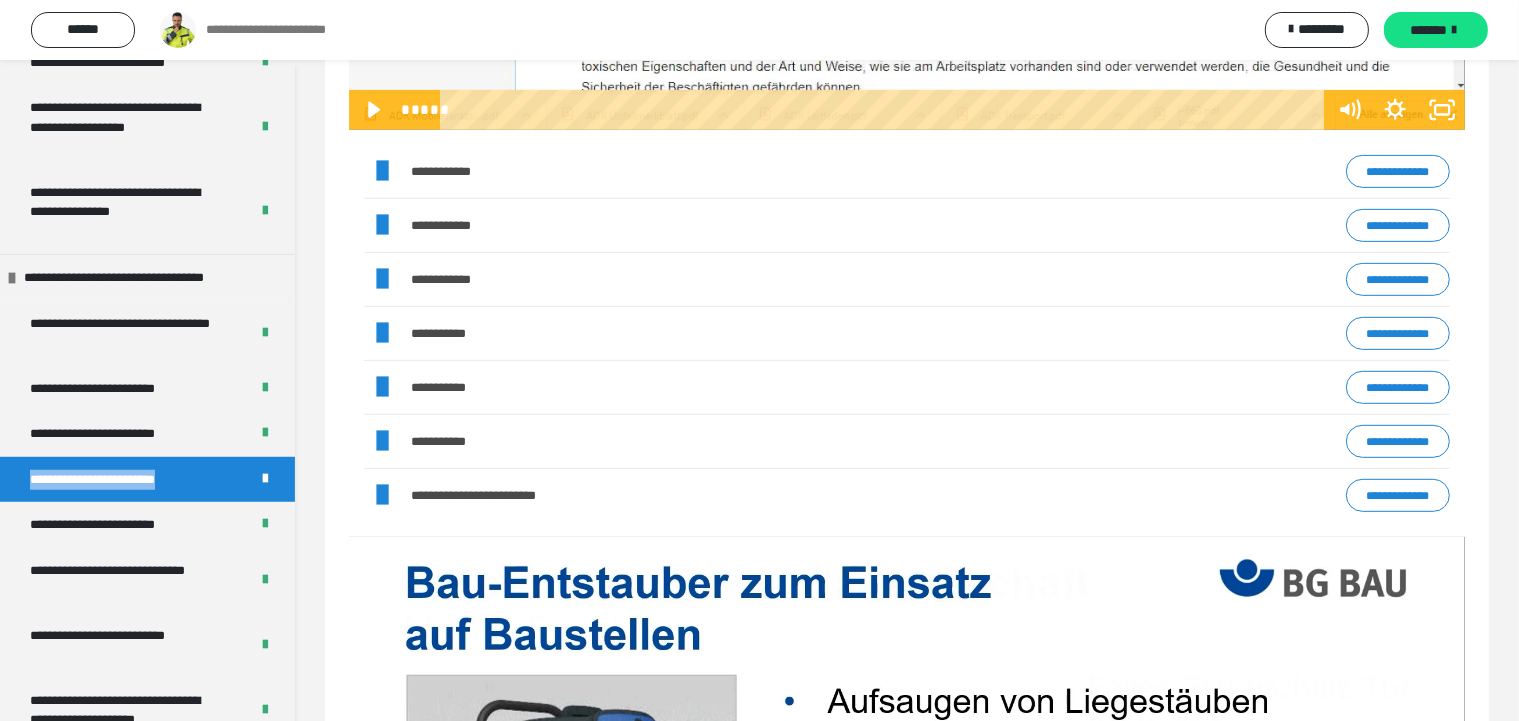 drag, startPoint x: 205, startPoint y: 476, endPoint x: 33, endPoint y: 489, distance: 172.49059 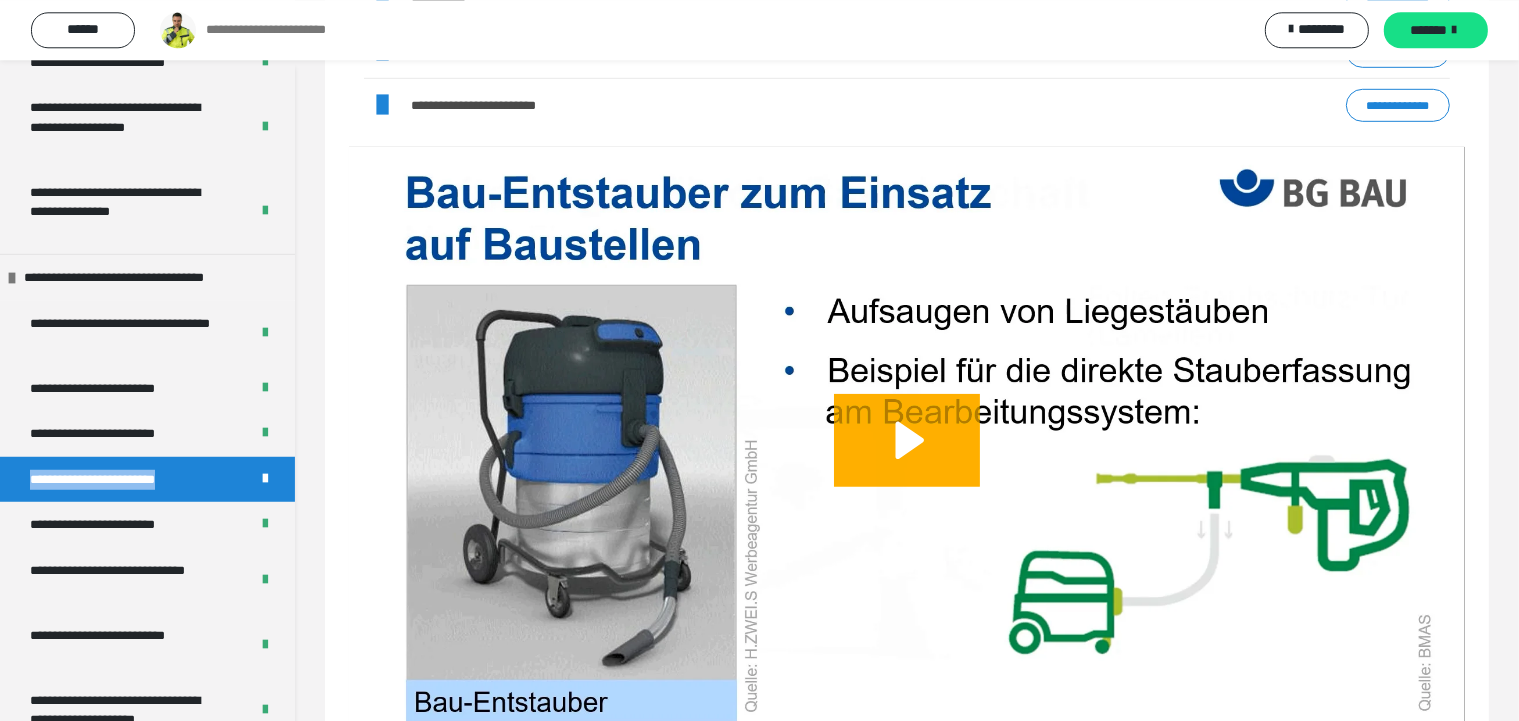scroll, scrollTop: 1400, scrollLeft: 0, axis: vertical 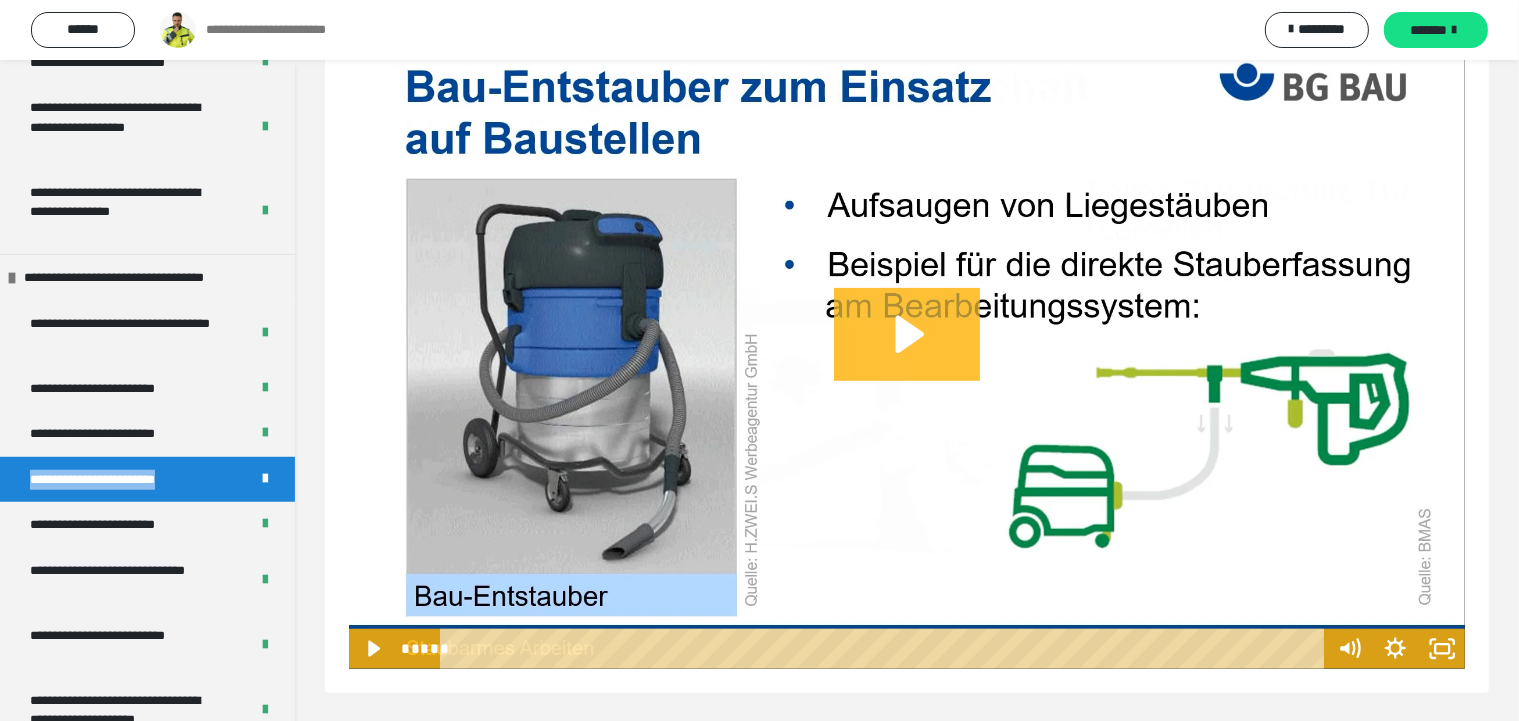 click 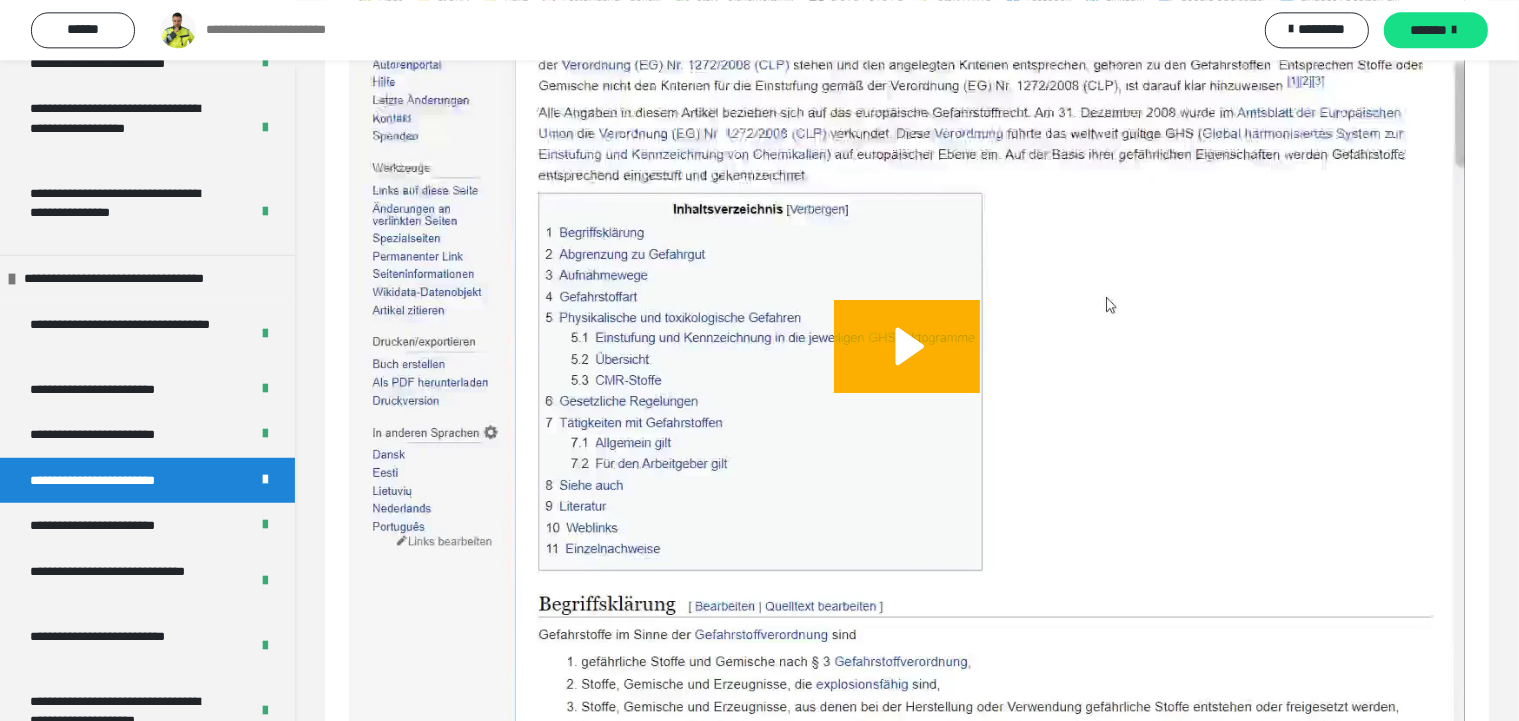 scroll, scrollTop: 133, scrollLeft: 0, axis: vertical 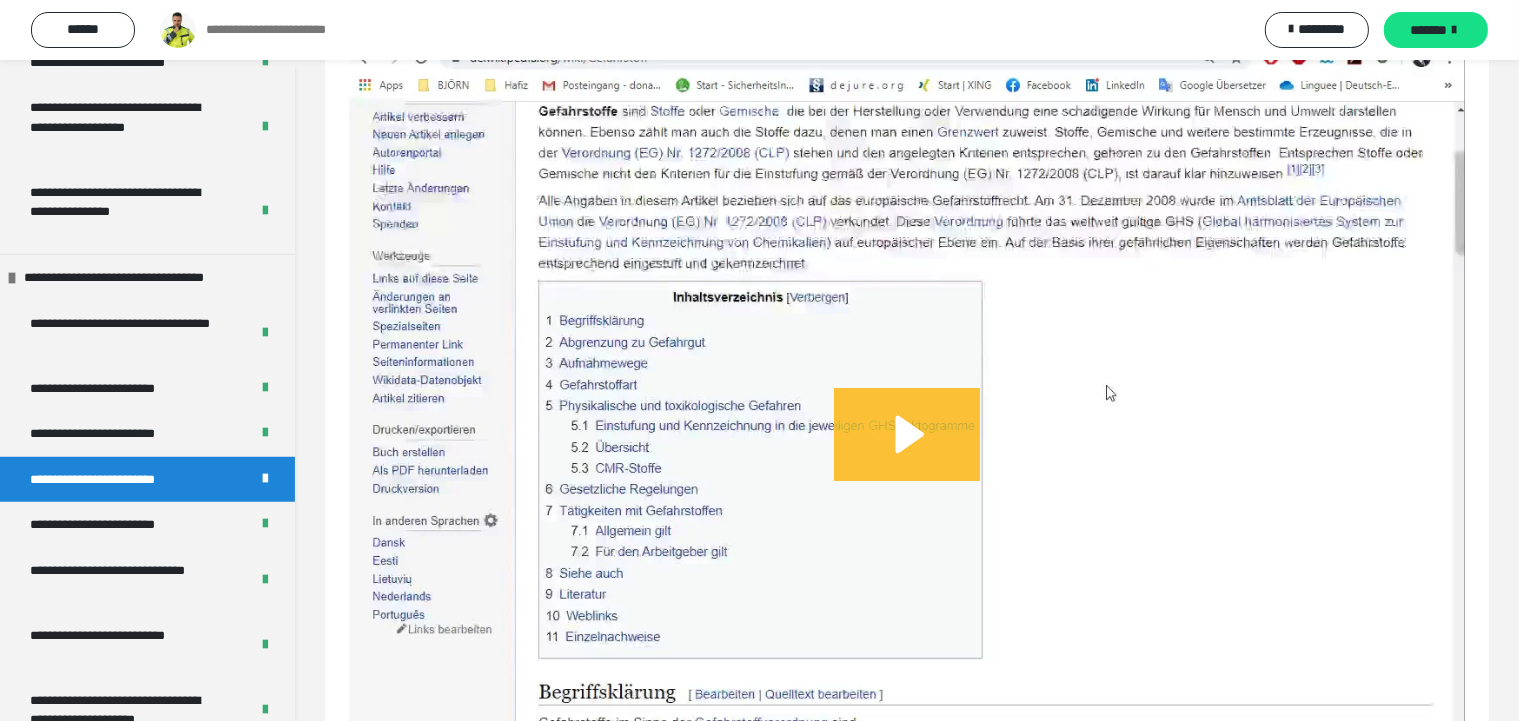 click 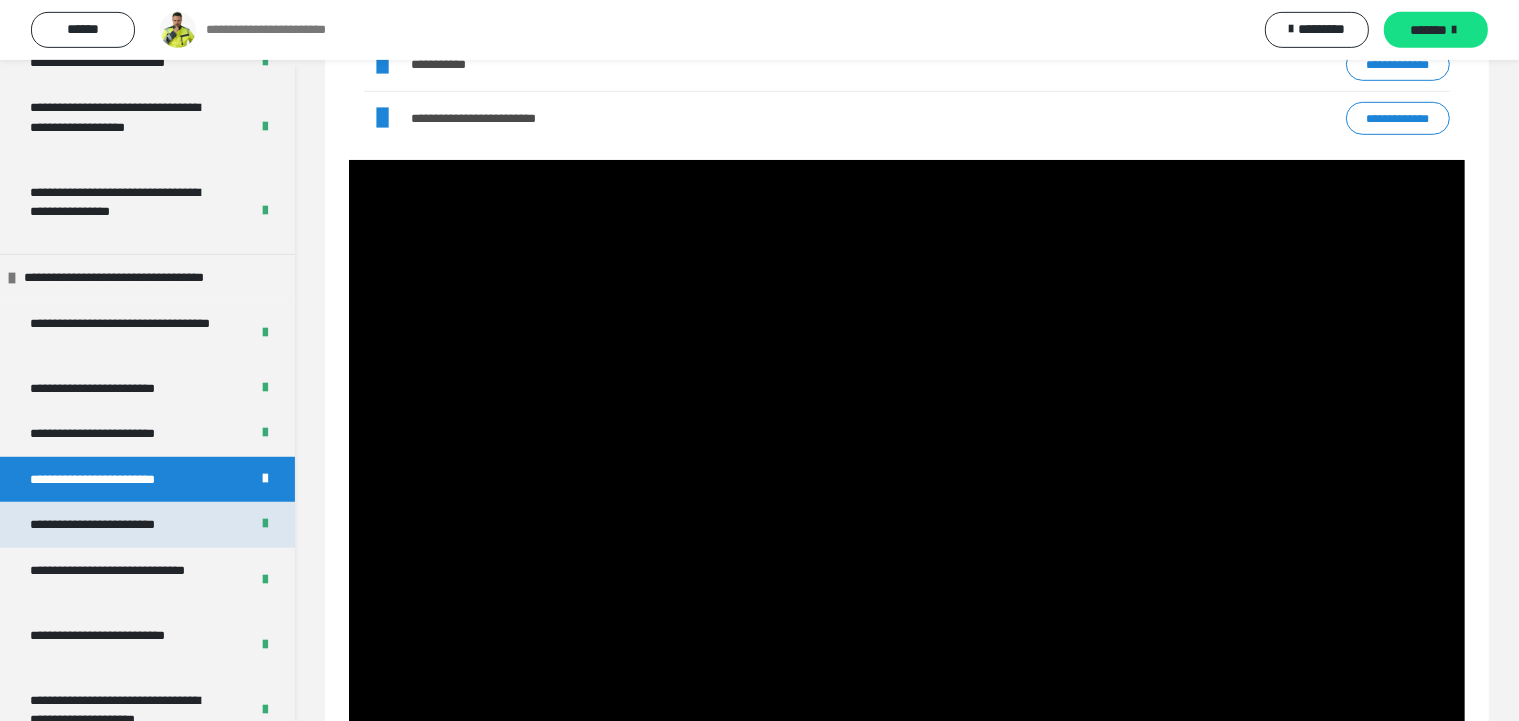 scroll, scrollTop: 1295, scrollLeft: 0, axis: vertical 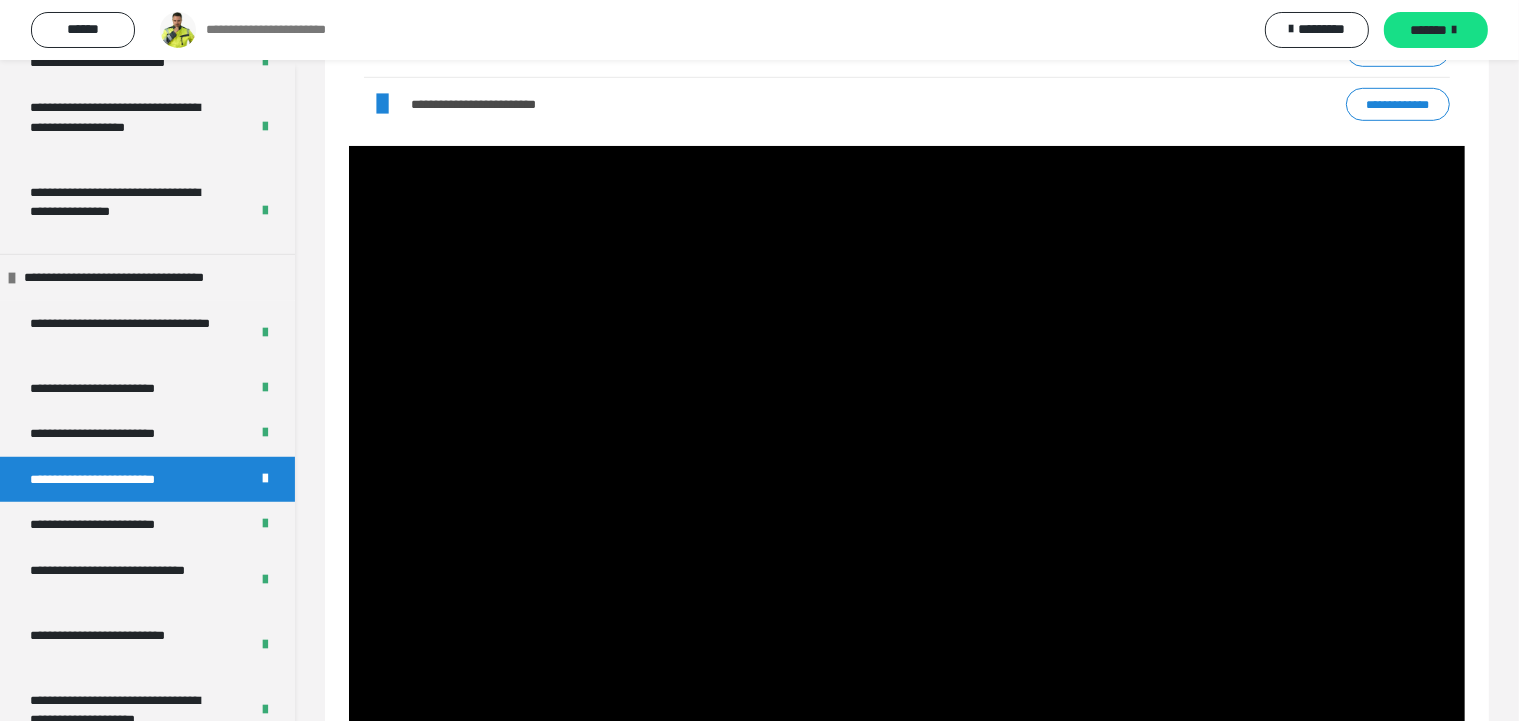 drag, startPoint x: 108, startPoint y: 520, endPoint x: 449, endPoint y: 419, distance: 355.64307 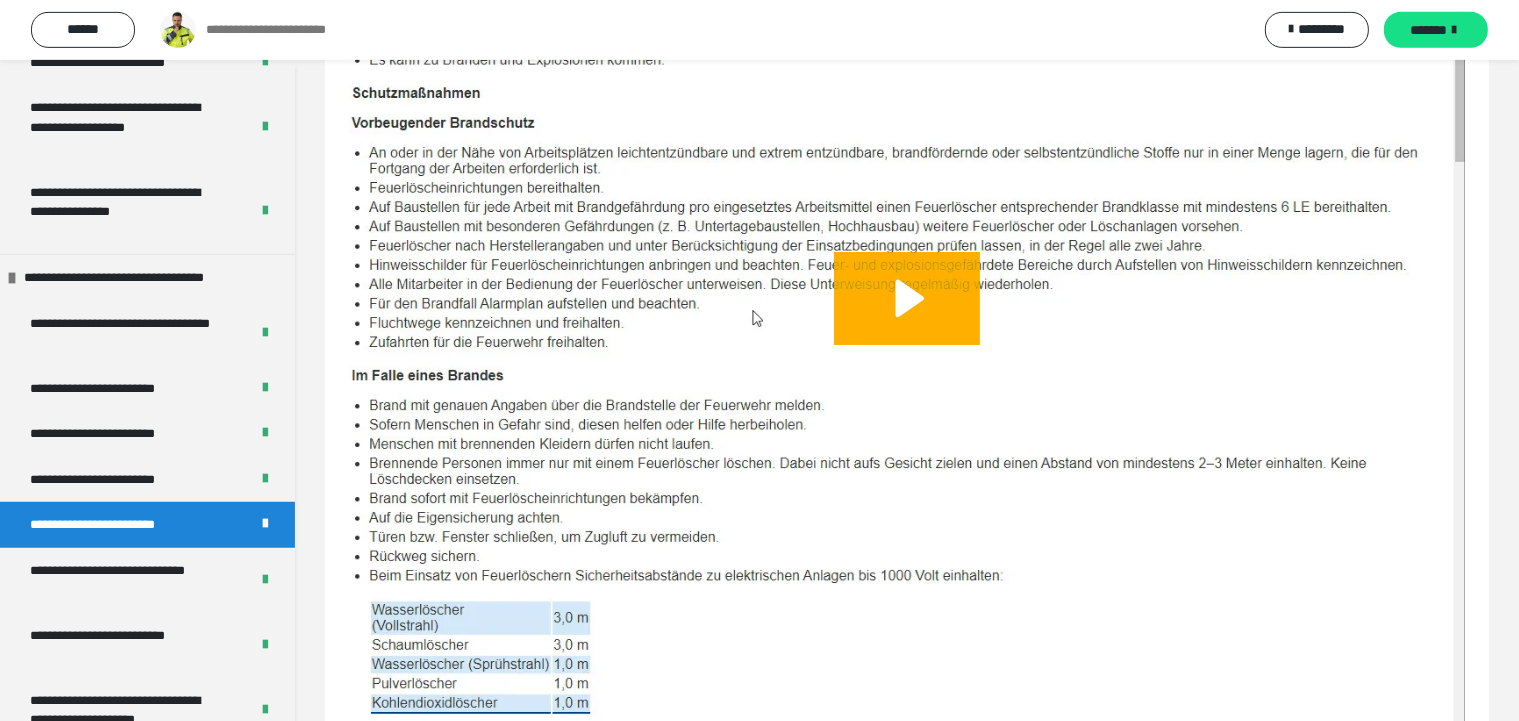 scroll, scrollTop: 376, scrollLeft: 0, axis: vertical 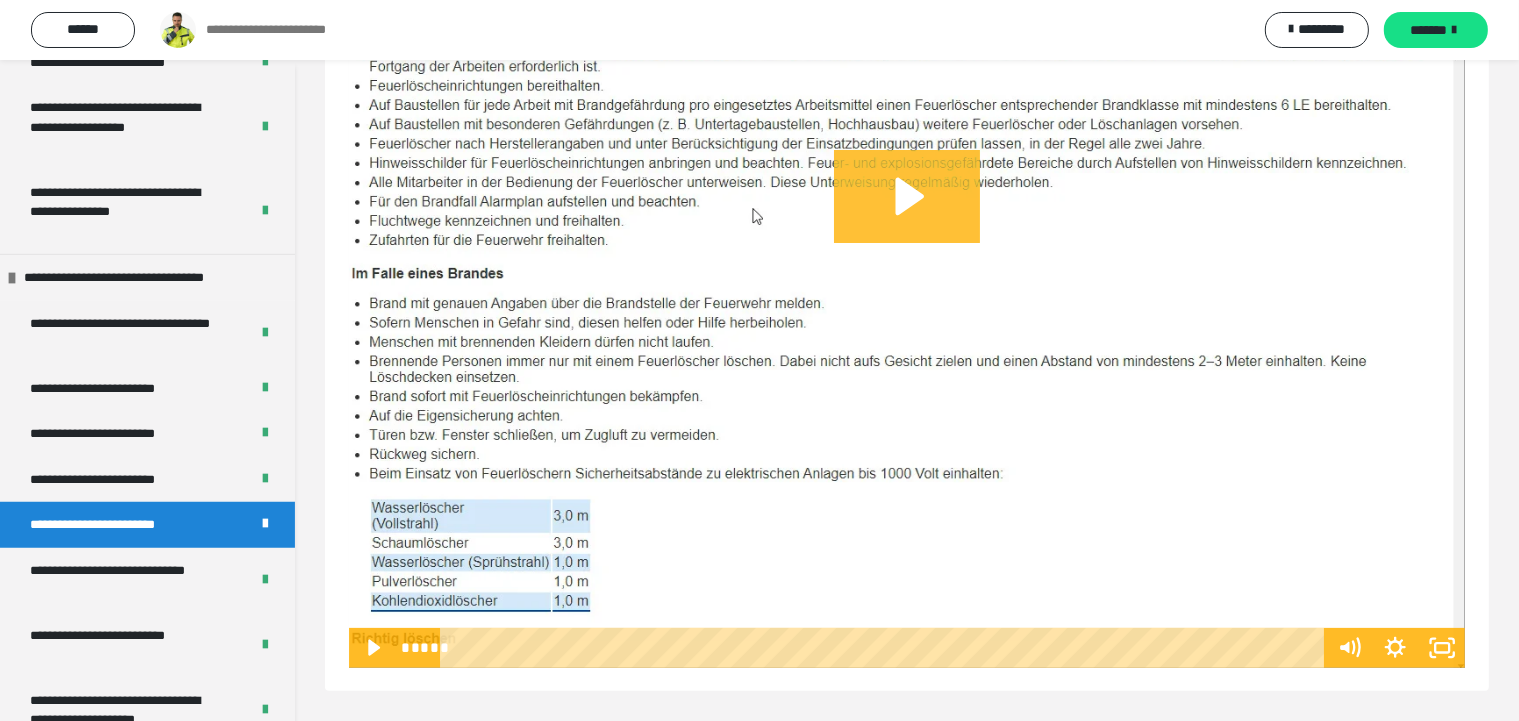 click 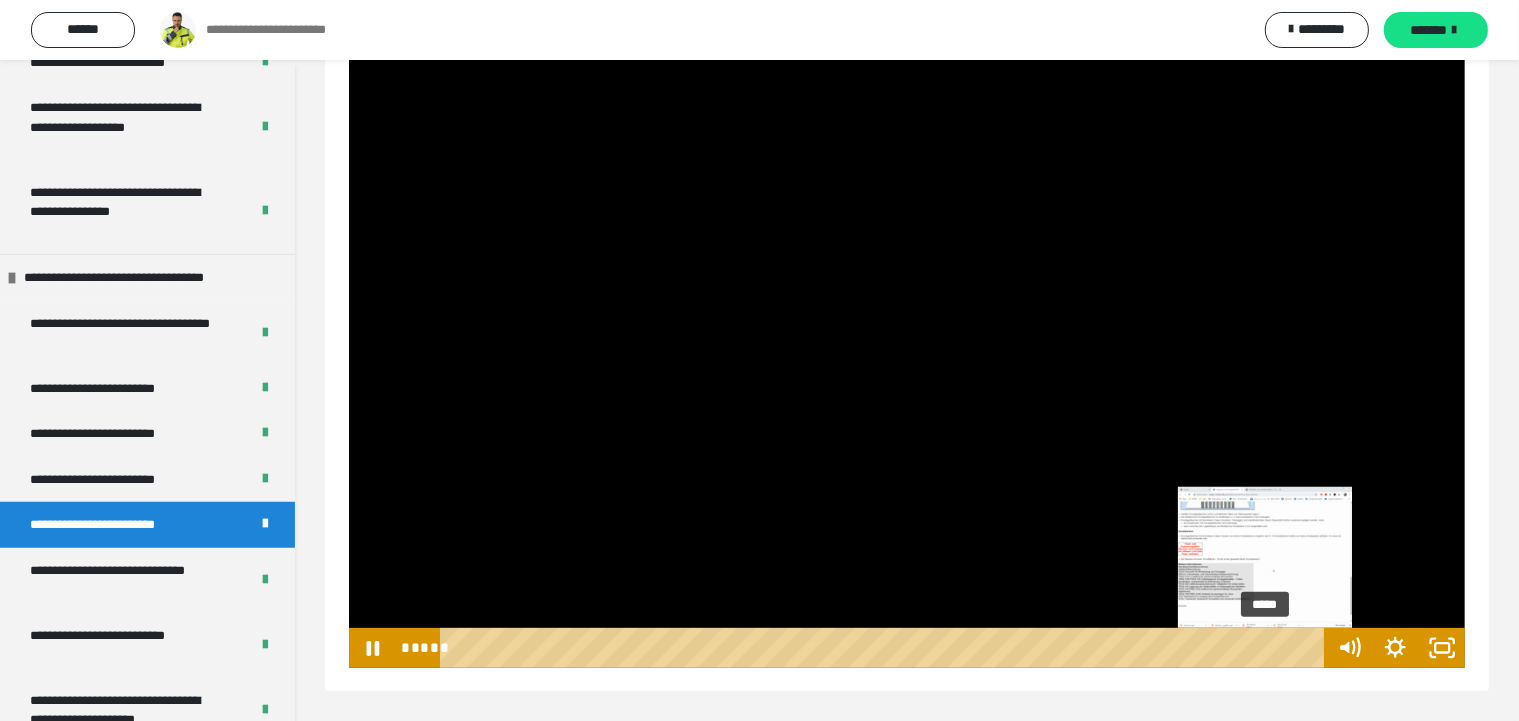 click on "*****" at bounding box center (886, 648) 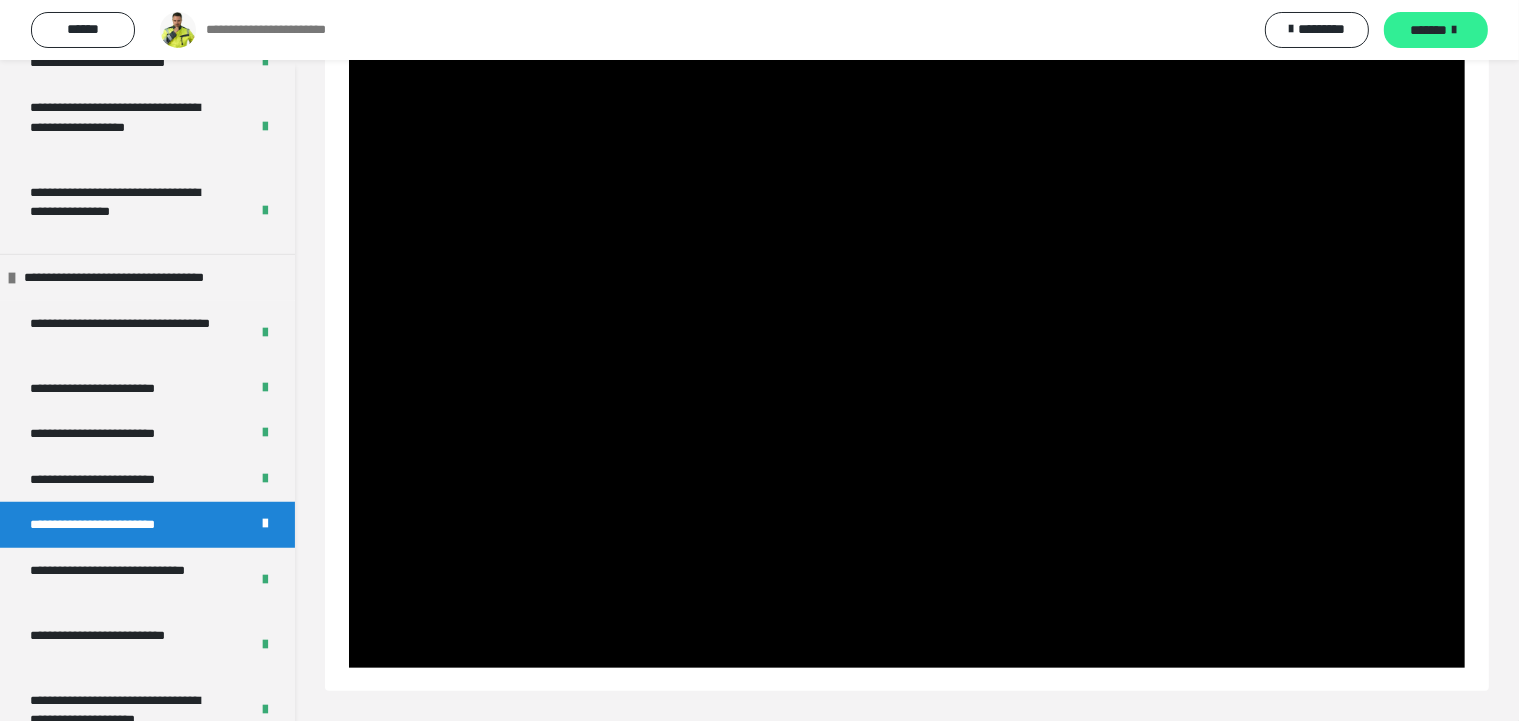 click on "*******" at bounding box center [1436, 30] 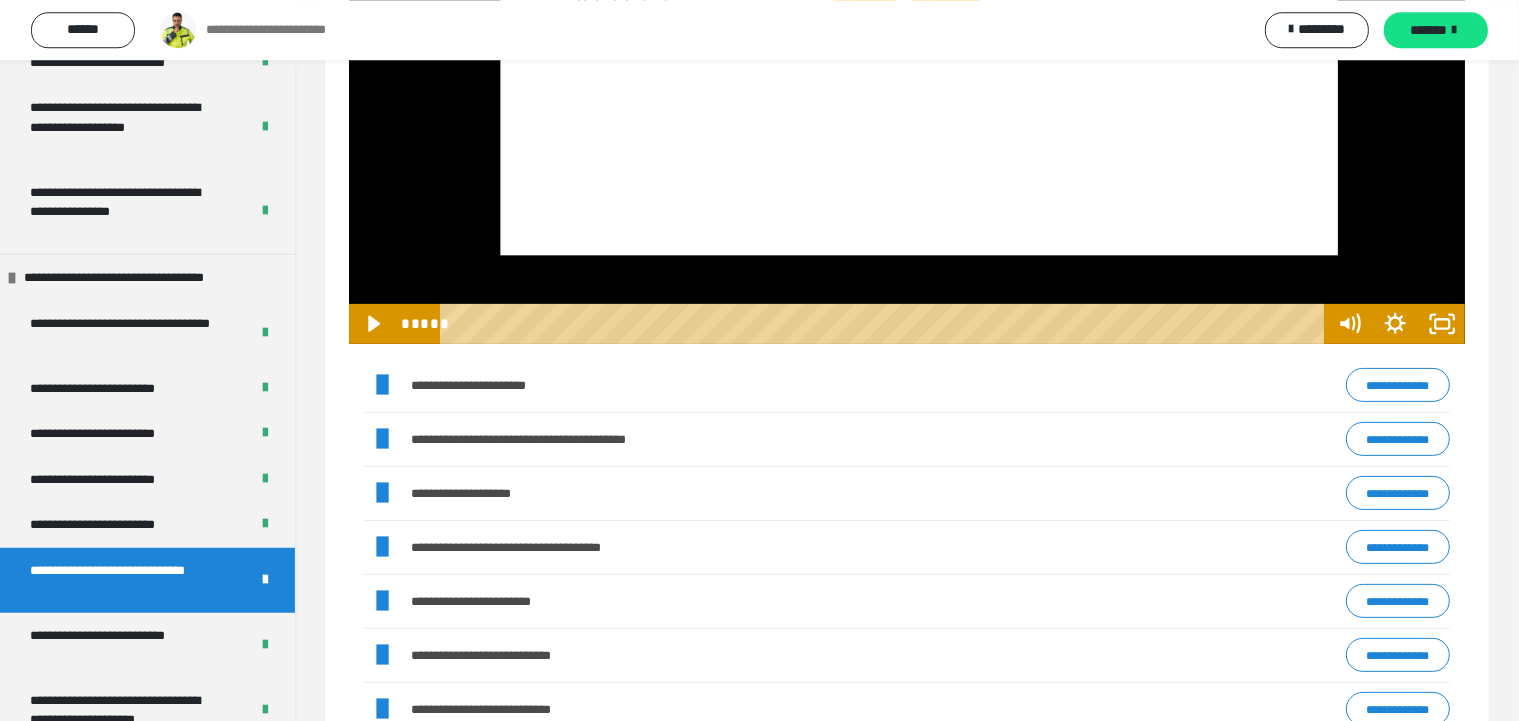 scroll, scrollTop: 615, scrollLeft: 0, axis: vertical 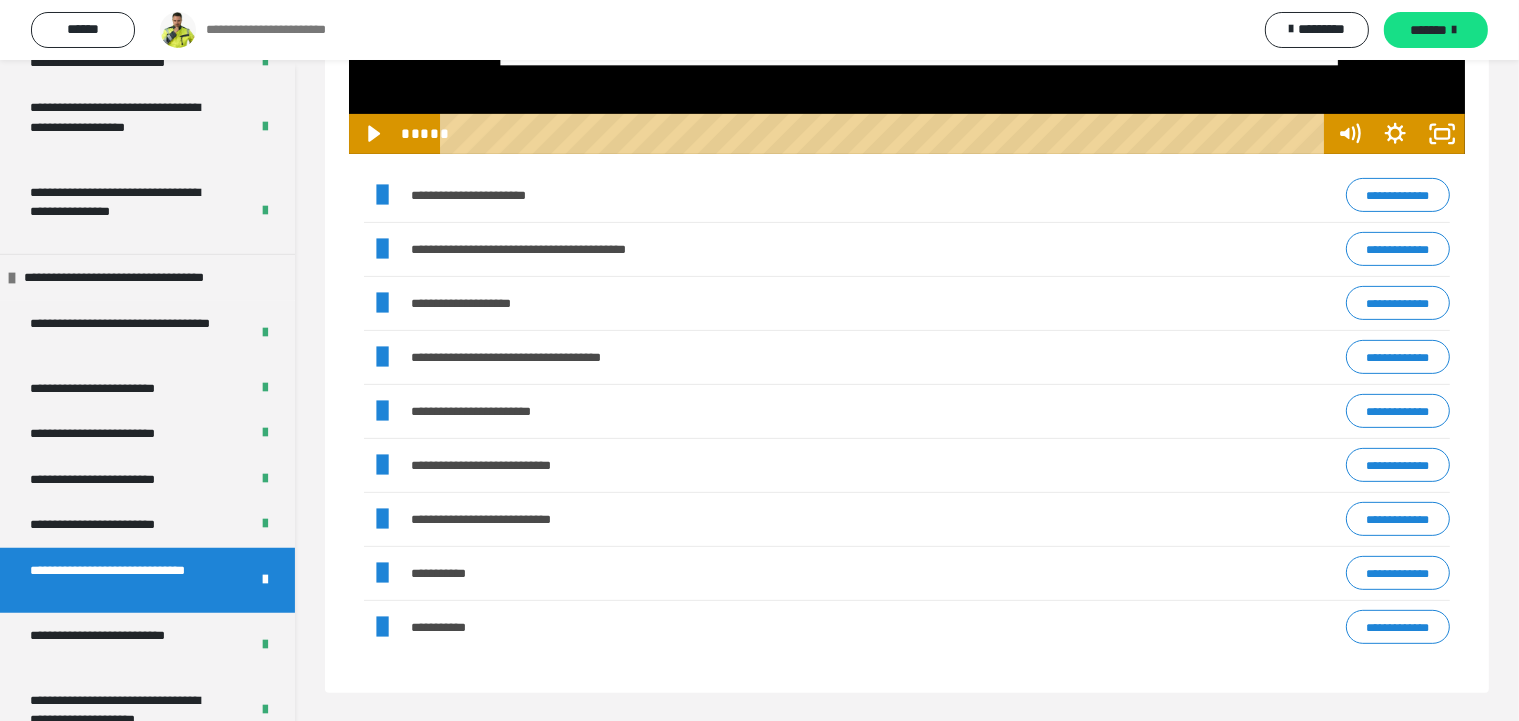 click on "**********" at bounding box center (1398, 195) 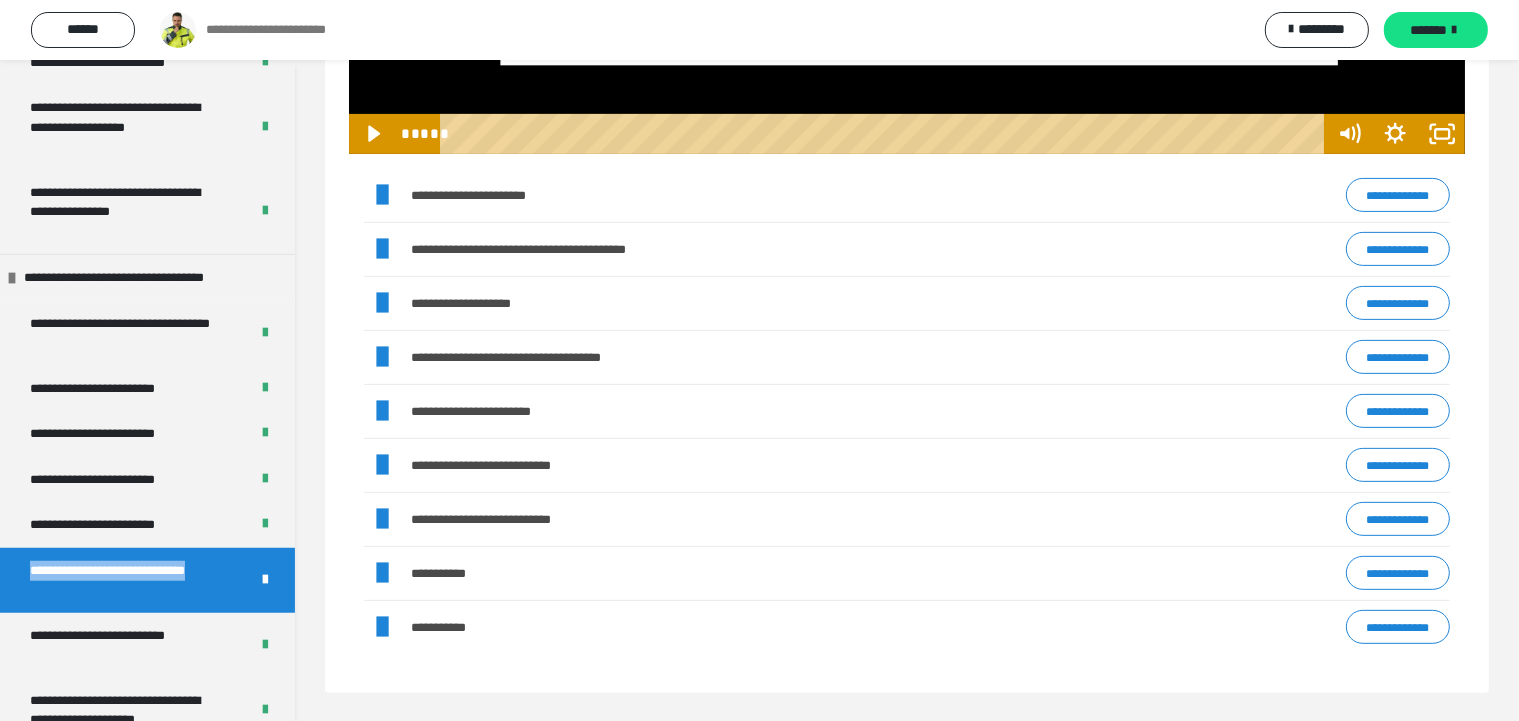drag, startPoint x: 174, startPoint y: 594, endPoint x: 30, endPoint y: 565, distance: 146.89111 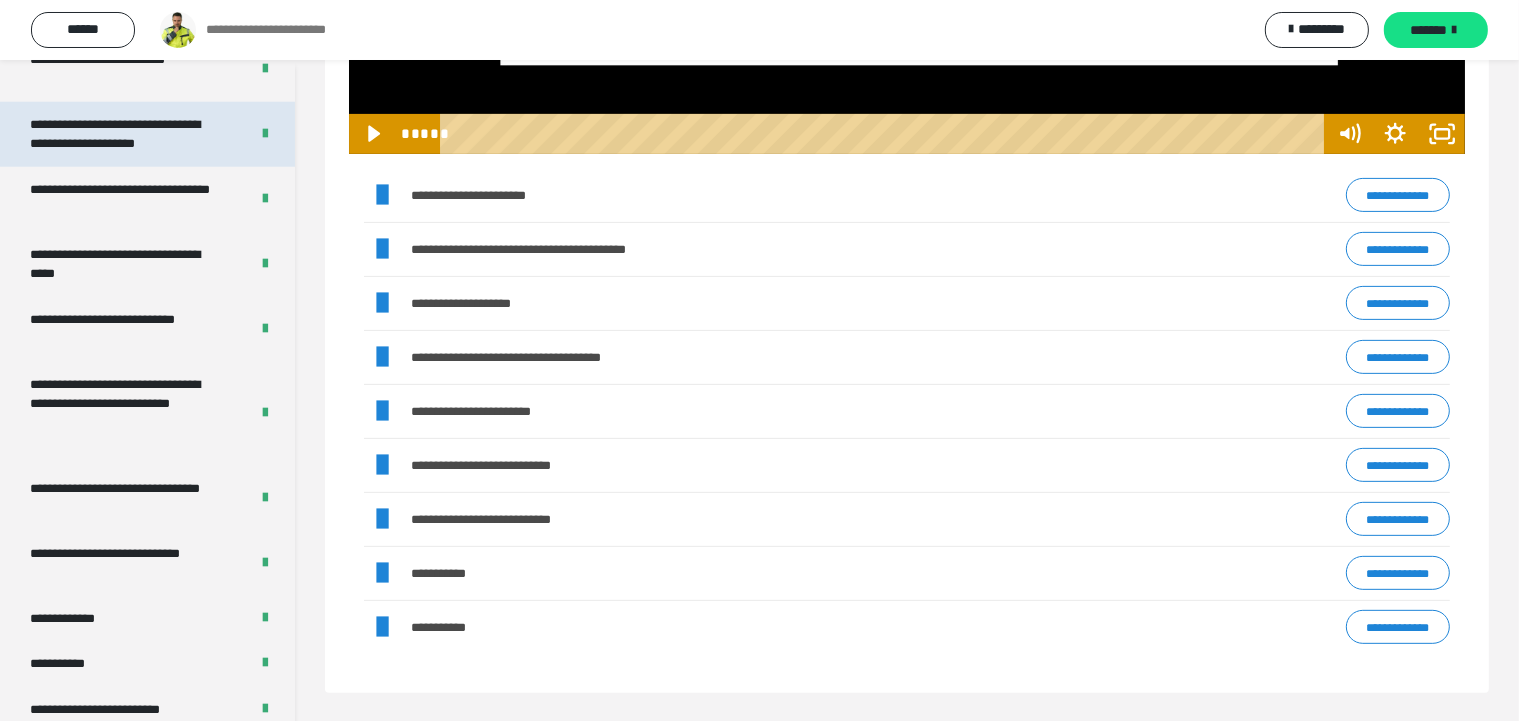scroll, scrollTop: 1920, scrollLeft: 0, axis: vertical 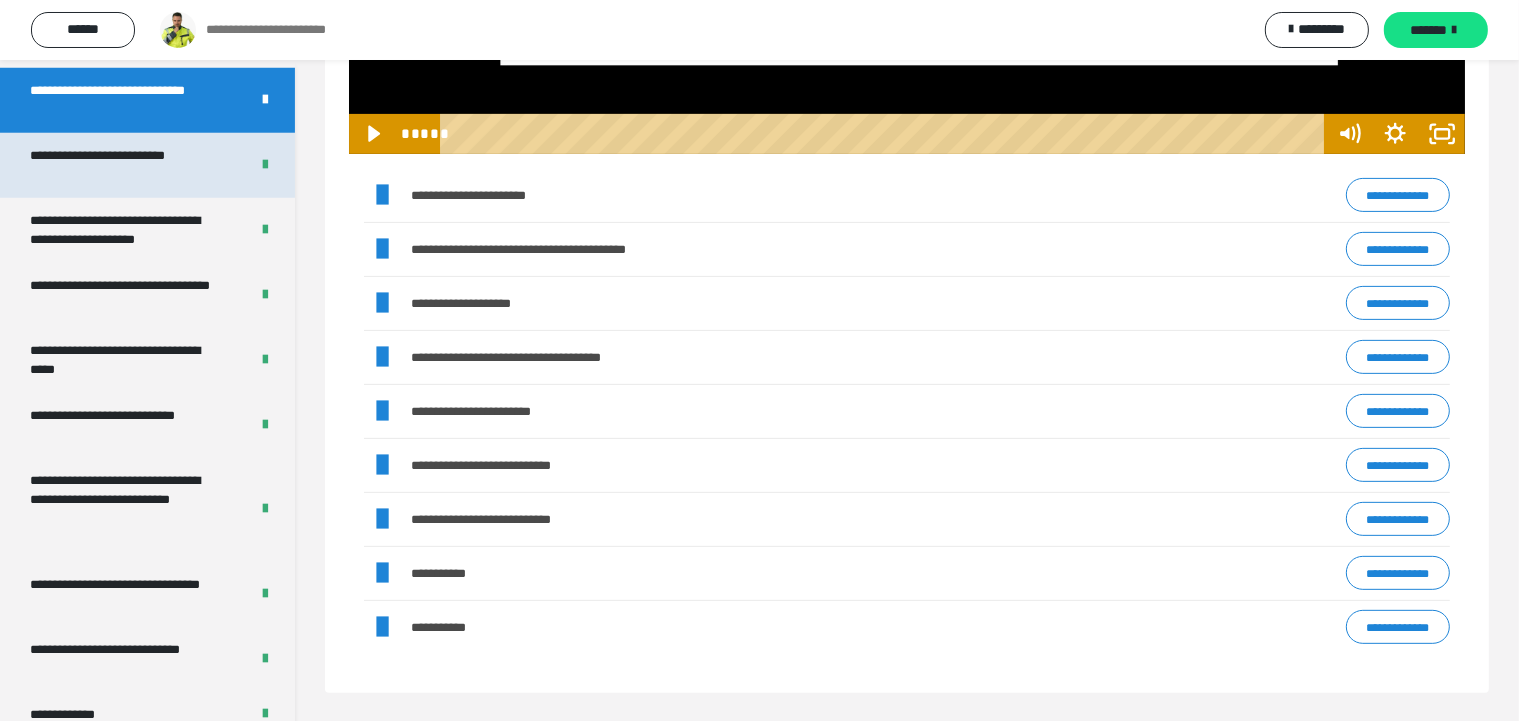 click on "**********" at bounding box center [123, 165] 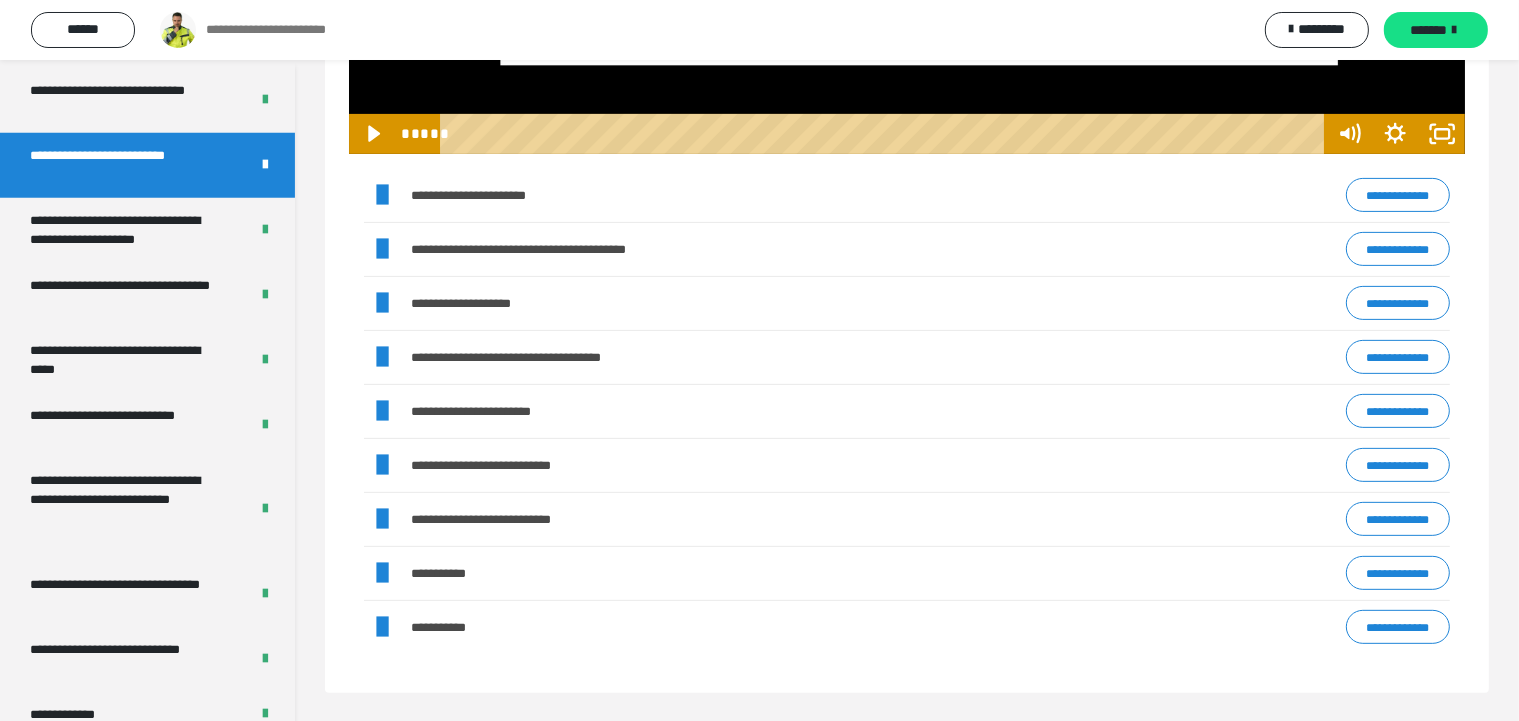click on "**********" at bounding box center (123, 165) 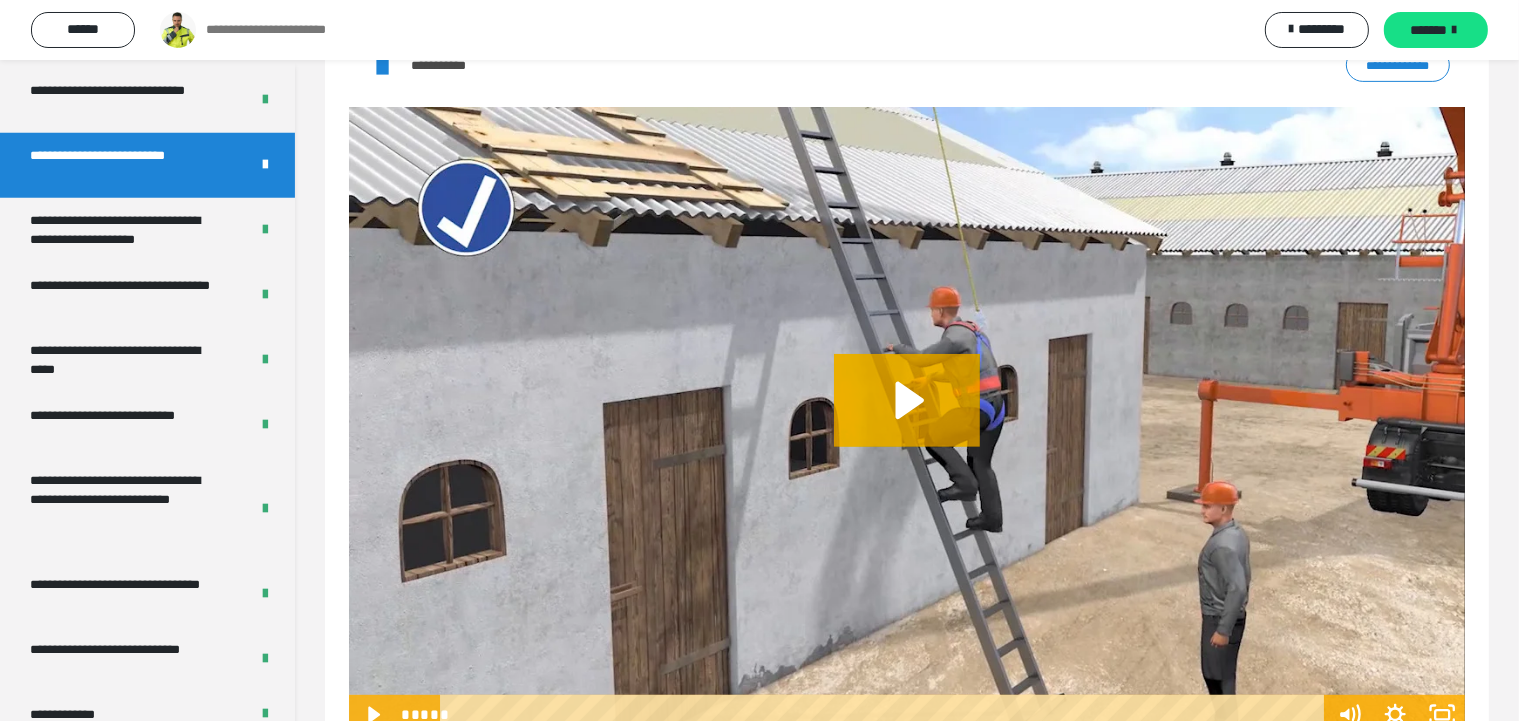 scroll, scrollTop: 866, scrollLeft: 0, axis: vertical 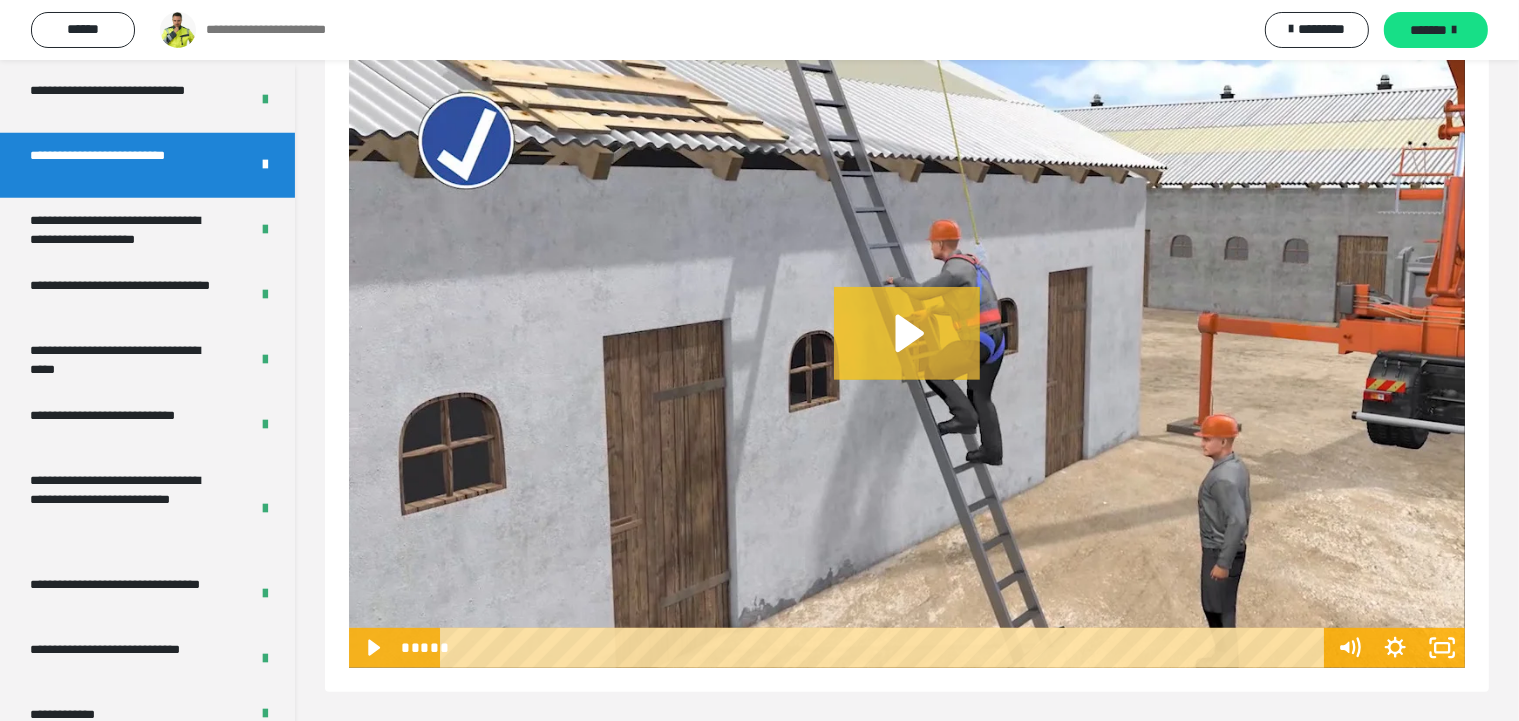 click 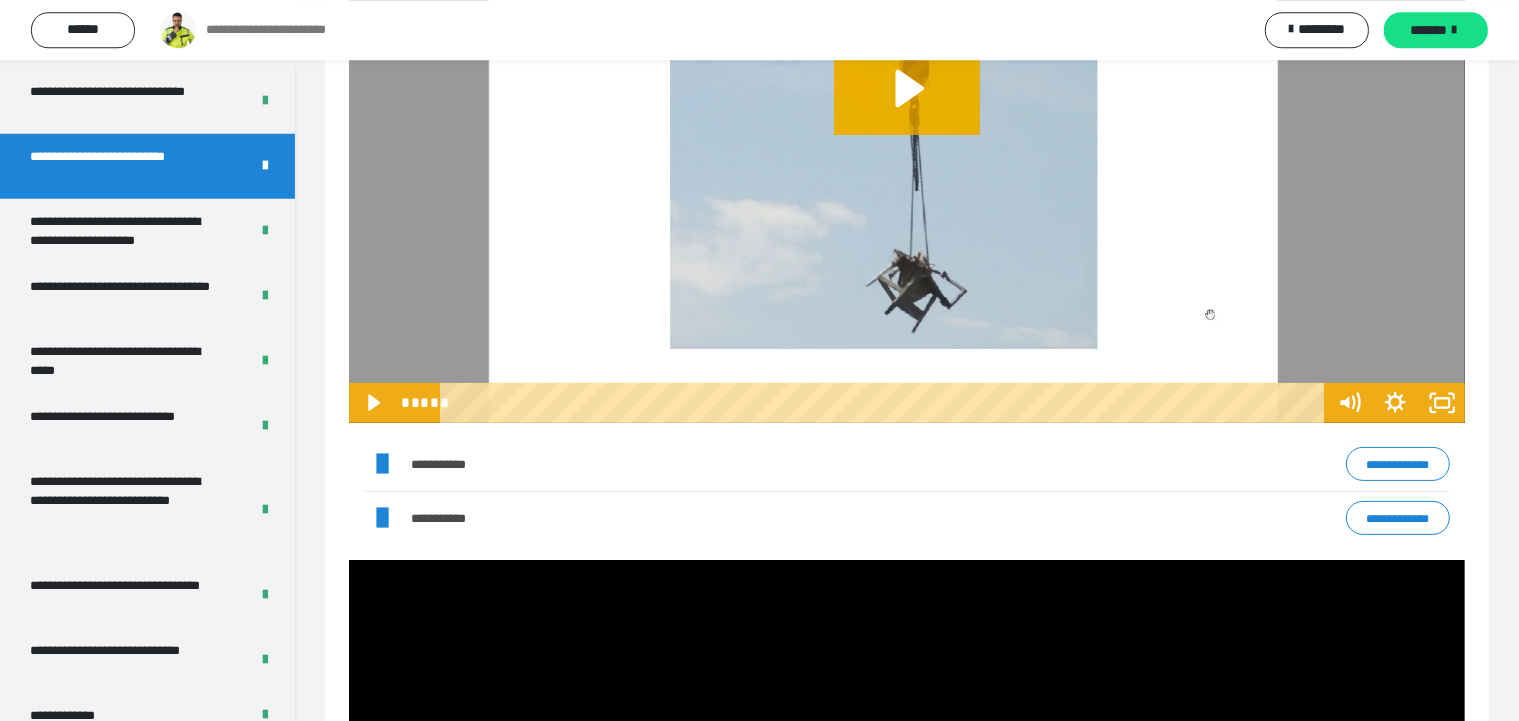 scroll, scrollTop: 338, scrollLeft: 0, axis: vertical 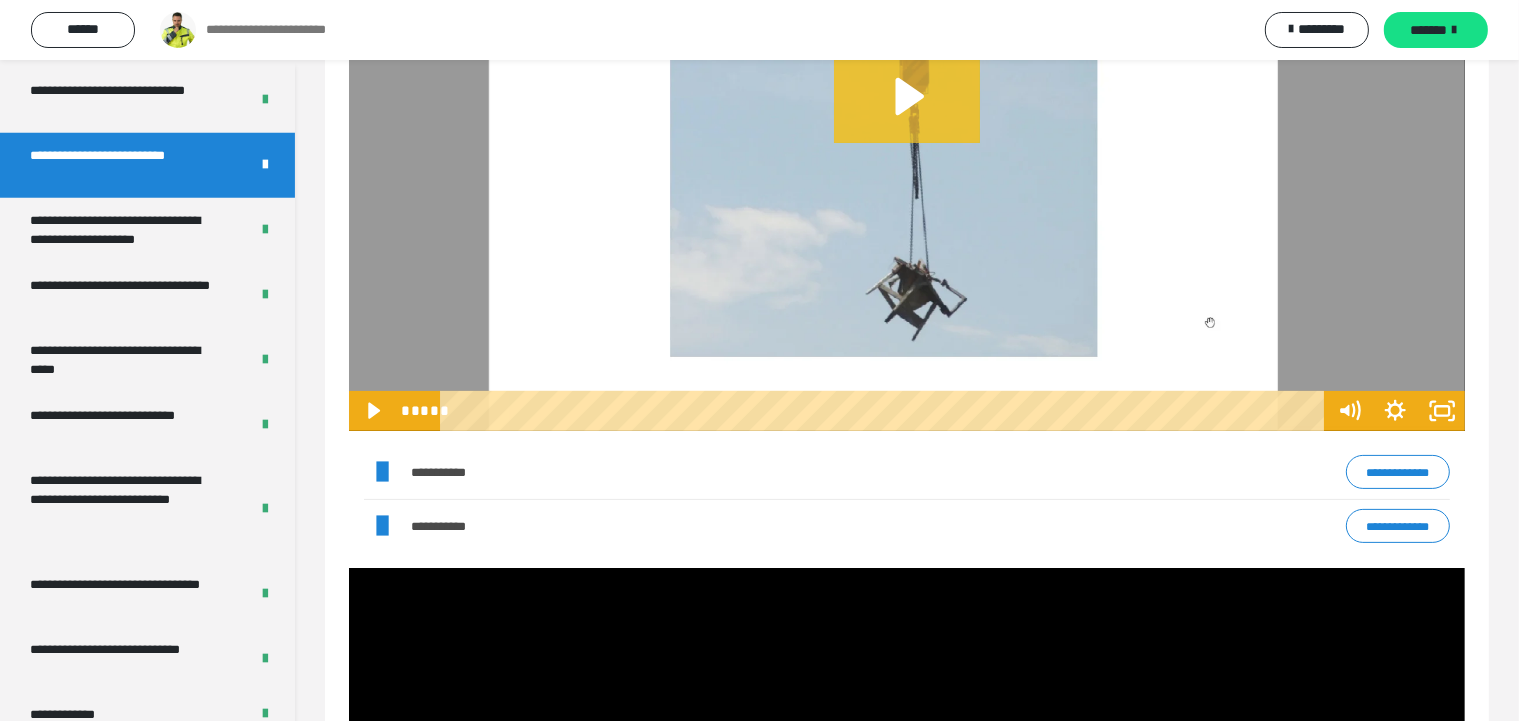 click 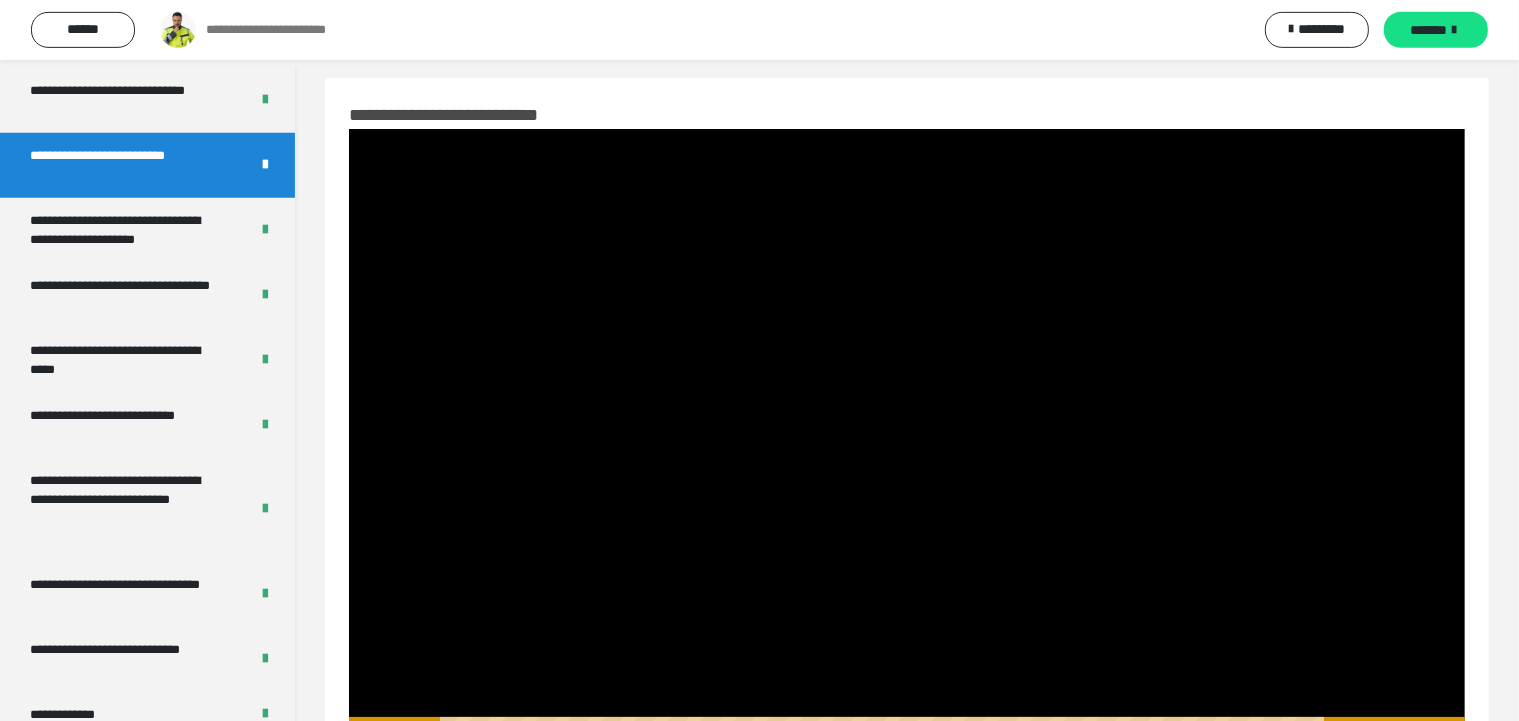 scroll, scrollTop: 0, scrollLeft: 0, axis: both 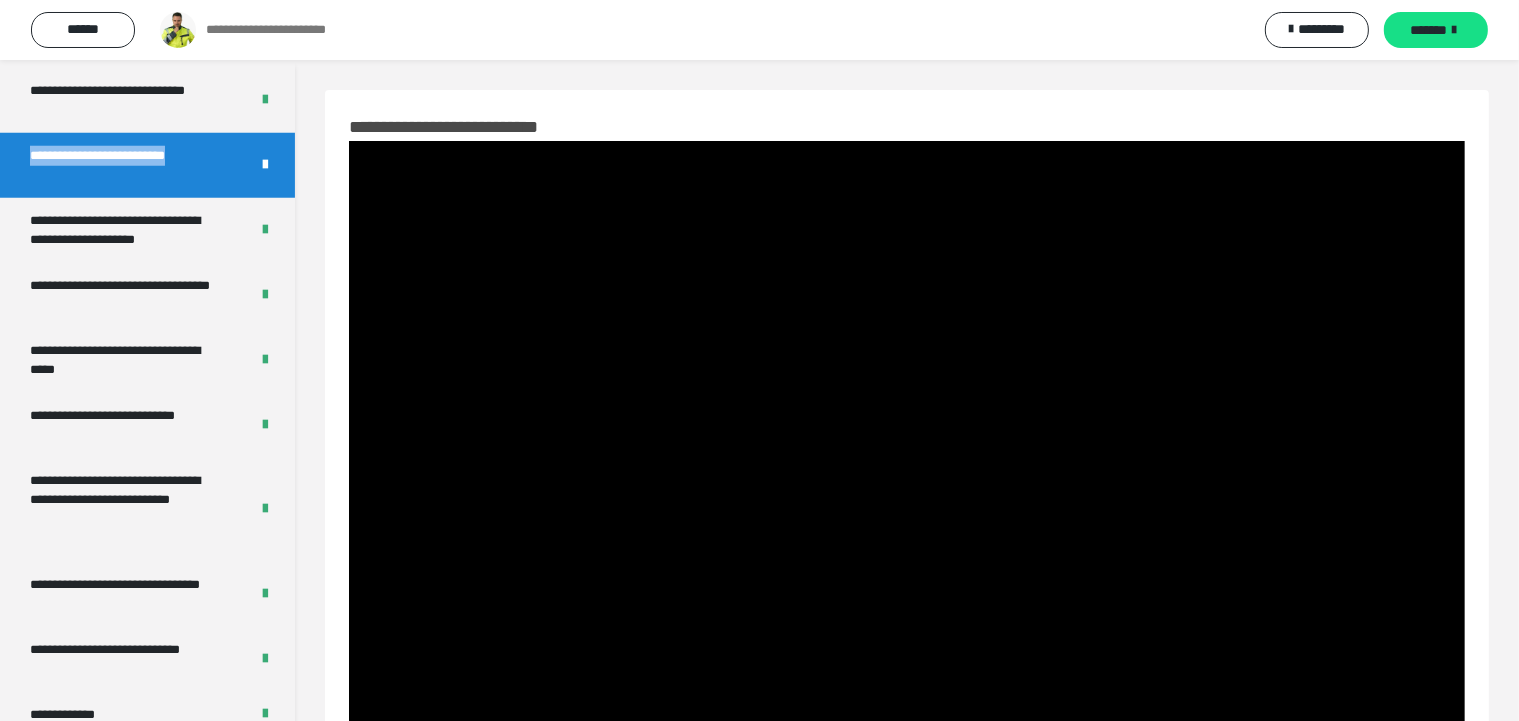 drag, startPoint x: 58, startPoint y: 173, endPoint x: 16, endPoint y: 154, distance: 46.09772 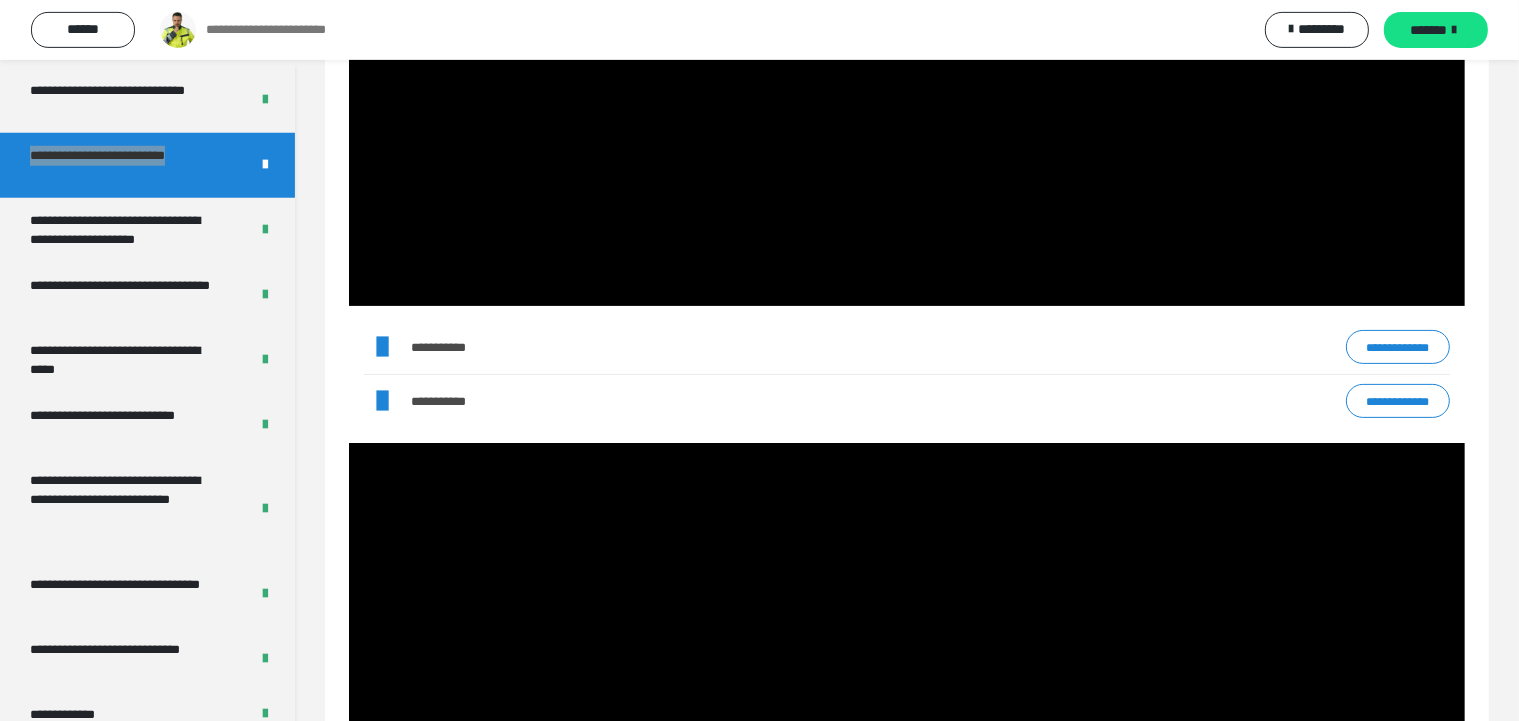 scroll, scrollTop: 422, scrollLeft: 0, axis: vertical 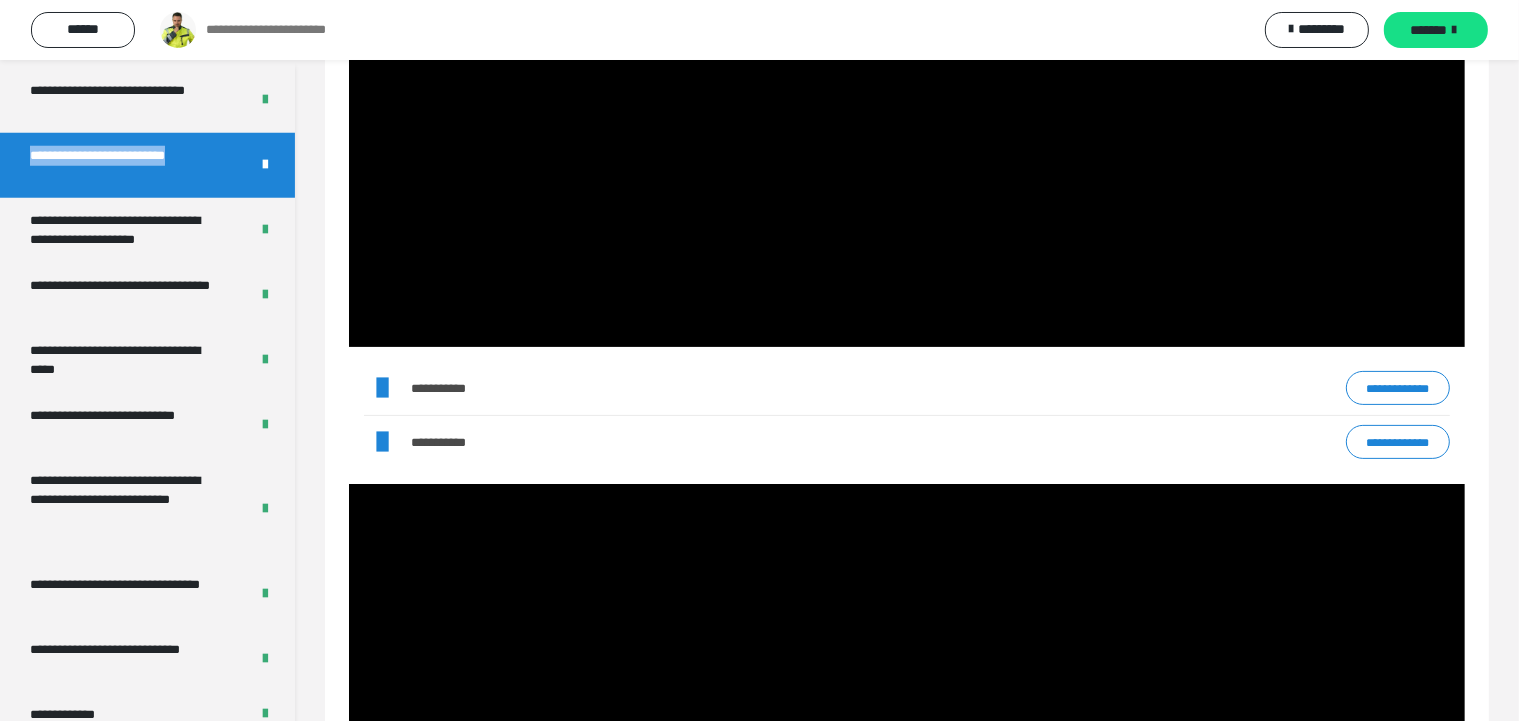 click on "**********" at bounding box center (1398, 388) 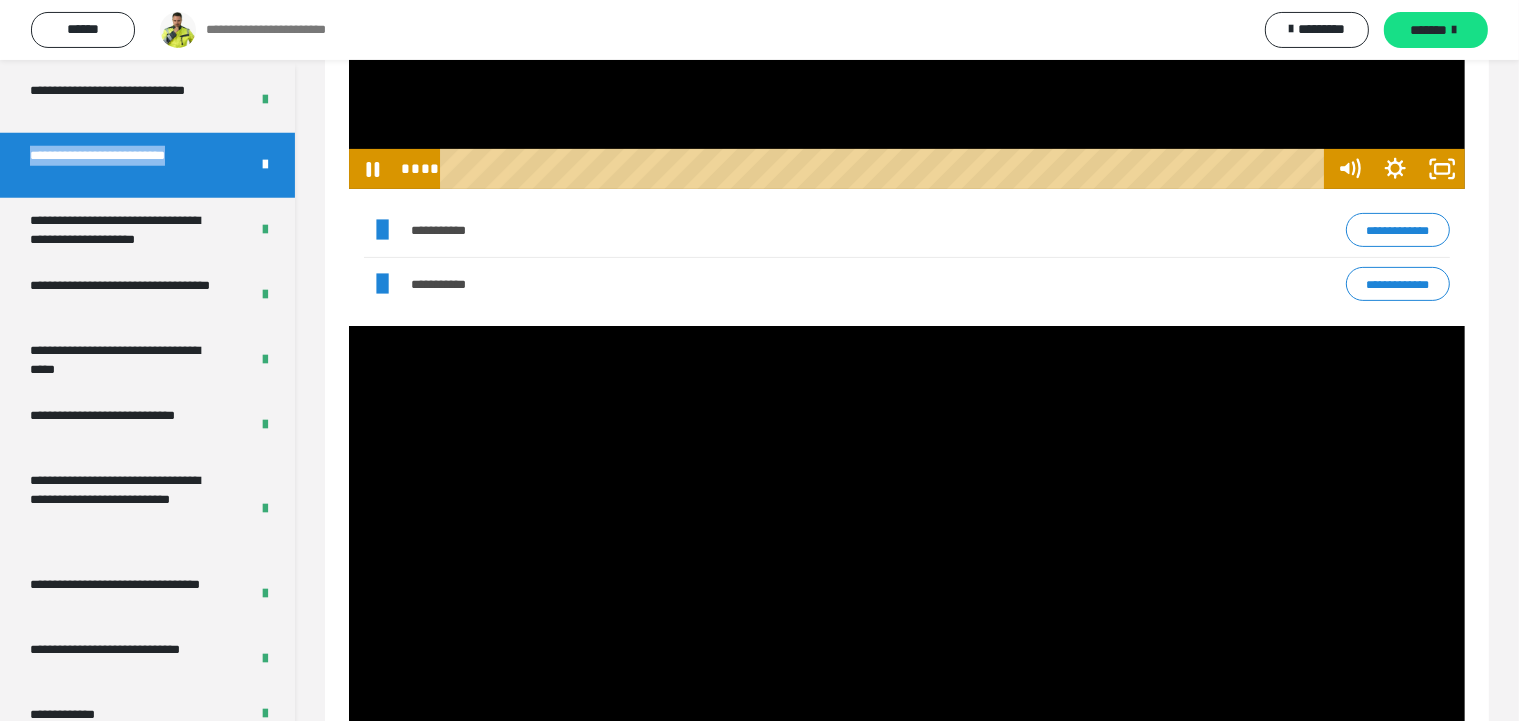 scroll, scrollTop: 866, scrollLeft: 0, axis: vertical 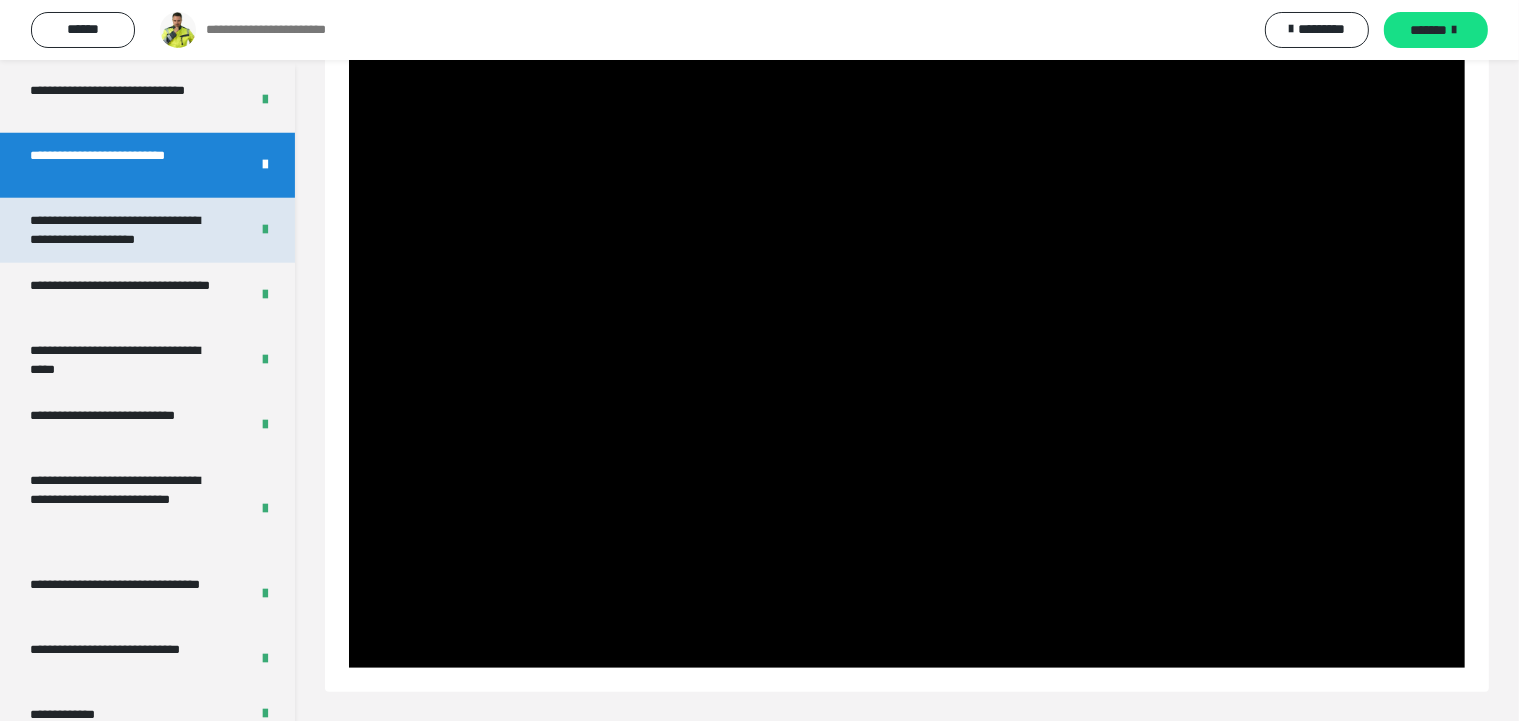 click on "**********" at bounding box center (123, 230) 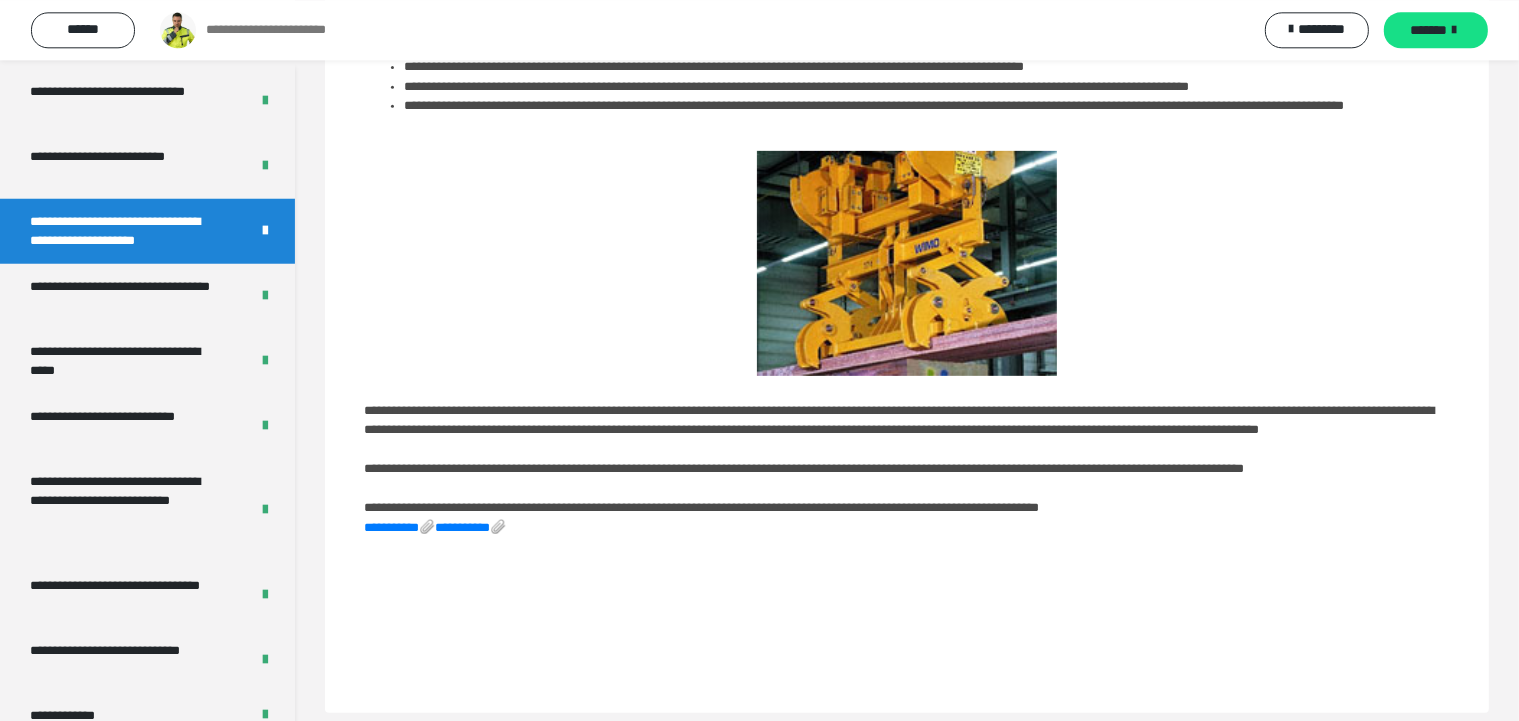 scroll, scrollTop: 897, scrollLeft: 0, axis: vertical 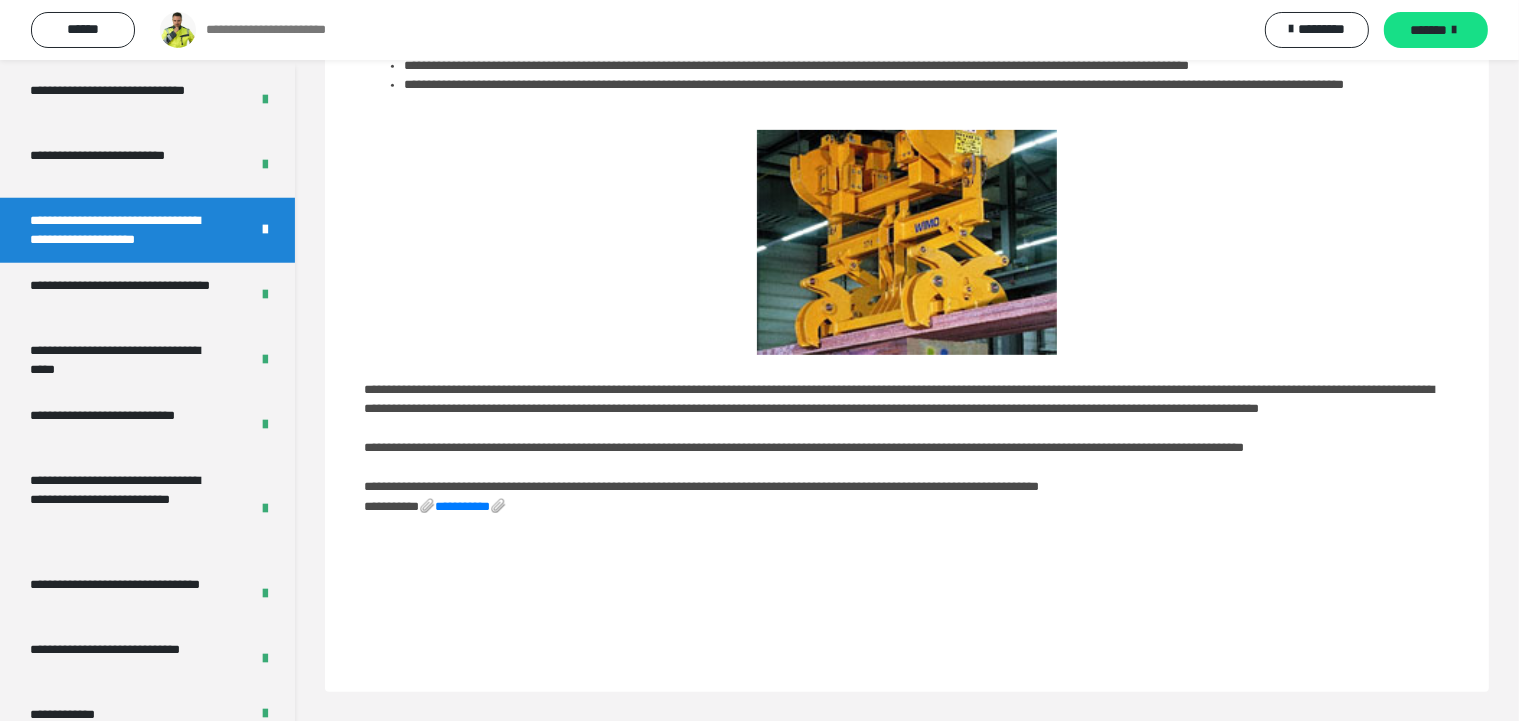 click on "**********" at bounding box center [399, 506] 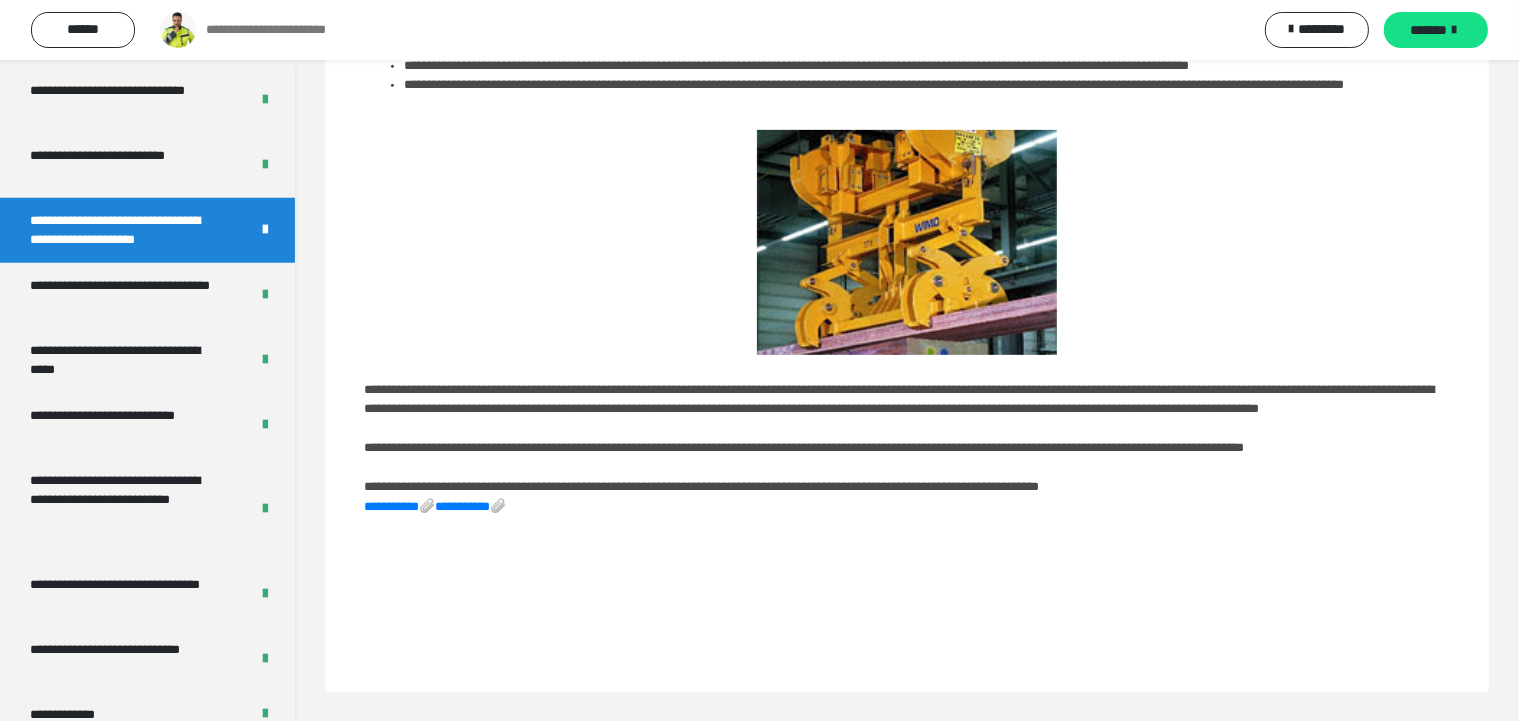 click on "**********" at bounding box center (907, -44) 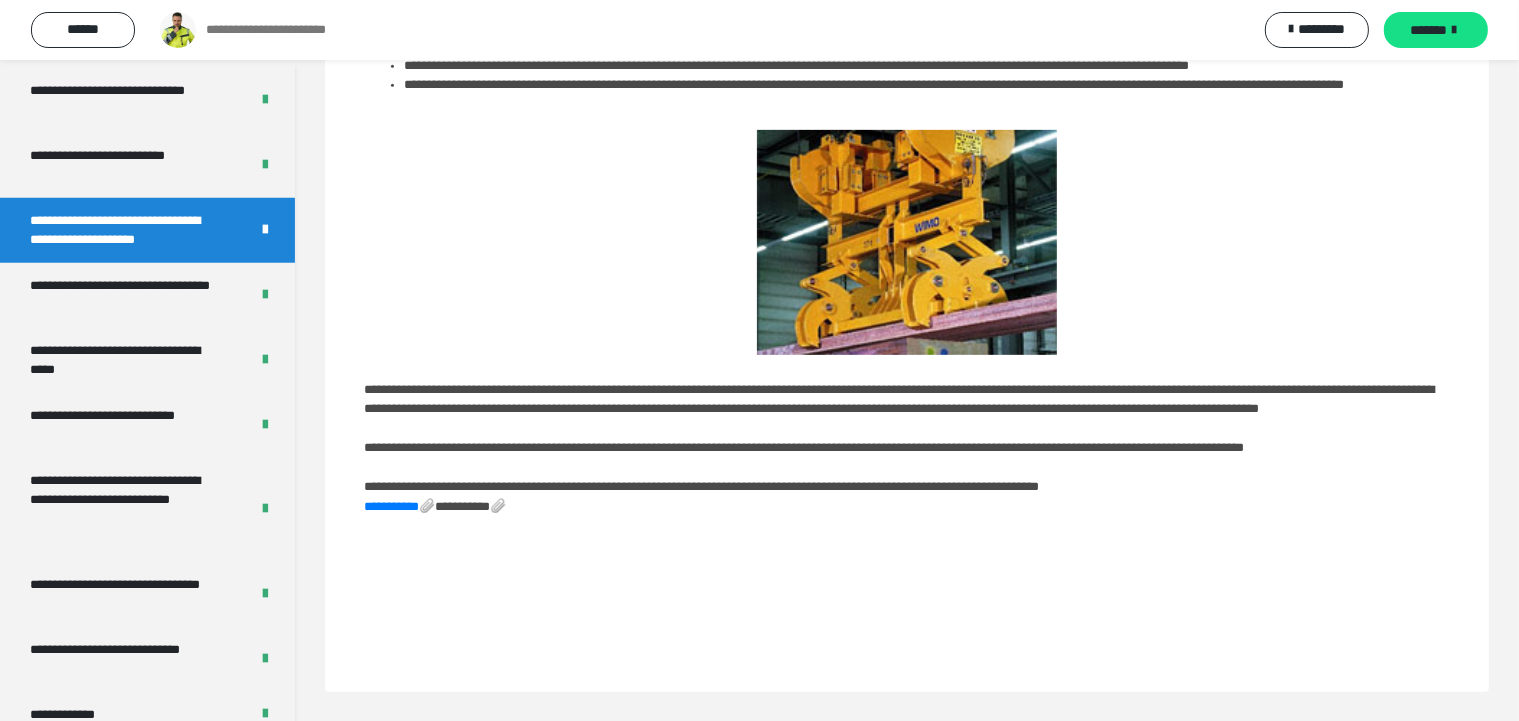 click on "**********" at bounding box center [470, 506] 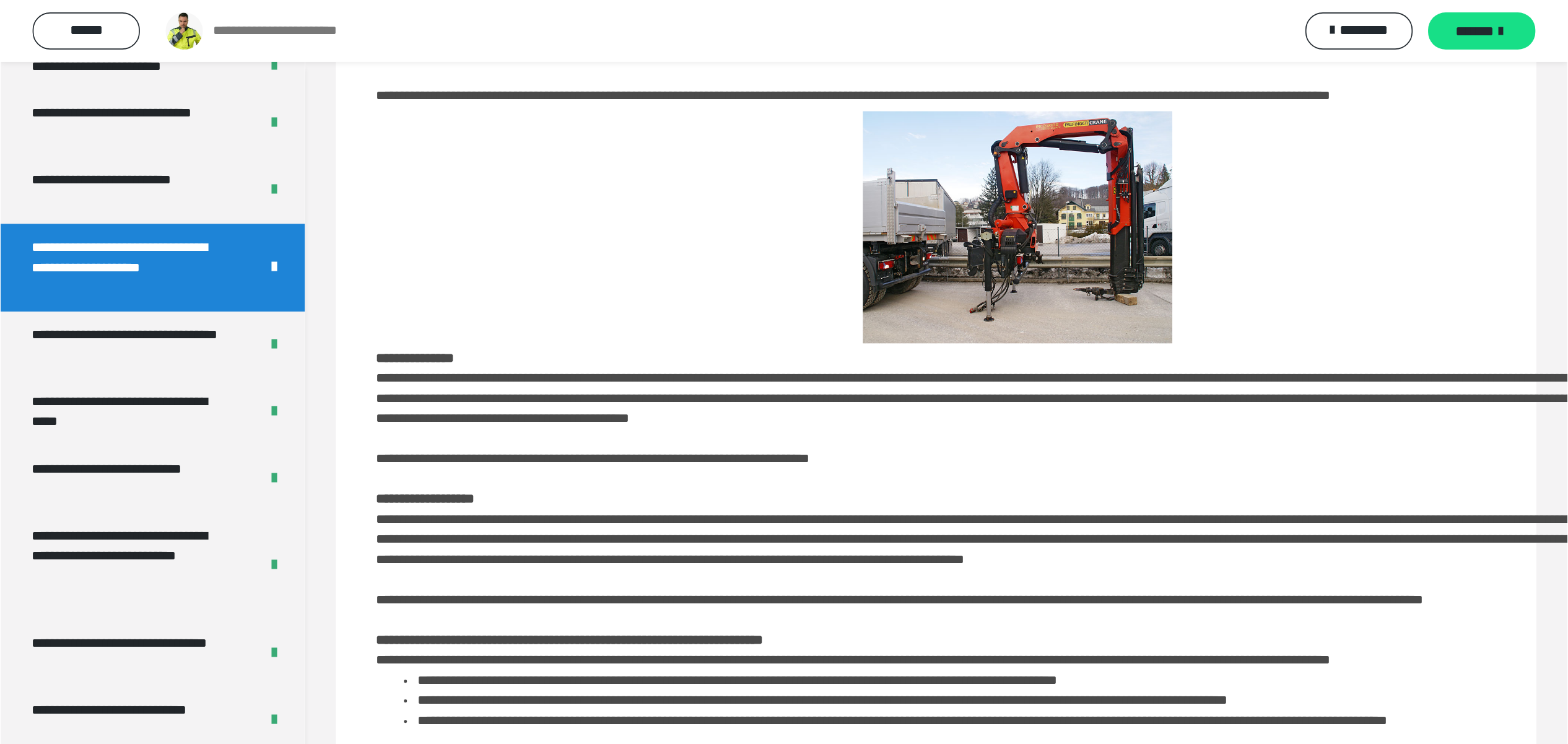scroll, scrollTop: 127, scrollLeft: 0, axis: vertical 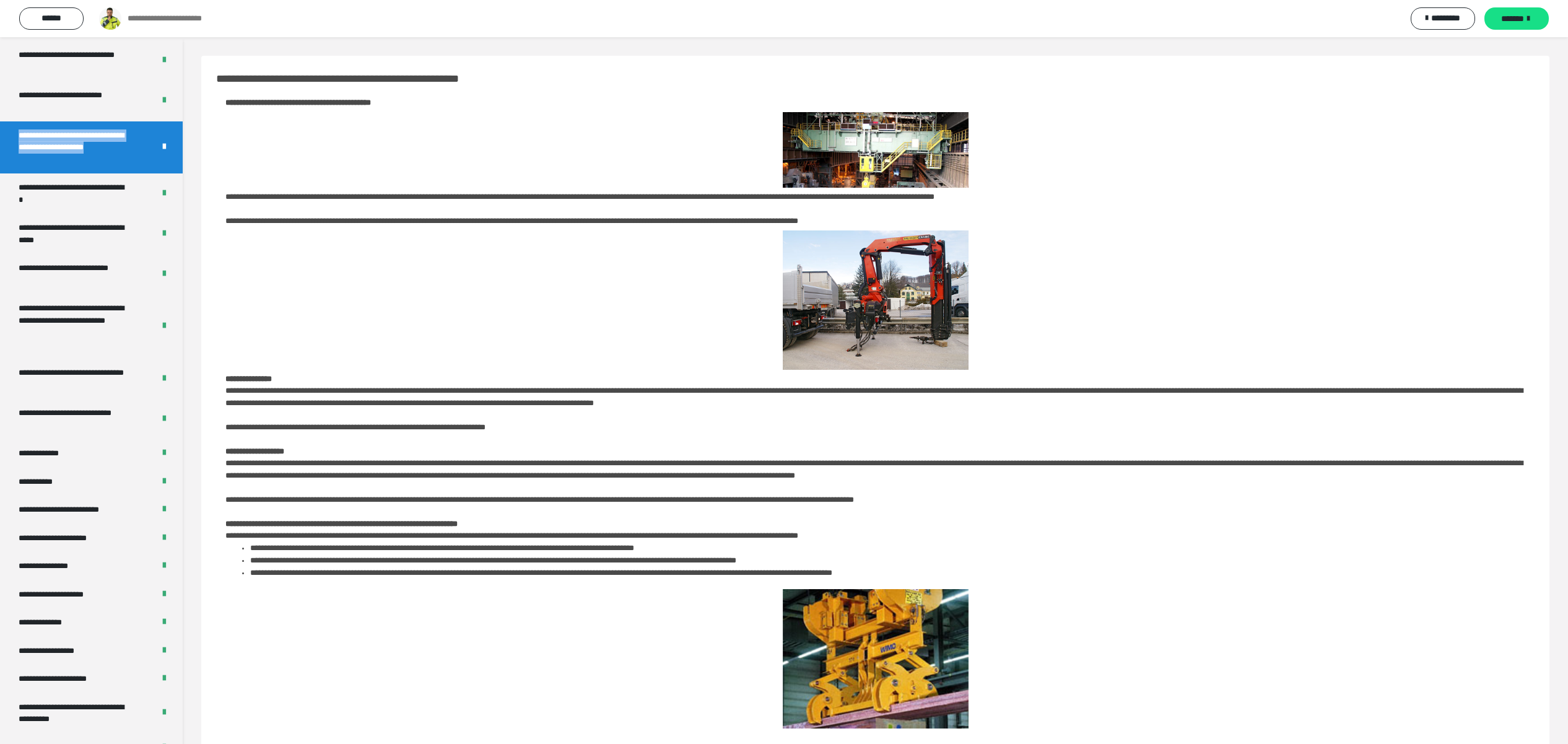 drag, startPoint x: 84, startPoint y: 159, endPoint x: 7, endPoint y: 133, distance: 81.27115 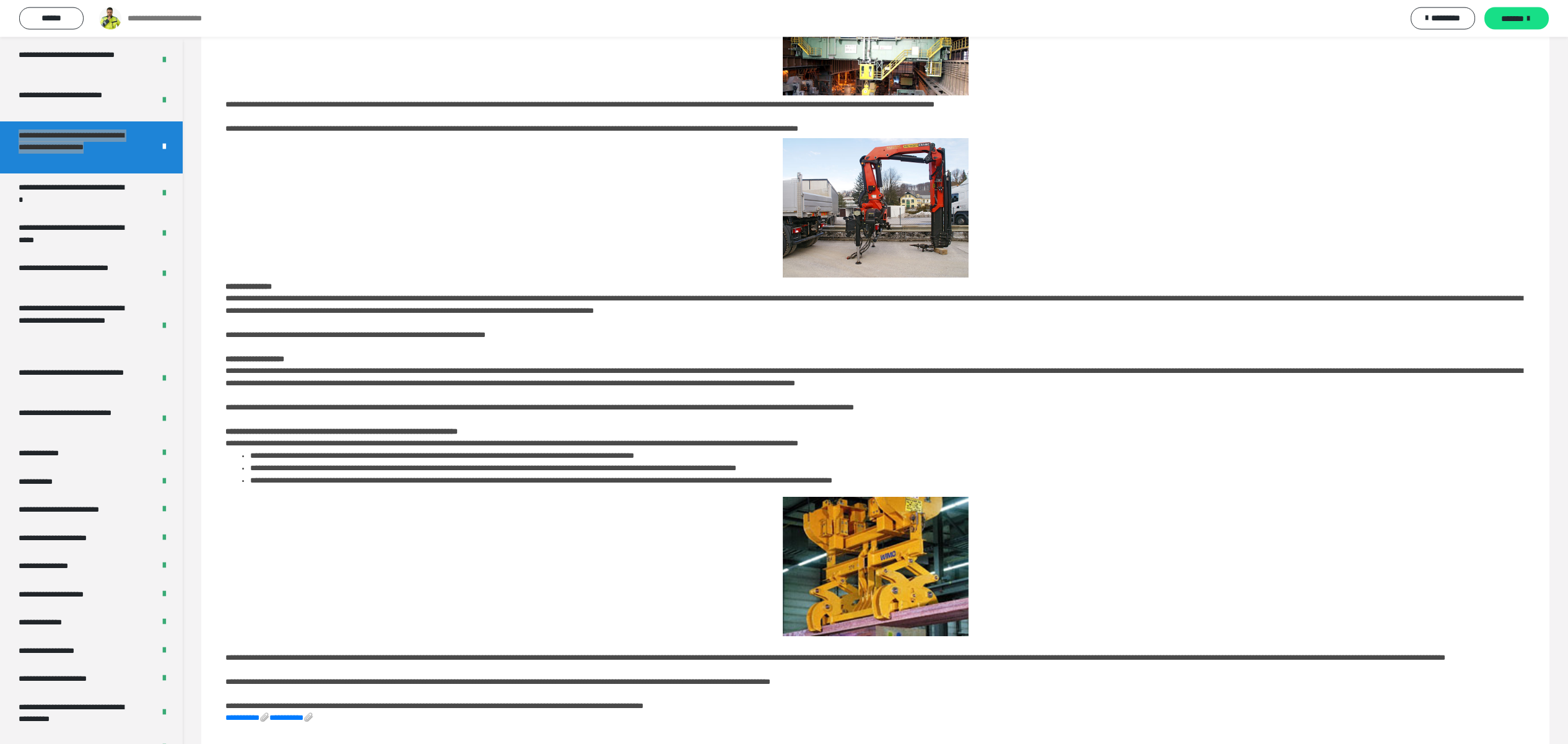 scroll, scrollTop: 127, scrollLeft: 0, axis: vertical 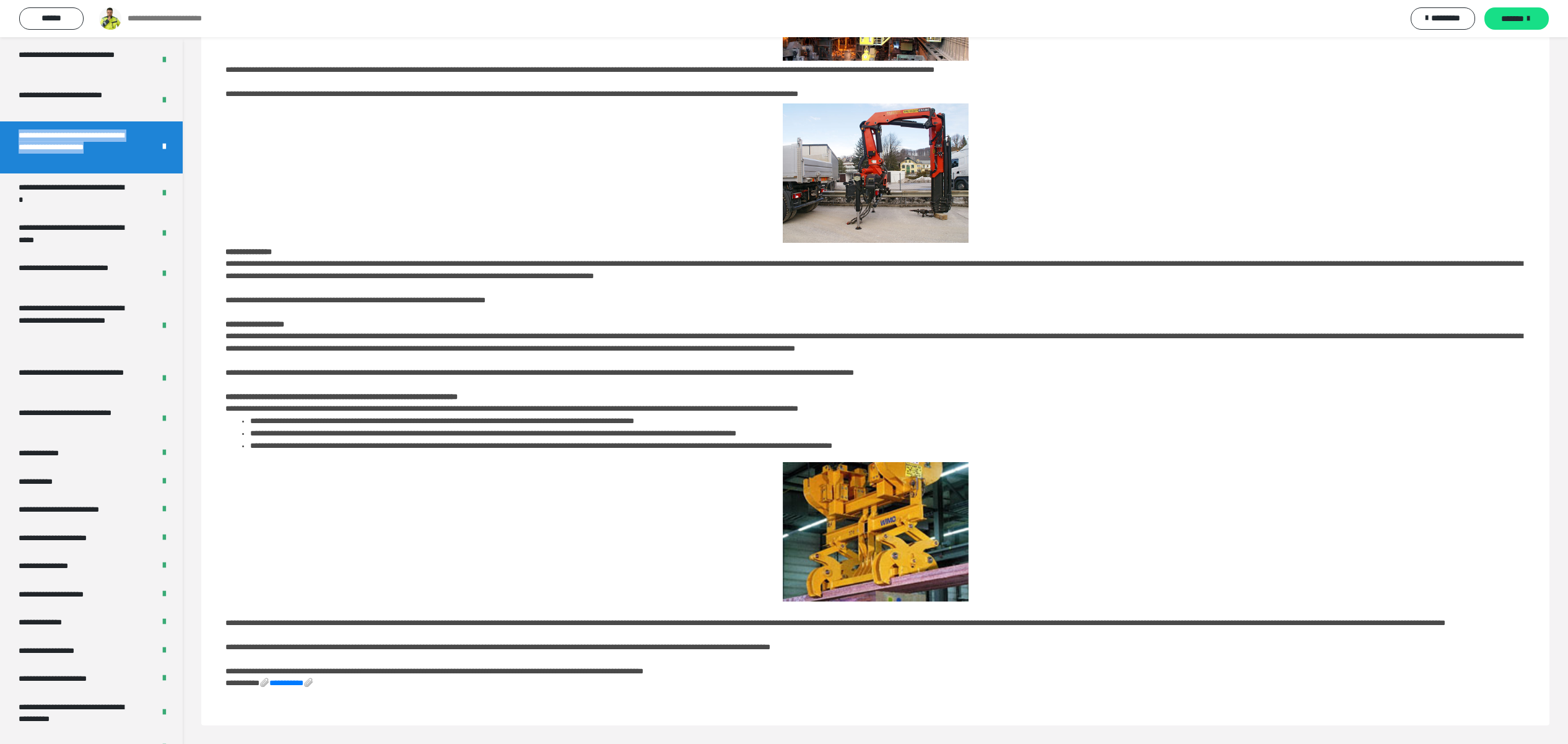 click on "**********" at bounding box center (247, 683) 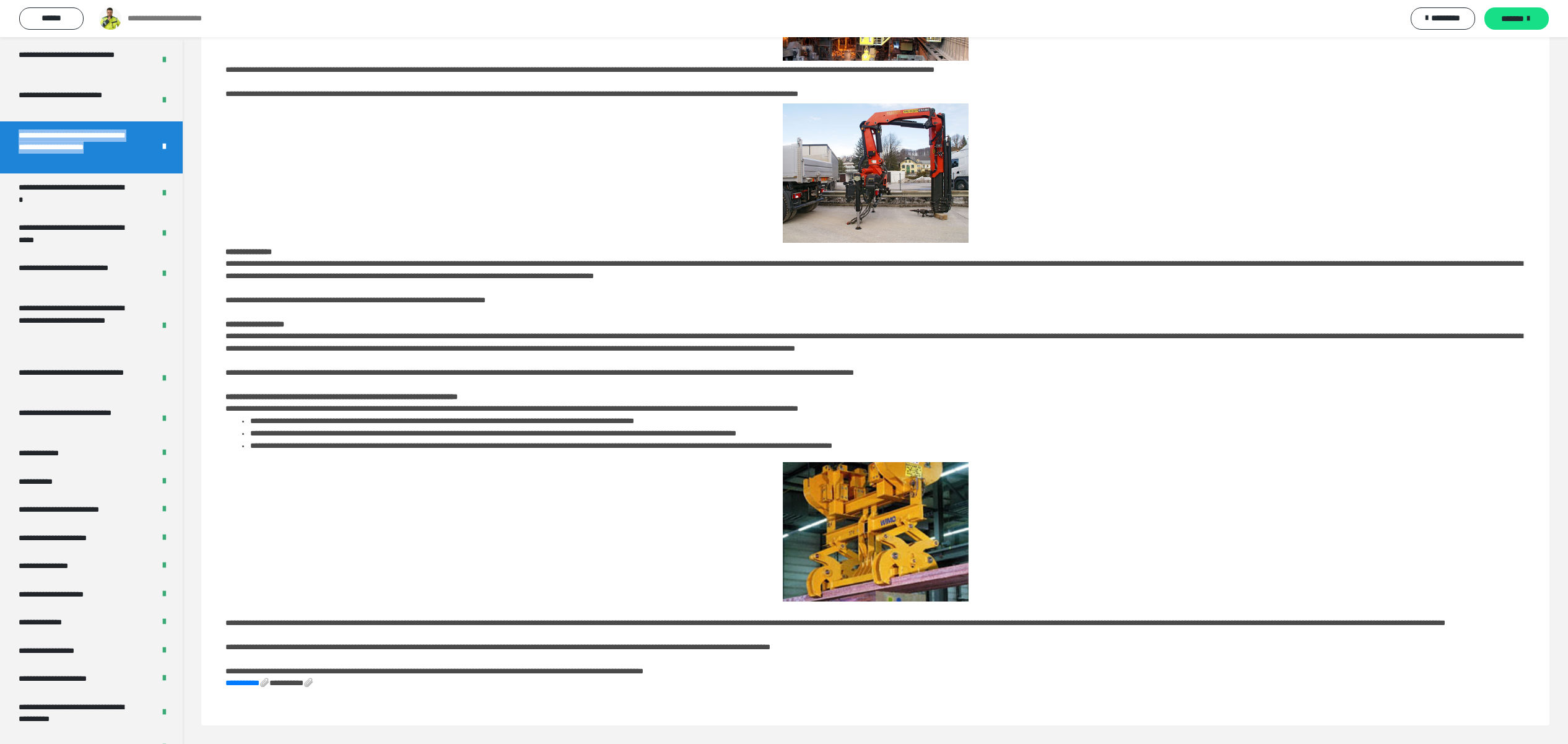 click on "**********" at bounding box center [291, 683] 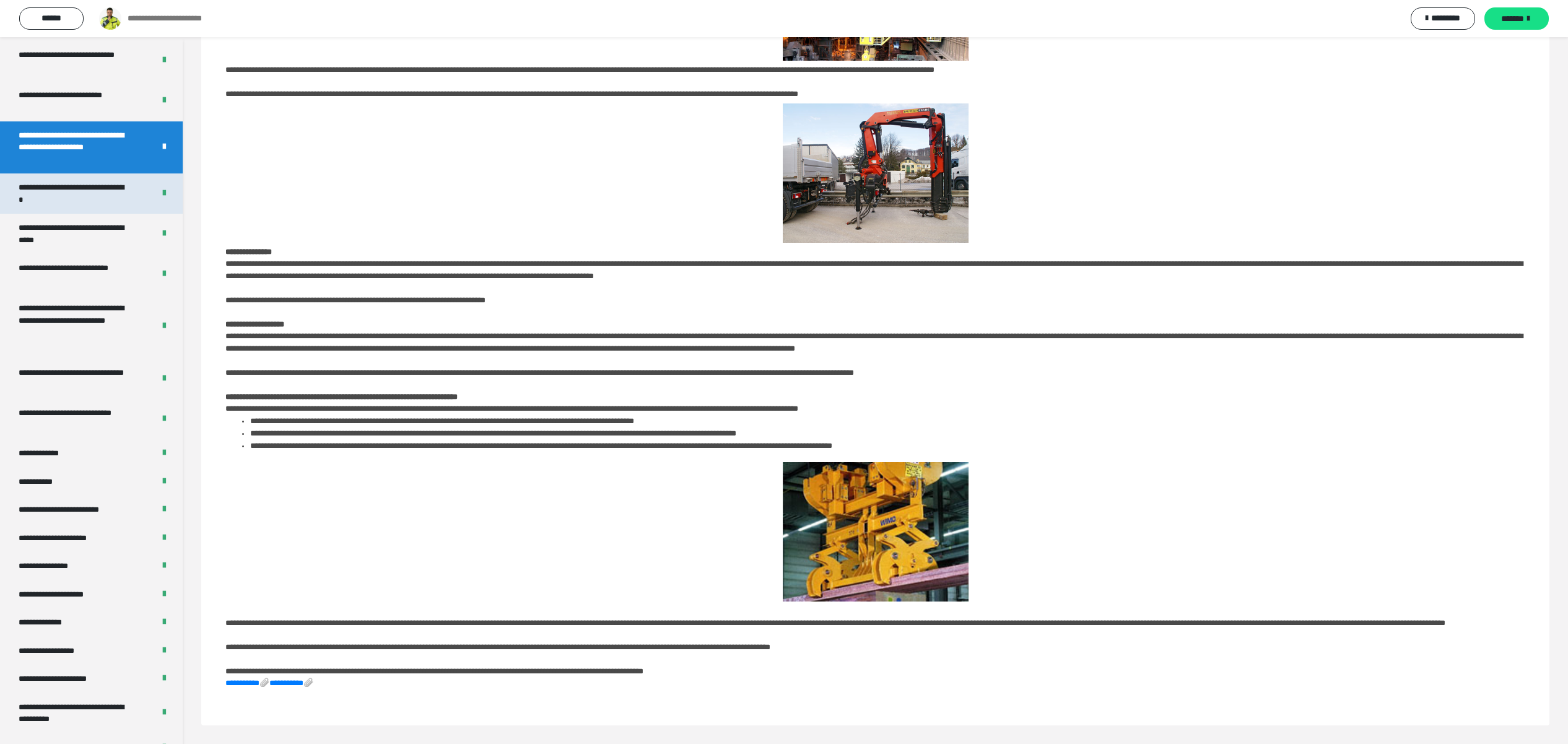 click on "**********" at bounding box center [72, 193] 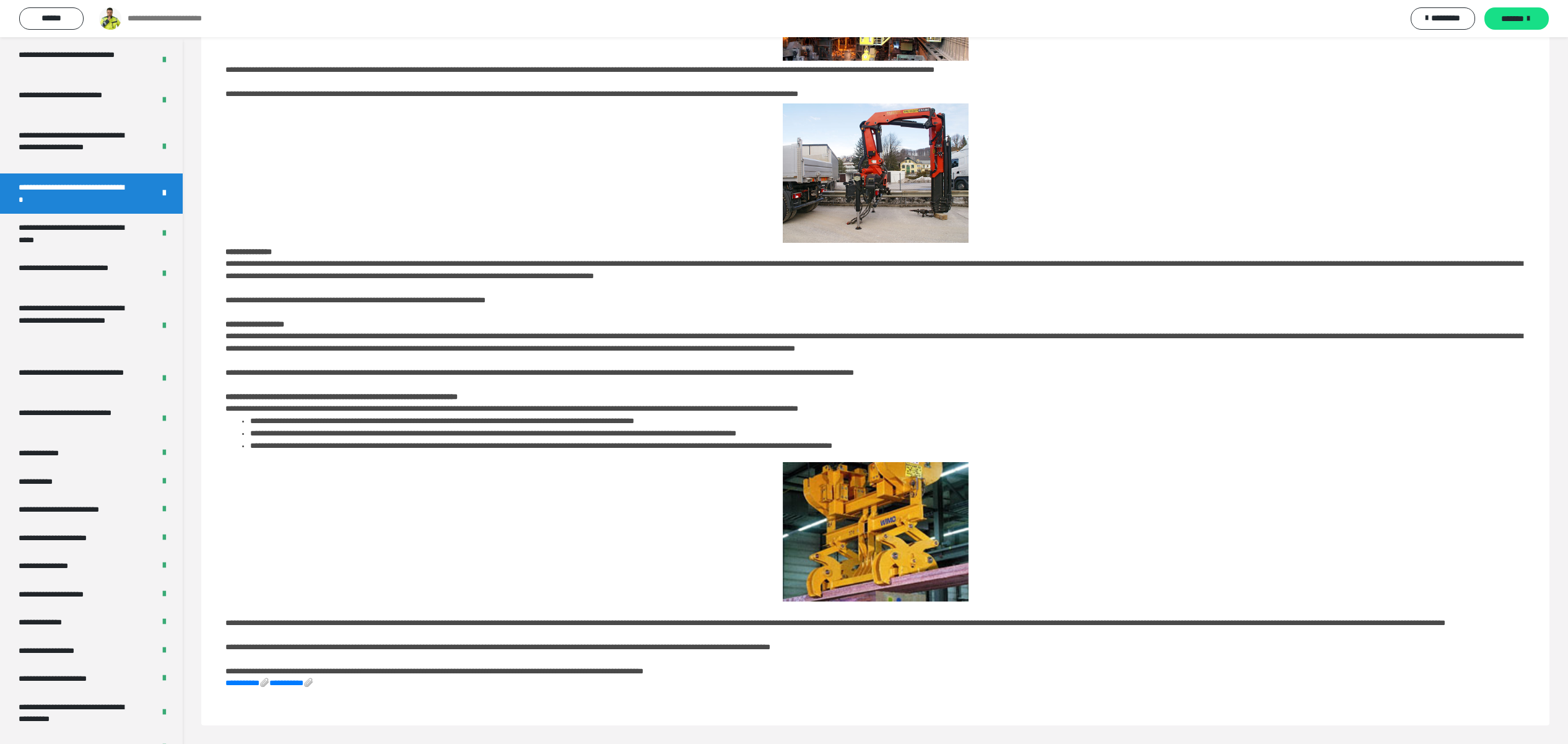click on "**********" at bounding box center [72, 193] 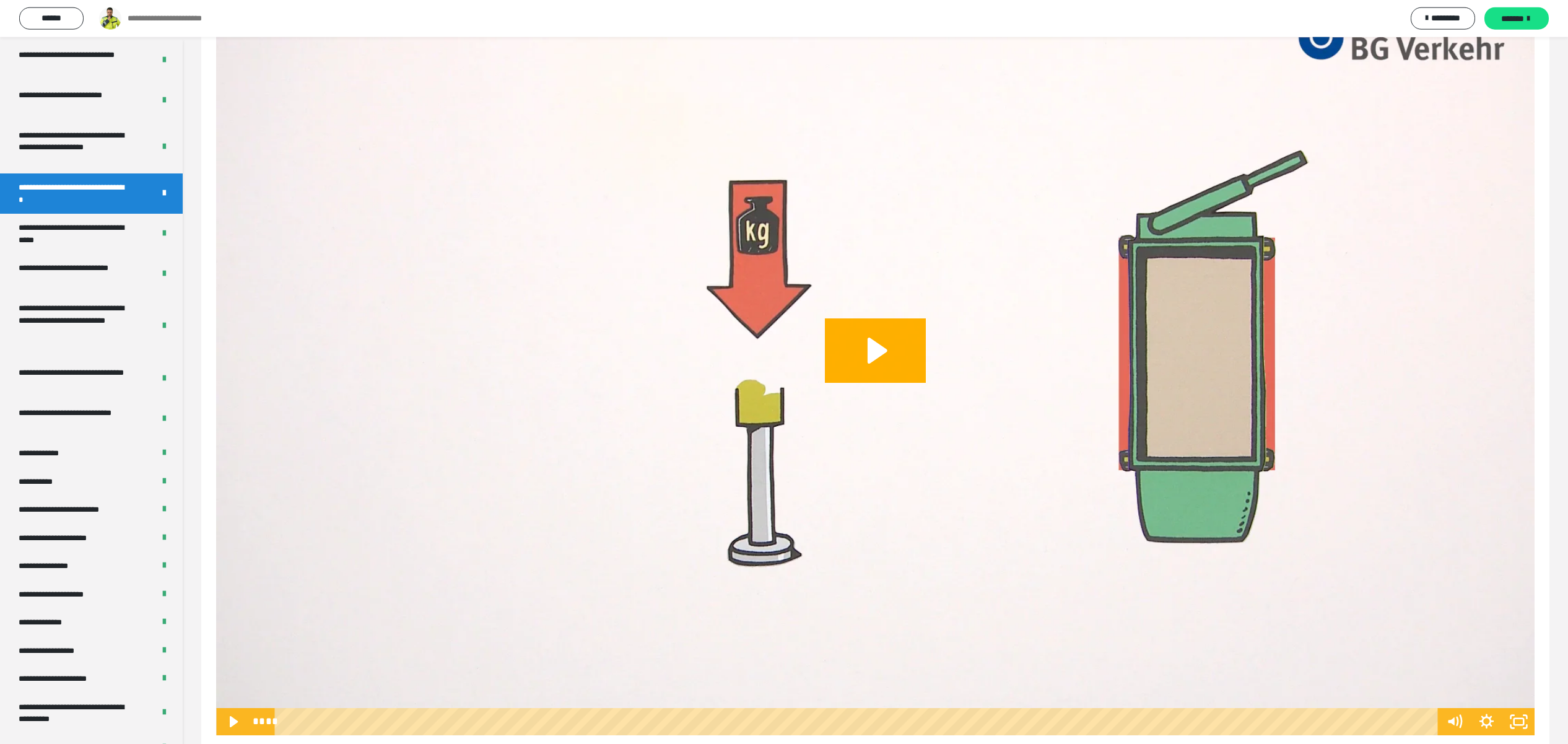 scroll, scrollTop: 118, scrollLeft: 0, axis: vertical 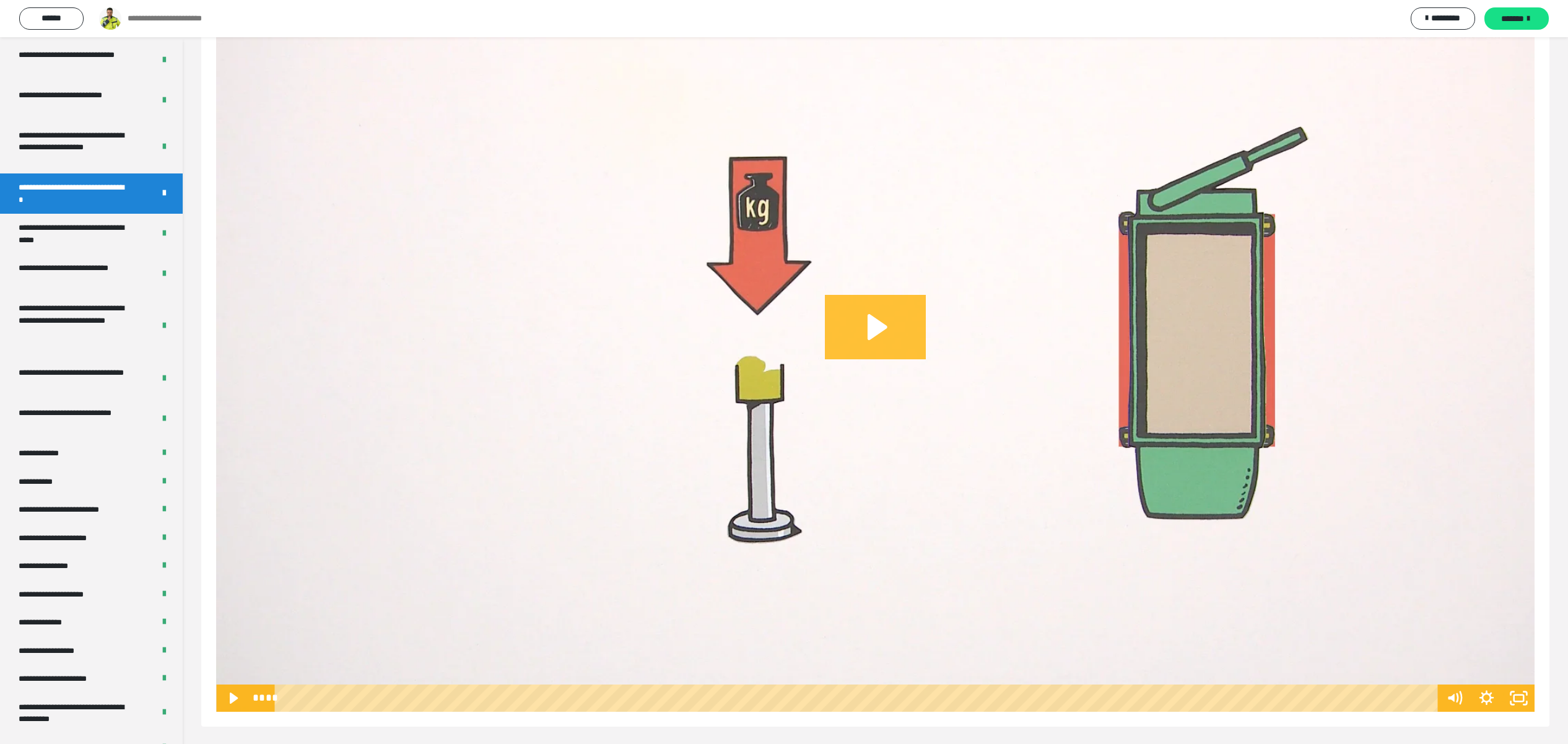 click 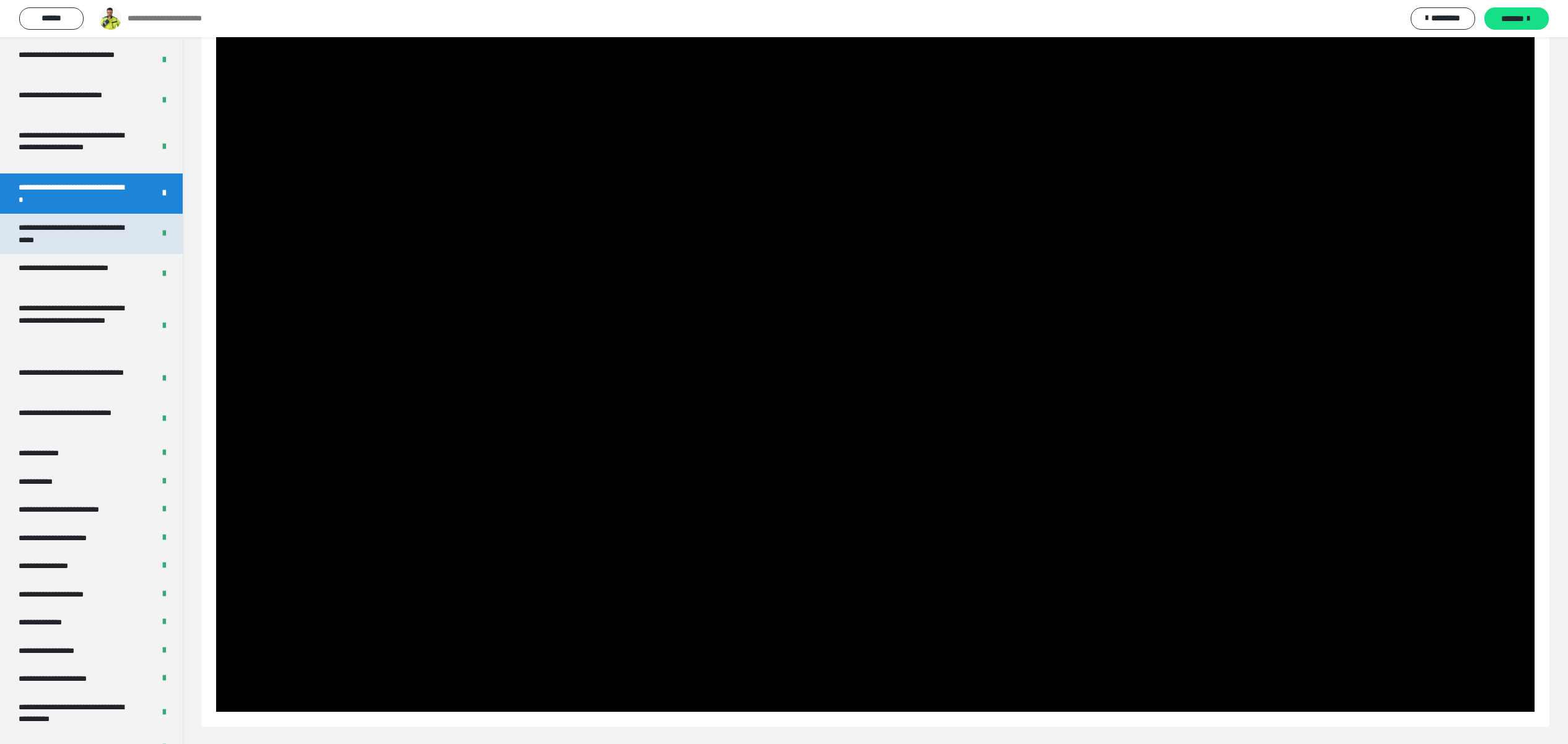click on "**********" at bounding box center [72, 234] 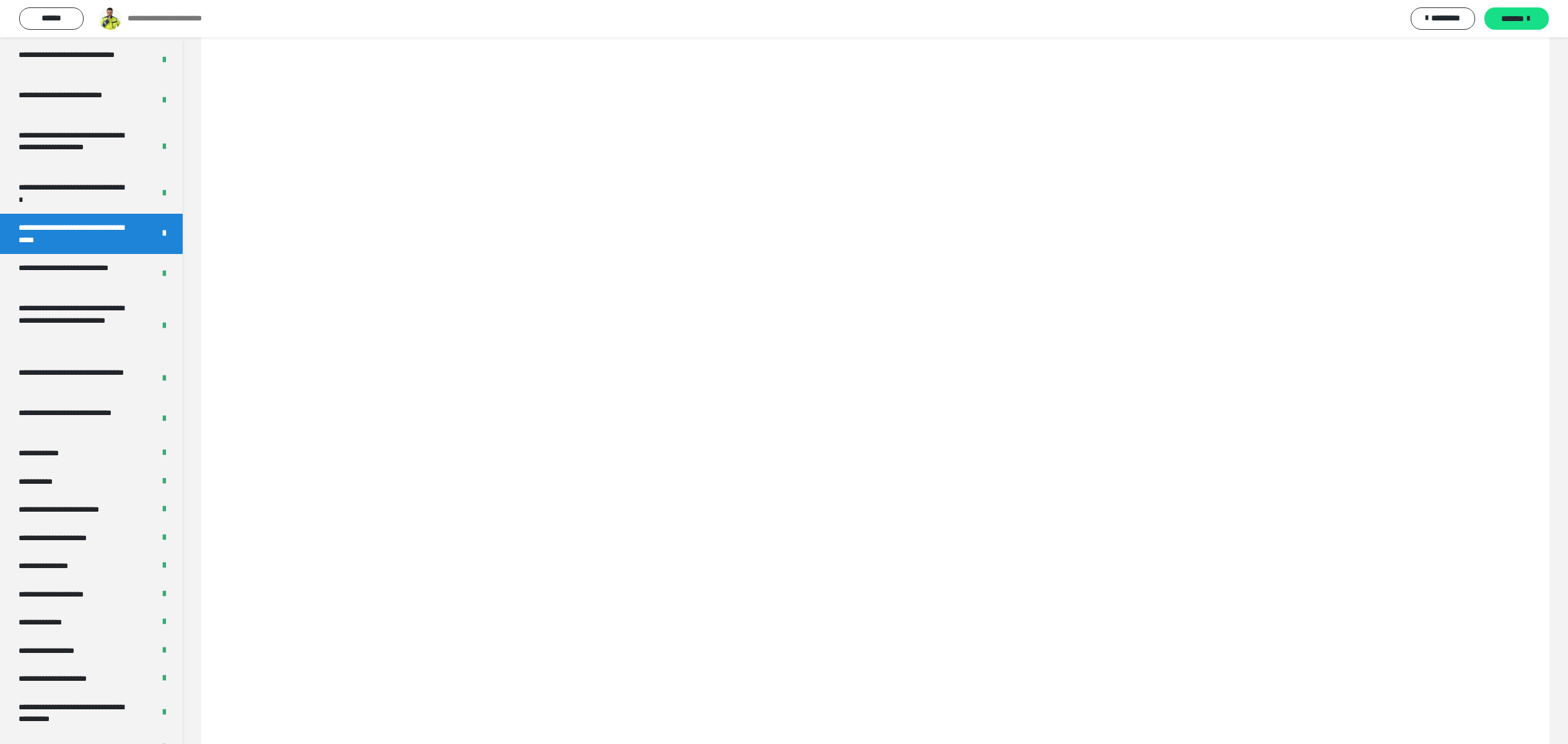scroll, scrollTop: 37, scrollLeft: 0, axis: vertical 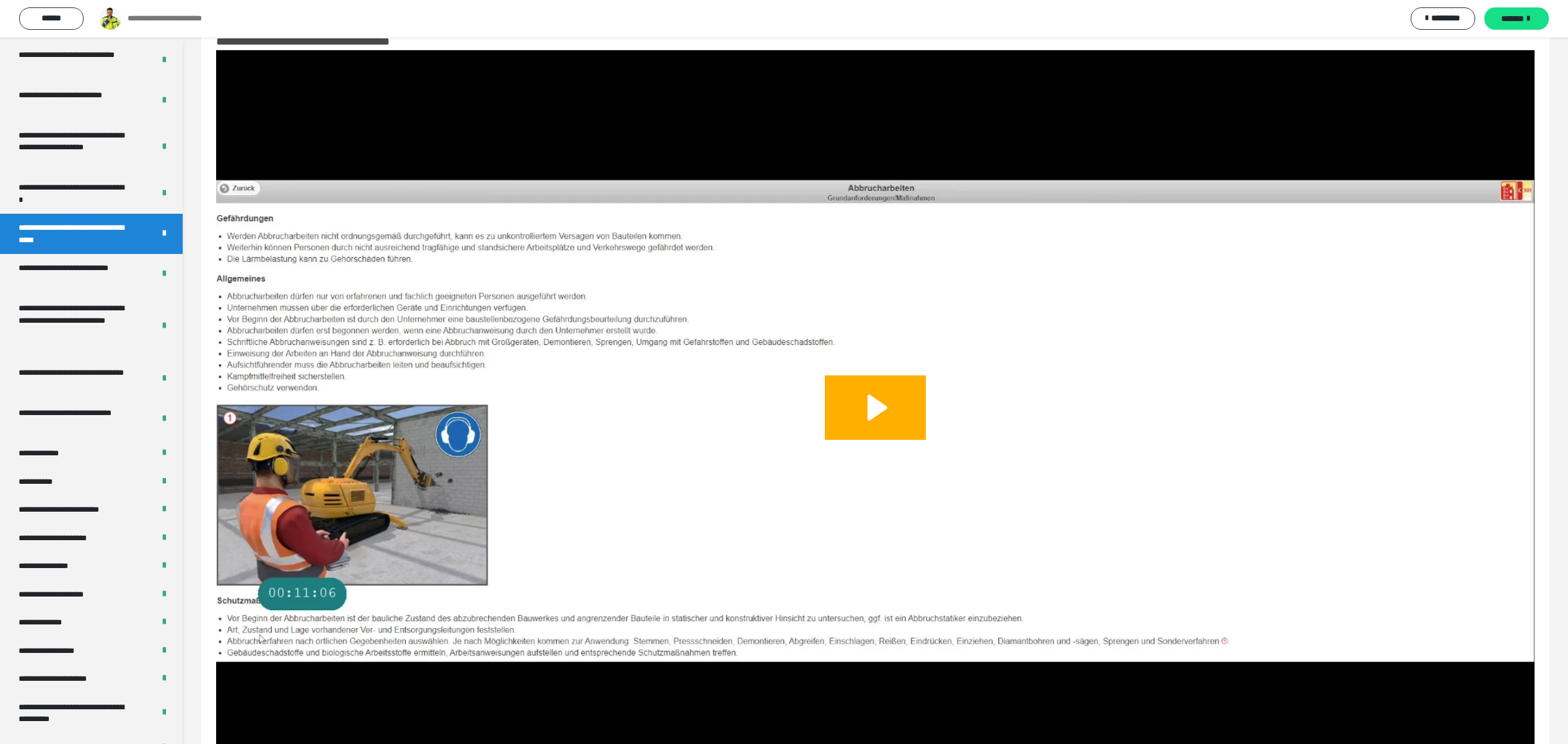 click at bounding box center (875, 421) 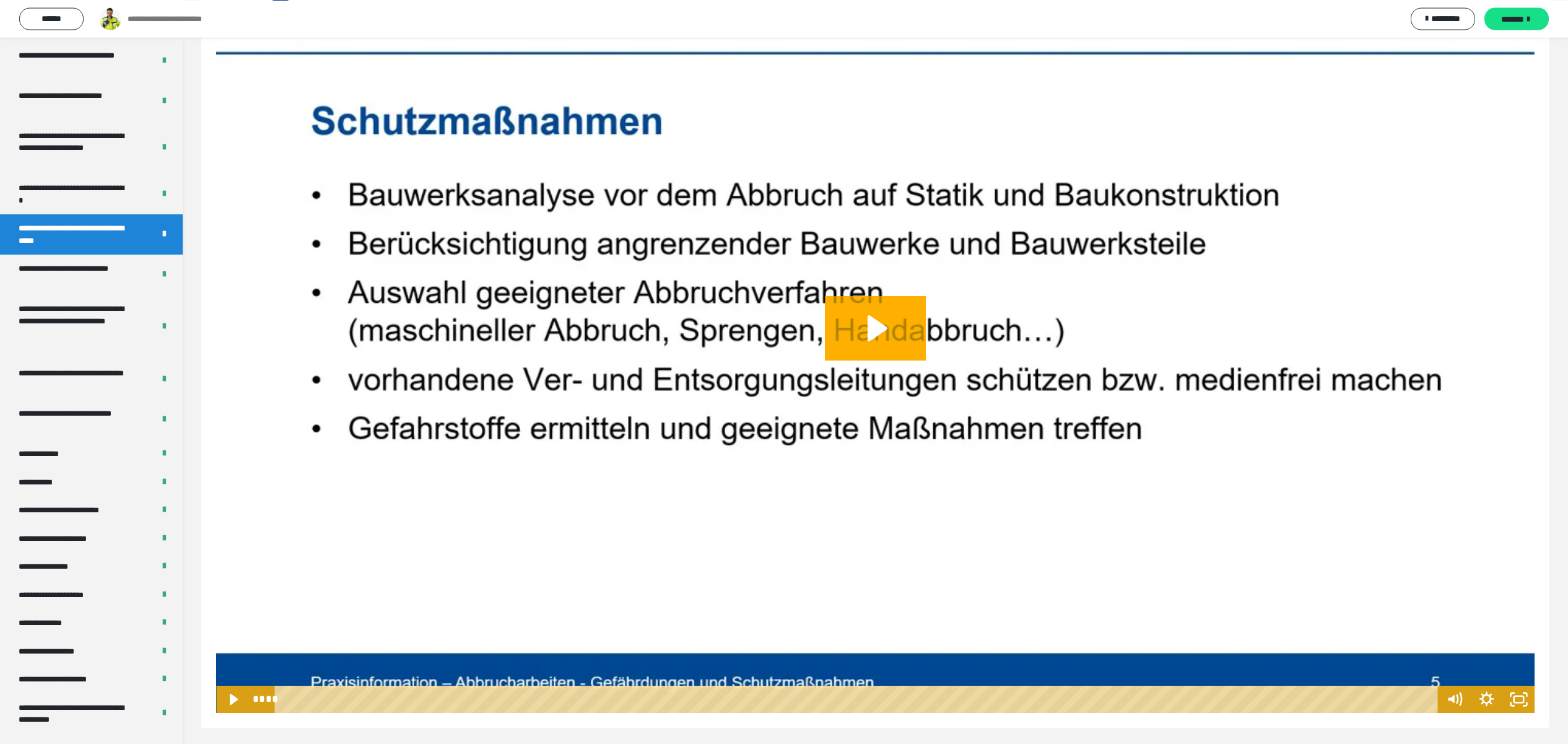 scroll, scrollTop: 860, scrollLeft: 0, axis: vertical 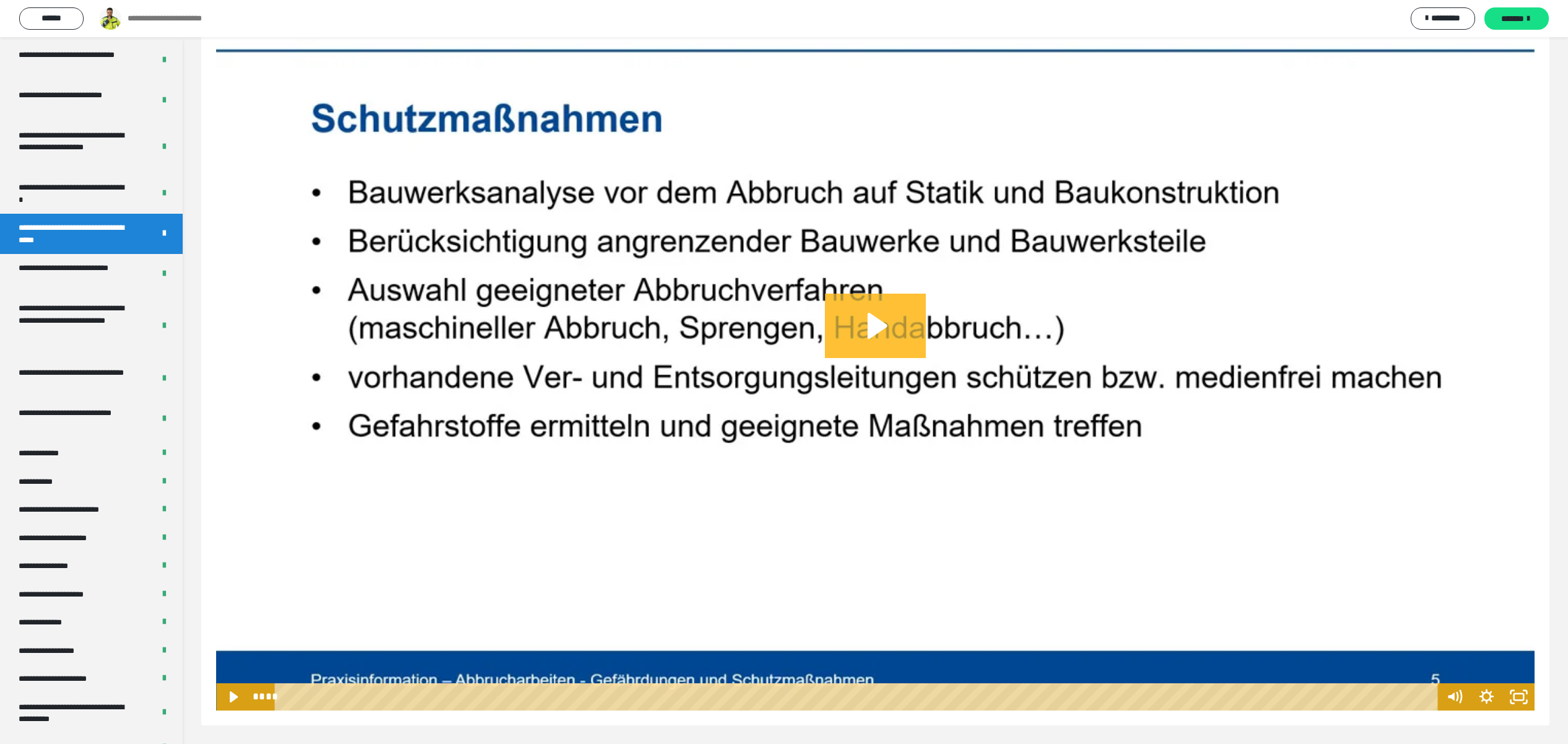 click 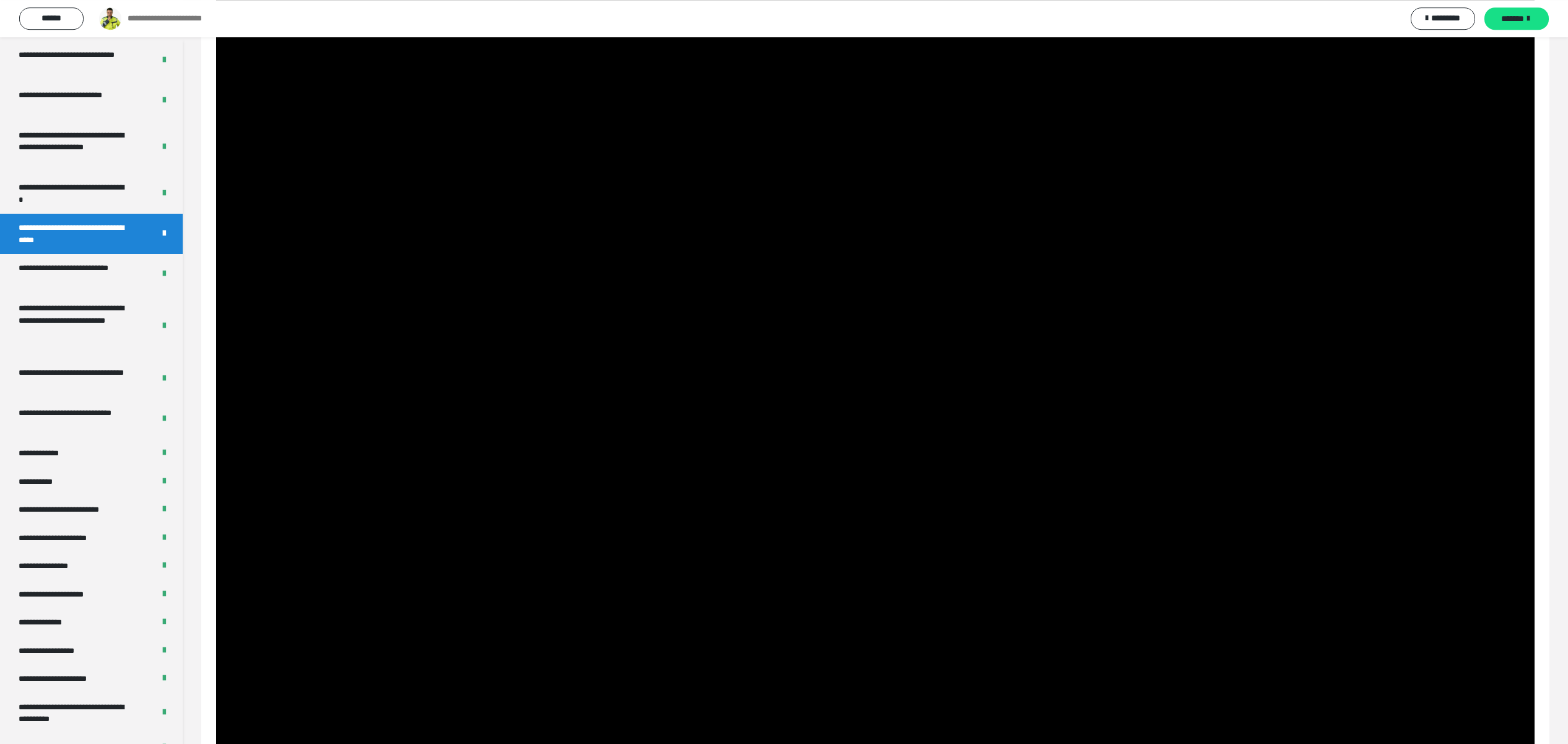scroll, scrollTop: 444, scrollLeft: 0, axis: vertical 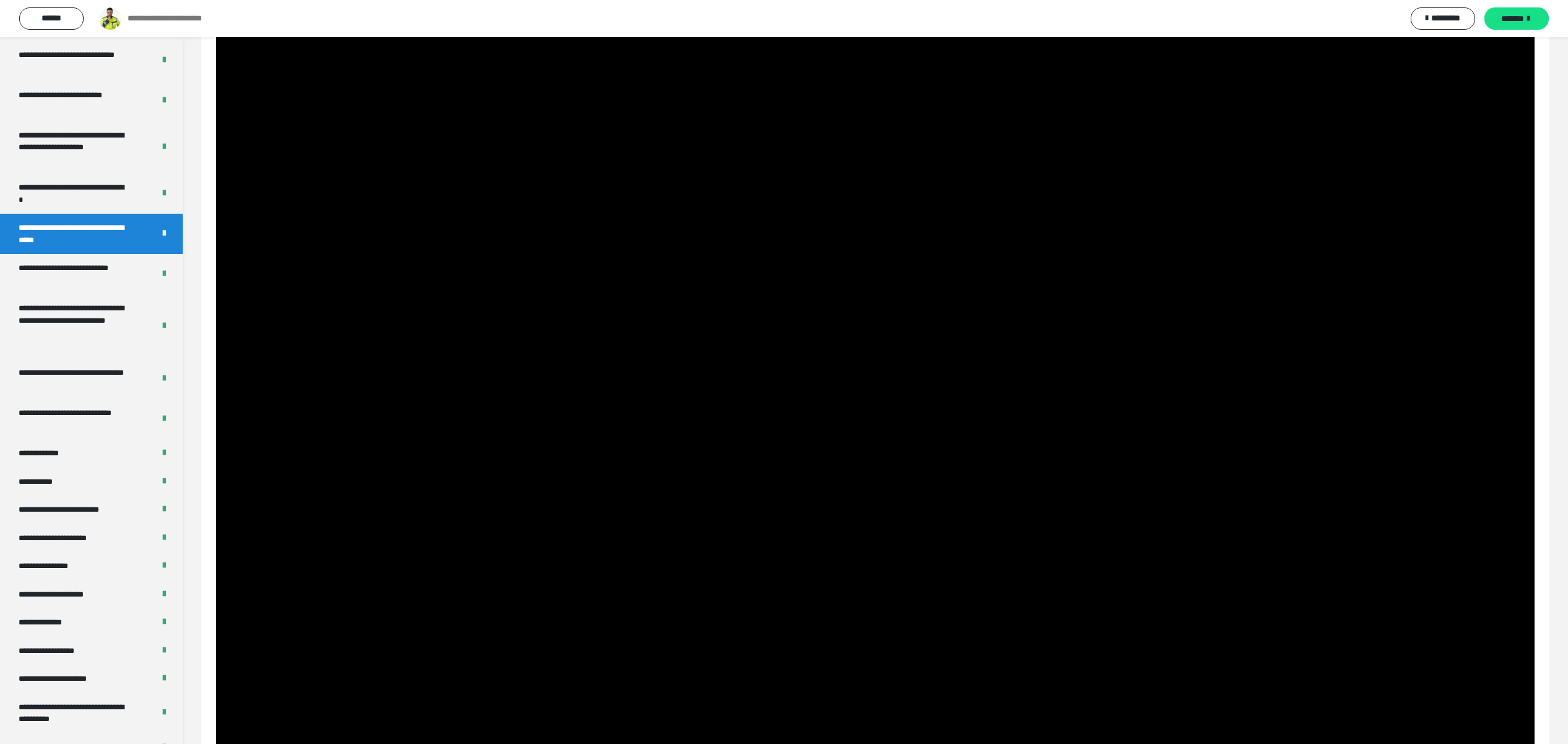 click on "**********" at bounding box center [72, 274] 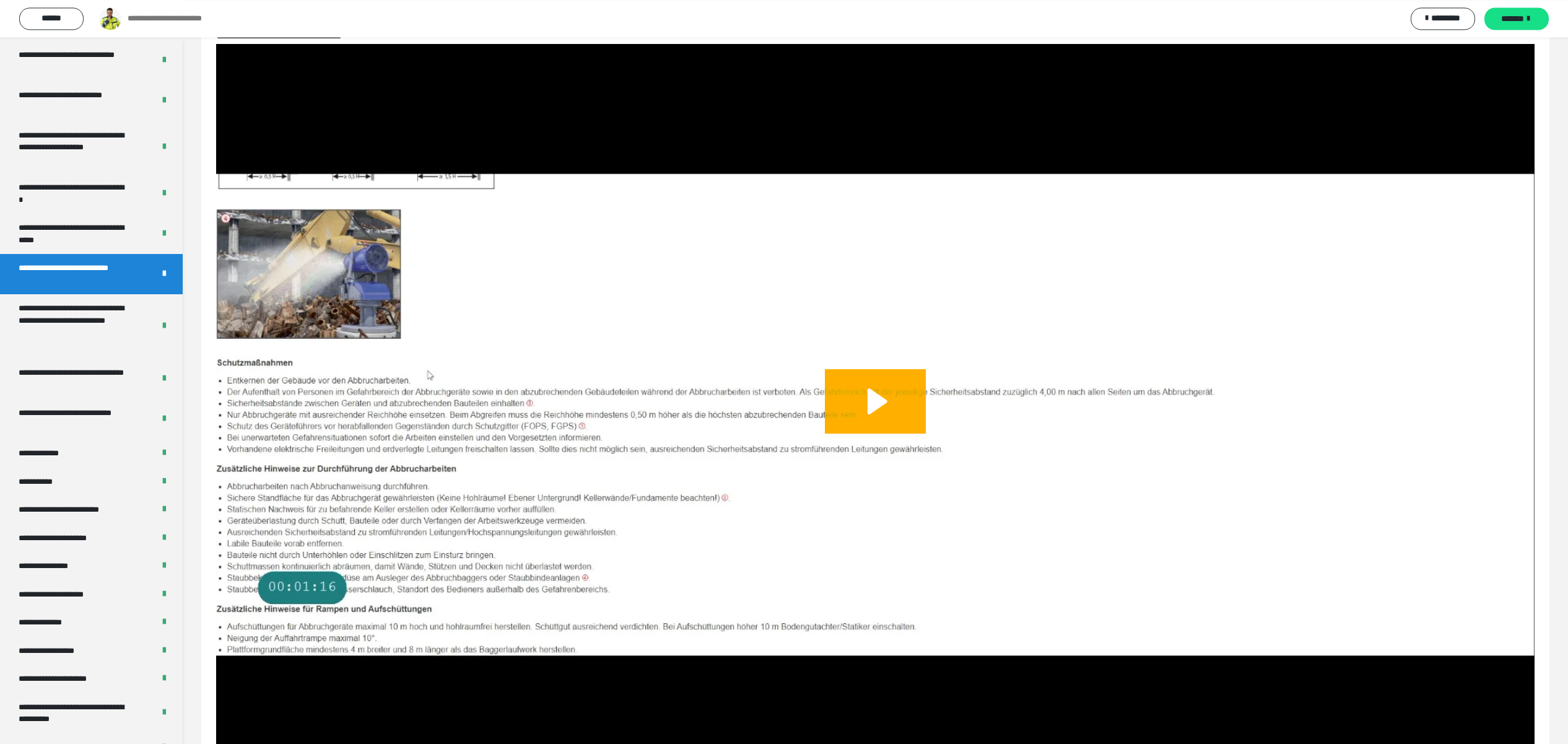scroll, scrollTop: 107, scrollLeft: 0, axis: vertical 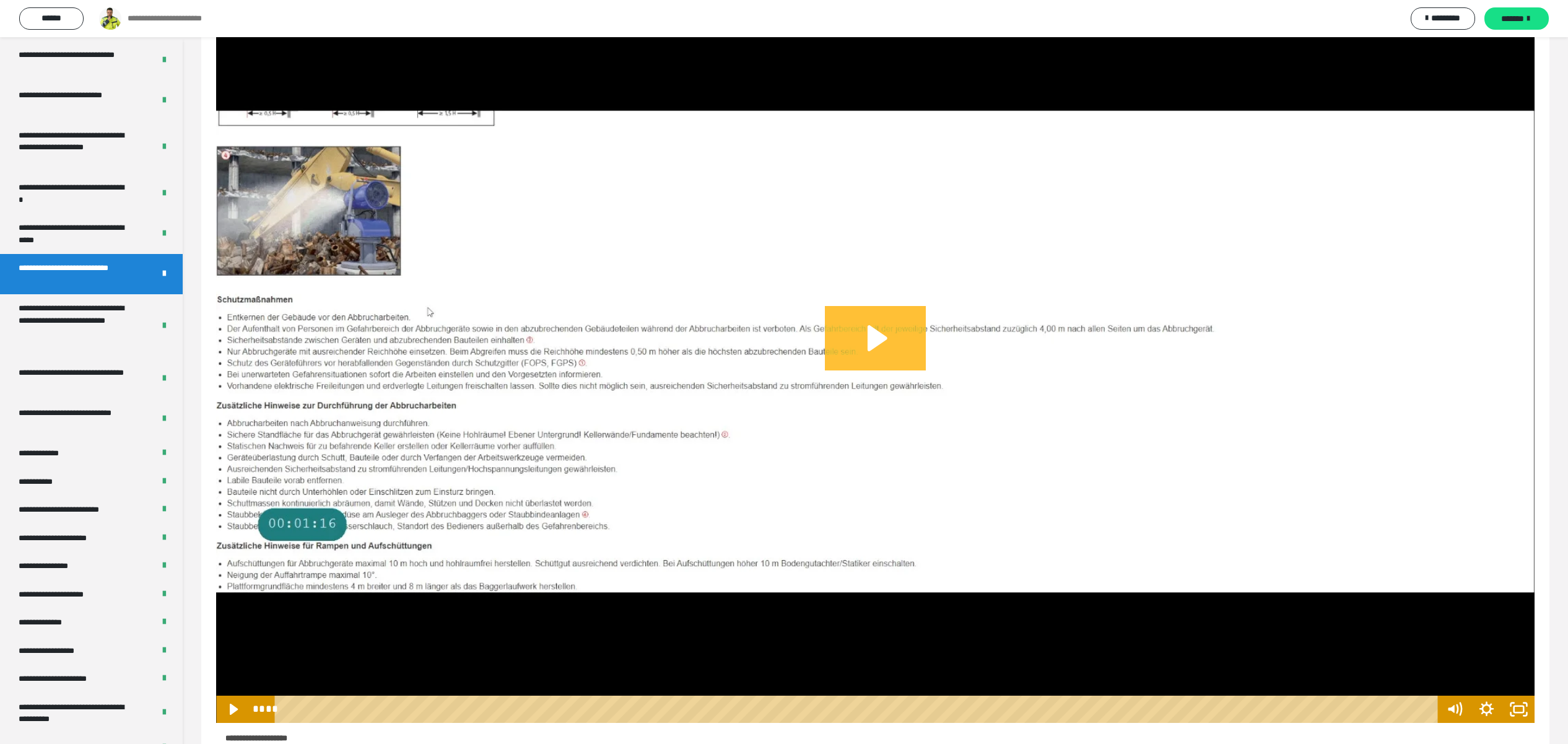 click 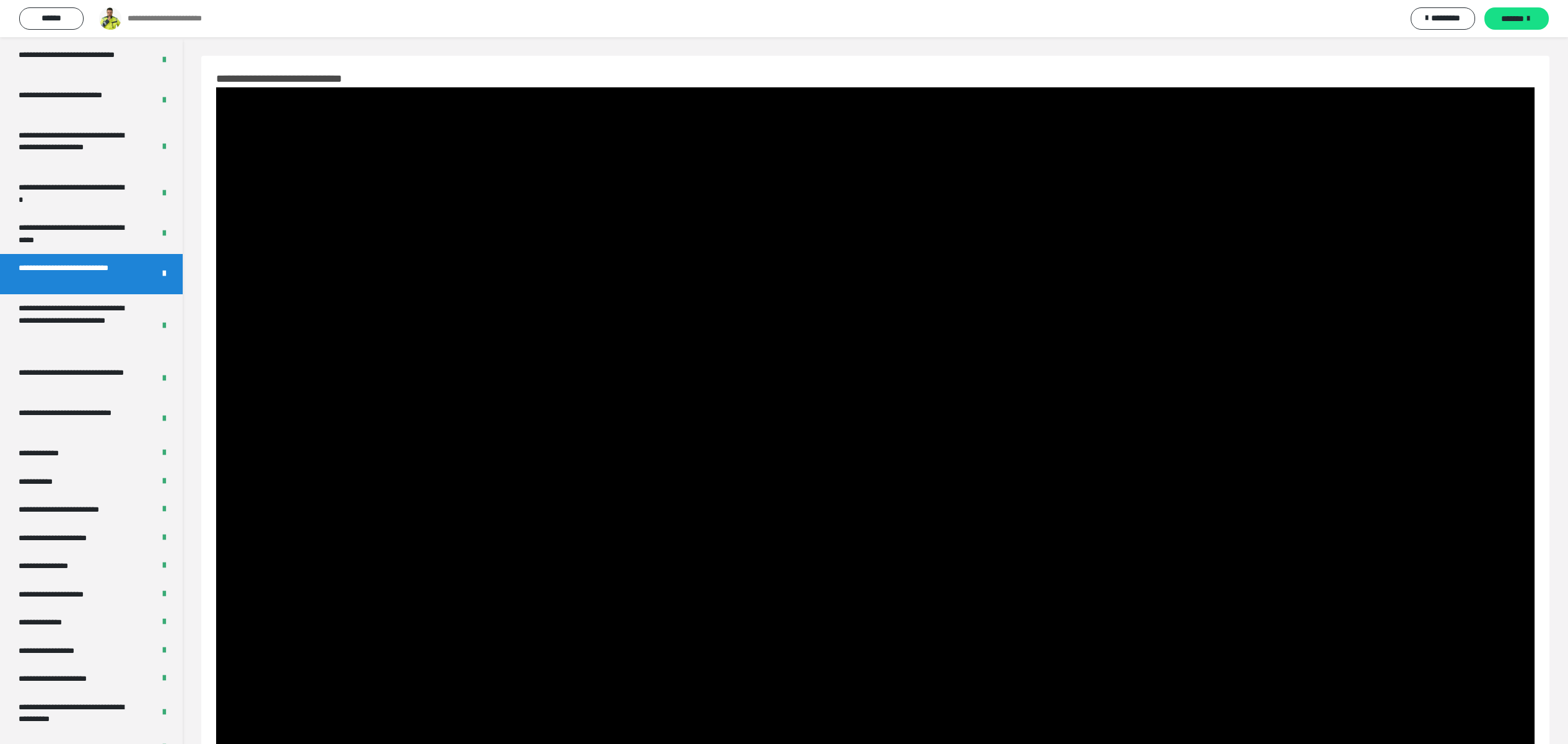 scroll, scrollTop: 439, scrollLeft: 0, axis: vertical 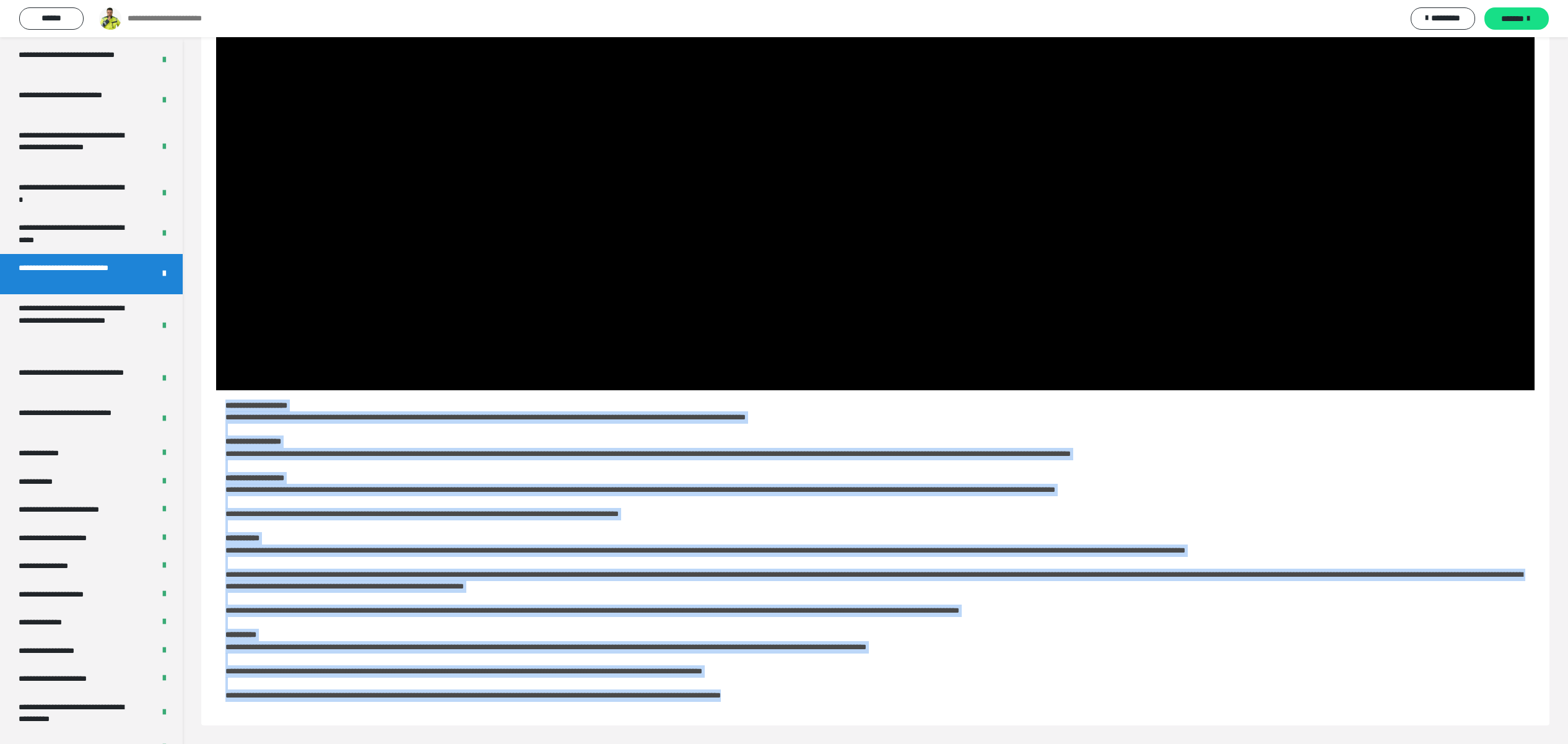 drag, startPoint x: 224, startPoint y: 406, endPoint x: 1328, endPoint y: 702, distance: 1142.9926 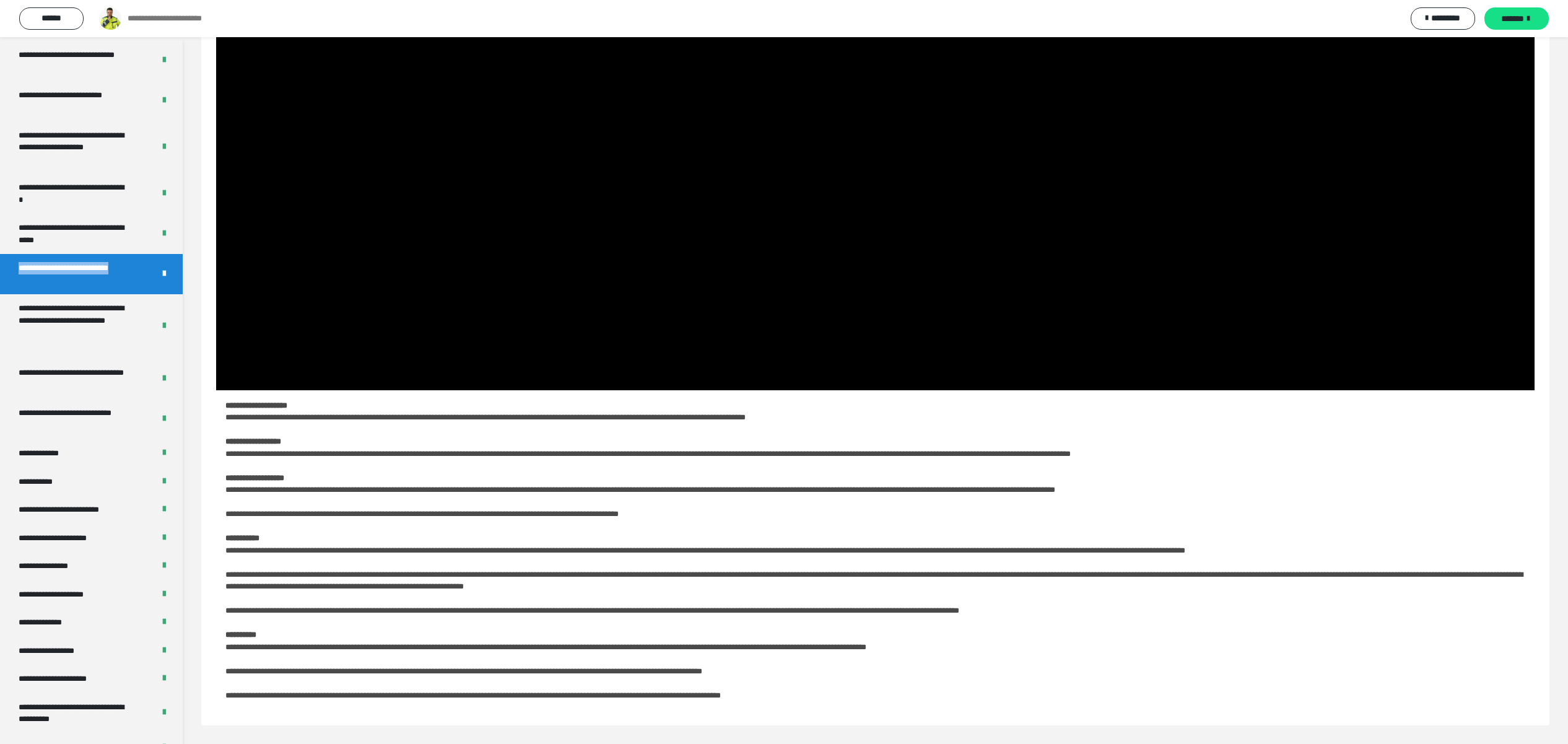 drag, startPoint x: 76, startPoint y: 285, endPoint x: 13, endPoint y: 266, distance: 65.80274 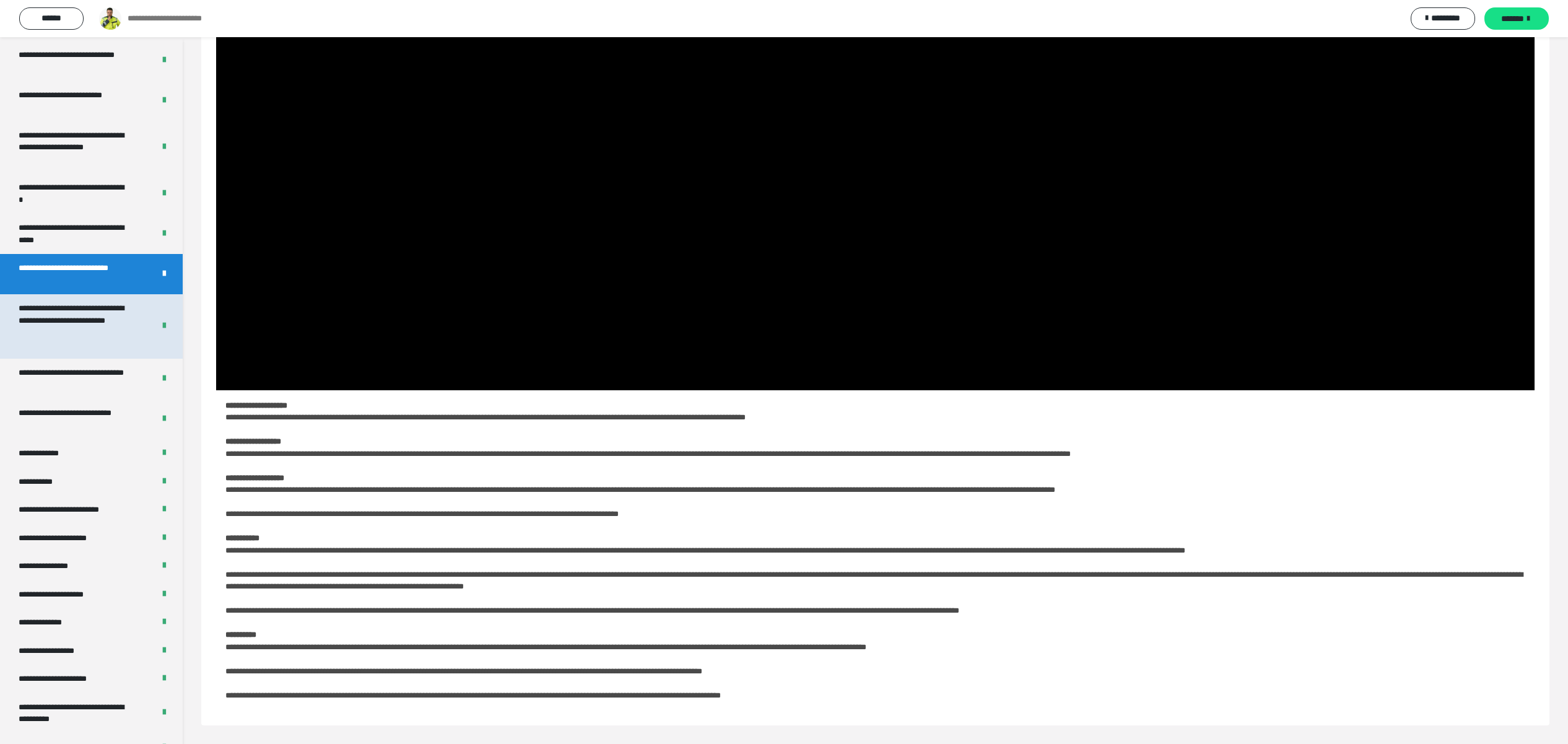 click on "**********" at bounding box center (72, 326) 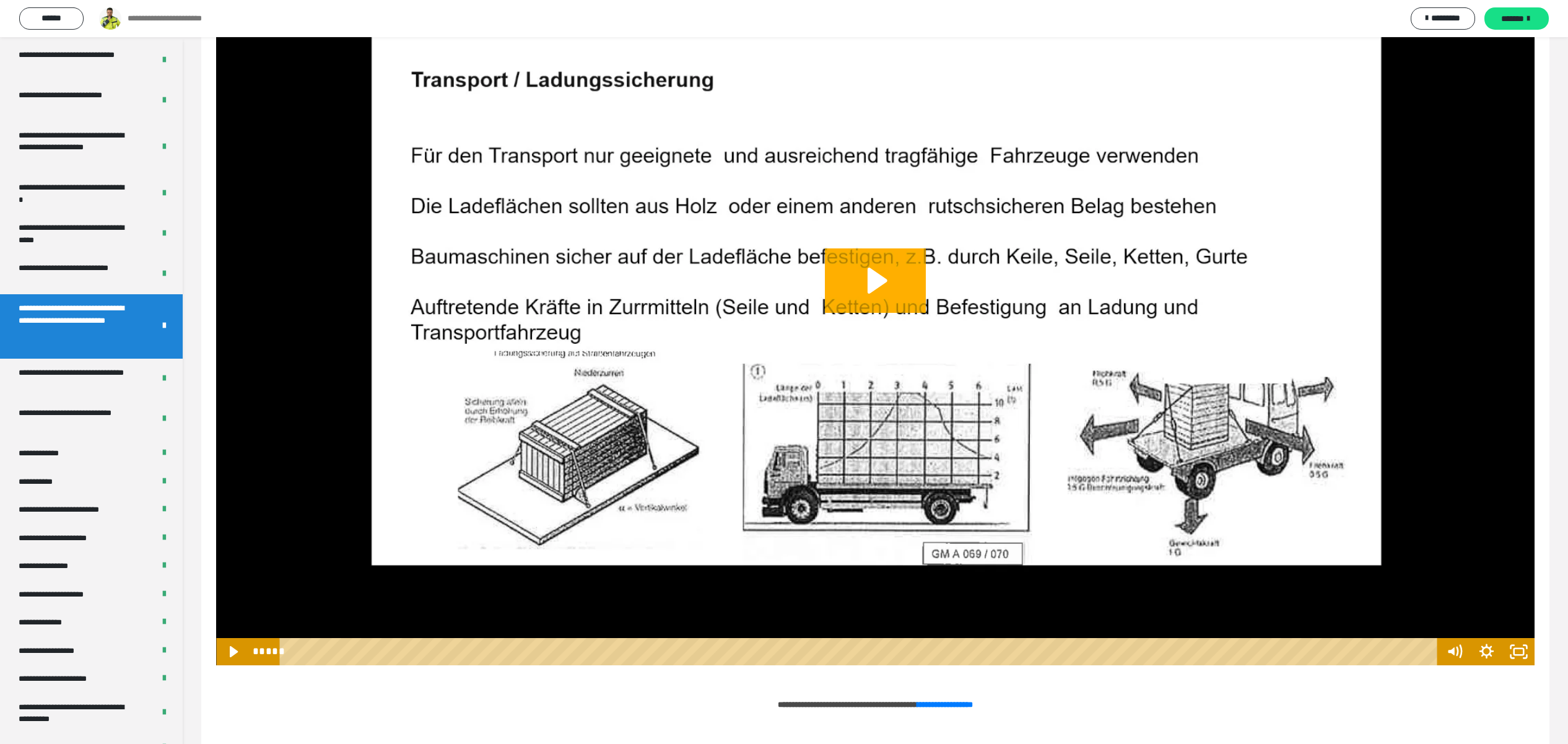 scroll, scrollTop: 197, scrollLeft: 0, axis: vertical 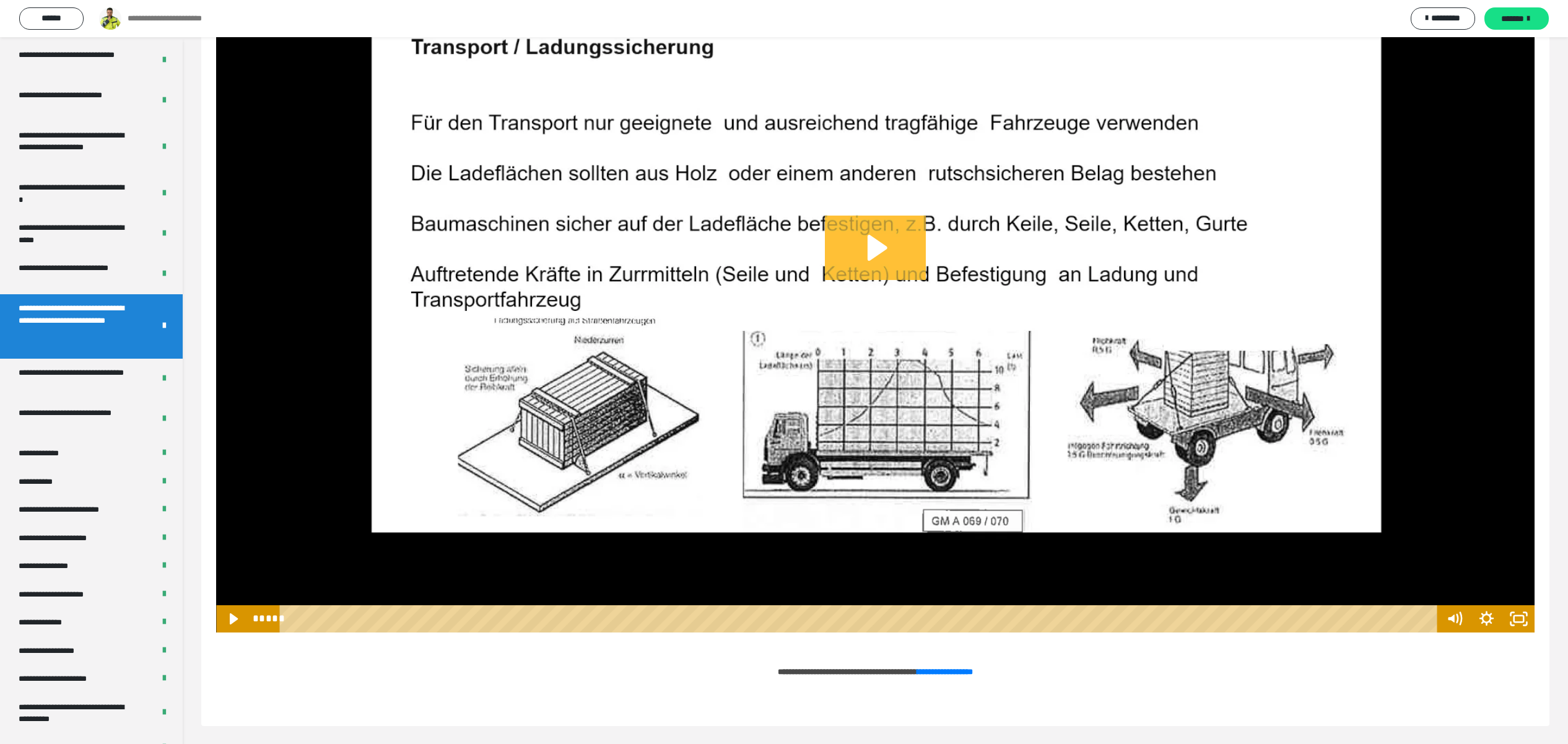 click 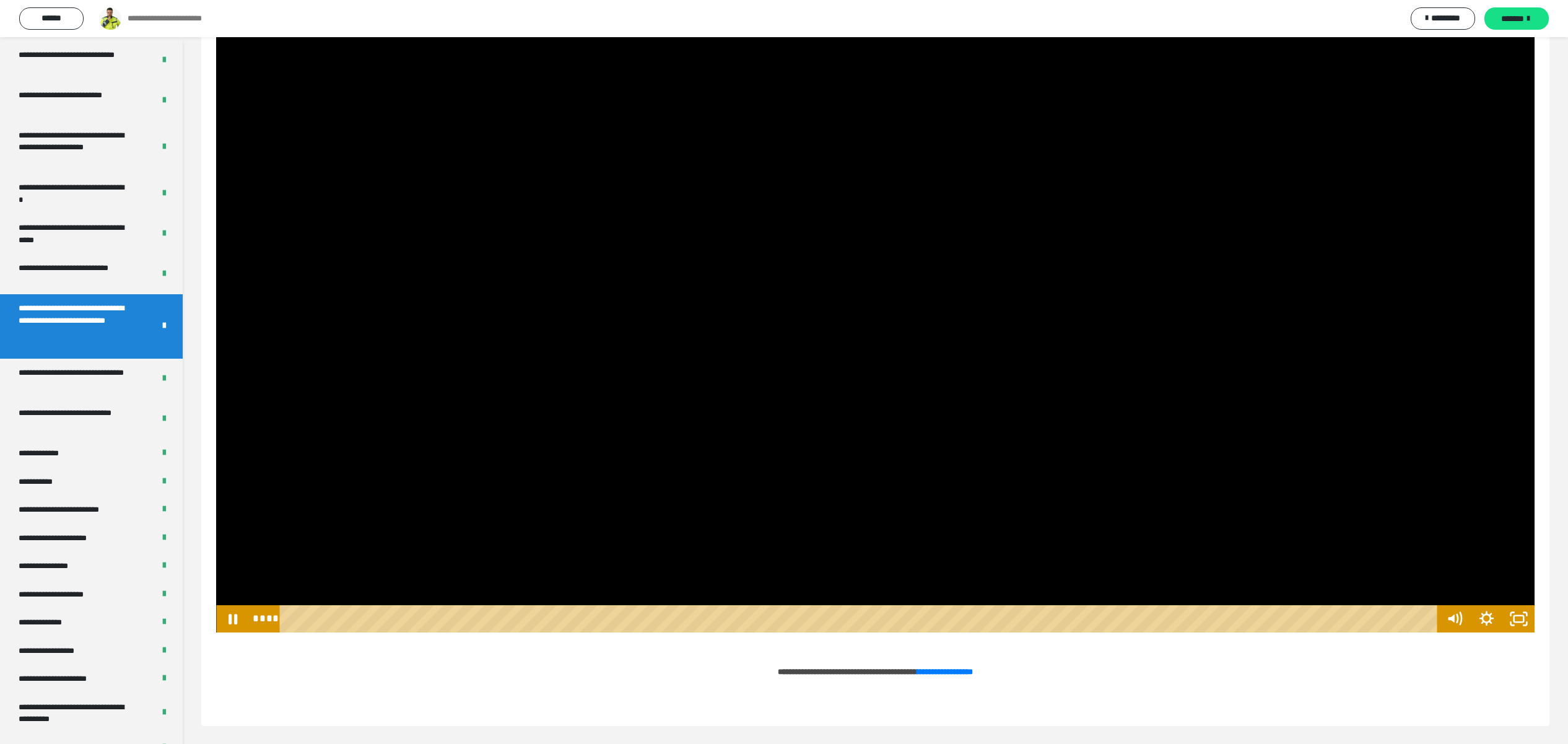 type 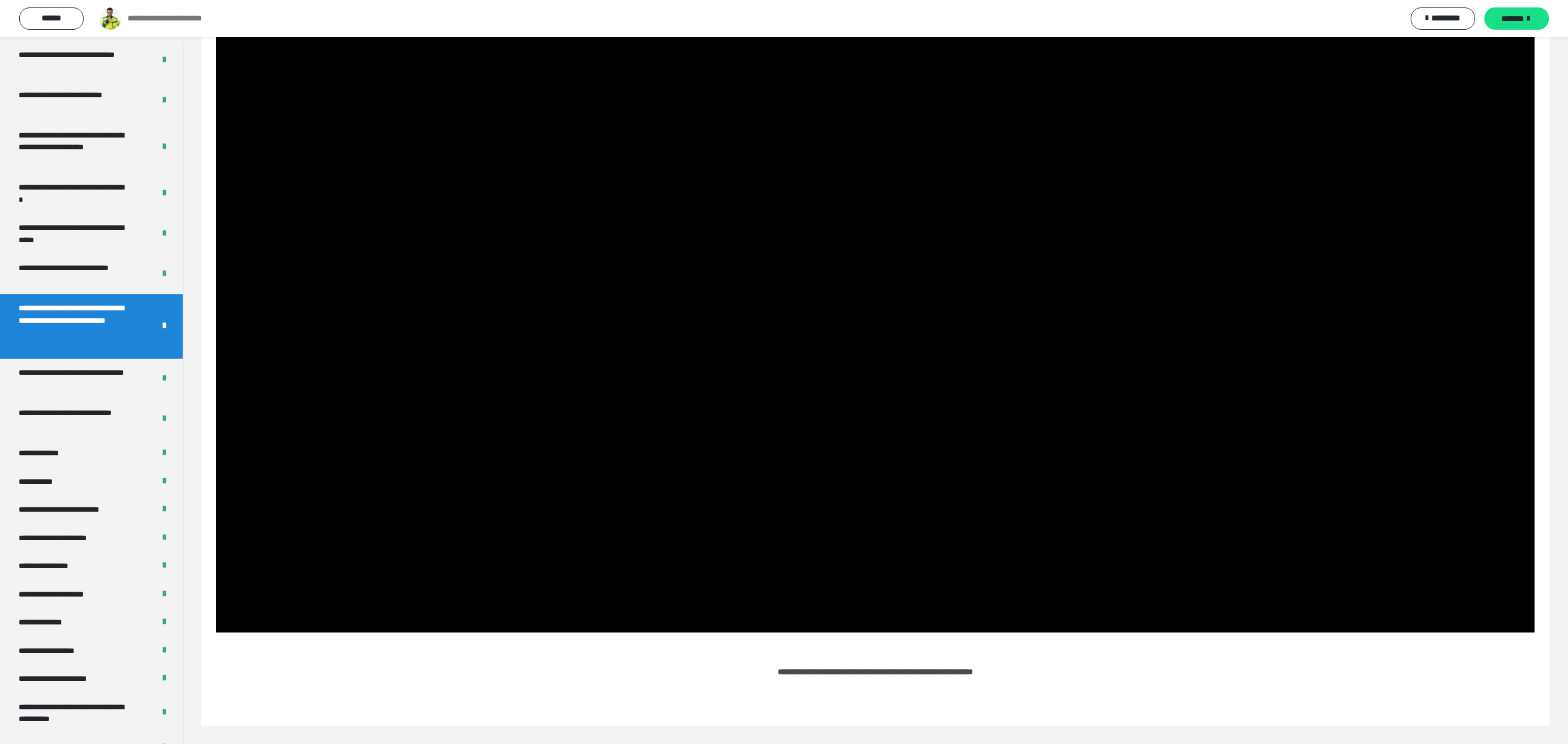click on "**********" at bounding box center (945, 672) 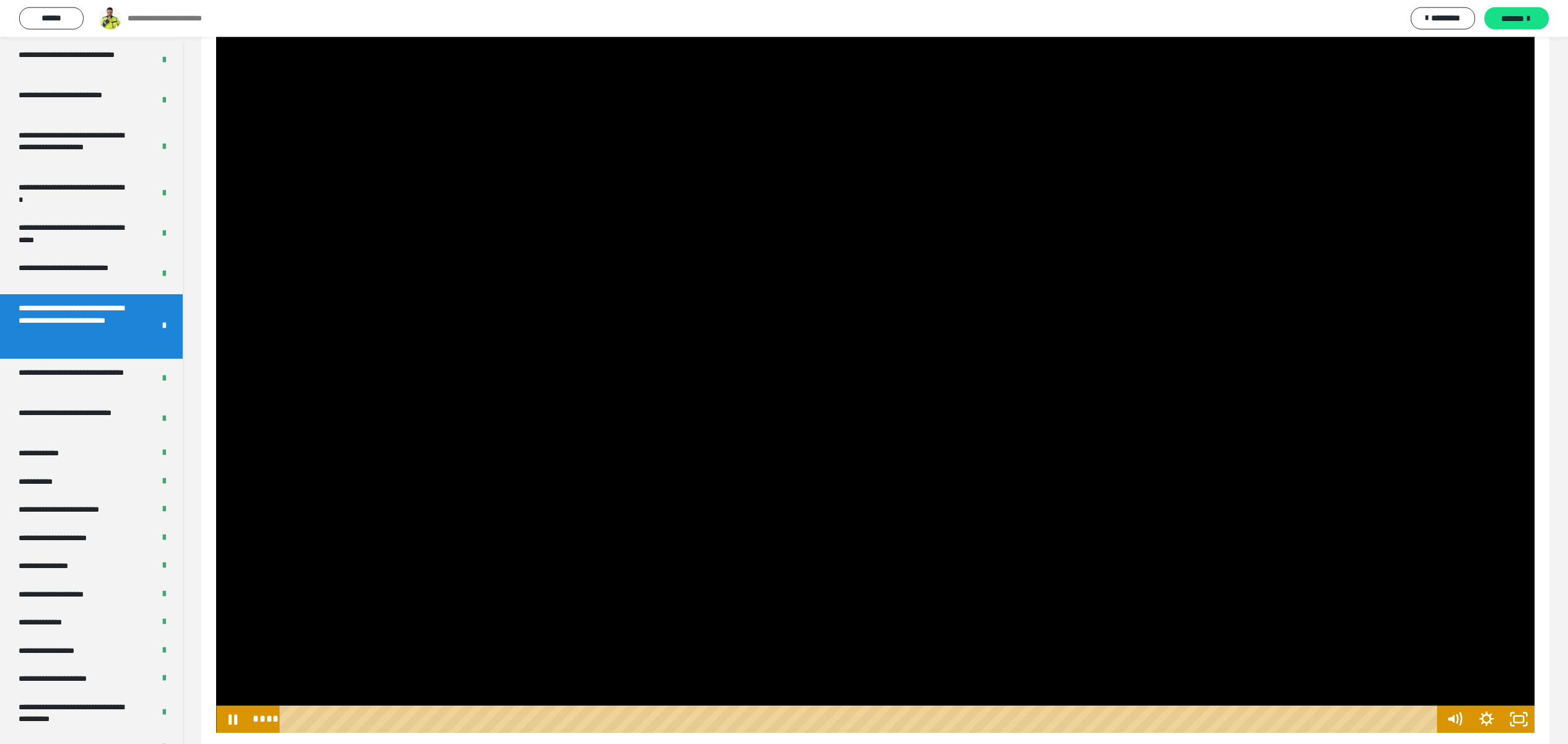 scroll, scrollTop: 128, scrollLeft: 0, axis: vertical 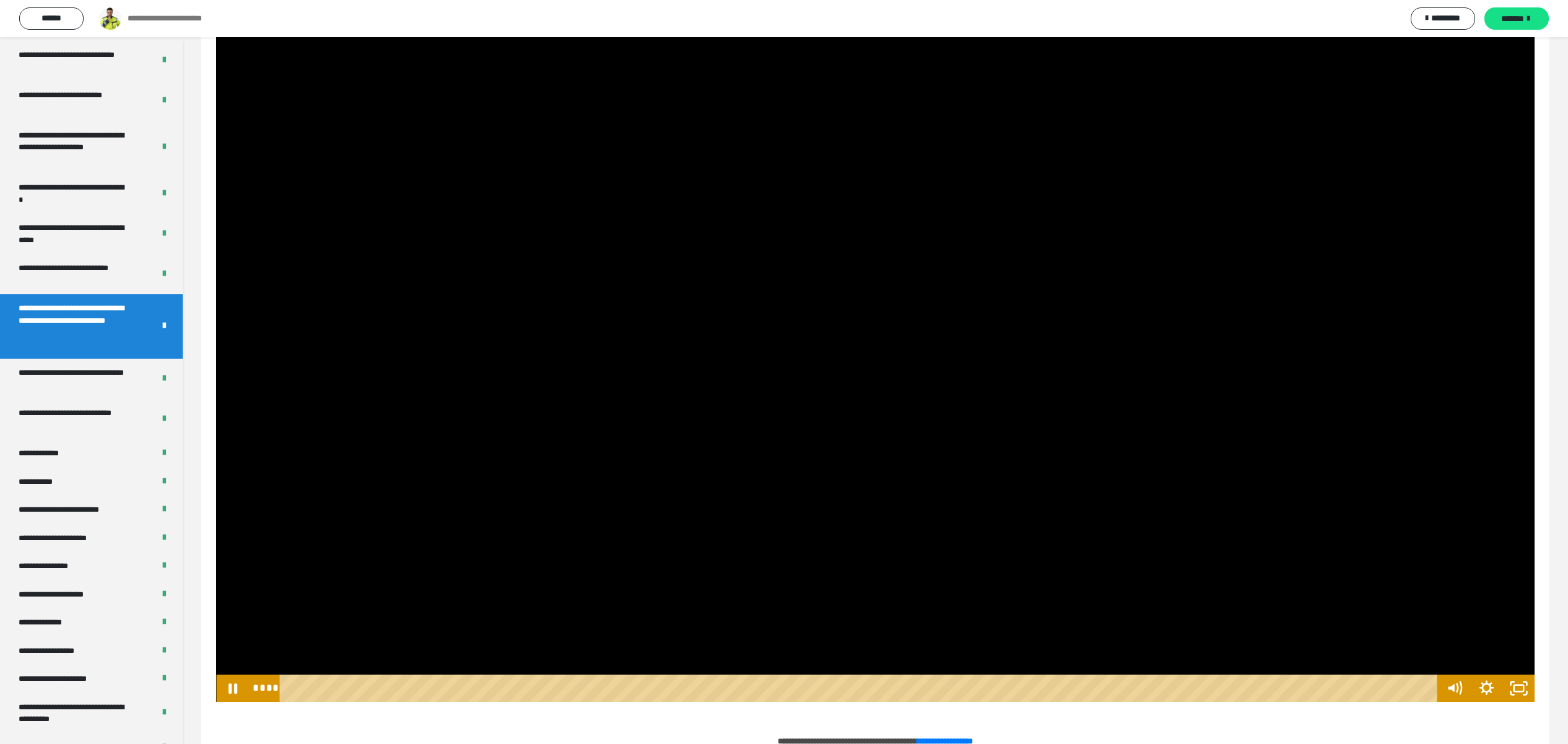 click at bounding box center (875, 331) 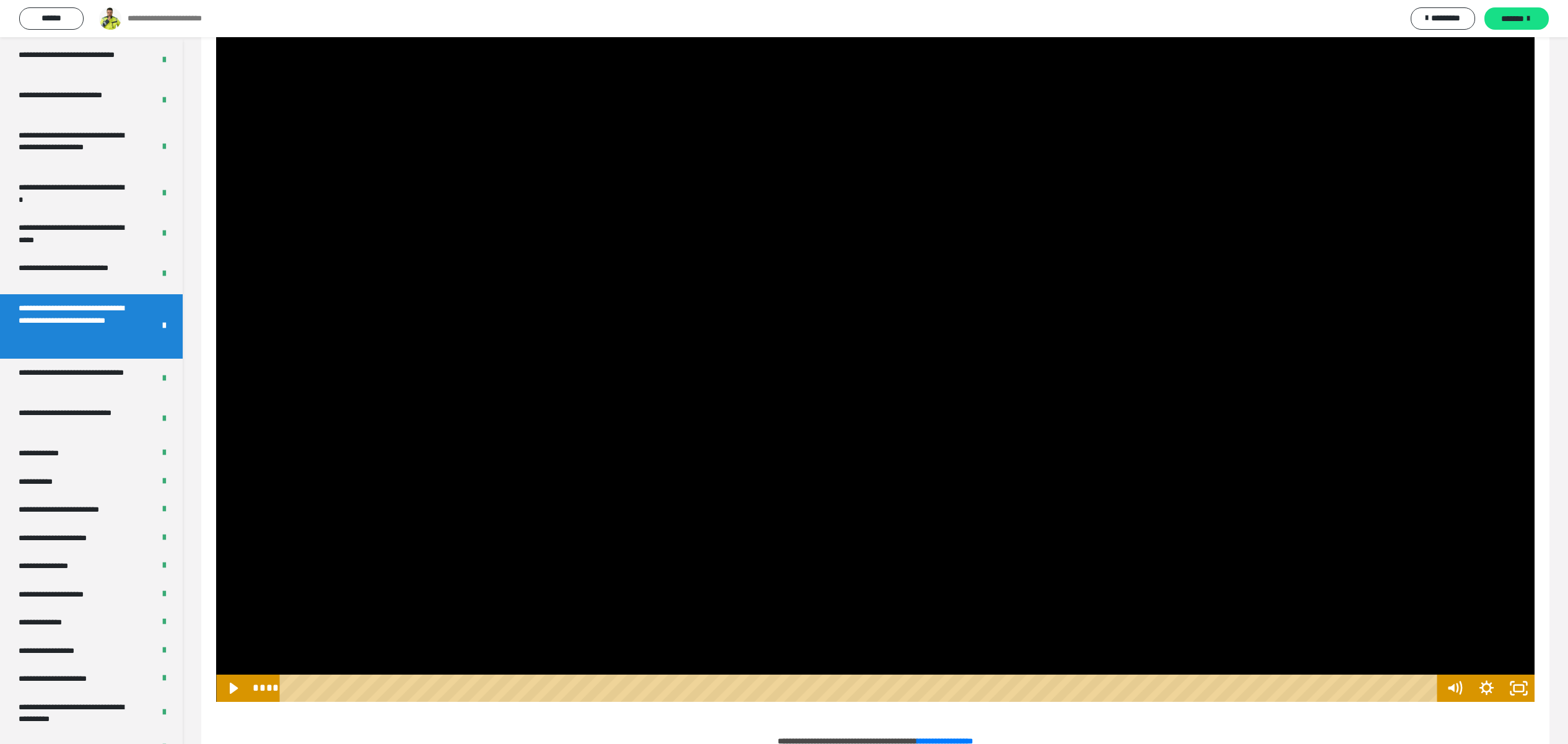 click at bounding box center [875, 331] 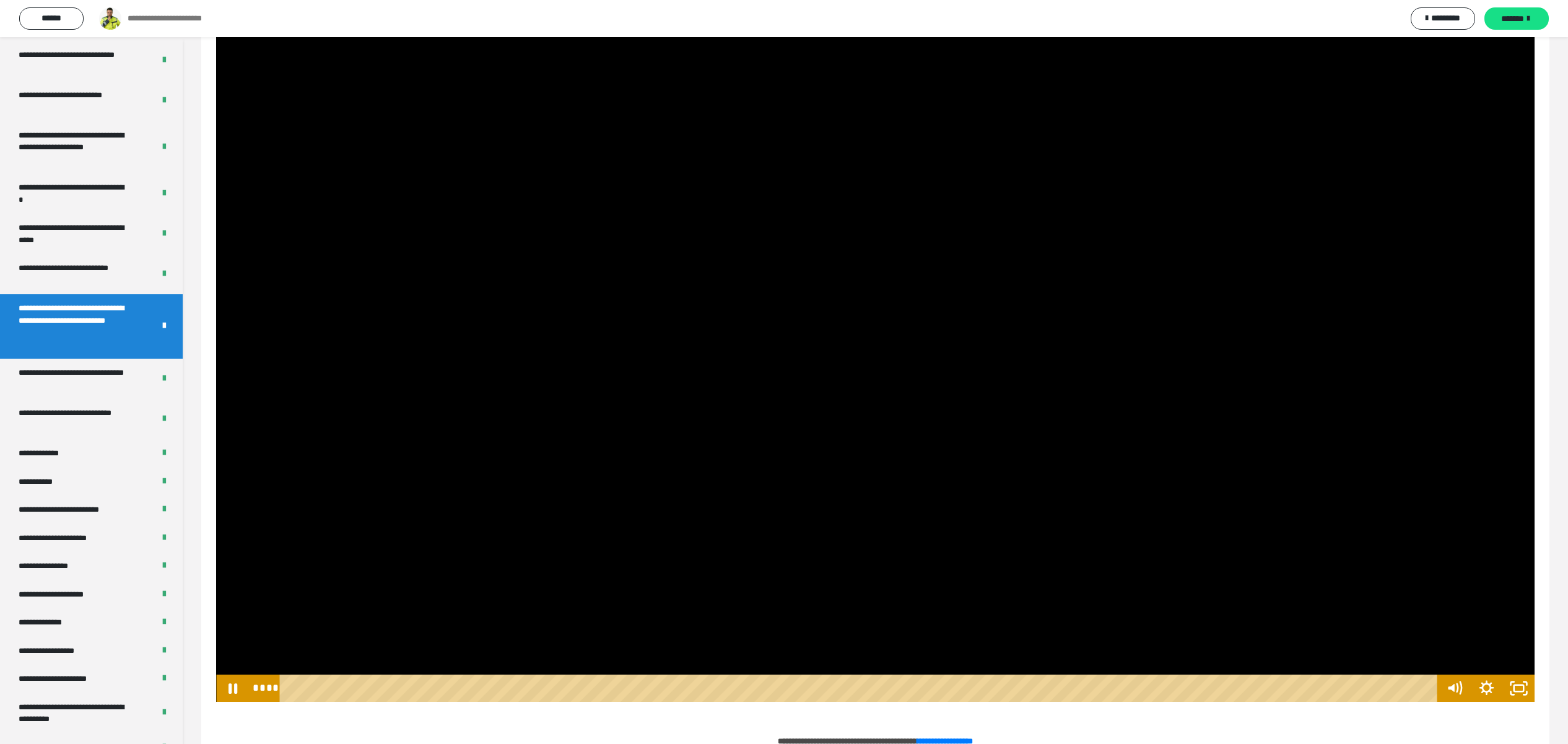 click at bounding box center (875, 331) 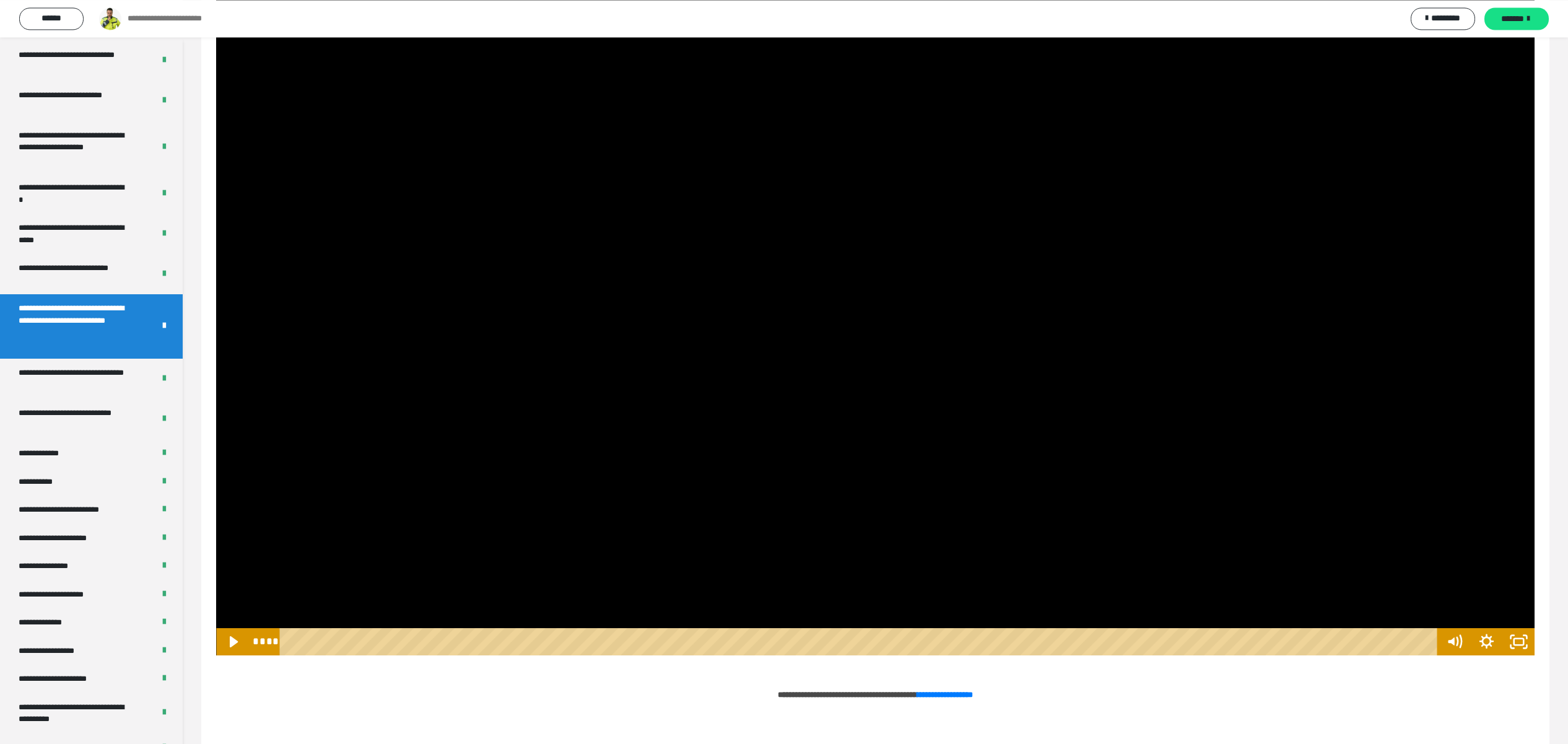 scroll, scrollTop: 197, scrollLeft: 0, axis: vertical 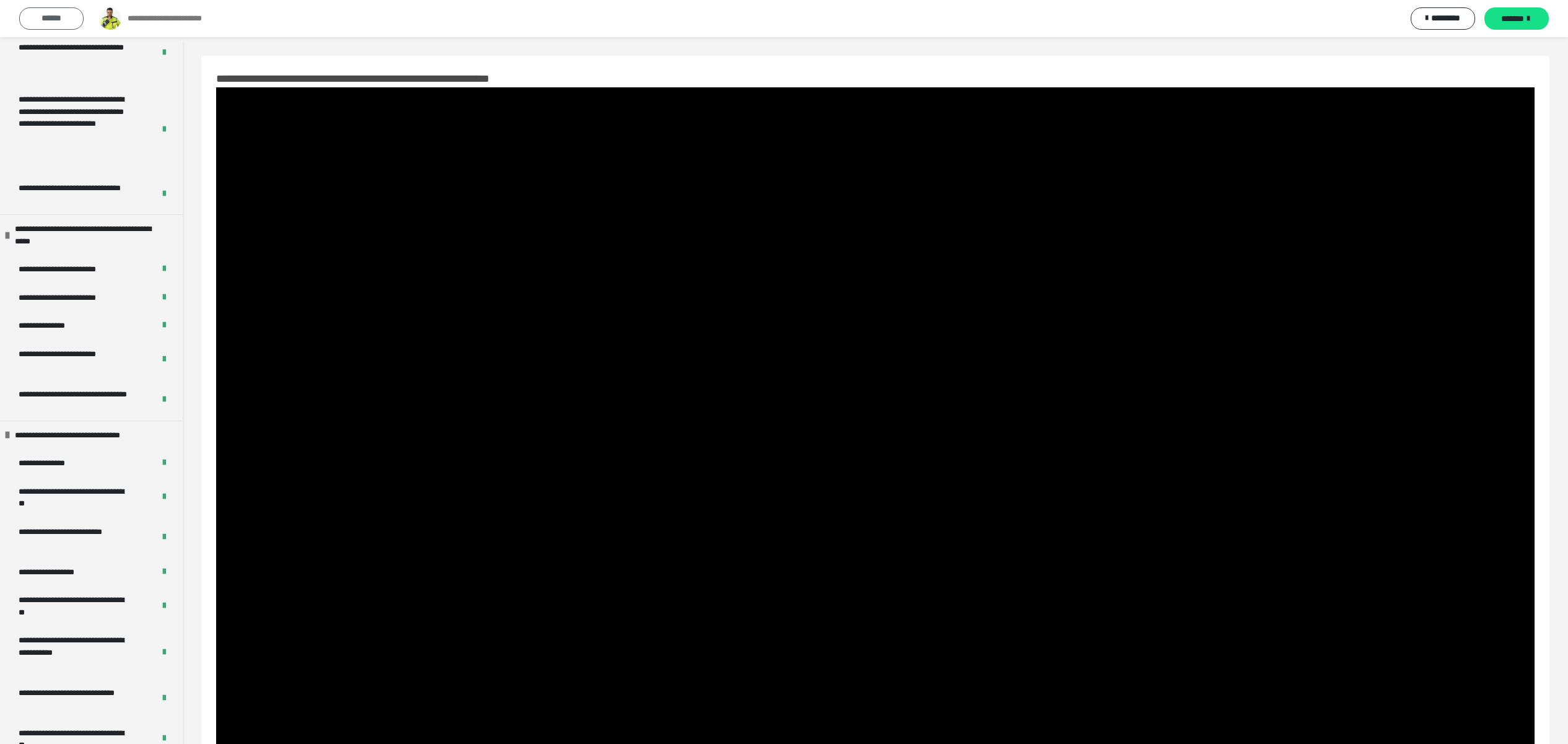 click on "******" at bounding box center (51, 19) 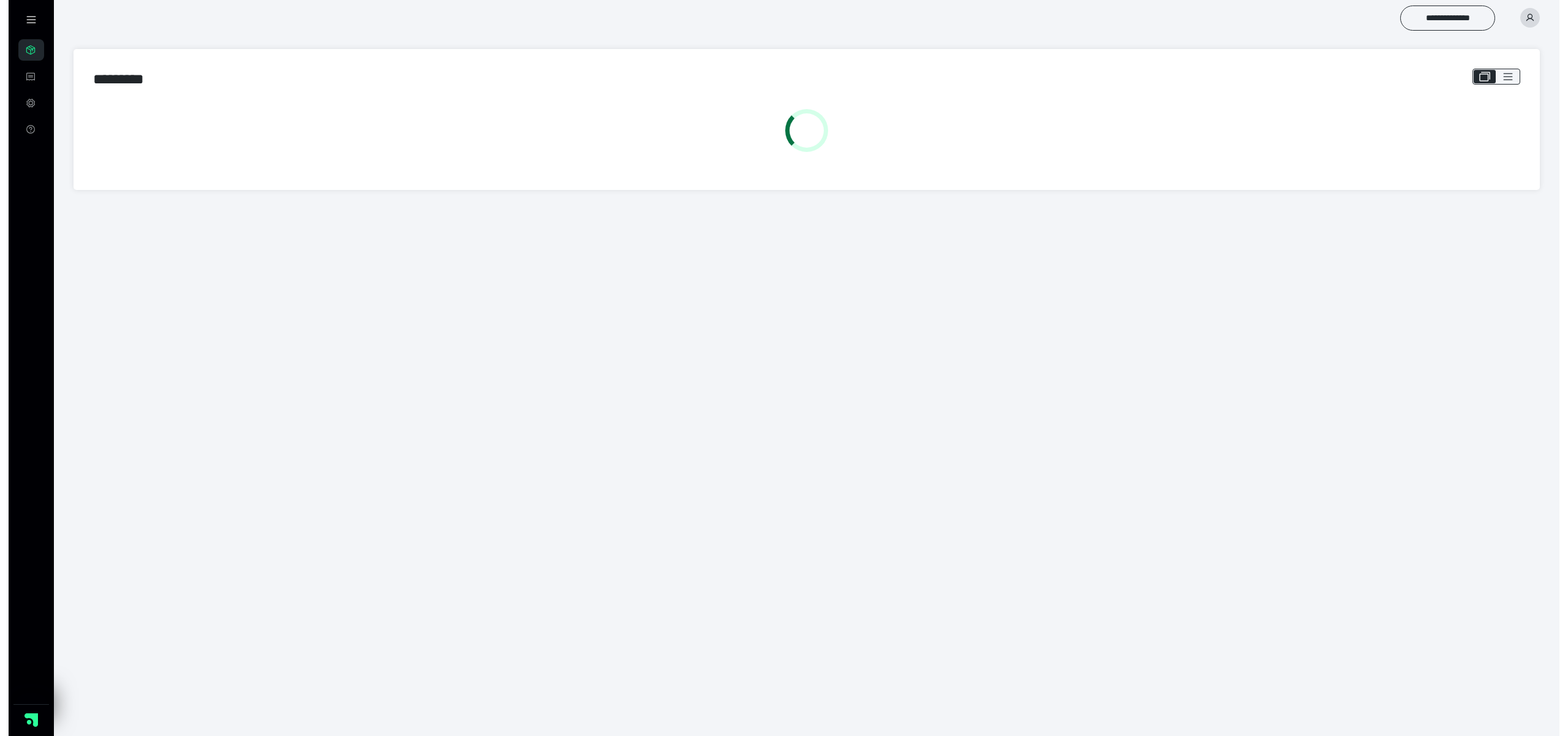scroll, scrollTop: 0, scrollLeft: 0, axis: both 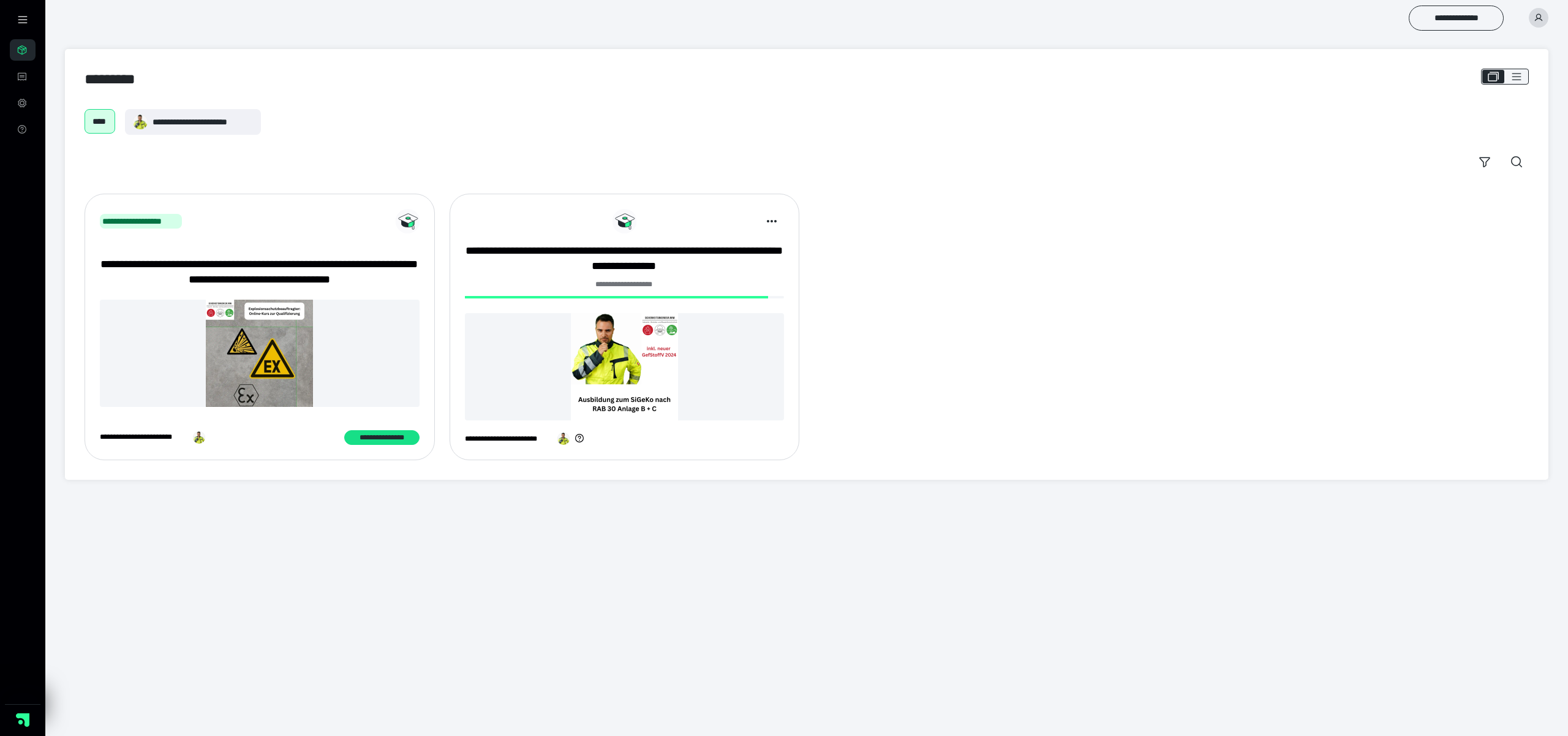 click at bounding box center (625, 366) 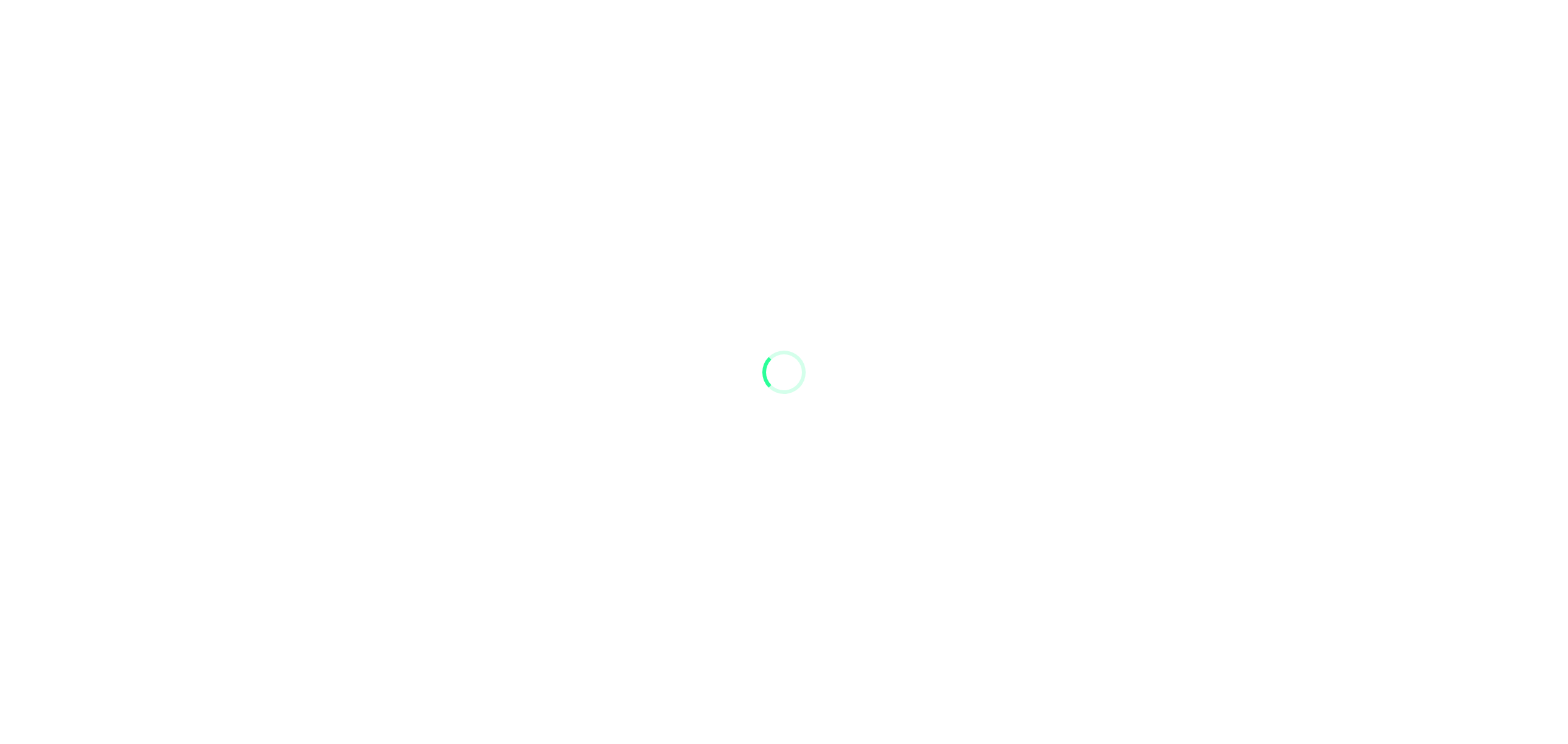 scroll, scrollTop: 0, scrollLeft: 0, axis: both 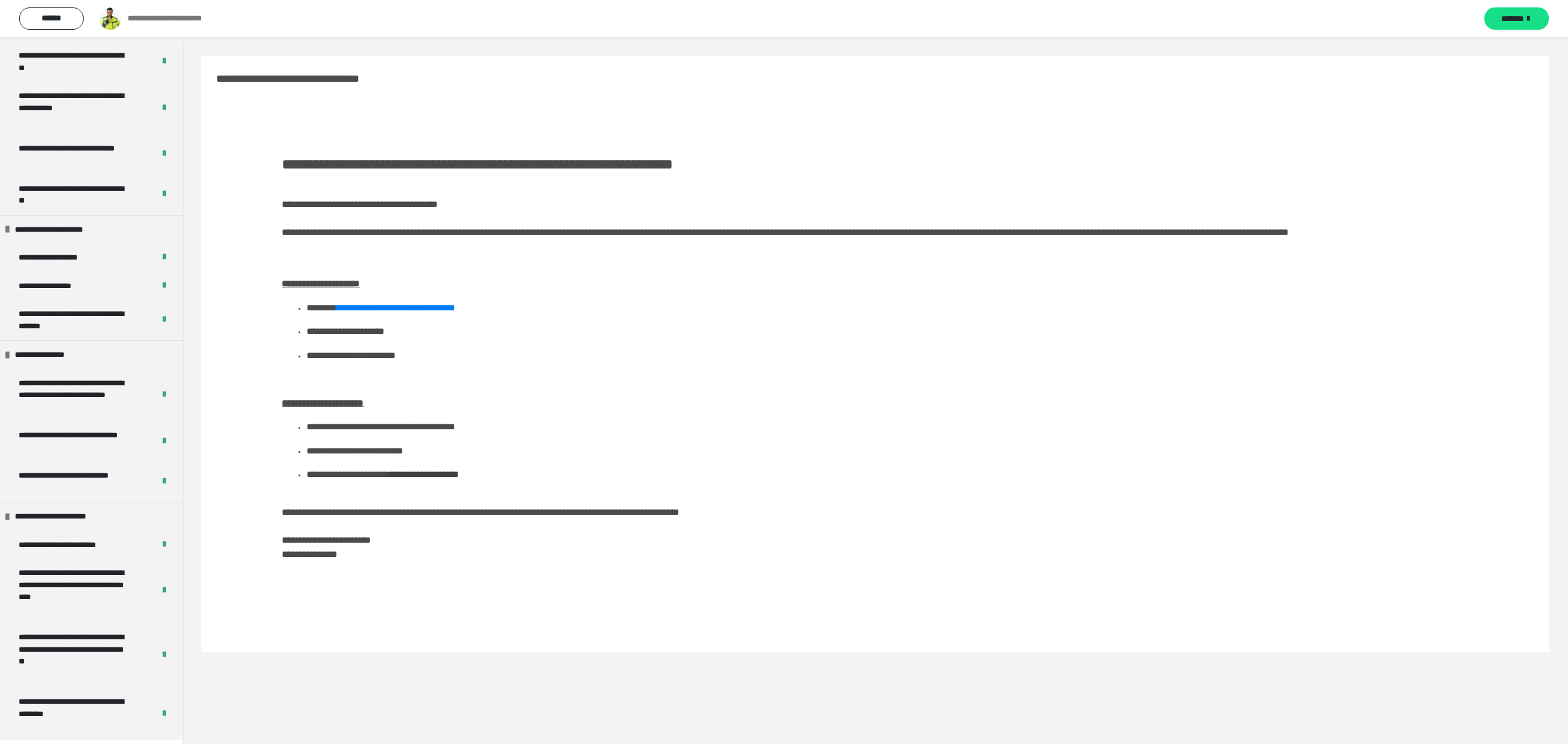 click on "**********" at bounding box center (72, 481) 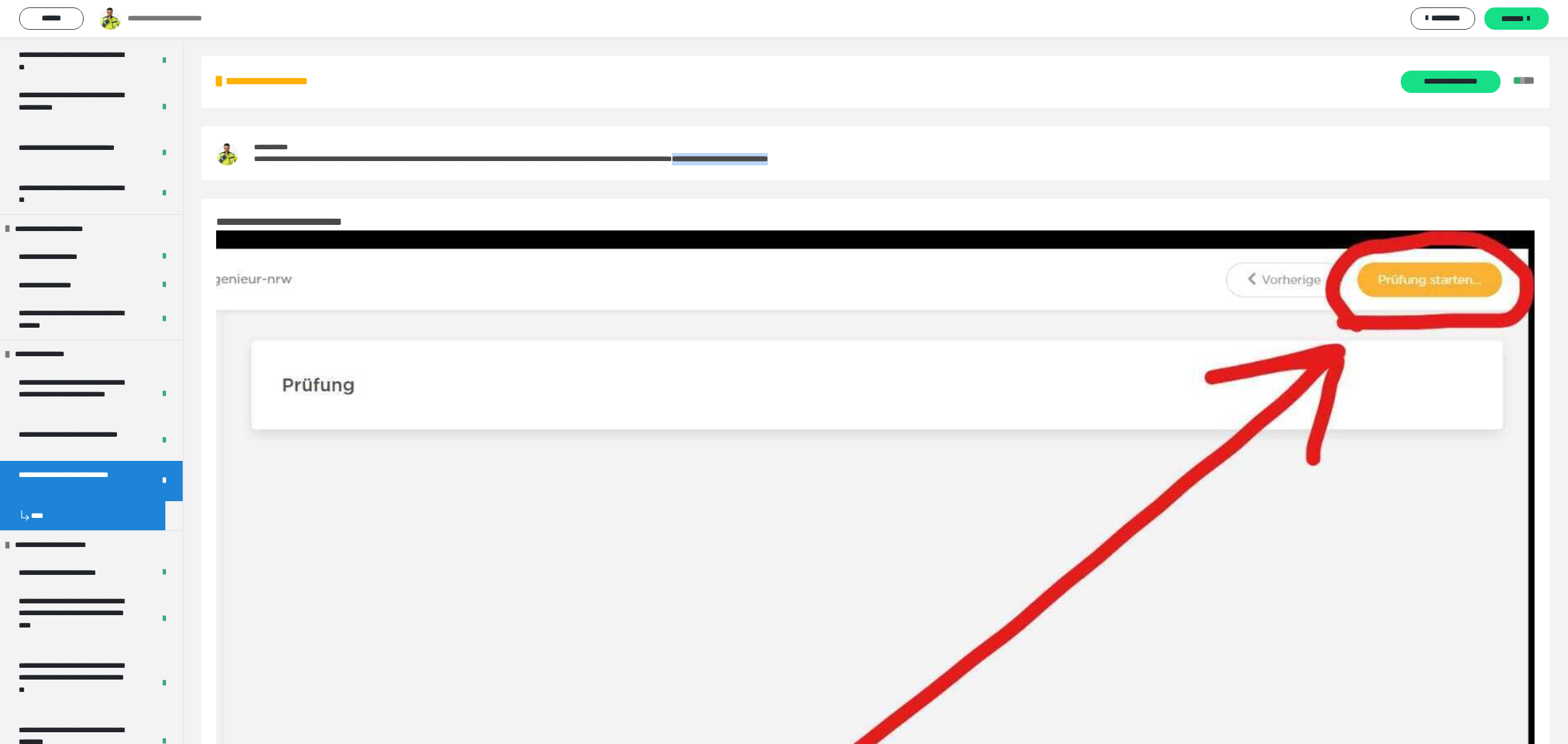 drag, startPoint x: 816, startPoint y: 161, endPoint x: 959, endPoint y: 163, distance: 143.01399 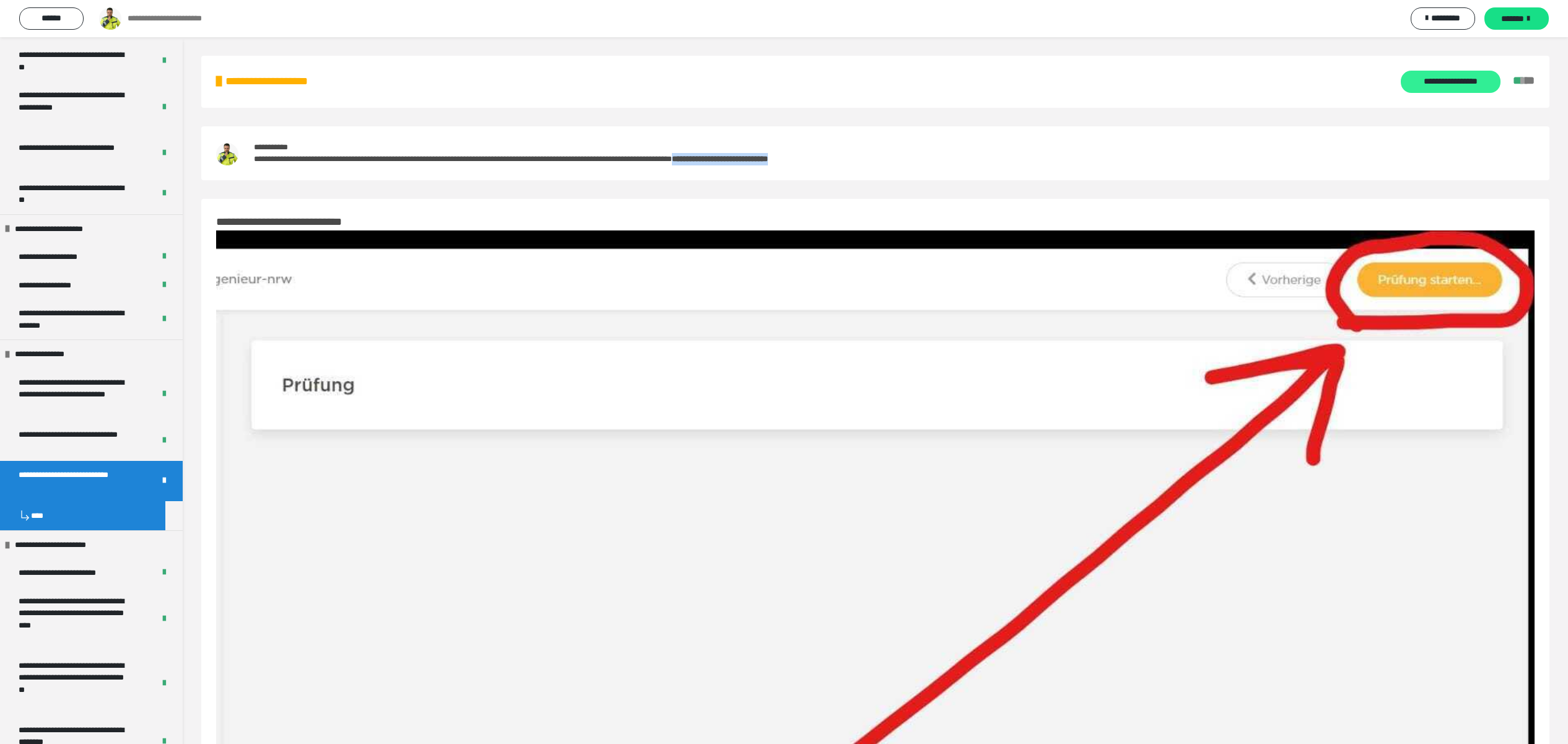 click on "**********" at bounding box center (1450, 82) 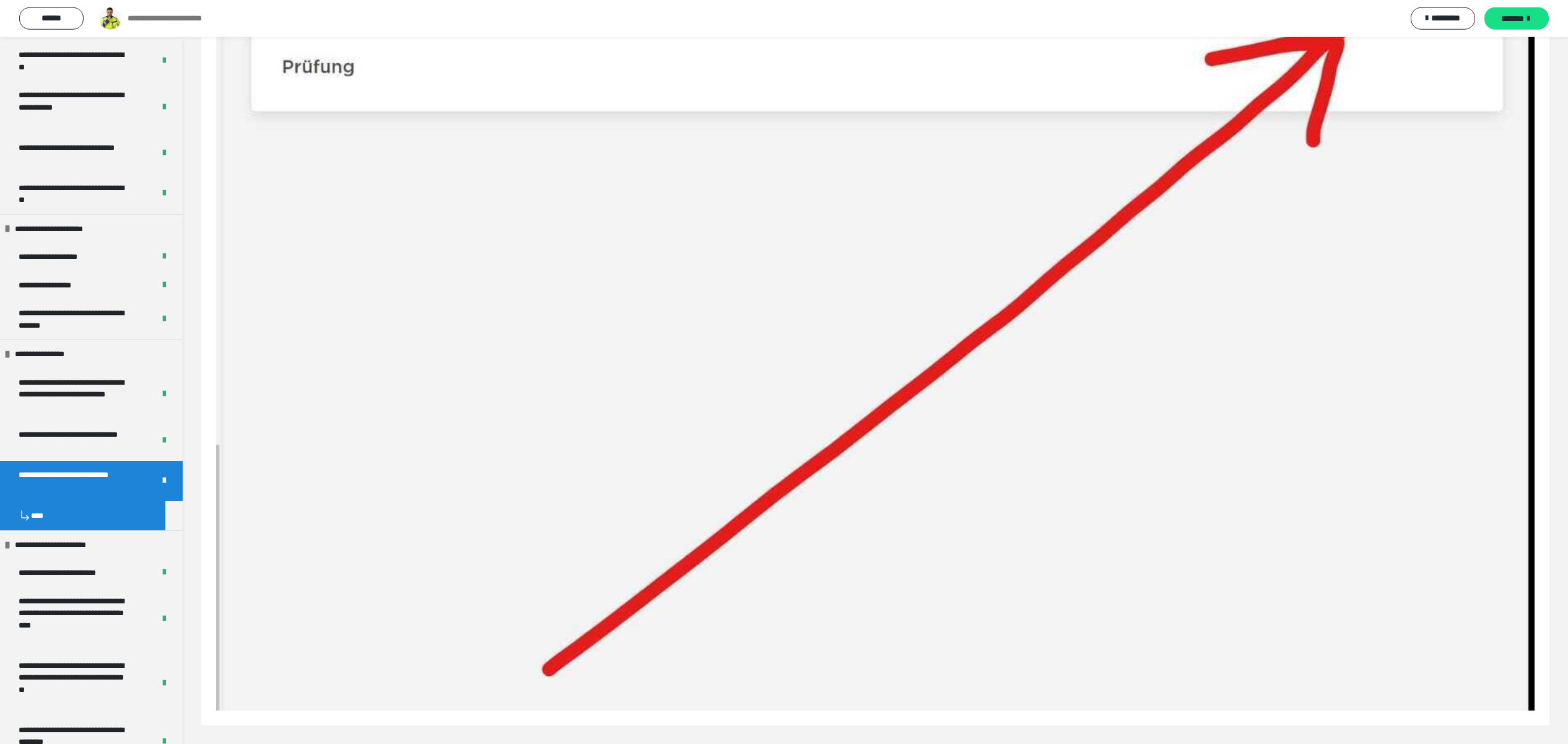 scroll, scrollTop: 8398, scrollLeft: 0, axis: vertical 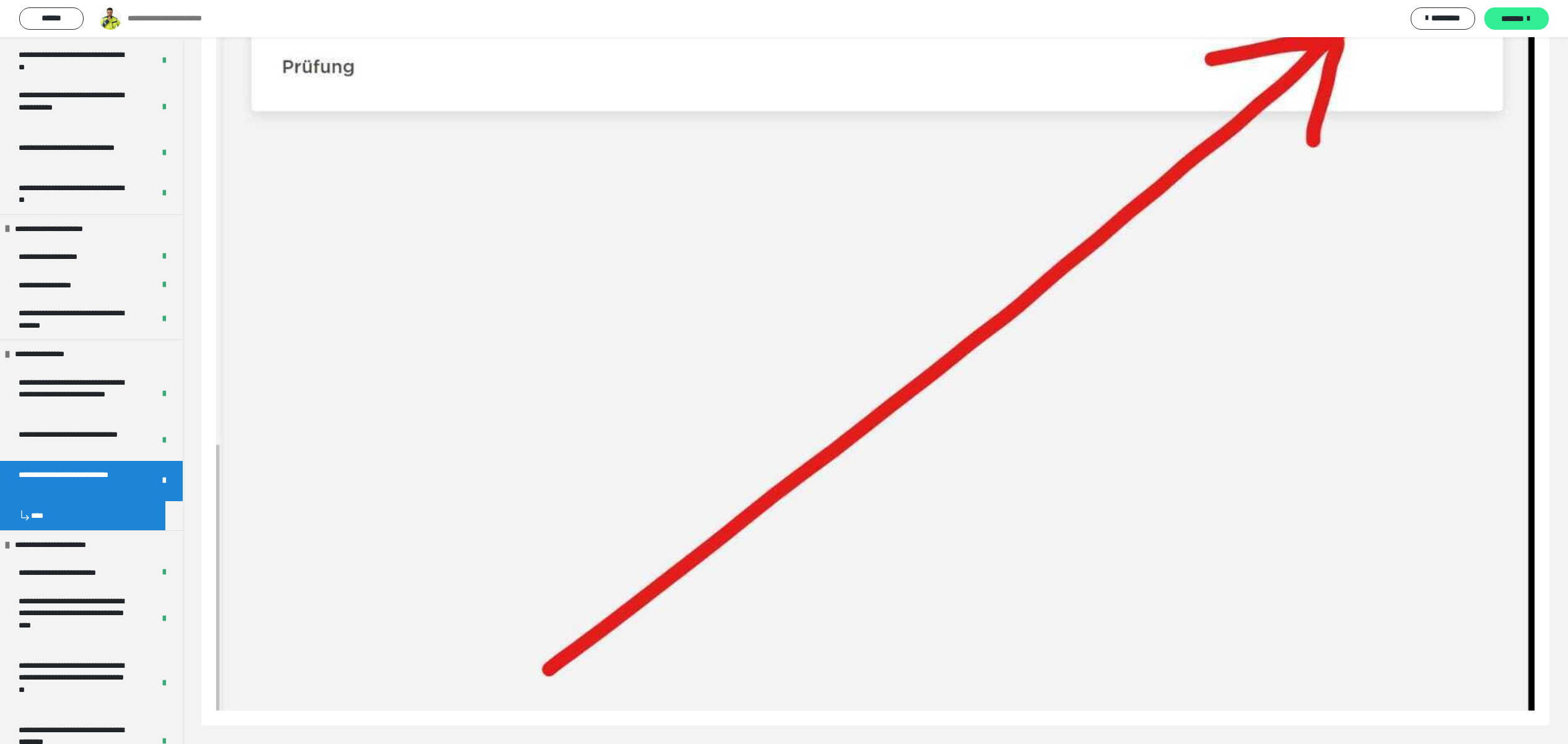 click on "*******" at bounding box center (1512, 19) 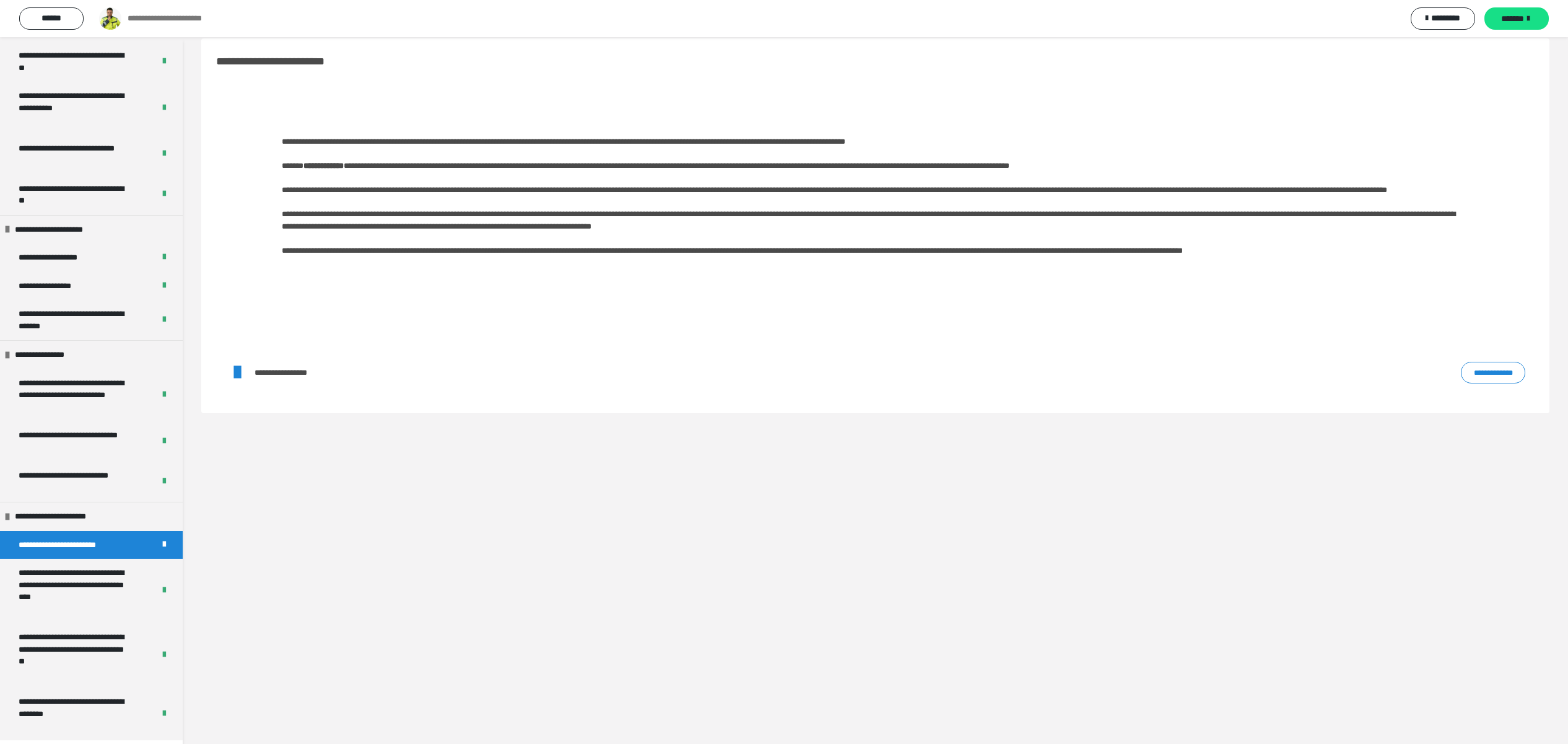scroll, scrollTop: 0, scrollLeft: 0, axis: both 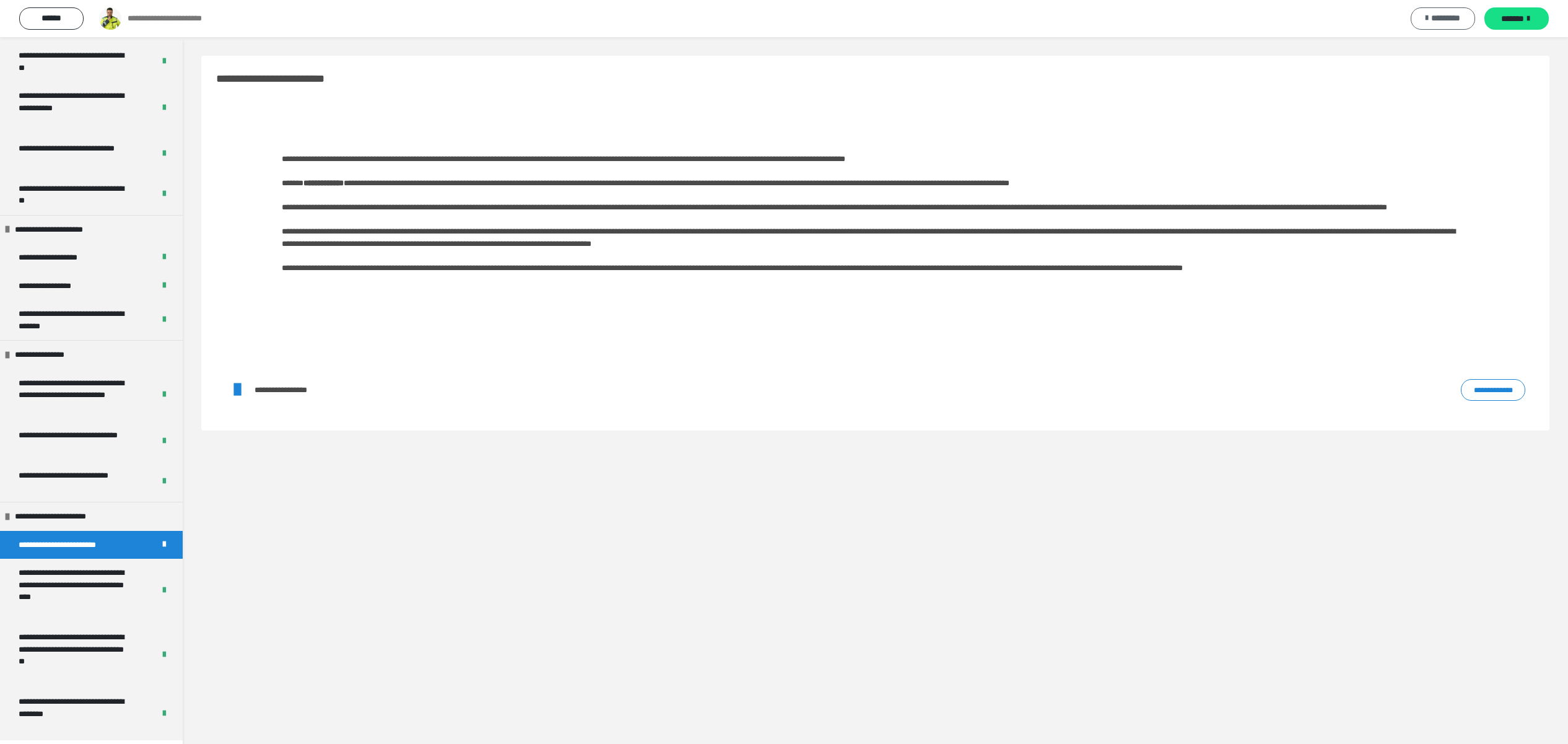 click on "*********" at bounding box center [1445, 18] 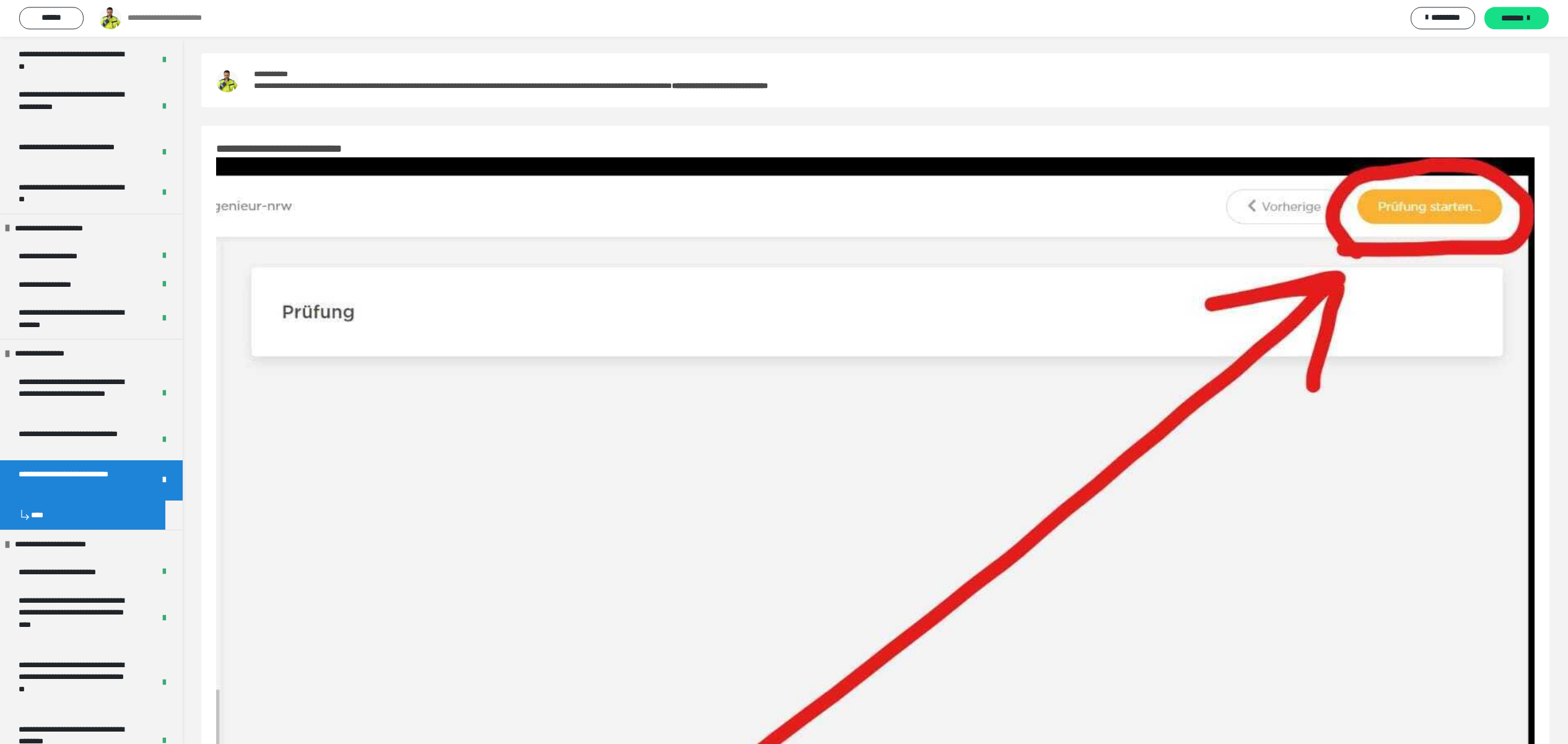 scroll, scrollTop: 0, scrollLeft: 0, axis: both 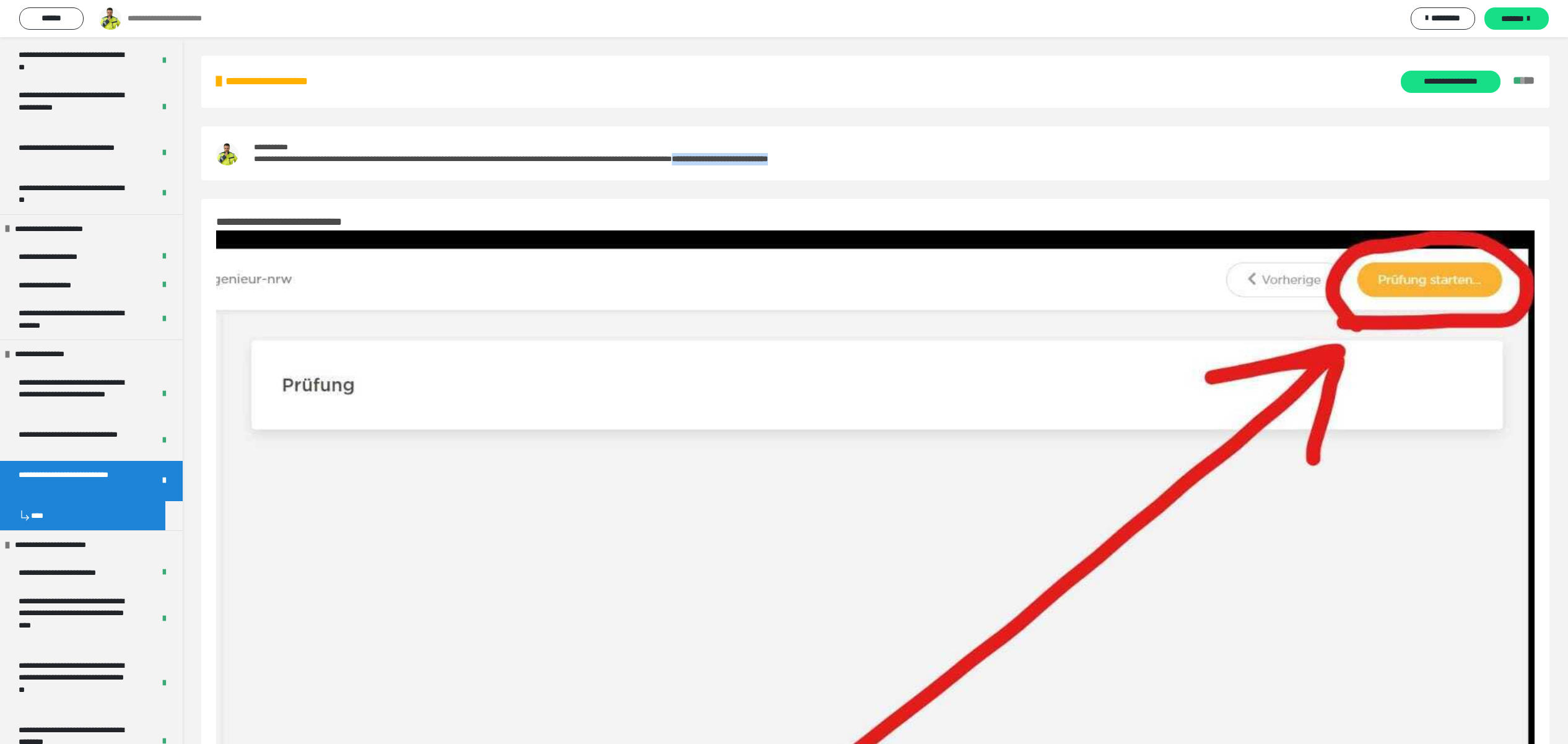 drag, startPoint x: 813, startPoint y: 161, endPoint x: 956, endPoint y: 162, distance: 143.0035 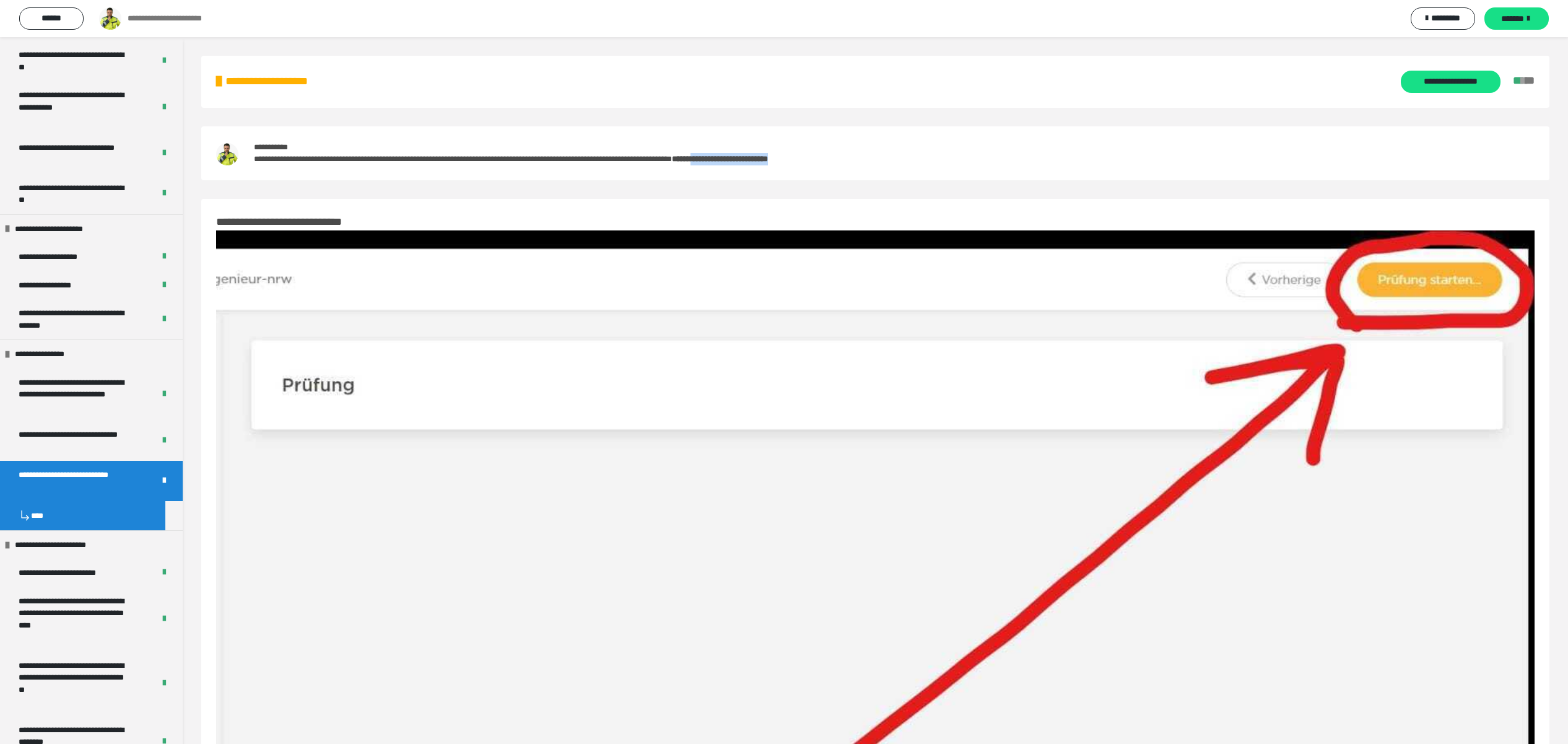 drag, startPoint x: 842, startPoint y: 158, endPoint x: 960, endPoint y: 155, distance: 118.03813 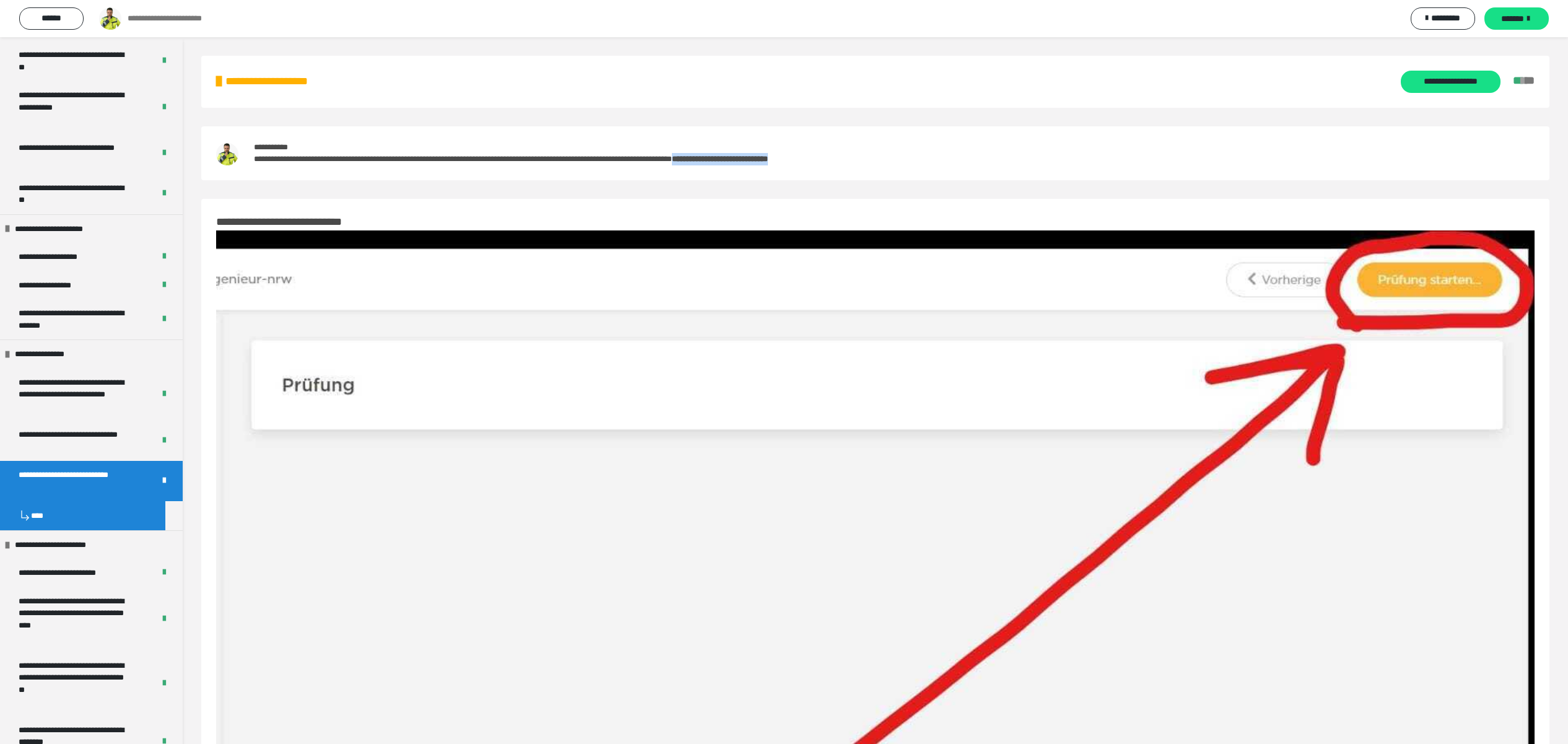 drag, startPoint x: 816, startPoint y: 157, endPoint x: 956, endPoint y: 160, distance: 140.03214 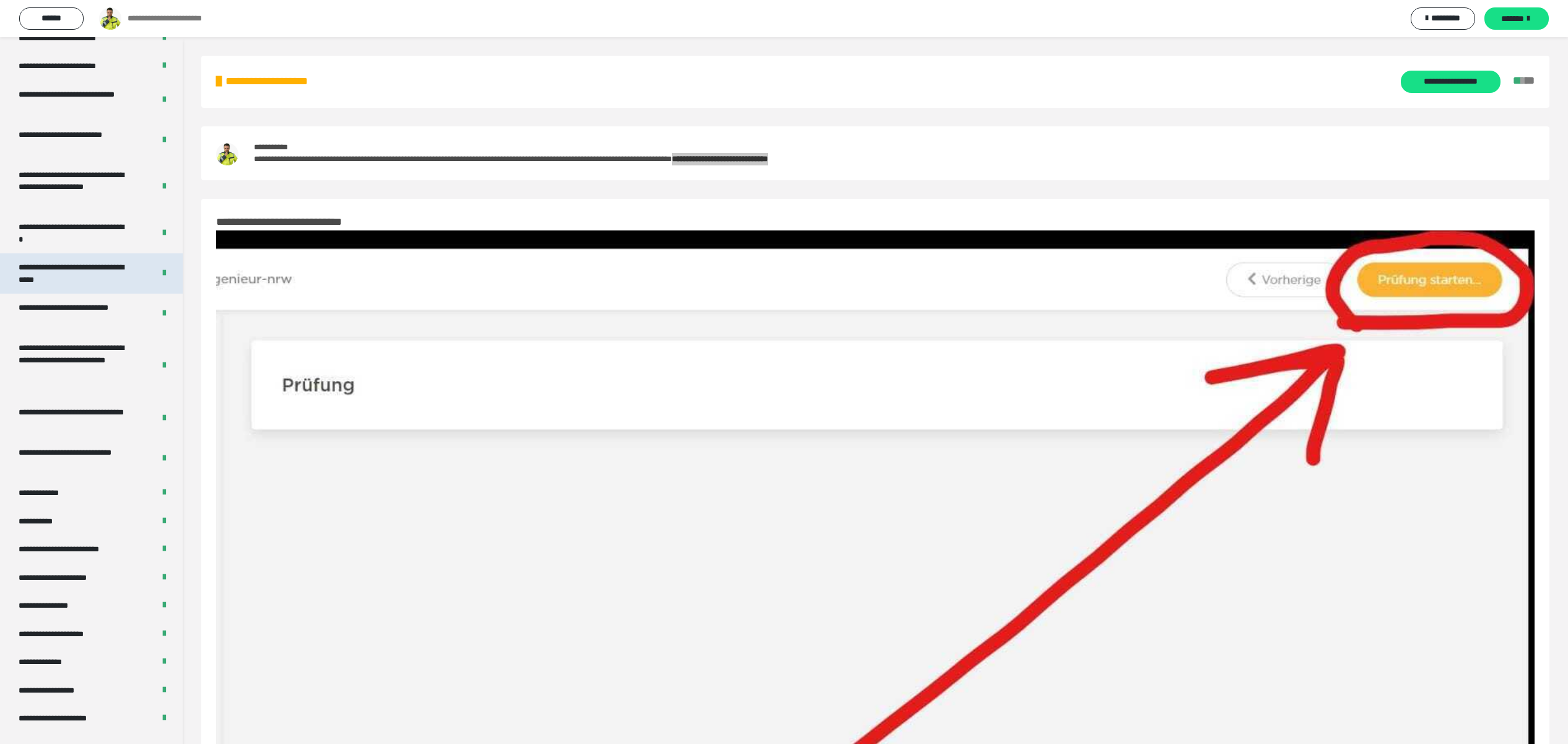 scroll, scrollTop: 1200, scrollLeft: 0, axis: vertical 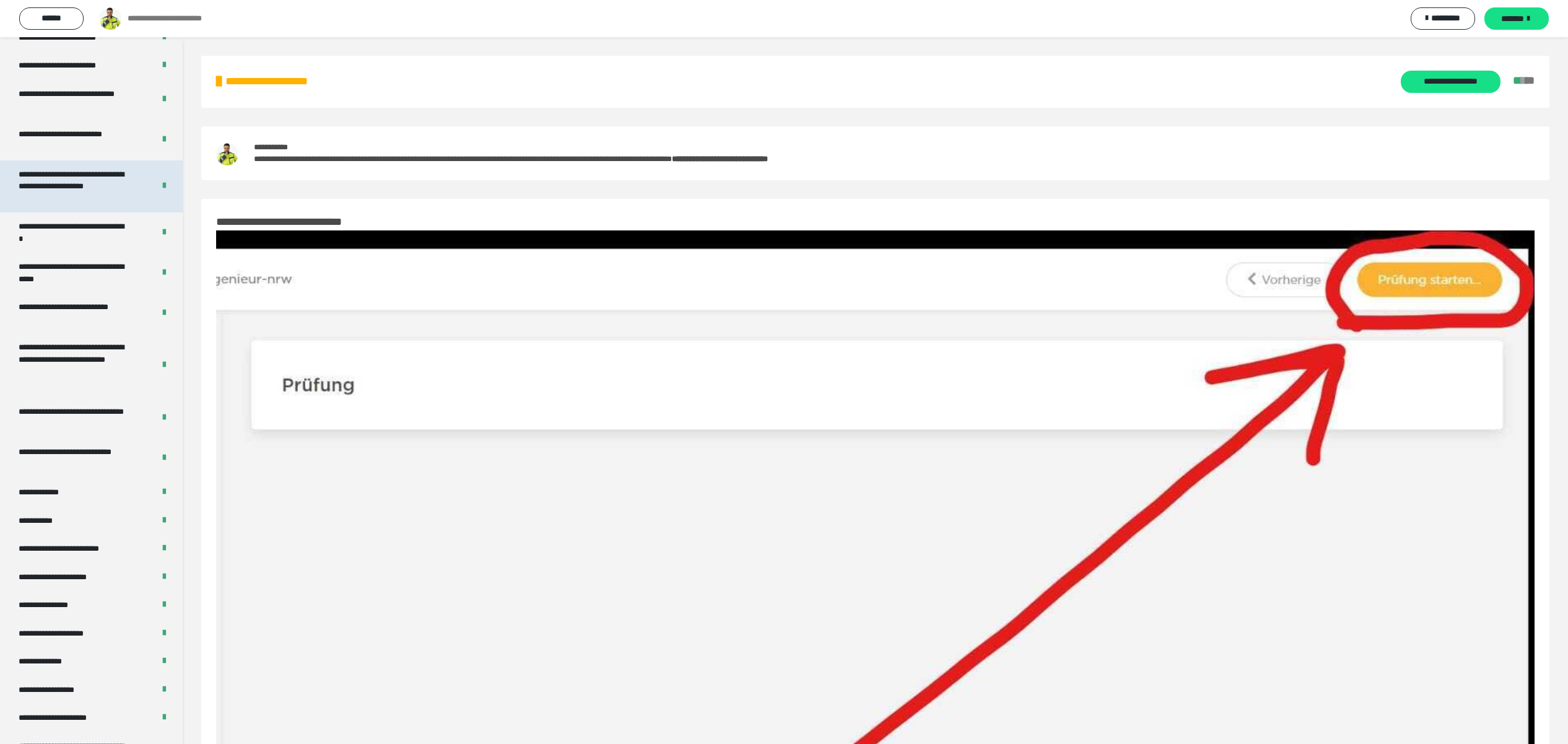 click on "**********" at bounding box center [72, 186] 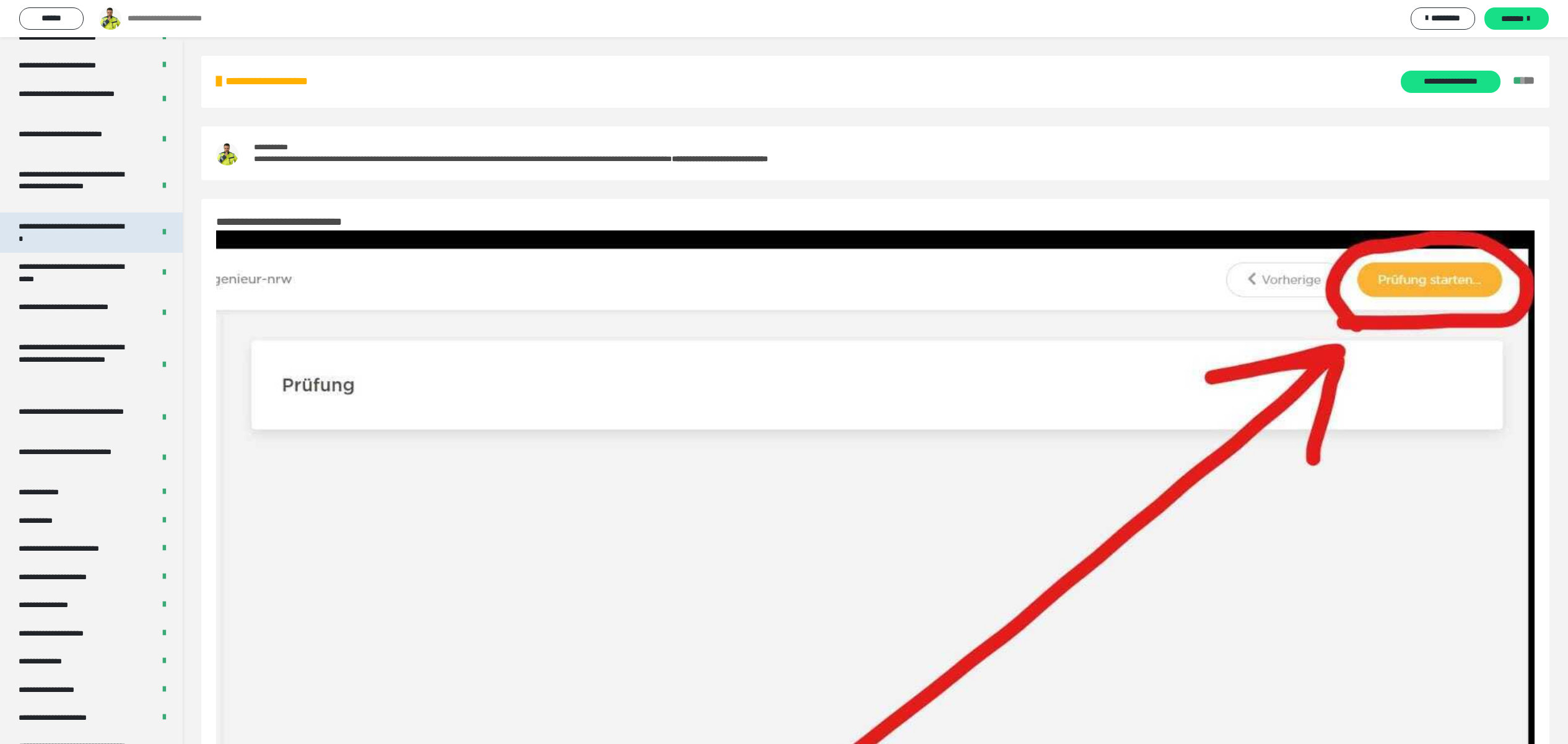 click on "**********" at bounding box center (72, 232) 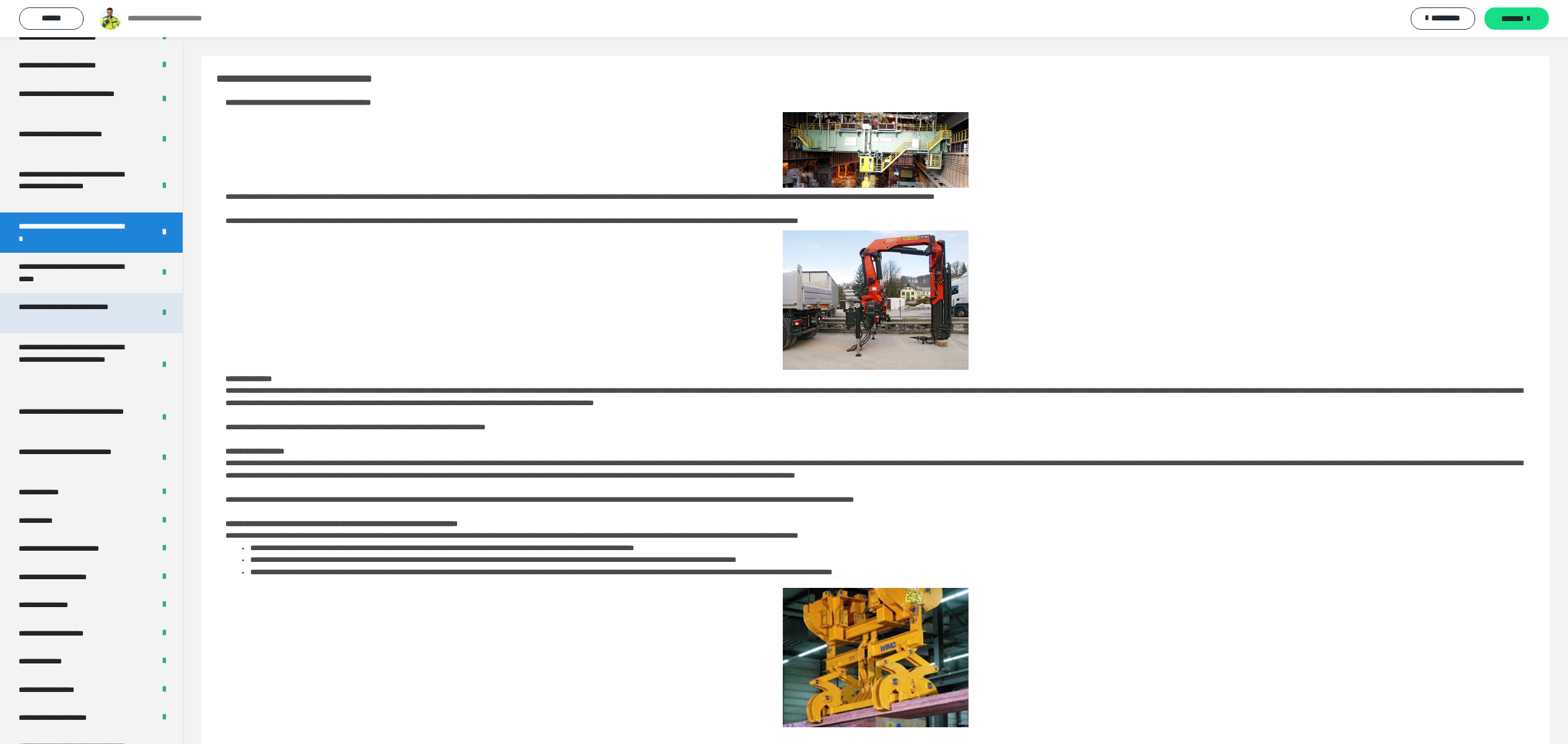scroll, scrollTop: 1254, scrollLeft: 0, axis: vertical 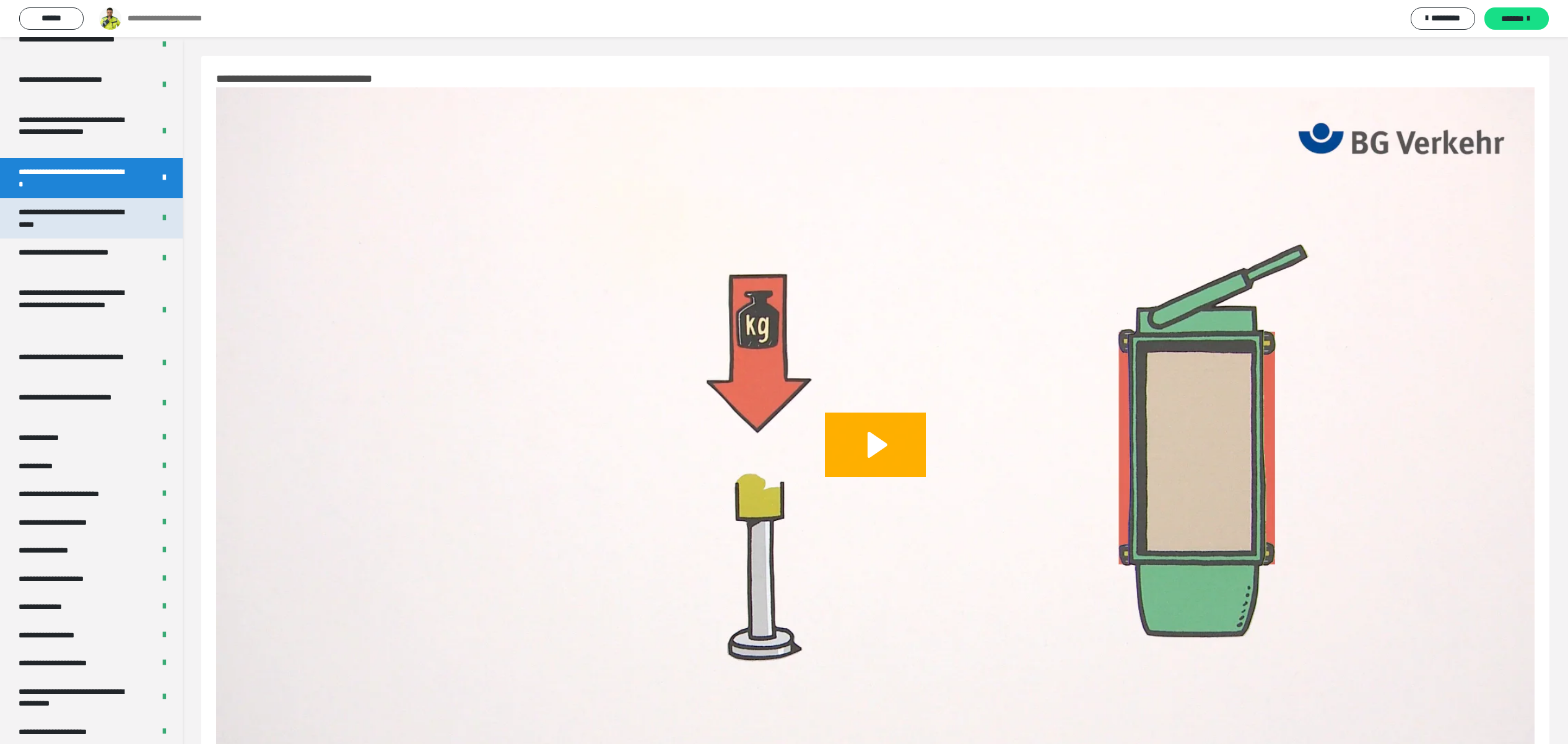 click on "**********" at bounding box center (72, 218) 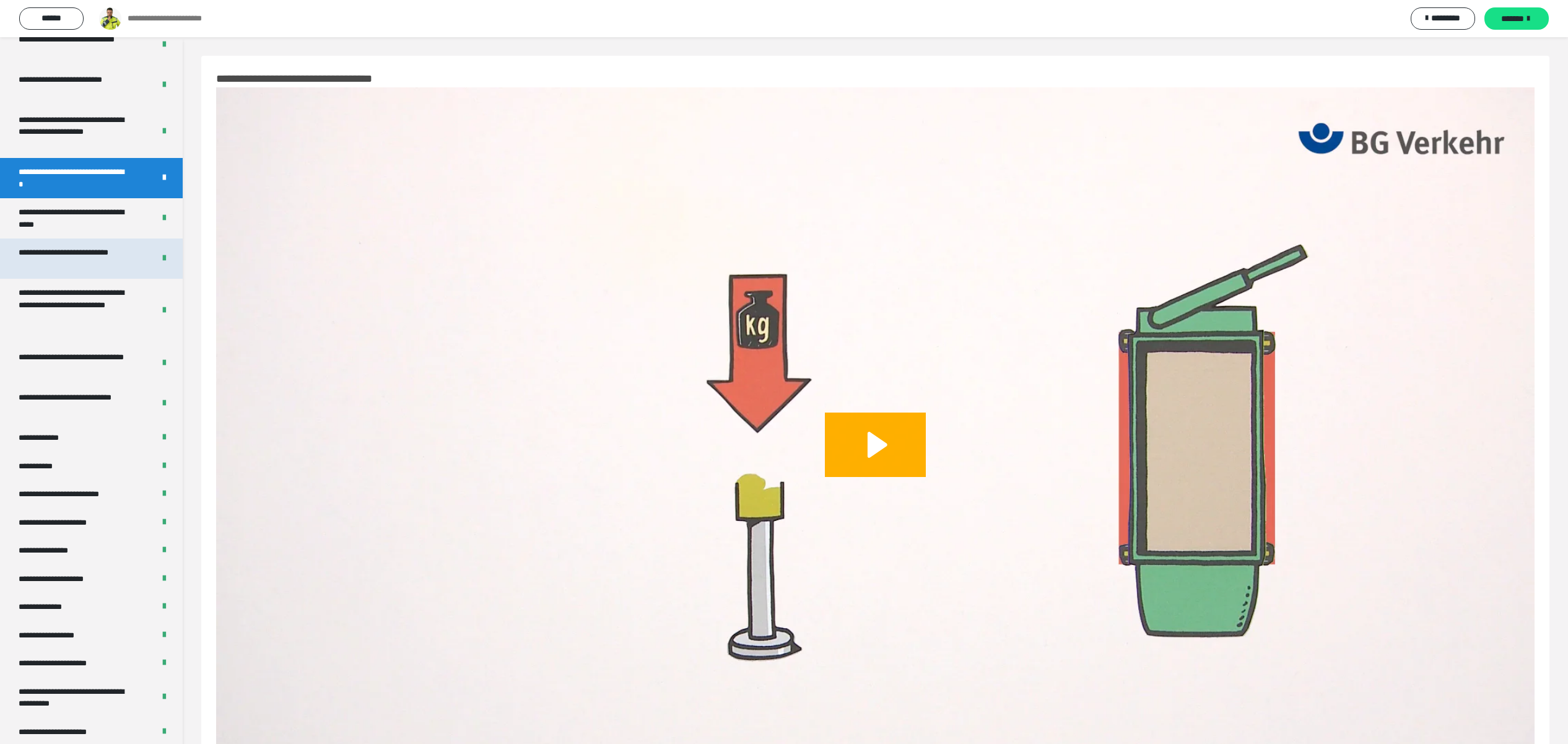 click on "**********" at bounding box center (72, 258) 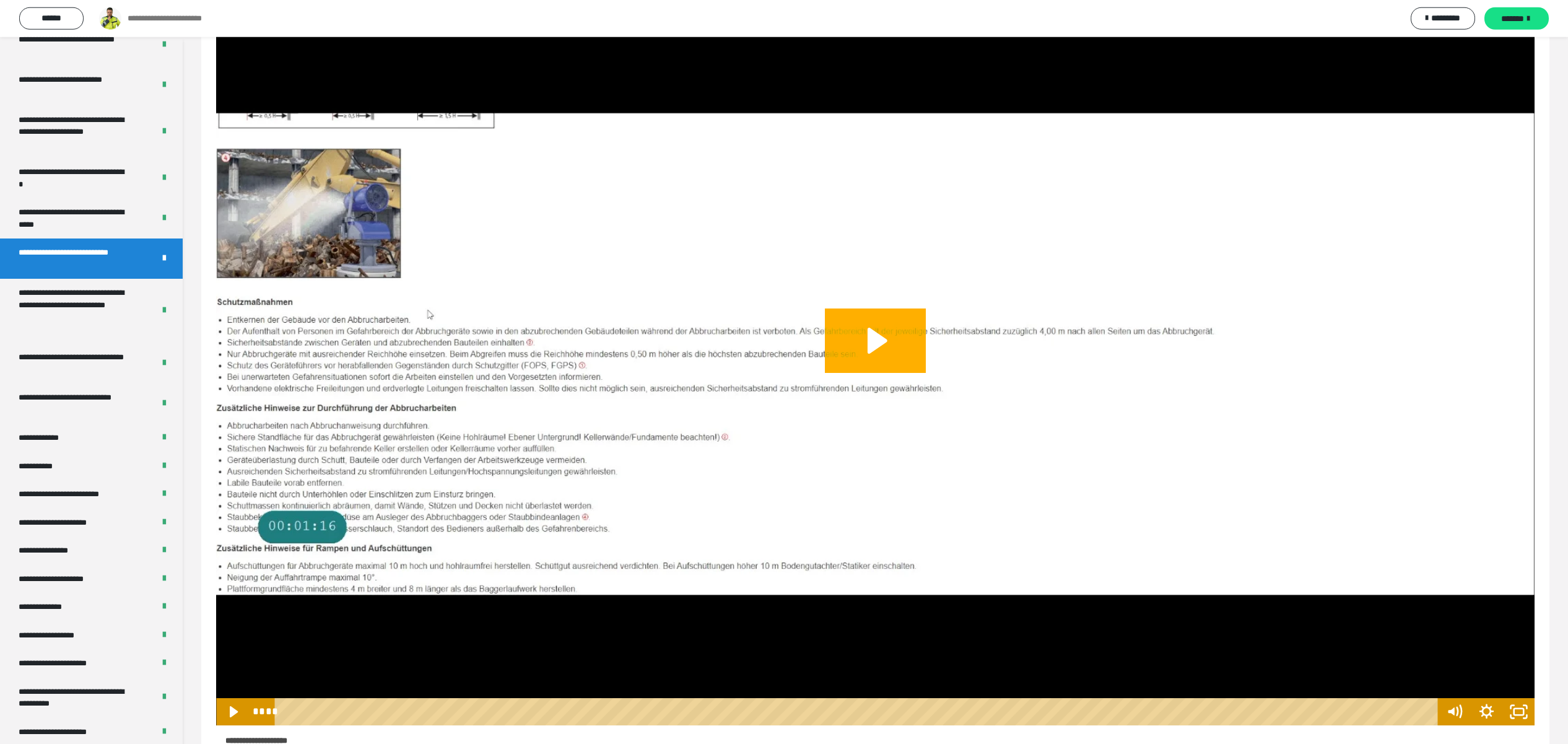 scroll, scrollTop: 439, scrollLeft: 0, axis: vertical 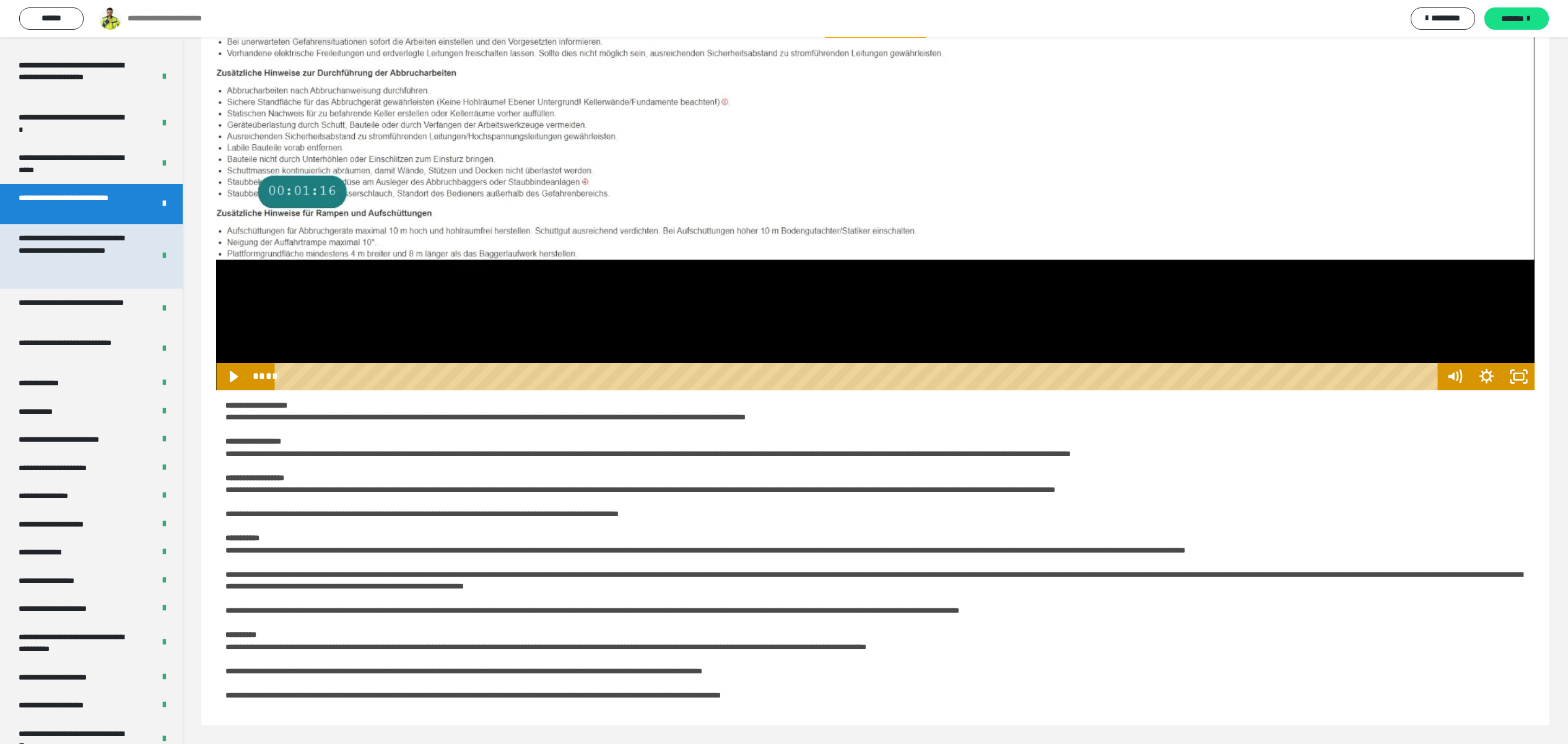 click on "**********" at bounding box center (72, 256) 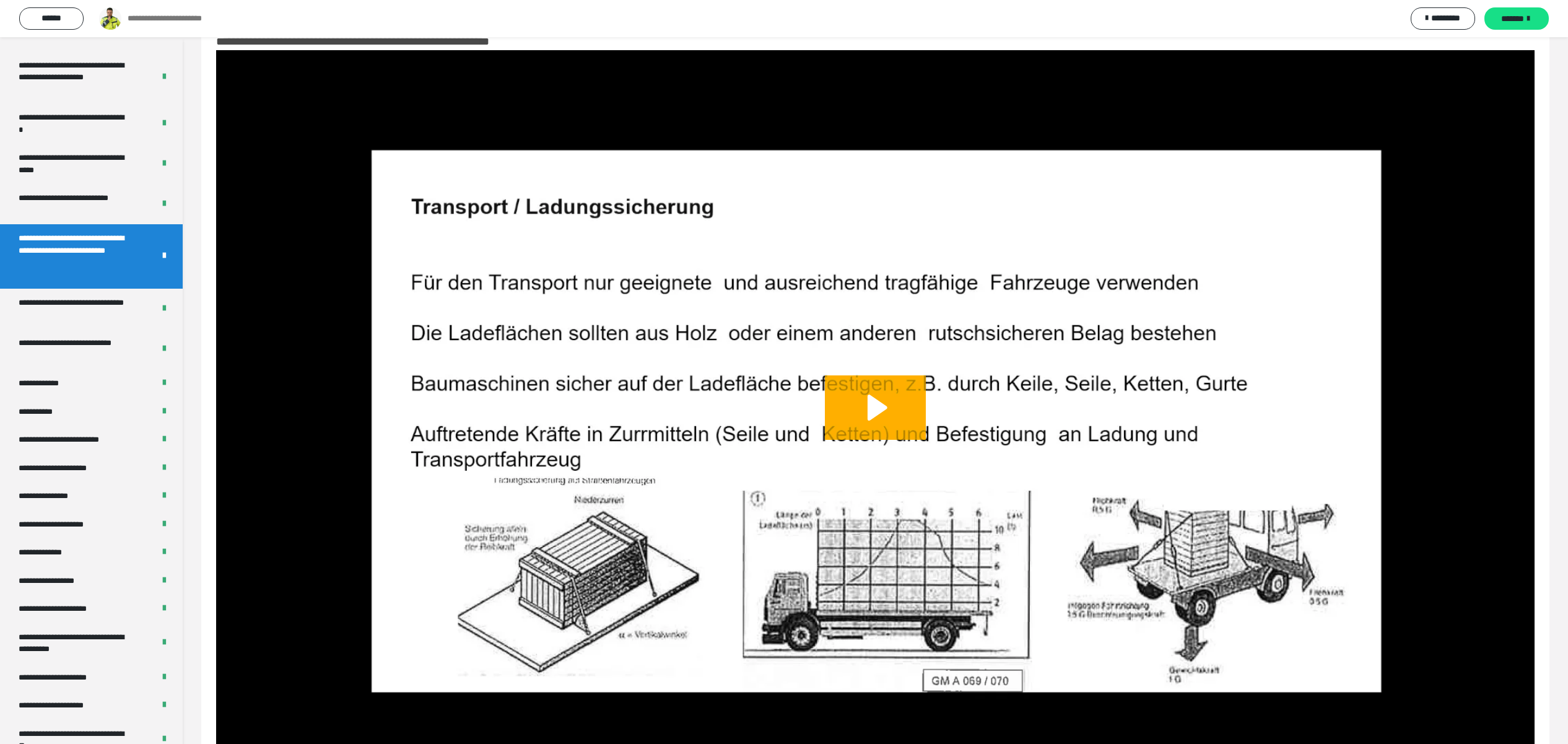 scroll, scrollTop: 197, scrollLeft: 0, axis: vertical 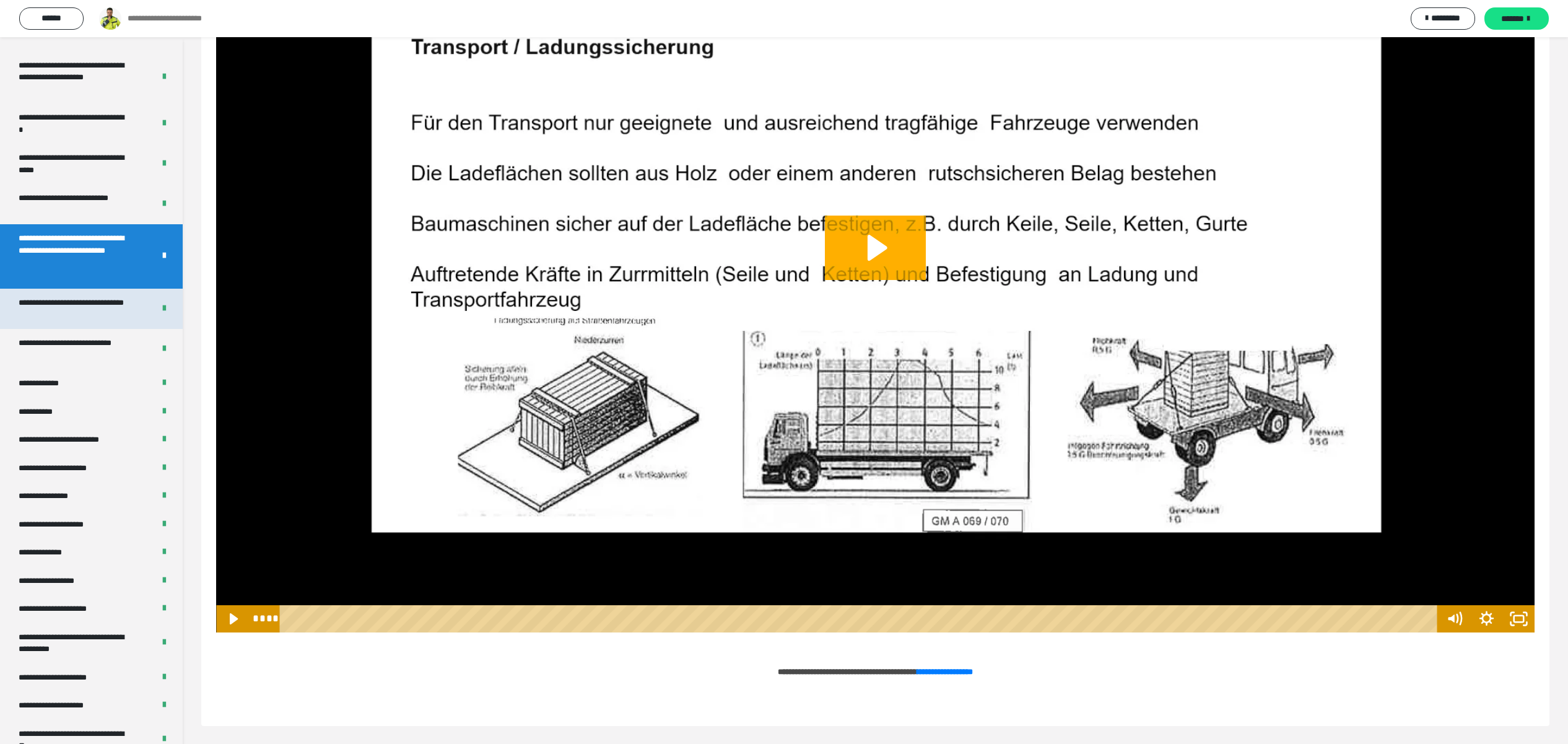 click on "**********" at bounding box center [72, 309] 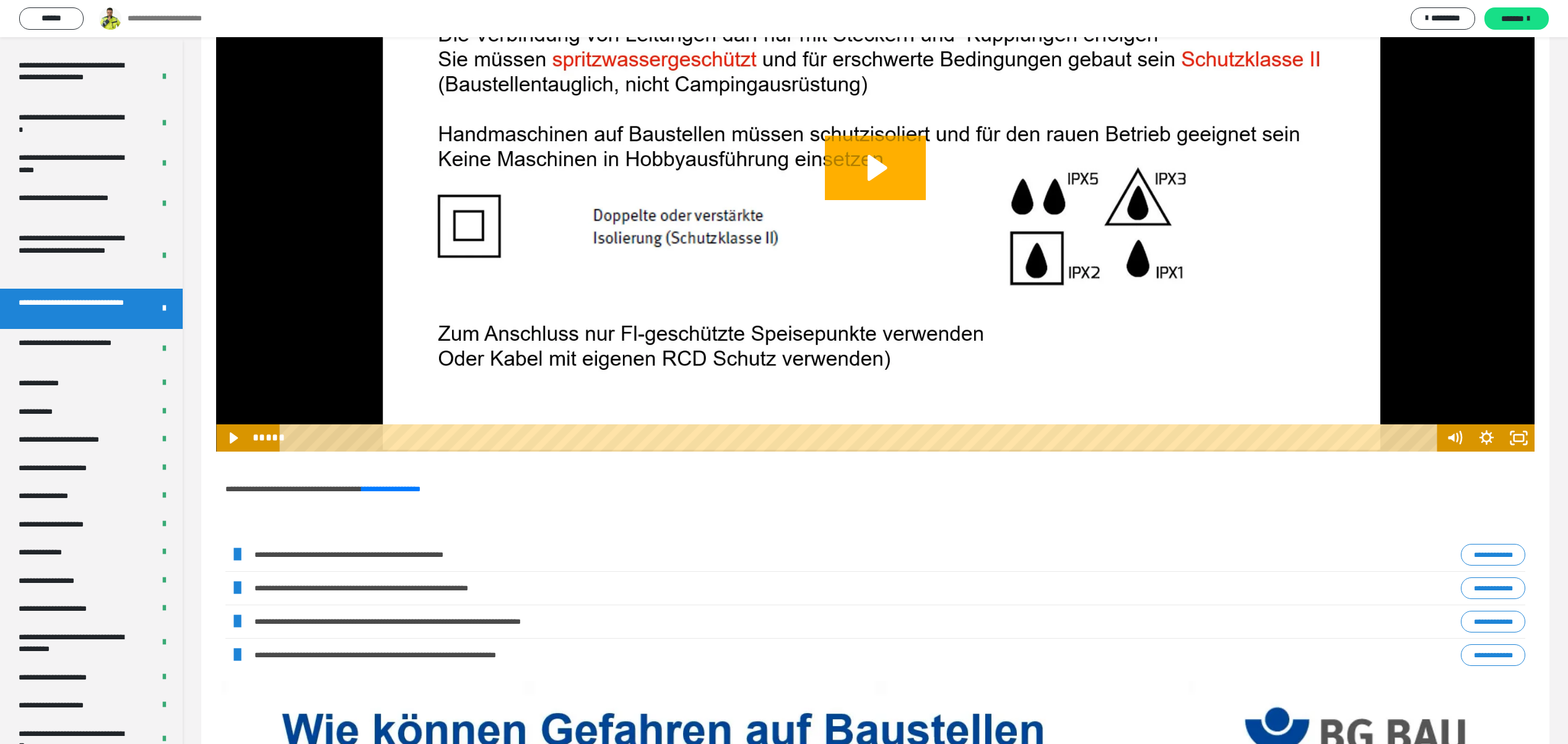 scroll, scrollTop: 384, scrollLeft: 0, axis: vertical 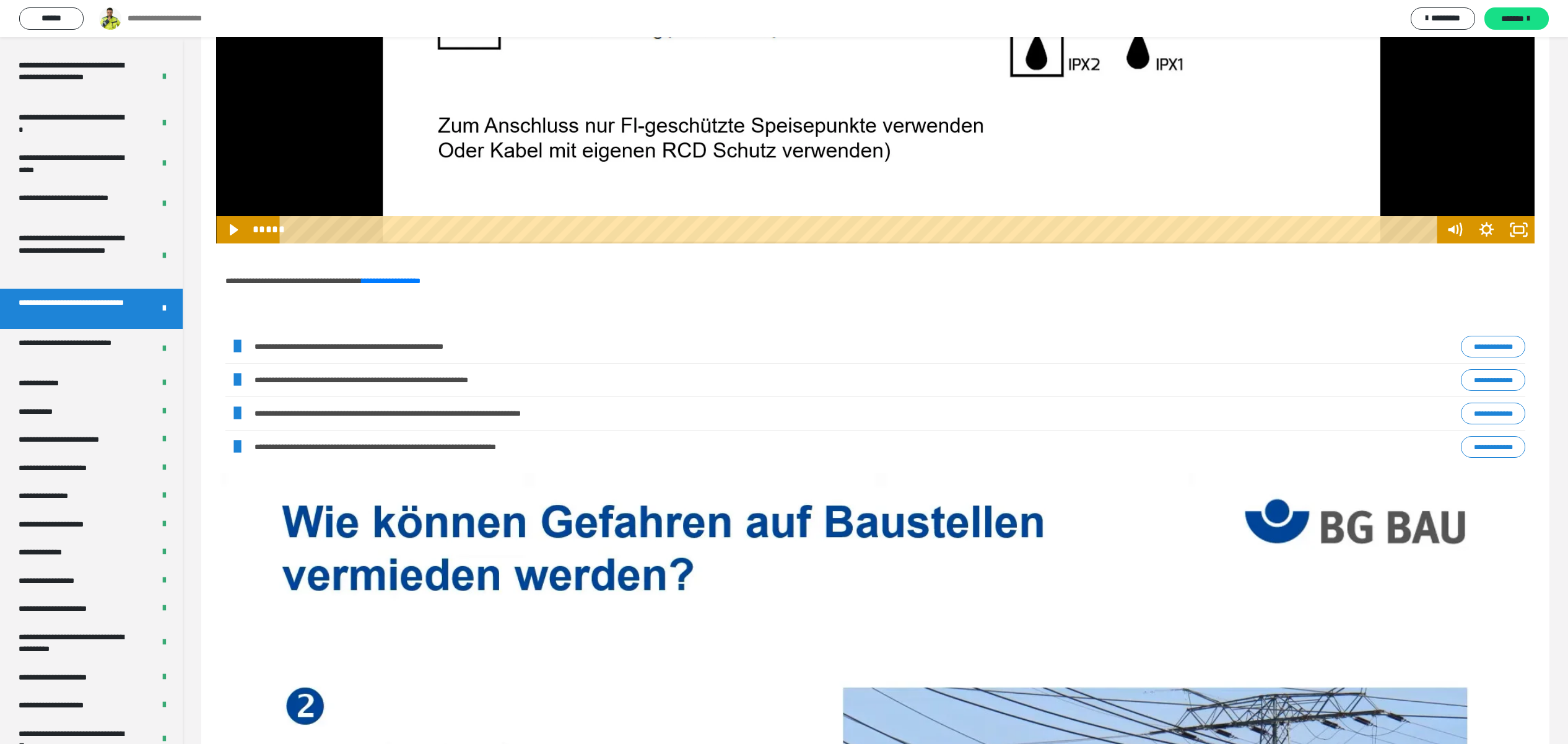 click on "**********" at bounding box center [1493, 346] 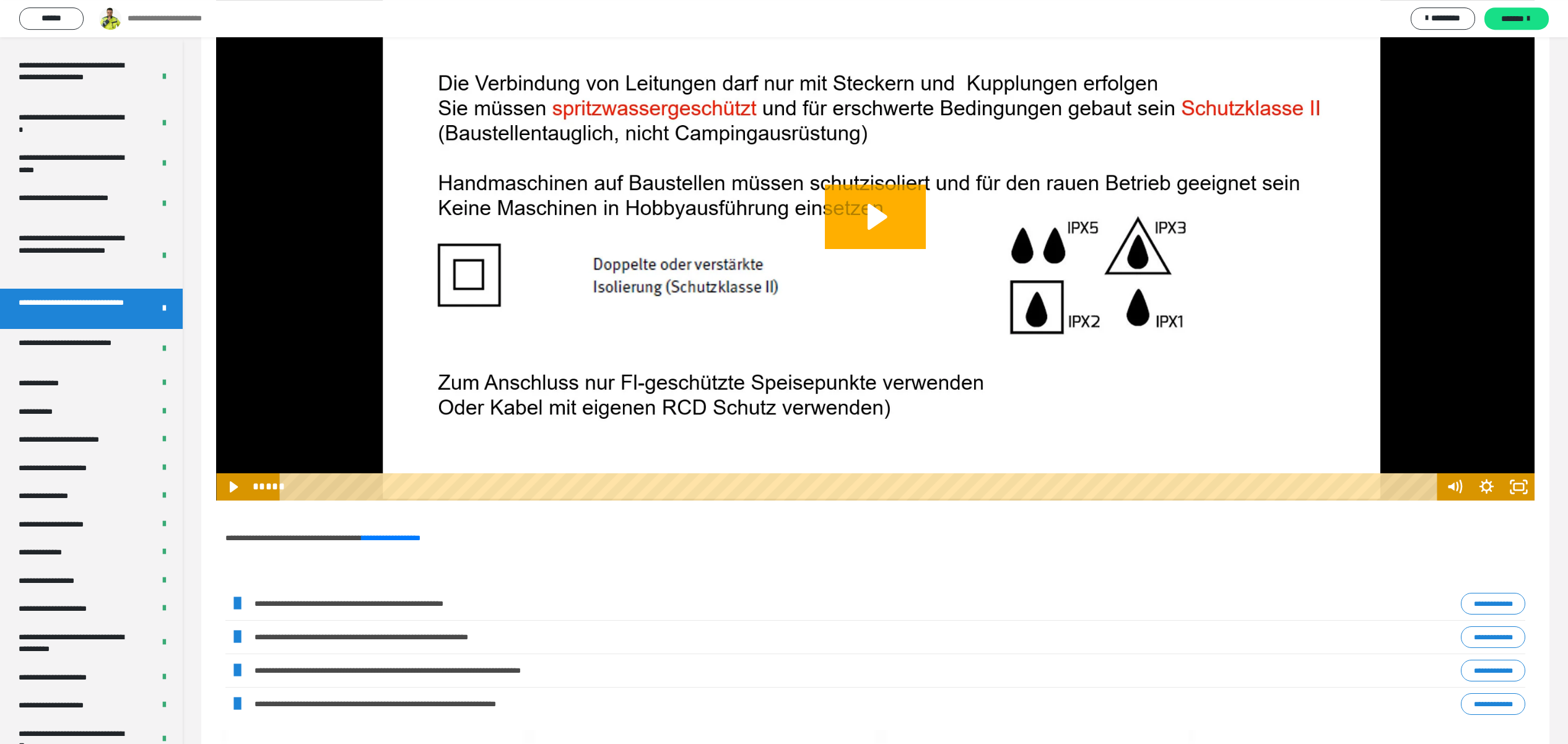 scroll, scrollTop: 125, scrollLeft: 0, axis: vertical 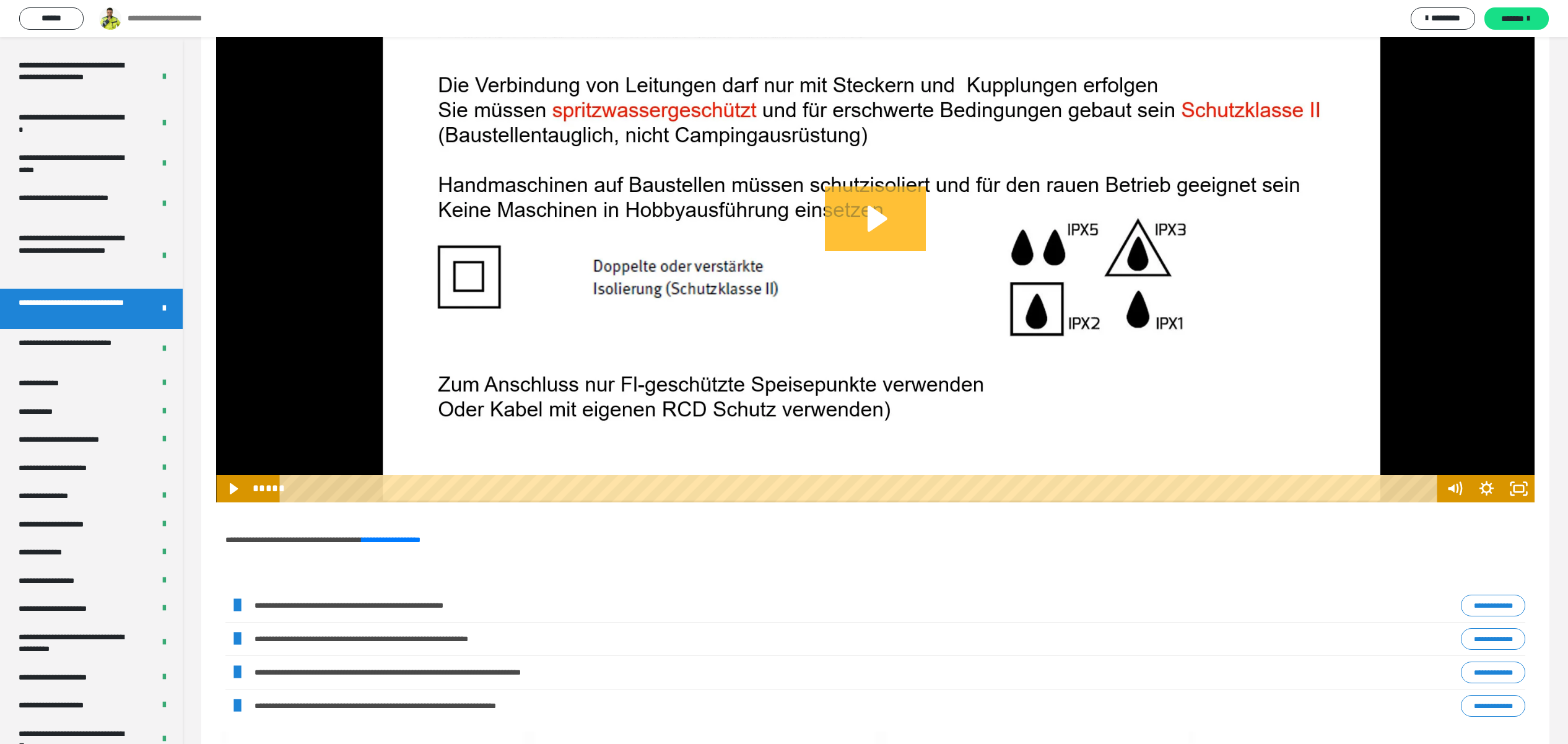 click 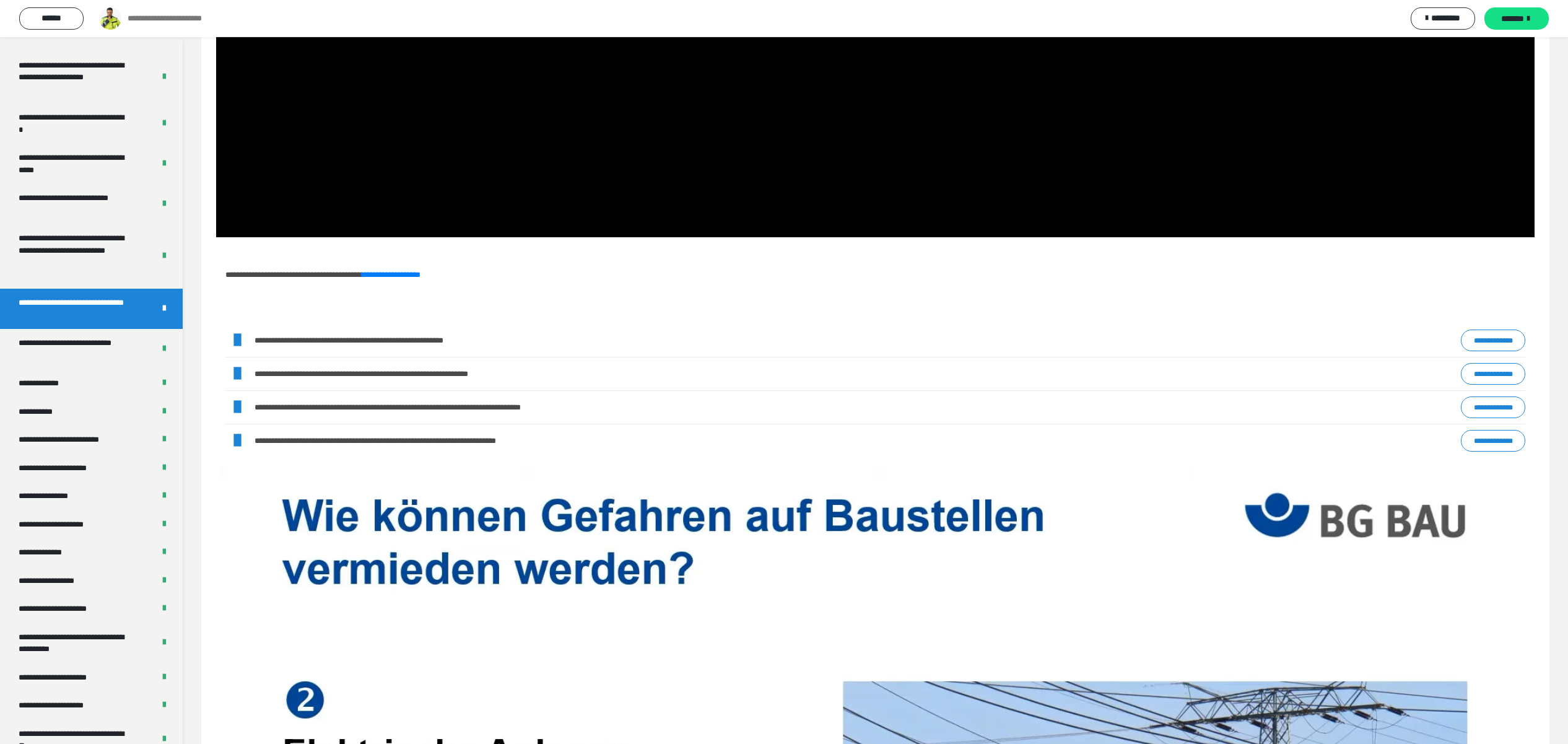 scroll, scrollTop: 750, scrollLeft: 0, axis: vertical 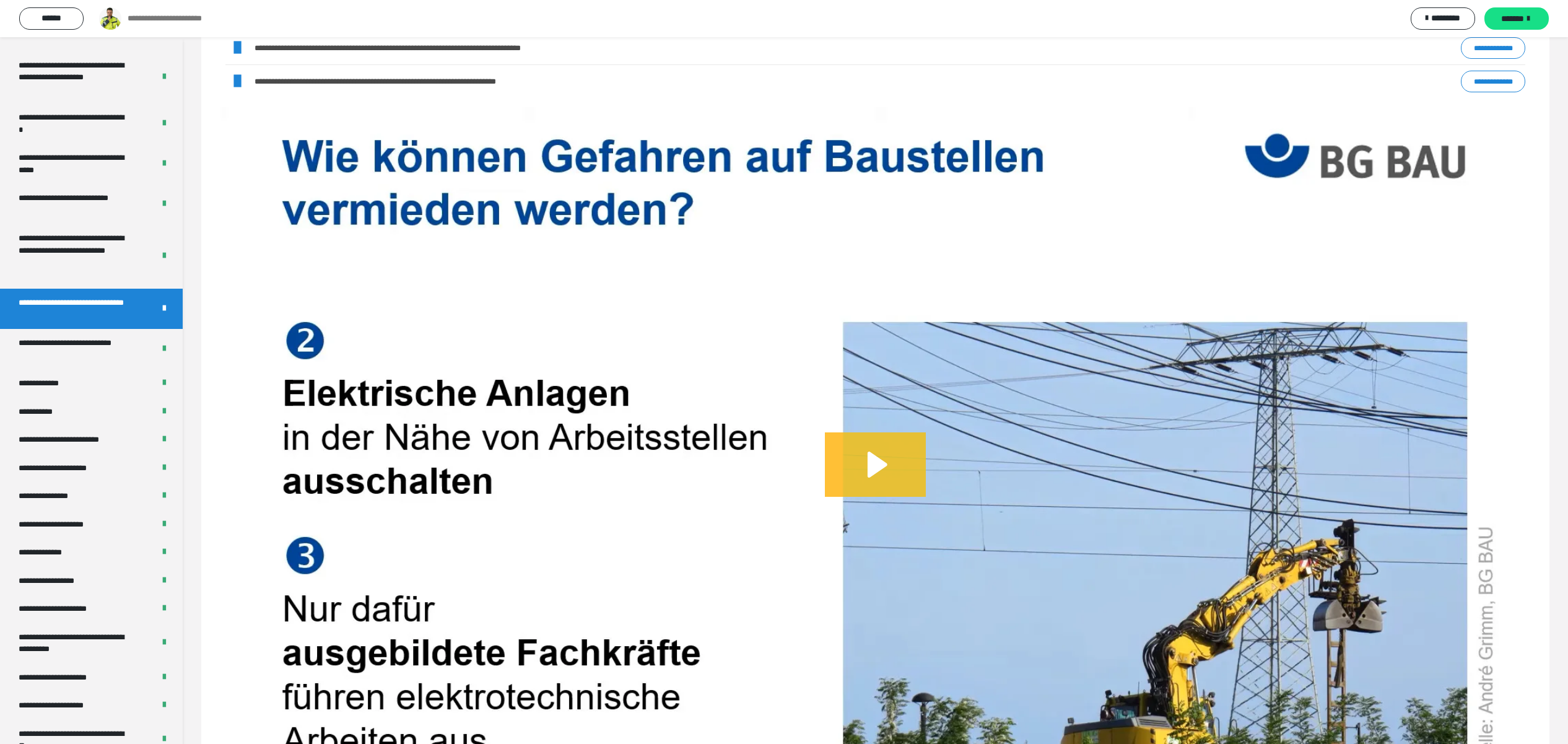 click 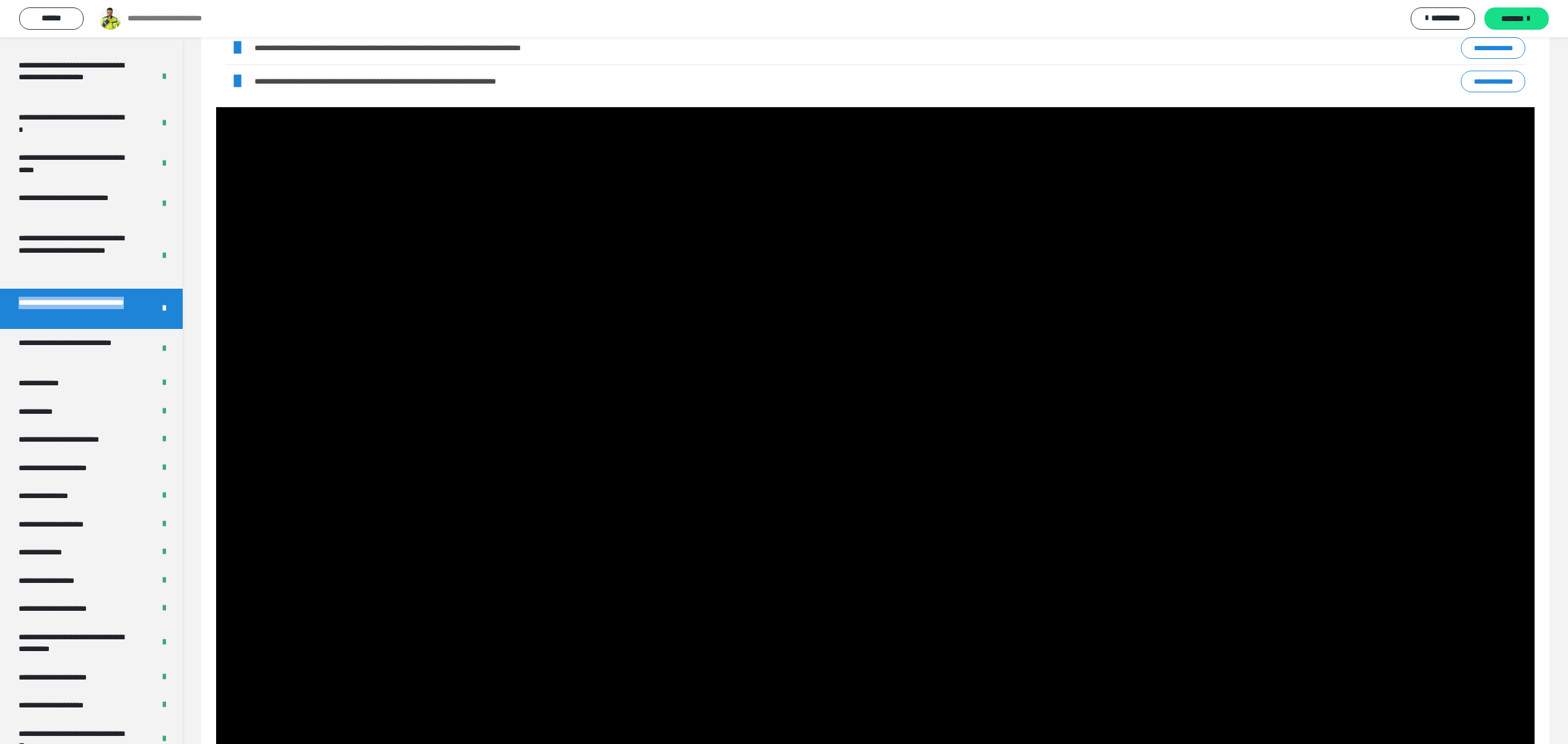 drag, startPoint x: 70, startPoint y: 315, endPoint x: 12, endPoint y: 298, distance: 60.44005 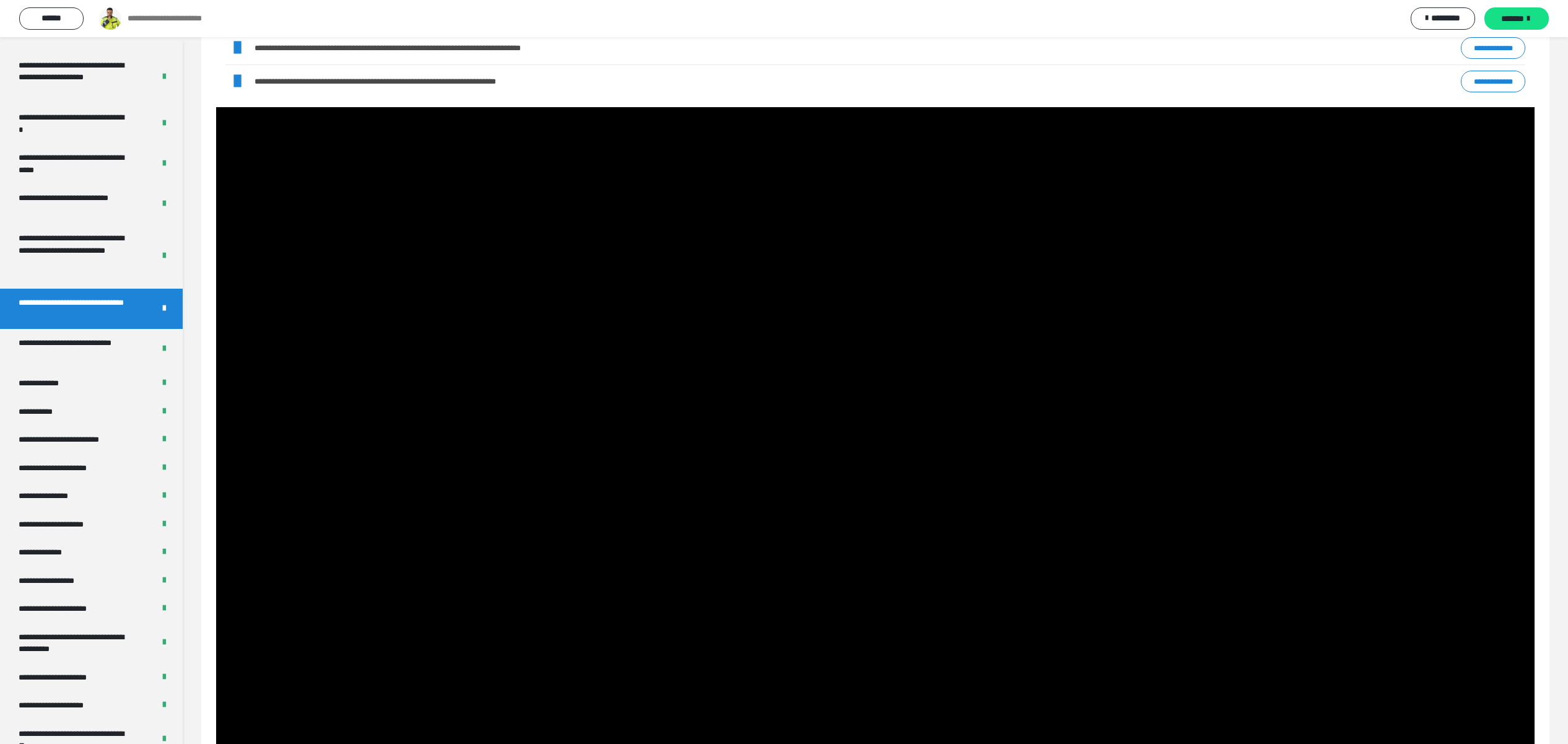 click on "**********" at bounding box center [72, 349] 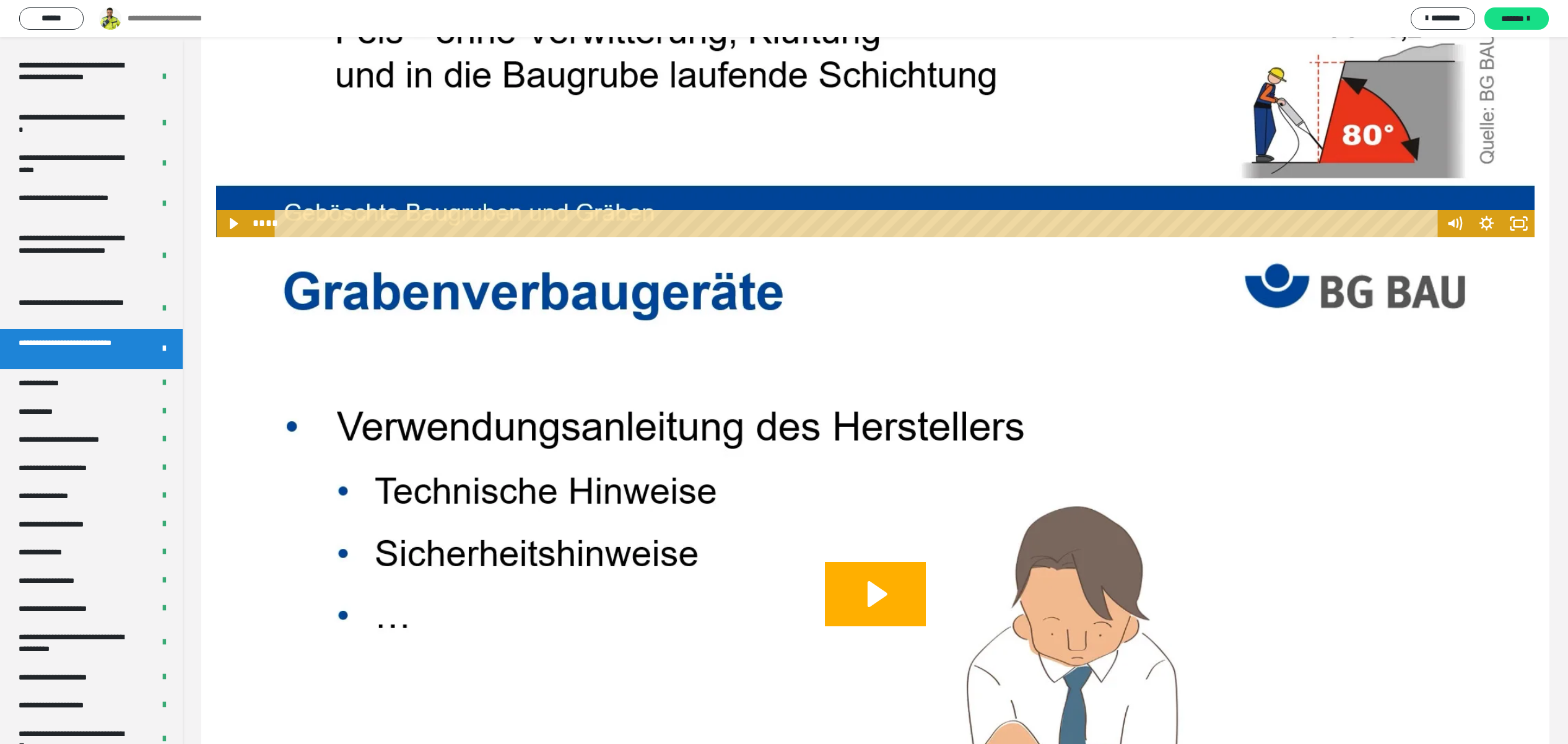 scroll, scrollTop: 860, scrollLeft: 0, axis: vertical 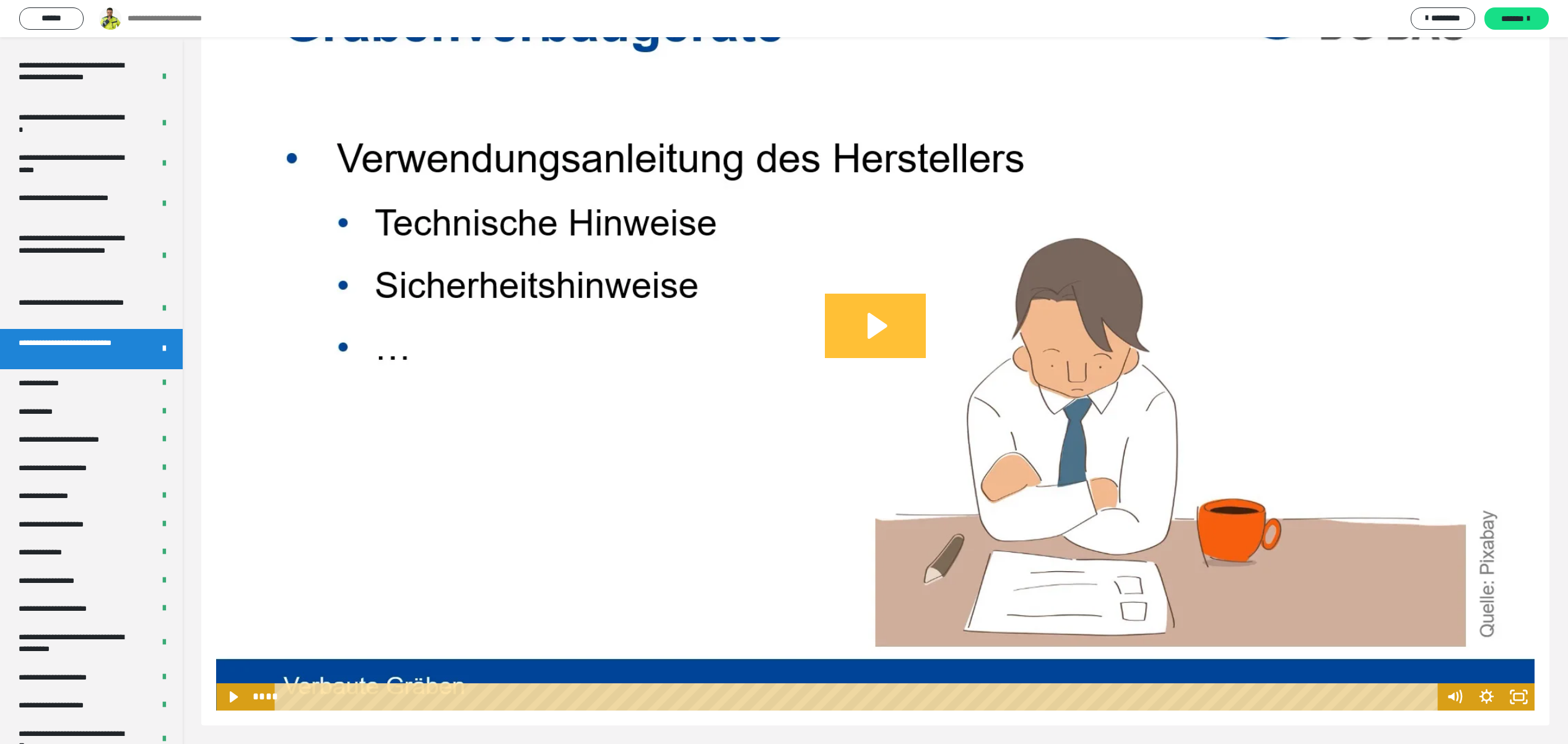 click 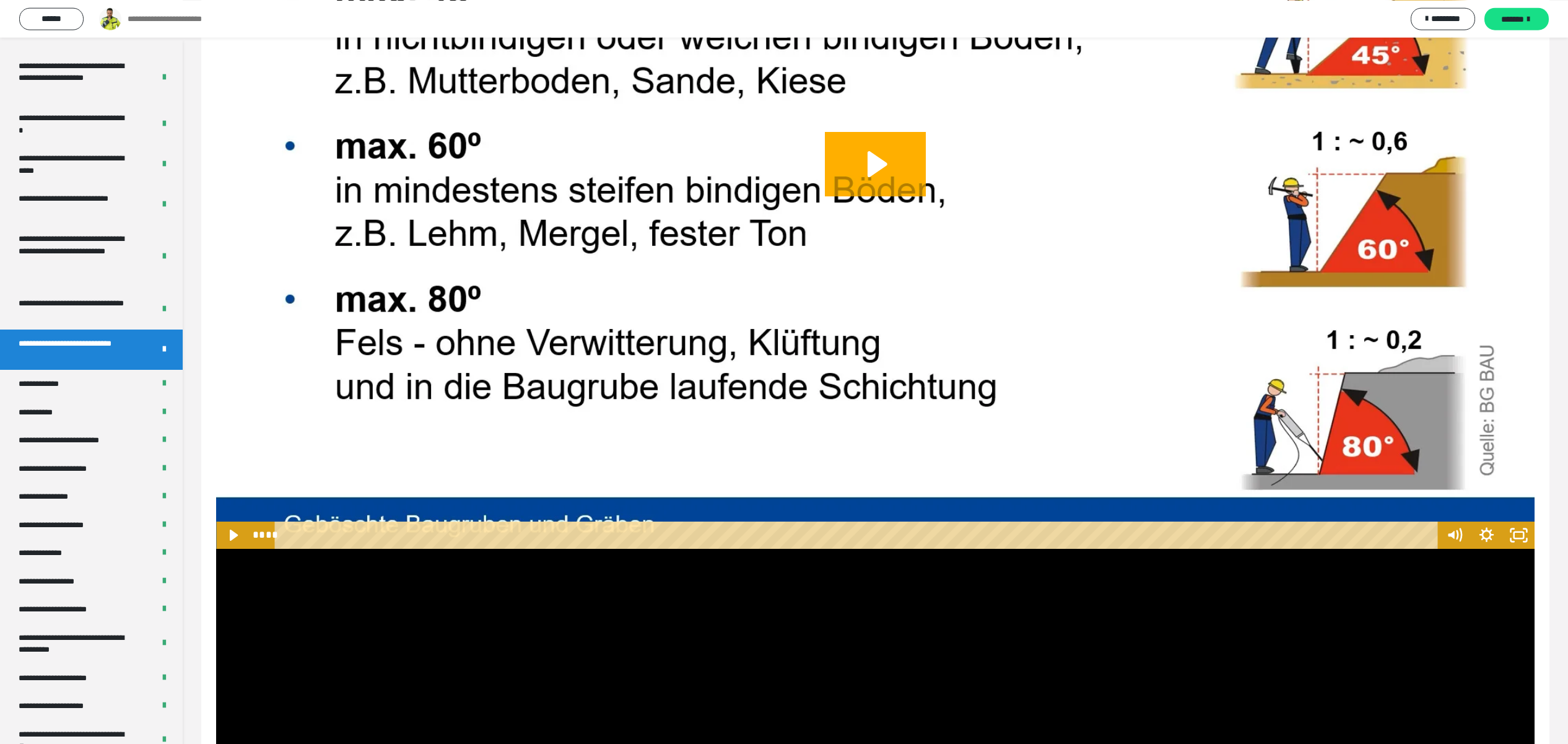 scroll, scrollTop: 167, scrollLeft: 0, axis: vertical 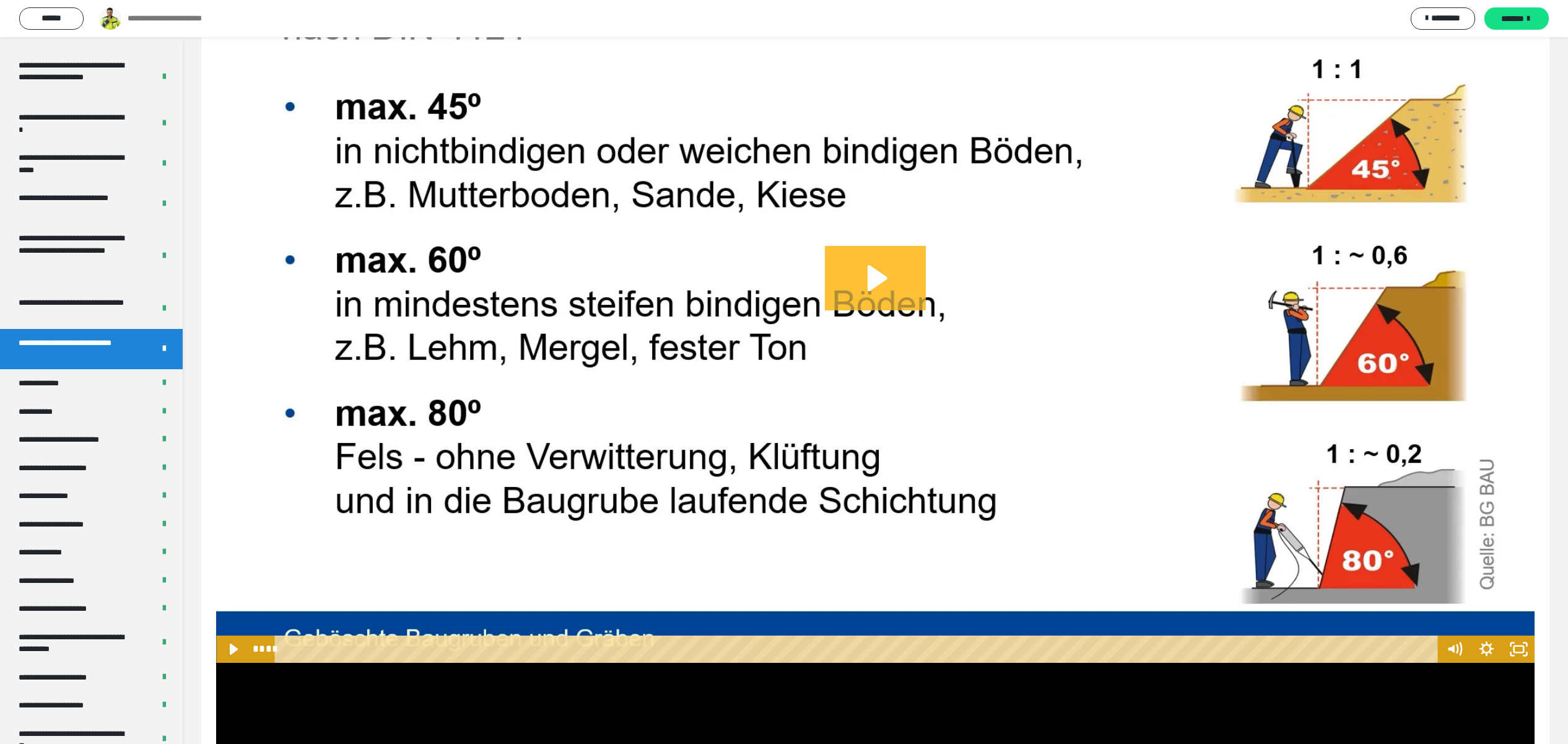 click 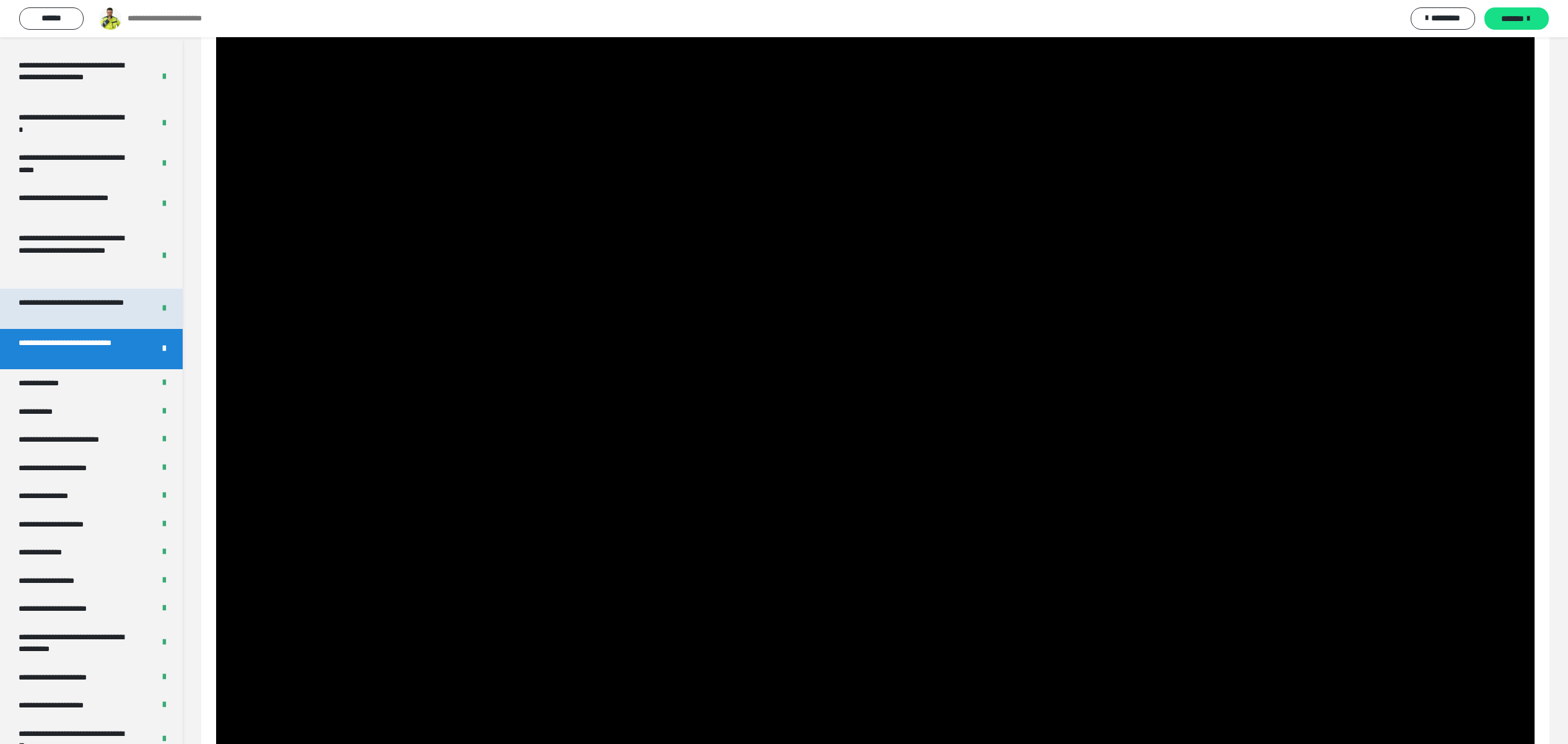 scroll, scrollTop: 375, scrollLeft: 0, axis: vertical 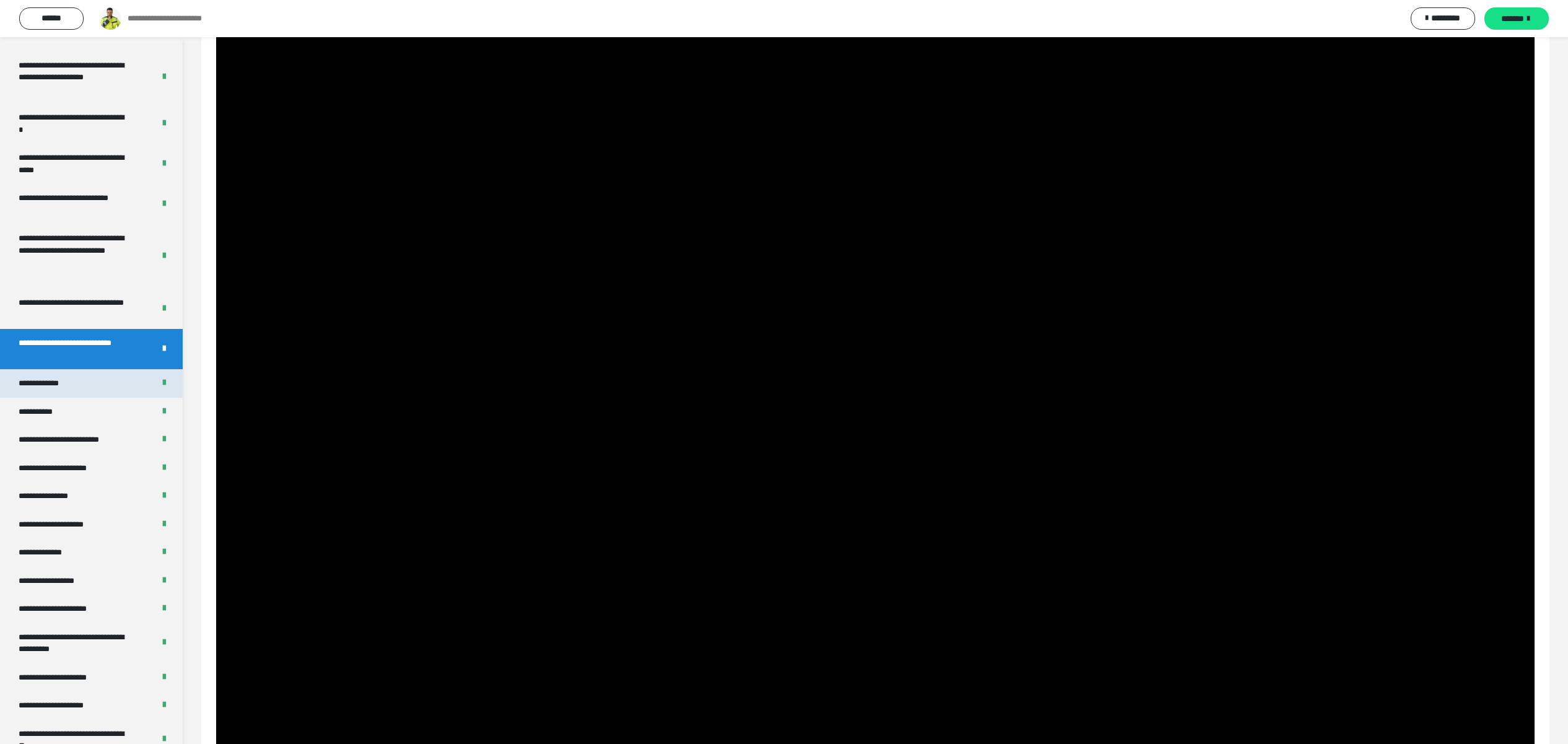 click on "**********" at bounding box center (45, 383) 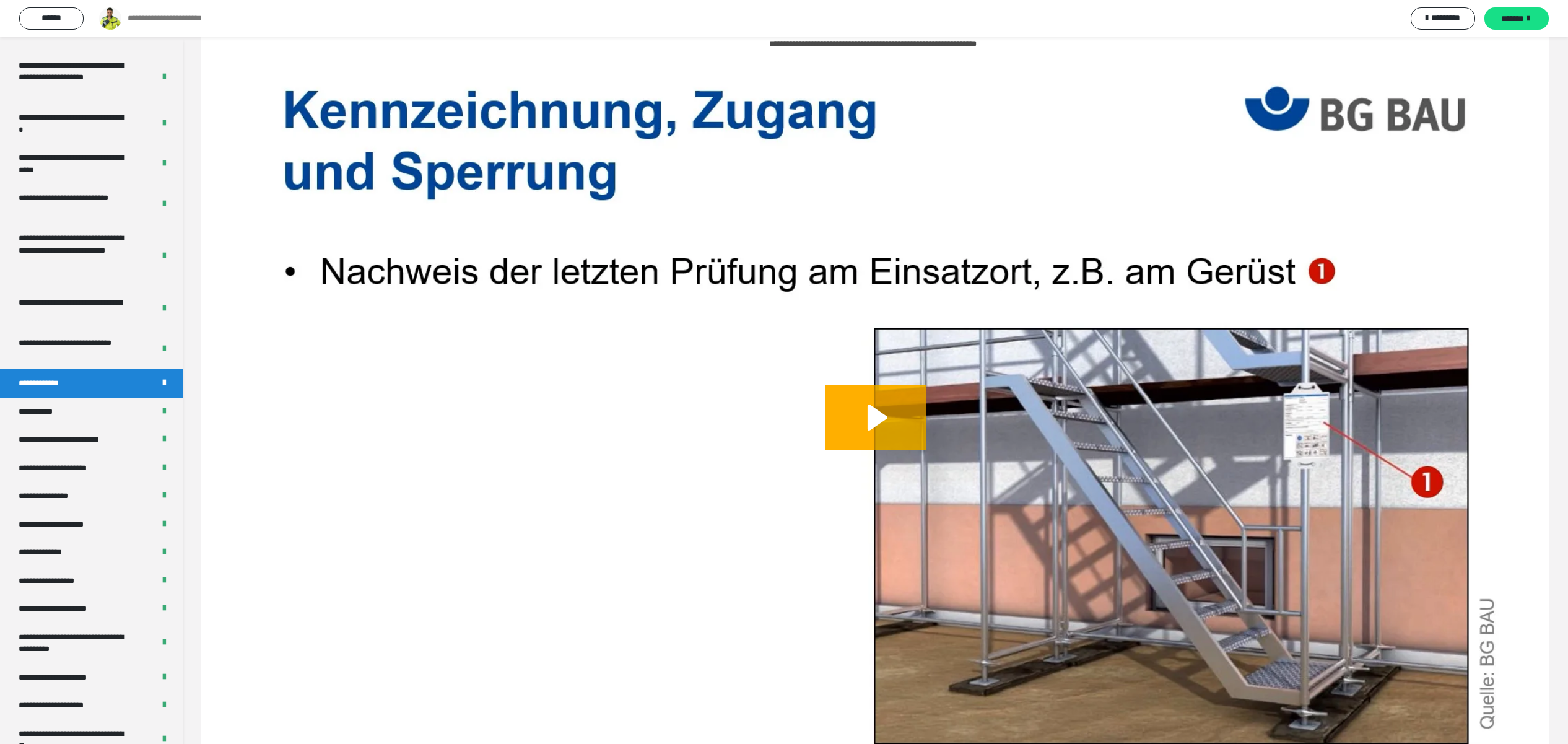 scroll, scrollTop: 0, scrollLeft: 0, axis: both 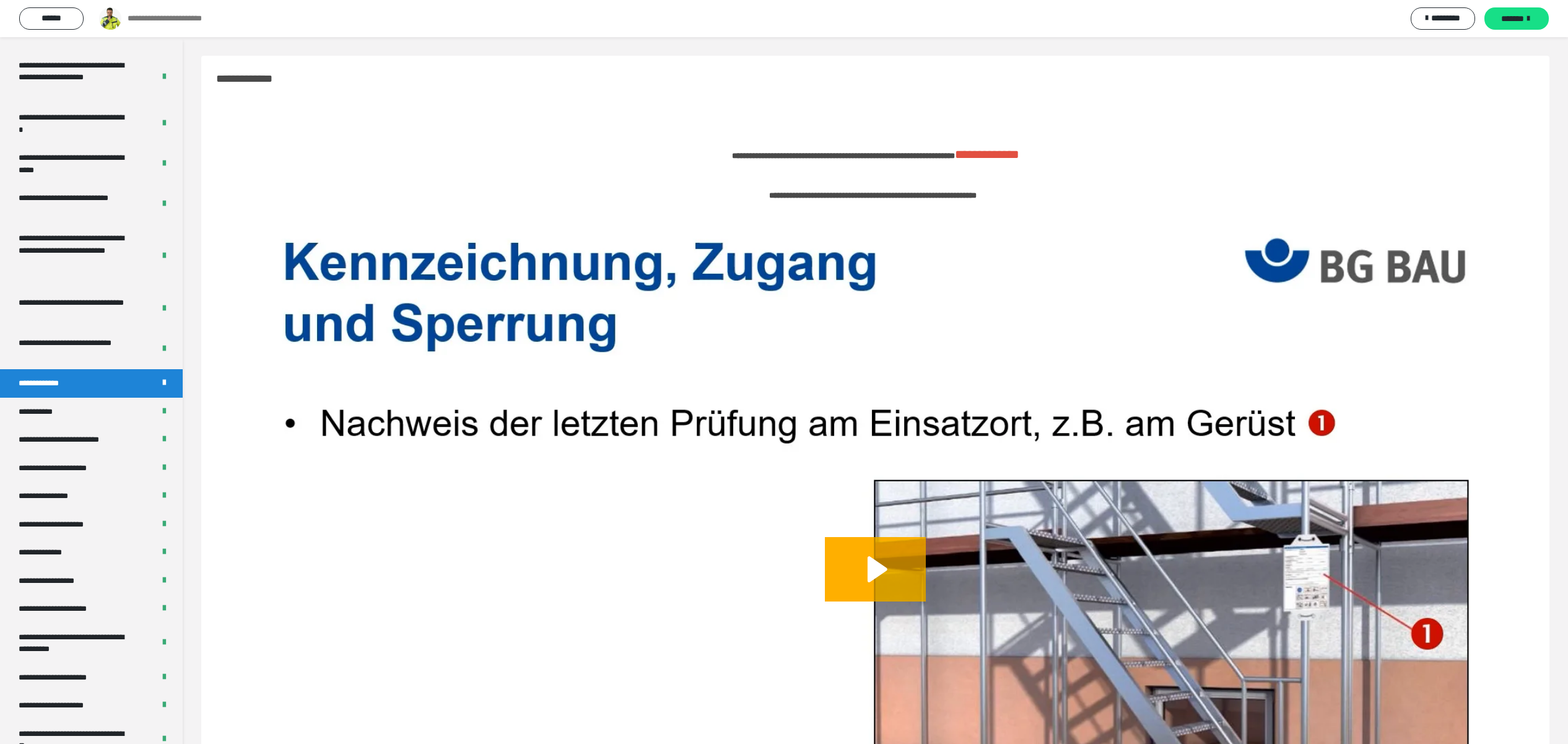 click on "**********" at bounding box center (987, 154) 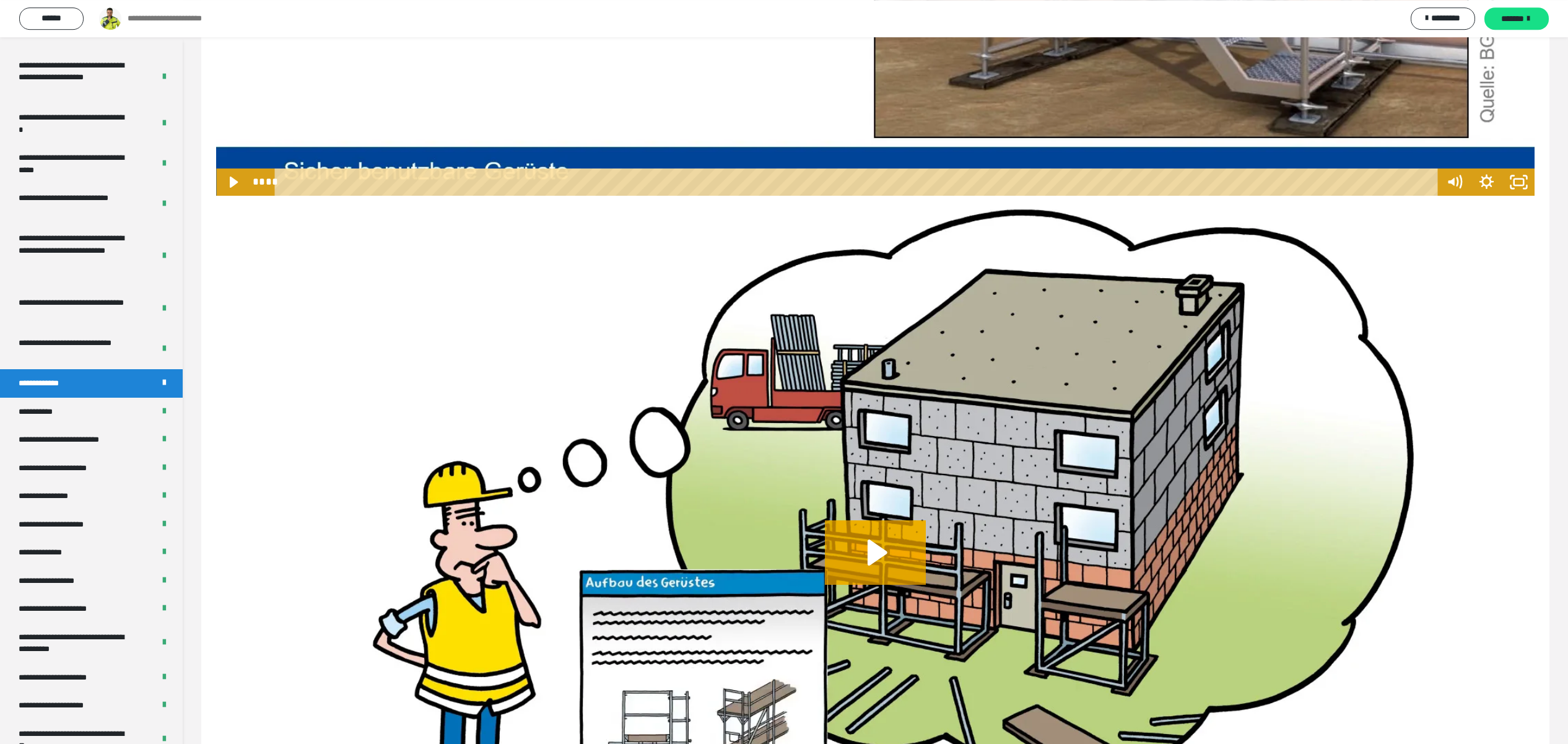scroll, scrollTop: 763, scrollLeft: 0, axis: vertical 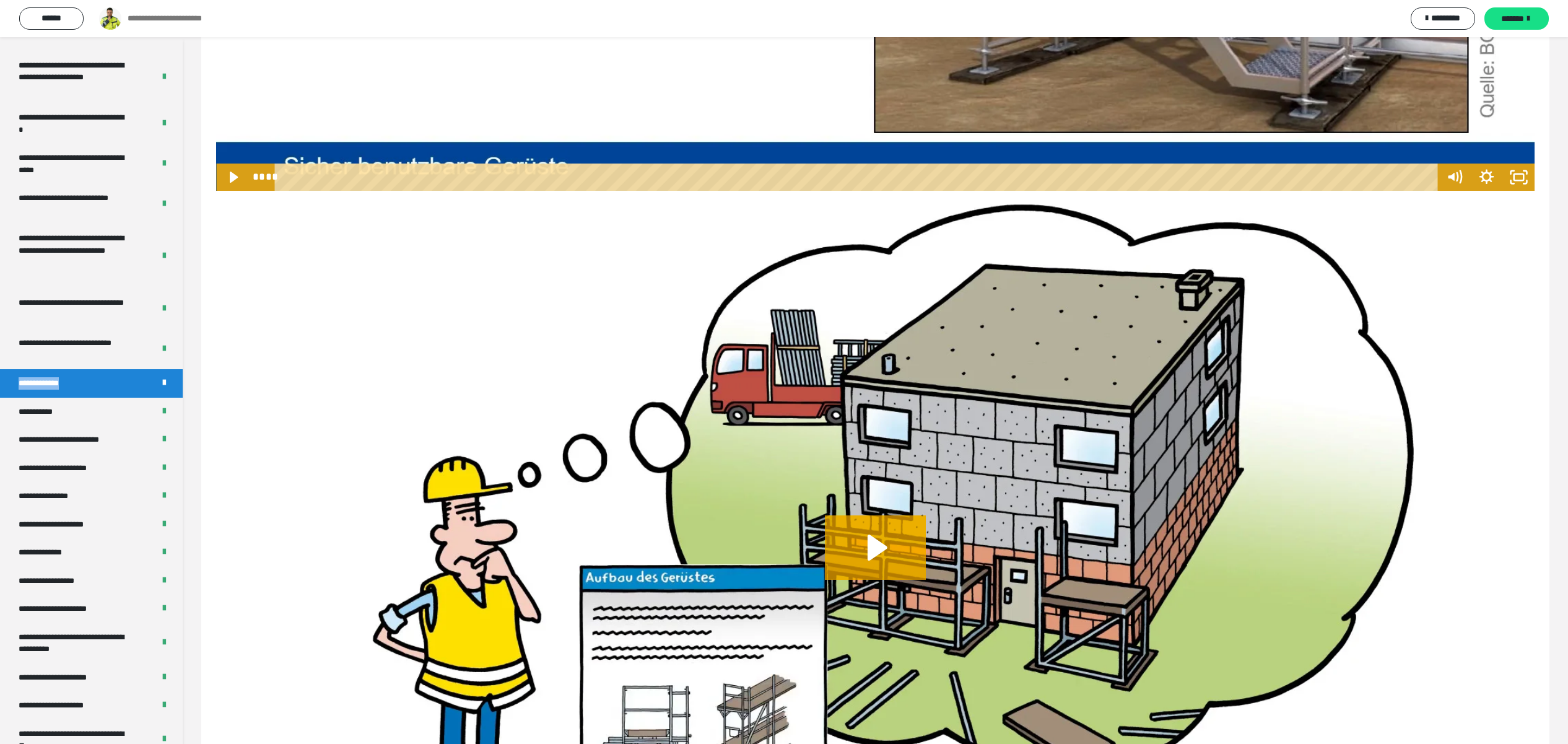 drag, startPoint x: 77, startPoint y: 387, endPoint x: 8, endPoint y: 390, distance: 69.06519 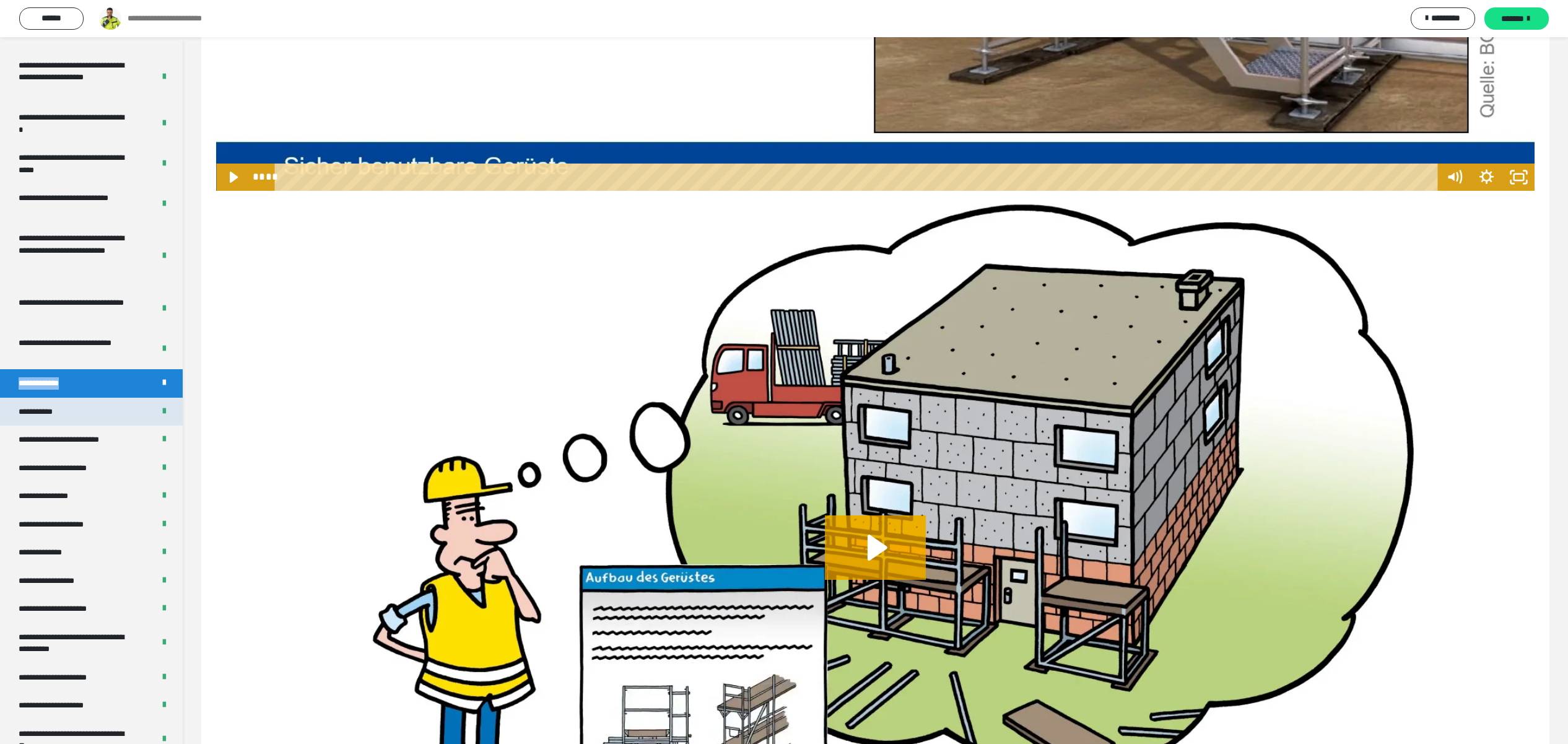 copy on "**********" 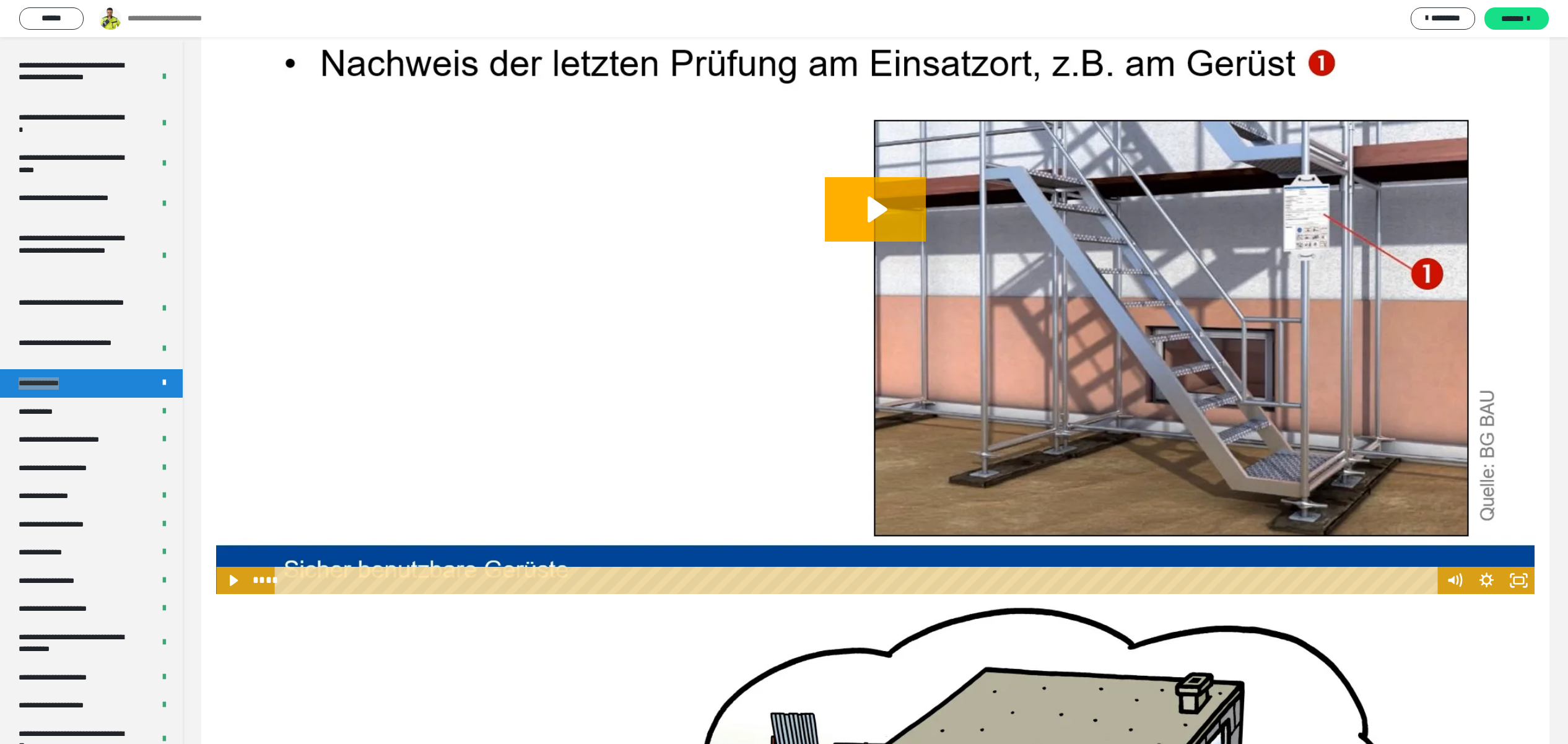 scroll, scrollTop: 0, scrollLeft: 0, axis: both 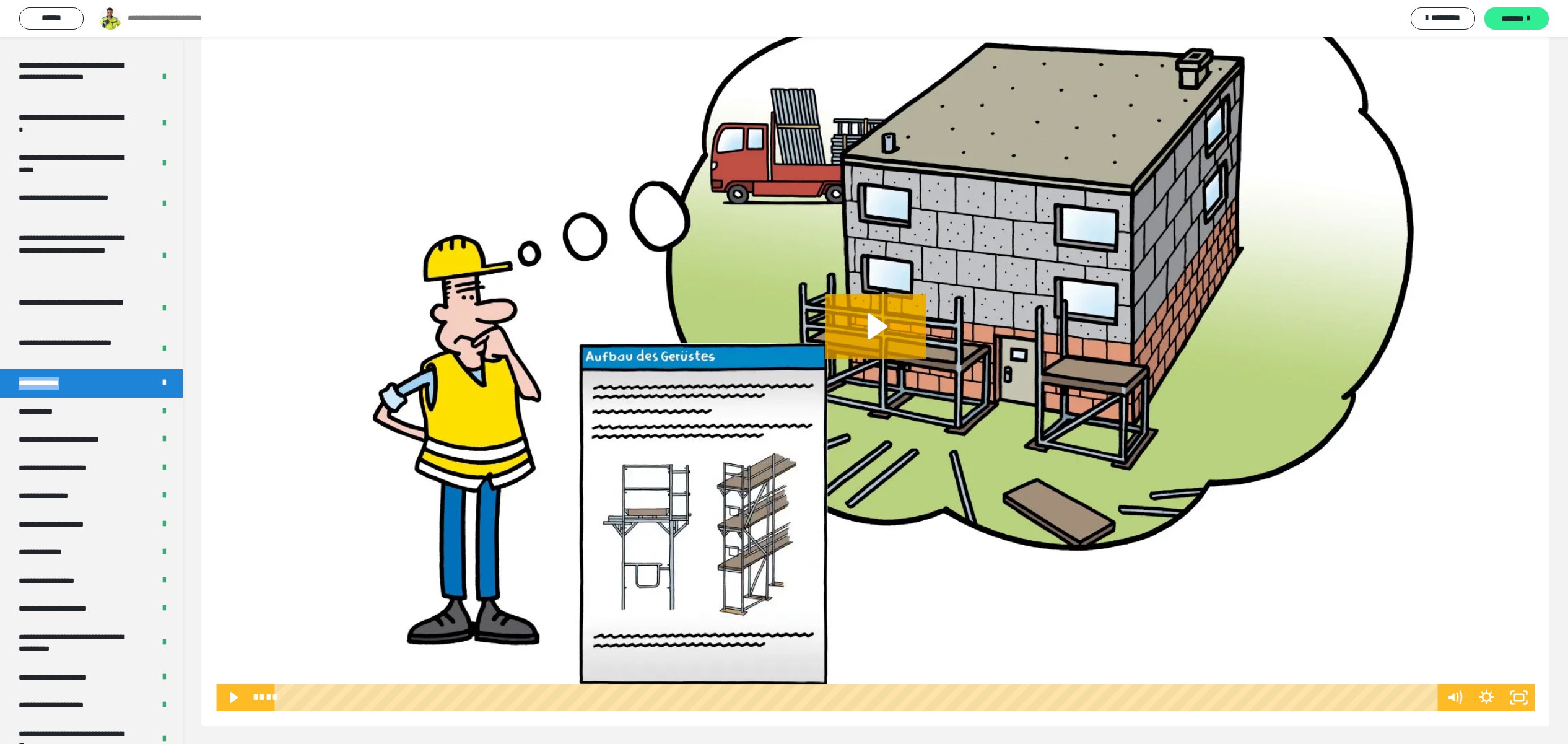 click on "*******" at bounding box center [1512, 19] 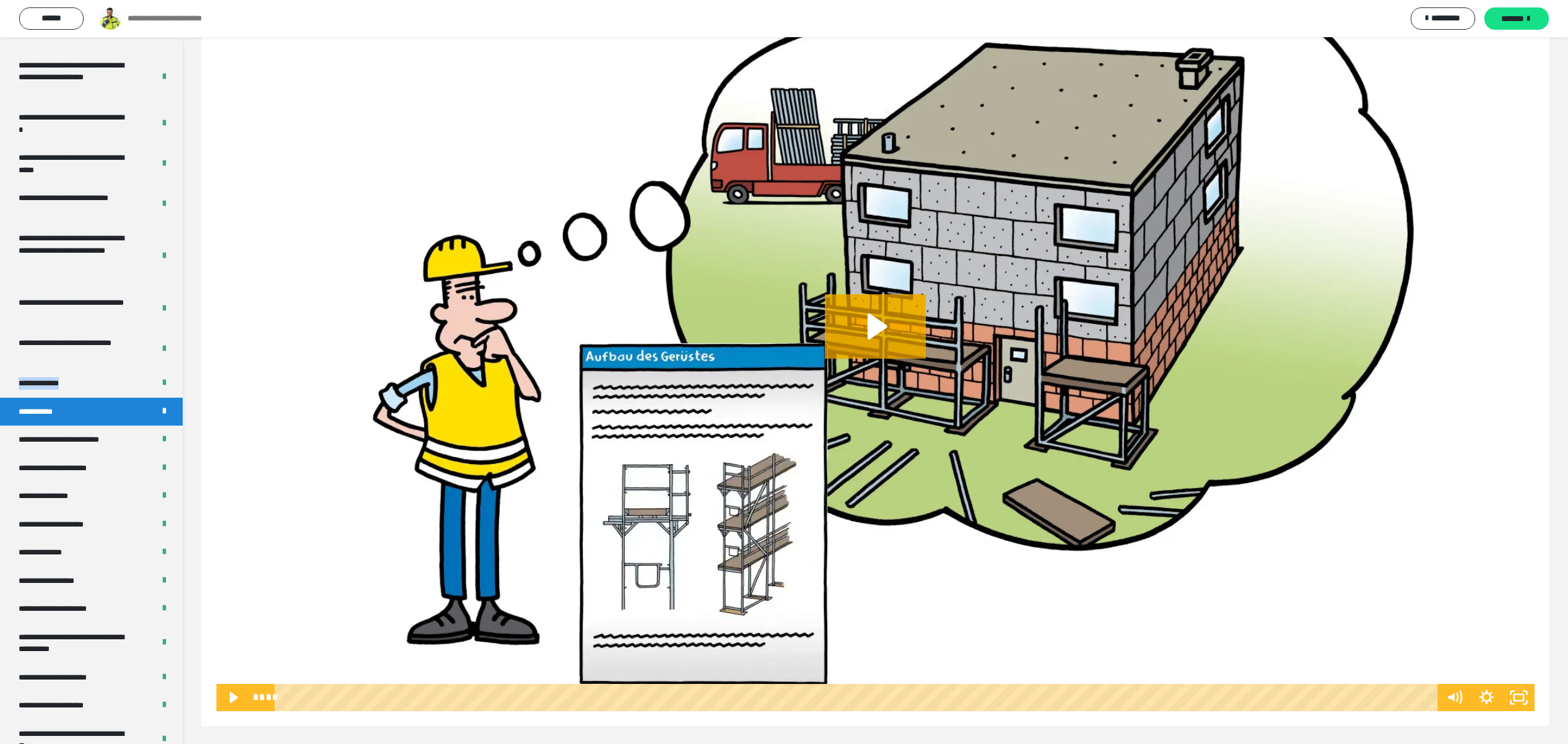scroll, scrollTop: 37, scrollLeft: 0, axis: vertical 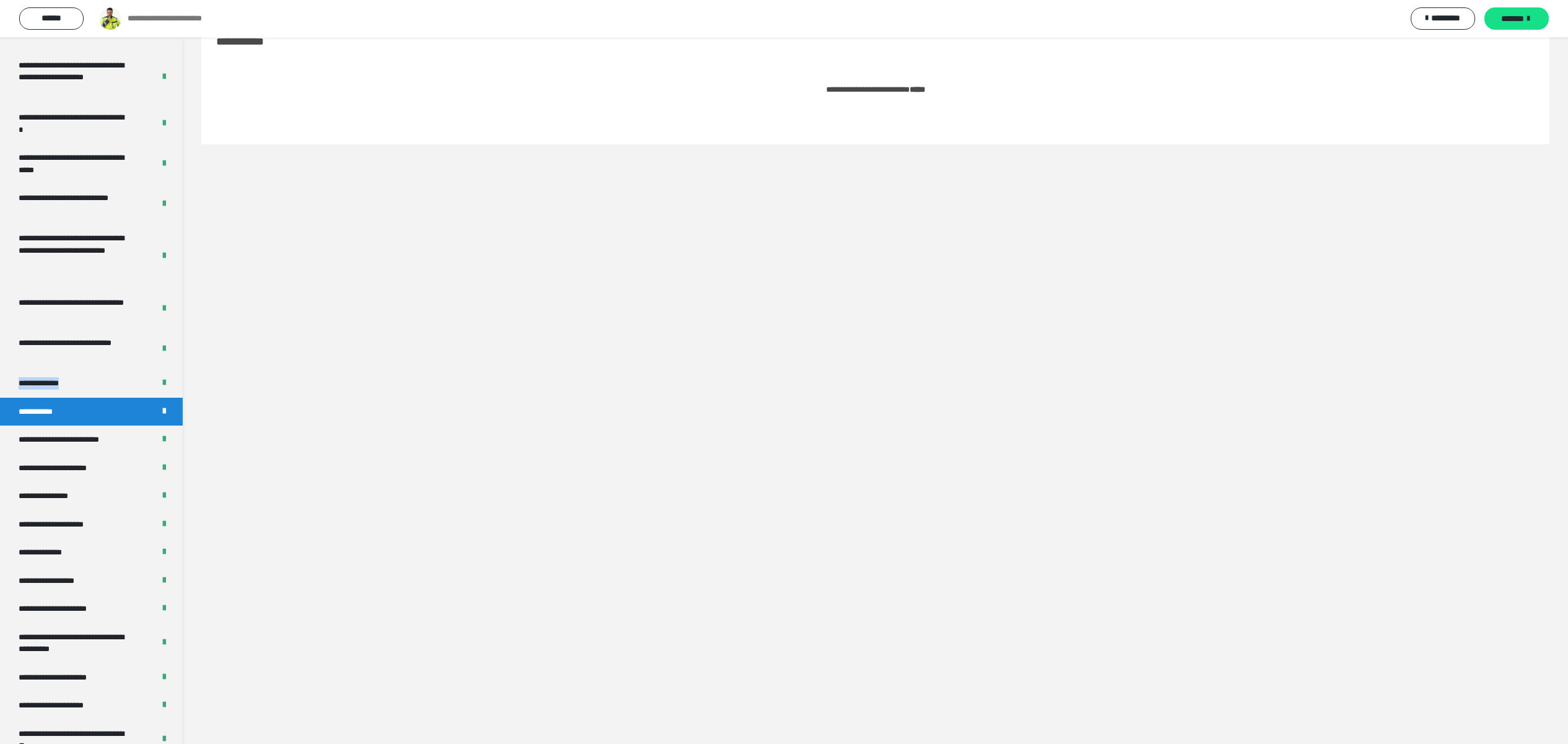 click on "*****" at bounding box center [917, 89] 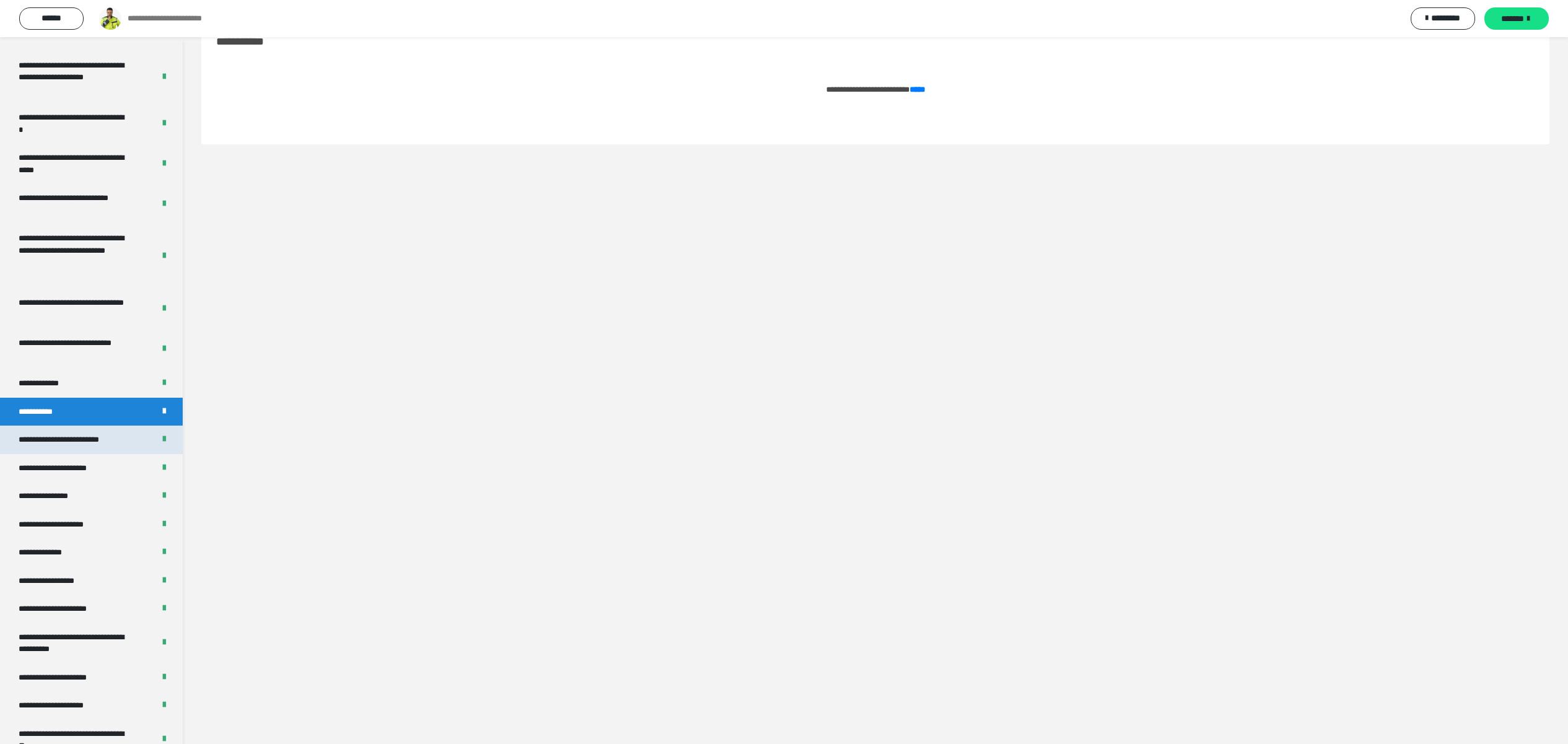 click on "**********" at bounding box center [72, 440] 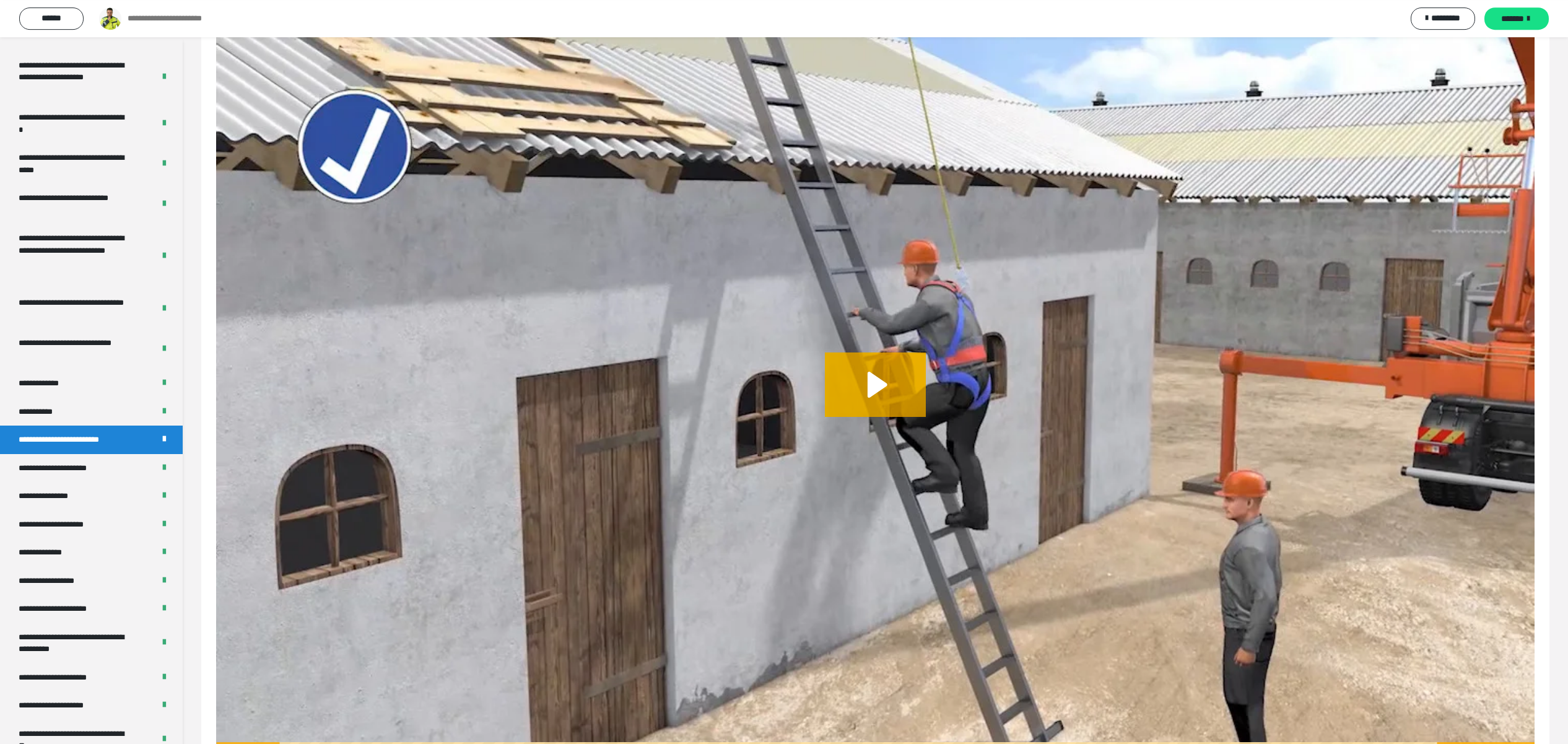 scroll, scrollTop: 118, scrollLeft: 0, axis: vertical 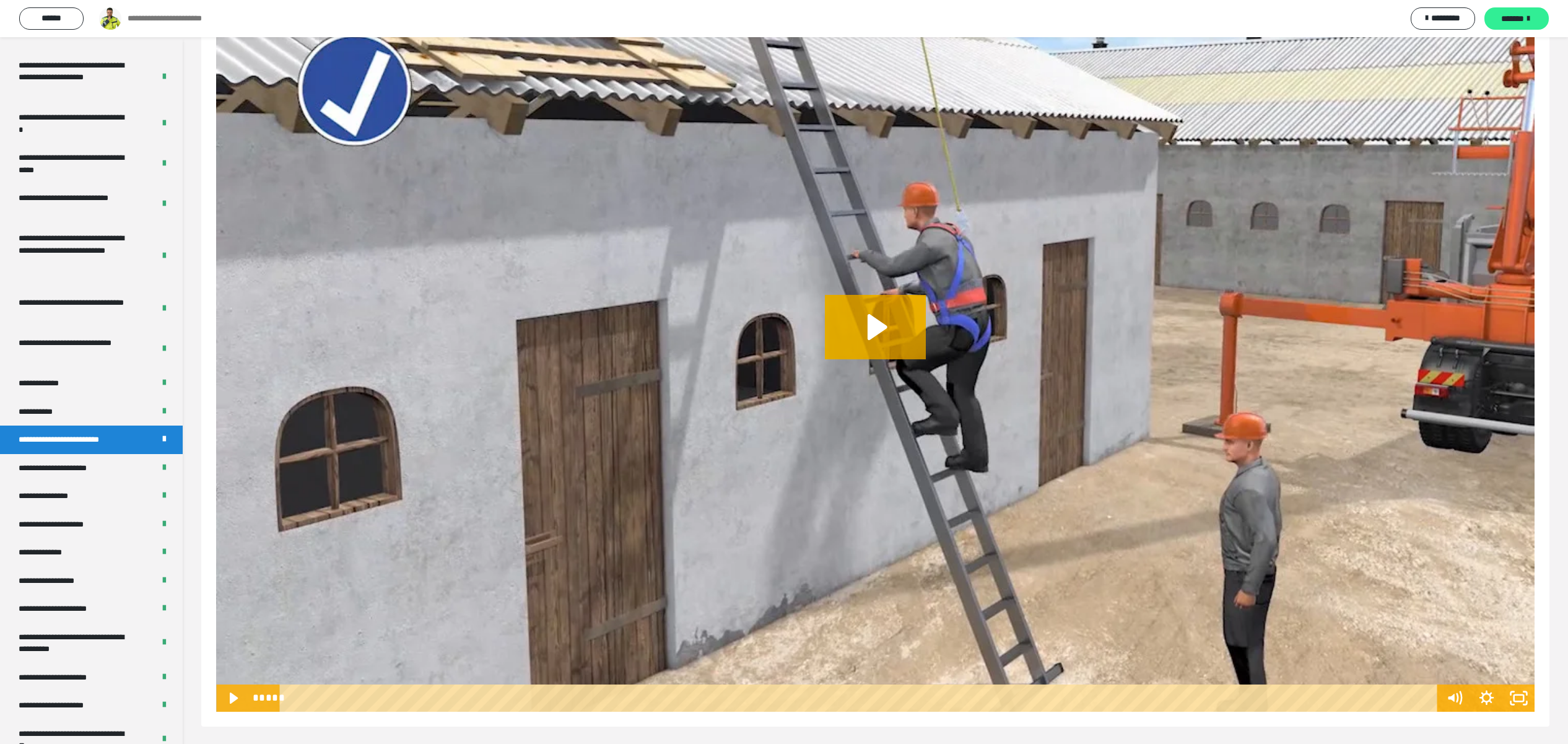 click on "*******" at bounding box center [1512, 19] 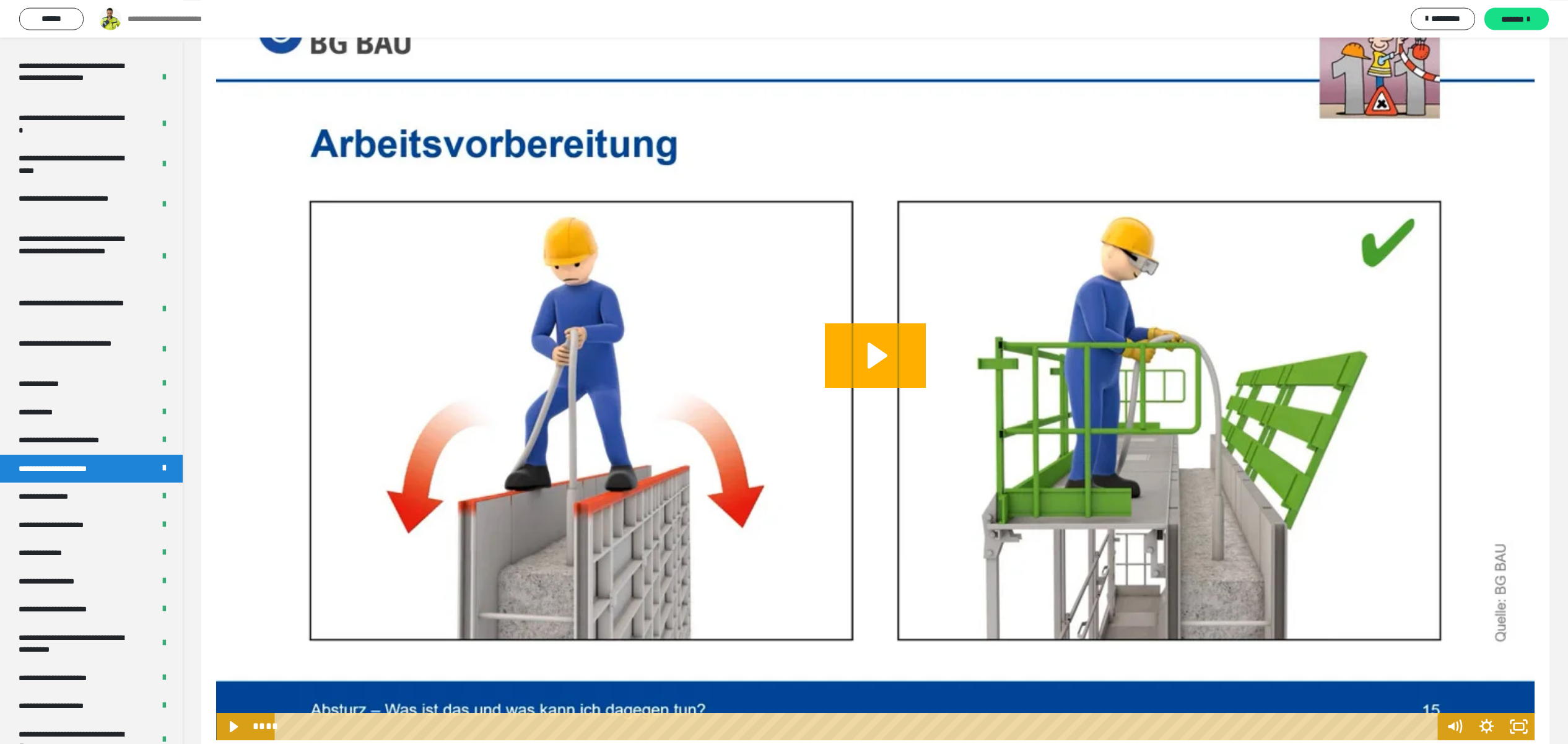 scroll, scrollTop: 118, scrollLeft: 0, axis: vertical 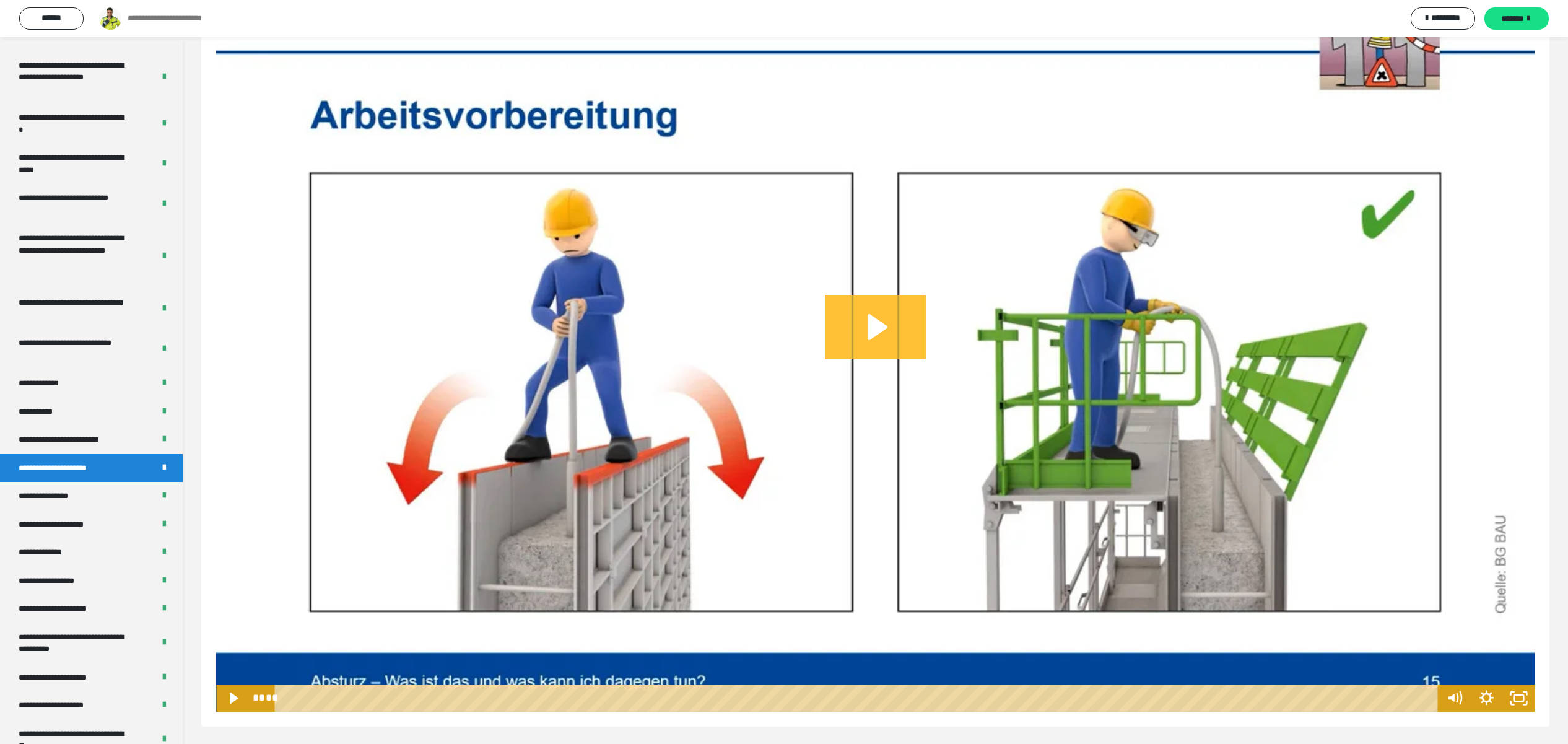 click 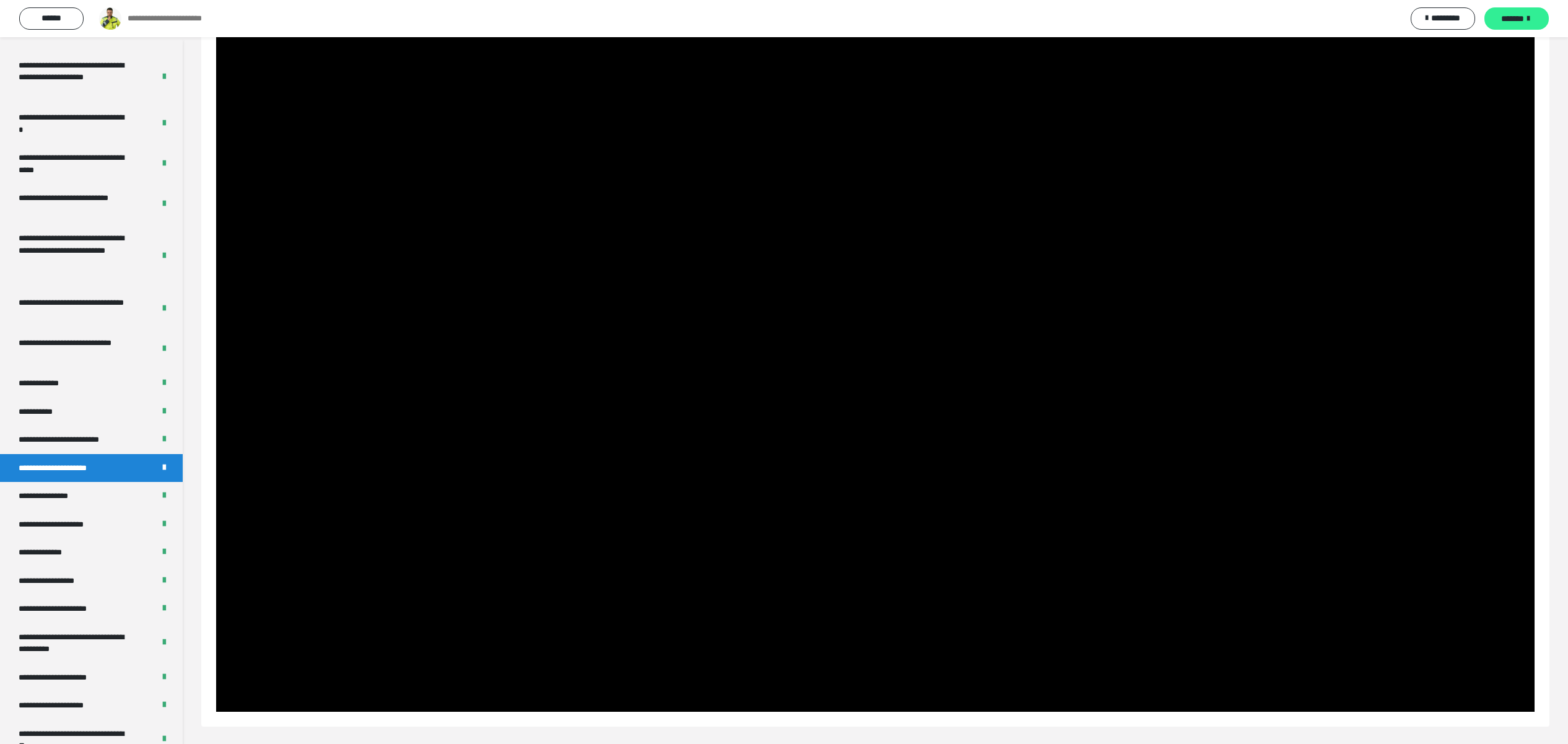 click on "*******" at bounding box center [1512, 19] 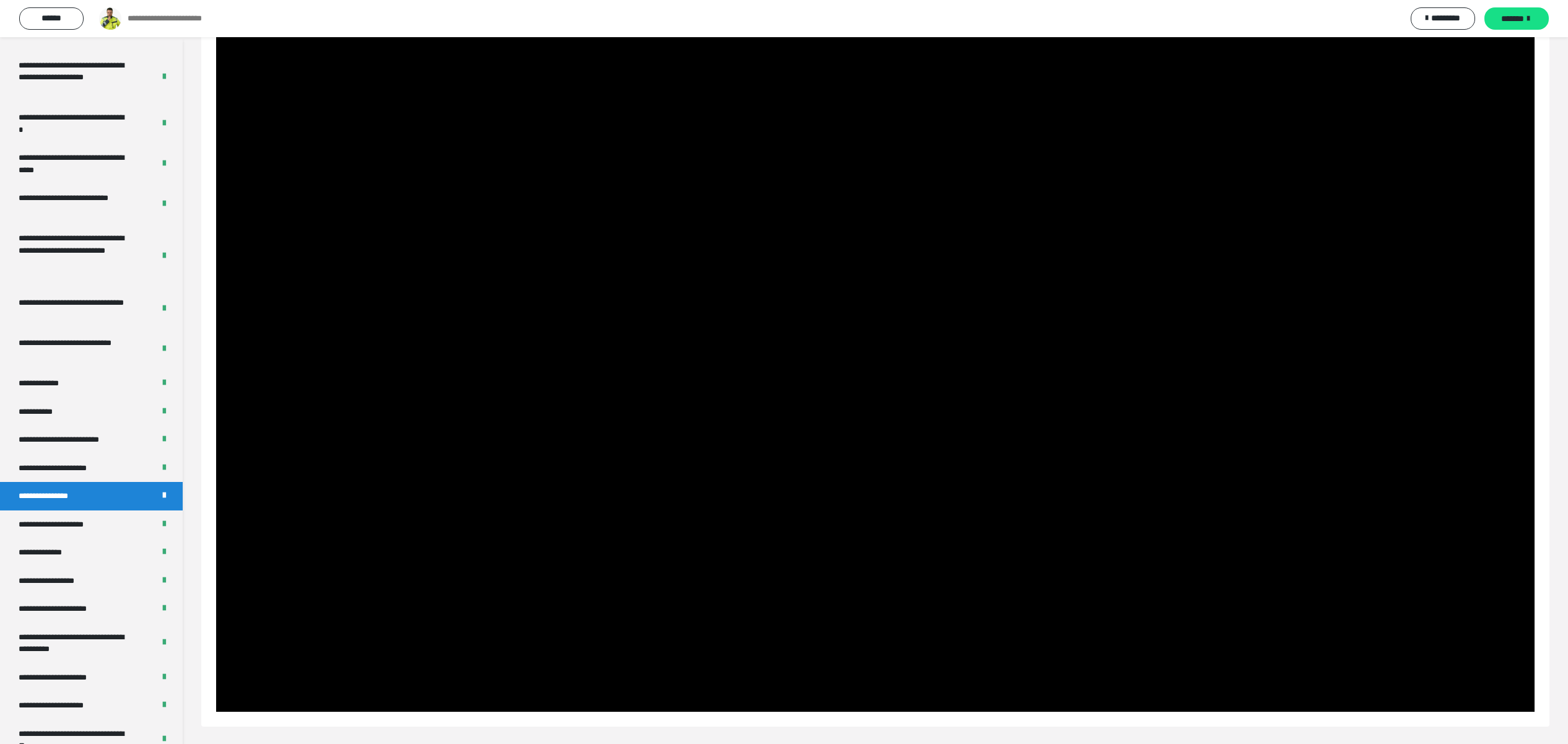 scroll, scrollTop: 37, scrollLeft: 0, axis: vertical 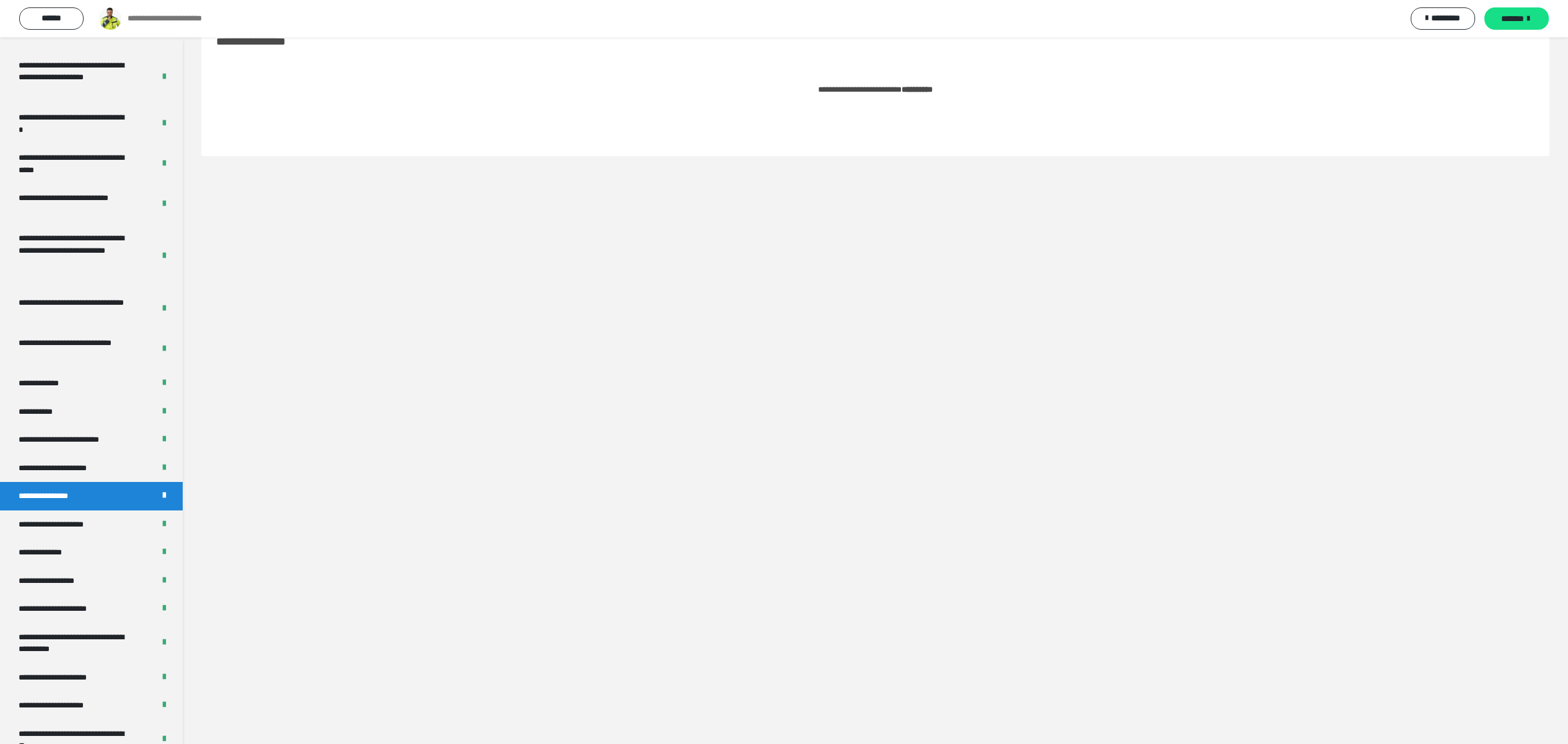 click on "**********" at bounding box center (917, 89) 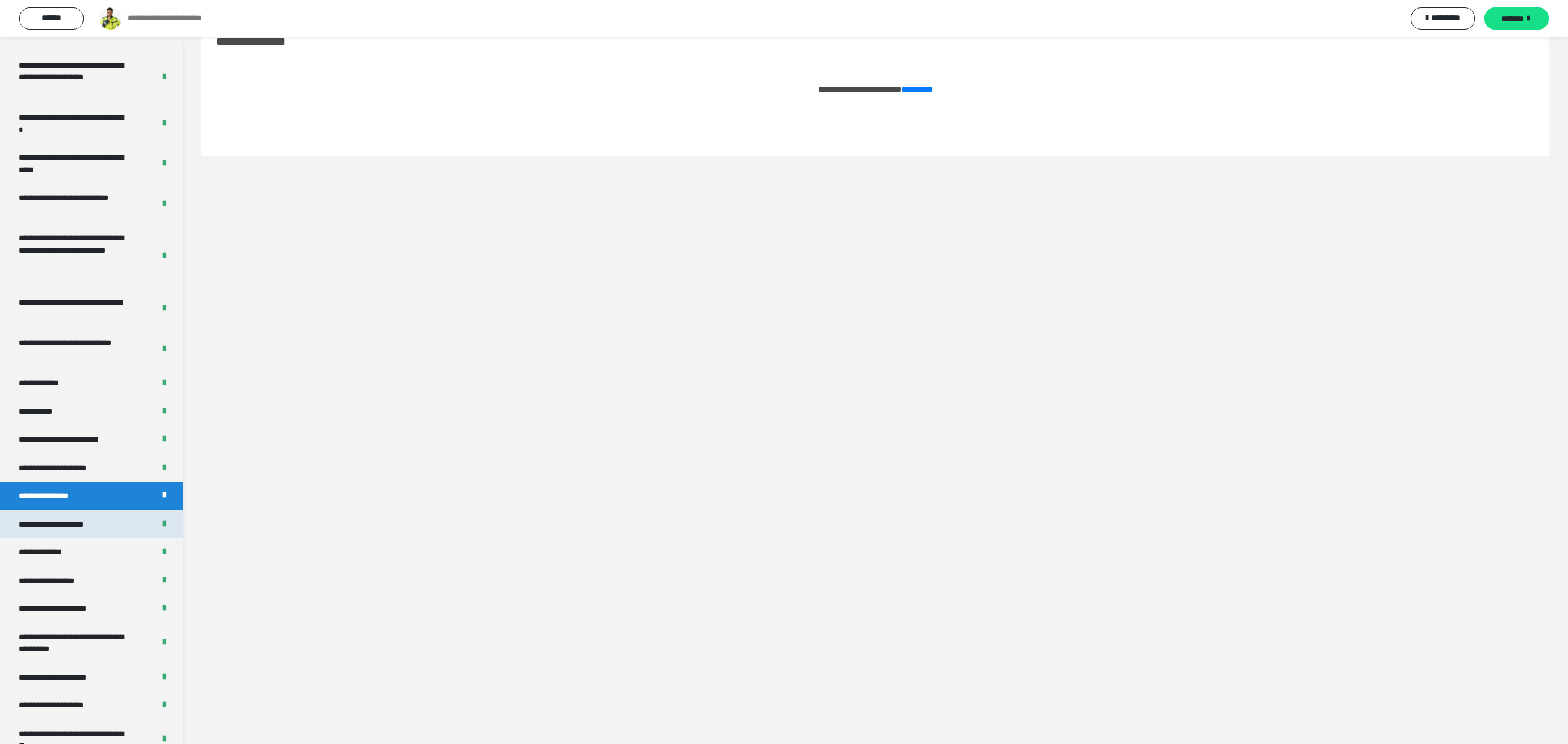 click on "**********" at bounding box center (59, 525) 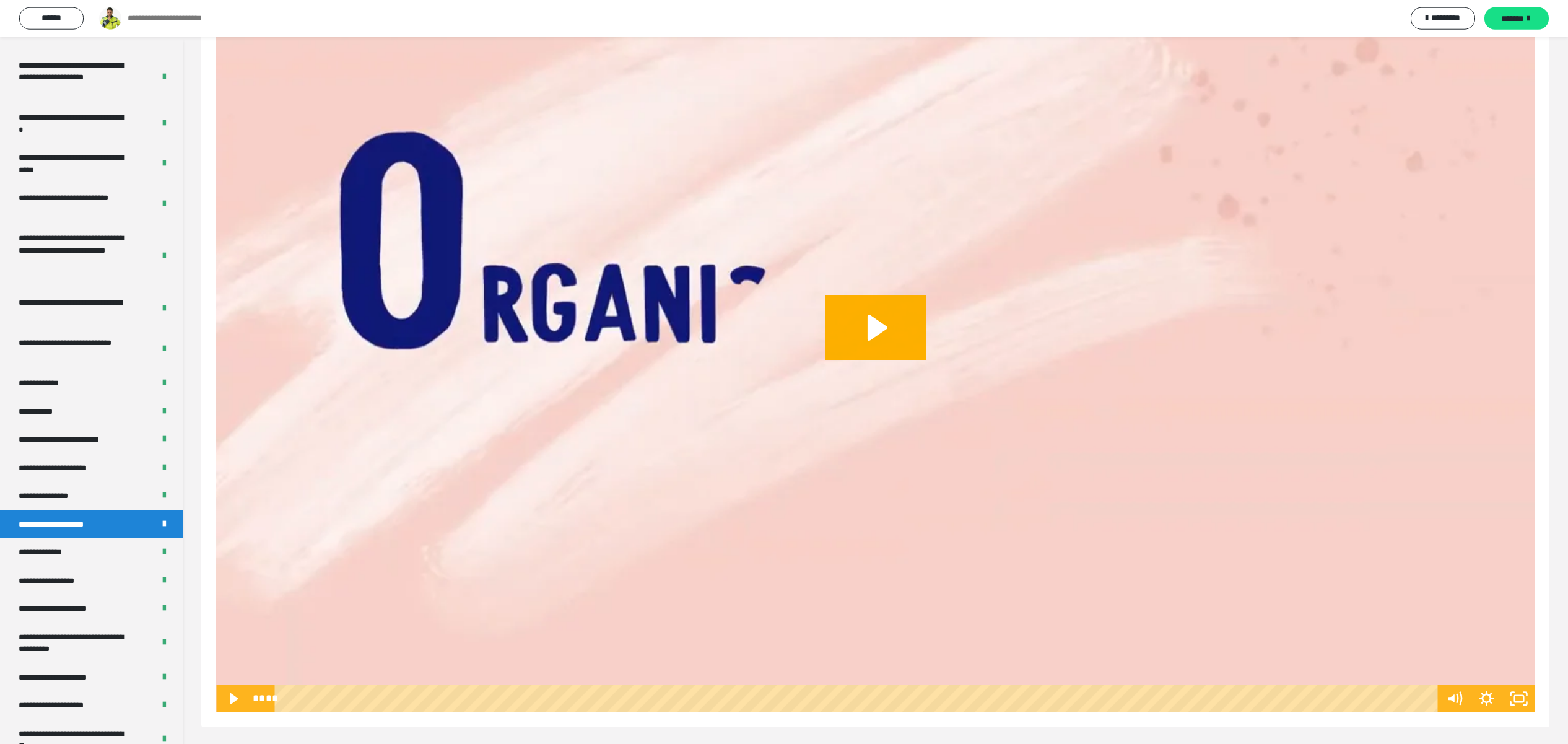 scroll, scrollTop: 118, scrollLeft: 0, axis: vertical 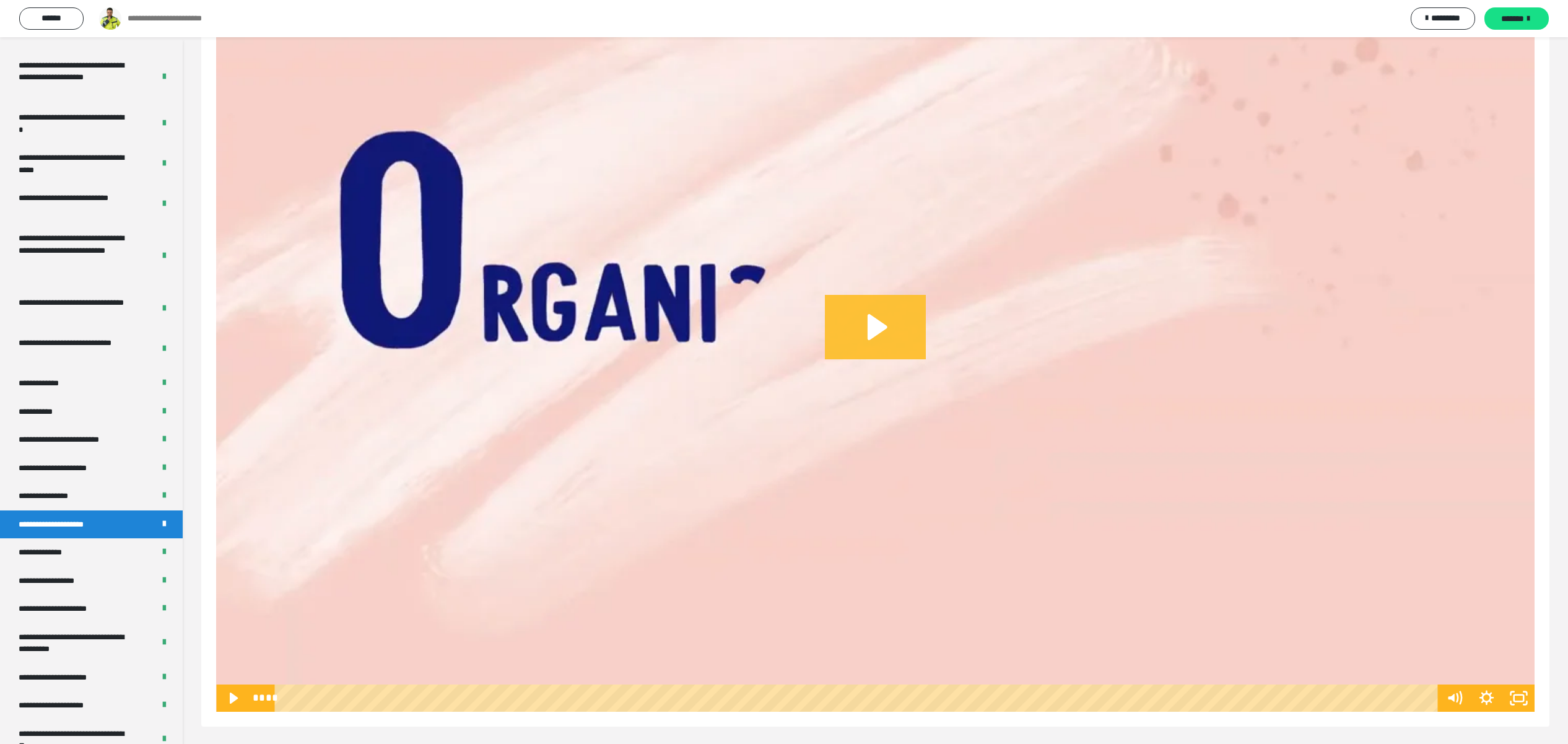 click 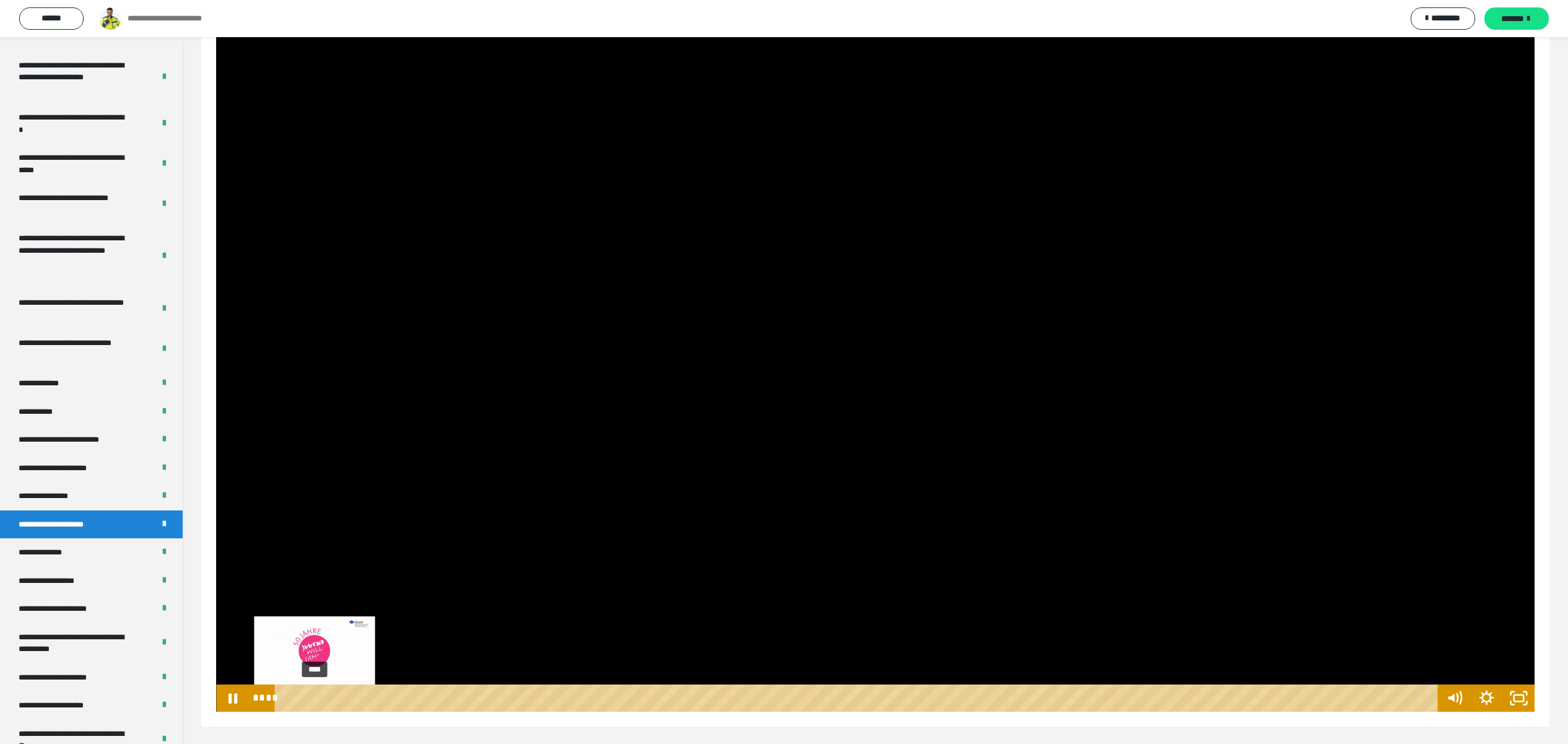 click on "****" at bounding box center [858, 698] 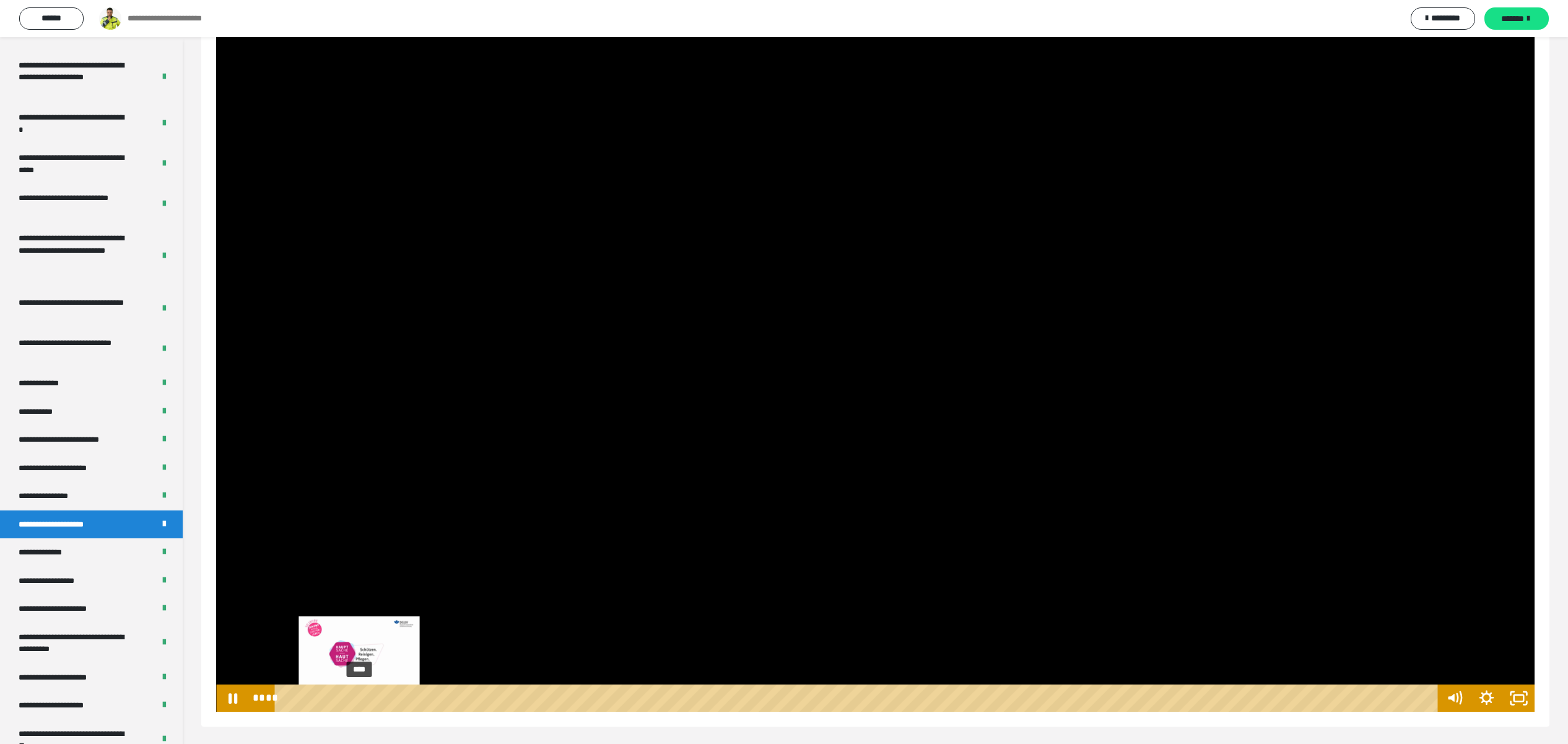 click on "****" at bounding box center [858, 698] 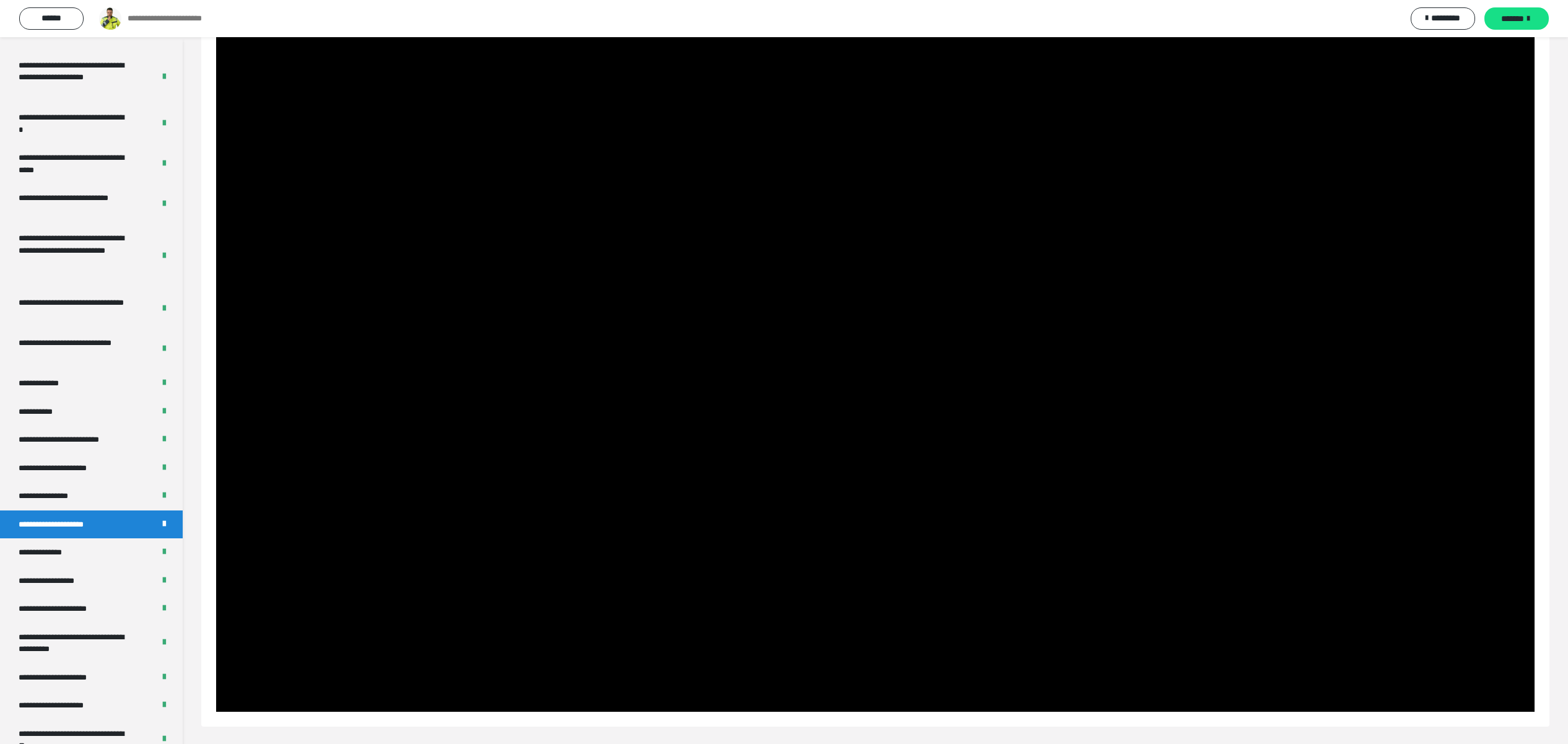 click on "**********" at bounding box center [875, 332] 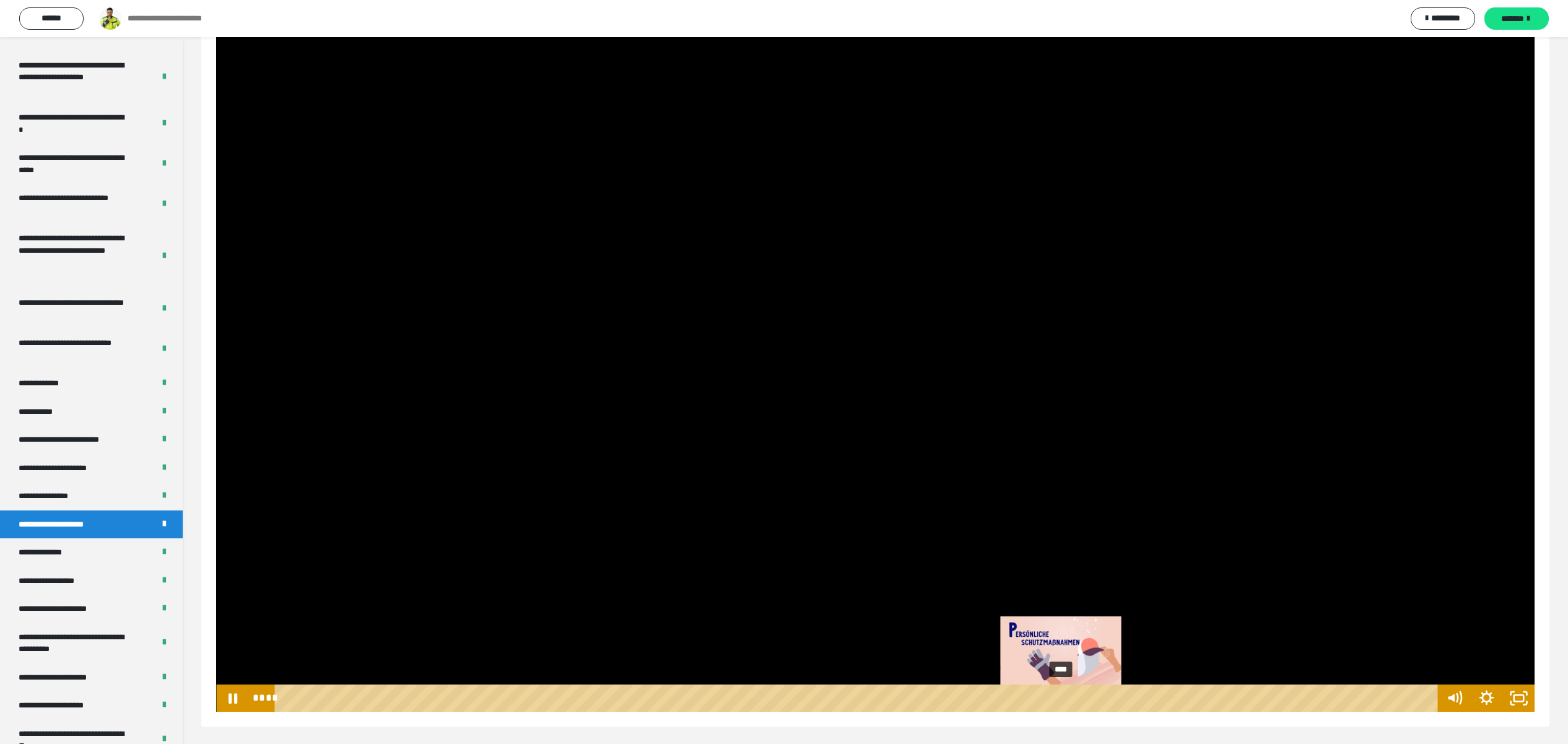 click on "****" at bounding box center (858, 698) 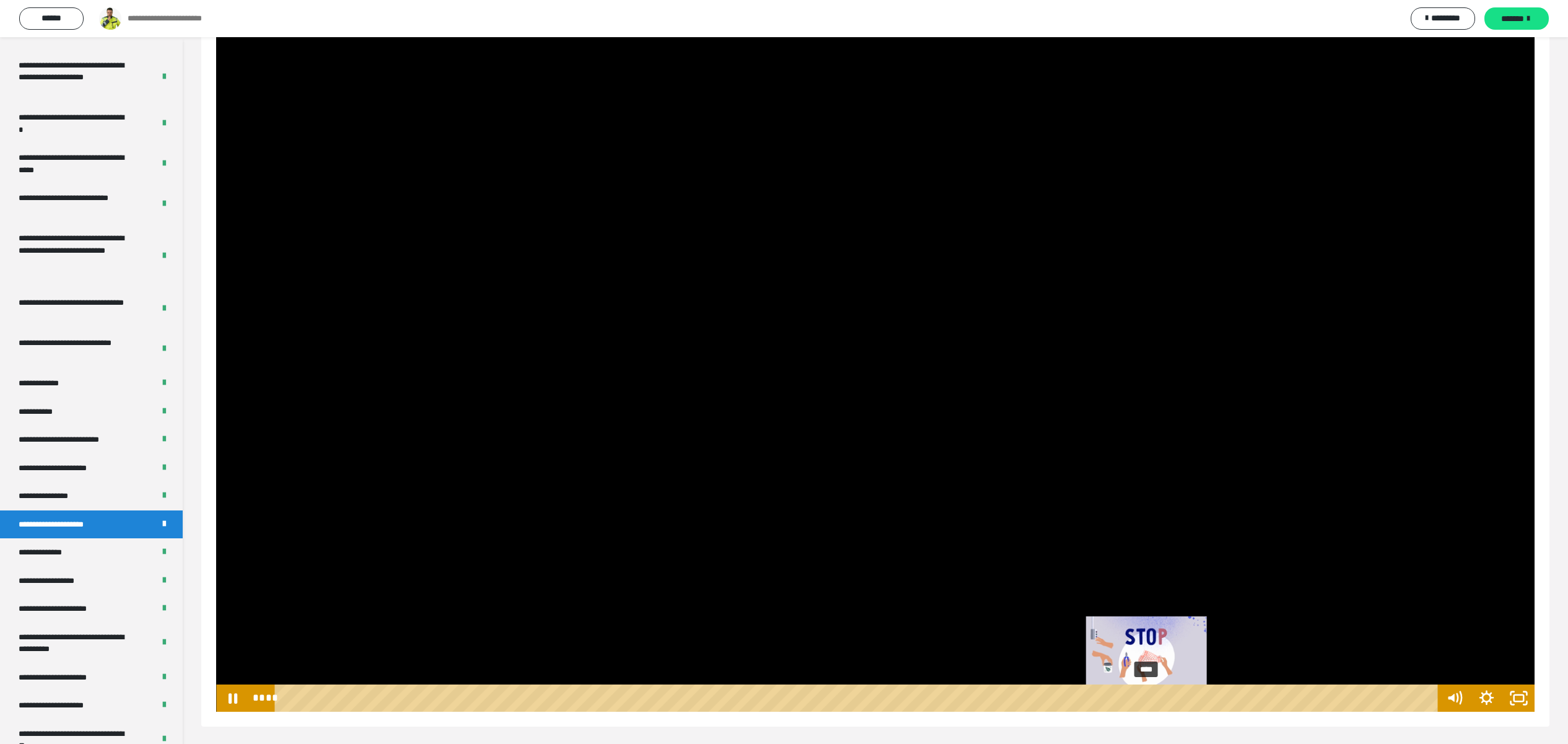 click on "****" at bounding box center (858, 698) 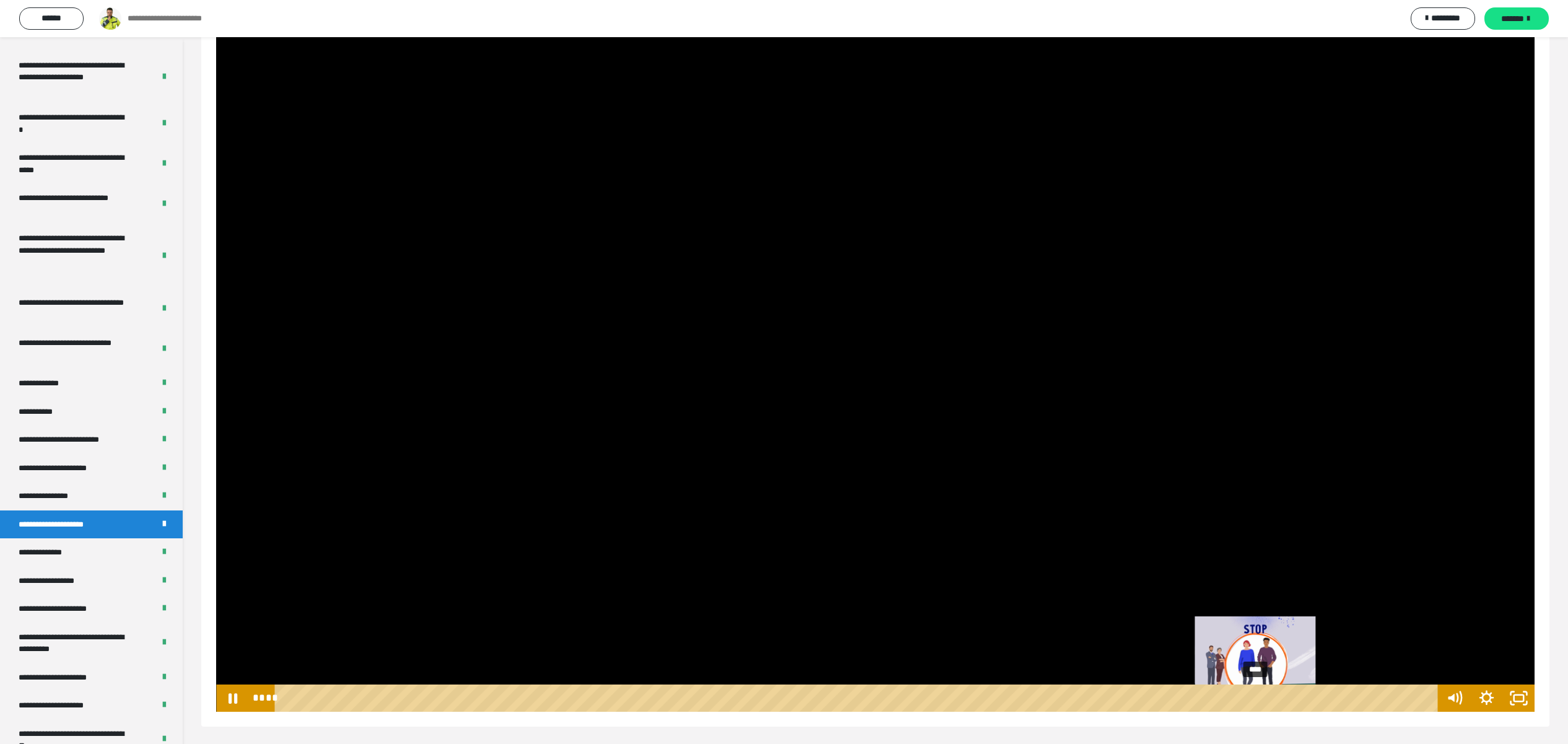 click on "****" at bounding box center [858, 698] 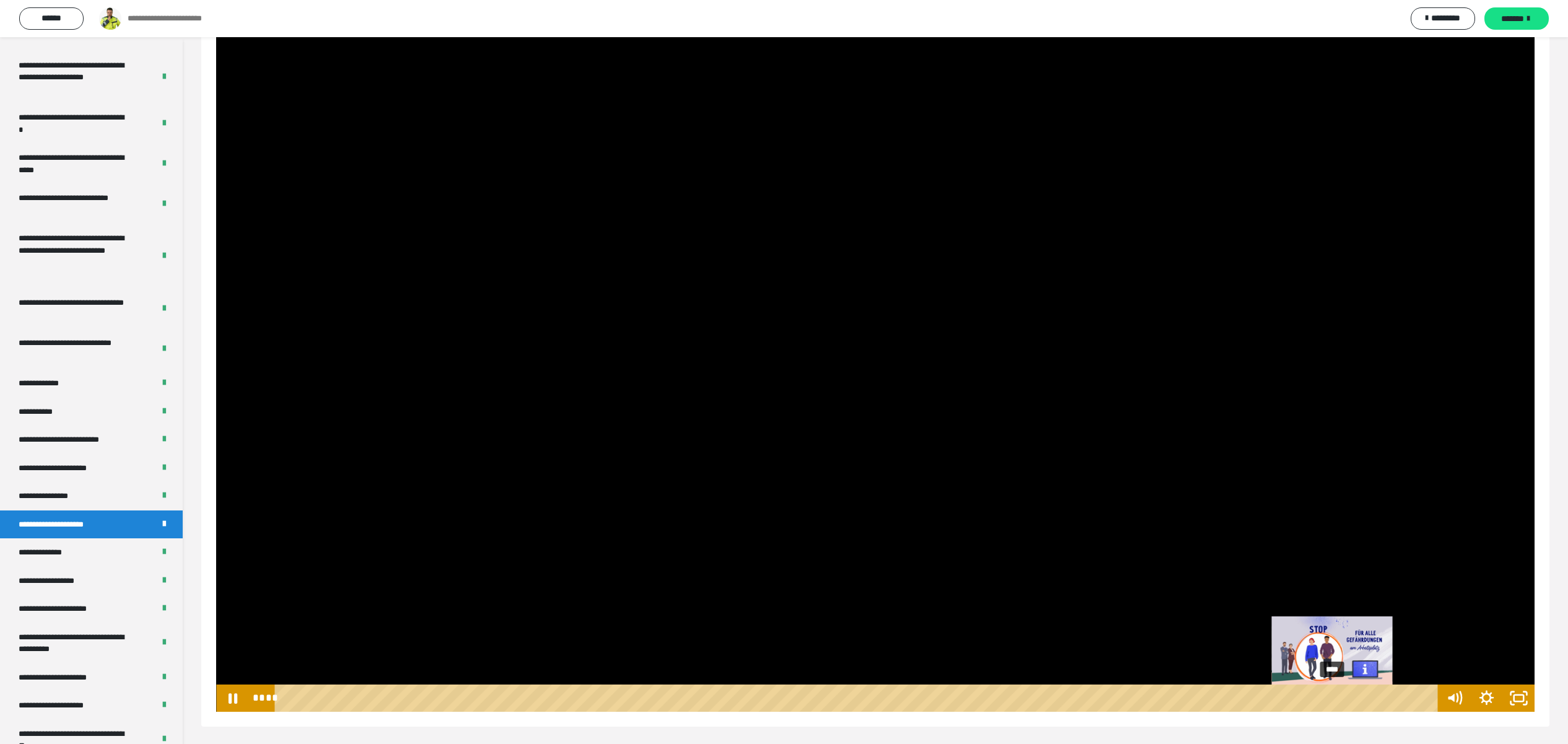 click on "****" at bounding box center (858, 698) 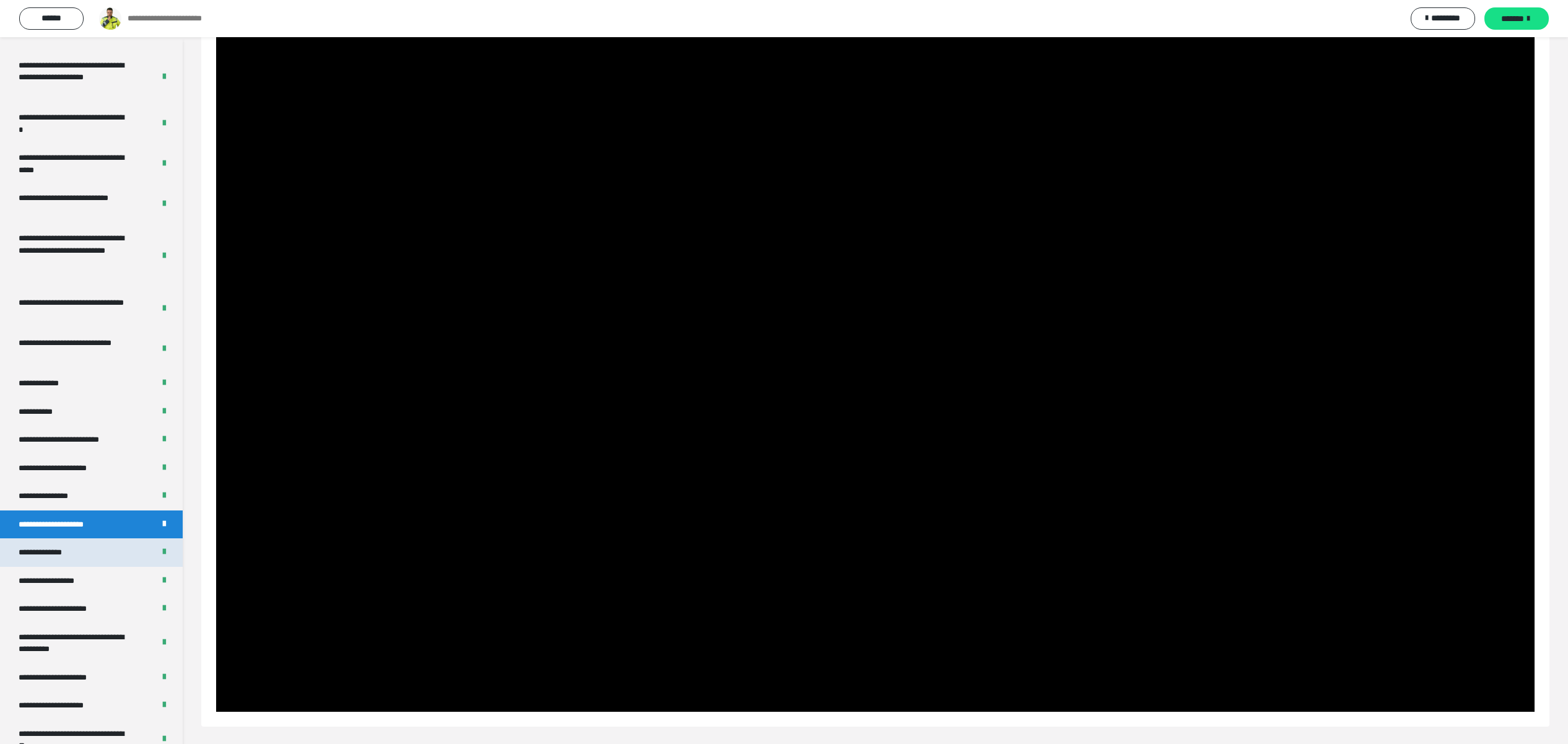 click on "**********" at bounding box center (49, 553) 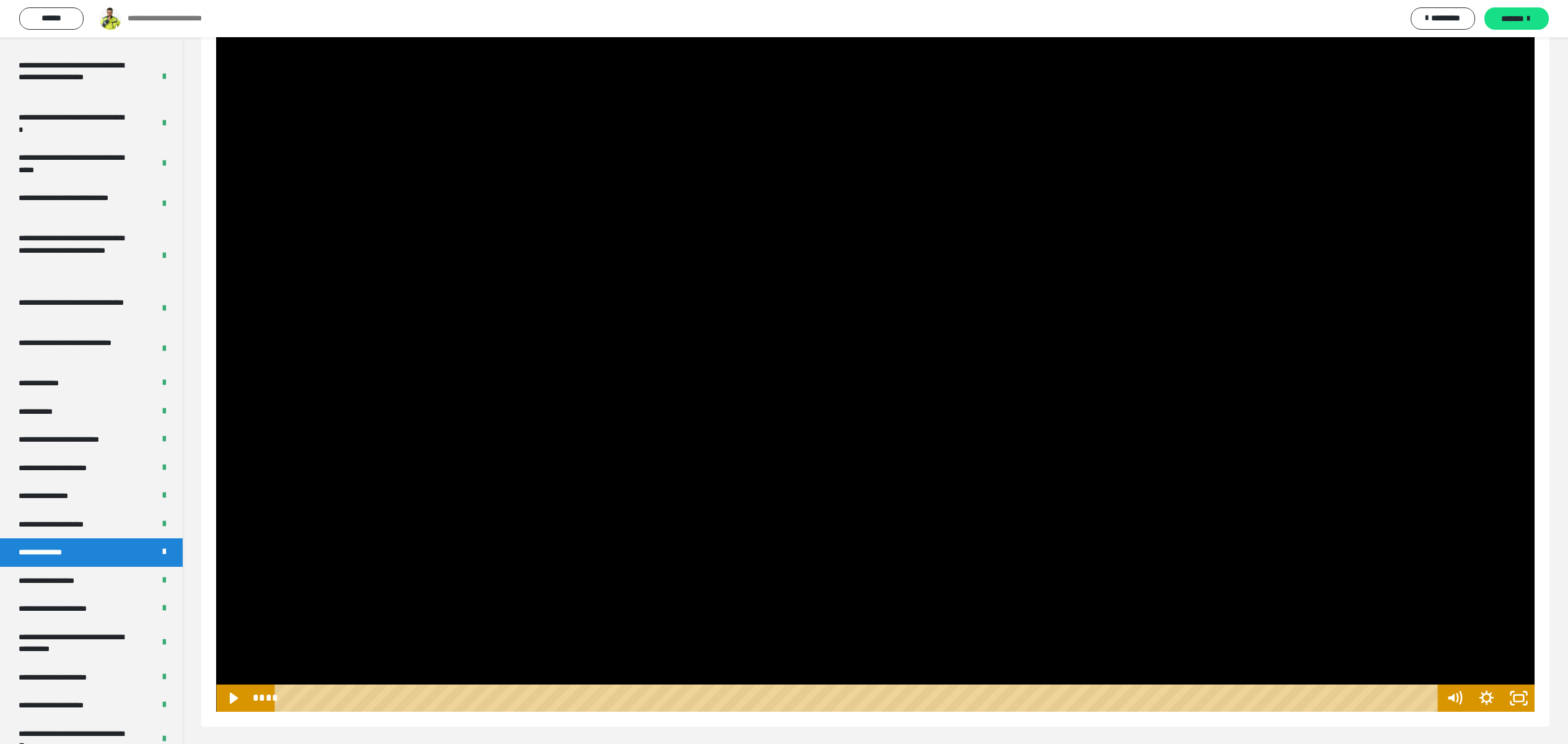 scroll, scrollTop: 37, scrollLeft: 0, axis: vertical 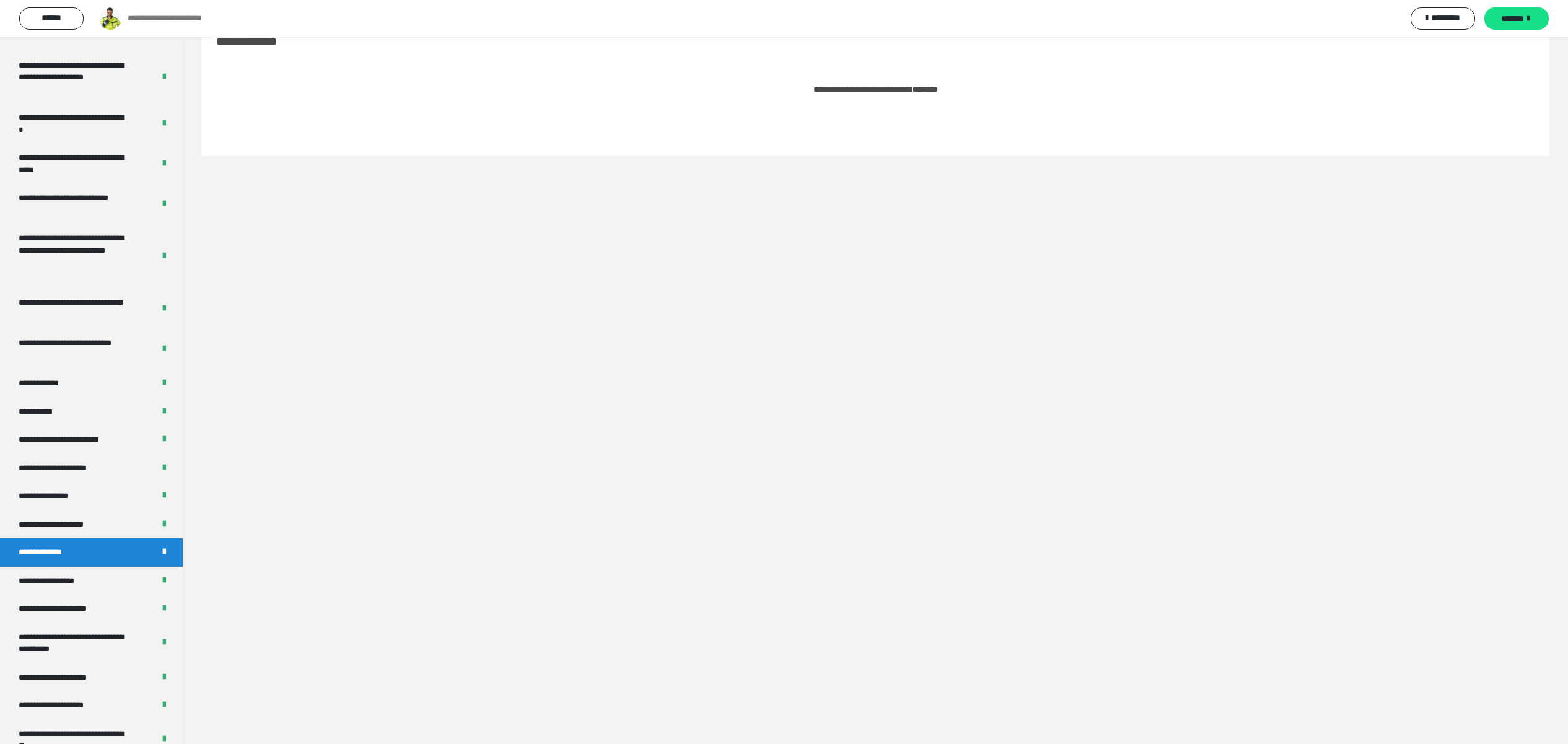 click on "********" at bounding box center (925, 89) 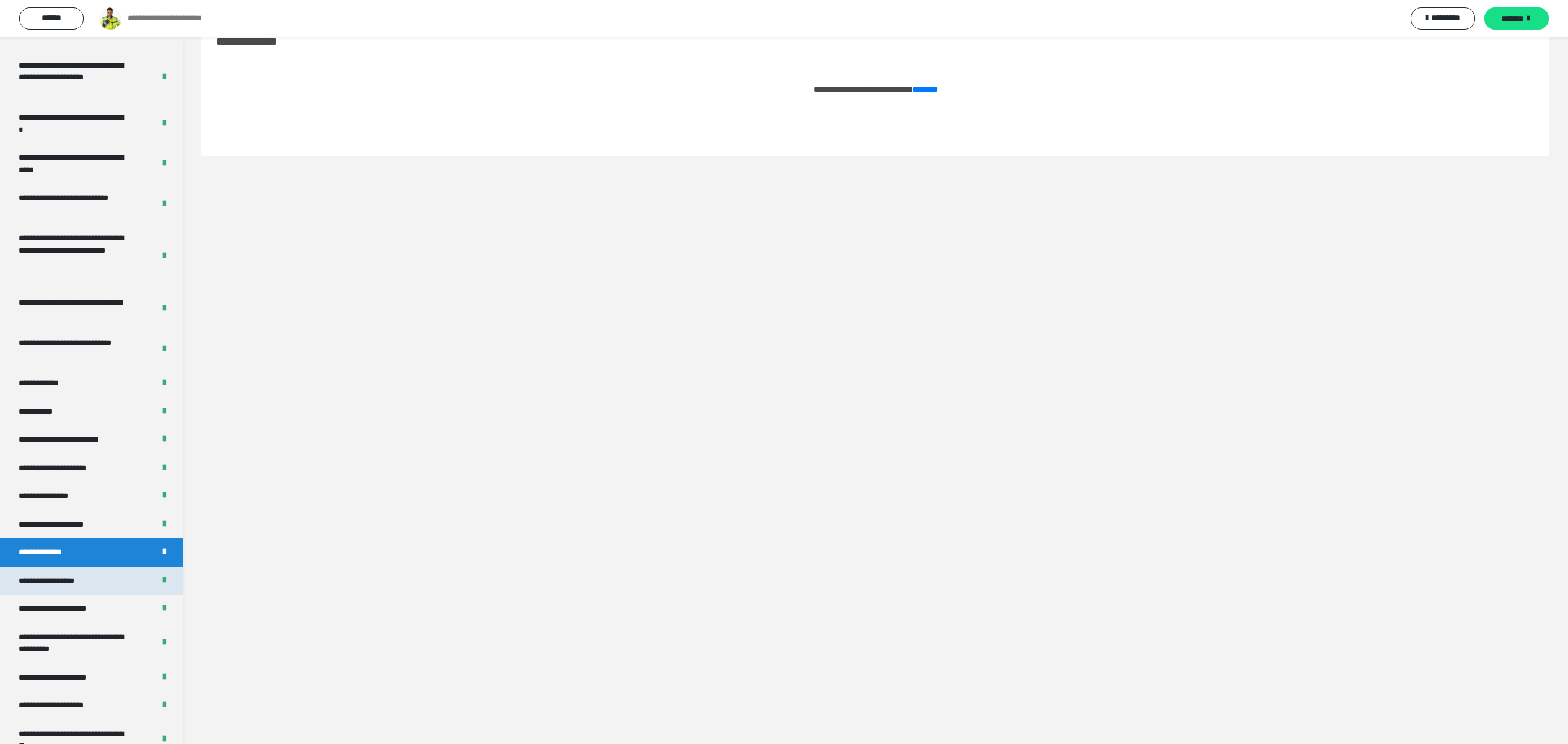 click on "**********" at bounding box center (91, 581) 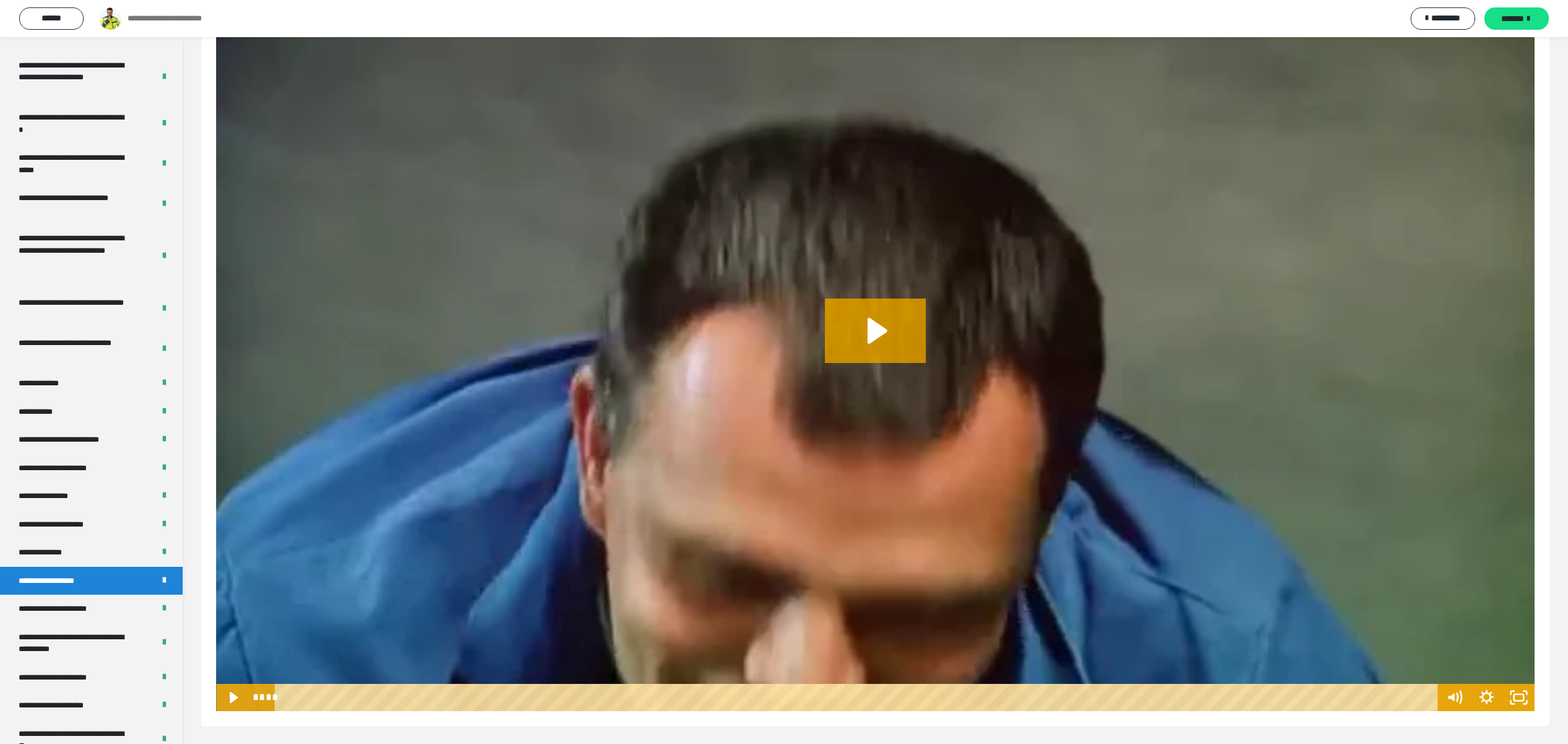 scroll, scrollTop: 0, scrollLeft: 0, axis: both 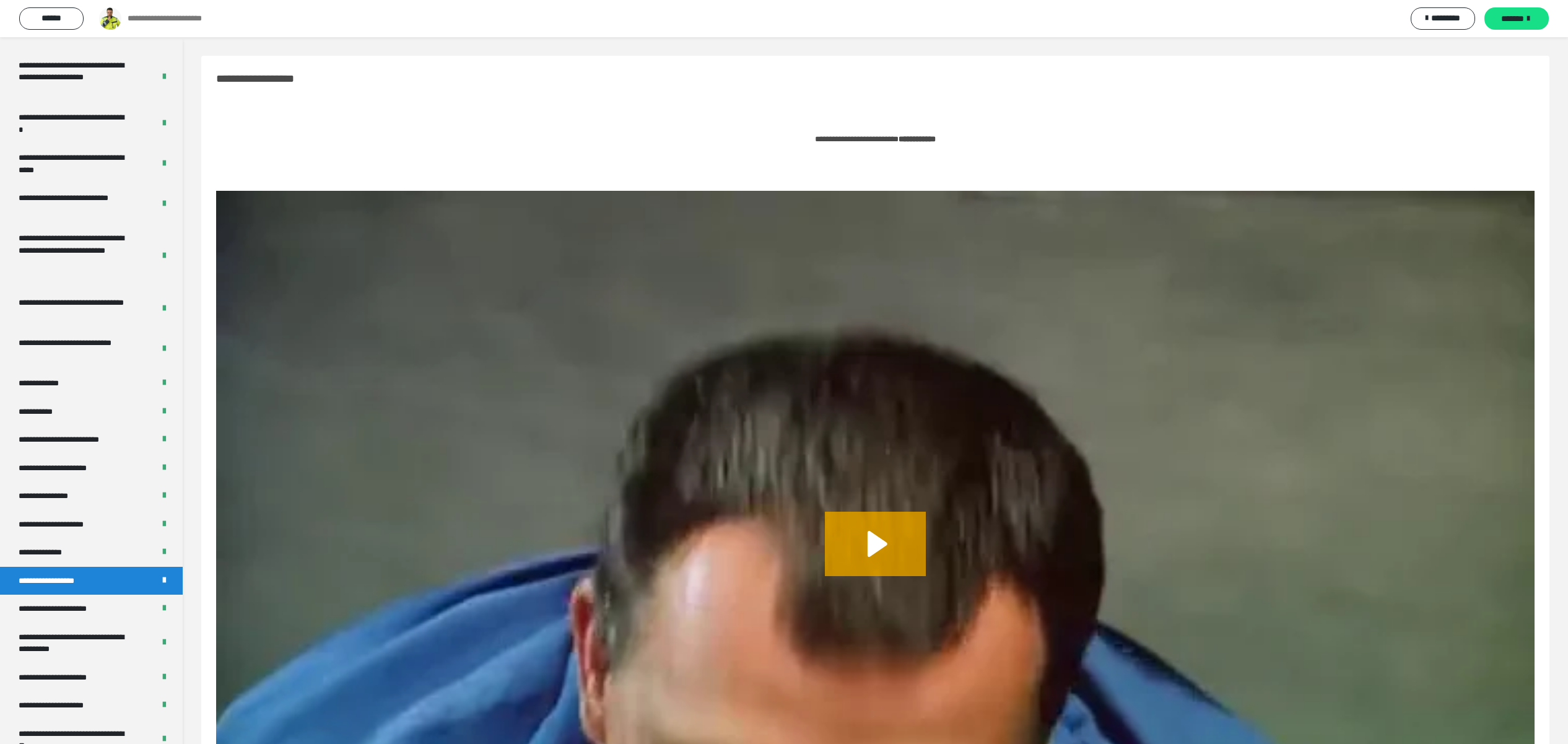 click on "**********" at bounding box center [917, 139] 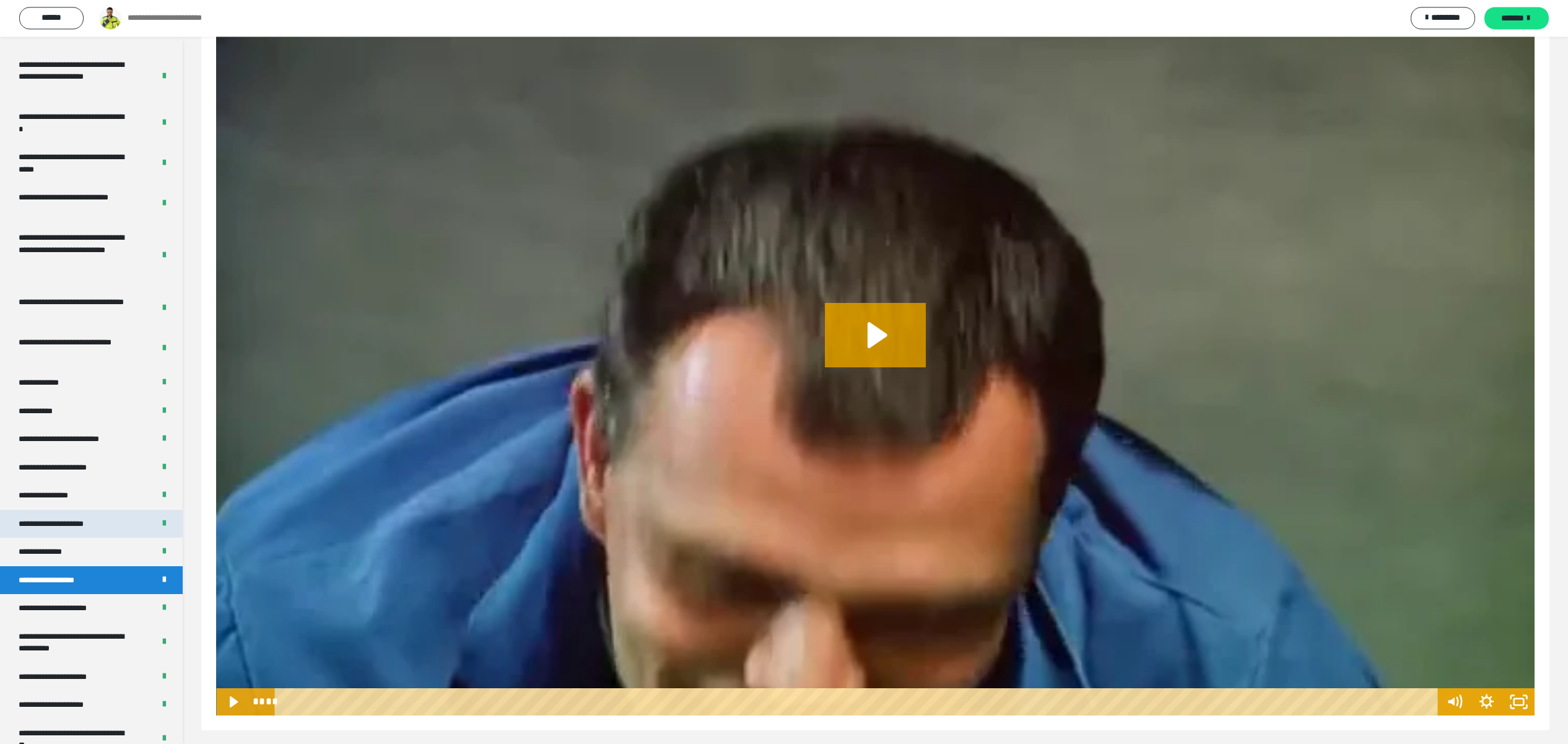 scroll, scrollTop: 213, scrollLeft: 0, axis: vertical 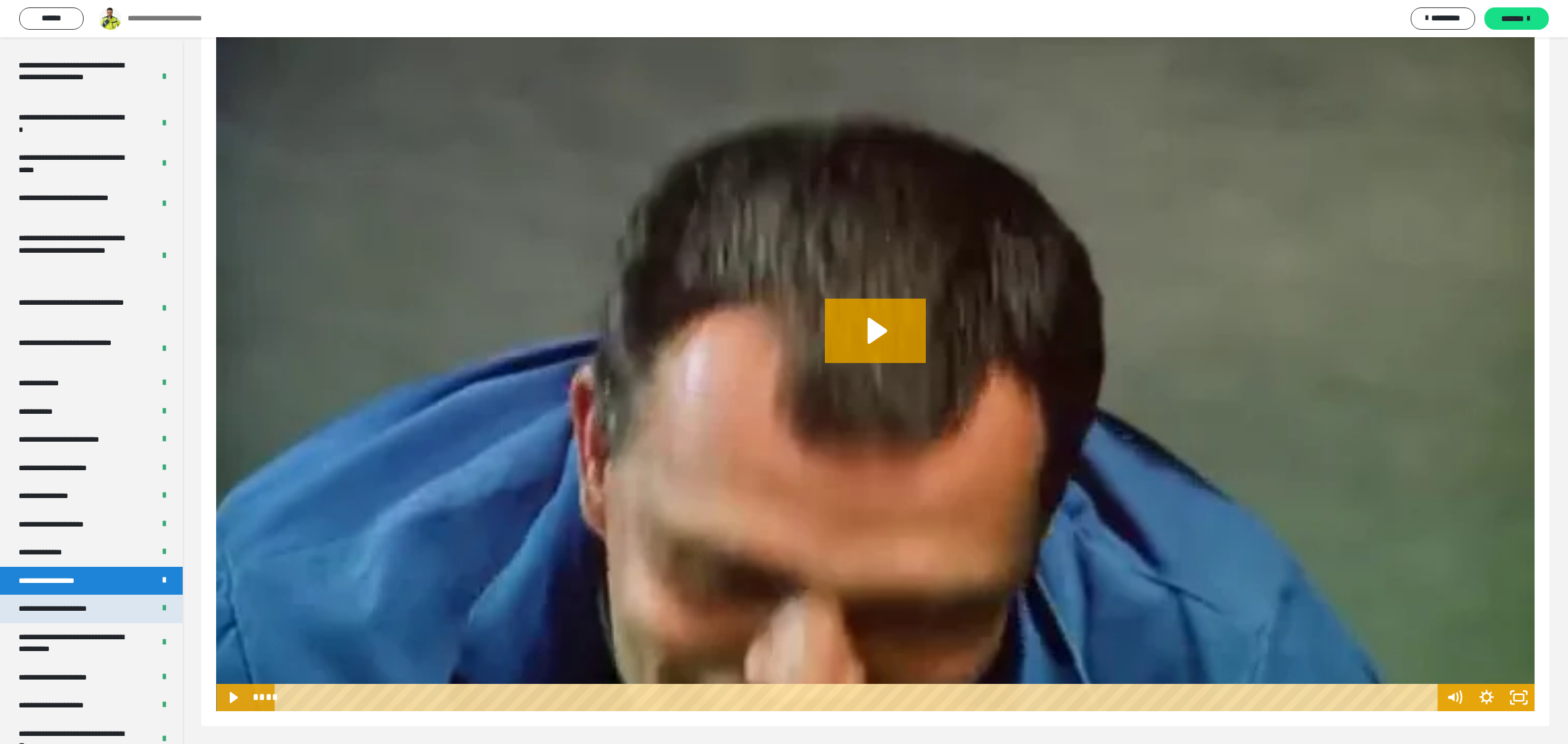 click on "**********" at bounding box center (69, 609) 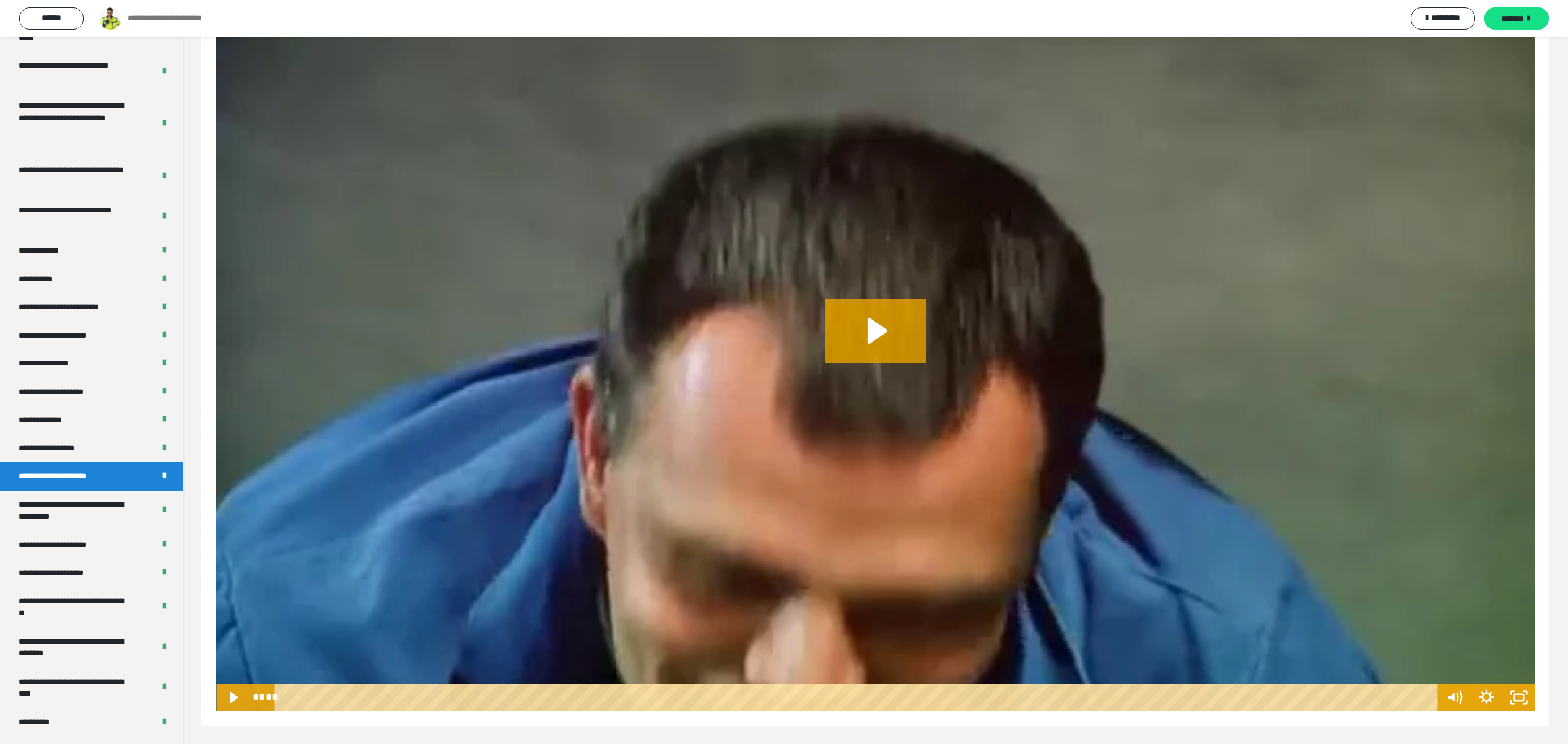 scroll, scrollTop: 1745, scrollLeft: 0, axis: vertical 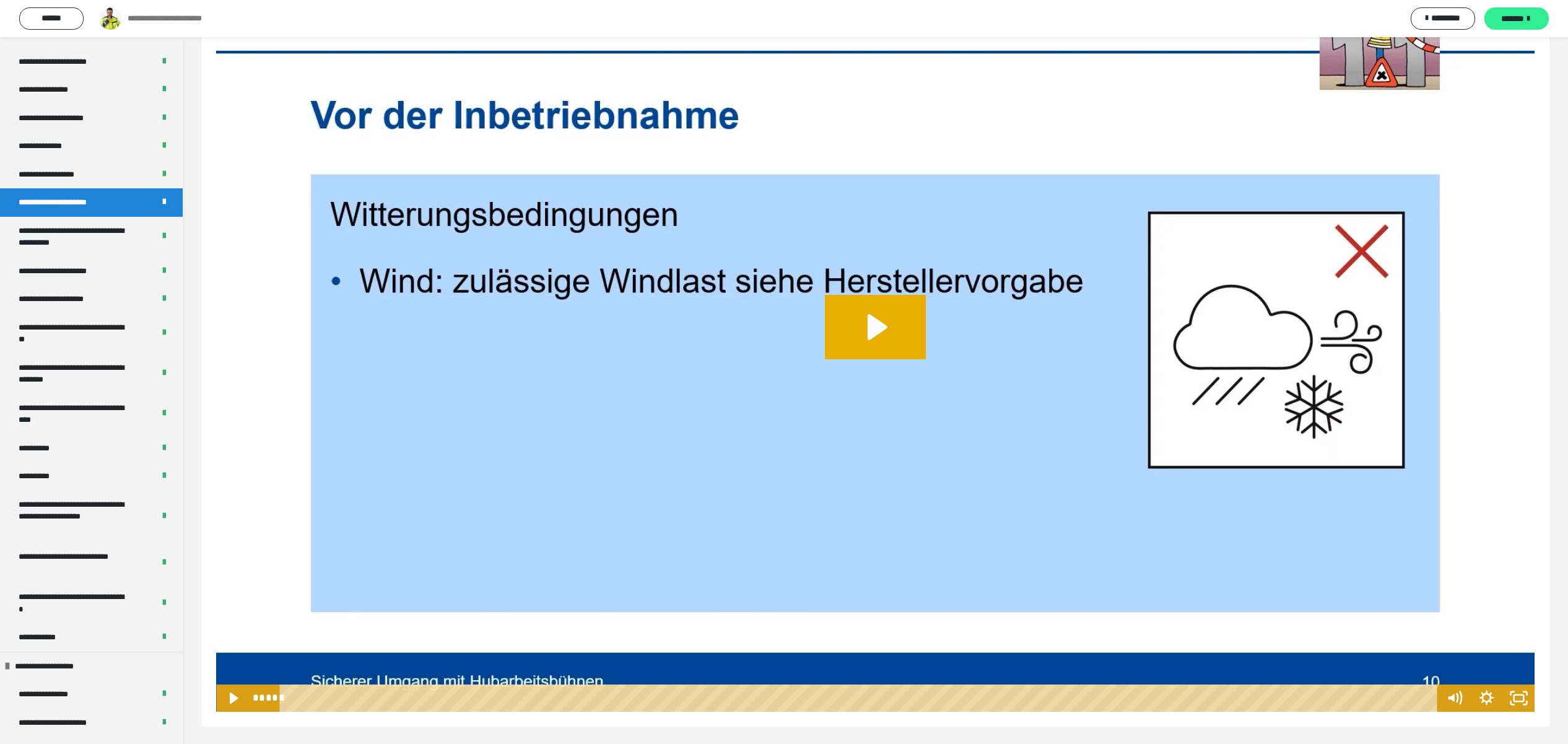 click on "*******" at bounding box center [1517, 19] 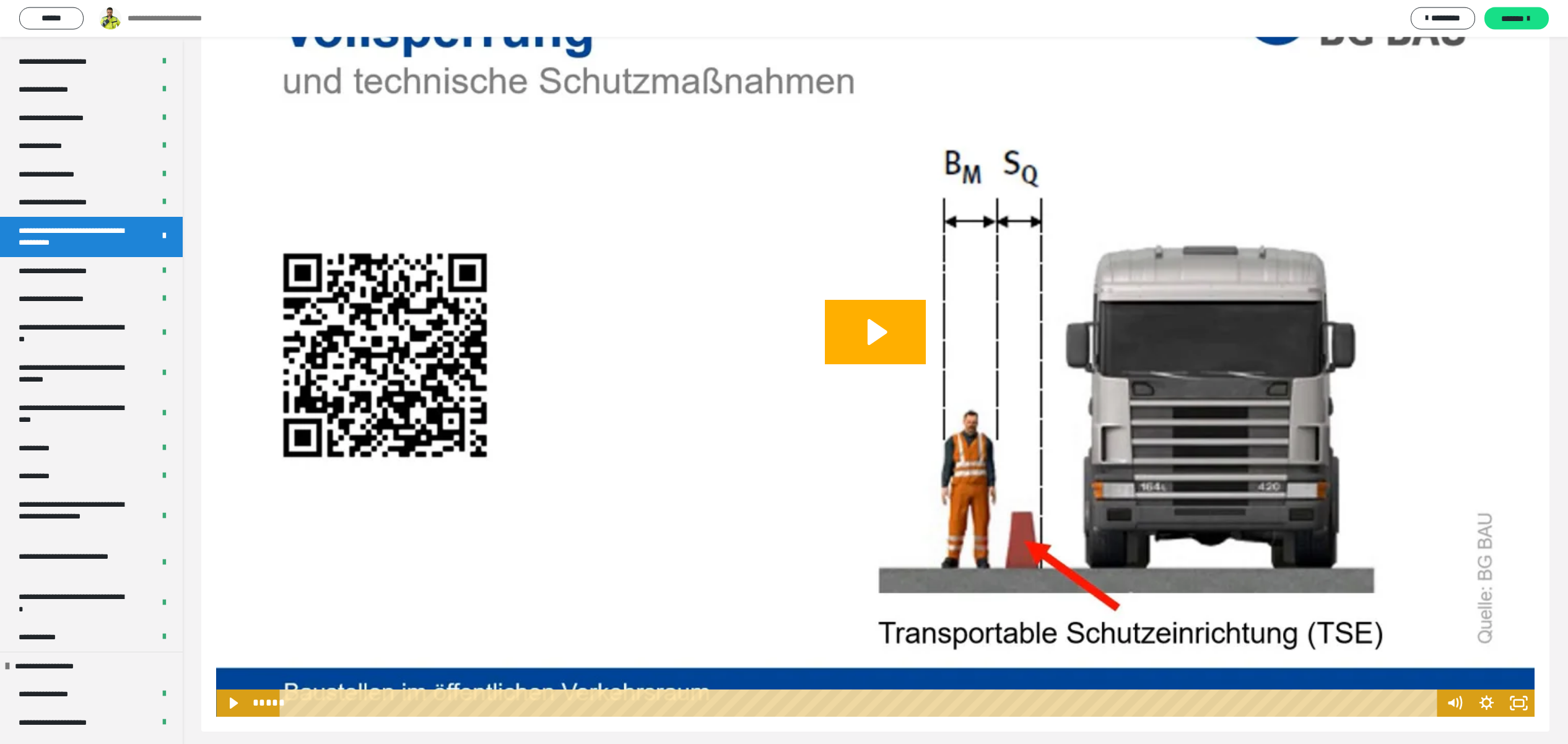 scroll, scrollTop: 118, scrollLeft: 0, axis: vertical 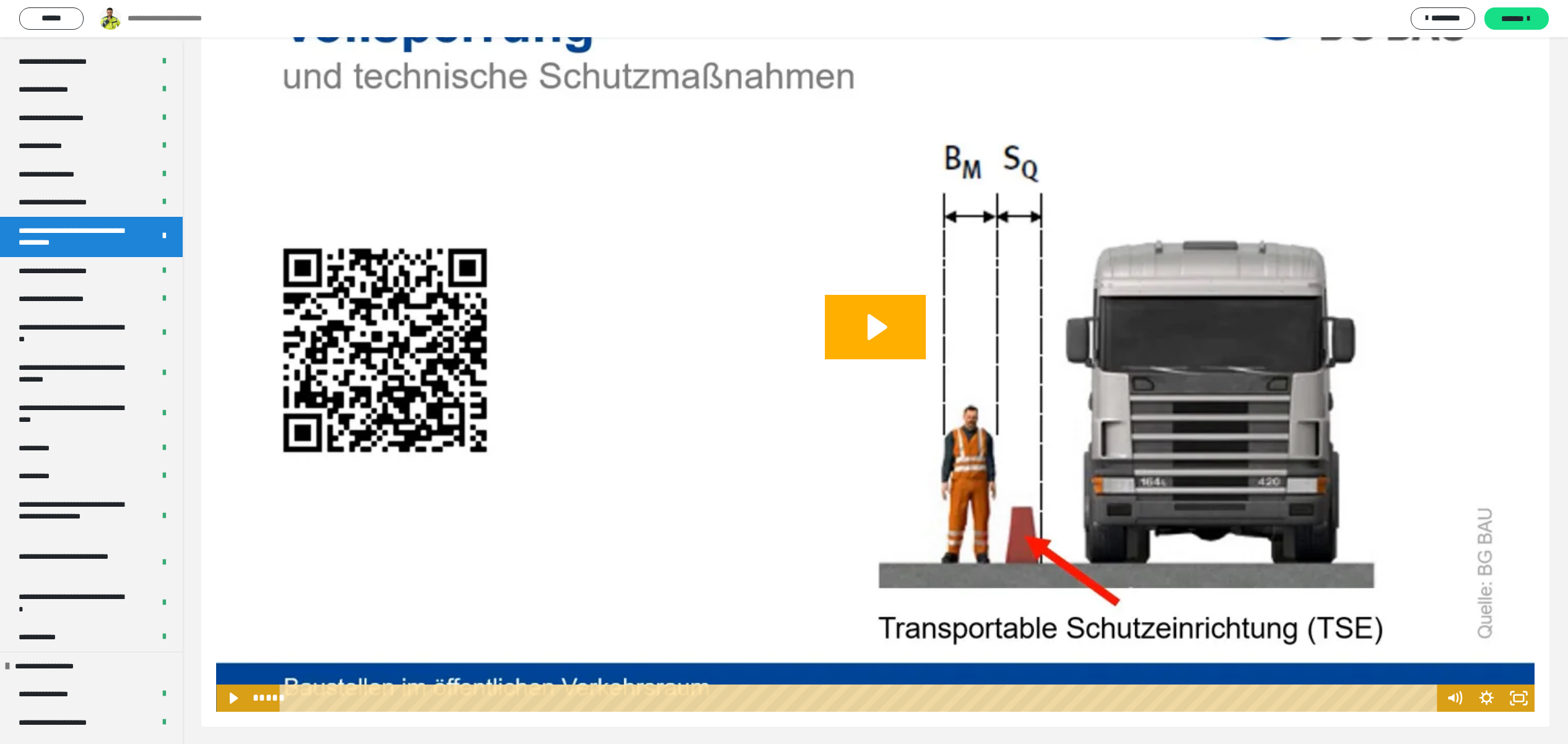 click on "**********" at bounding box center (784, 19) 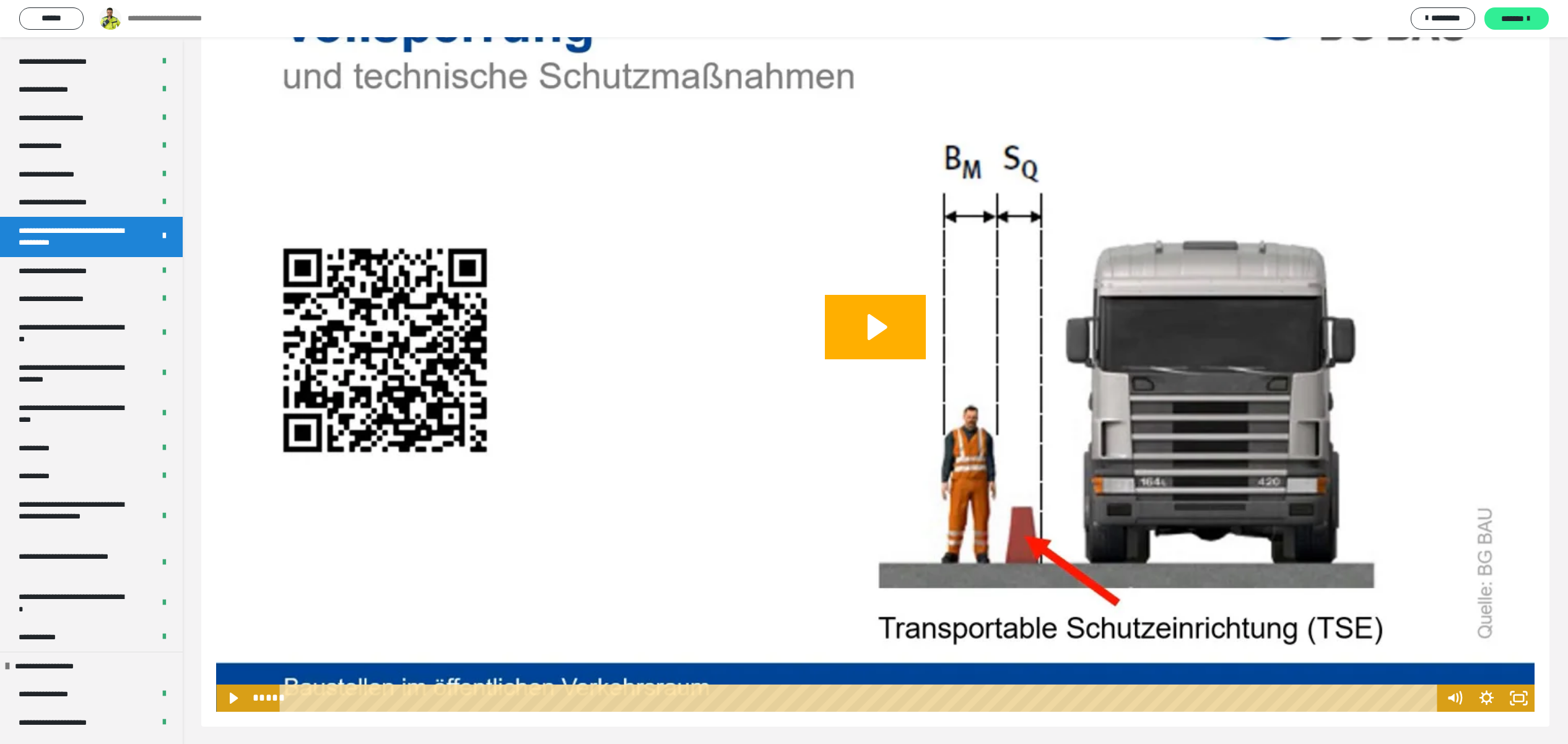 click on "*******" at bounding box center [1512, 19] 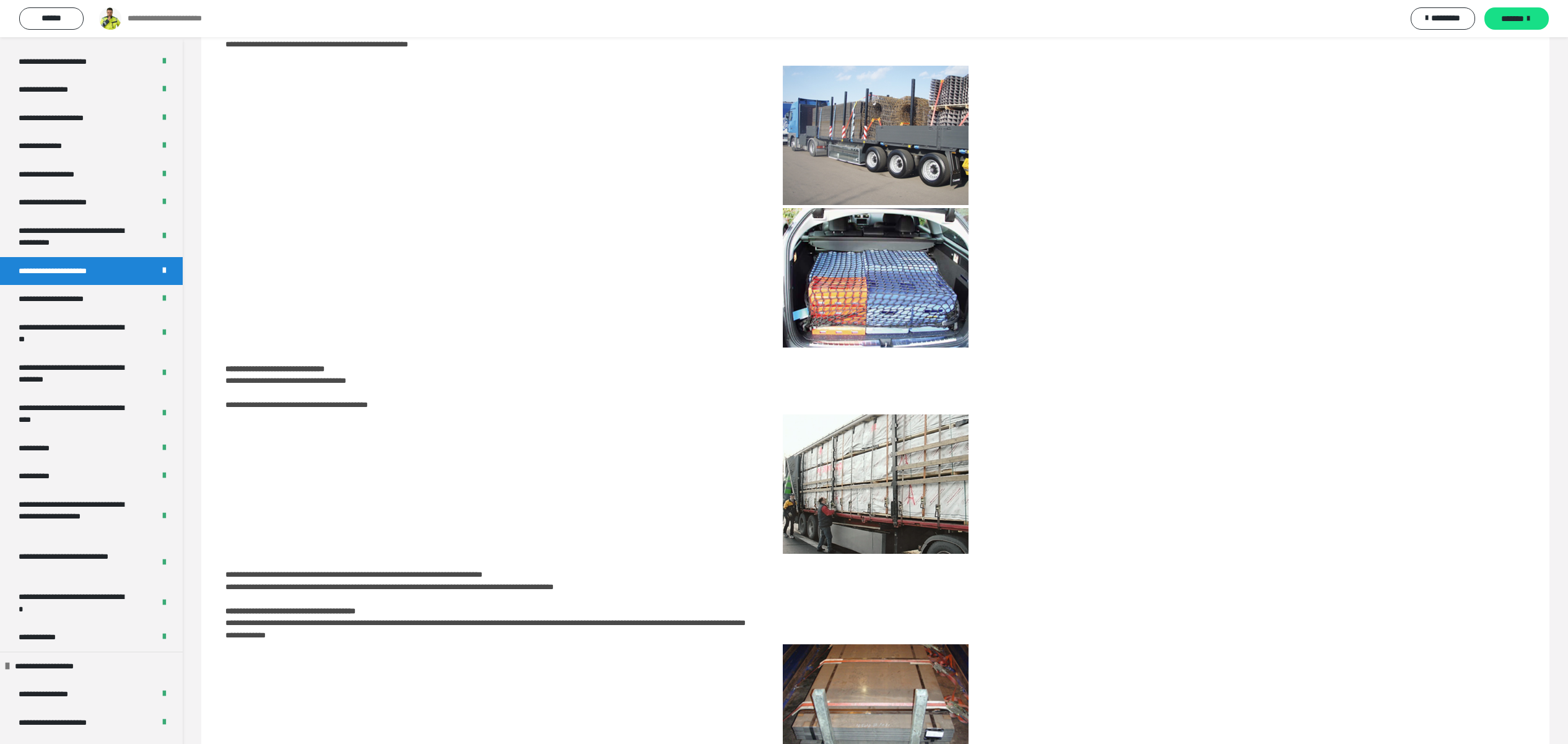 scroll, scrollTop: 1227, scrollLeft: 0, axis: vertical 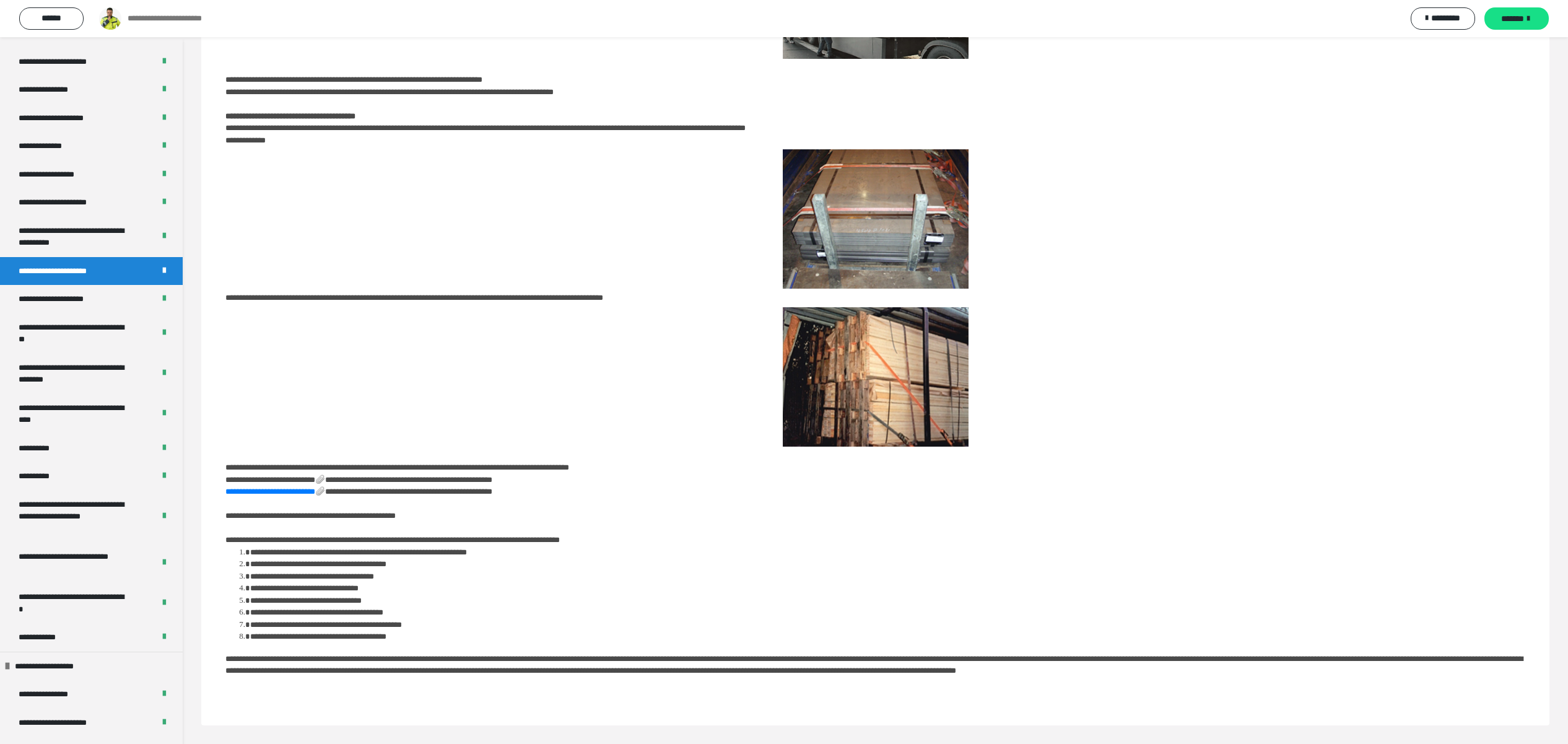 click on "**********" at bounding box center (275, 479) 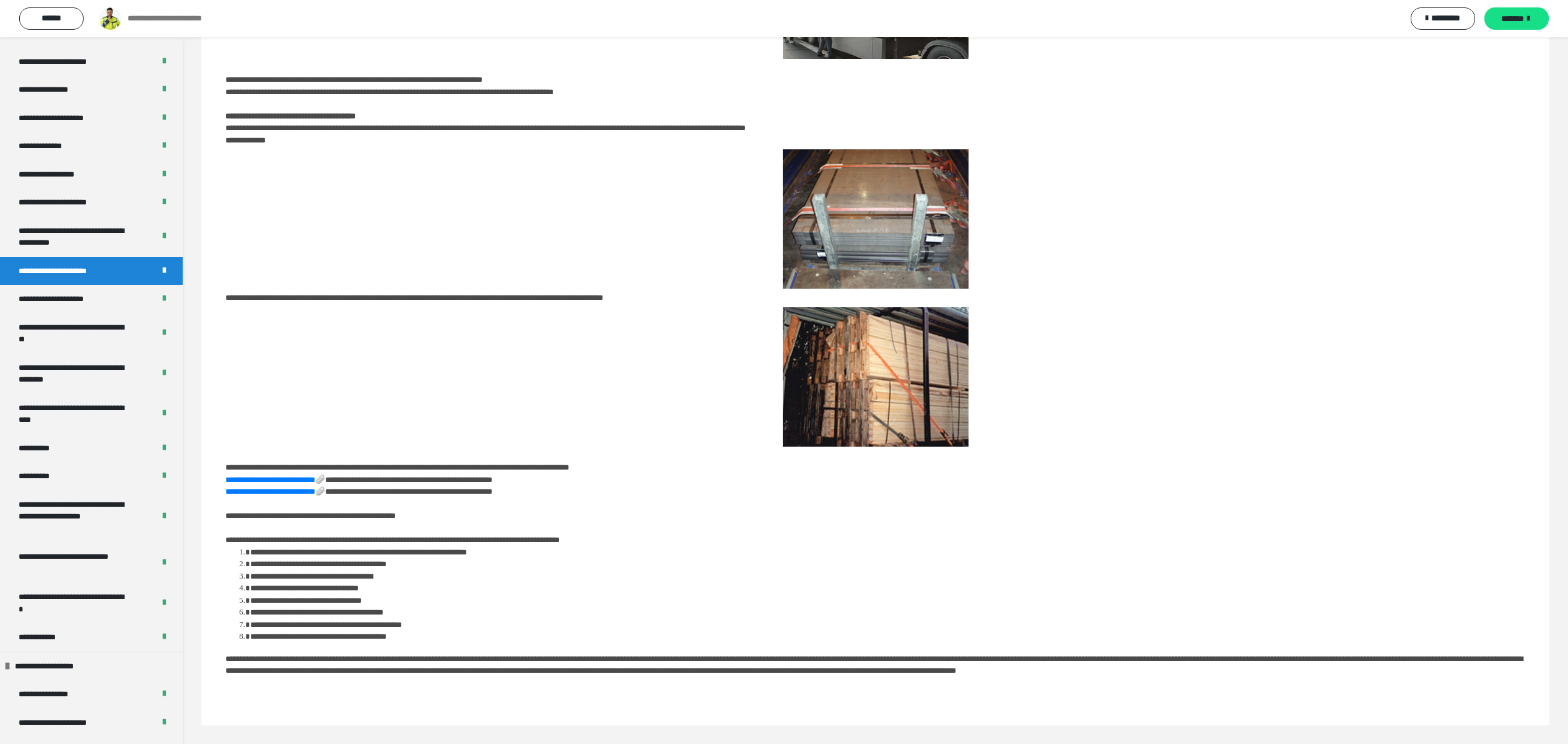 click on "**********" at bounding box center [875, -214] 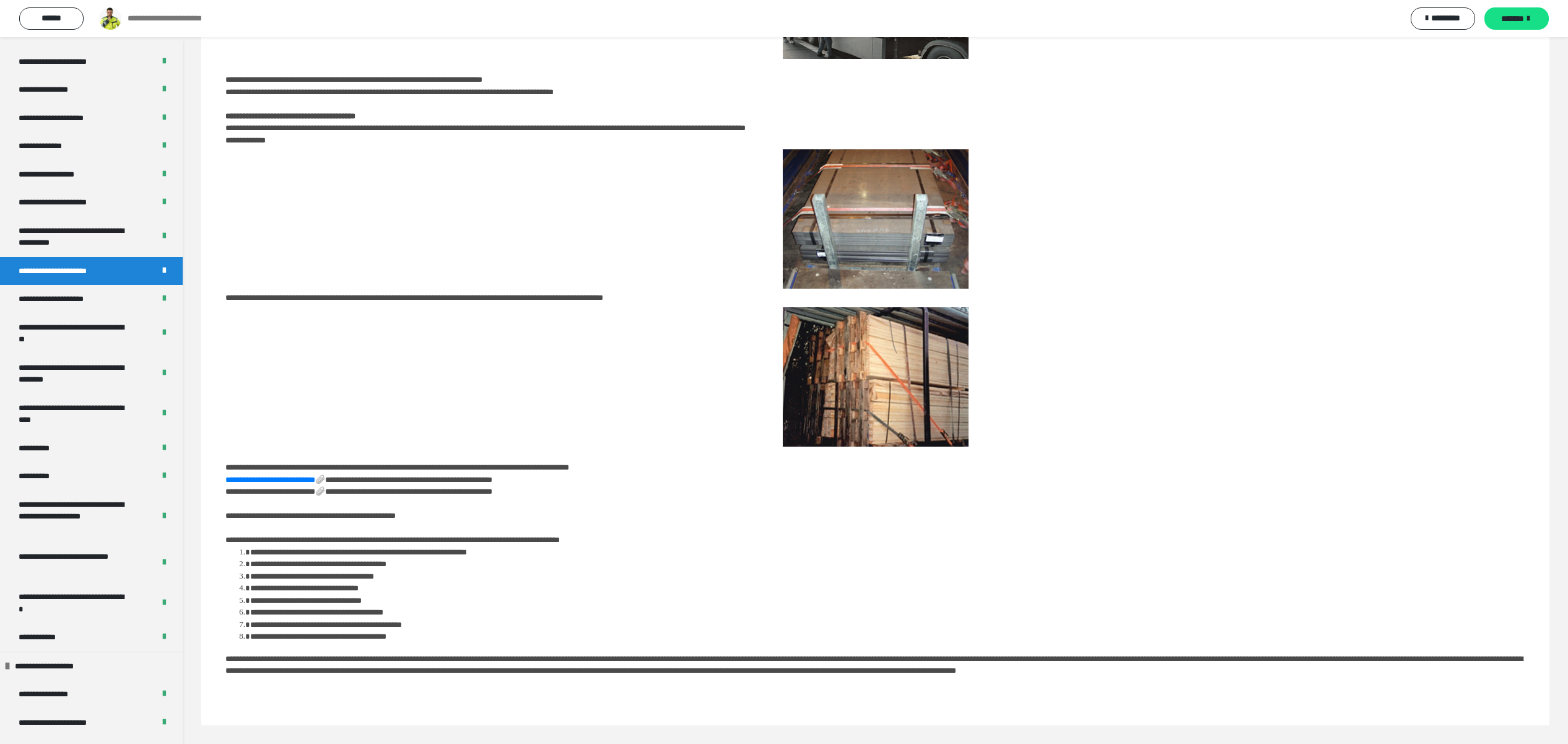 click on "**********" at bounding box center (275, 491) 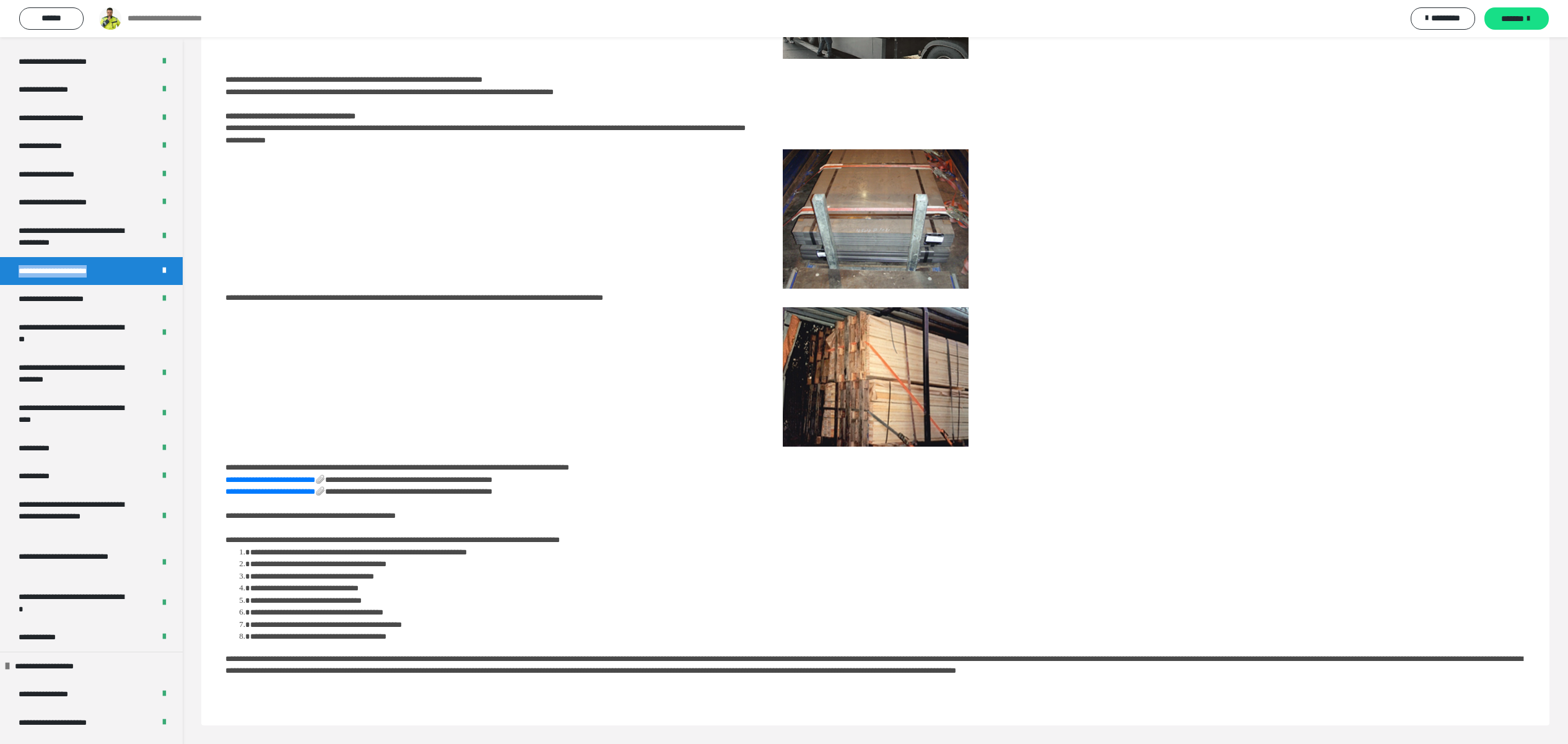 drag, startPoint x: 124, startPoint y: 265, endPoint x: 0, endPoint y: 267, distance: 124.01613 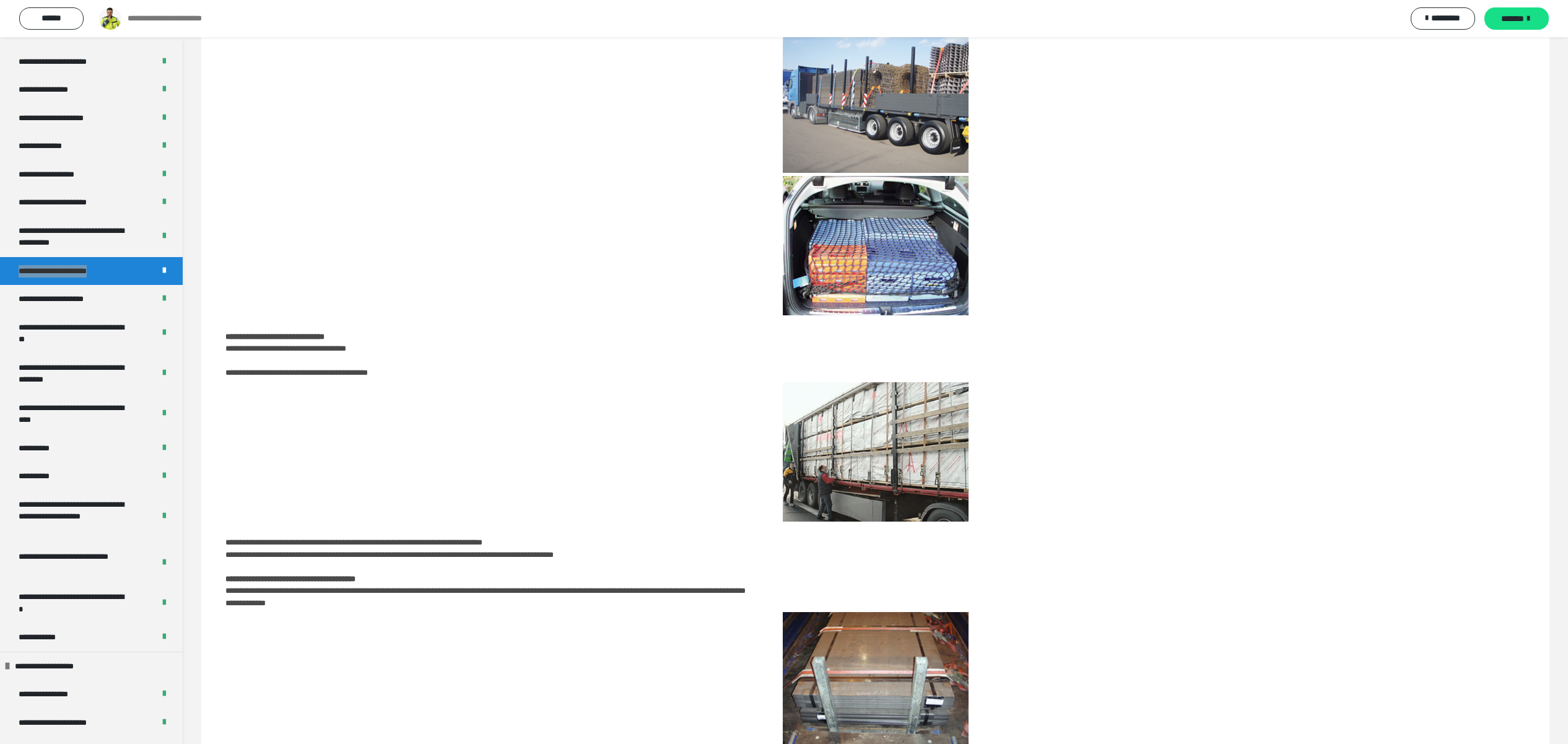scroll, scrollTop: 741, scrollLeft: 0, axis: vertical 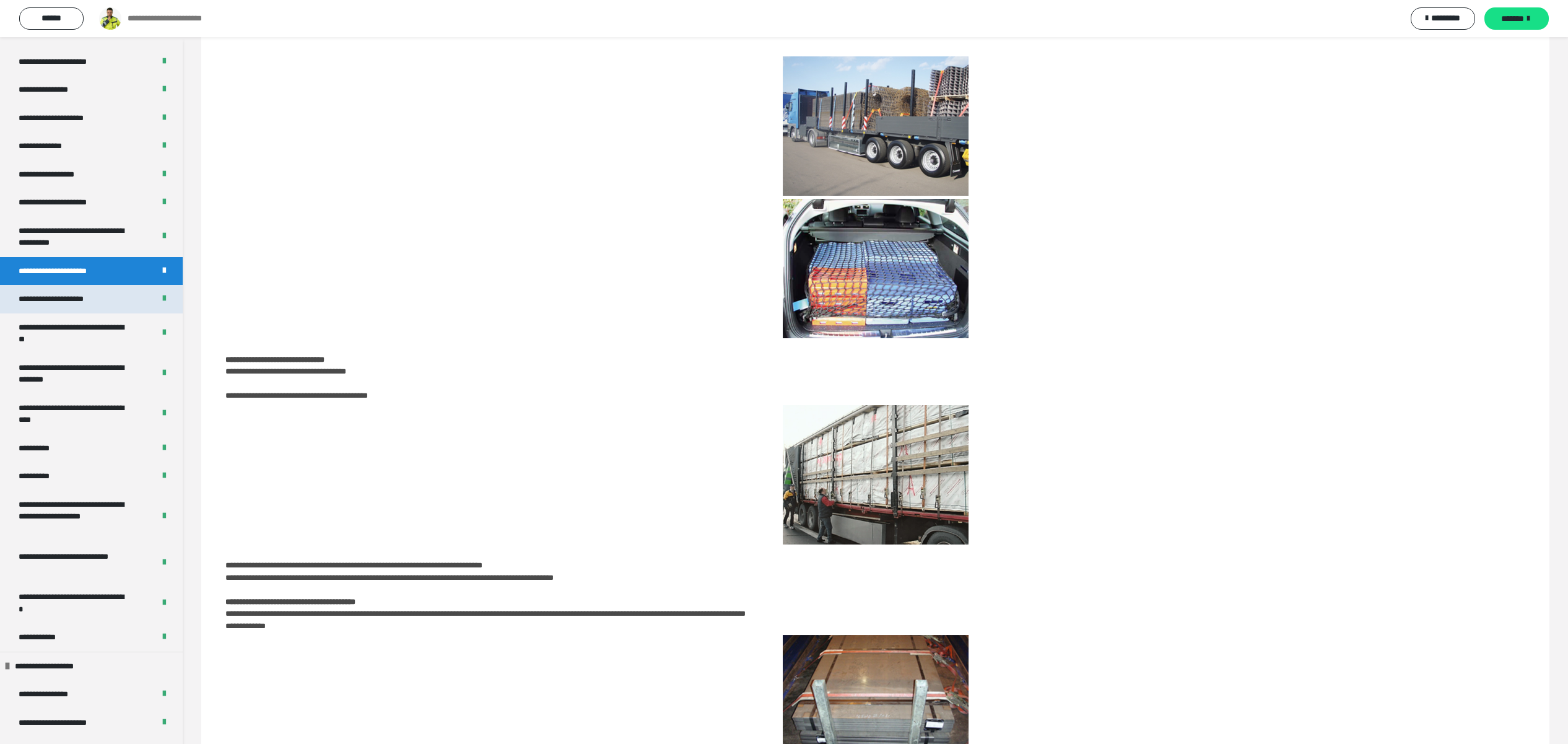 click on "**********" at bounding box center [68, 299] 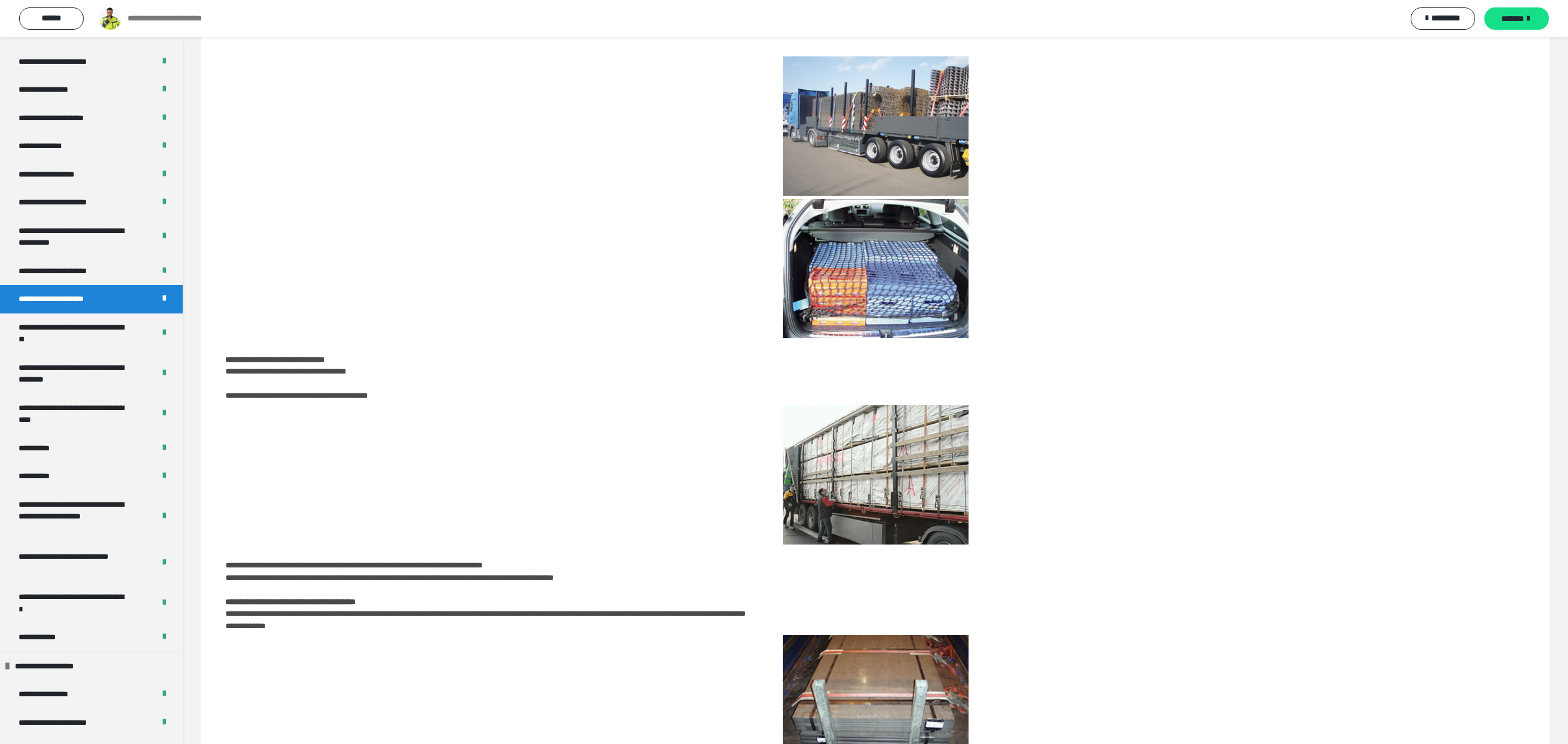 click on "**********" at bounding box center [68, 299] 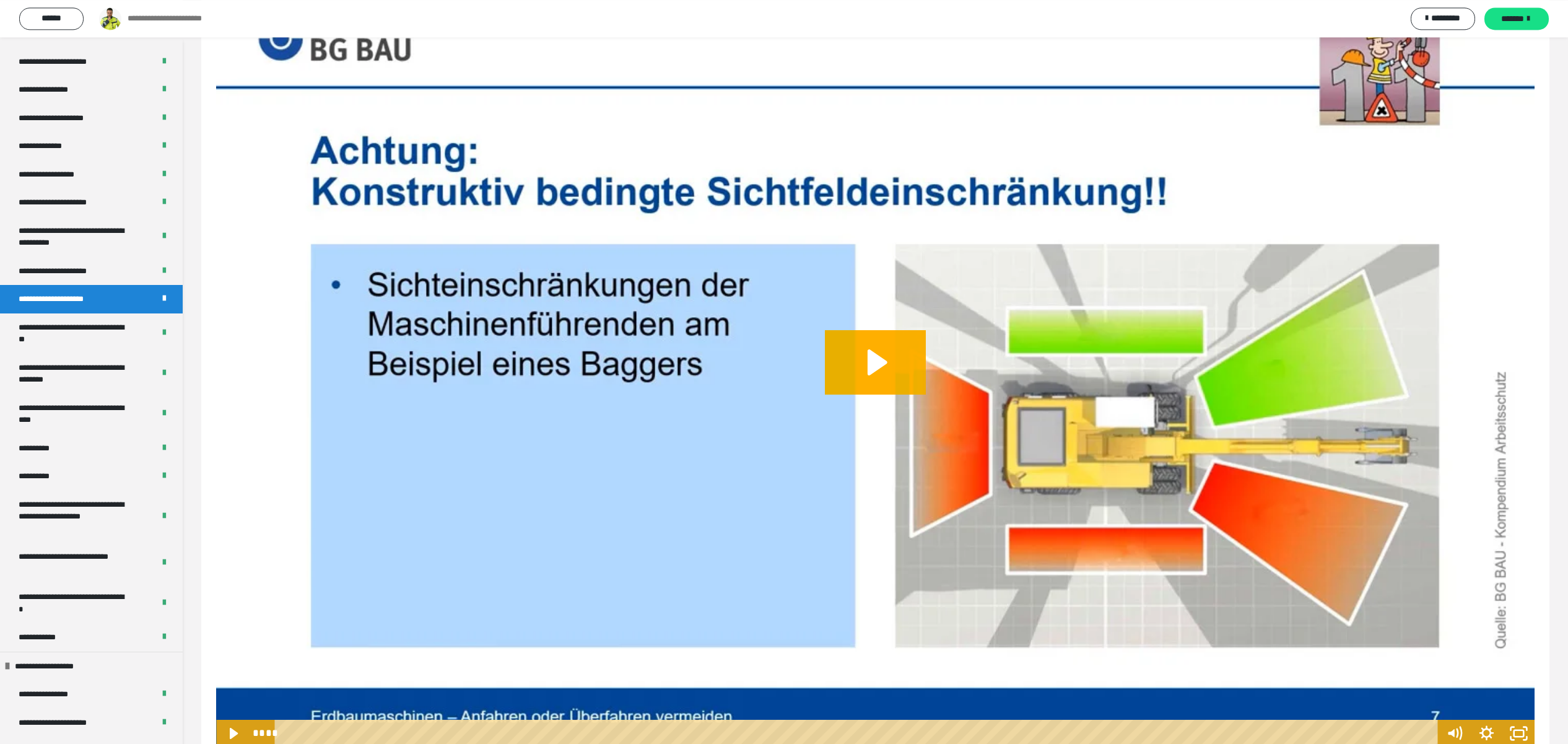 scroll, scrollTop: 118, scrollLeft: 0, axis: vertical 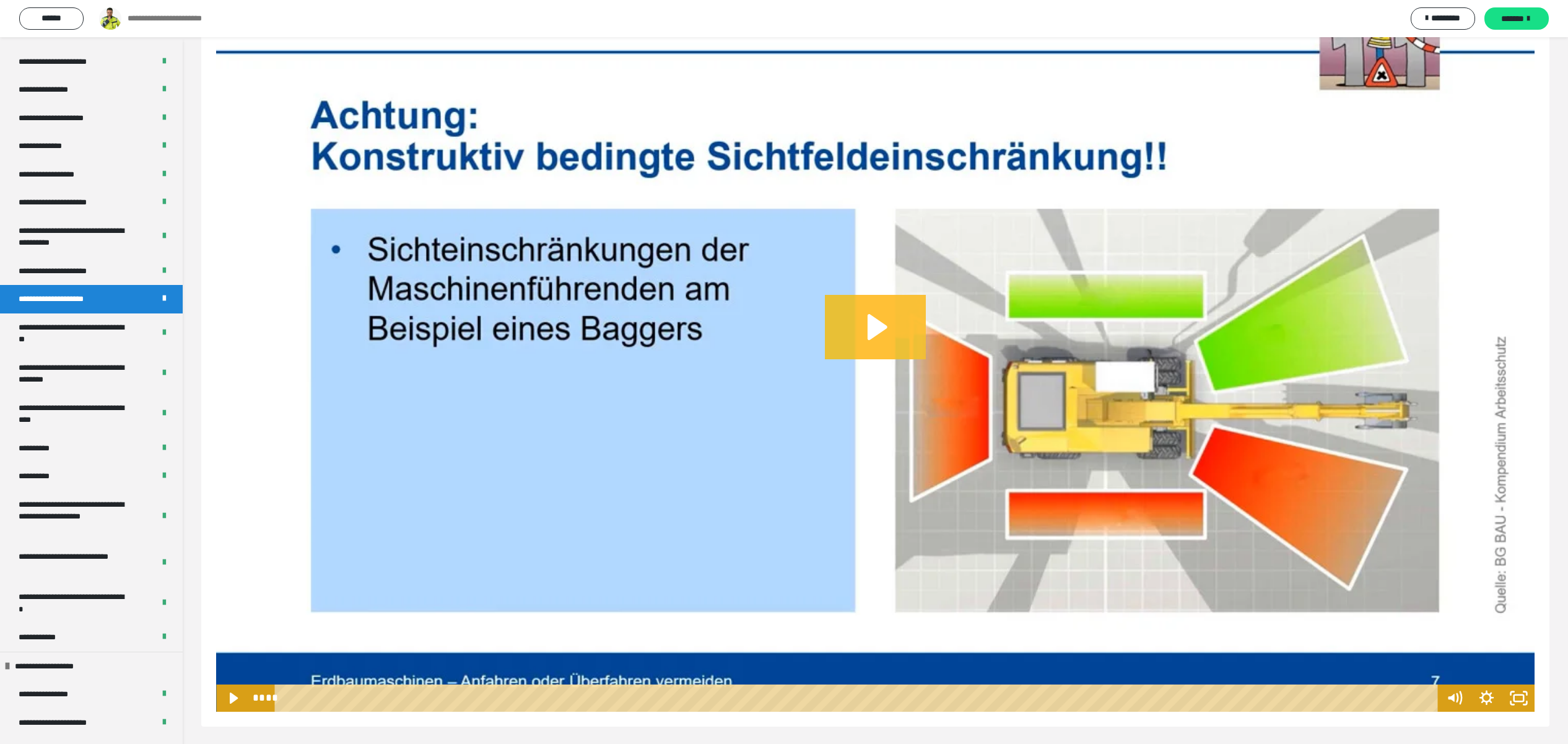 click 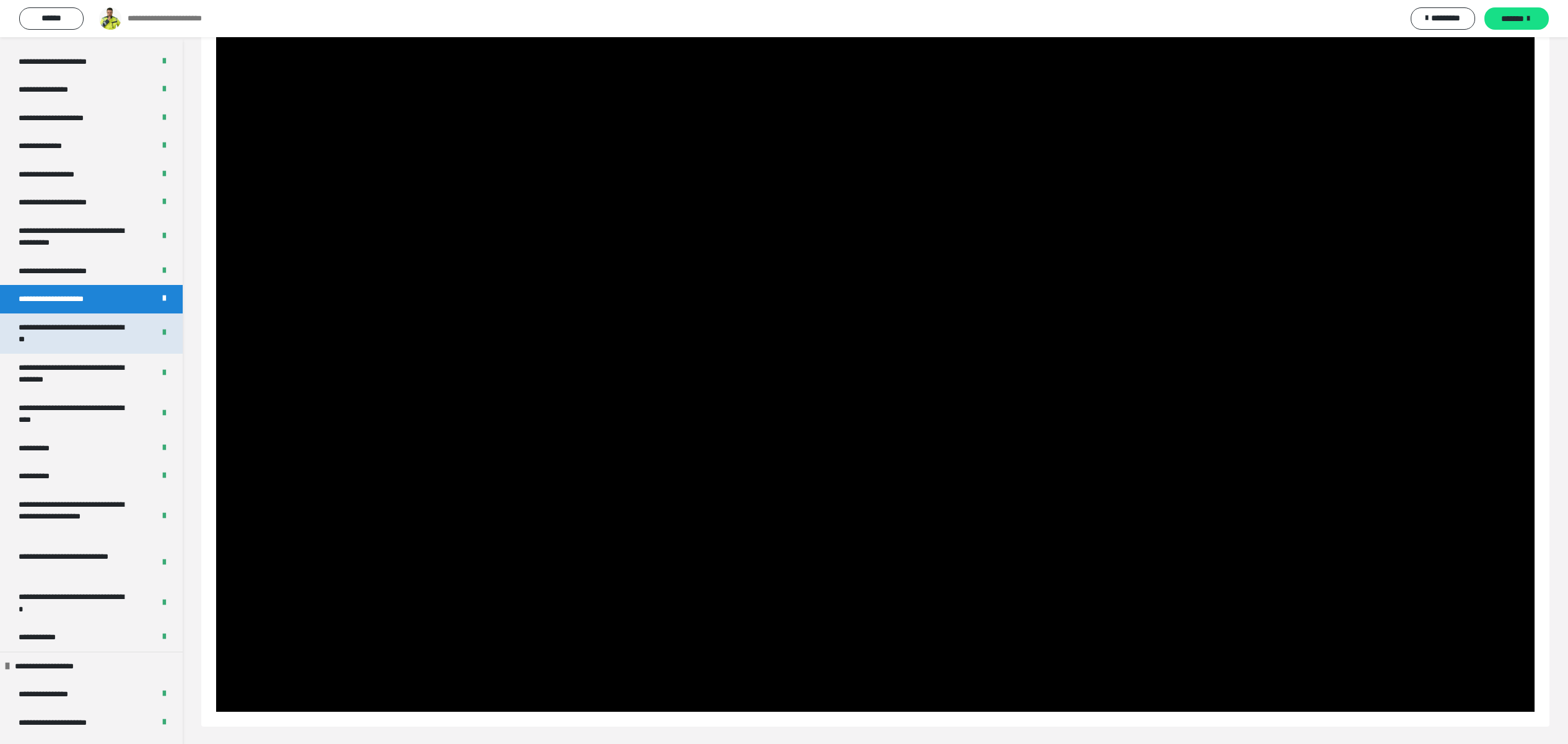 click on "**********" at bounding box center (72, 333) 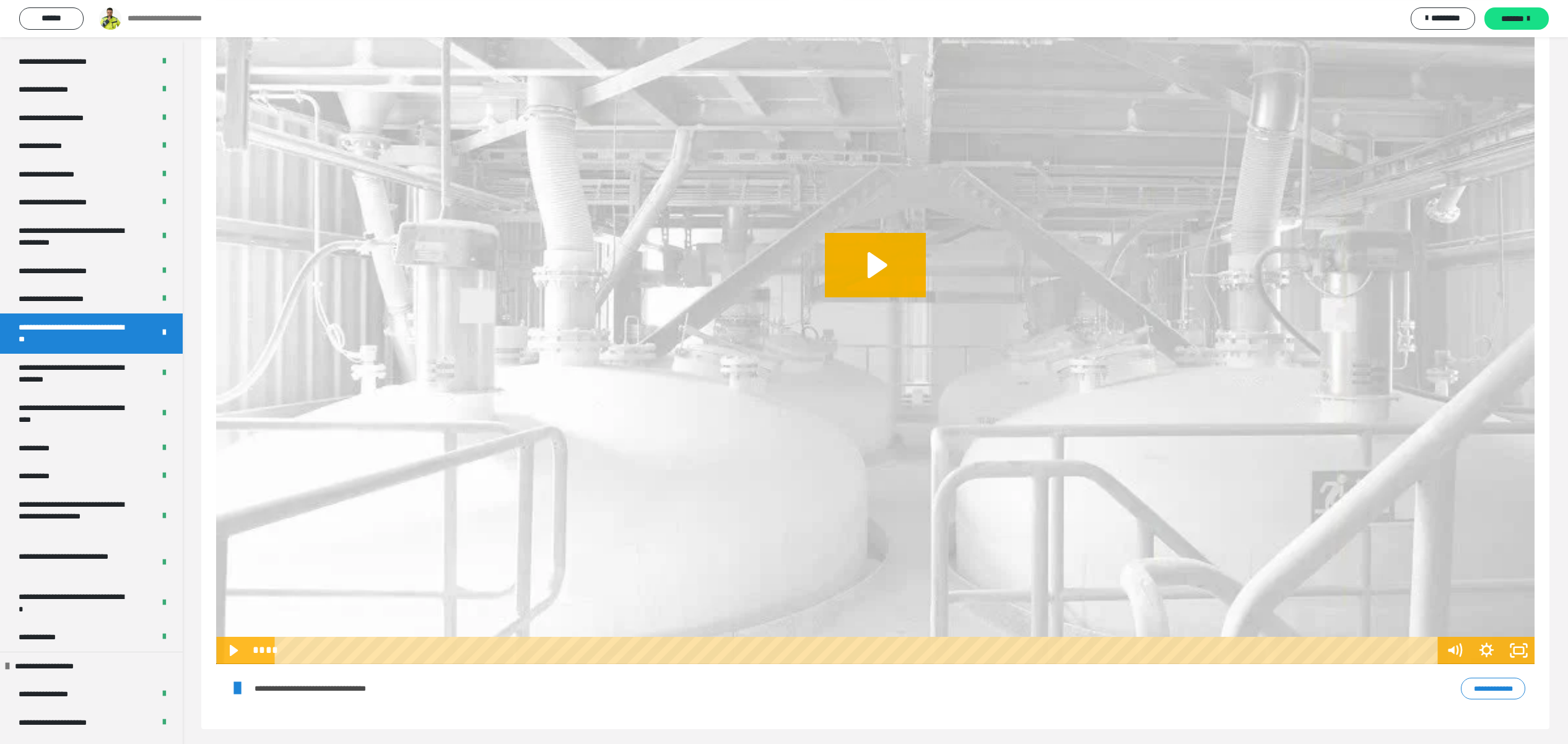 scroll, scrollTop: 197, scrollLeft: 0, axis: vertical 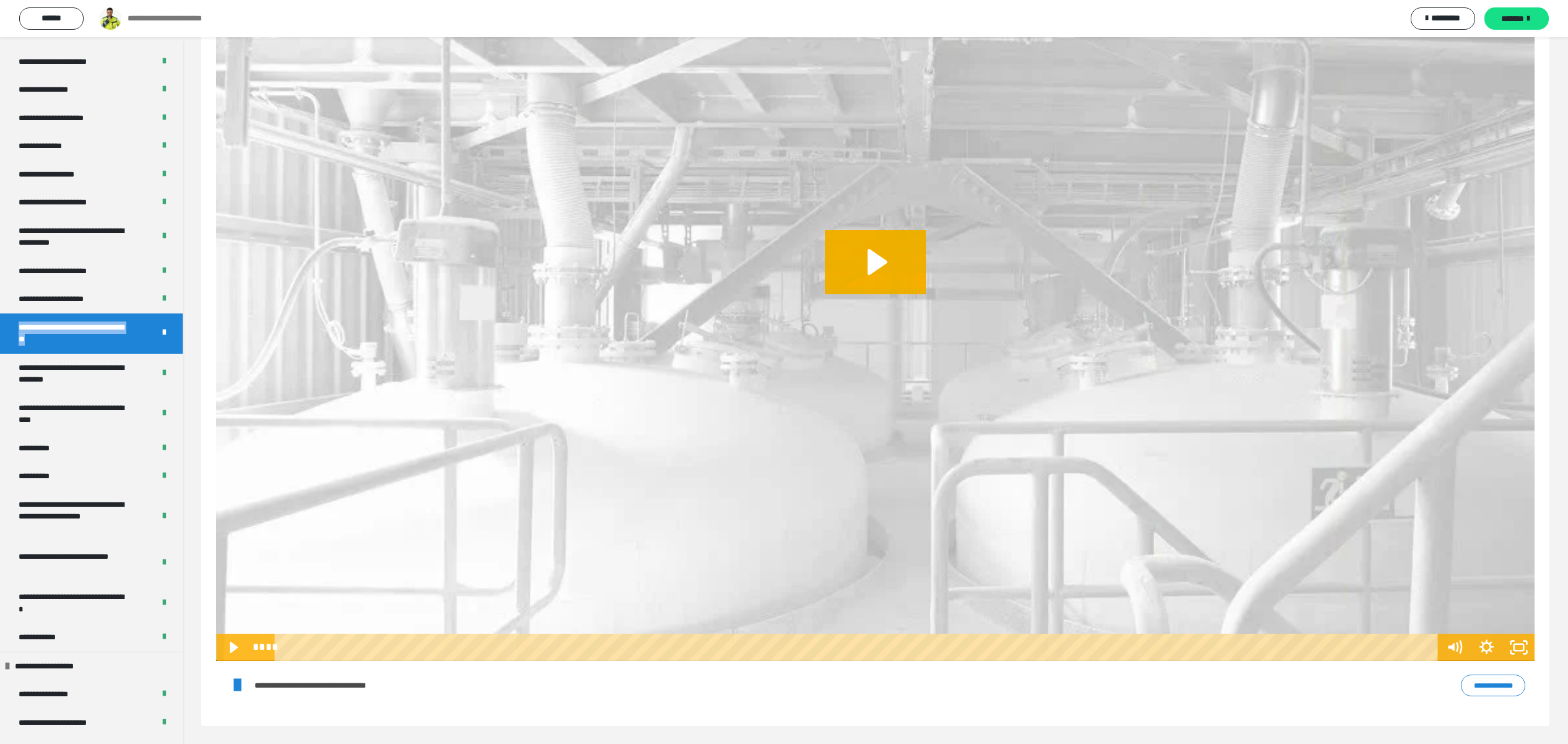 drag, startPoint x: 81, startPoint y: 342, endPoint x: 13, endPoint y: 325, distance: 70.092796 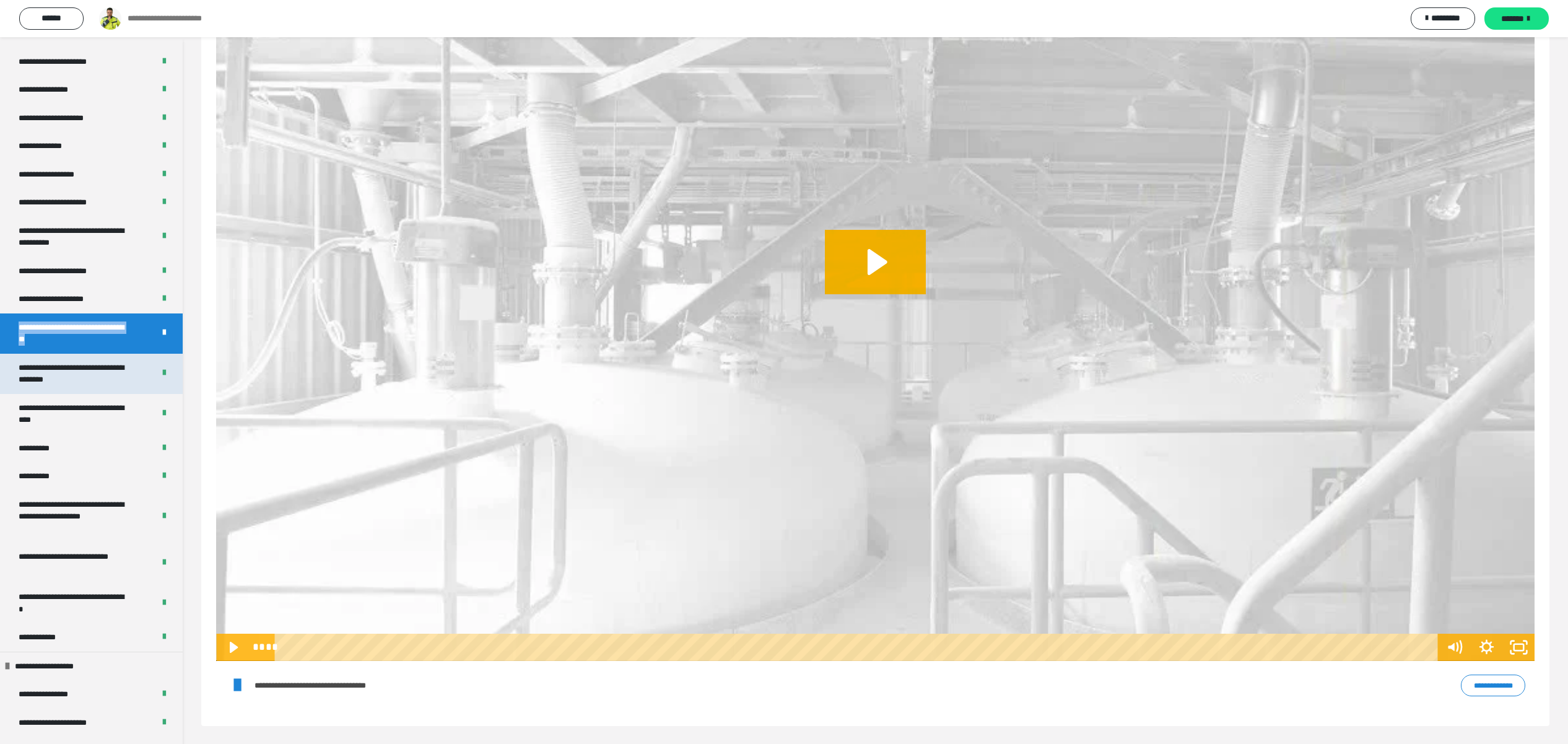 copy on "**********" 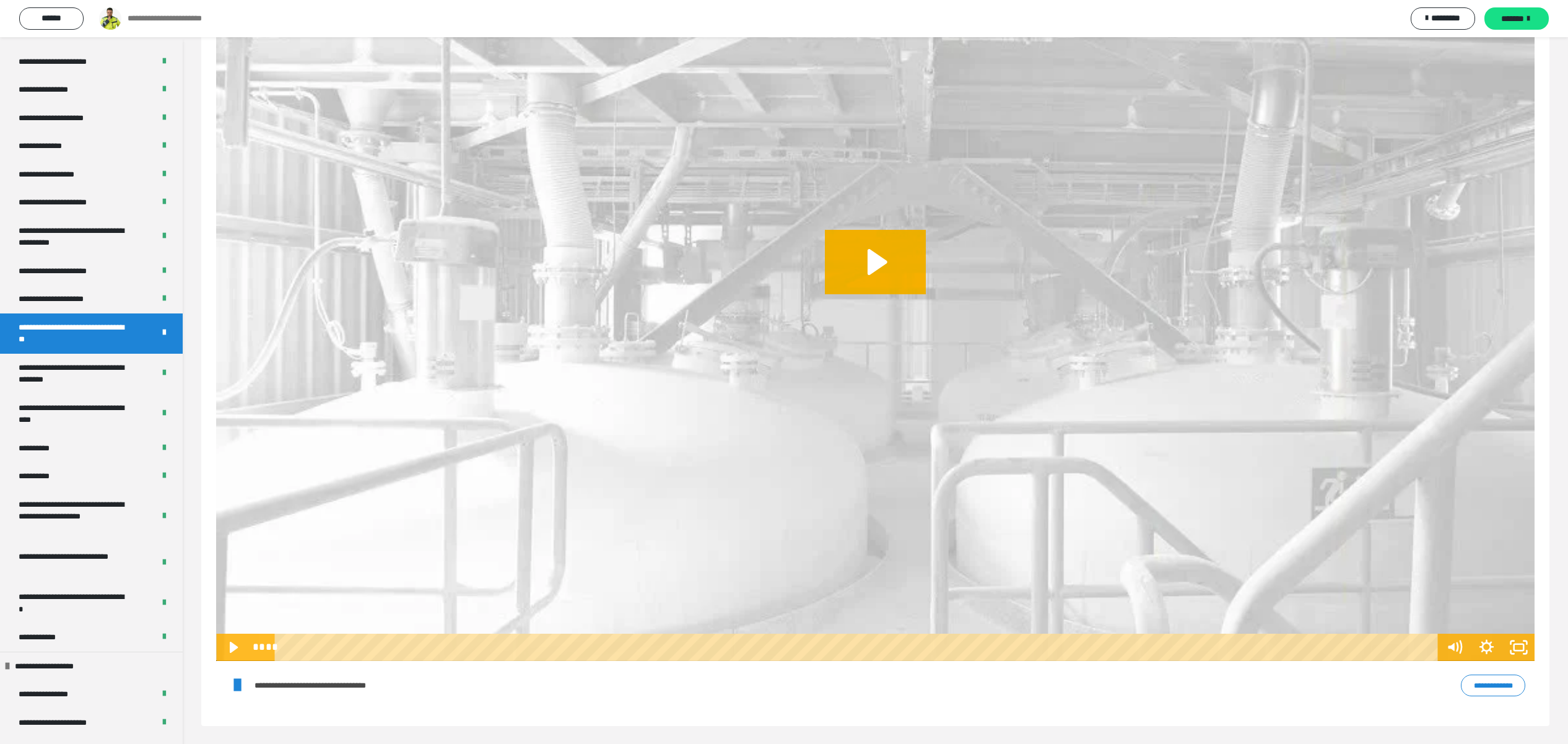 click on "**********" at bounding box center (334, 685) 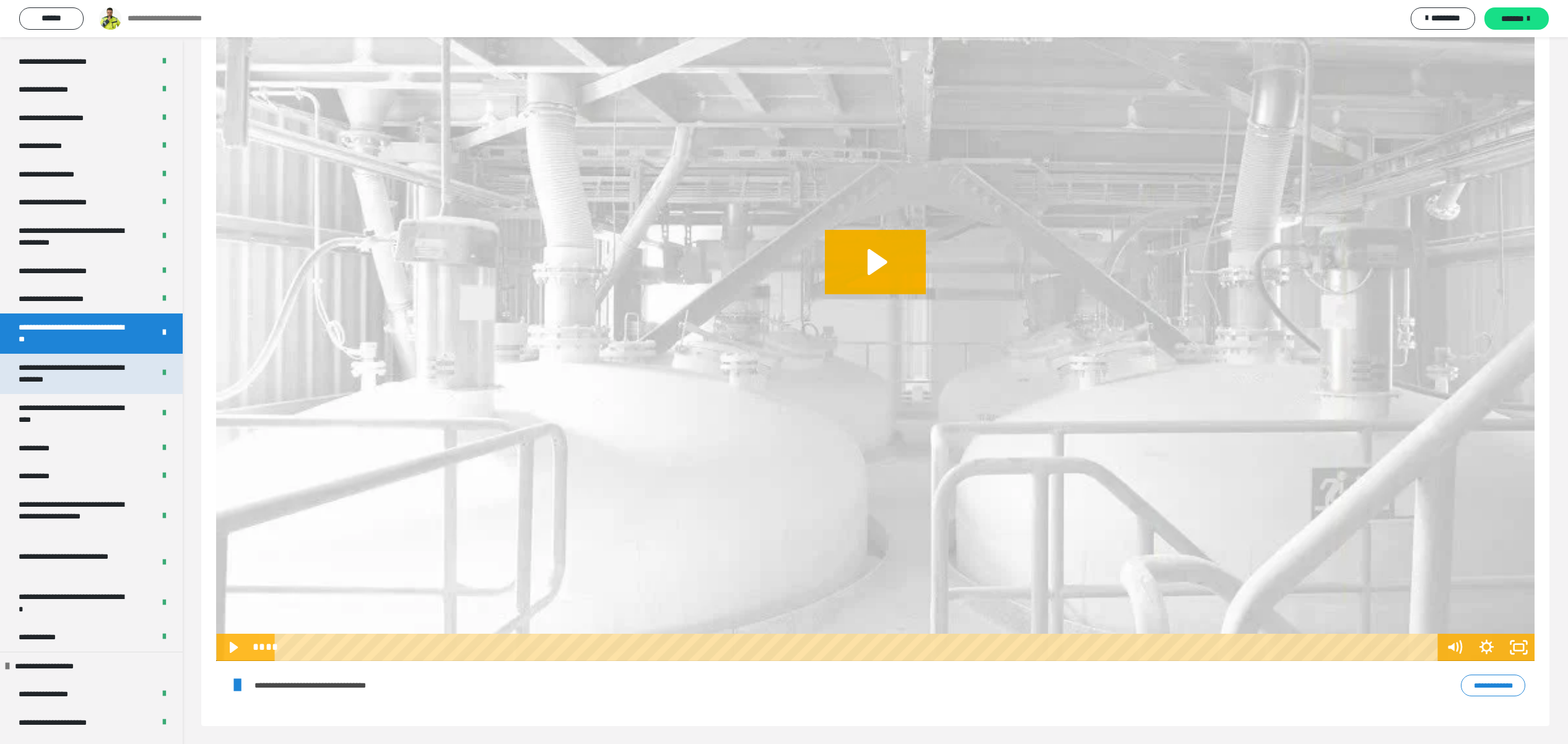 click on "**********" at bounding box center (72, 374) 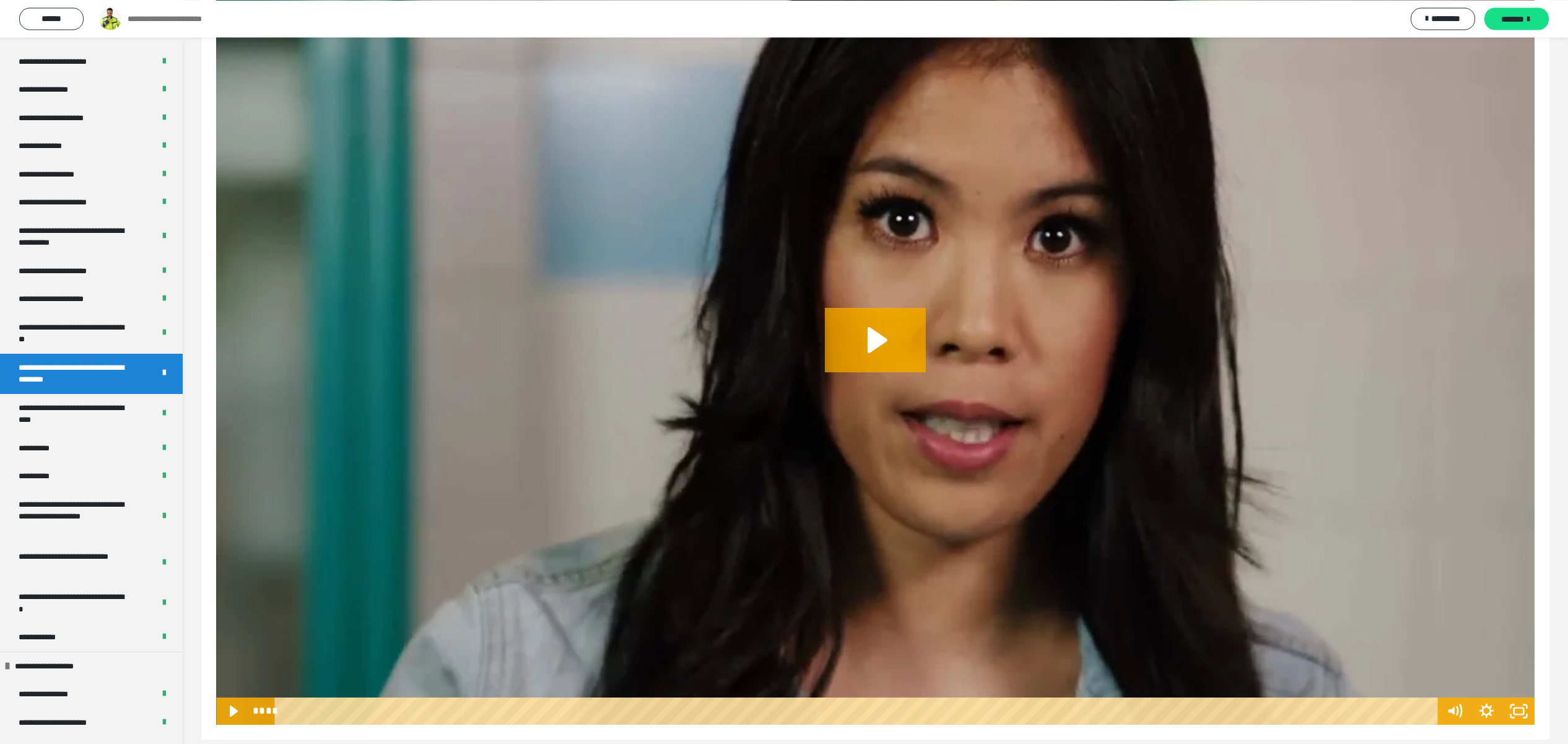 scroll, scrollTop: 306, scrollLeft: 0, axis: vertical 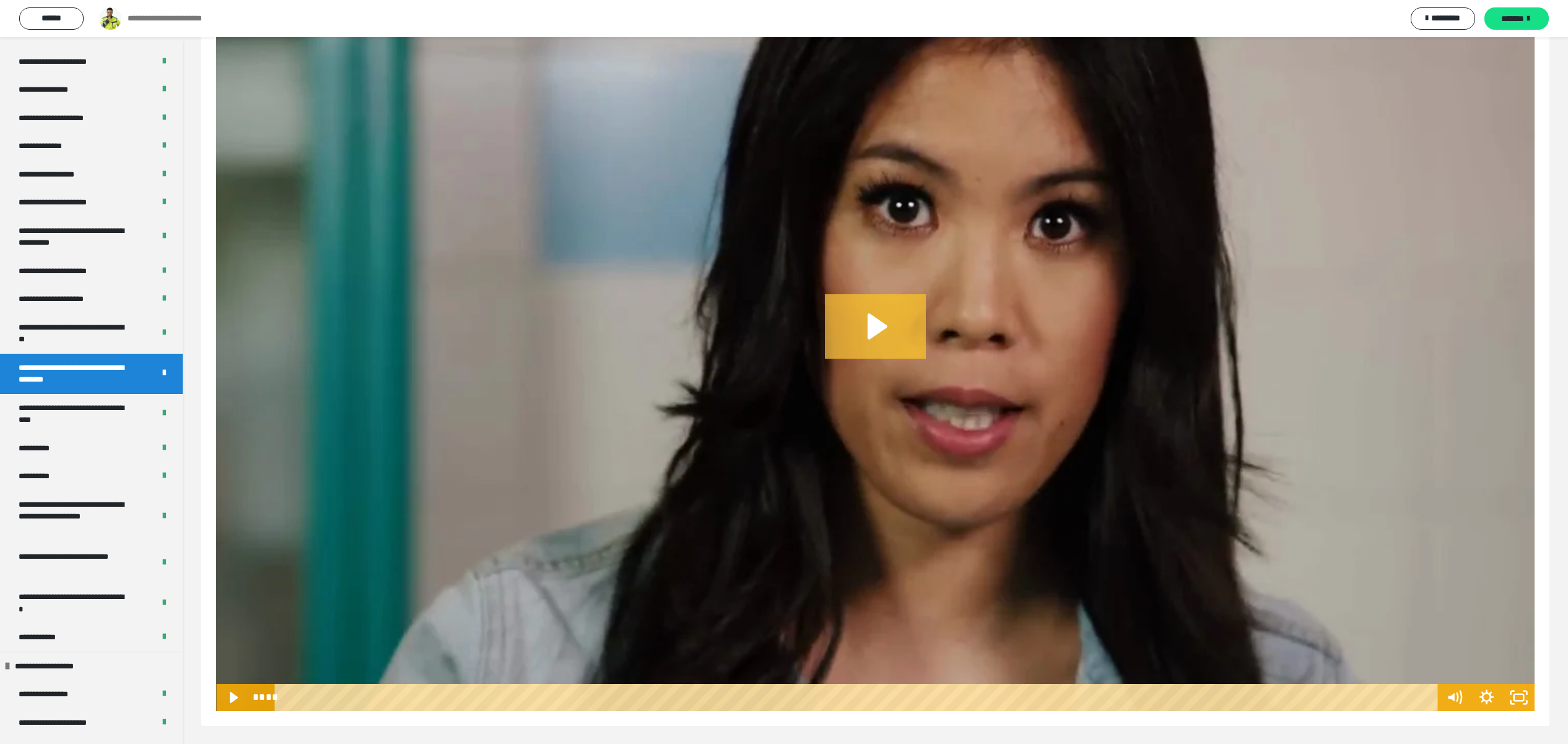 click 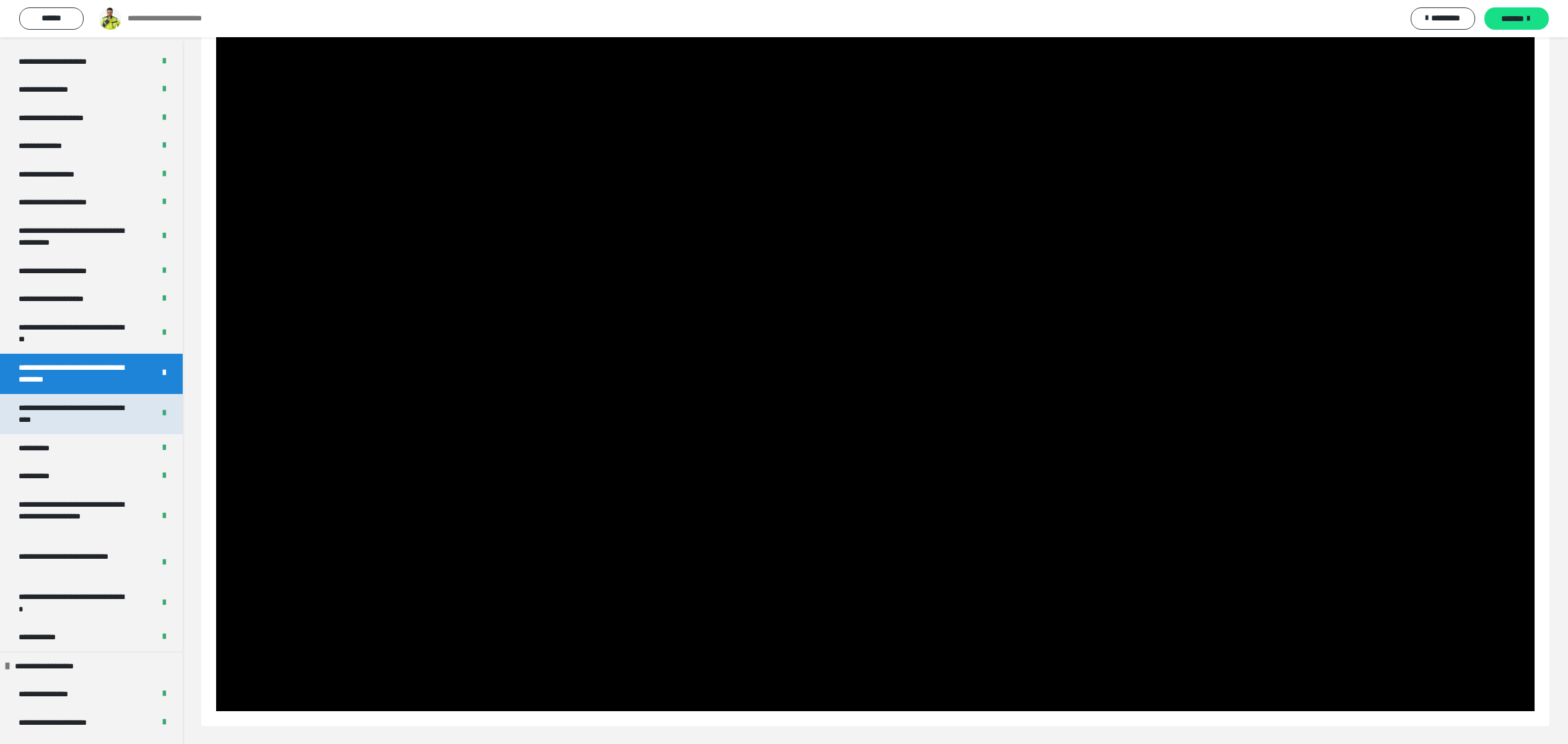 click on "**********" at bounding box center (72, 414) 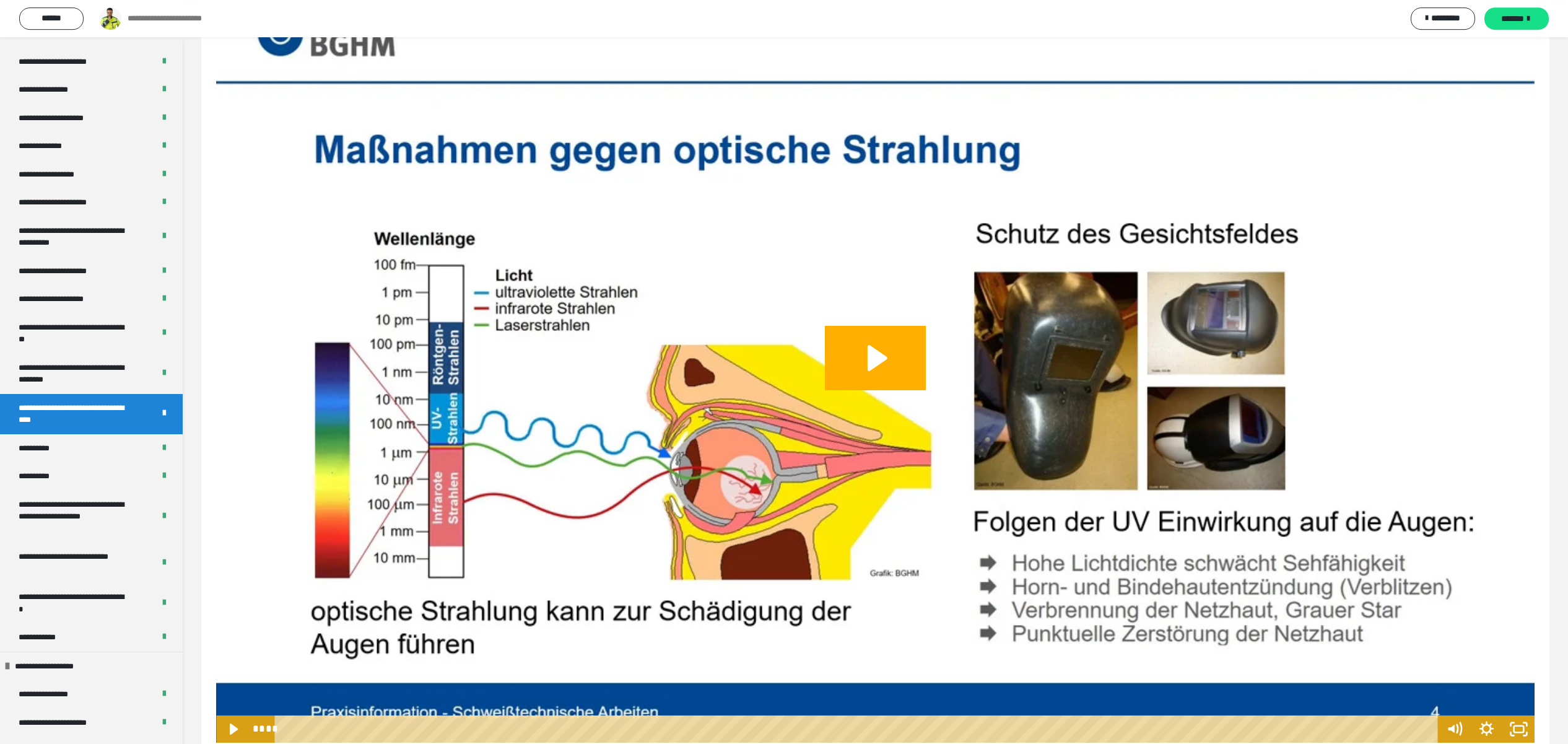 scroll, scrollTop: 1432, scrollLeft: 0, axis: vertical 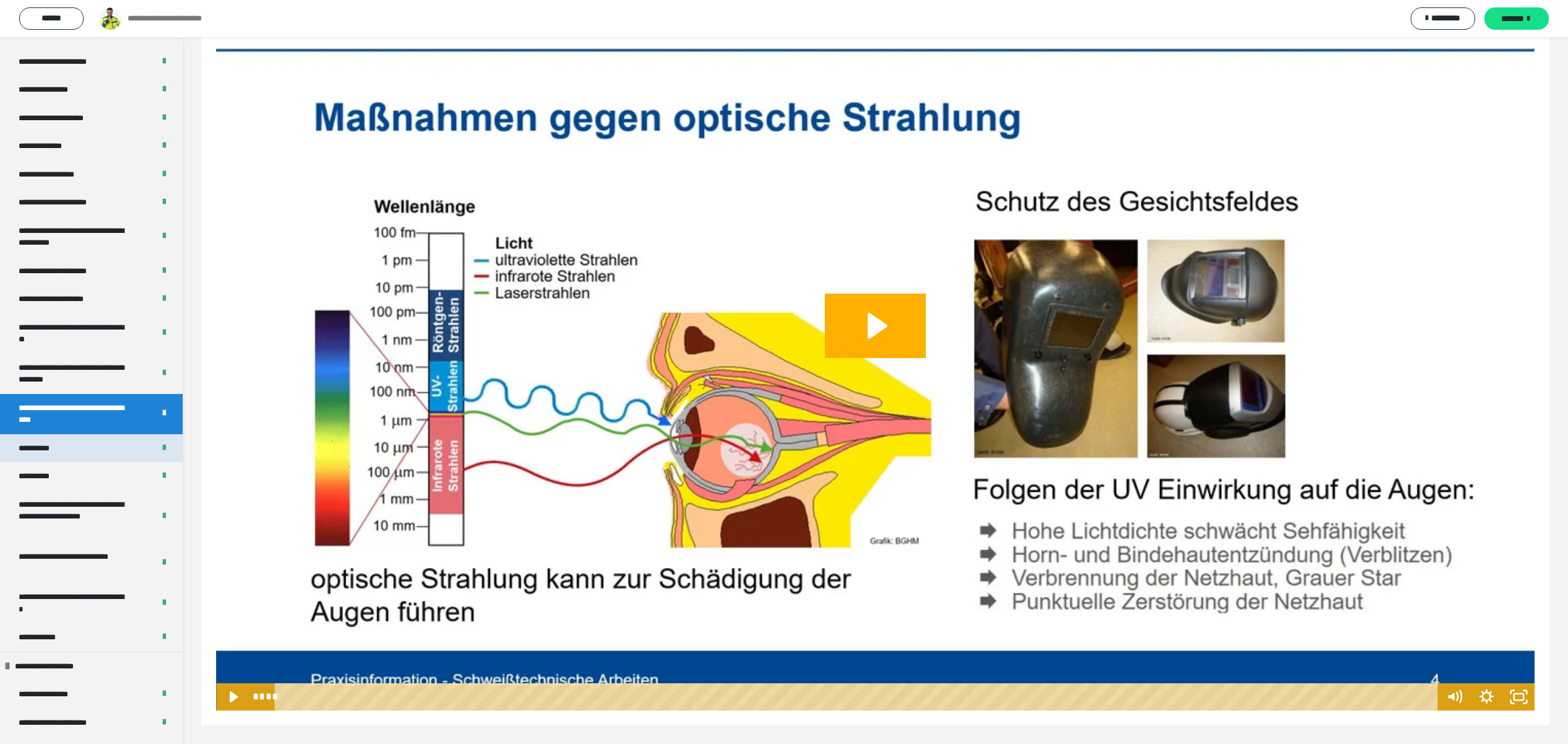 click on "**********" at bounding box center (40, 449) 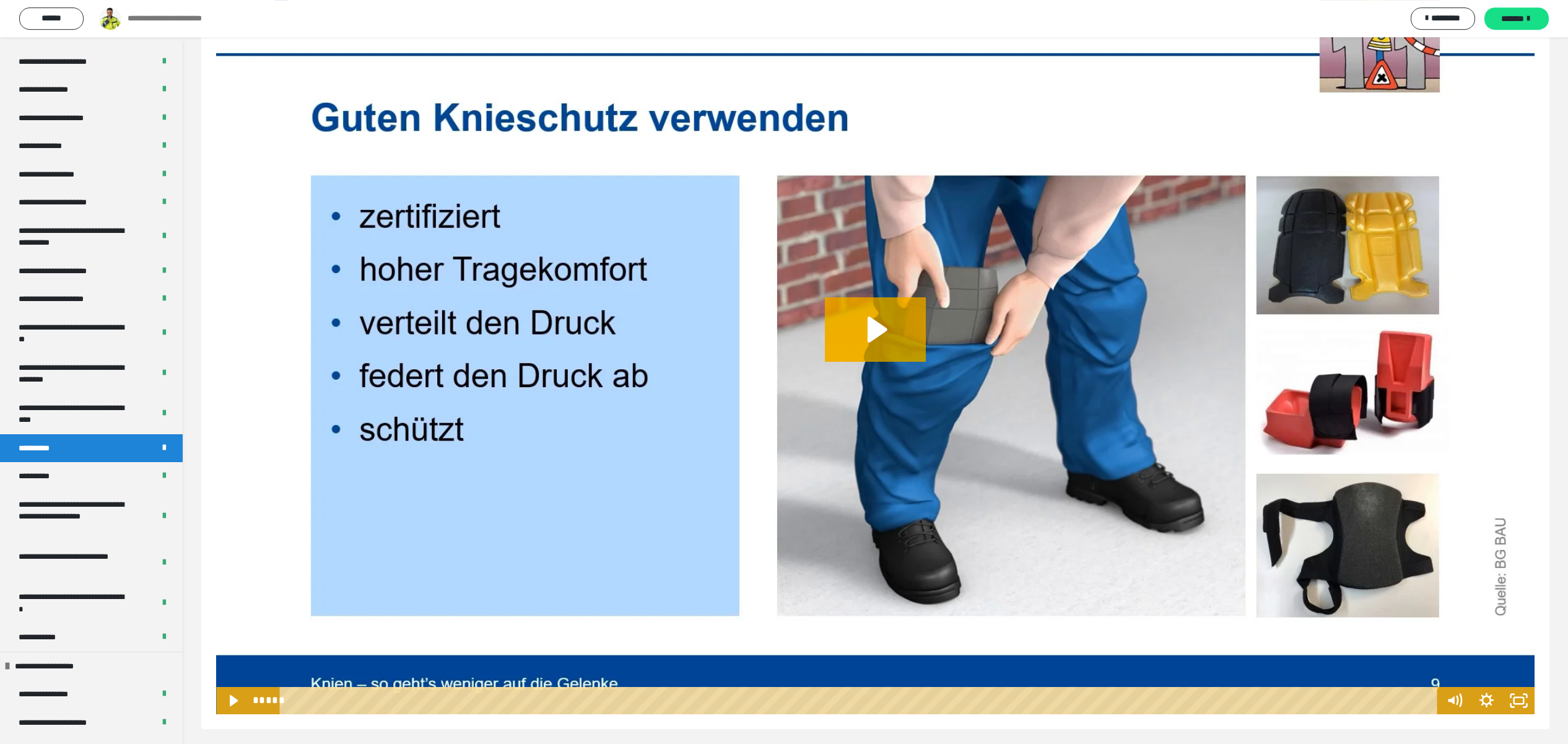 scroll, scrollTop: 118, scrollLeft: 0, axis: vertical 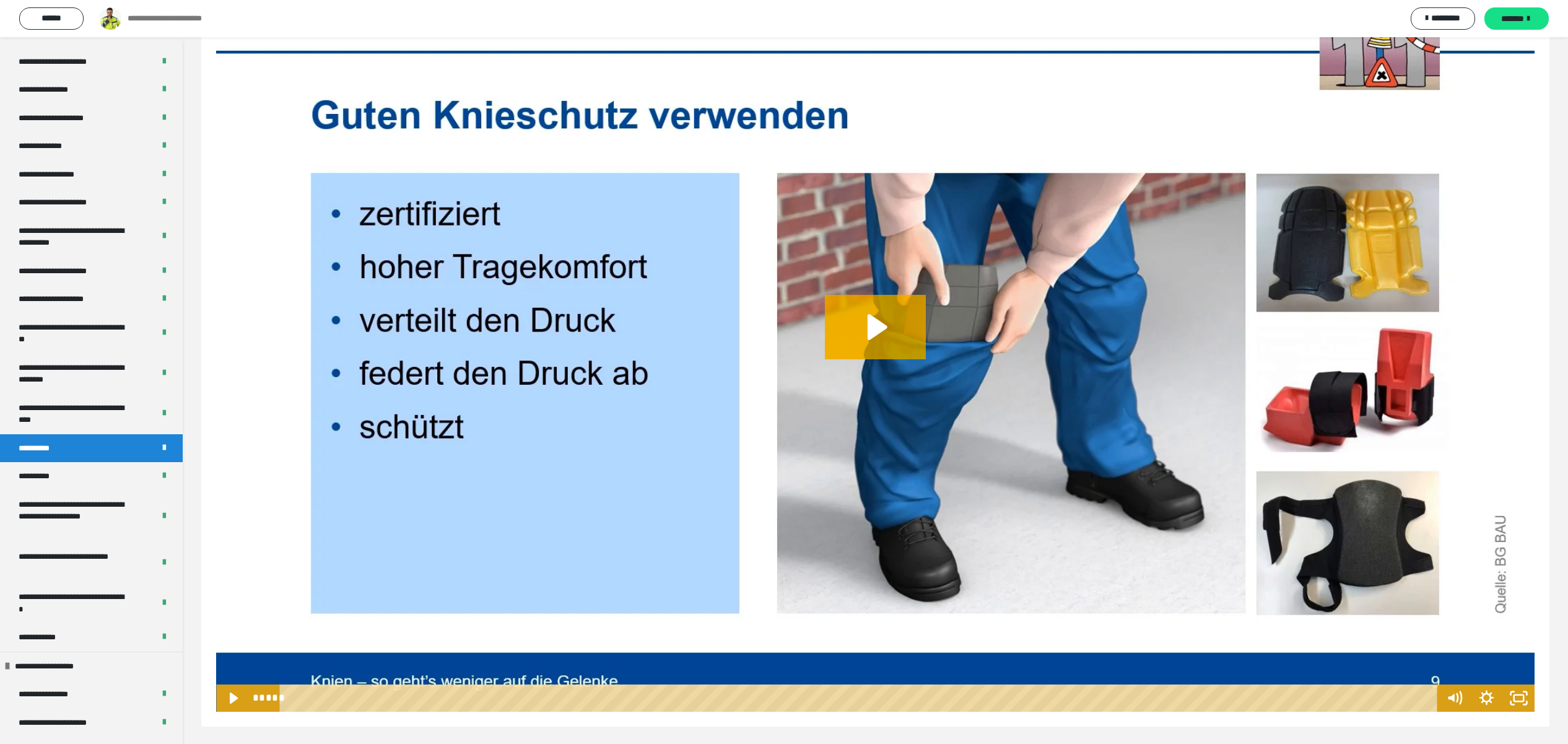 click at bounding box center (875, 341) 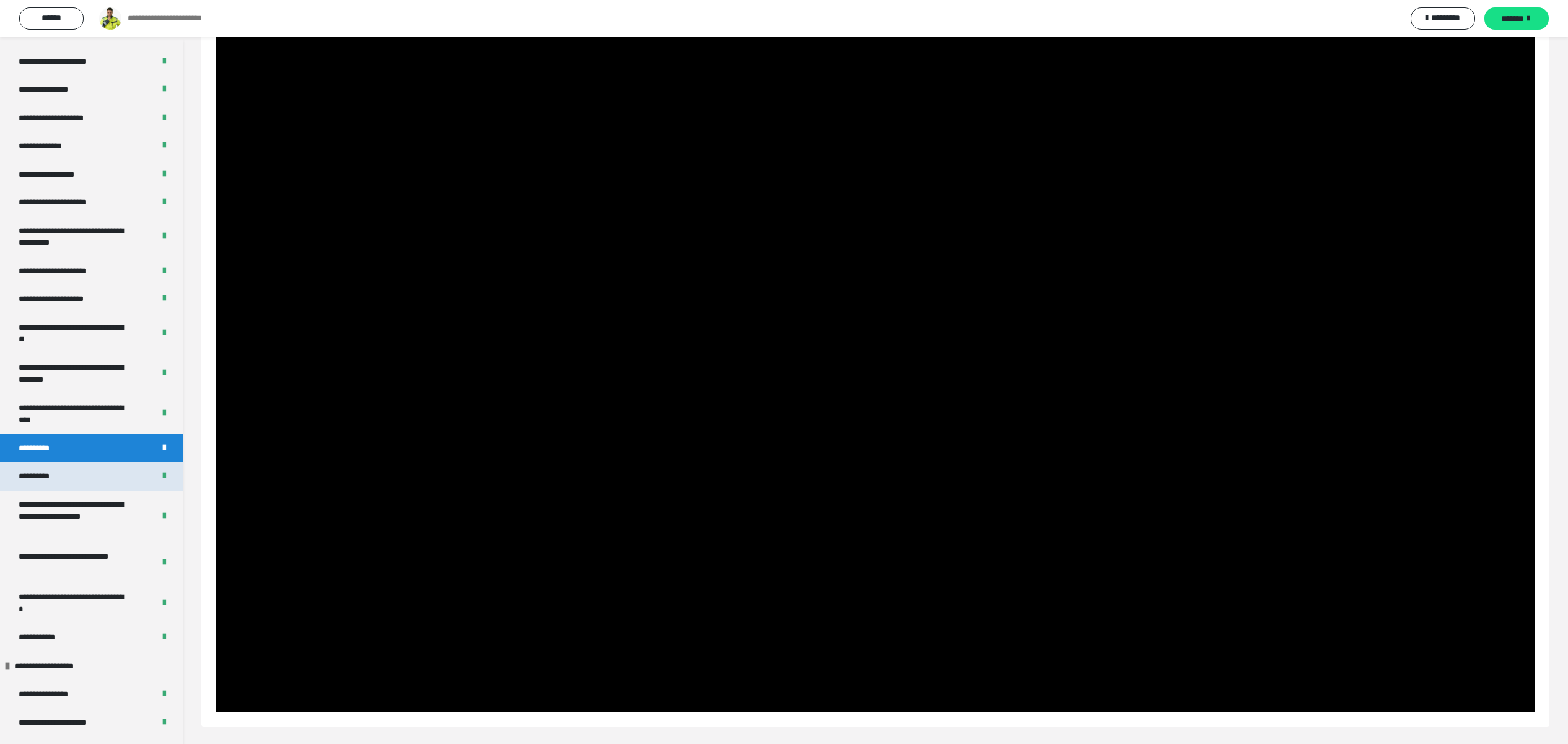 click on "**********" at bounding box center [41, 476] 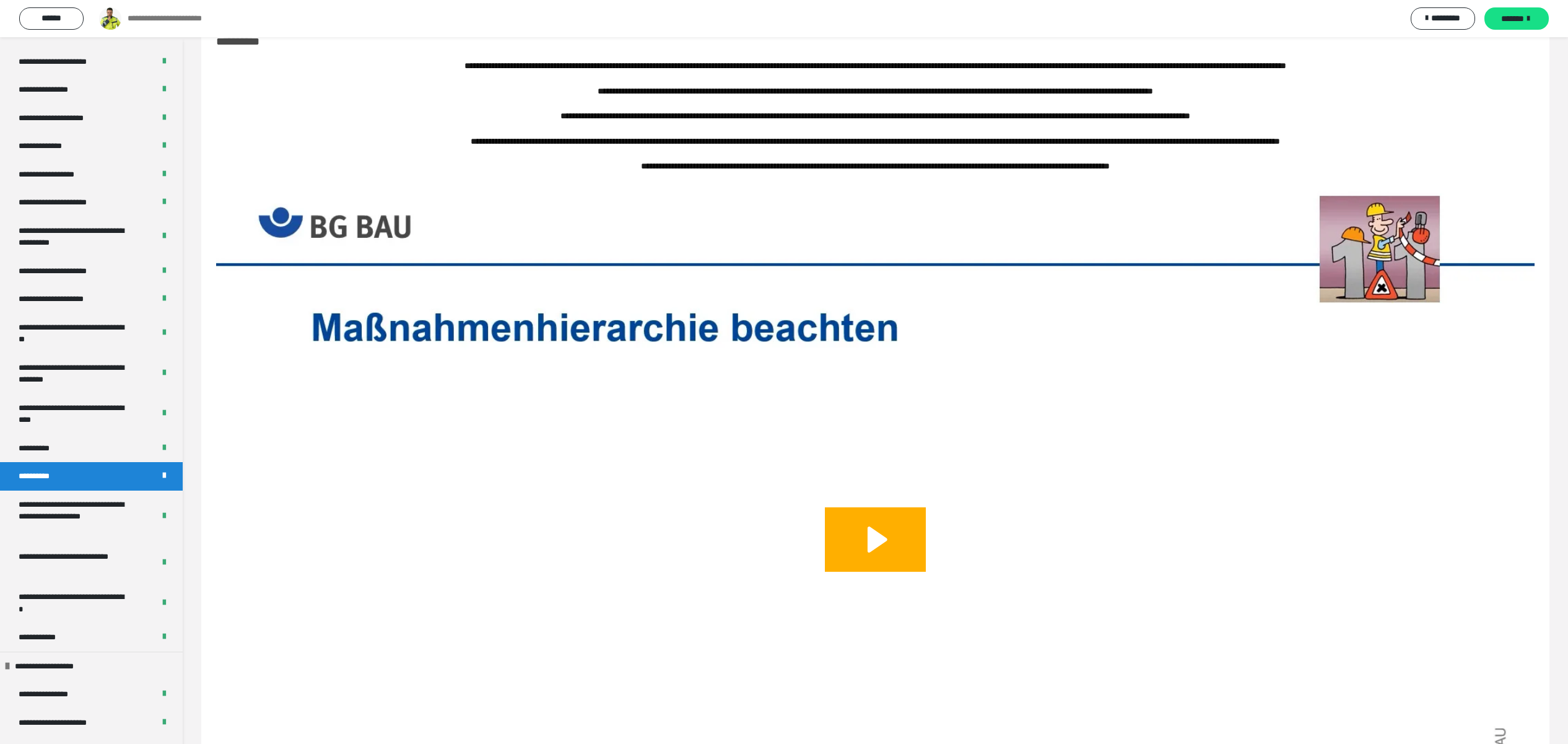 scroll, scrollTop: 254, scrollLeft: 0, axis: vertical 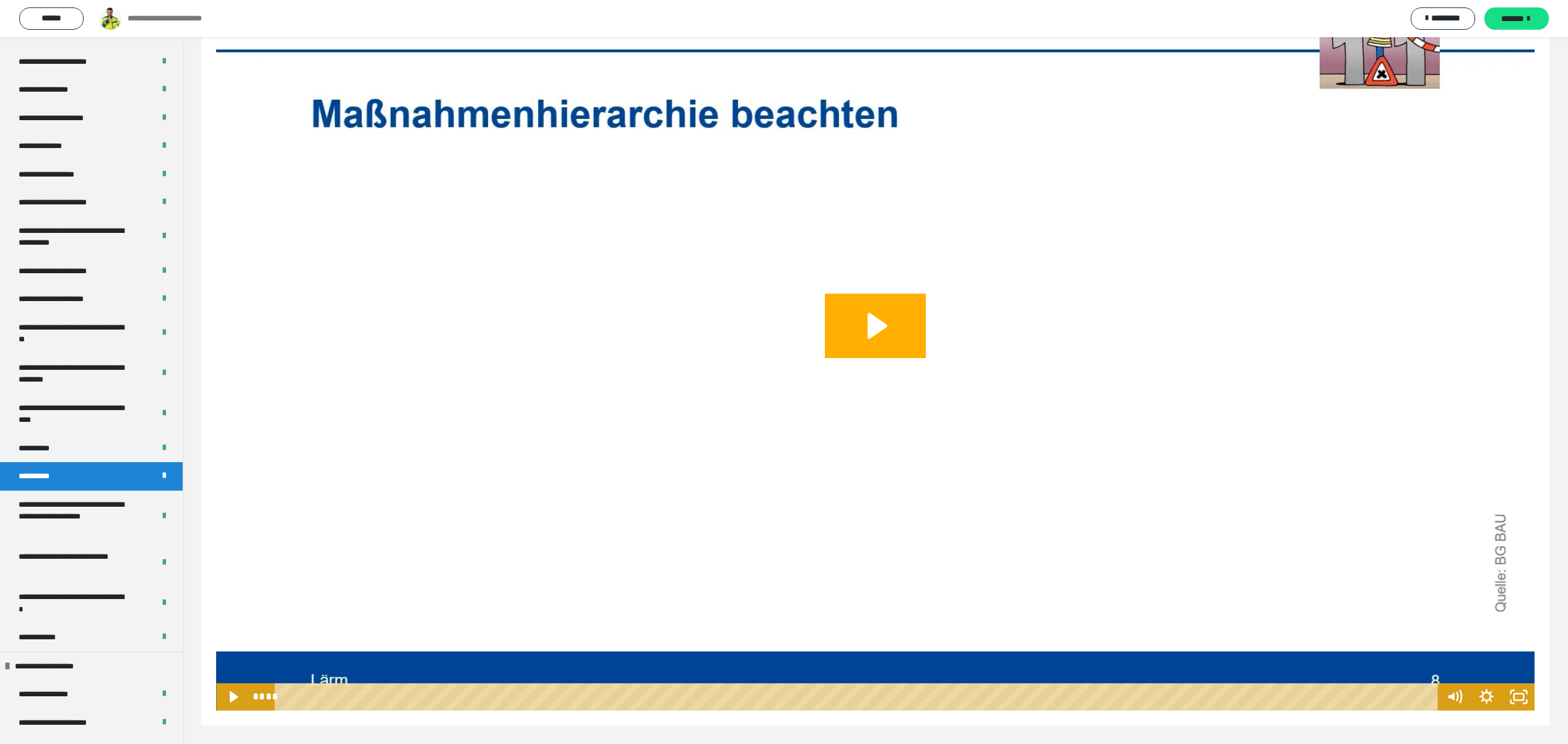 click at bounding box center (875, 339) 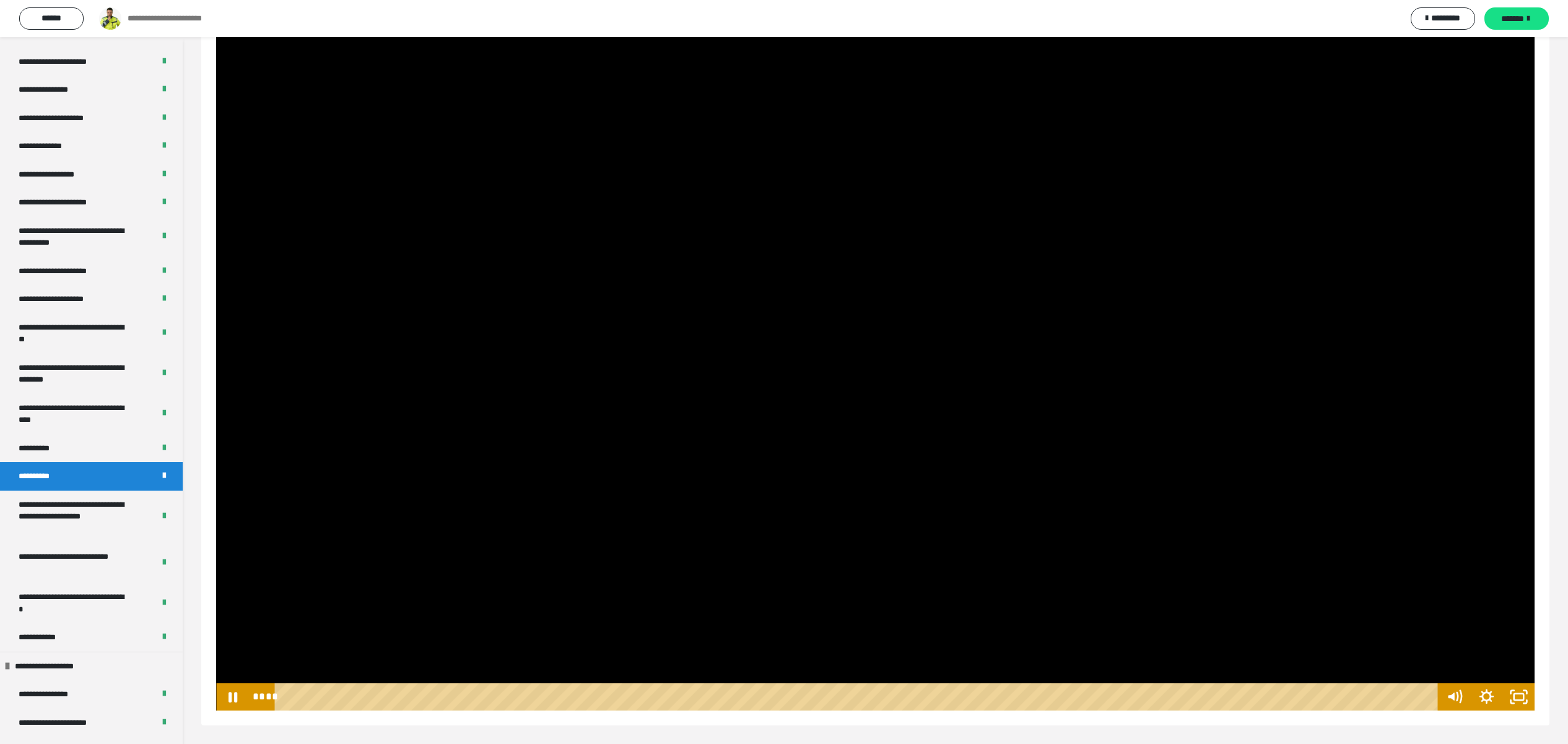 scroll, scrollTop: 0, scrollLeft: 0, axis: both 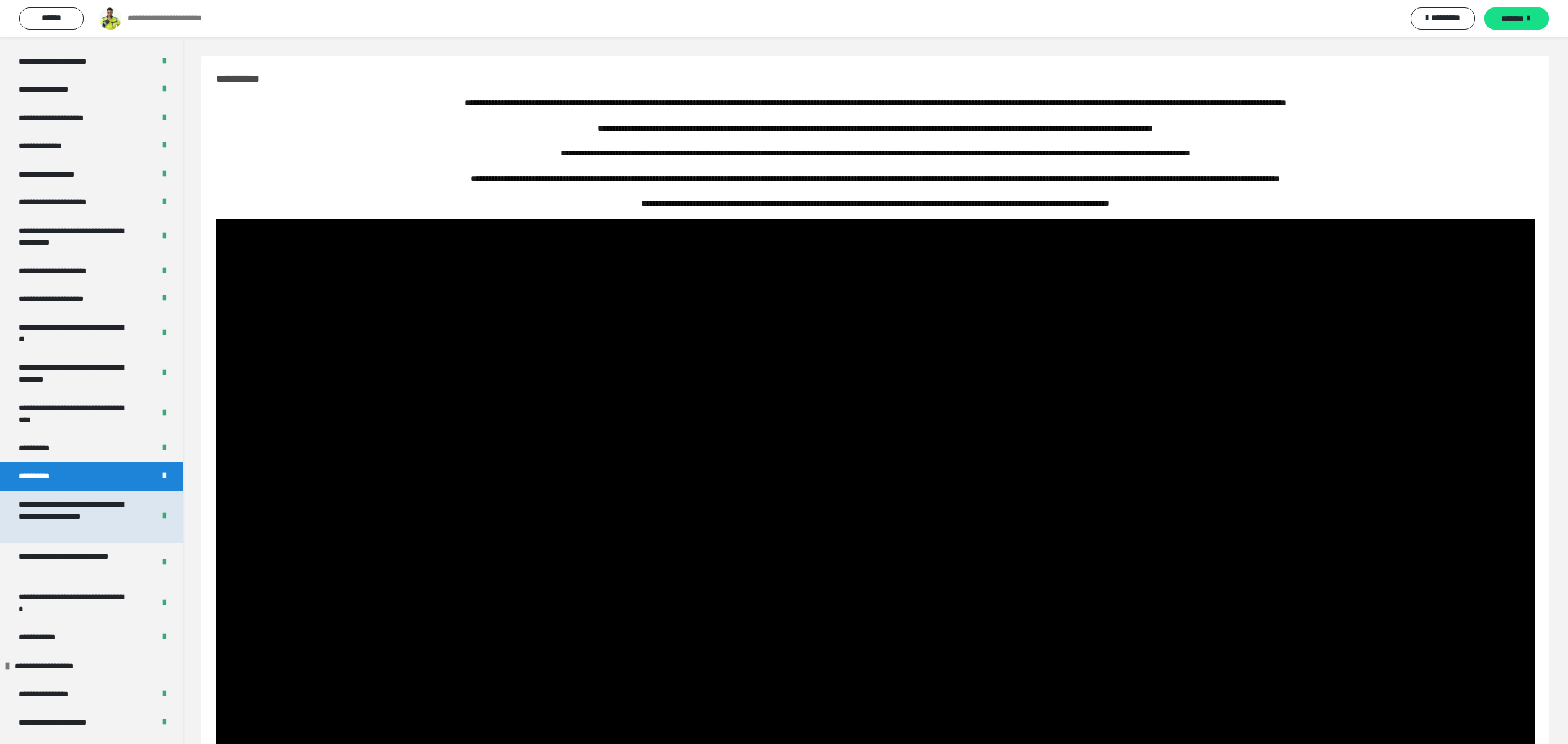 click on "**********" at bounding box center (72, 517) 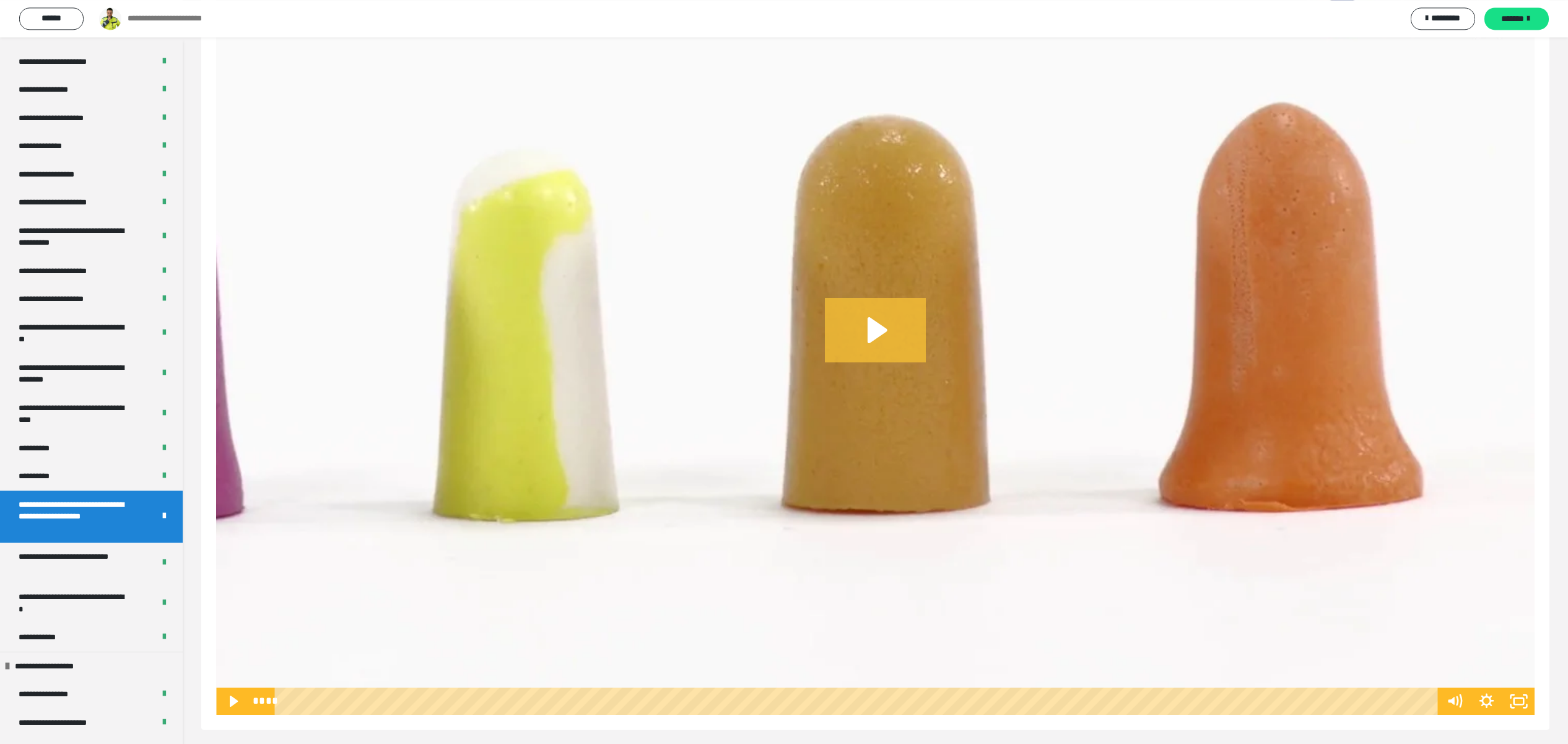 scroll, scrollTop: 118, scrollLeft: 0, axis: vertical 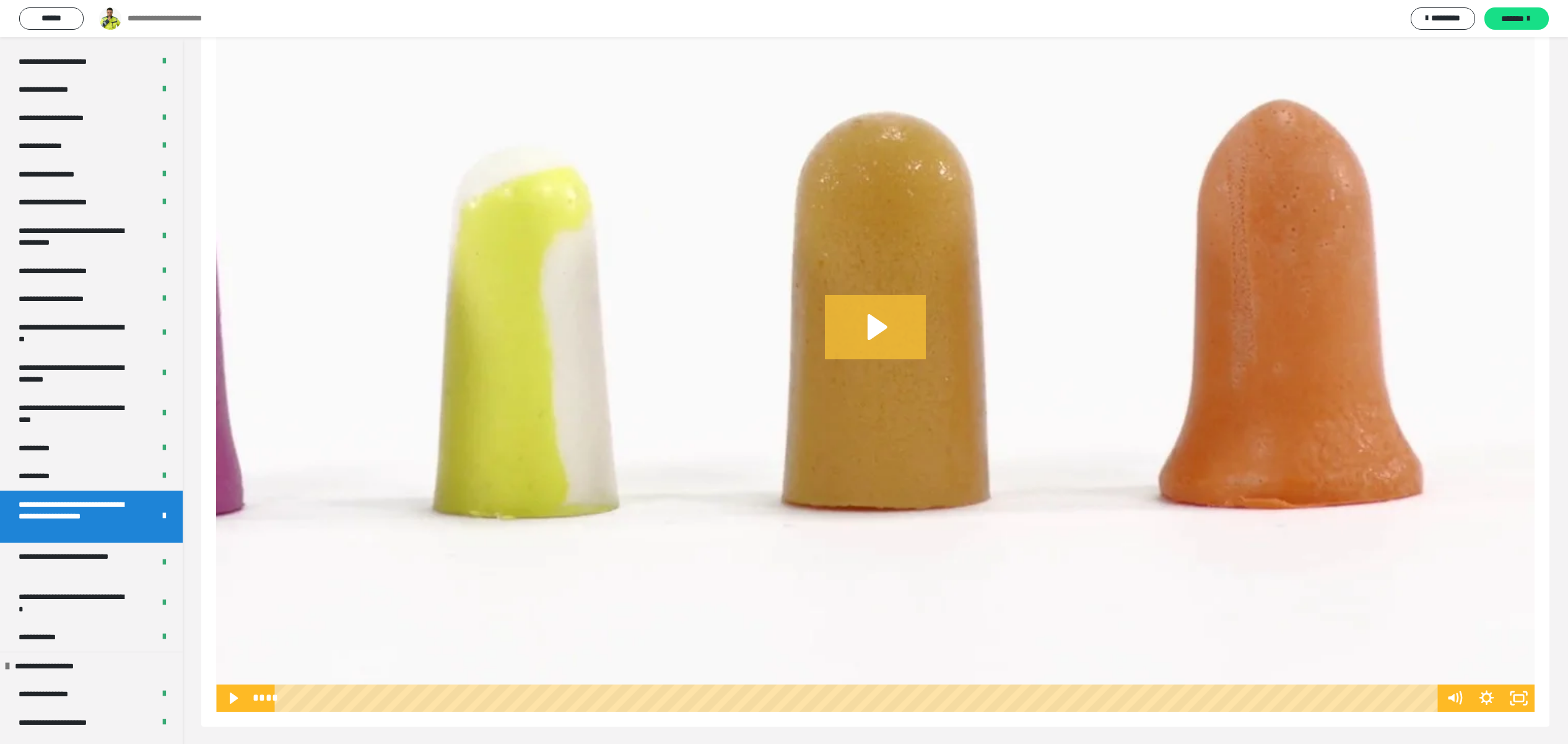click 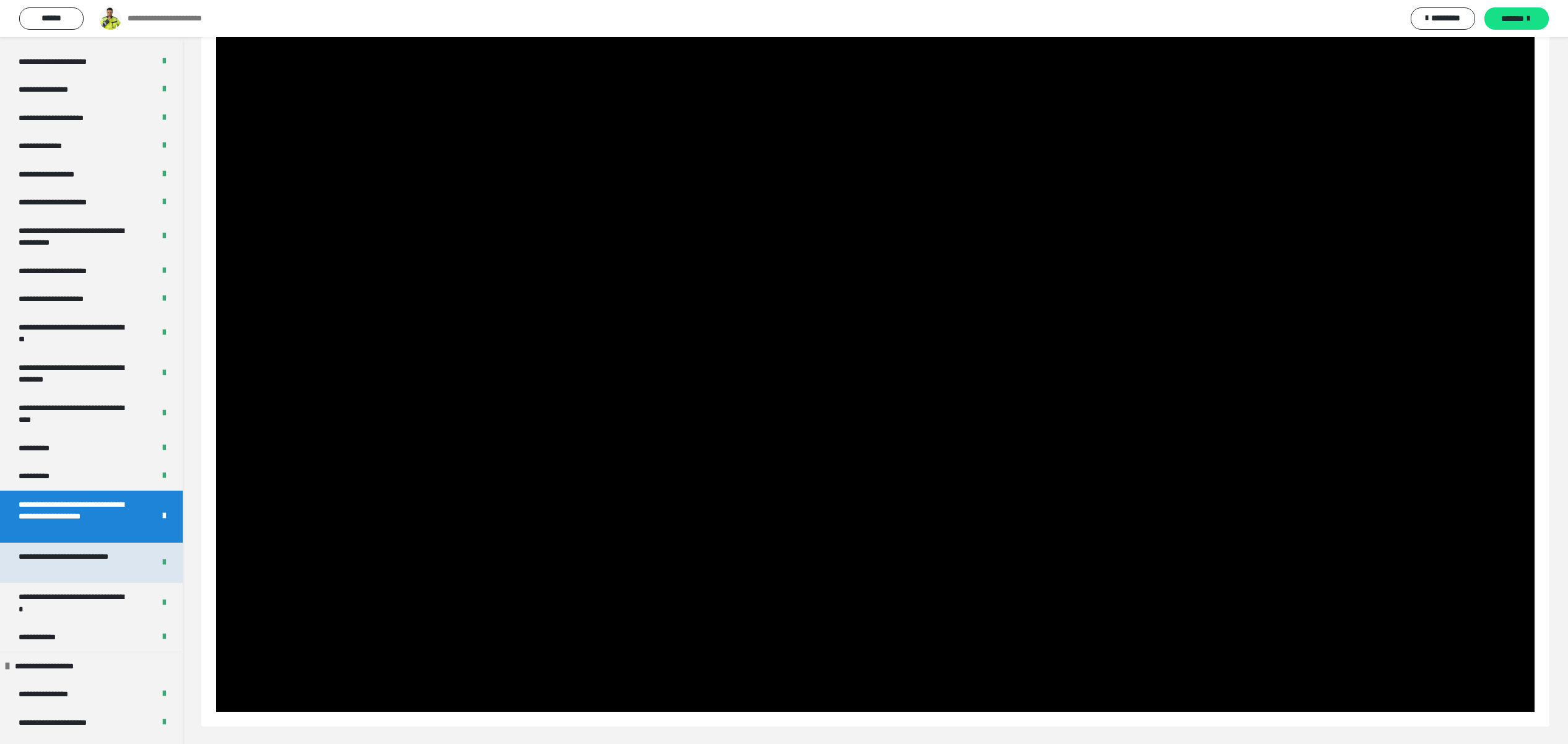 click on "**********" at bounding box center [72, 562] 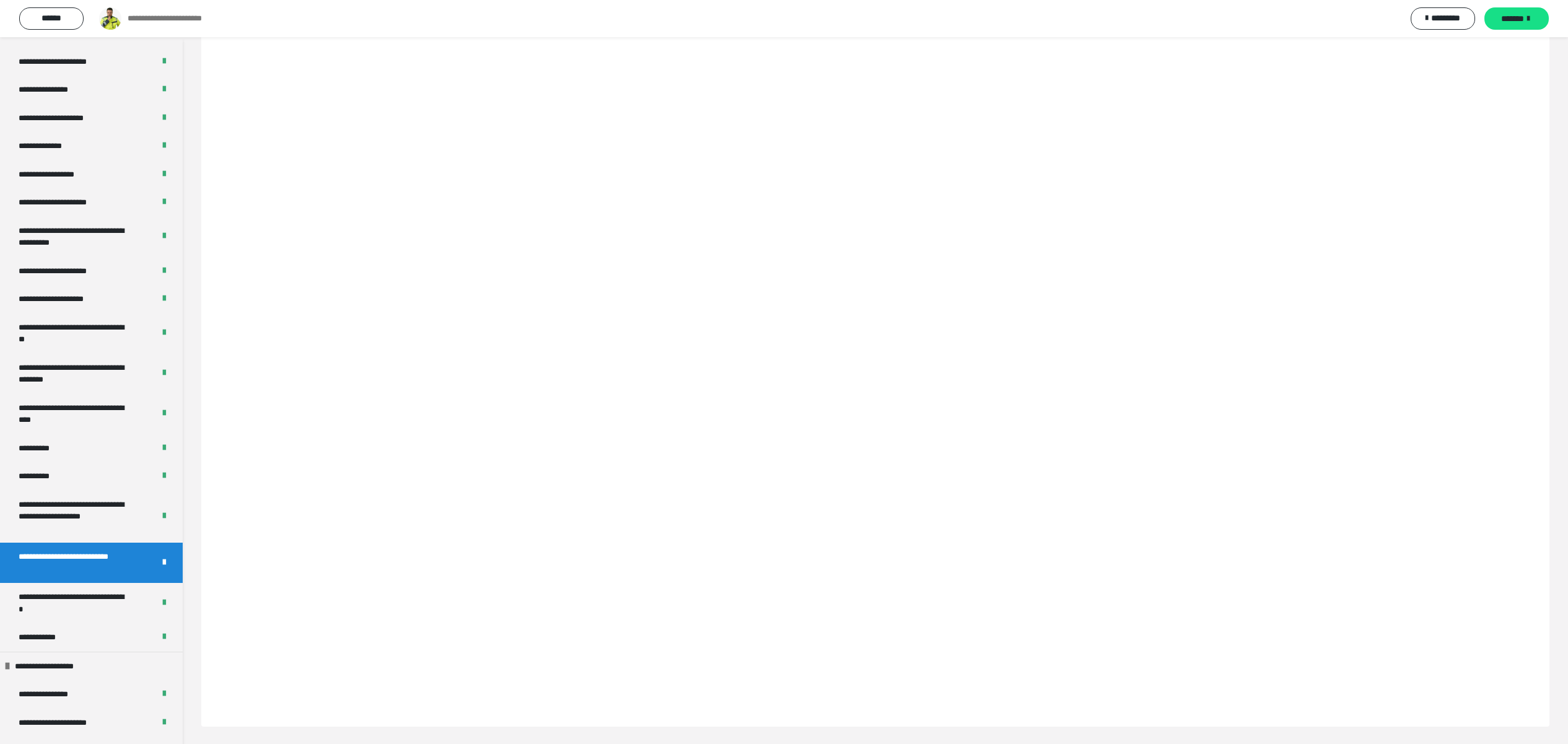 scroll, scrollTop: 118, scrollLeft: 0, axis: vertical 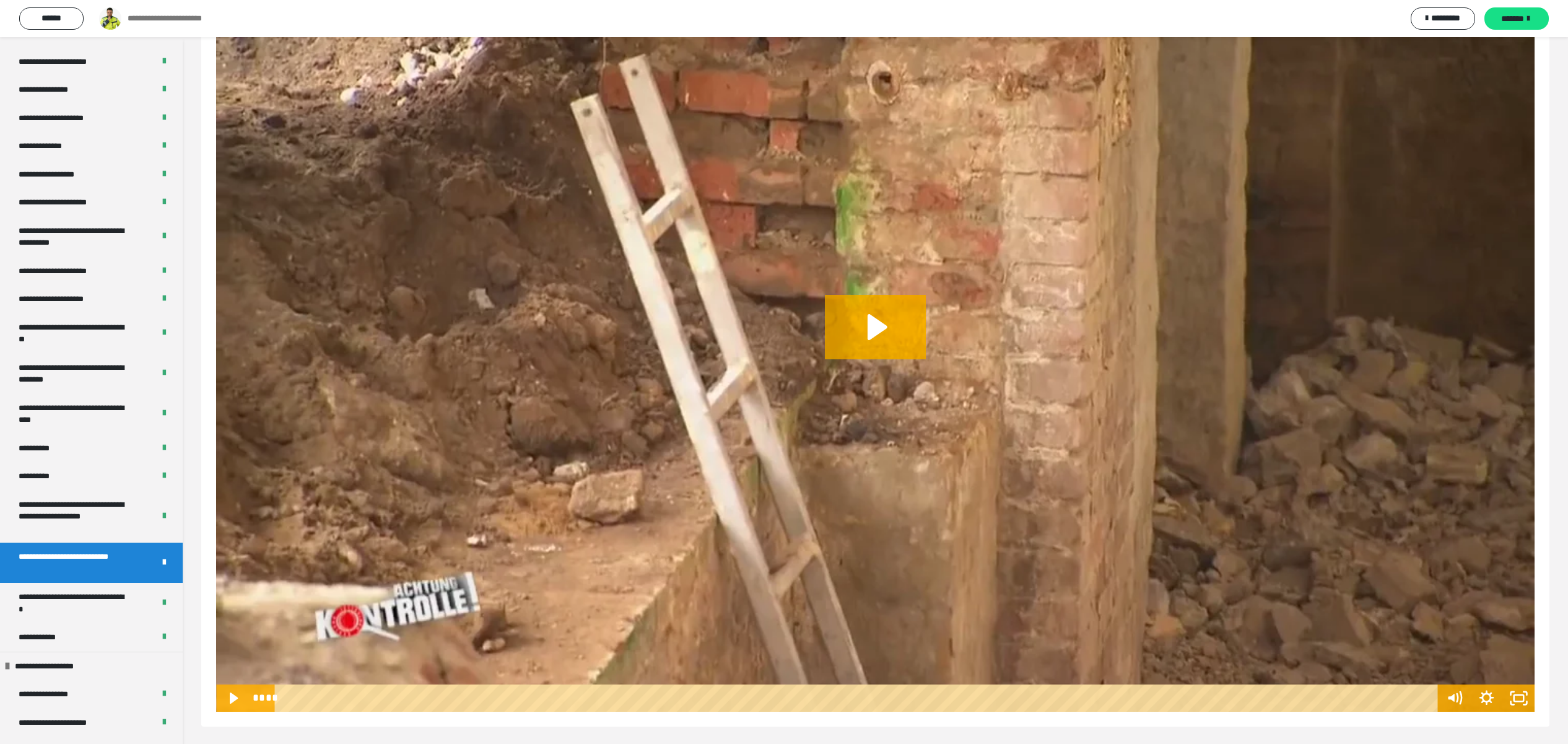 drag, startPoint x: 39, startPoint y: 600, endPoint x: 307, endPoint y: 558, distance: 271.27108 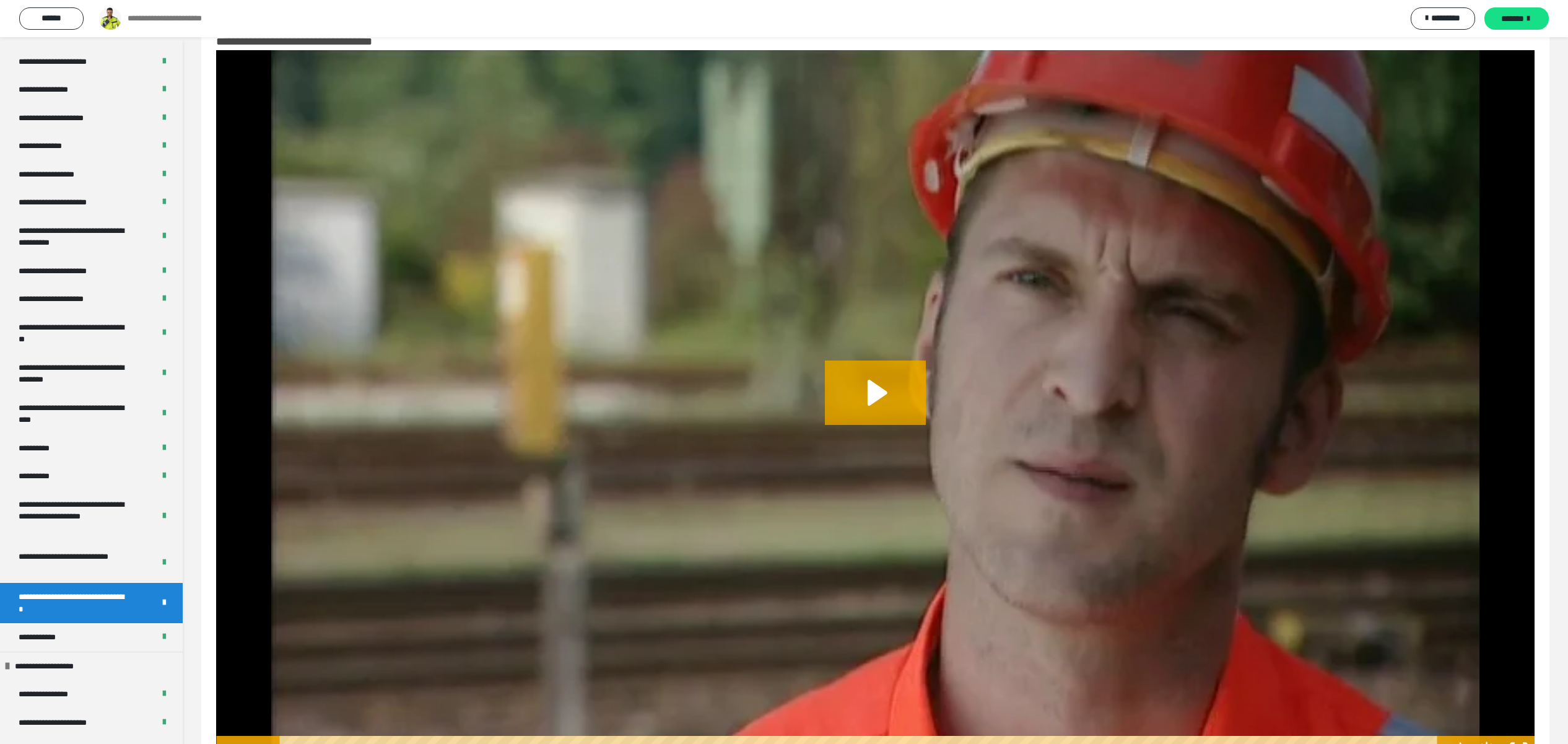 scroll, scrollTop: 89, scrollLeft: 0, axis: vertical 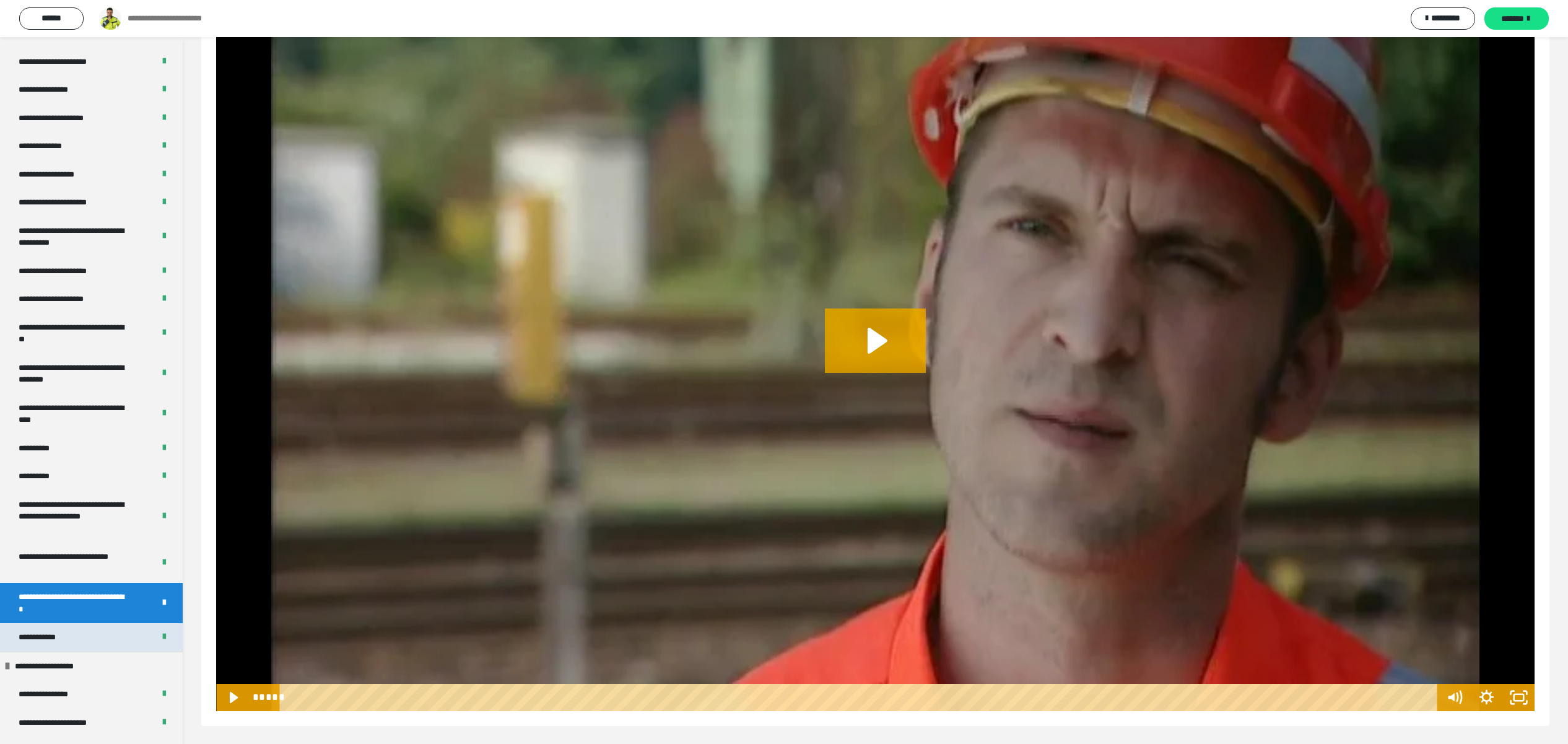 click on "**********" at bounding box center [45, 637] 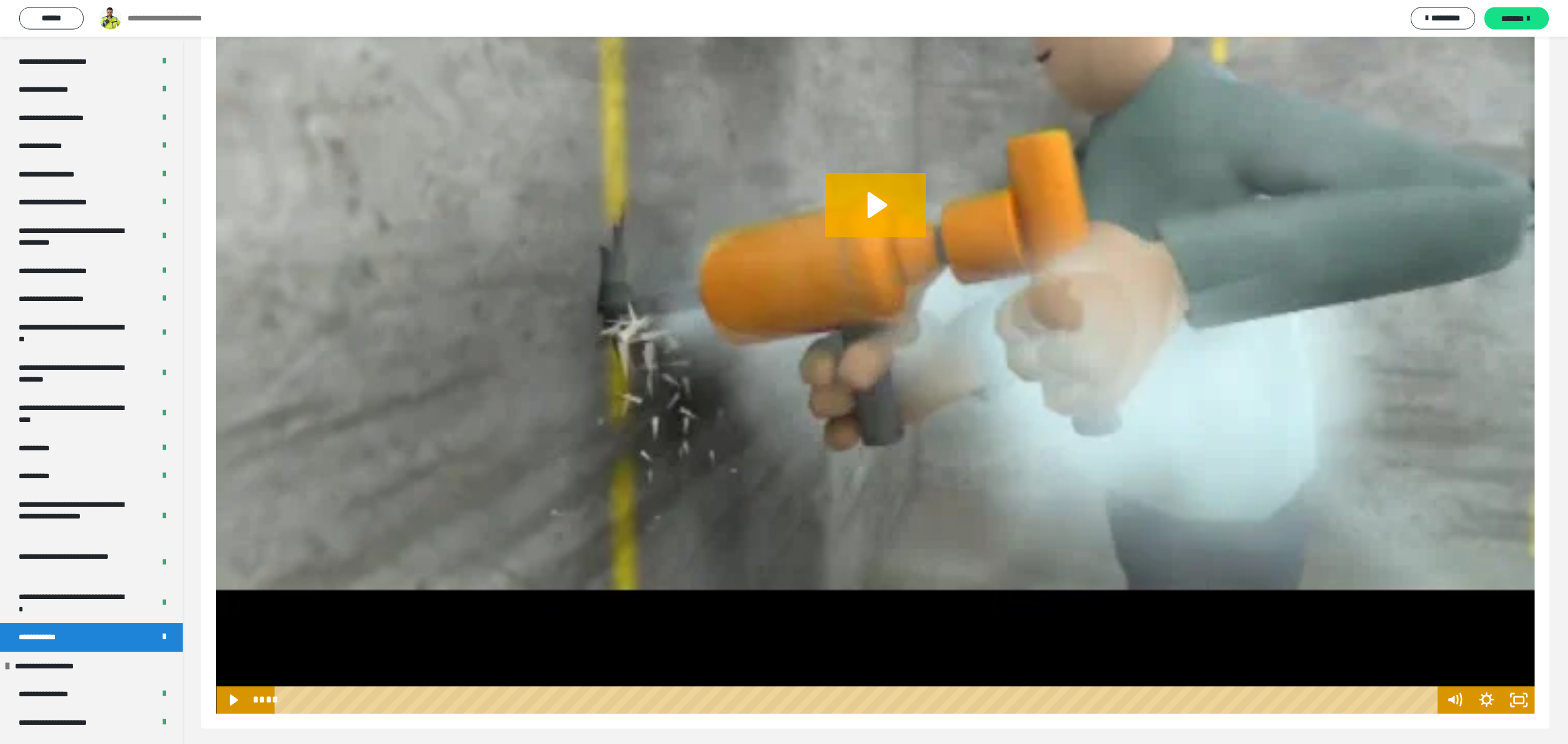 scroll, scrollTop: 365, scrollLeft: 0, axis: vertical 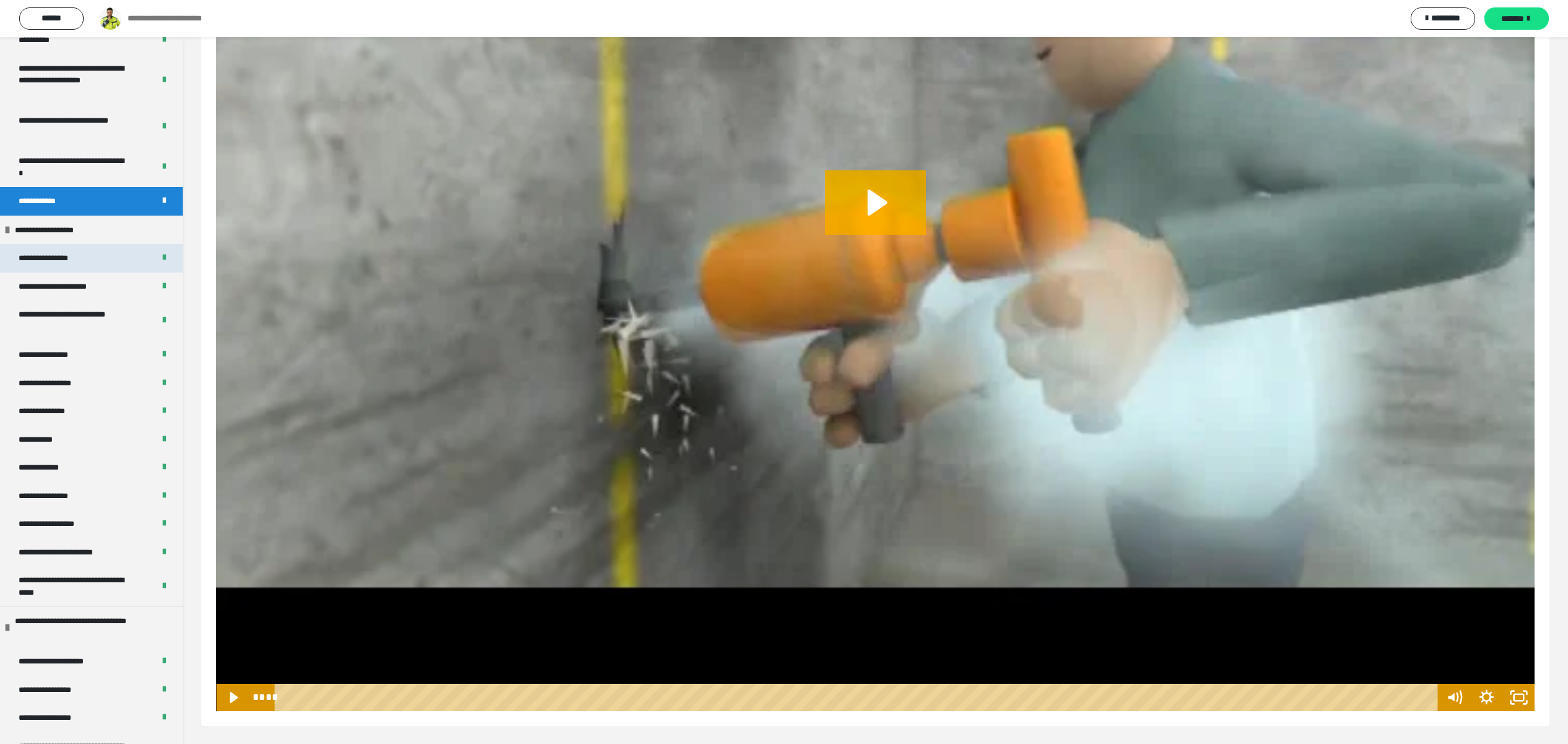 click on "**********" at bounding box center [51, 258] 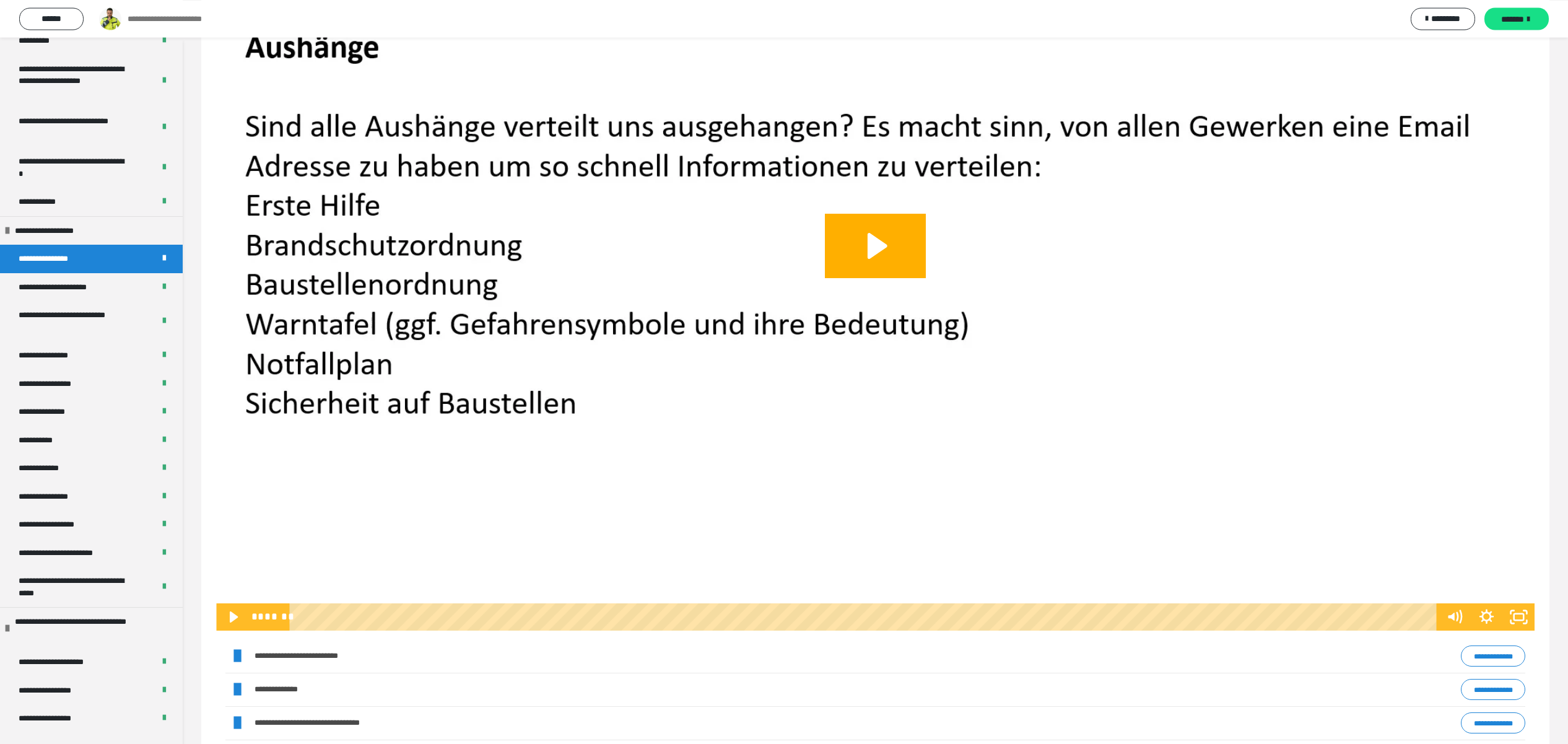 scroll, scrollTop: 405, scrollLeft: 0, axis: vertical 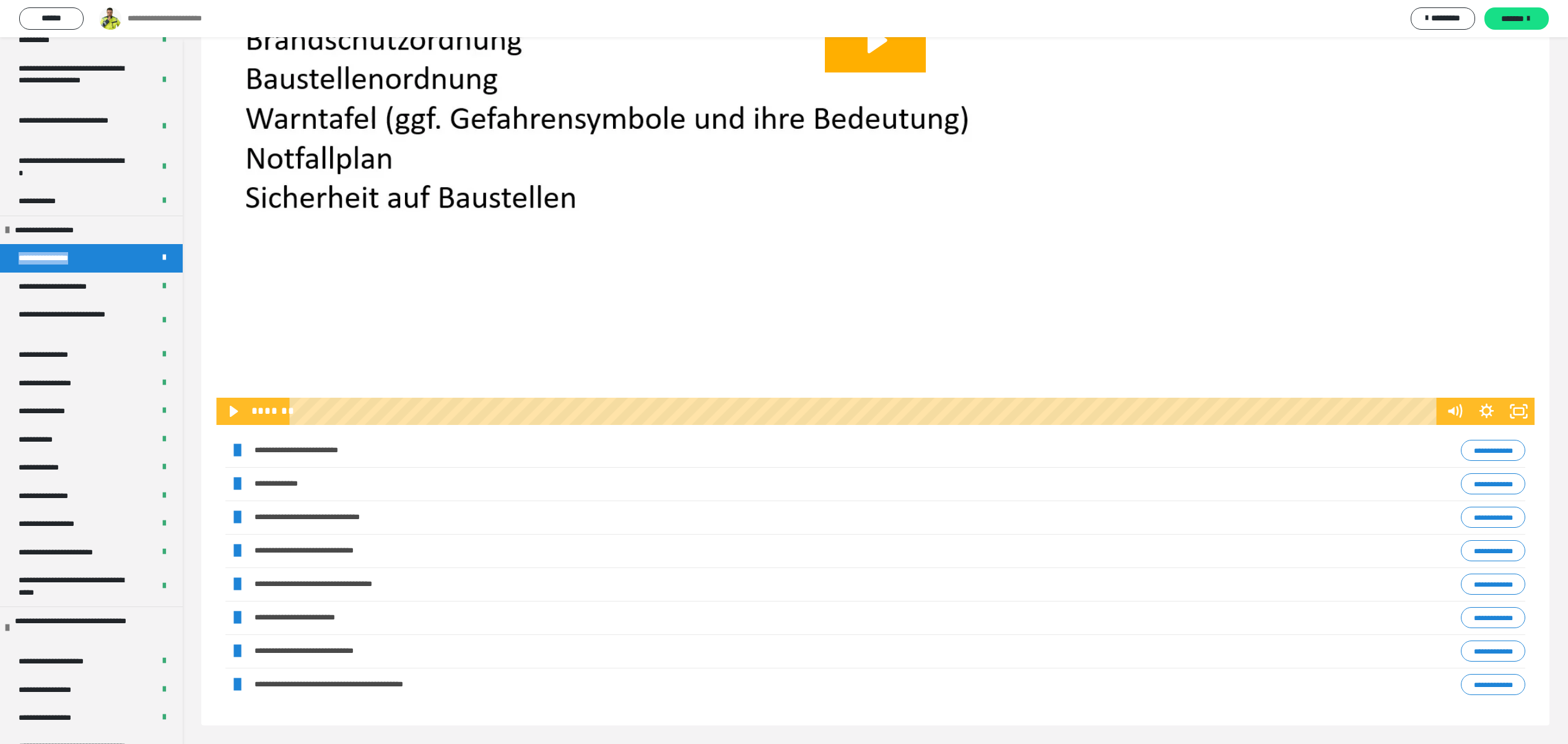 drag, startPoint x: 97, startPoint y: 250, endPoint x: 3, endPoint y: 257, distance: 94.26028 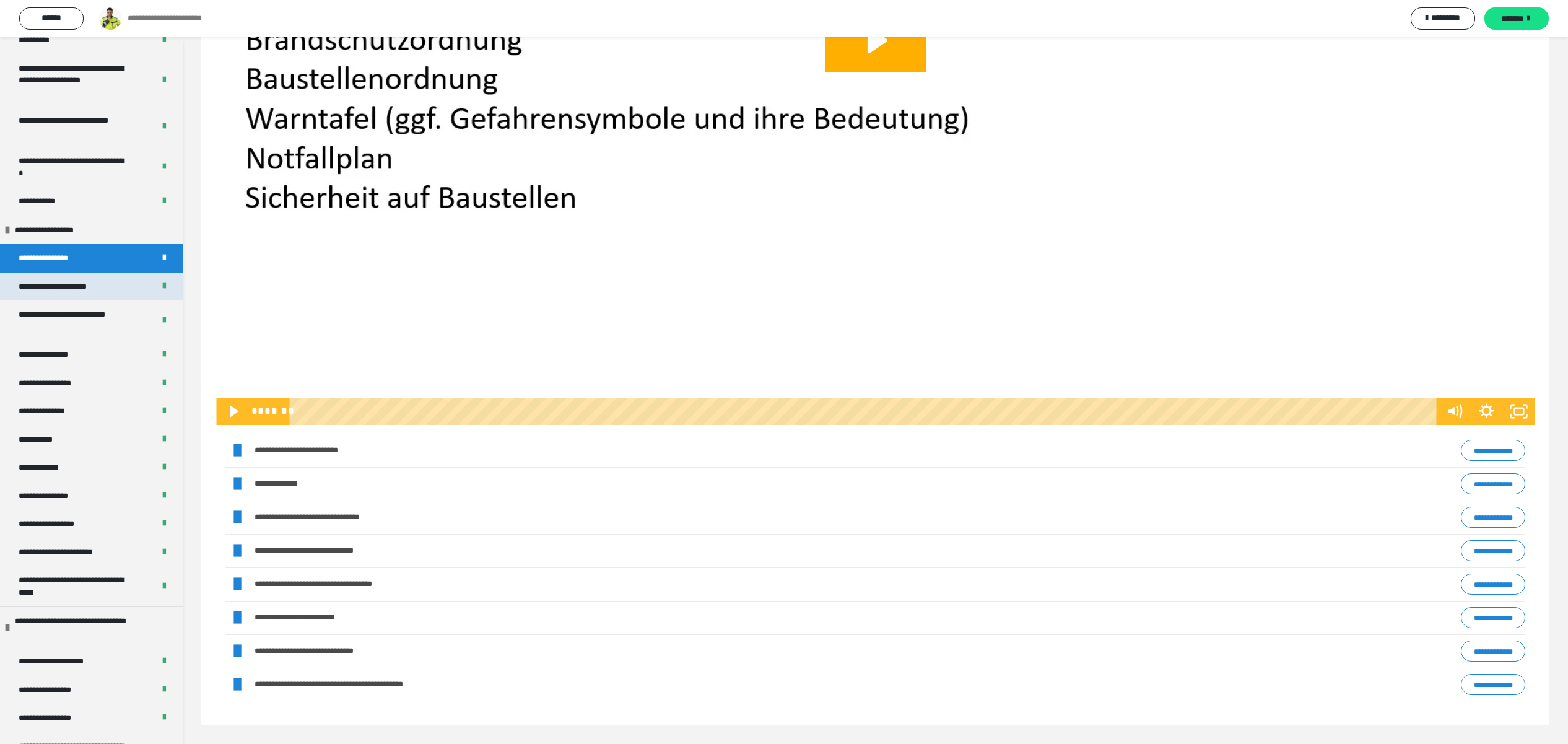 click on "**********" at bounding box center (66, 287) 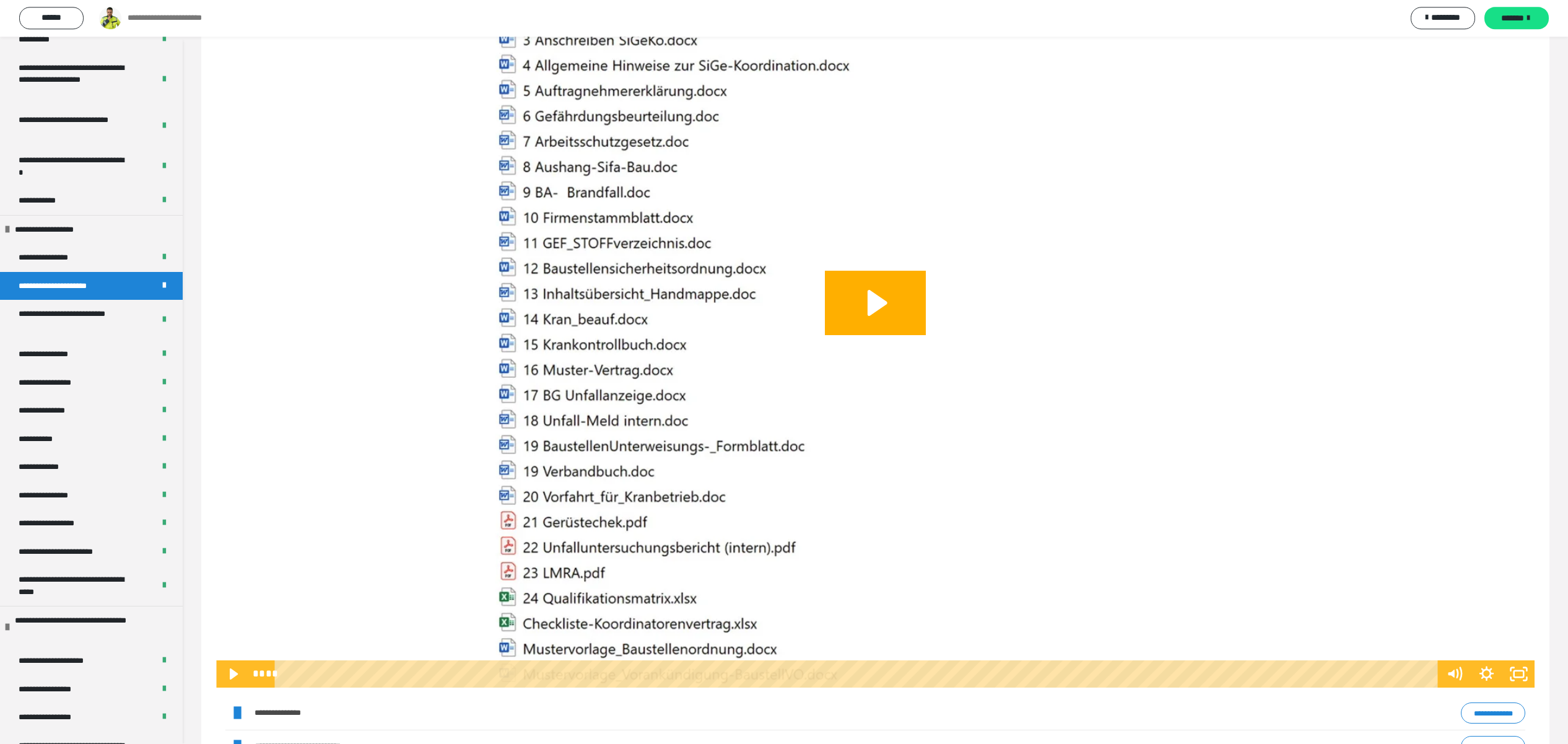 scroll, scrollTop: 139, scrollLeft: 0, axis: vertical 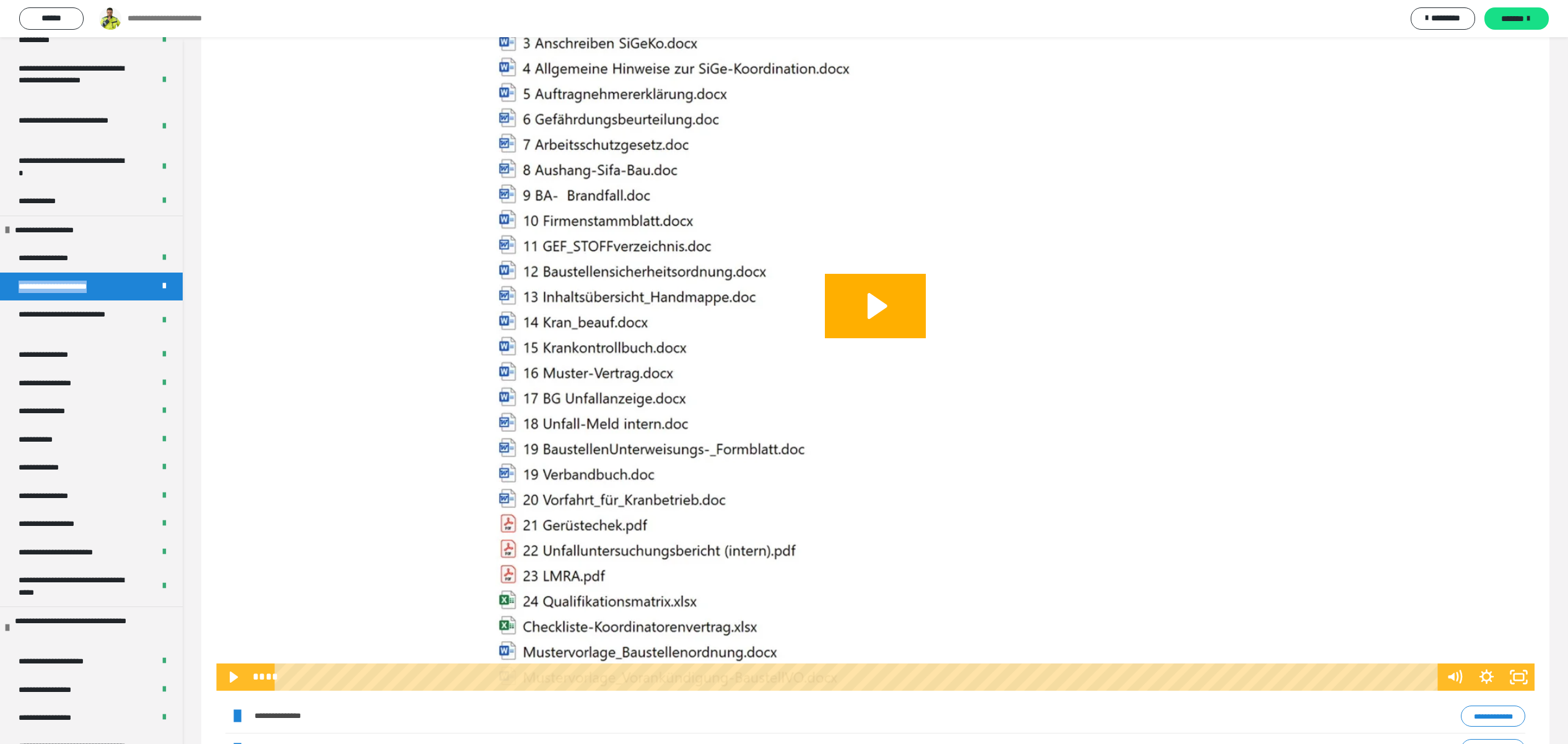 drag, startPoint x: 114, startPoint y: 290, endPoint x: 0, endPoint y: 292, distance: 114.01754 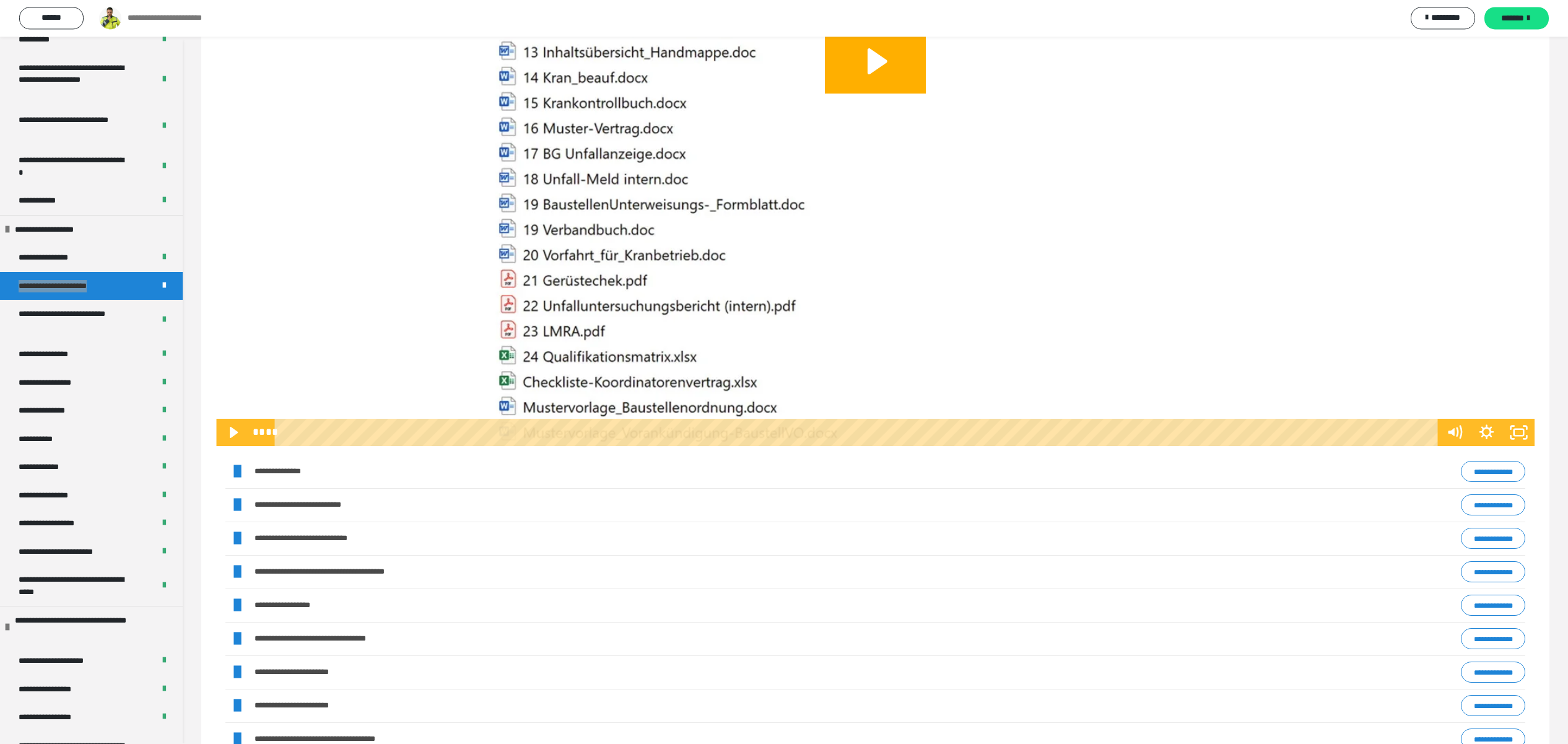 scroll, scrollTop: 555, scrollLeft: 0, axis: vertical 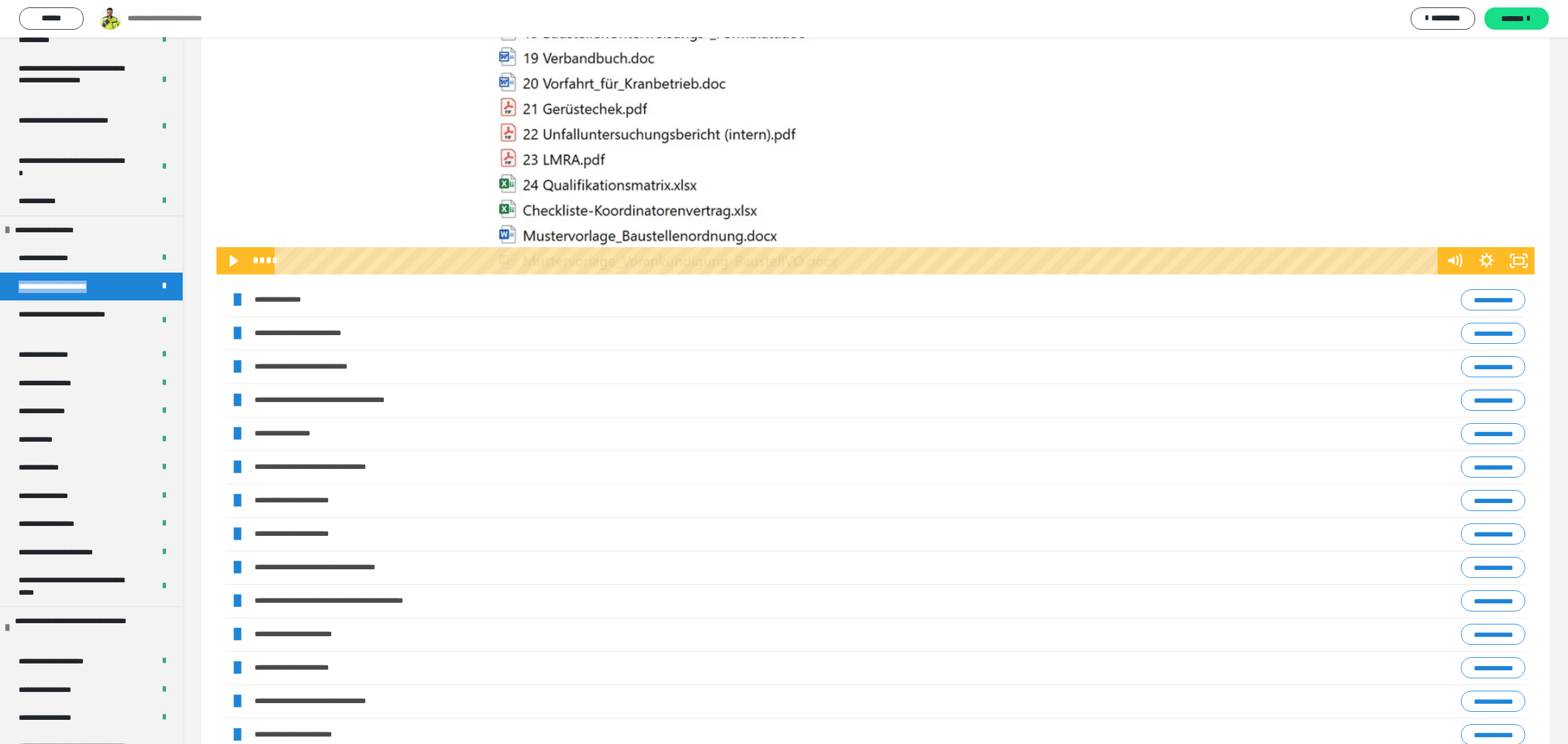 click on "**********" at bounding box center [1493, 300] 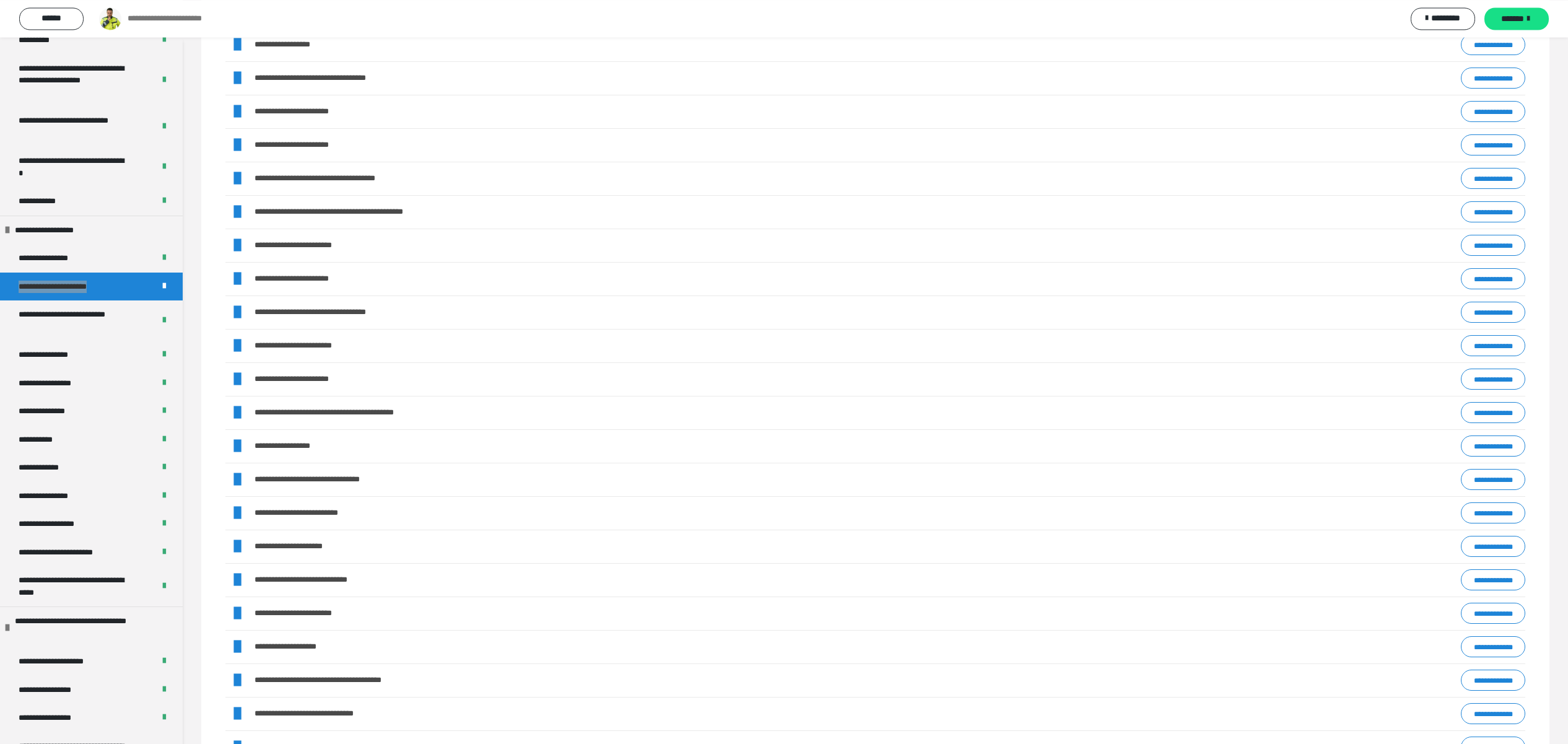 scroll, scrollTop: 971, scrollLeft: 0, axis: vertical 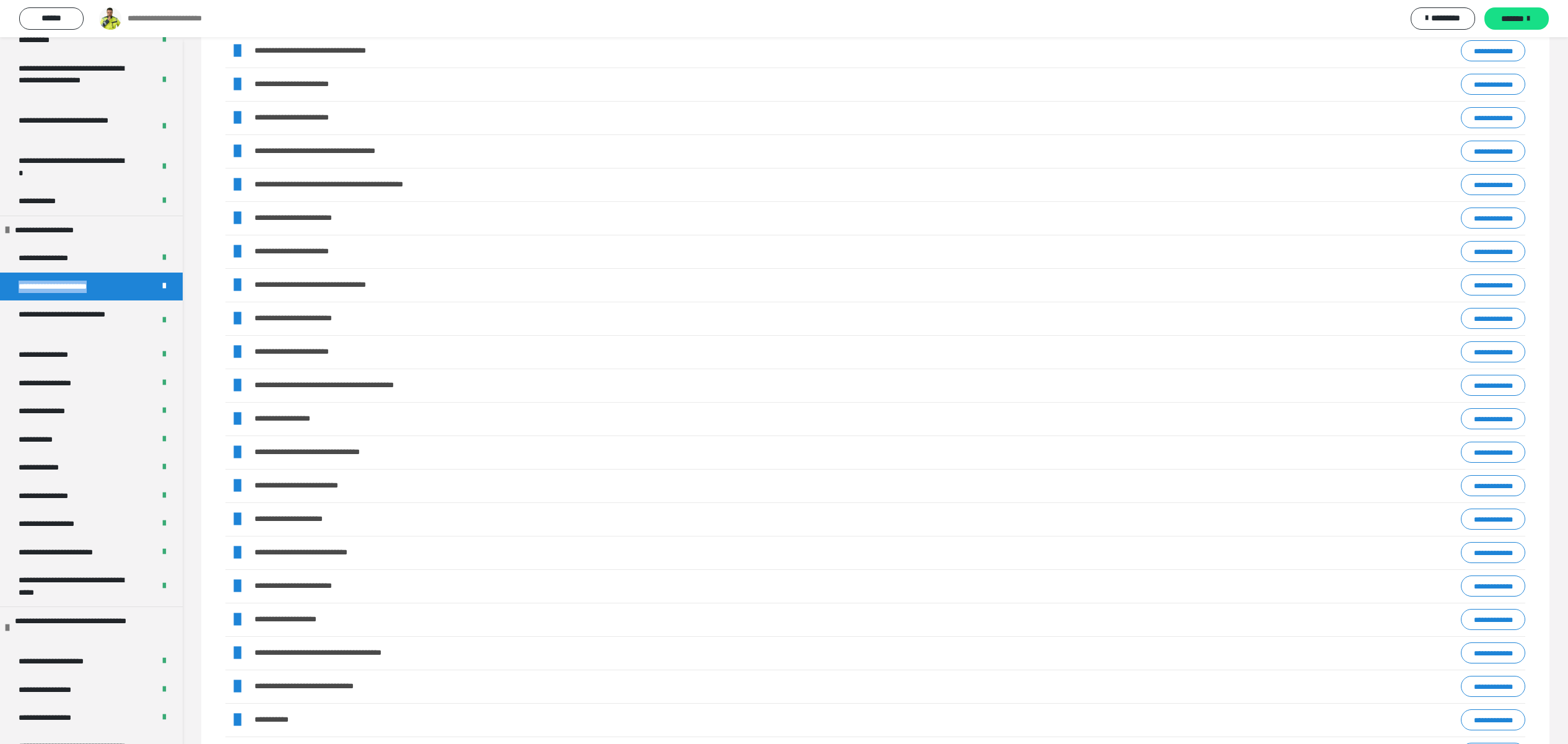 click on "**********" at bounding box center [1493, 352] 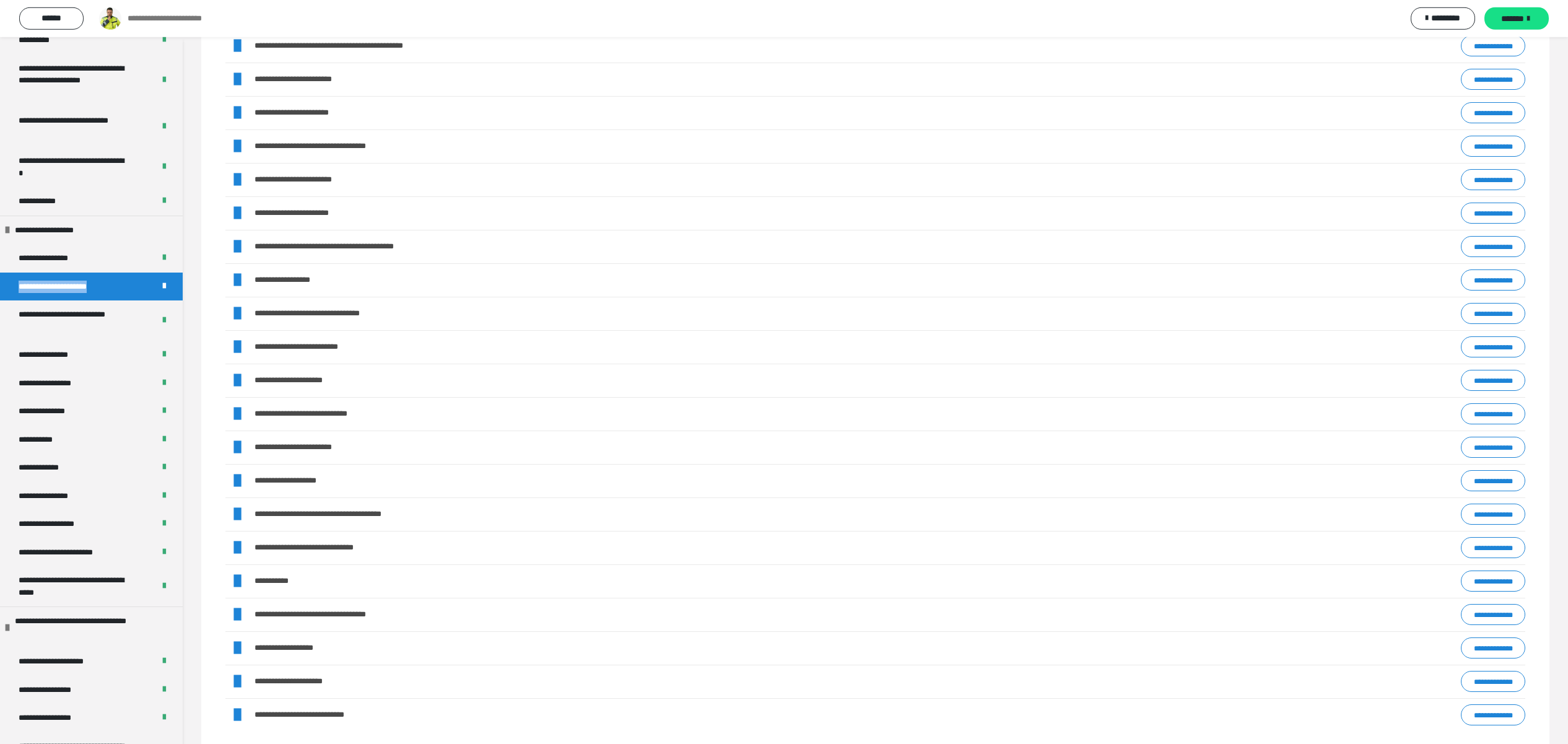 scroll, scrollTop: 1145, scrollLeft: 0, axis: vertical 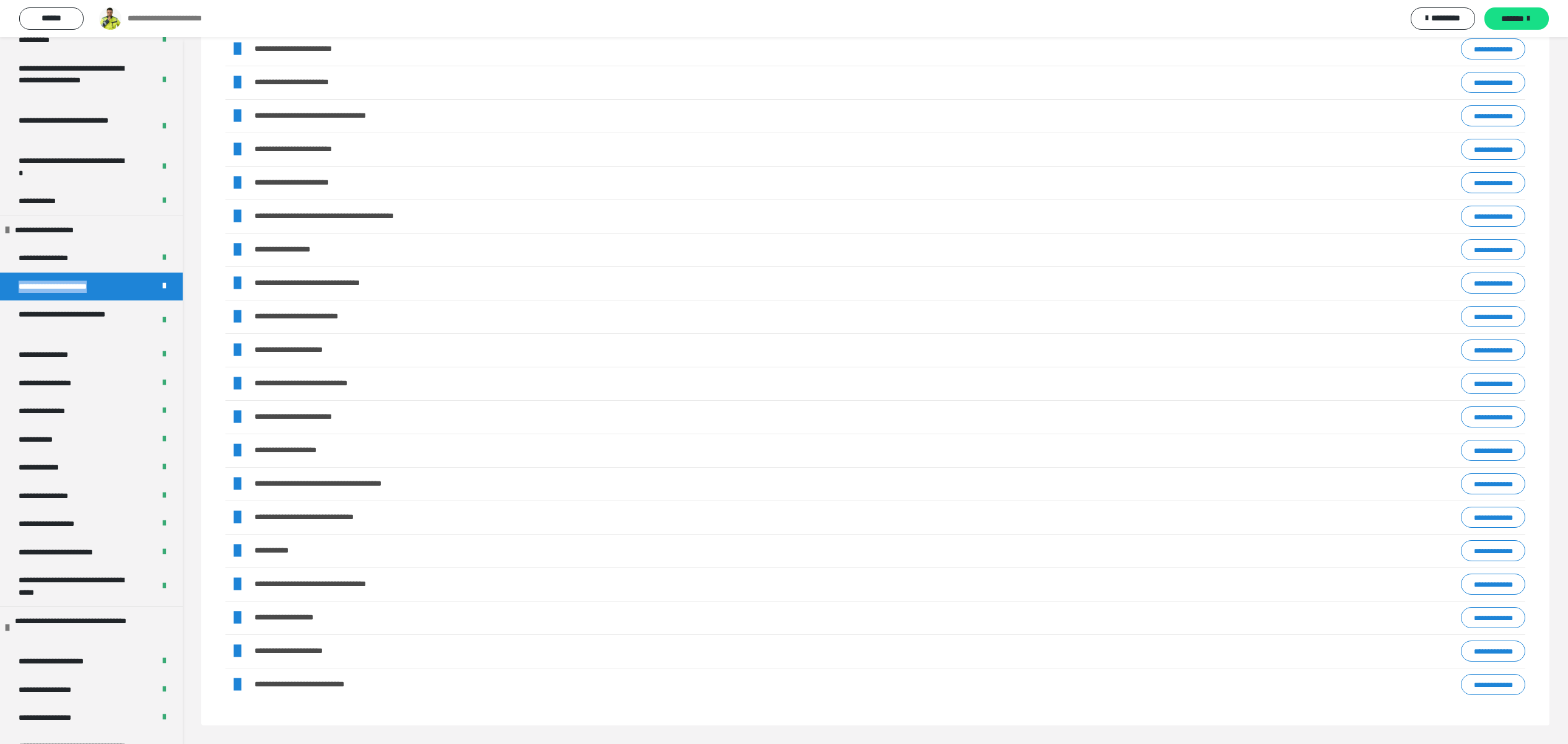 click on "**********" at bounding box center (1493, 584) 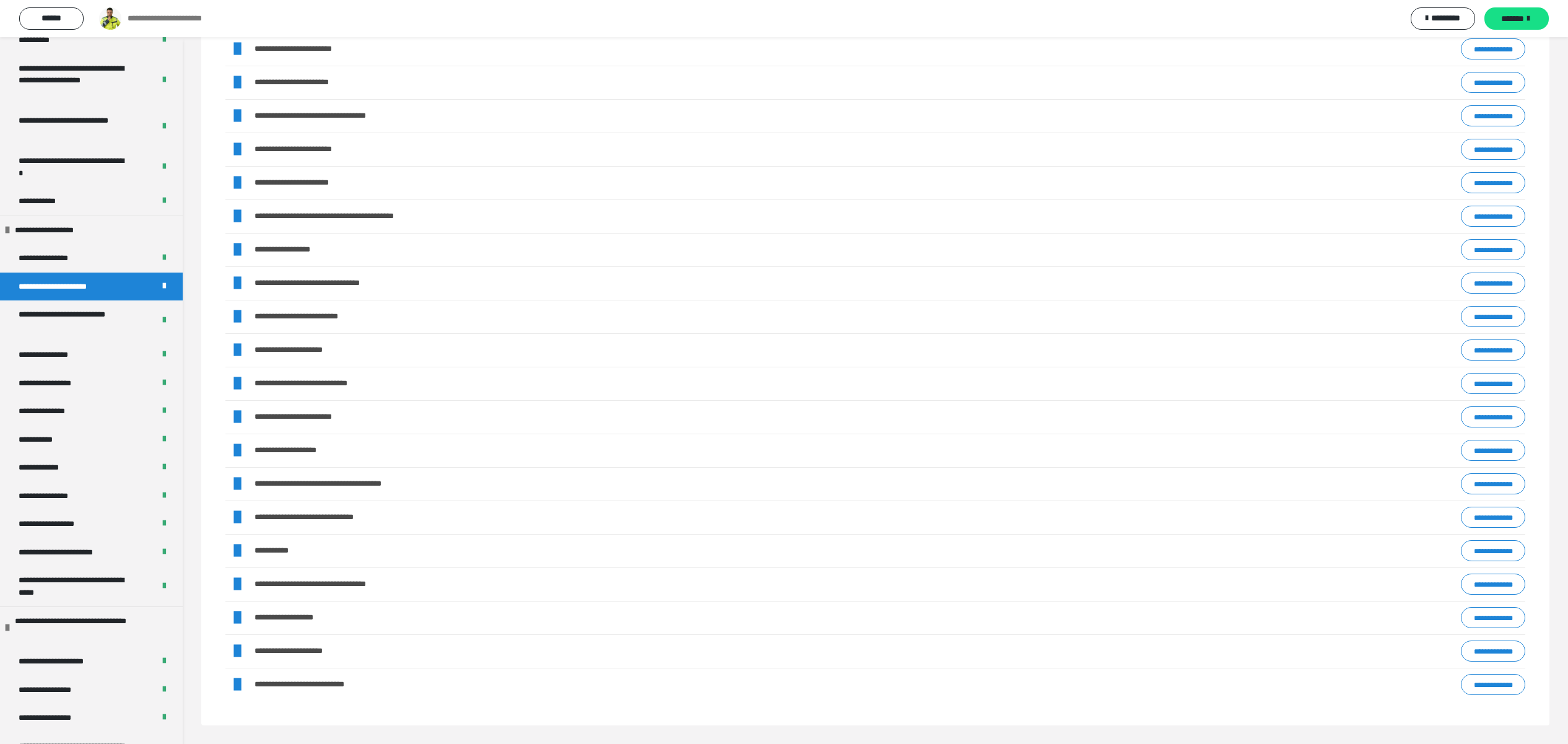 click on "**********" at bounding box center (784, 19) 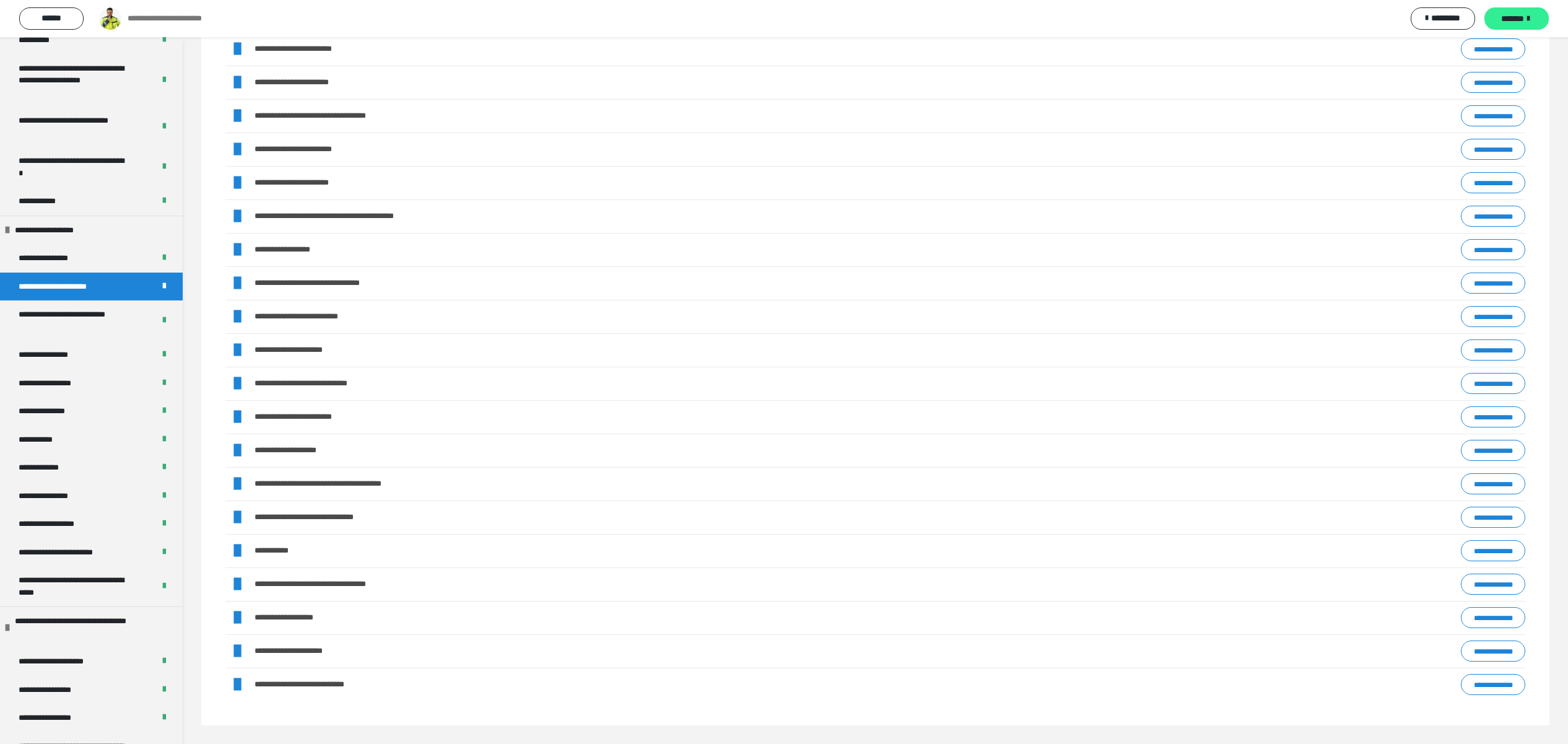 click on "*******" at bounding box center (1517, 19) 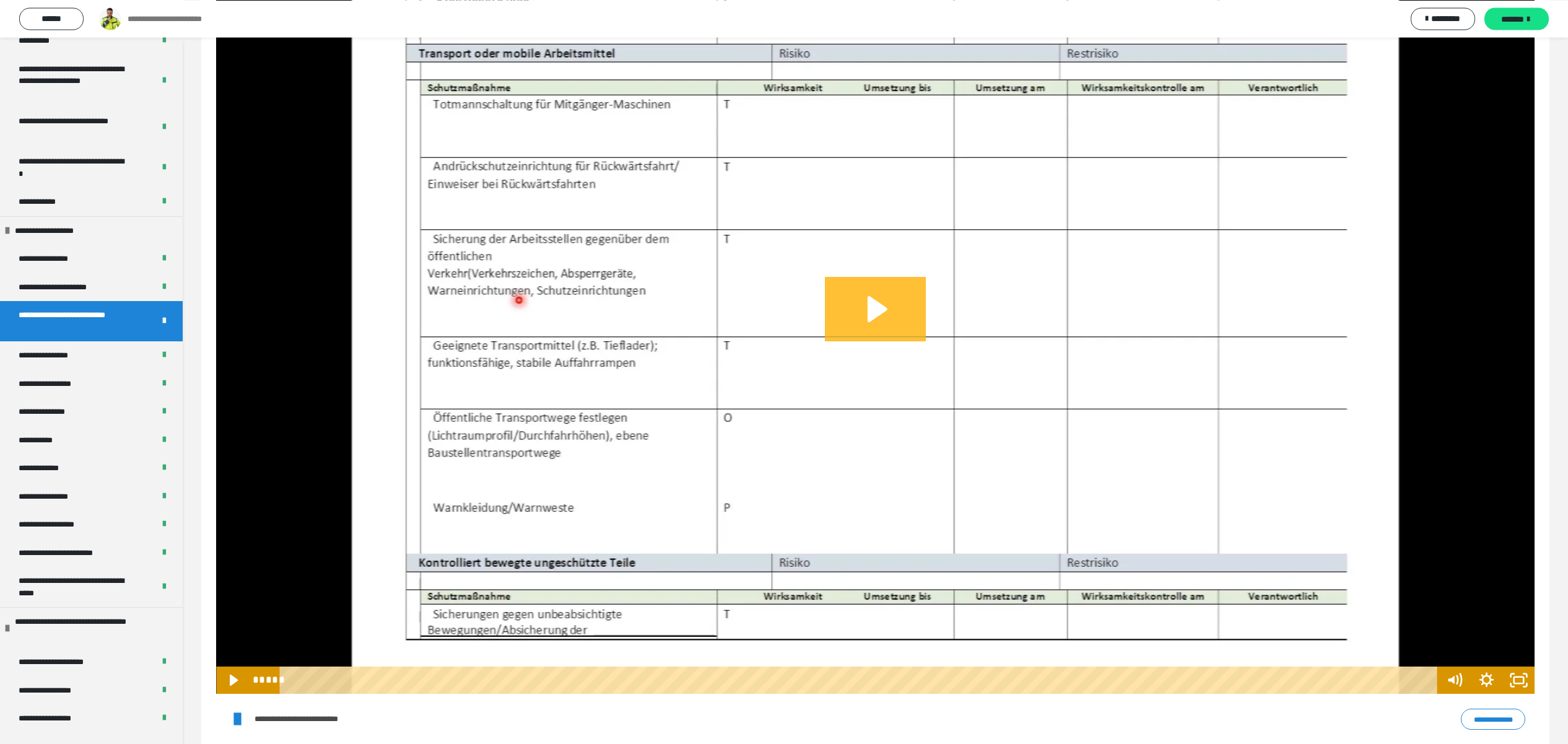 scroll, scrollTop: 170, scrollLeft: 0, axis: vertical 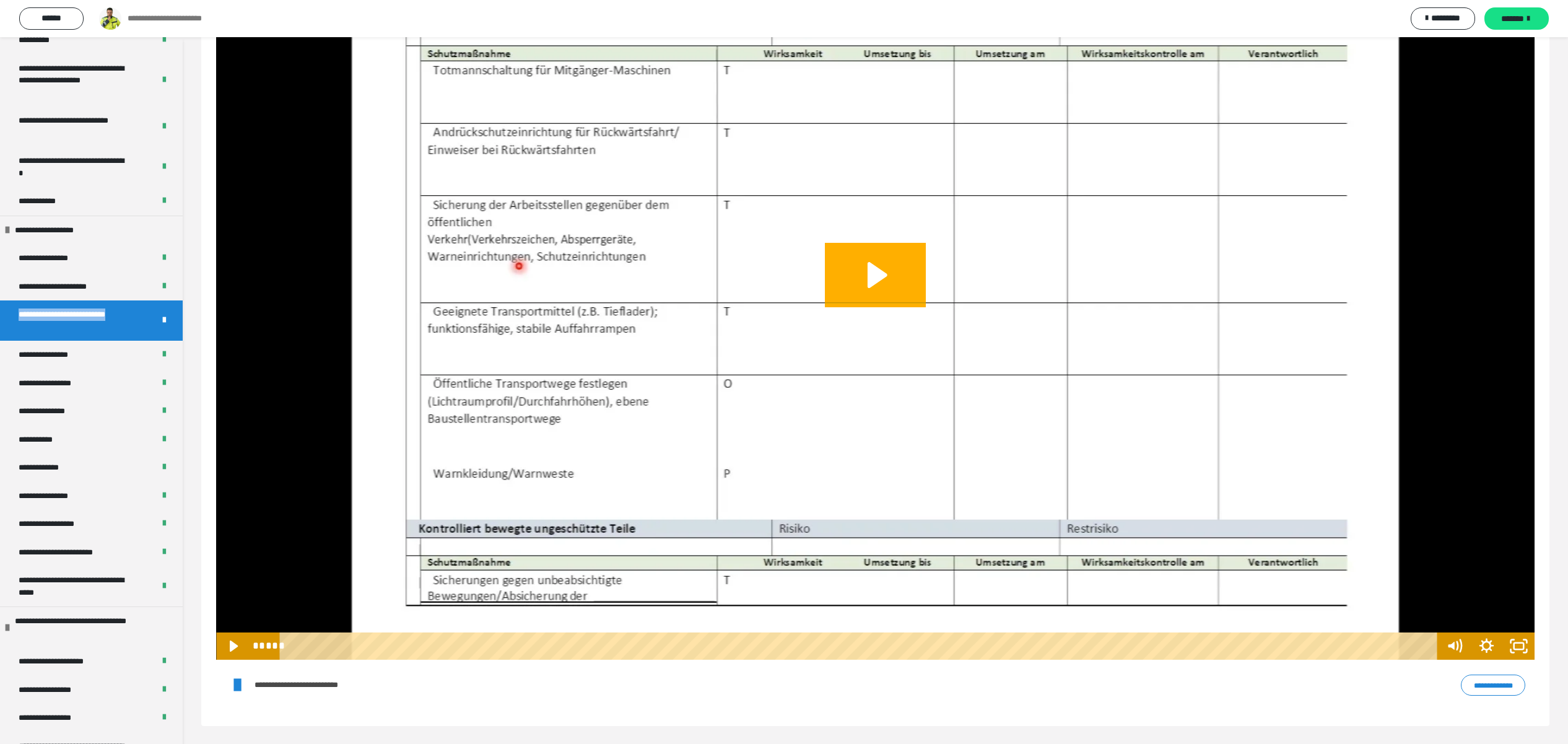 drag, startPoint x: 120, startPoint y: 327, endPoint x: 0, endPoint y: 310, distance: 121.19818 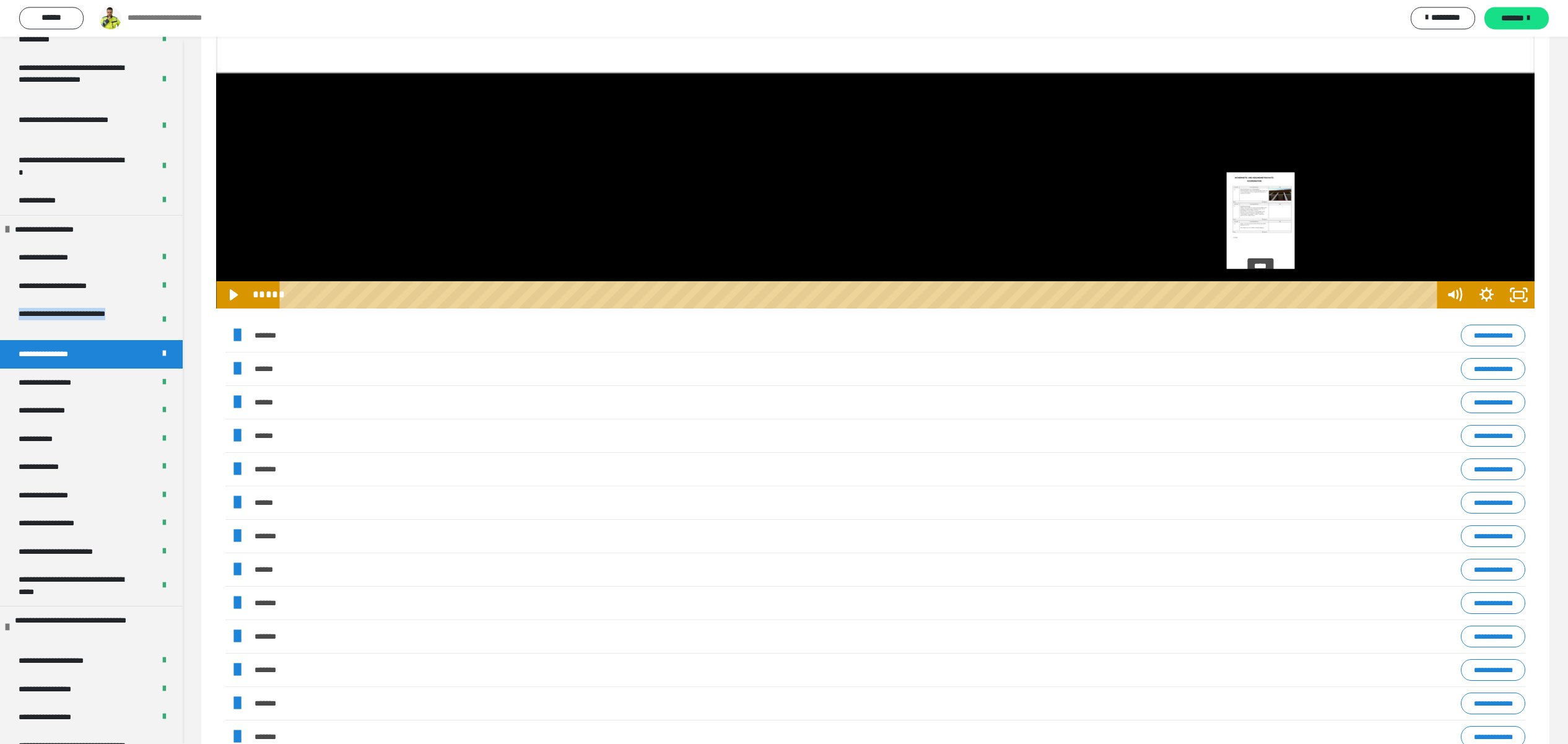 scroll, scrollTop: 2099, scrollLeft: 0, axis: vertical 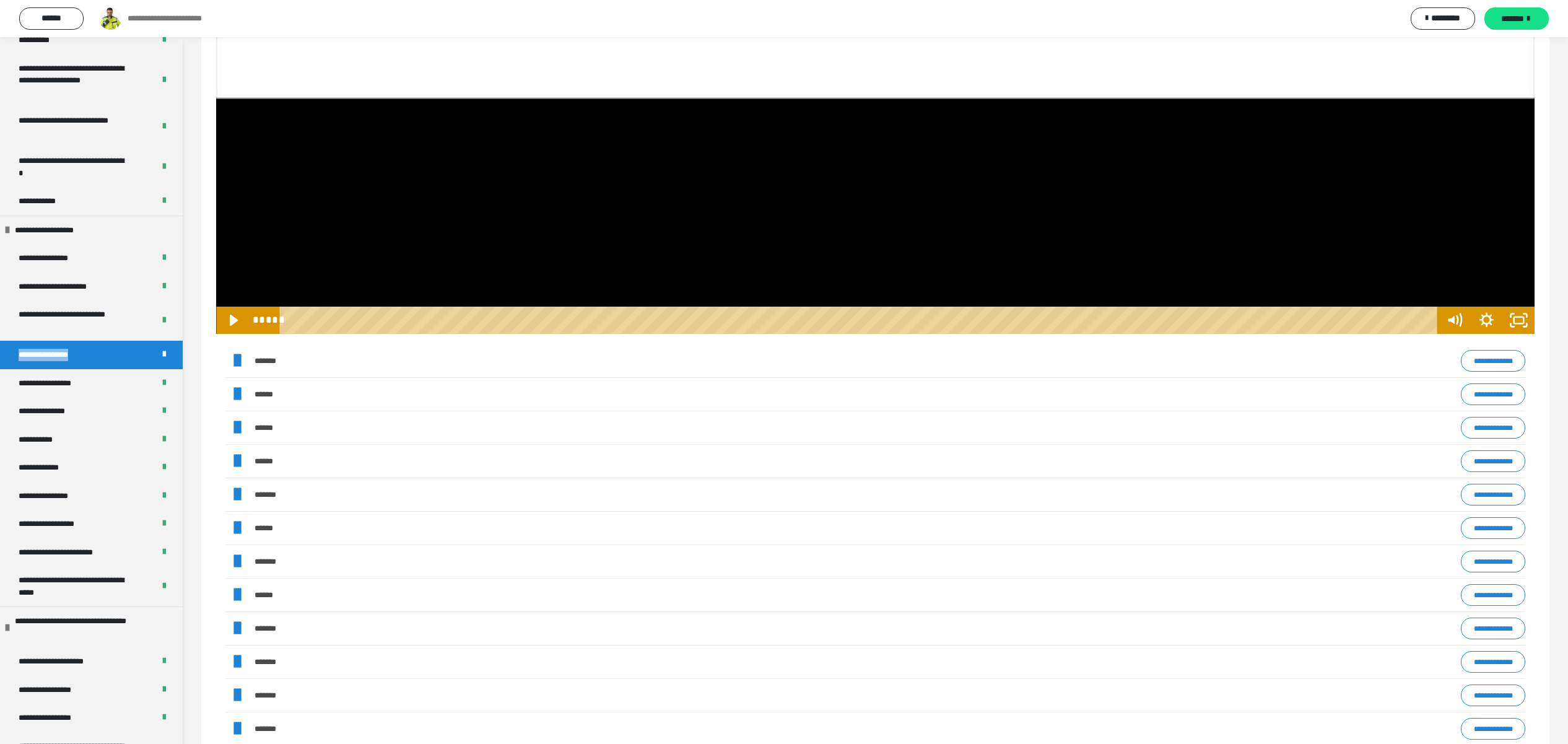 drag, startPoint x: 89, startPoint y: 357, endPoint x: 0, endPoint y: 357, distance: 89 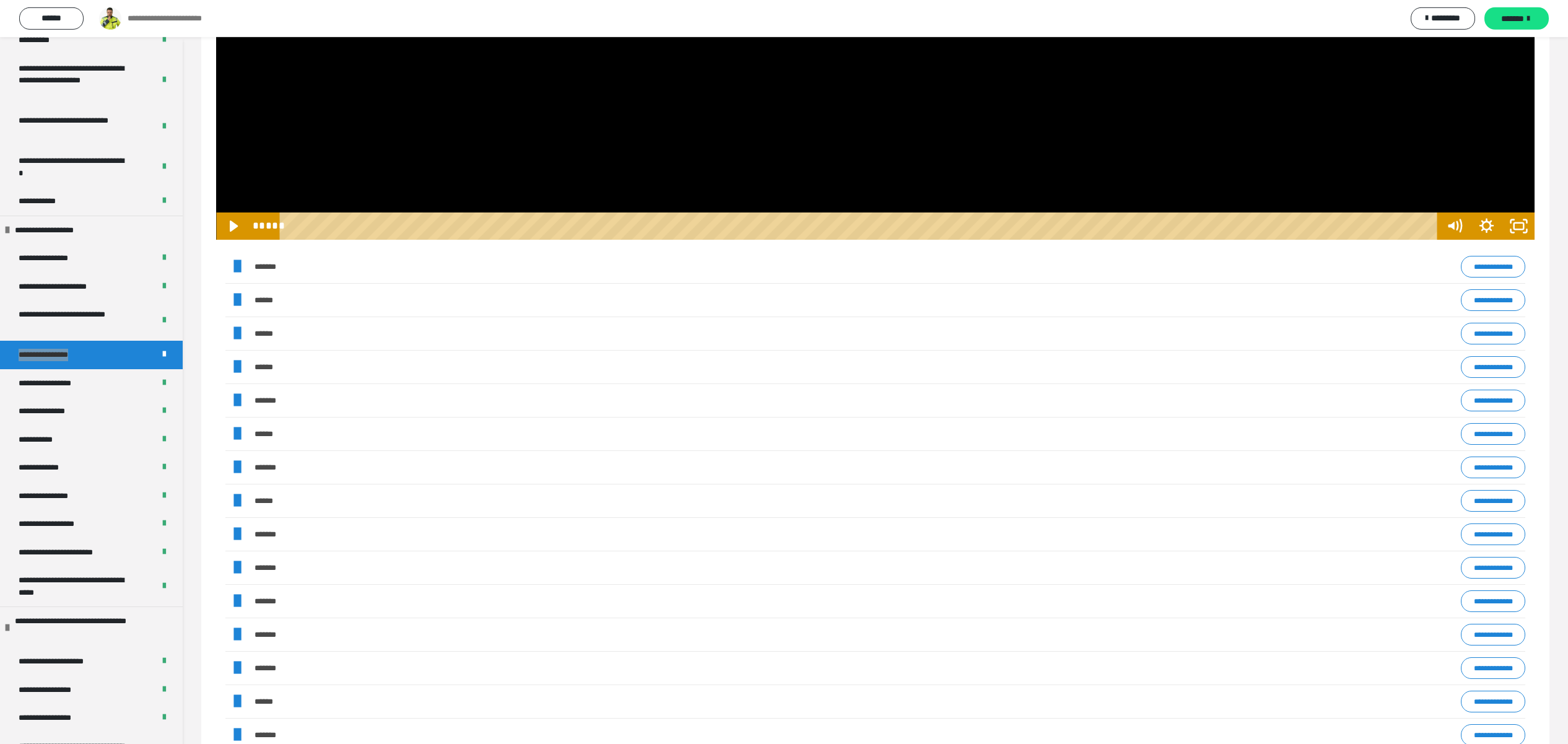 scroll, scrollTop: 2515, scrollLeft: 0, axis: vertical 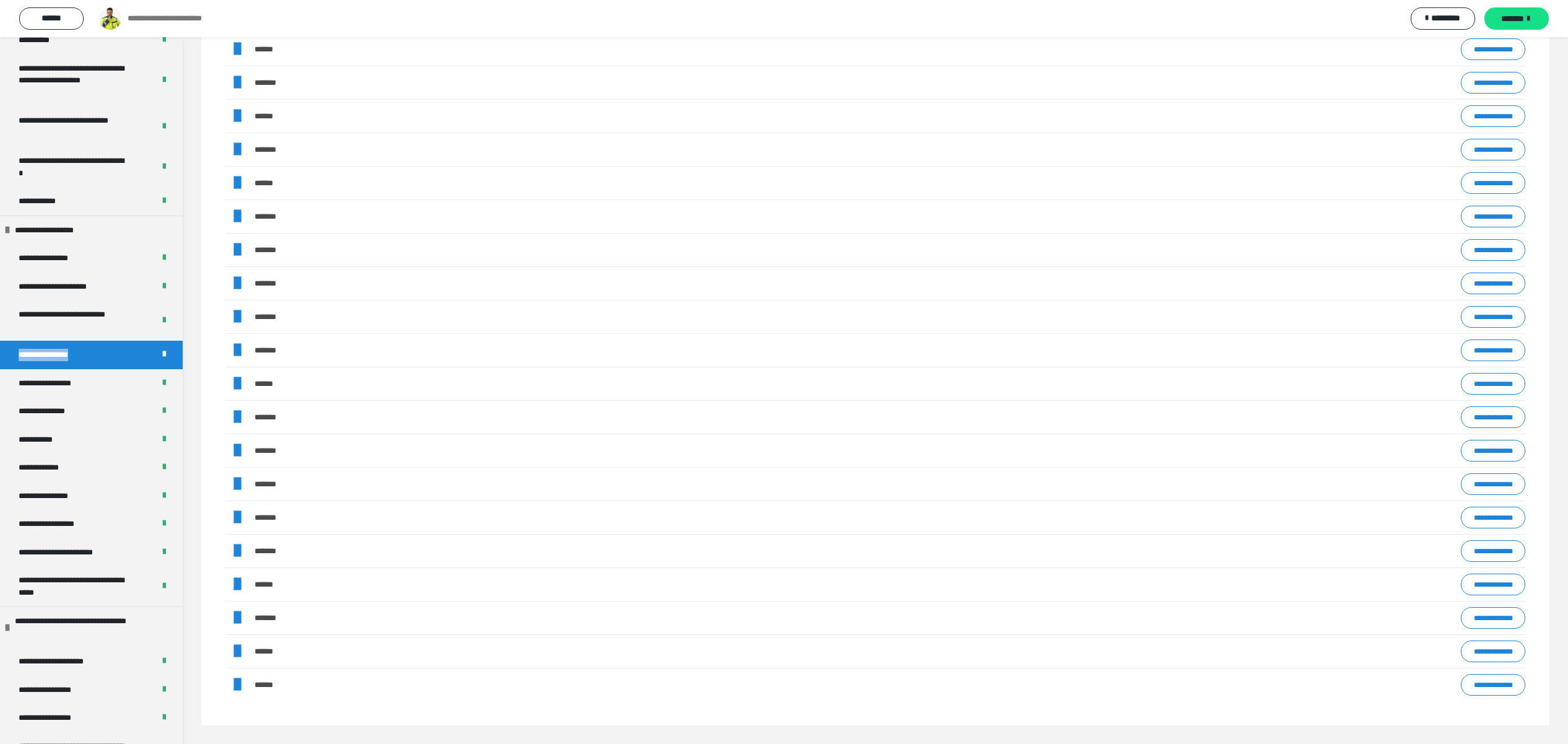click on "**********" at bounding box center (1493, 350) 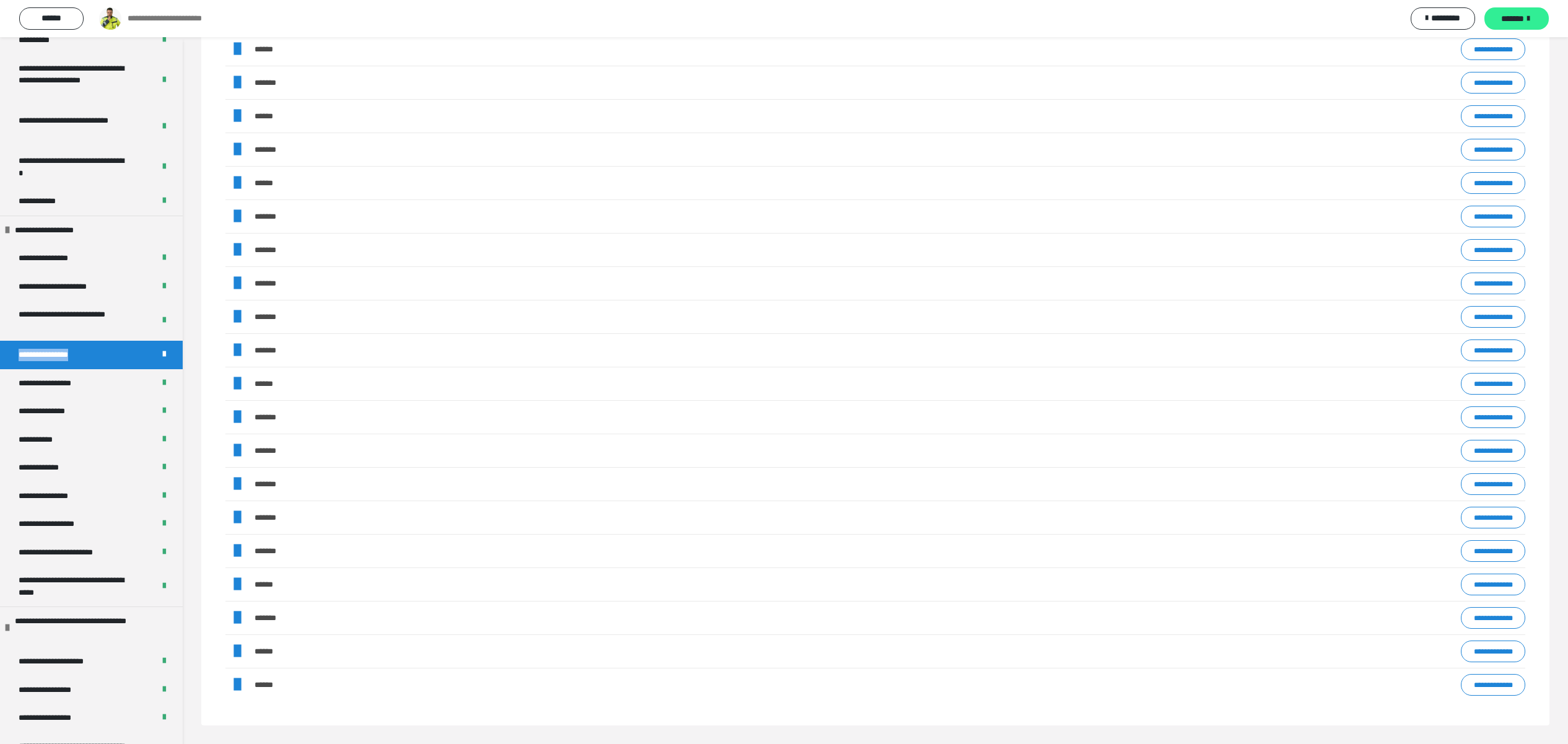 click on "*******" at bounding box center (1517, 19) 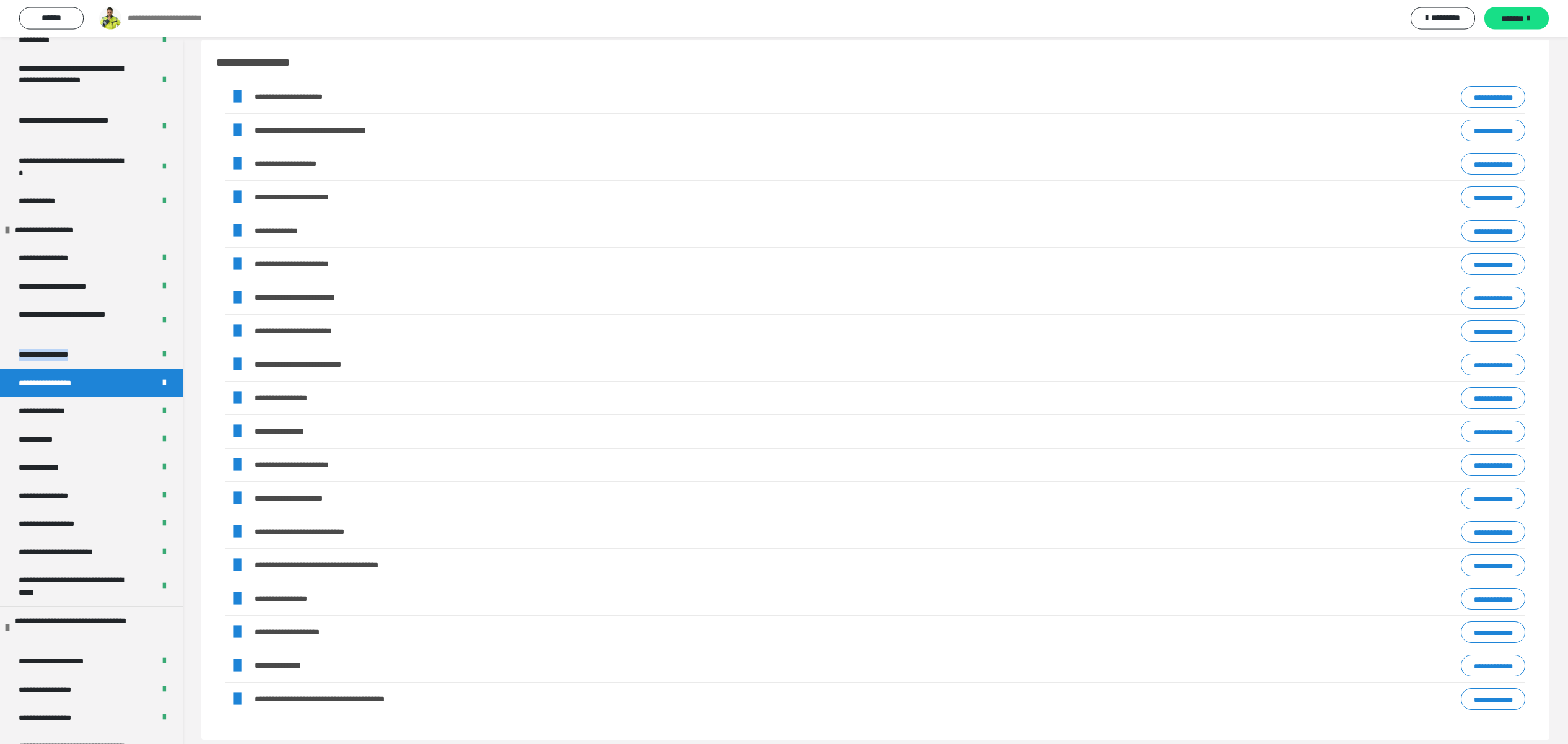 scroll, scrollTop: 0, scrollLeft: 0, axis: both 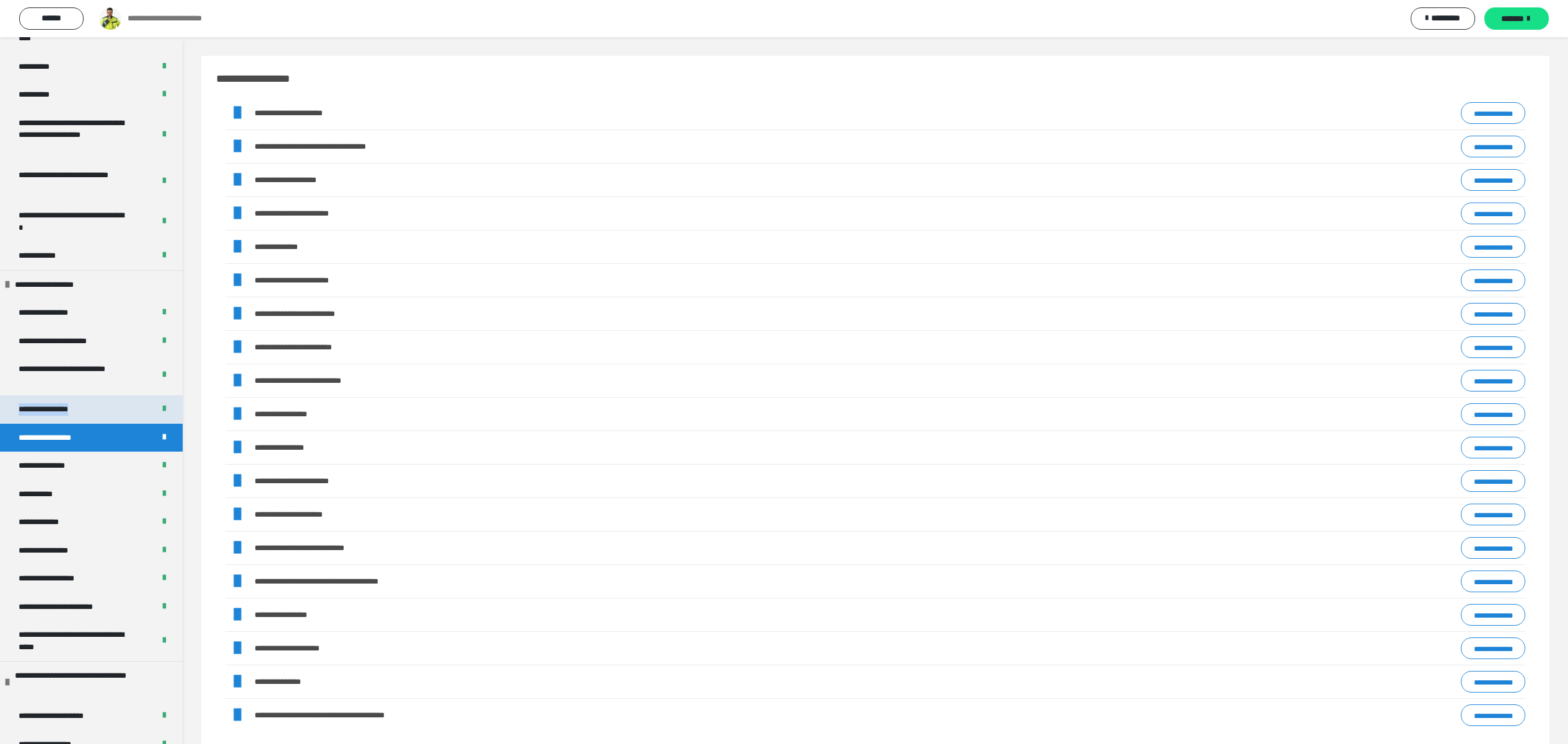 click on "**********" at bounding box center [52, 409] 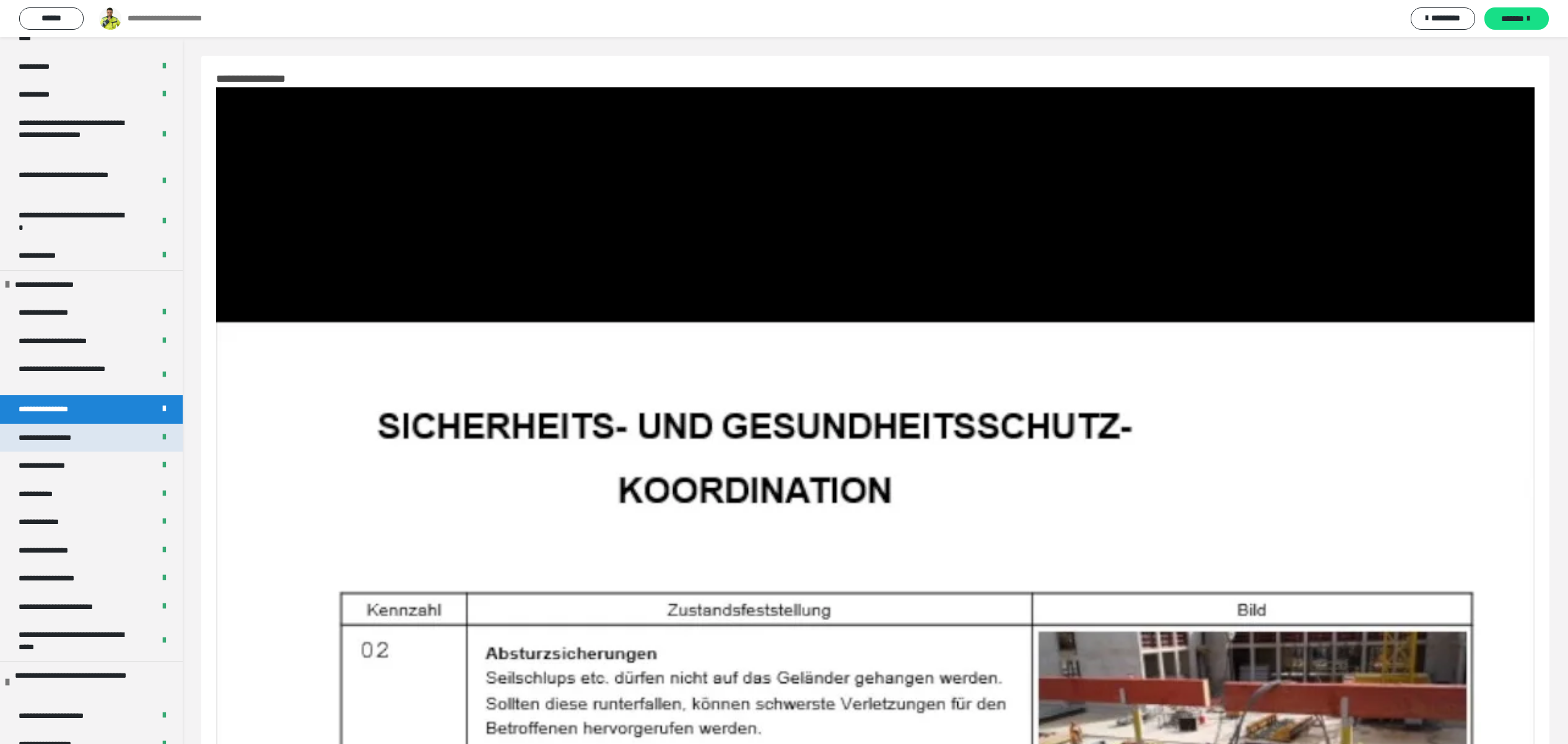 click on "**********" at bounding box center [55, 438] 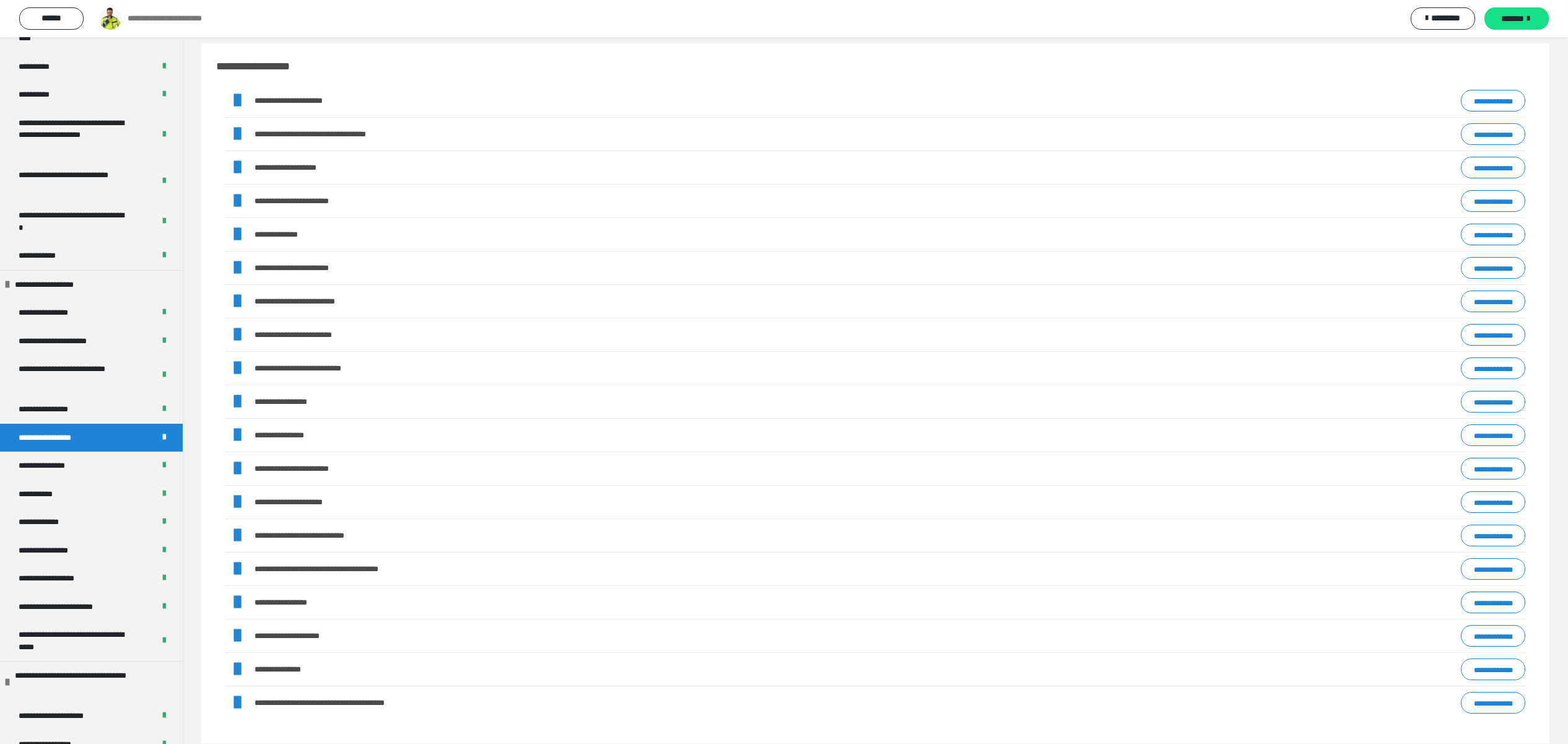 scroll, scrollTop: 0, scrollLeft: 0, axis: both 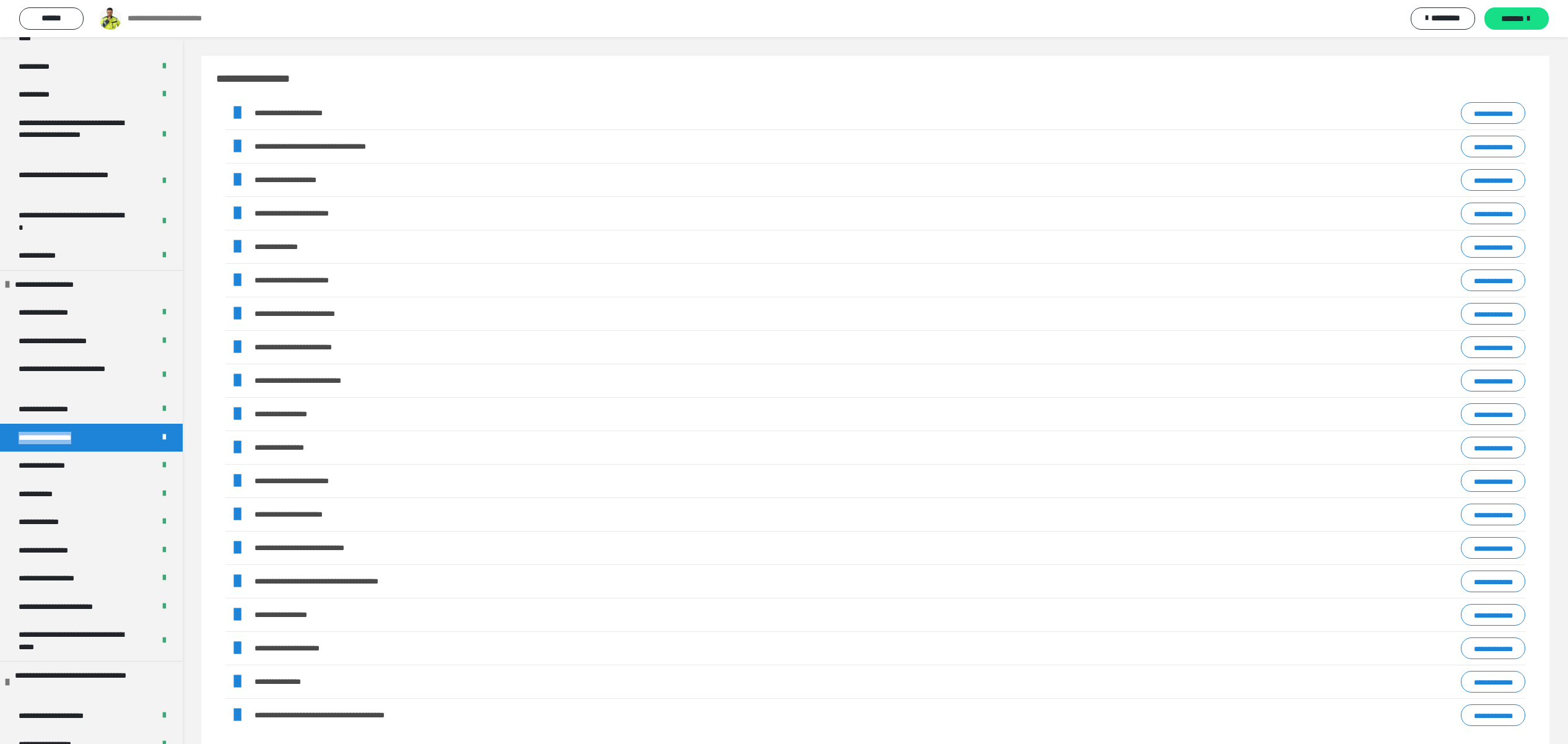 drag, startPoint x: 94, startPoint y: 438, endPoint x: 0, endPoint y: 442, distance: 94.08507 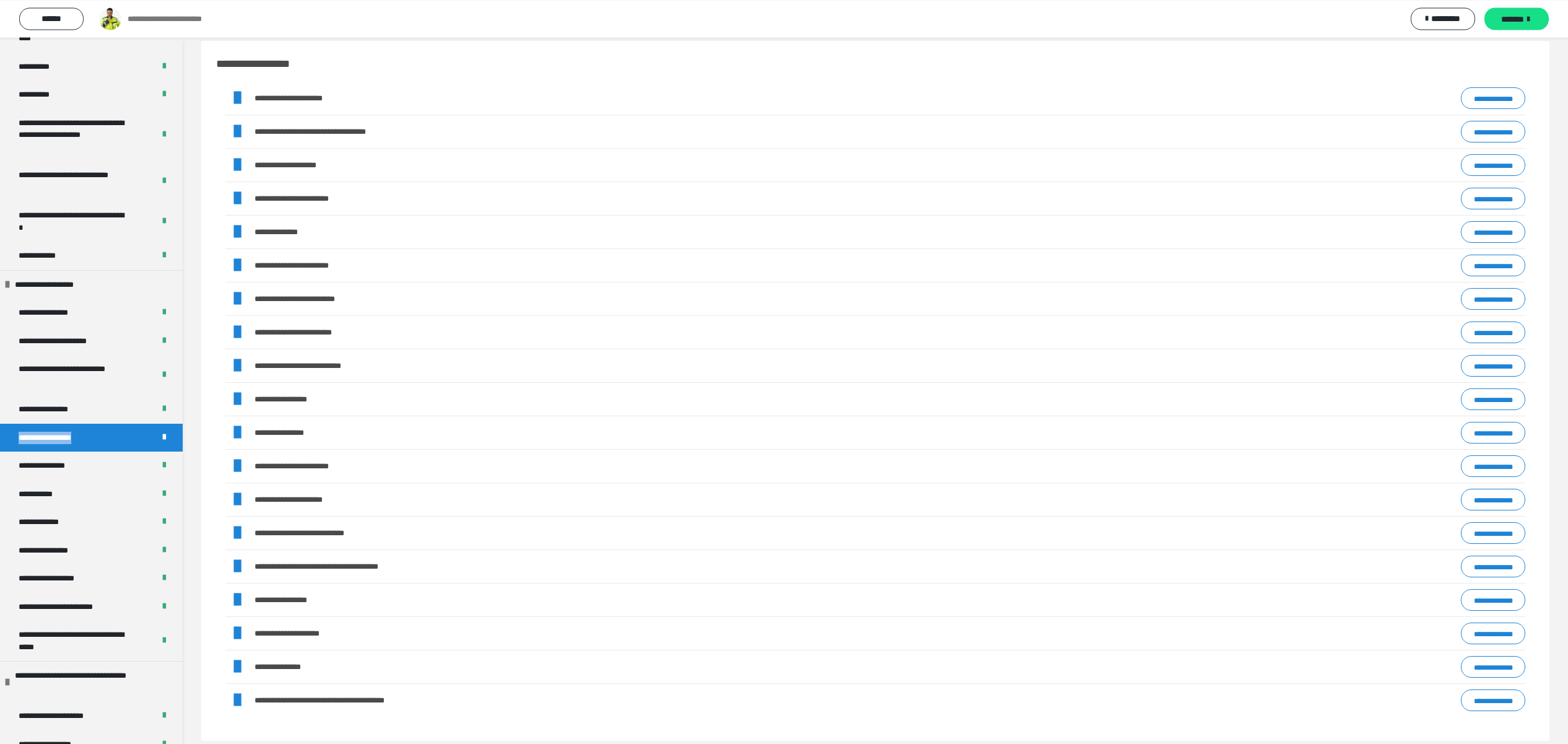 scroll, scrollTop: 37, scrollLeft: 0, axis: vertical 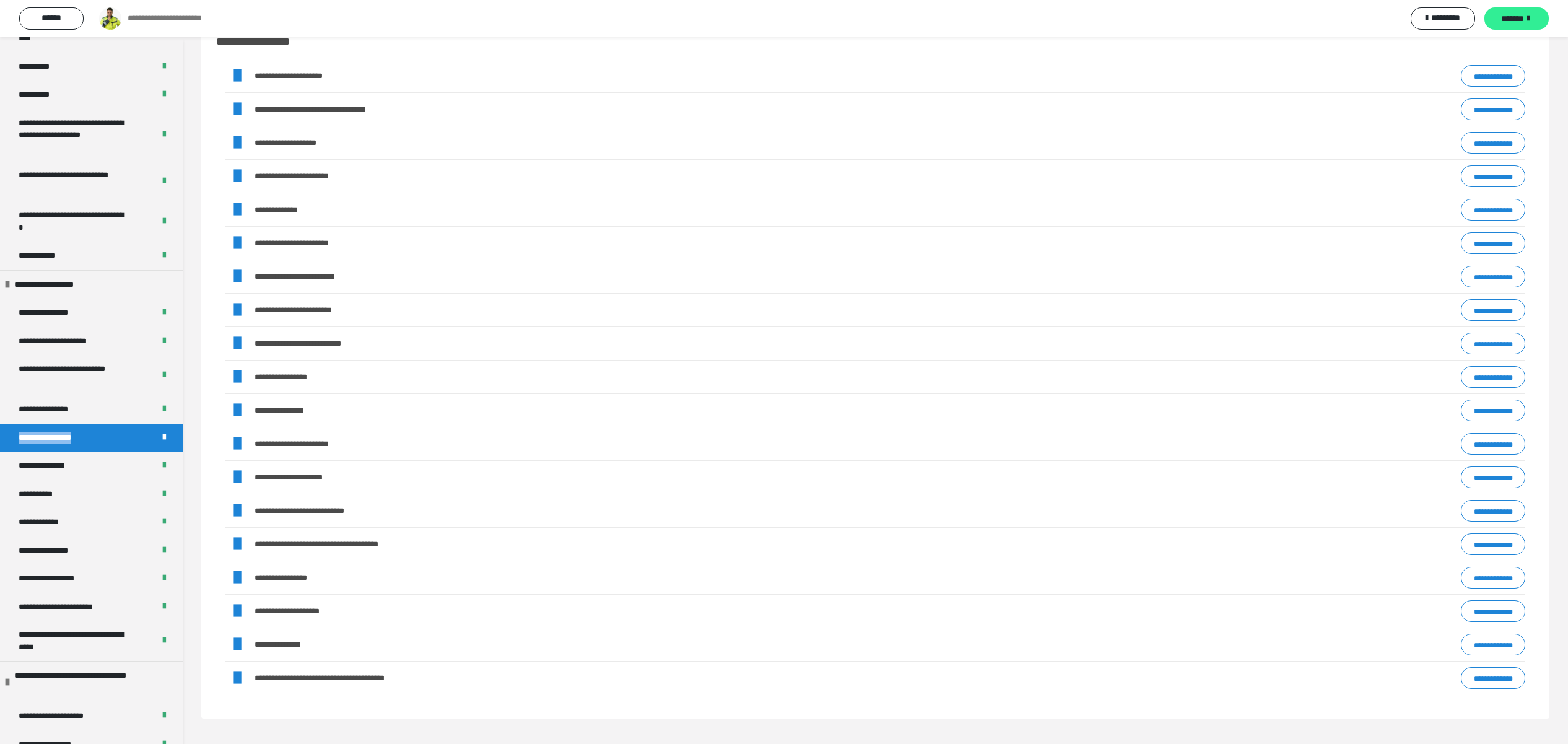 click on "*******" at bounding box center (1512, 19) 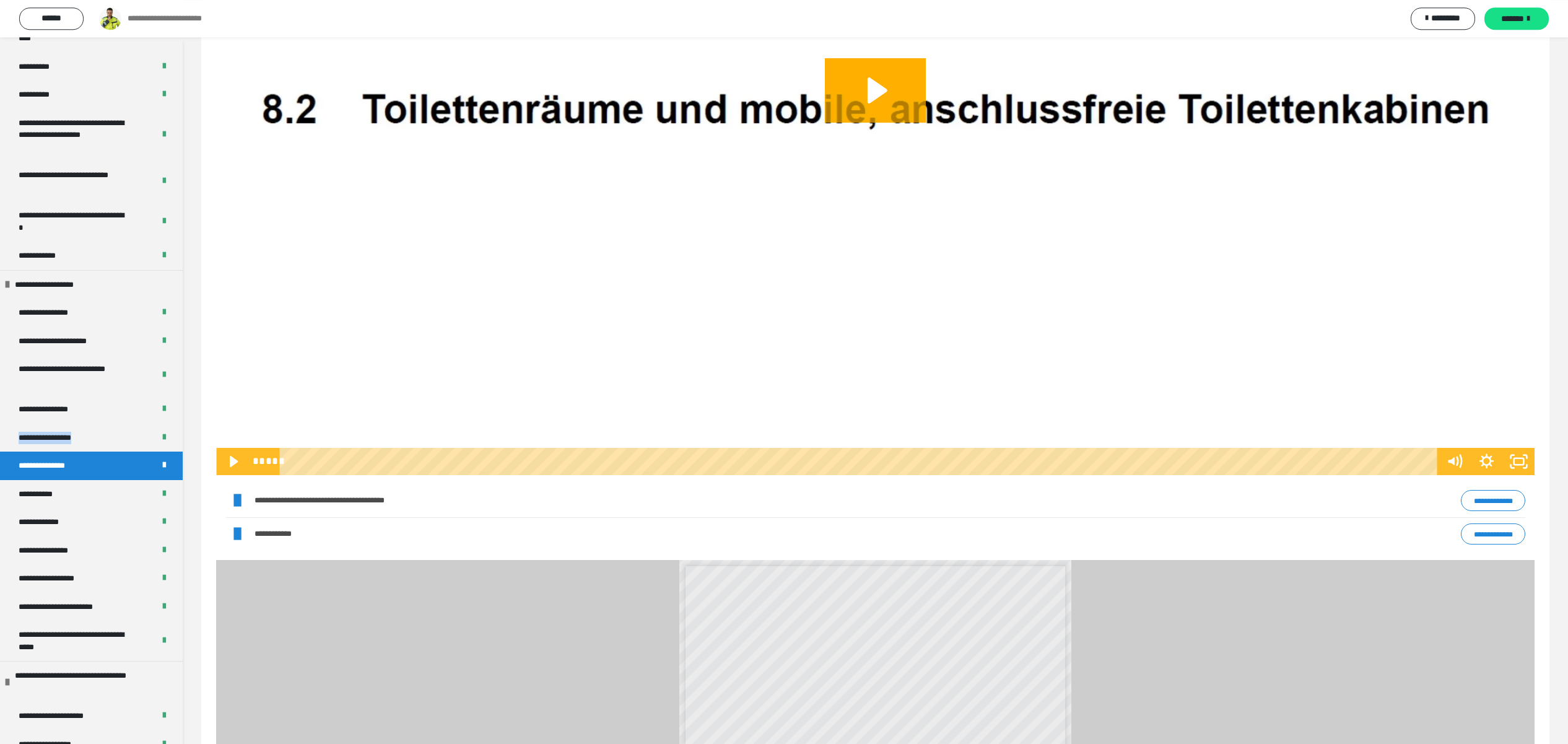 scroll, scrollTop: 513, scrollLeft: 0, axis: vertical 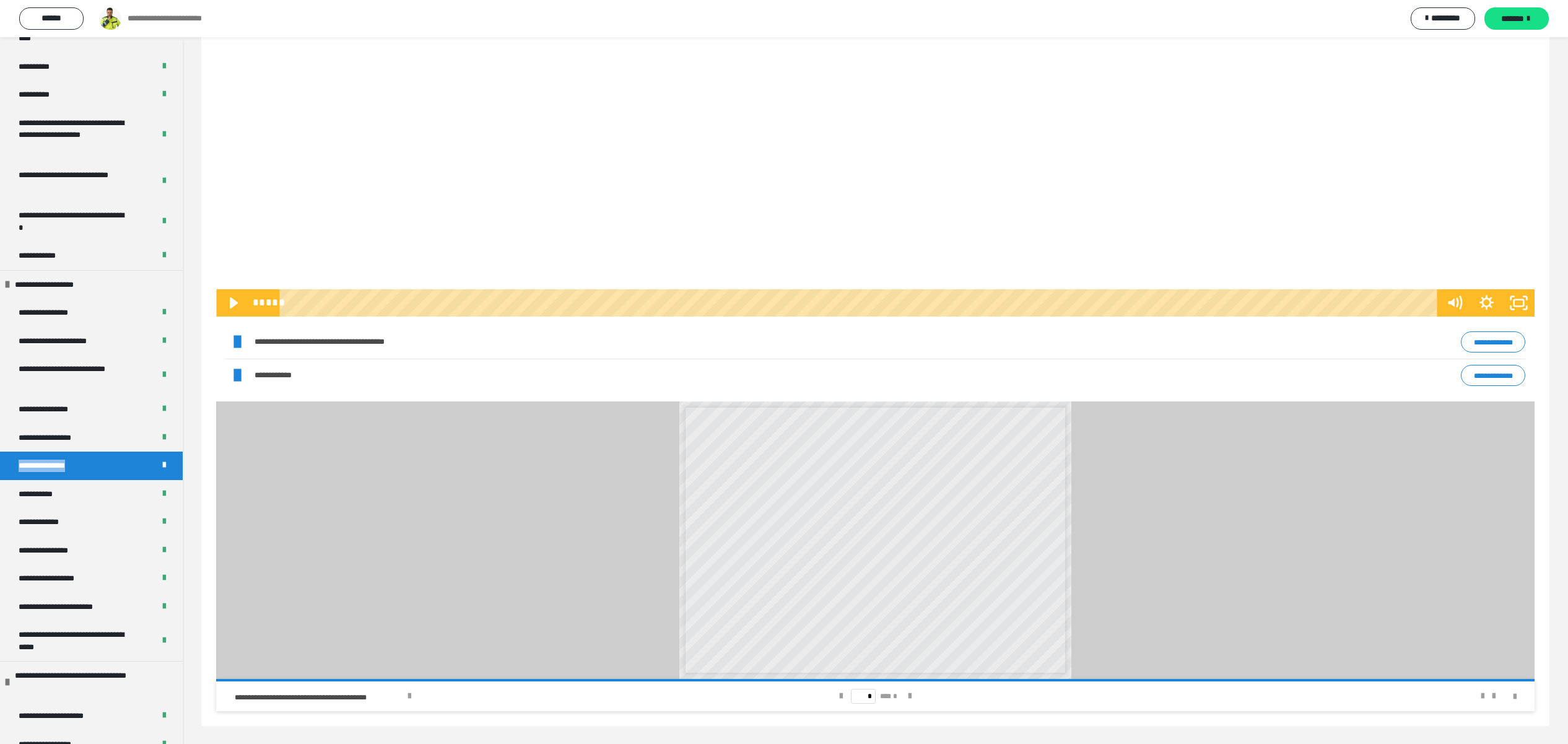 drag, startPoint x: 84, startPoint y: 468, endPoint x: 1, endPoint y: 466, distance: 83.0241 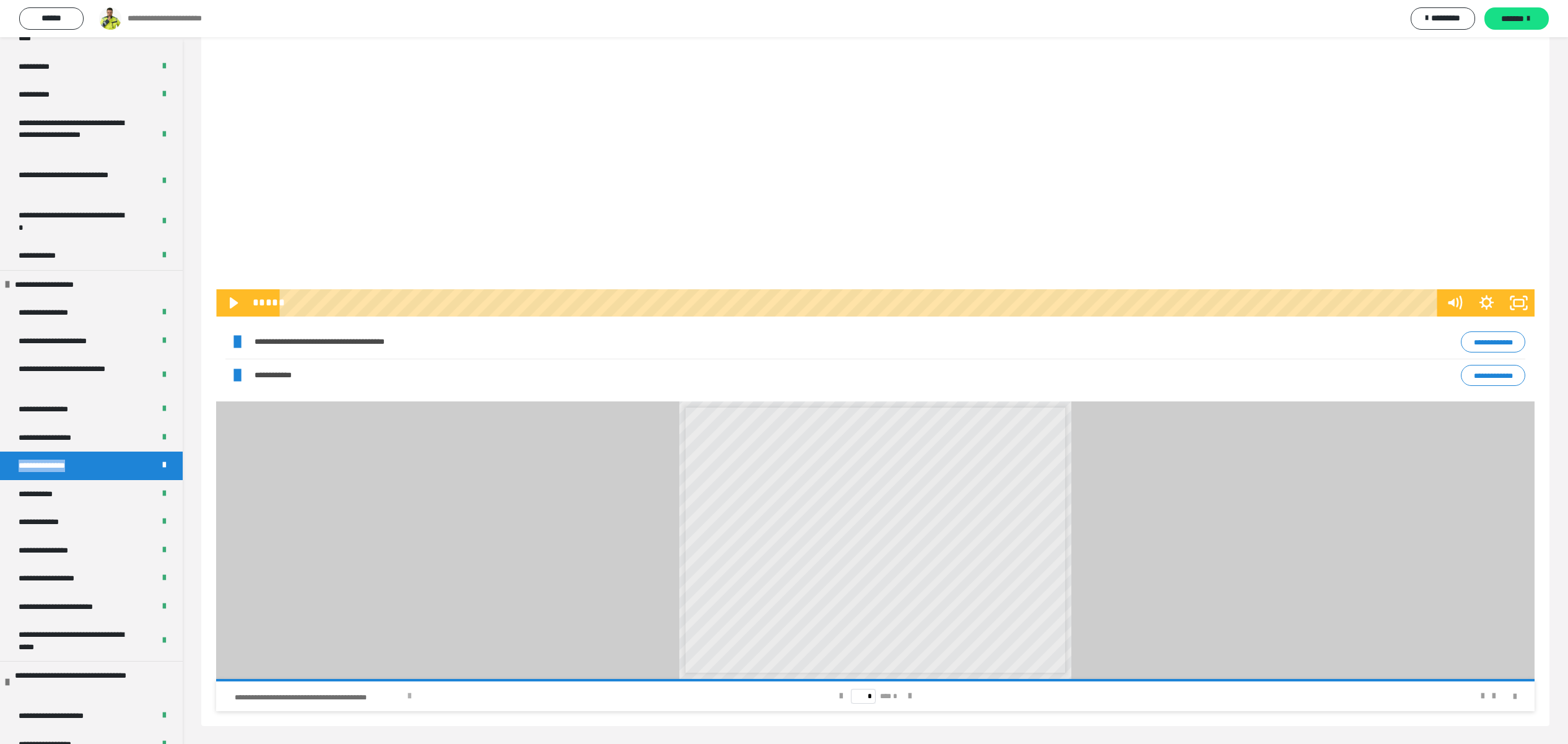 click at bounding box center (409, 696) 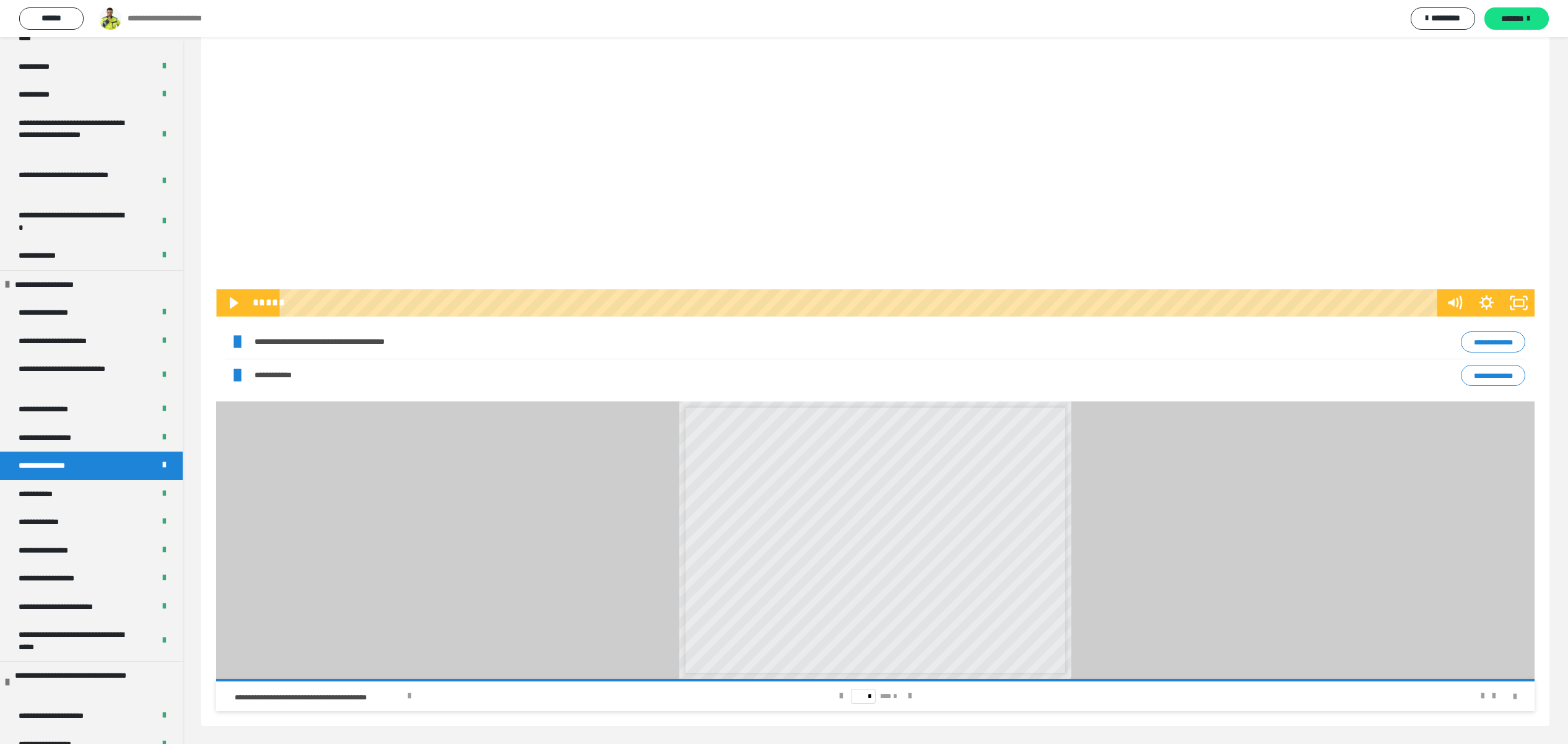 click on "**********" at bounding box center (784, 19) 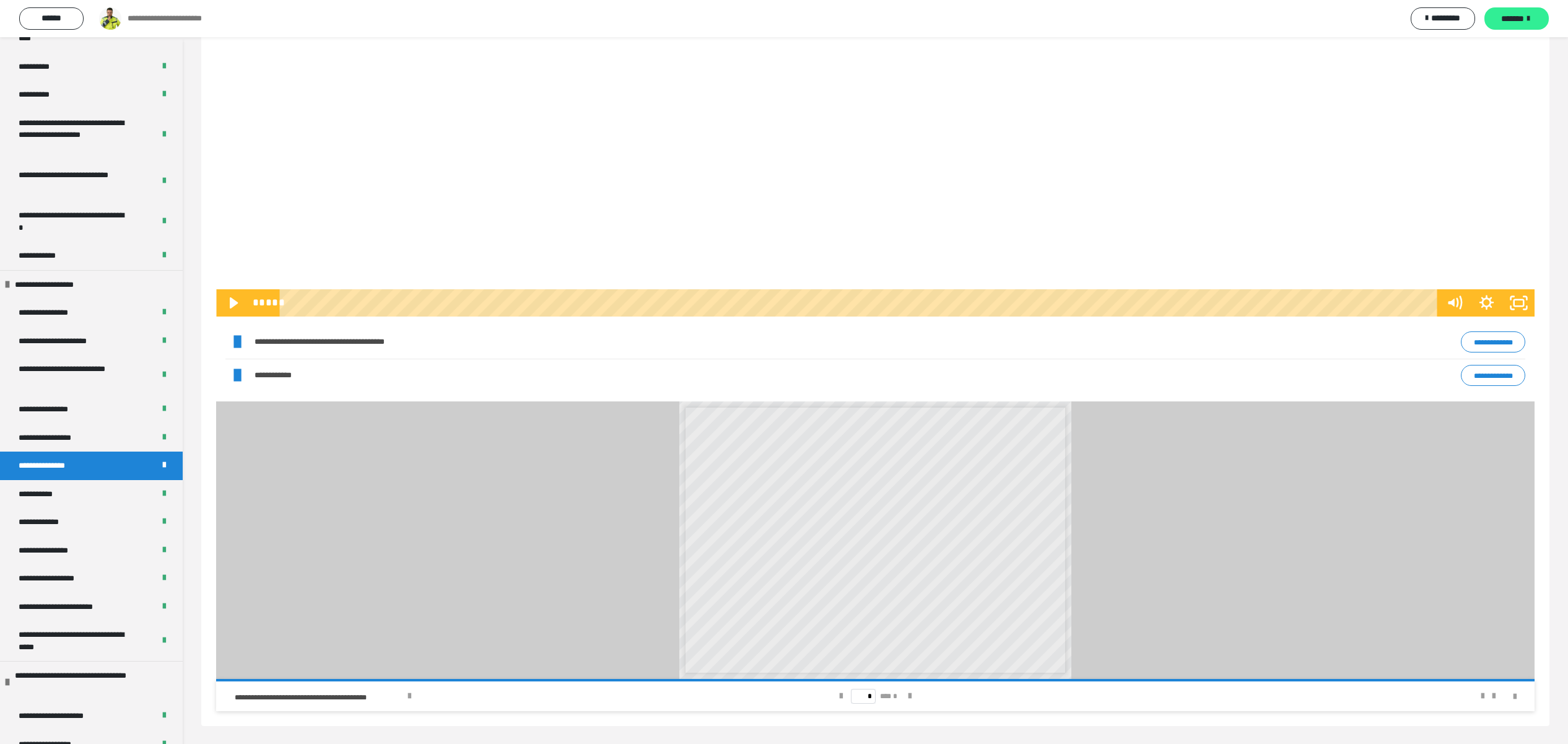 click on "*******" at bounding box center (1517, 19) 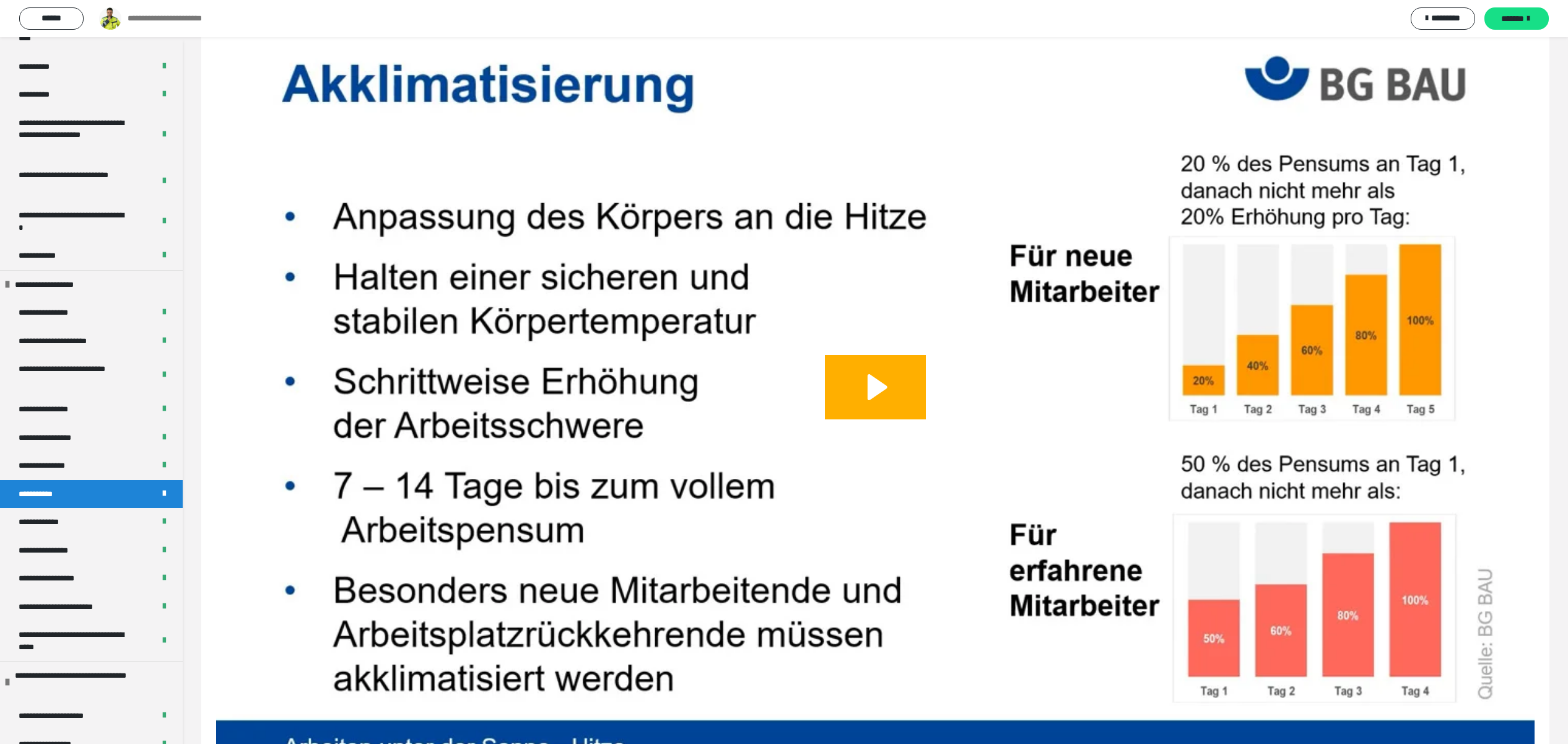 scroll, scrollTop: 118, scrollLeft: 0, axis: vertical 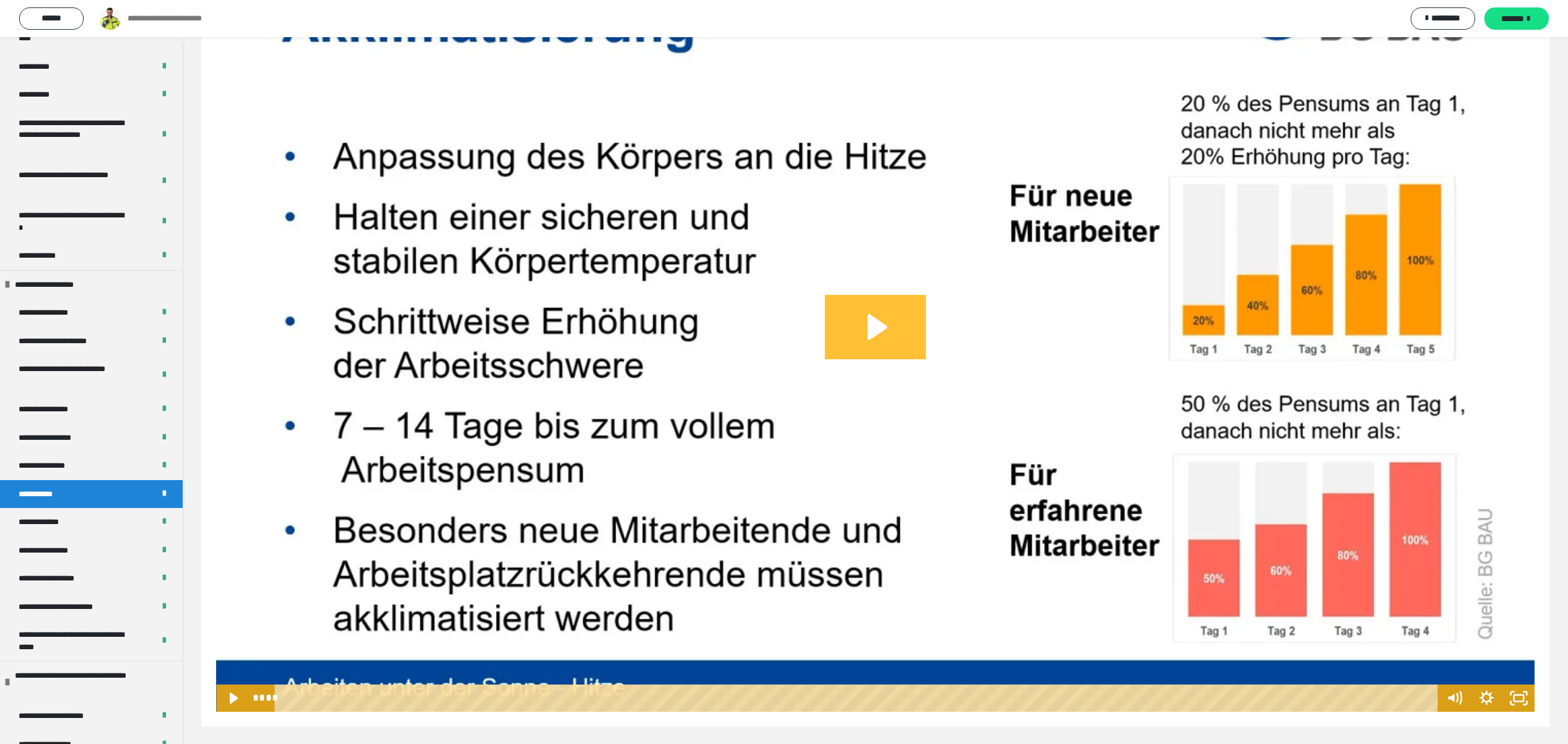 click 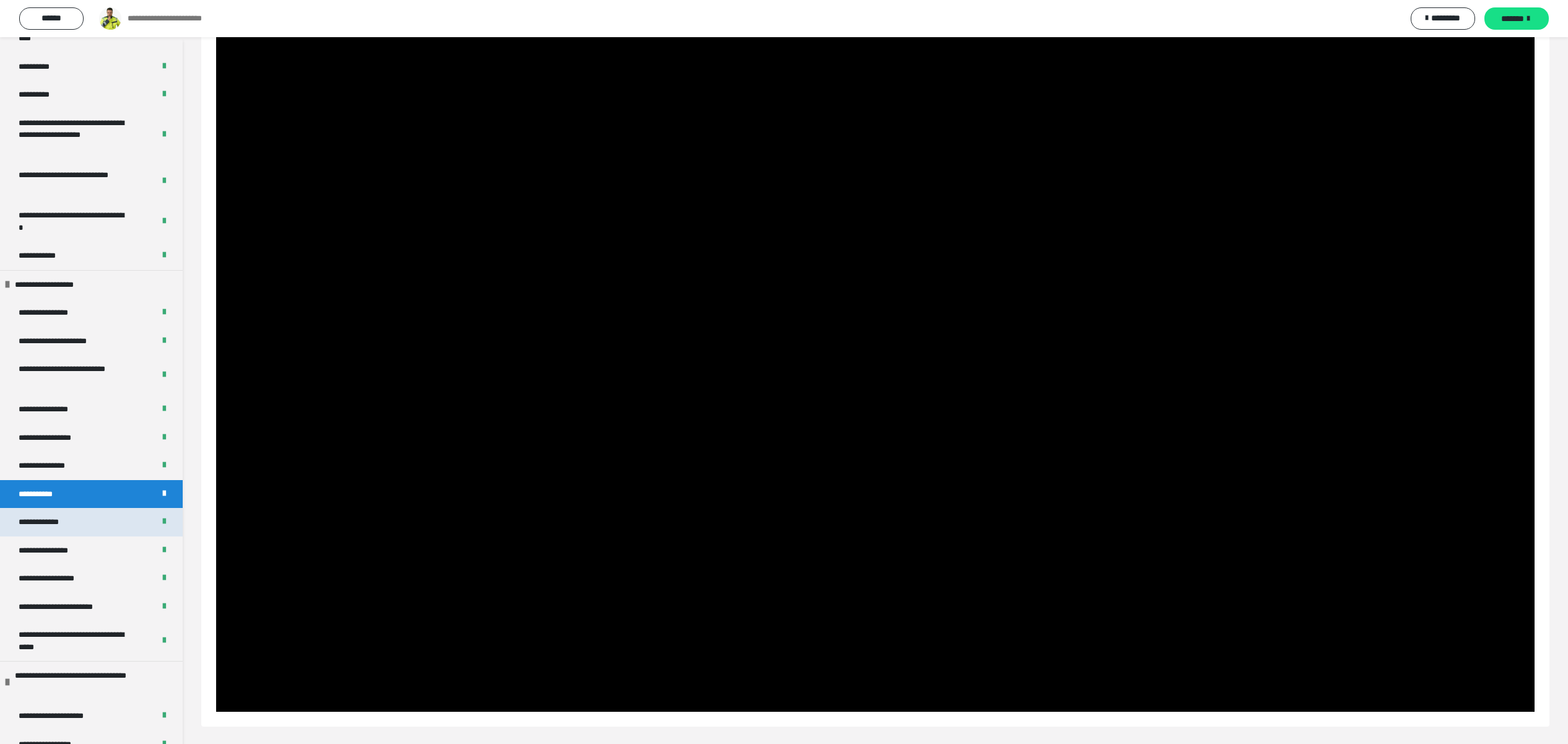 click on "**********" at bounding box center (91, 522) 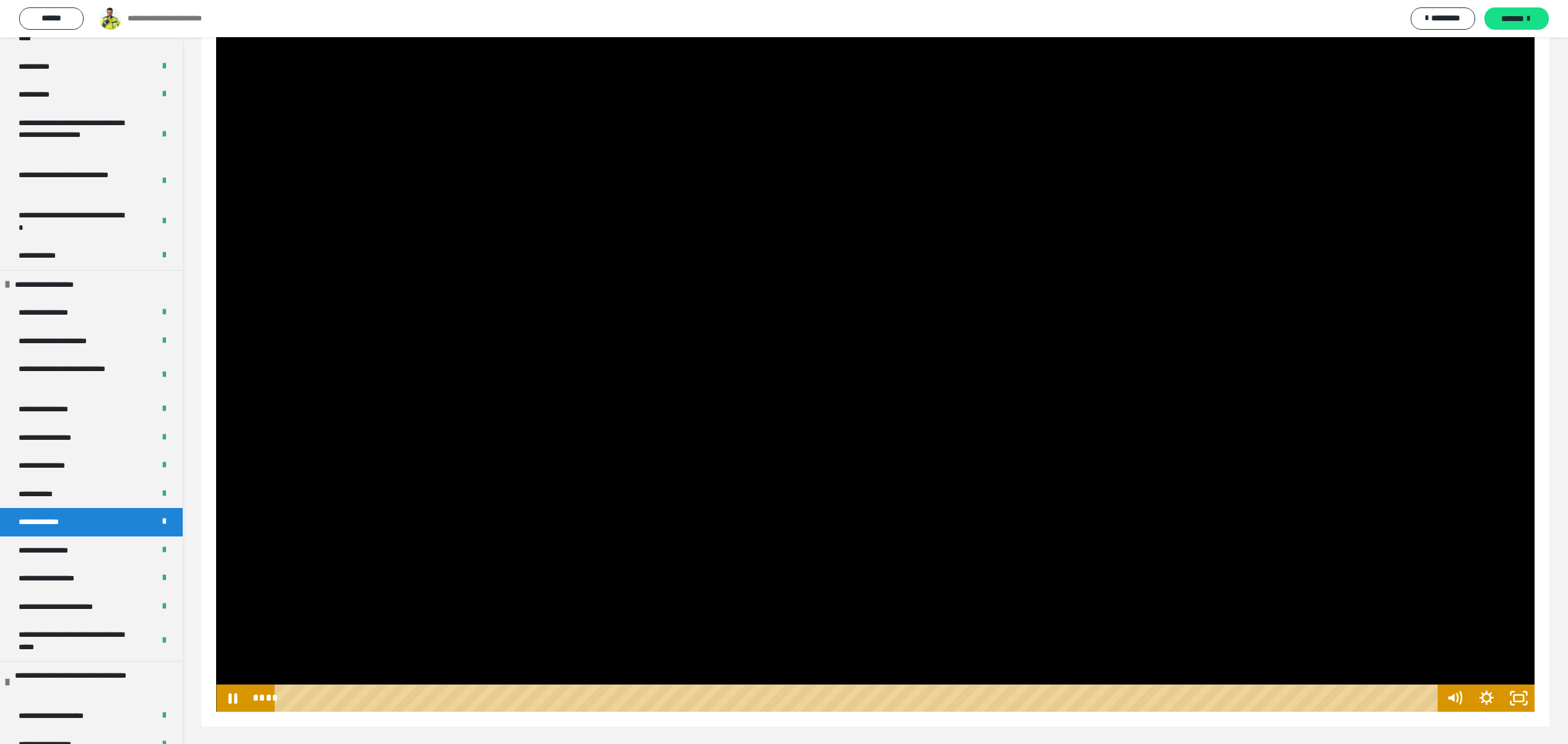 scroll, scrollTop: 37, scrollLeft: 0, axis: vertical 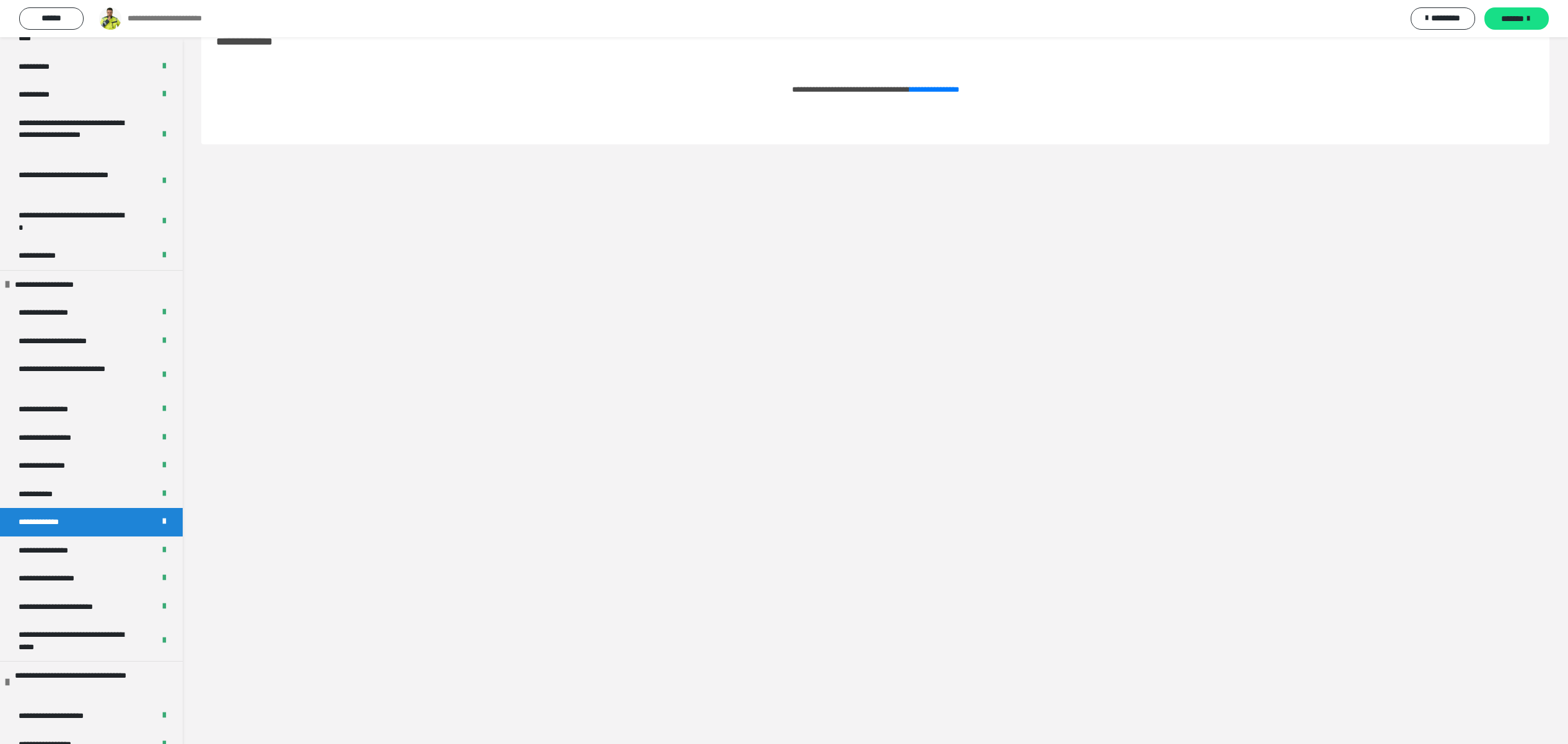 click on "**********" at bounding box center [875, 90] 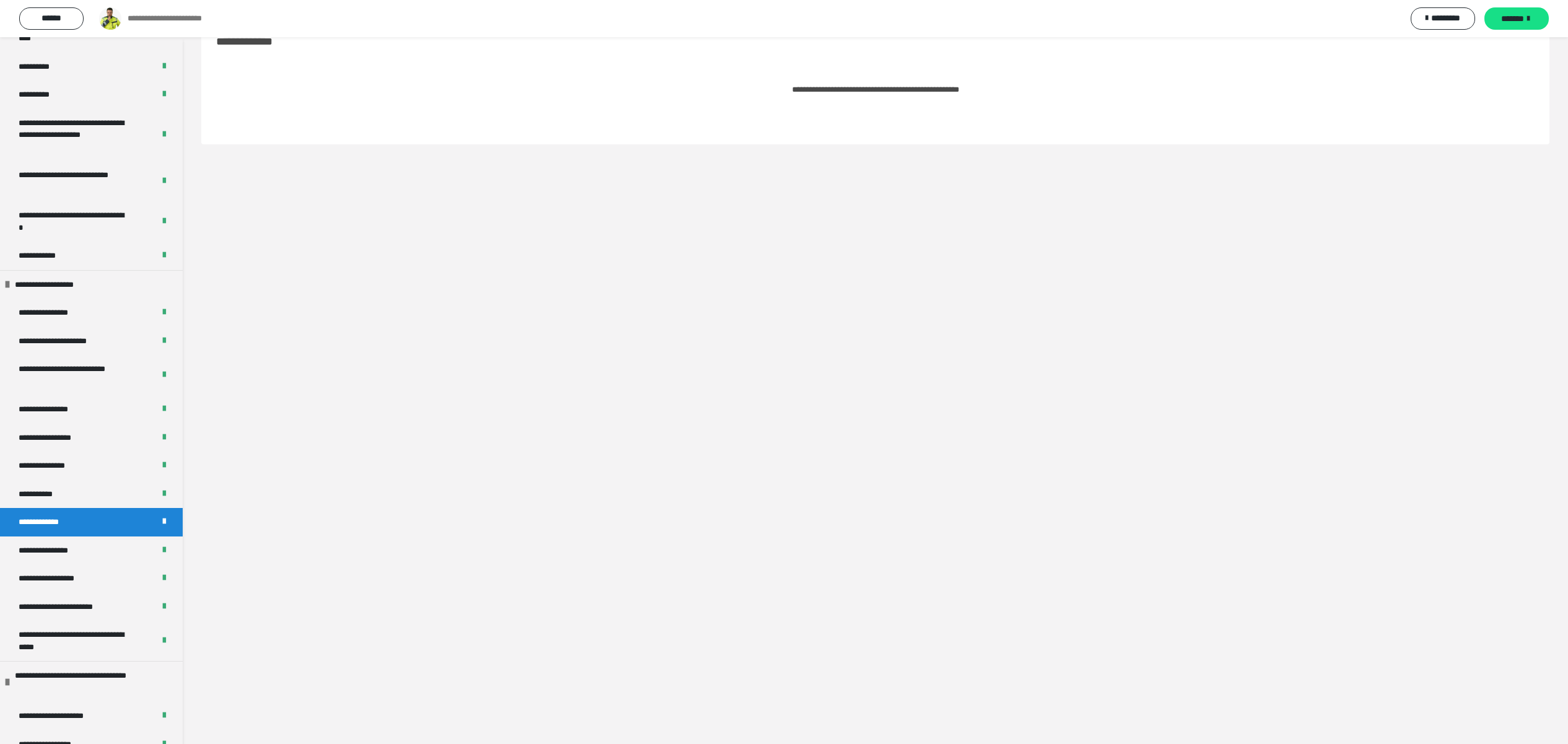 click on "**********" at bounding box center [934, 89] 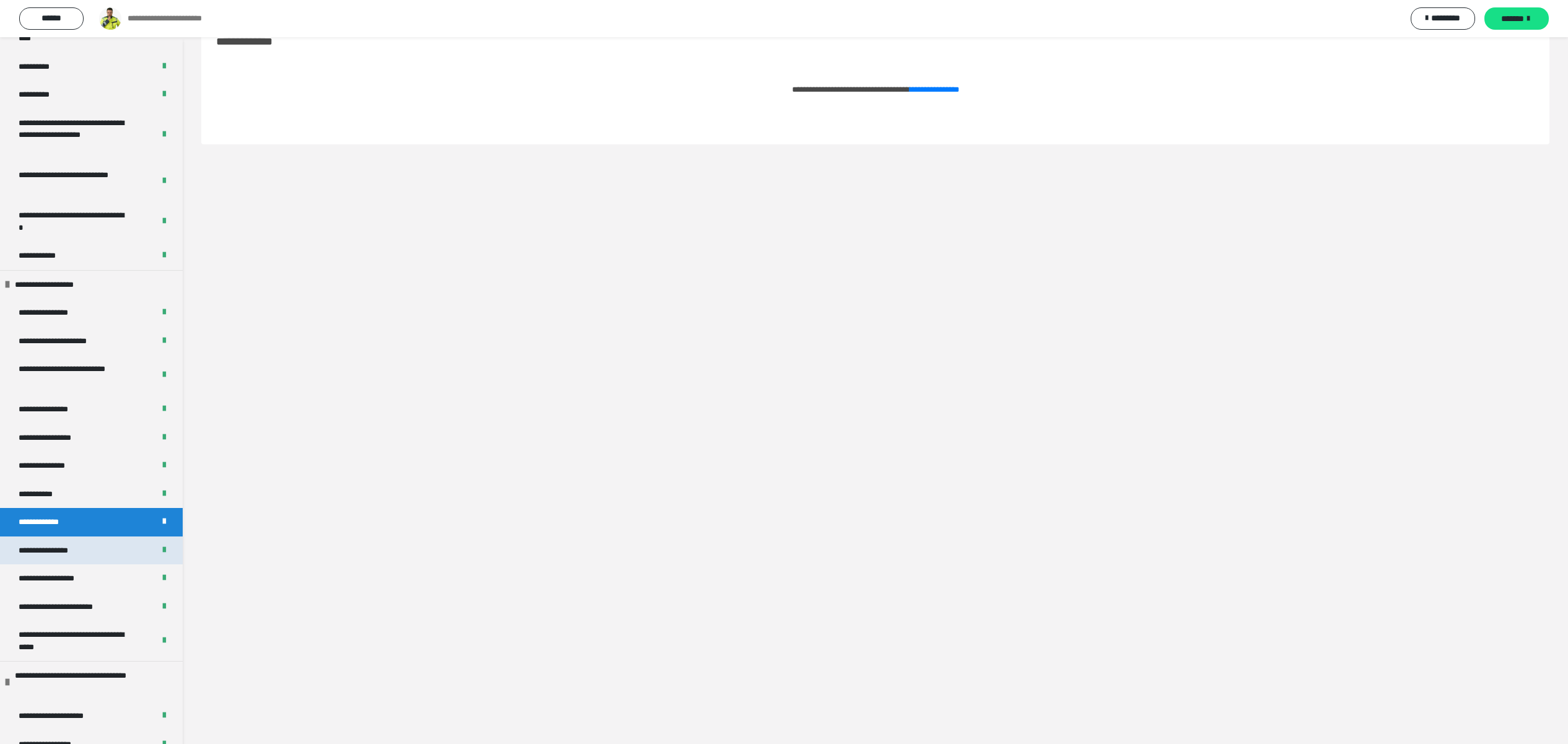 click on "**********" at bounding box center [54, 551] 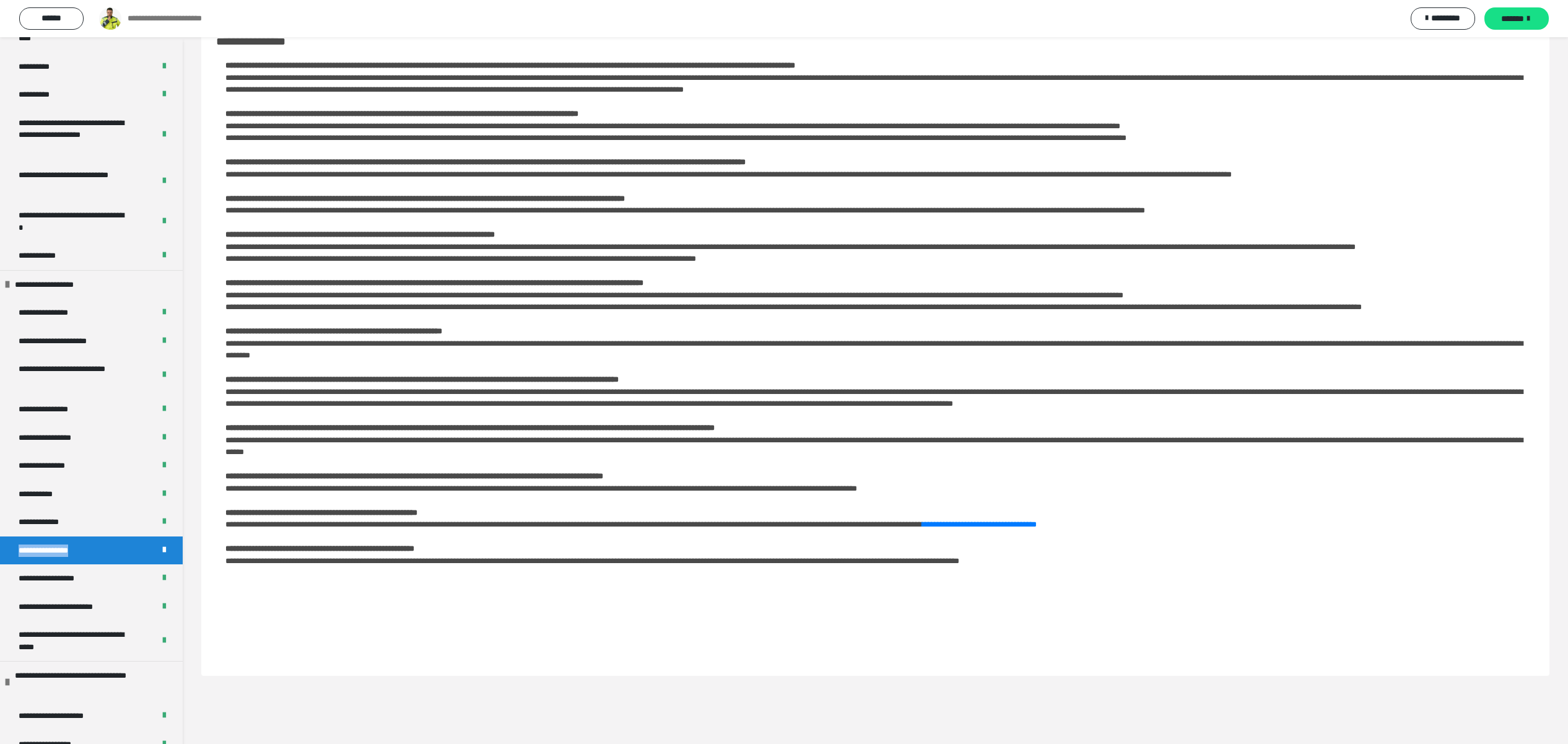 drag, startPoint x: 95, startPoint y: 545, endPoint x: 7, endPoint y: 553, distance: 88.36289 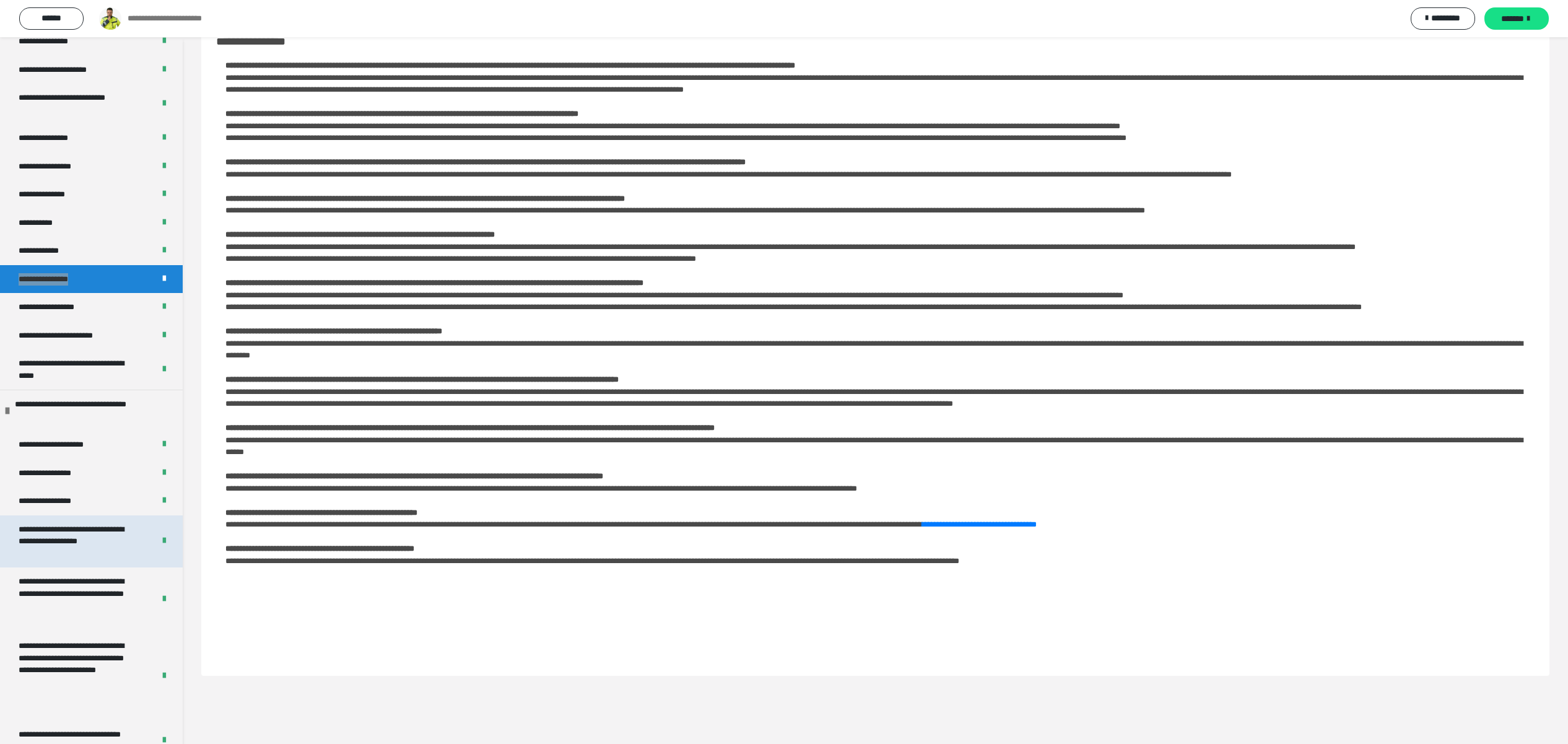 scroll, scrollTop: 2370, scrollLeft: 0, axis: vertical 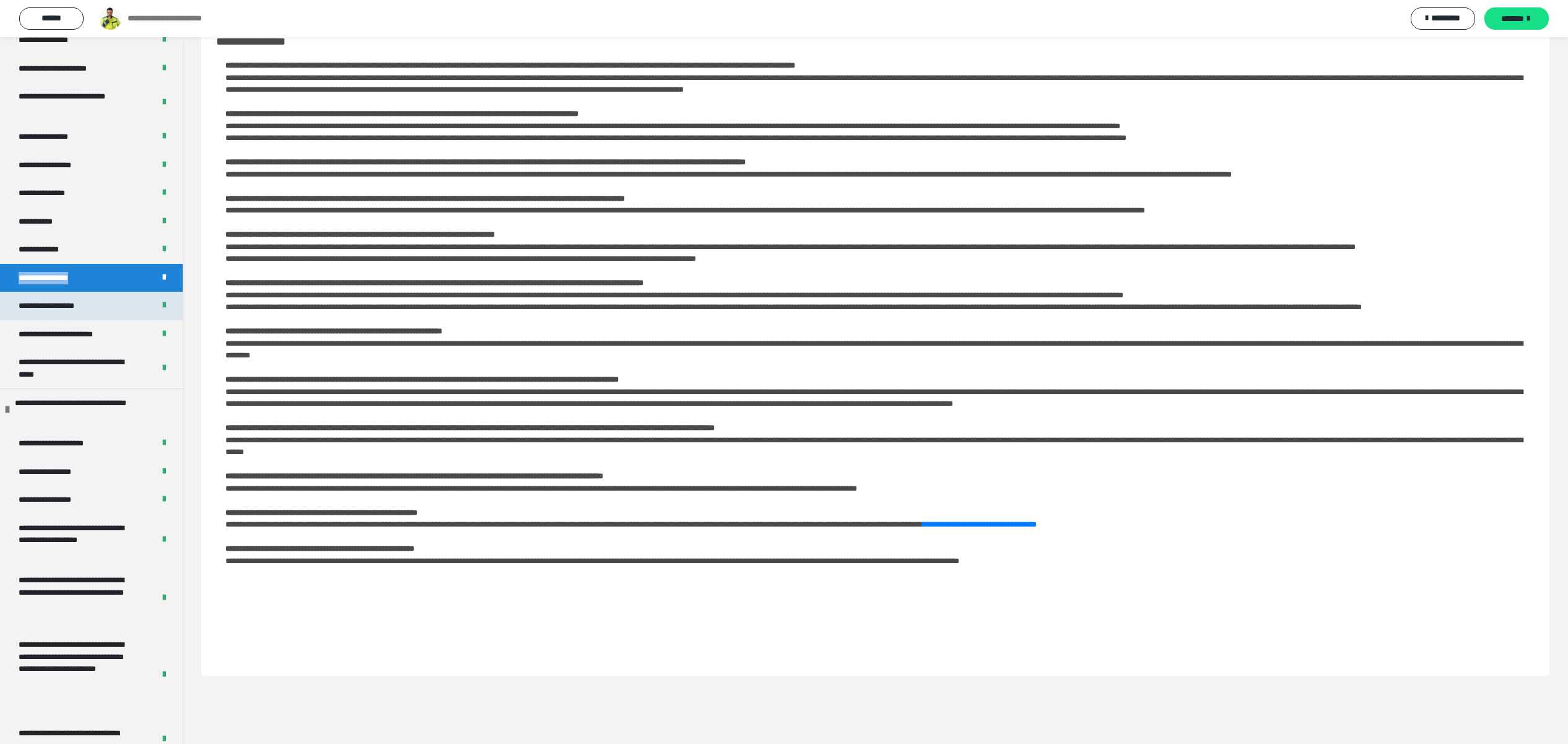 click on "**********" at bounding box center (56, 306) 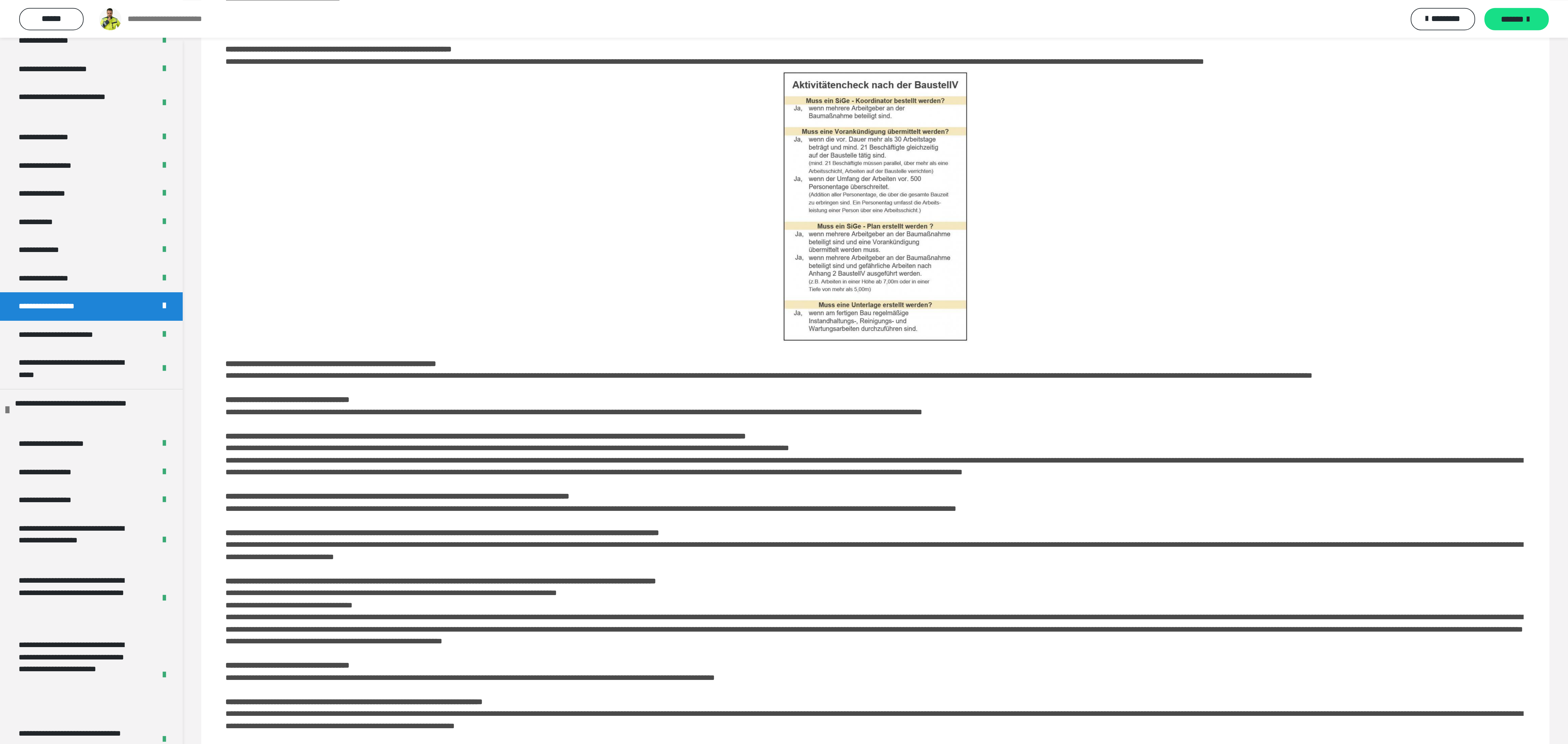 scroll, scrollTop: 0, scrollLeft: 0, axis: both 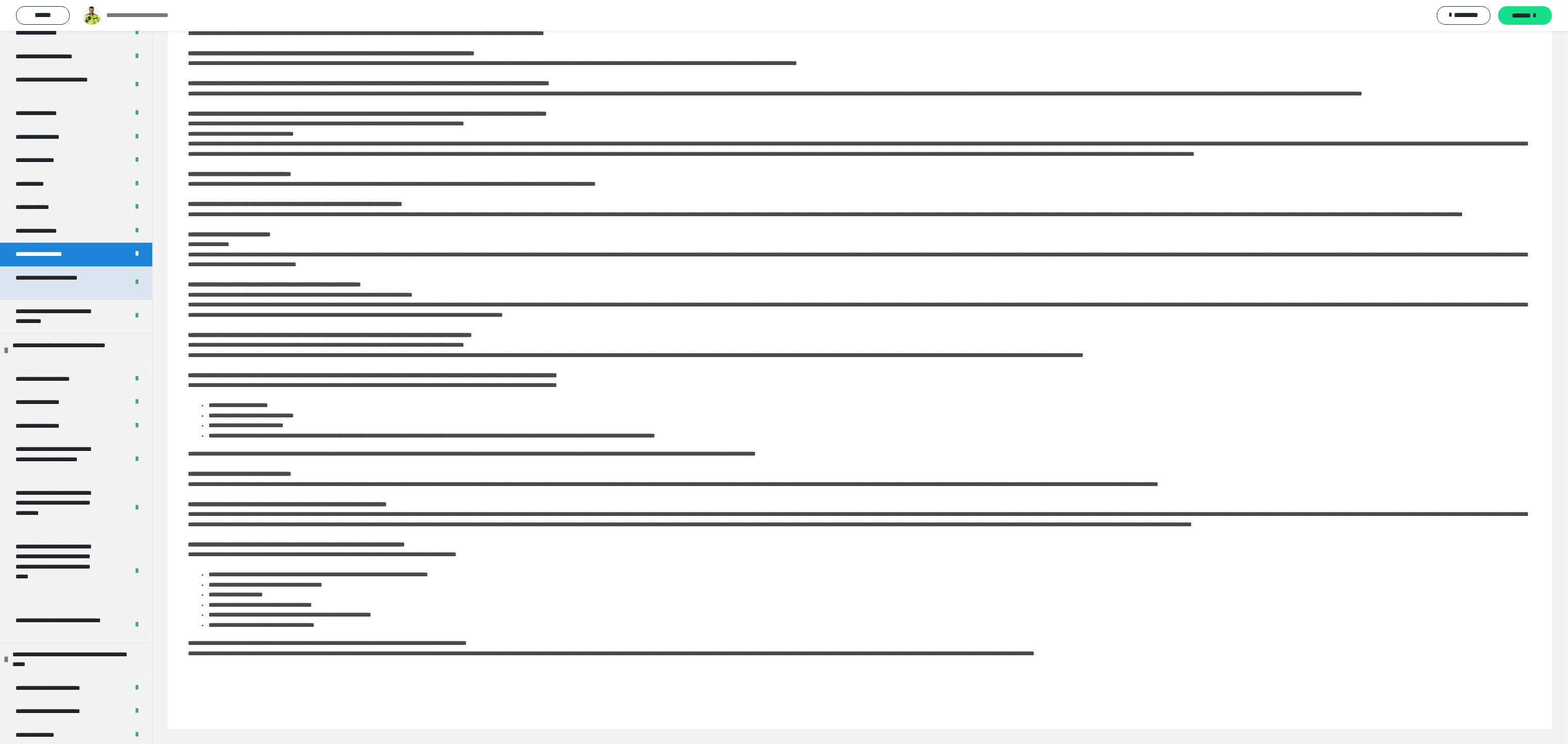 click on "**********" at bounding box center (59, 283) 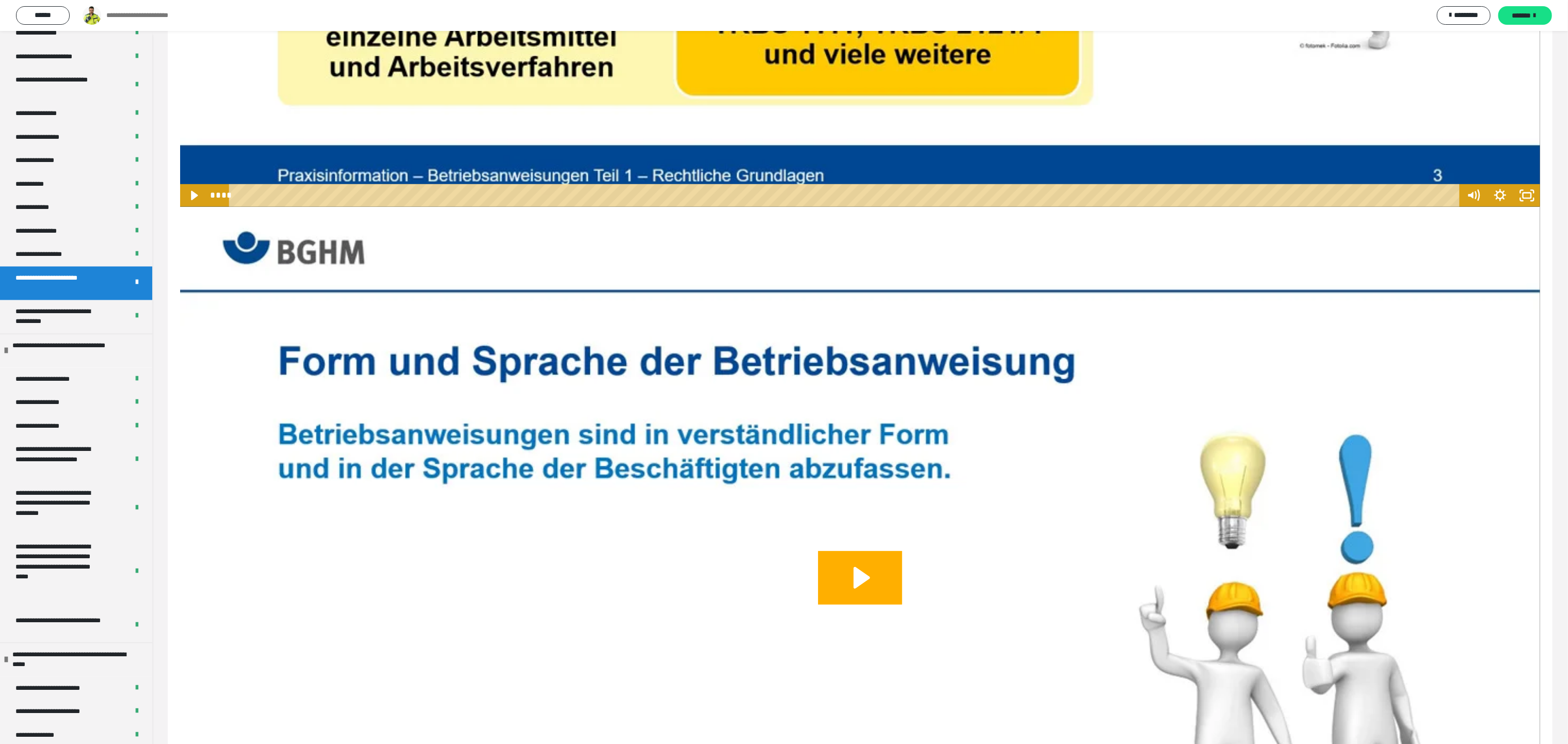 scroll, scrollTop: 886, scrollLeft: 0, axis: vertical 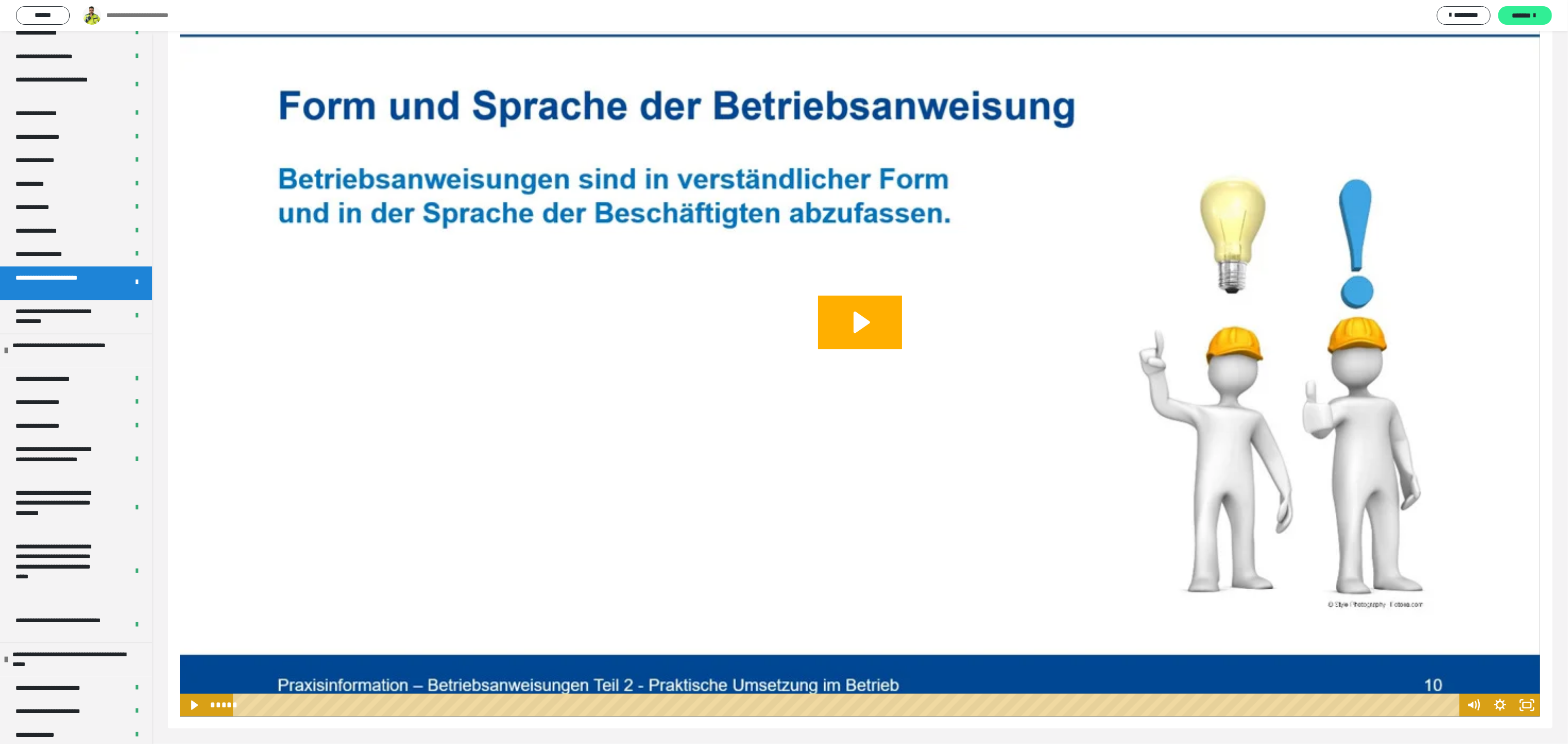 click on "*******" at bounding box center [1522, 15] 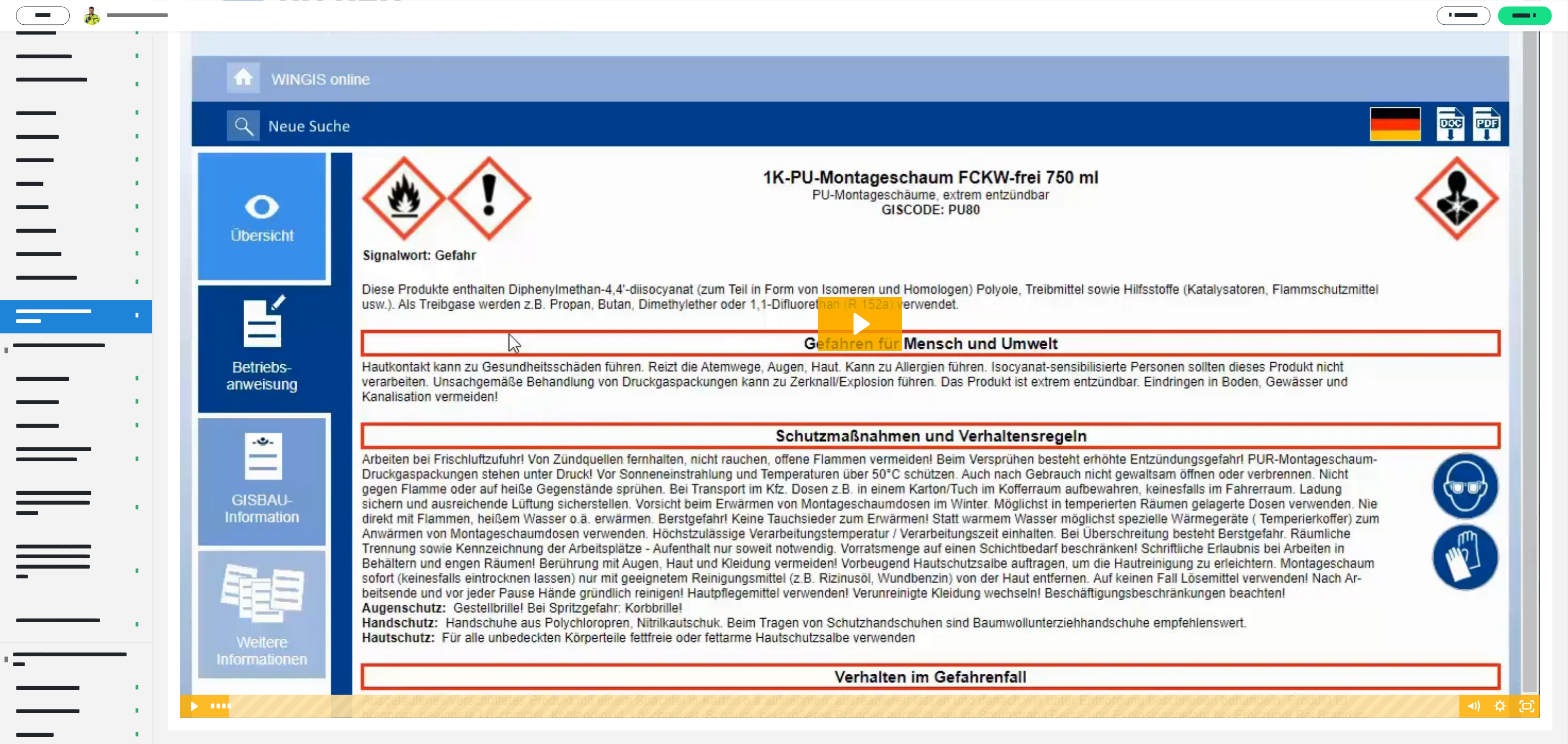 scroll, scrollTop: 121, scrollLeft: 0, axis: vertical 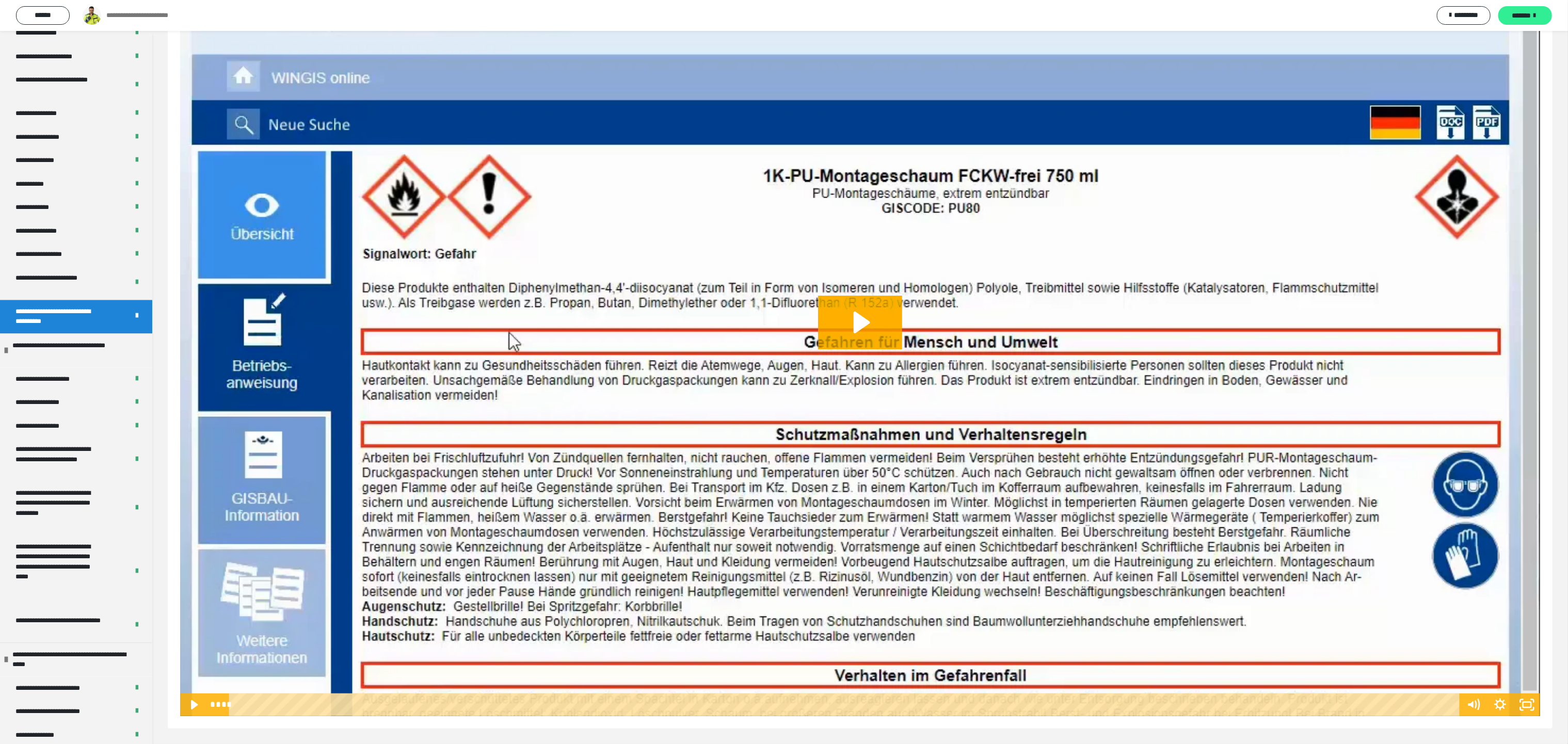 click on "*******" at bounding box center (1525, 15) 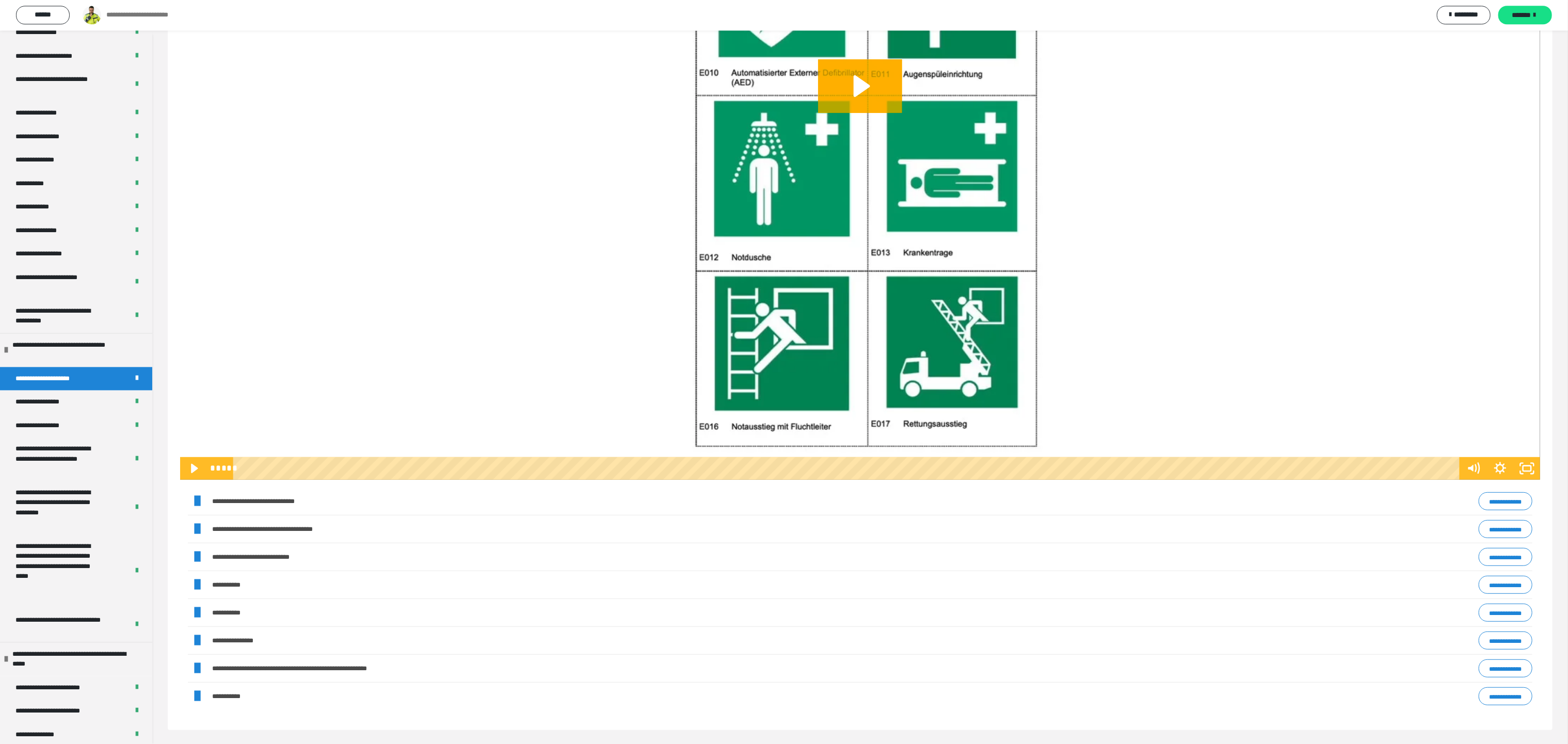 scroll, scrollTop: 361, scrollLeft: 0, axis: vertical 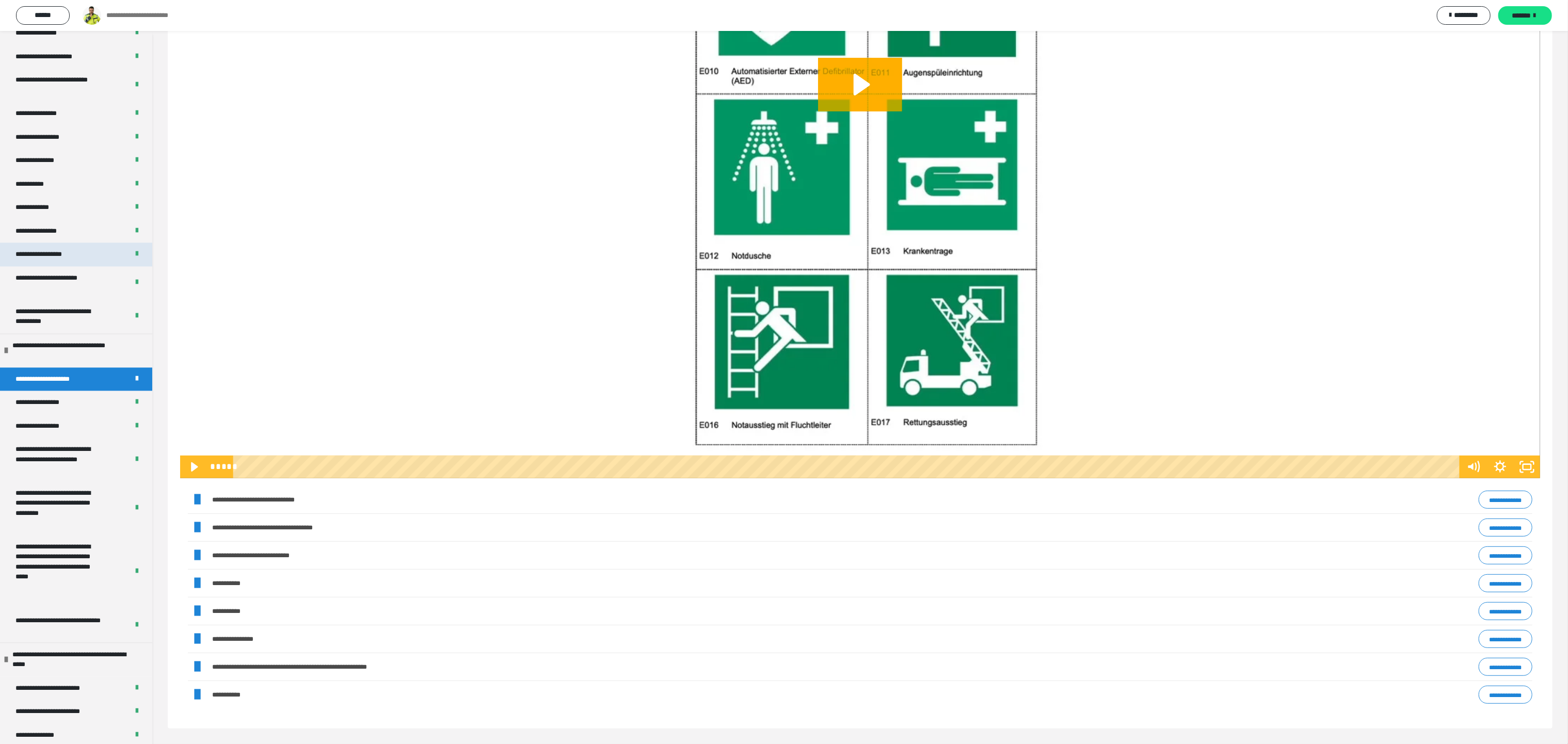 click on "**********" at bounding box center (47, 254) 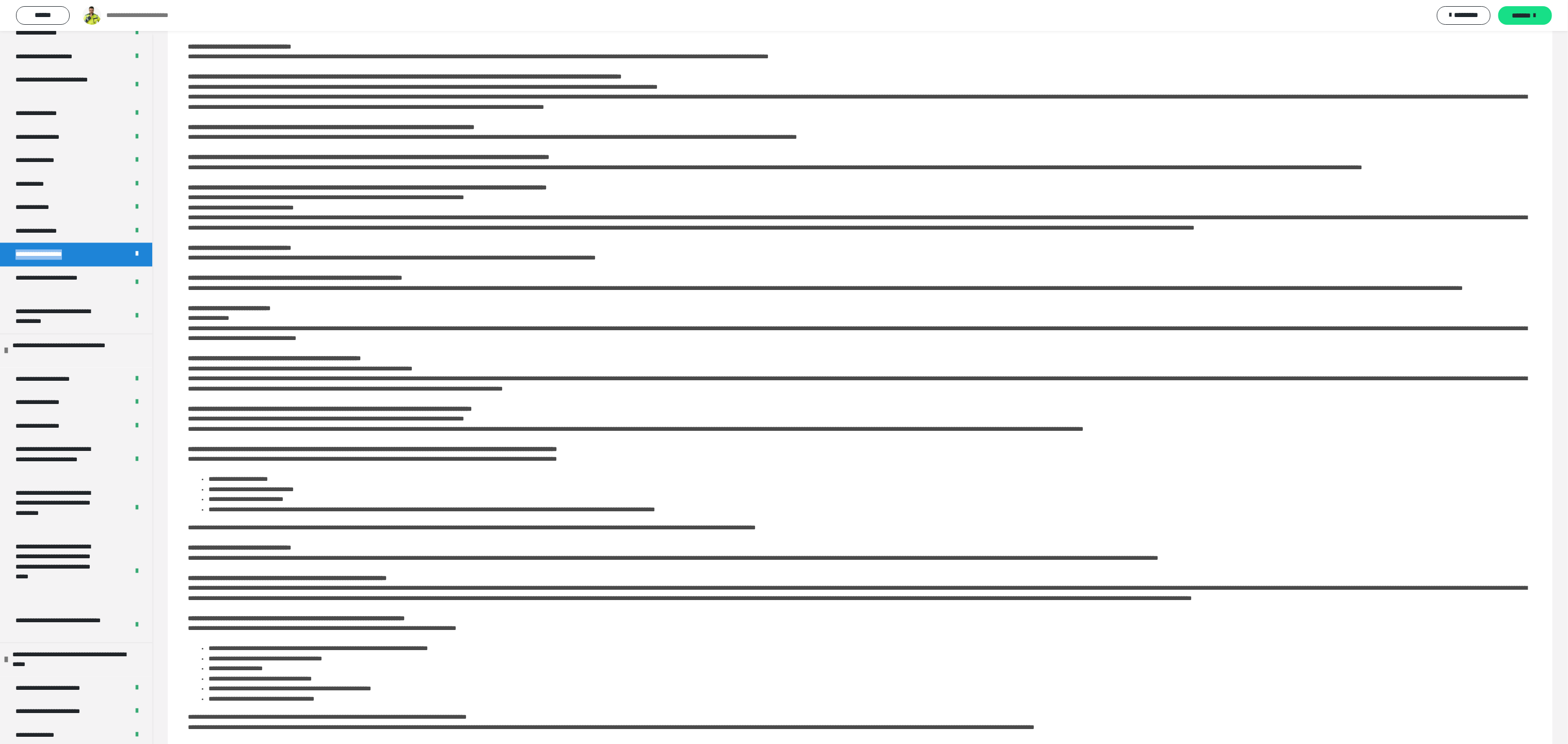 drag, startPoint x: 82, startPoint y: 257, endPoint x: 0, endPoint y: 254, distance: 82.0549 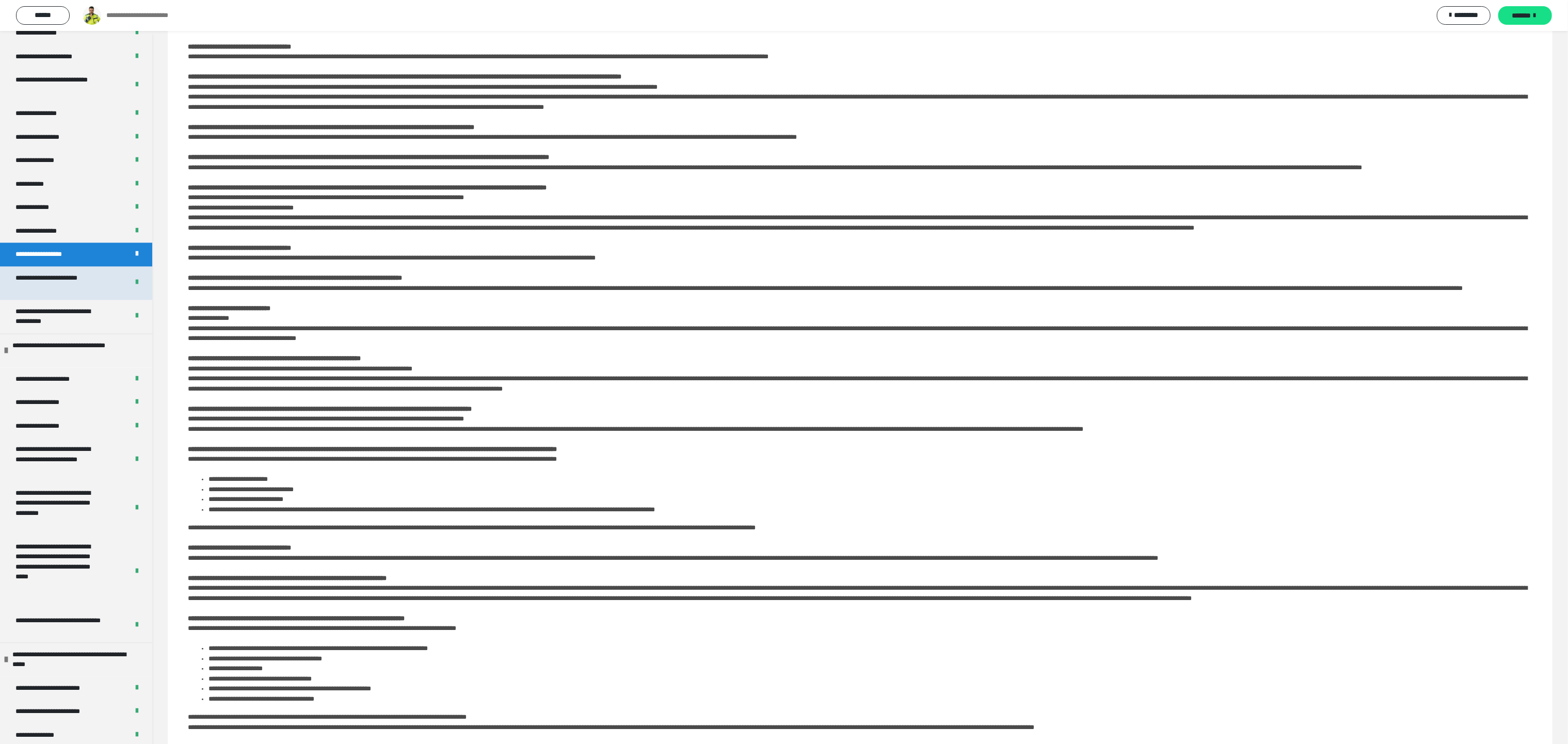click on "**********" at bounding box center (59, 283) 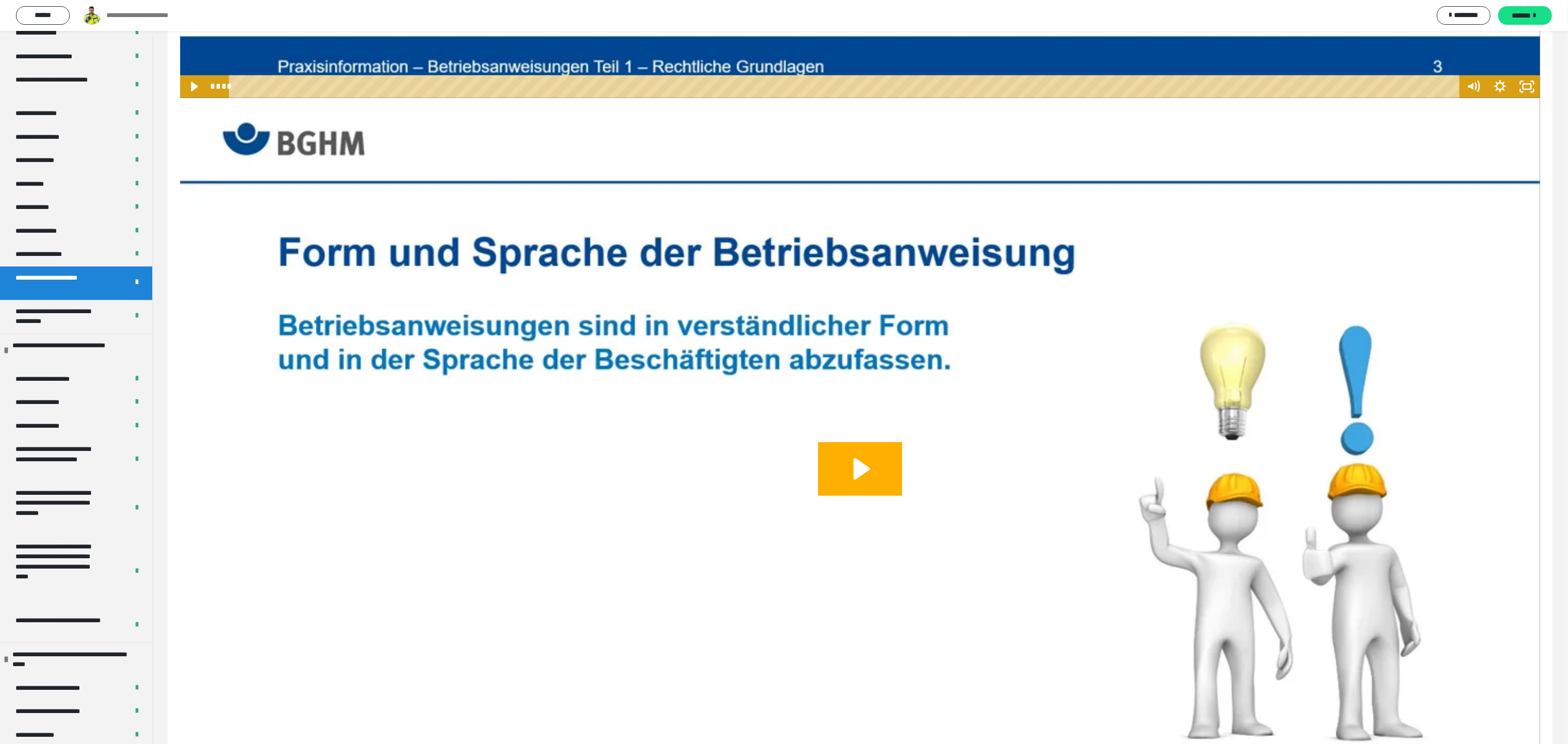 scroll, scrollTop: 886, scrollLeft: 0, axis: vertical 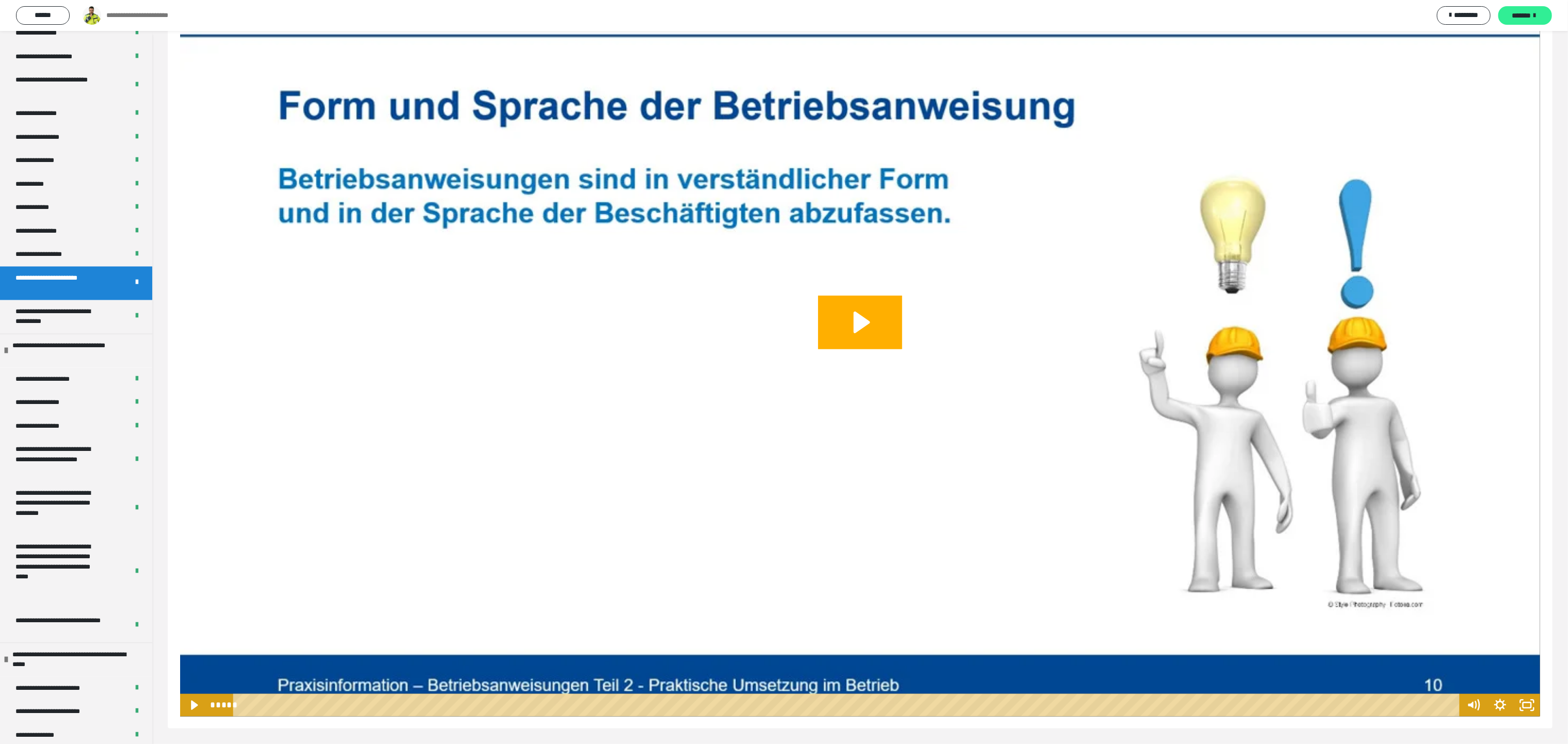 click on "*******" at bounding box center (1522, 15) 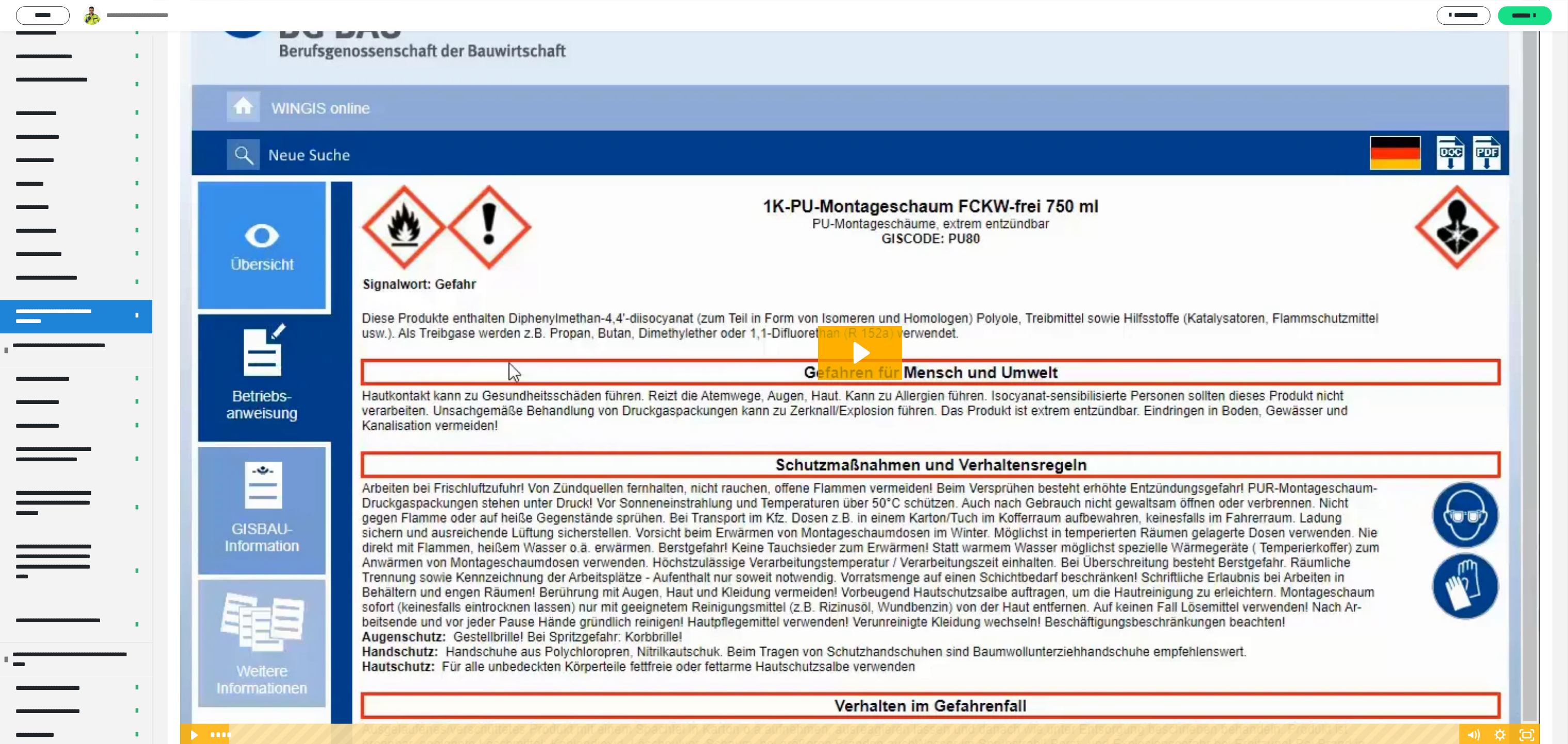 scroll, scrollTop: 121, scrollLeft: 0, axis: vertical 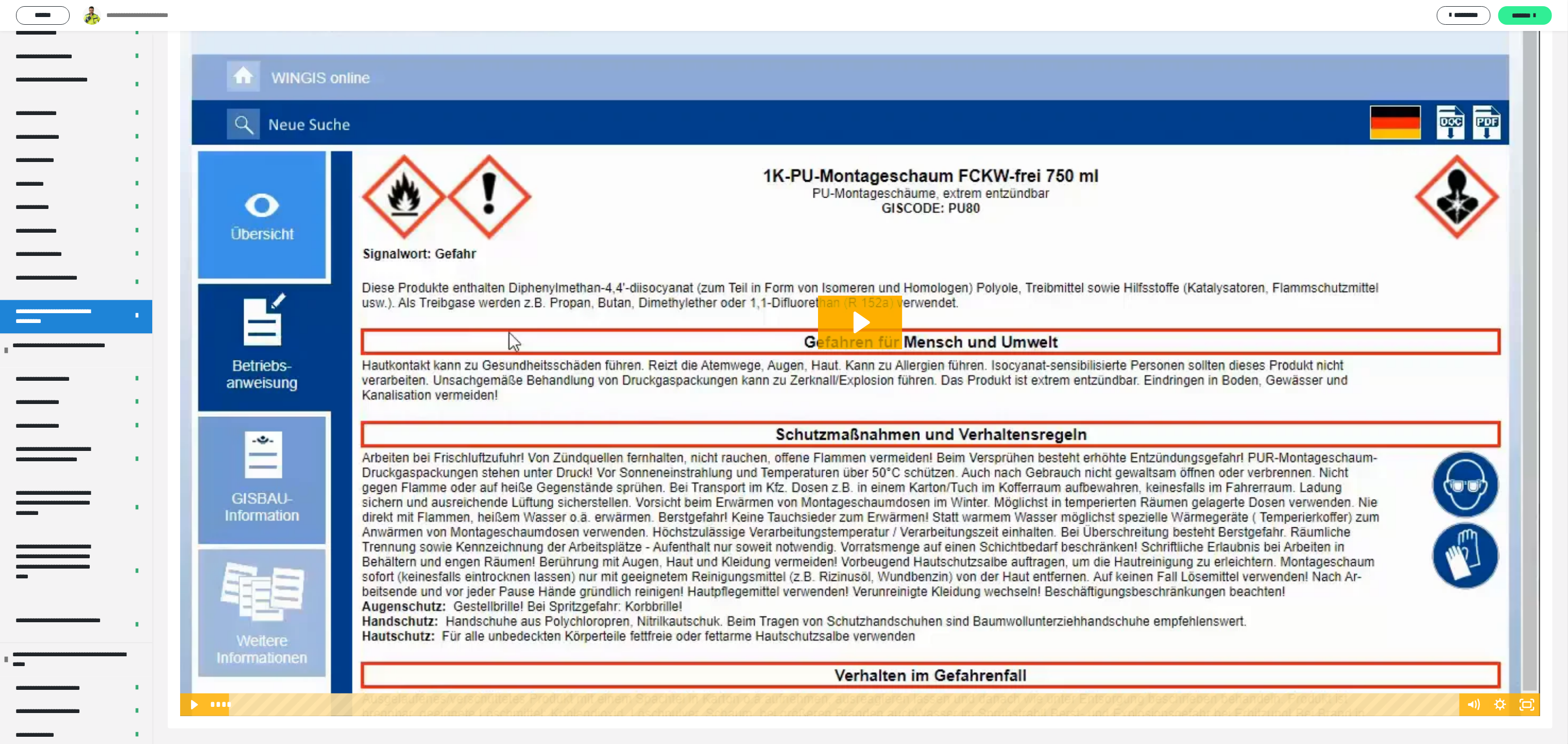 click on "*******" at bounding box center [1525, 15] 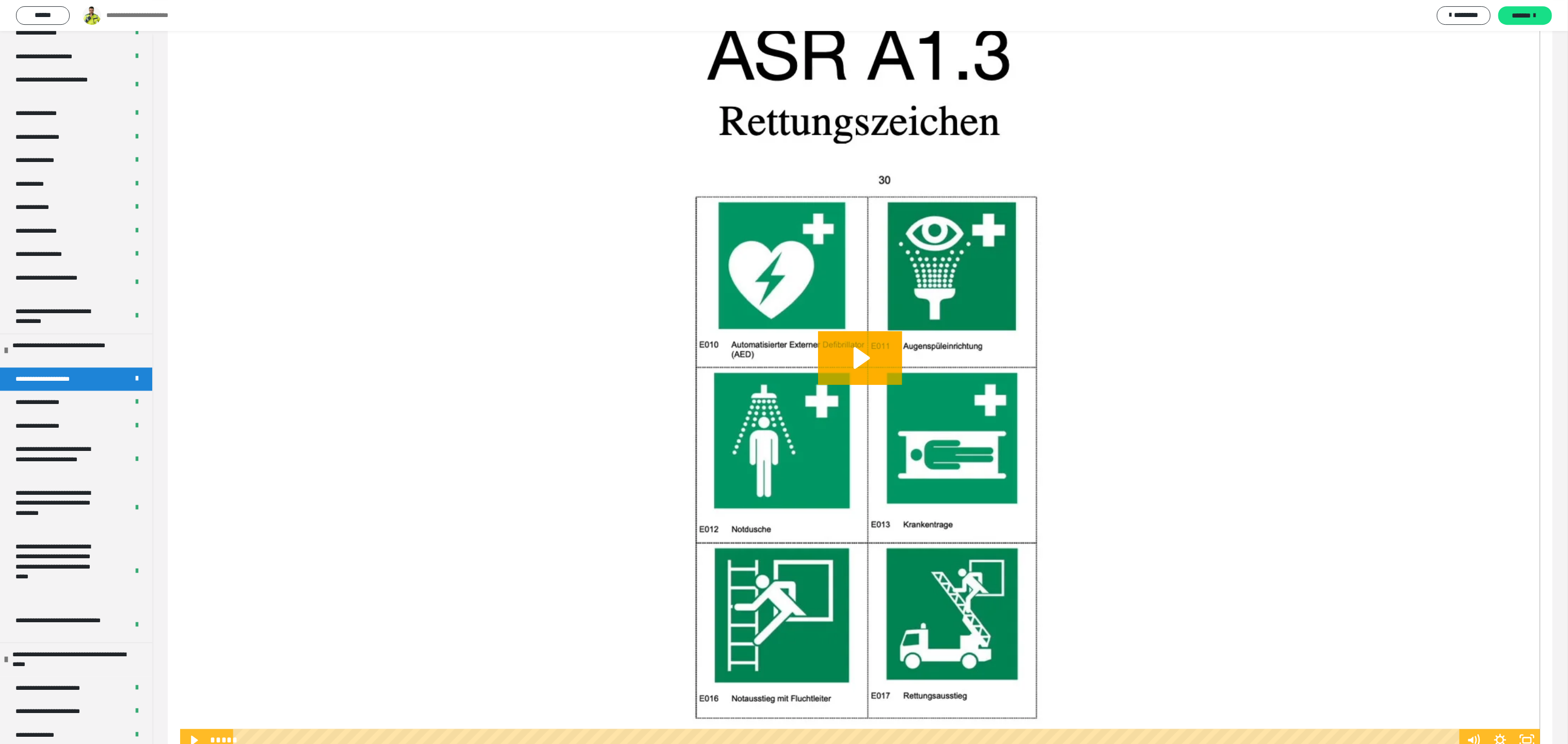 scroll, scrollTop: 361, scrollLeft: 0, axis: vertical 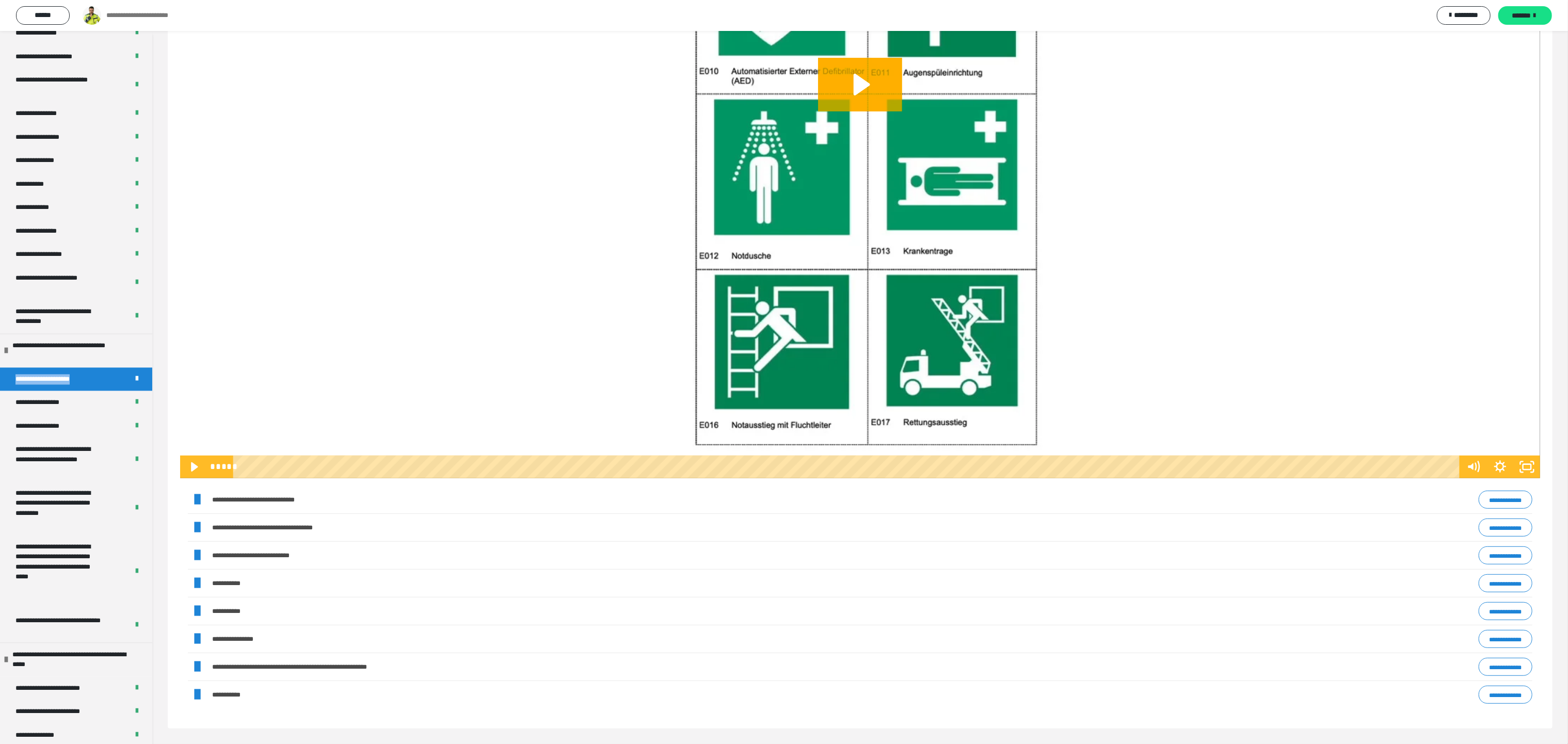 drag, startPoint x: 93, startPoint y: 374, endPoint x: 0, endPoint y: 377, distance: 93.04837 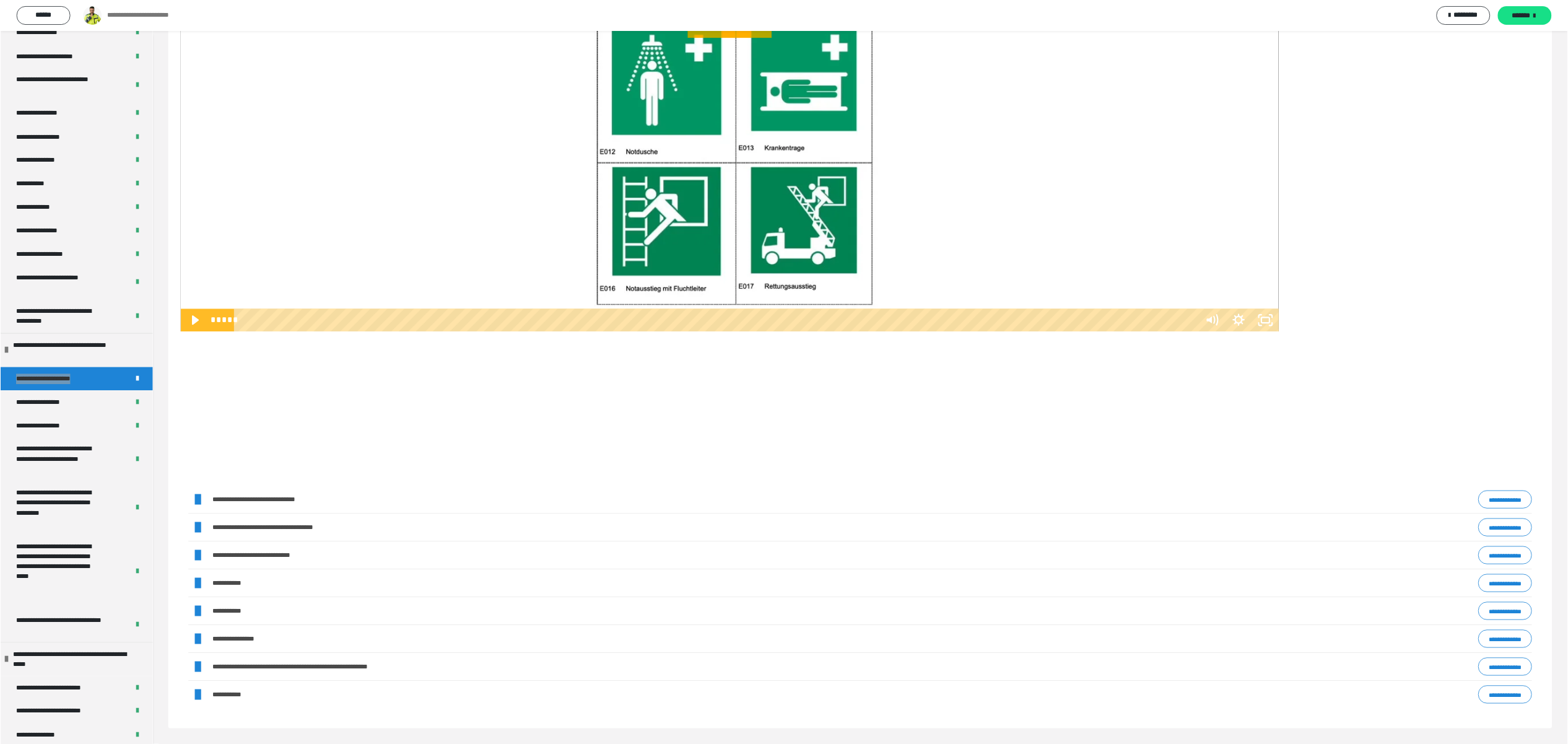 scroll, scrollTop: 405, scrollLeft: 0, axis: vertical 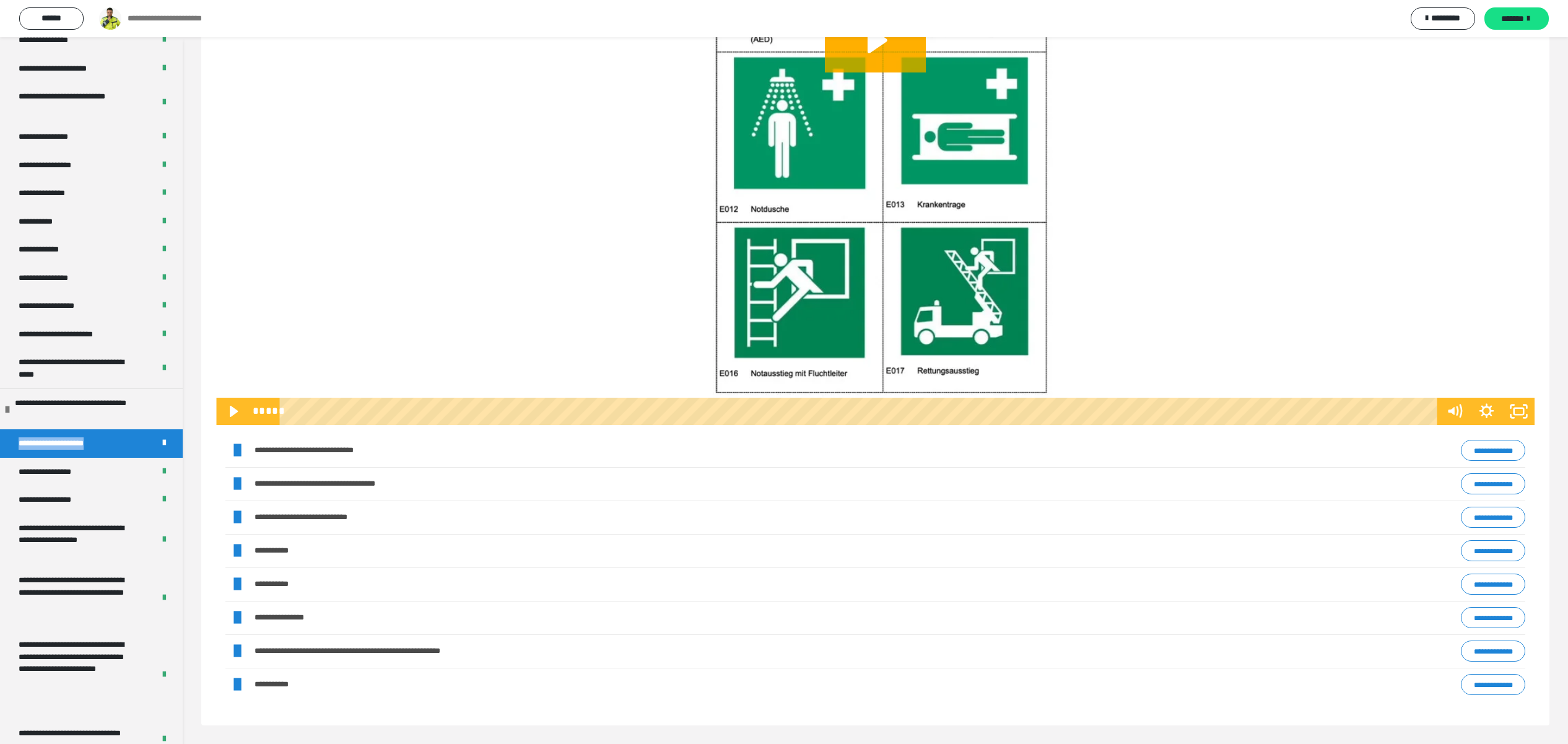 click on "**********" at bounding box center [1493, 450] 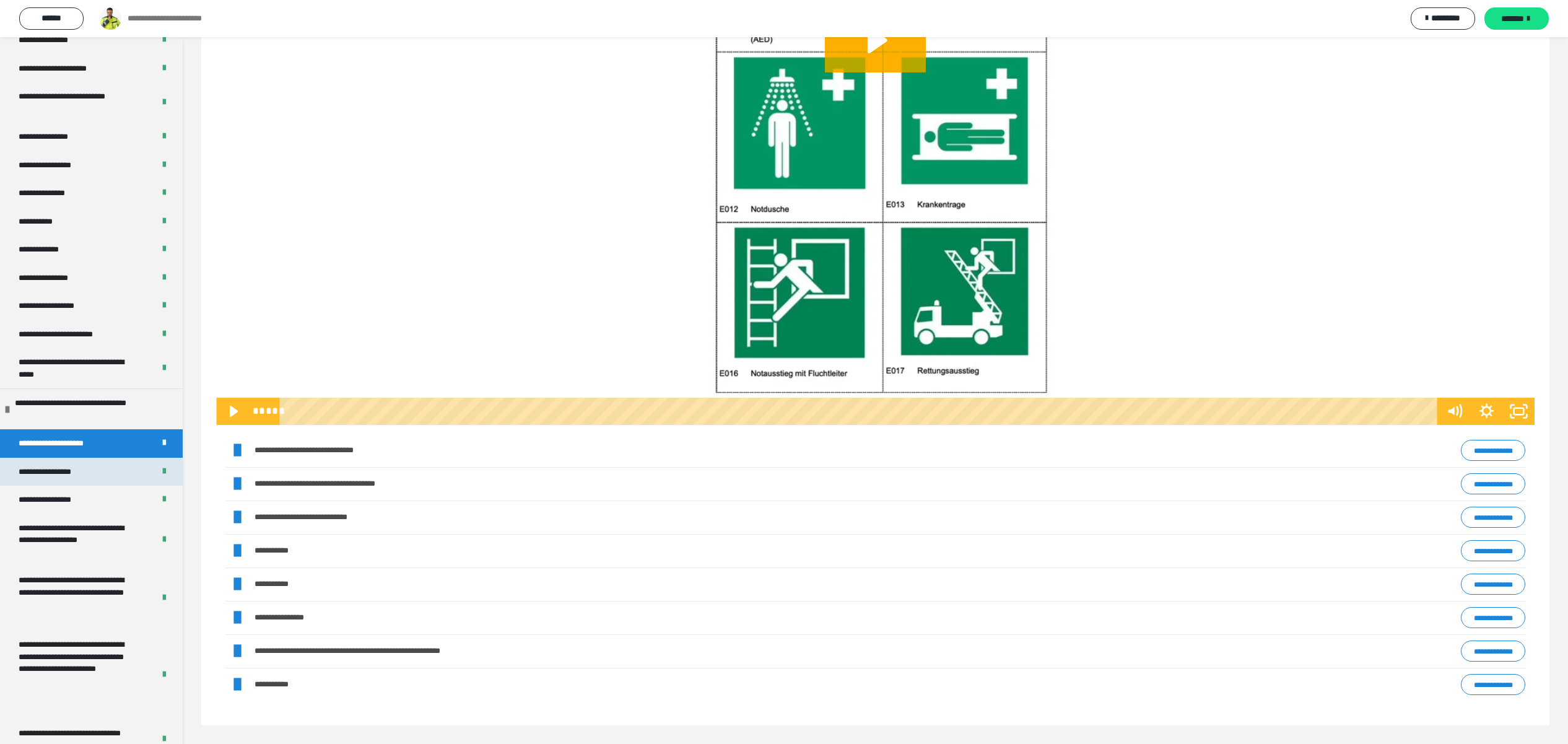 click on "**********" at bounding box center (51, 472) 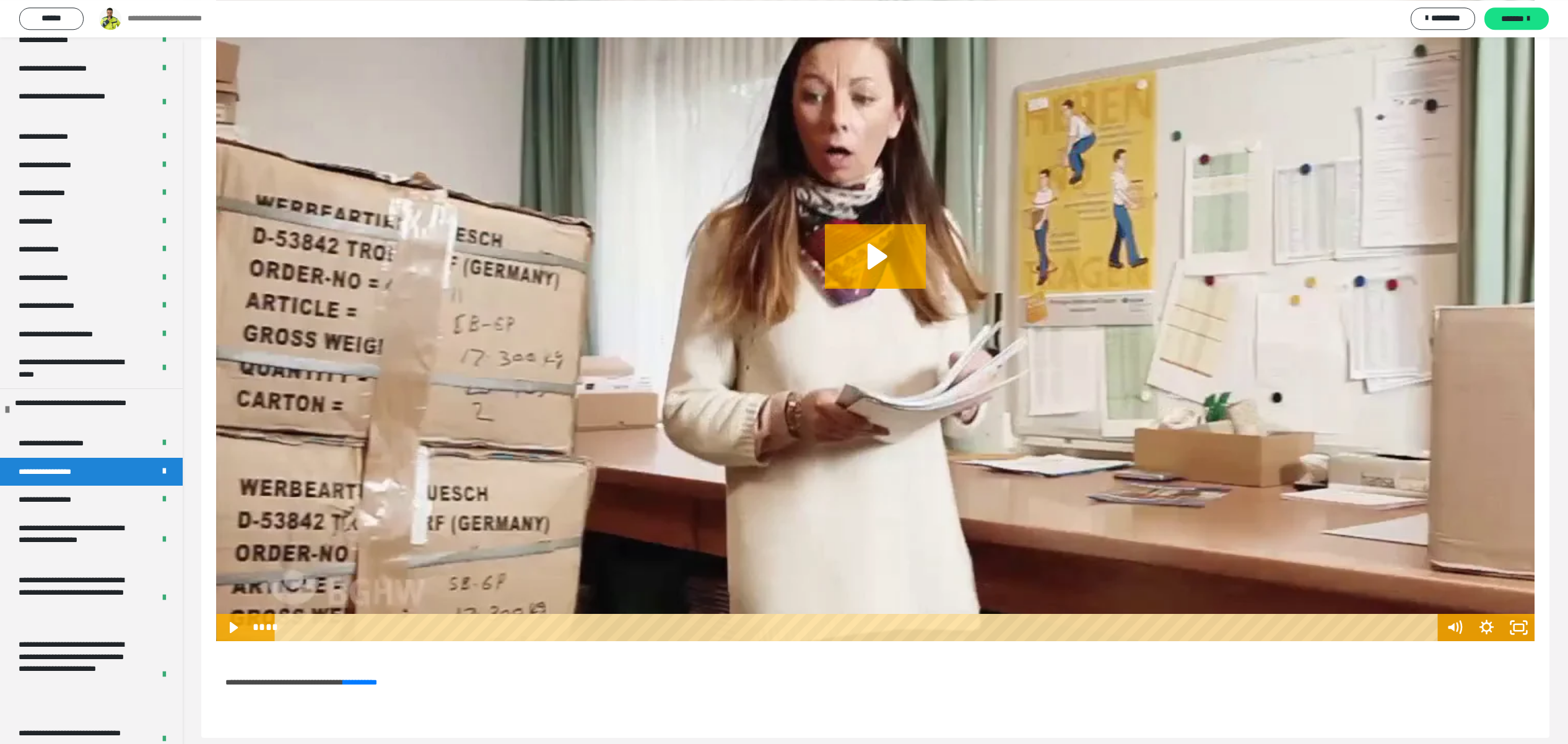 scroll, scrollTop: 400, scrollLeft: 0, axis: vertical 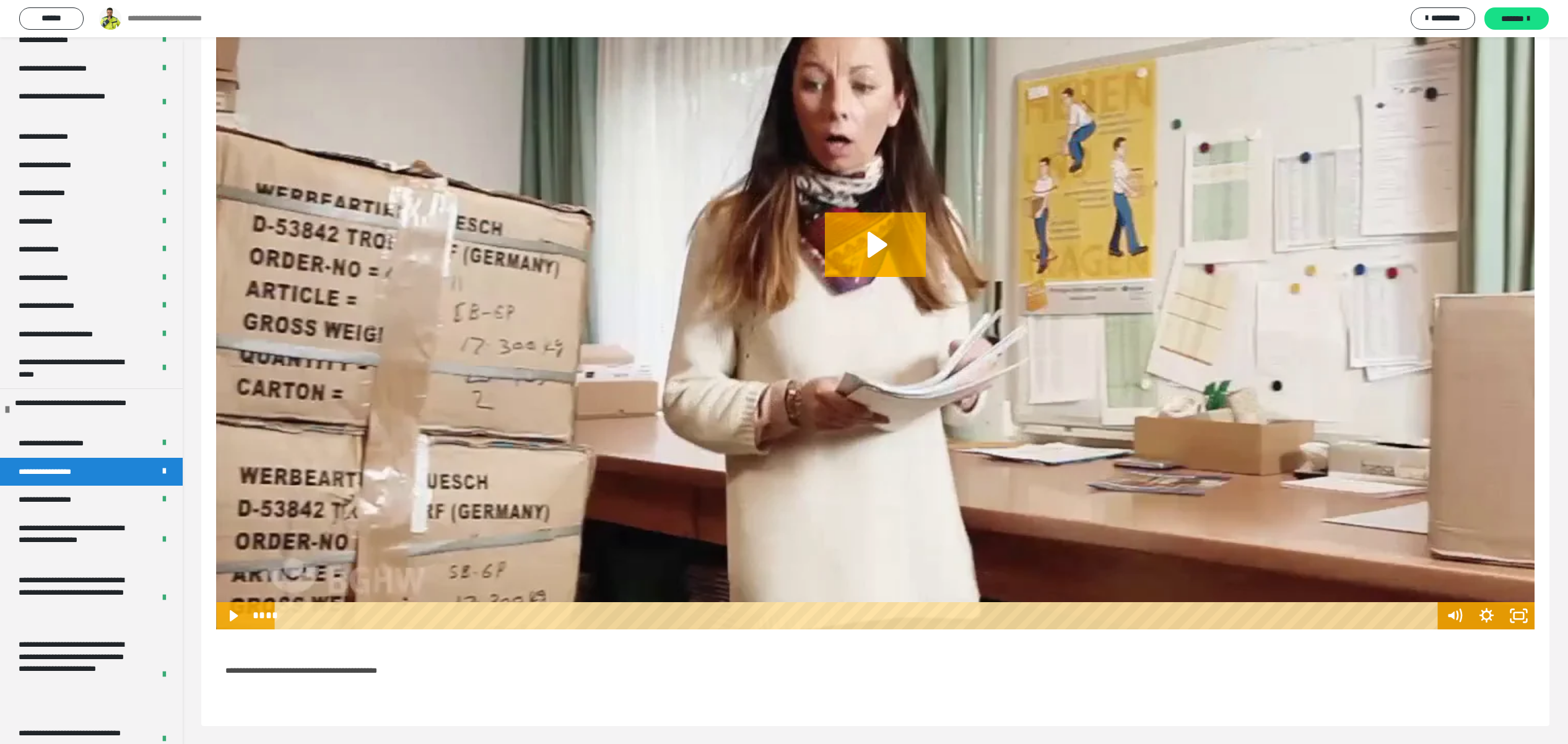 click on "**********" at bounding box center (360, 670) 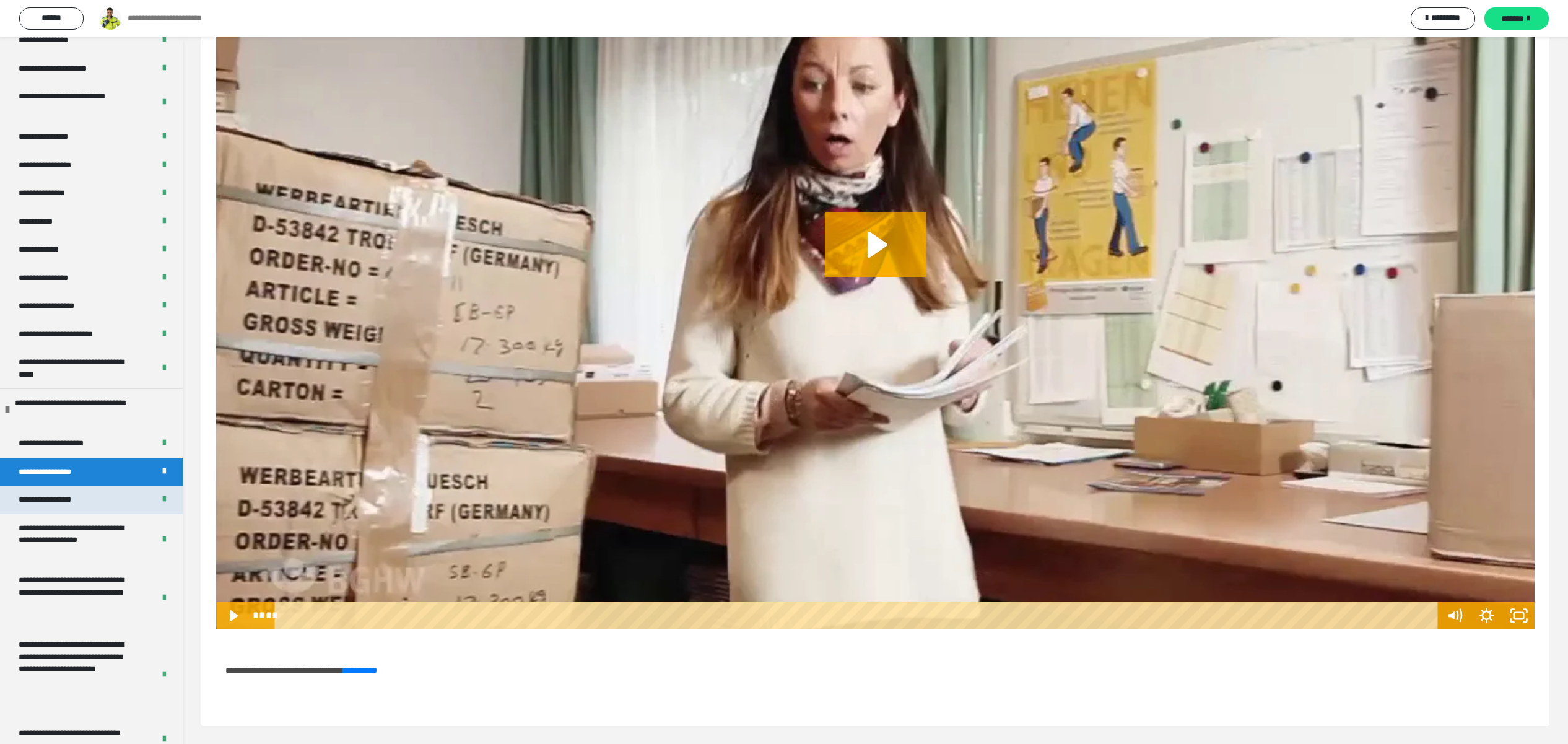 click on "**********" at bounding box center (91, 500) 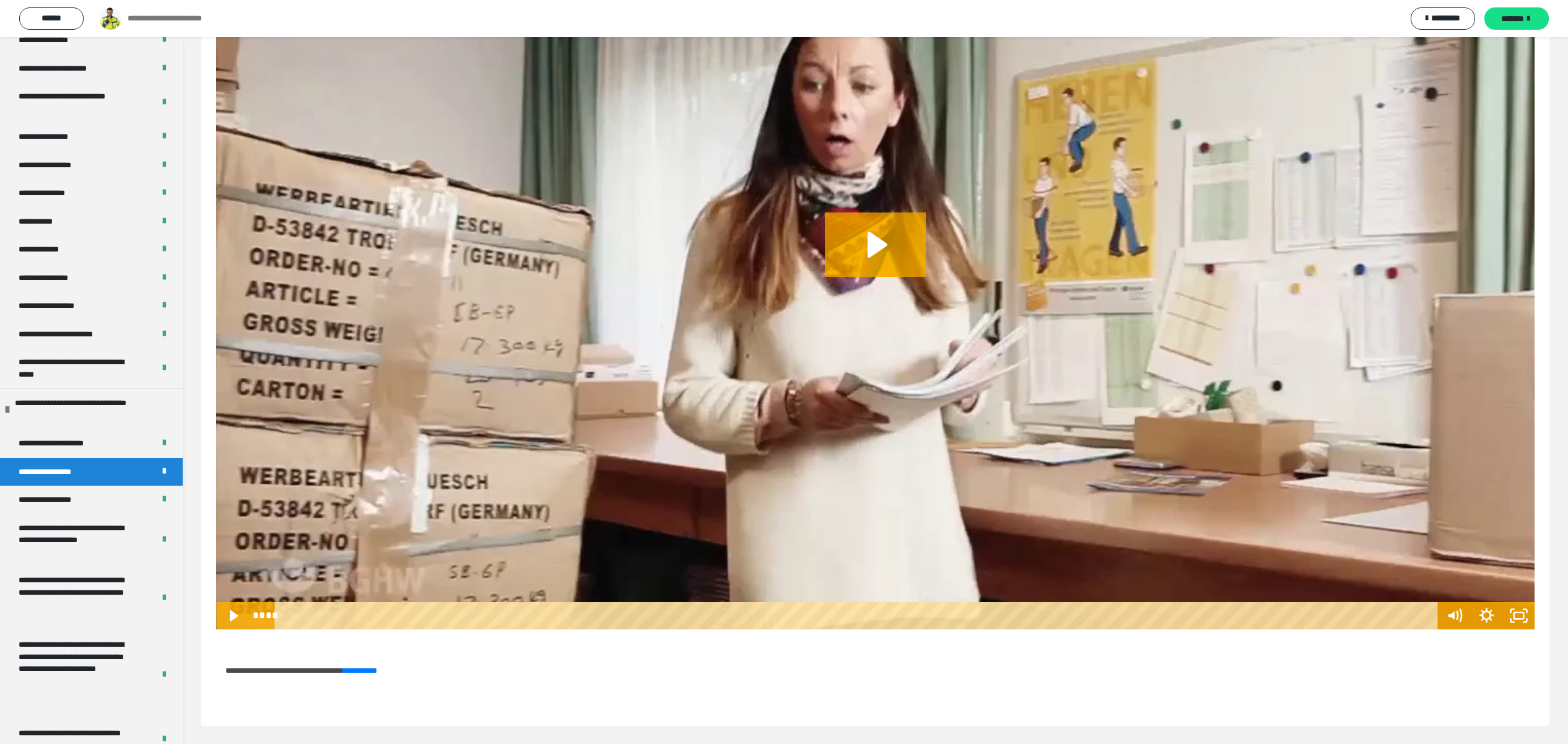 click on "**********" at bounding box center (56, 500) 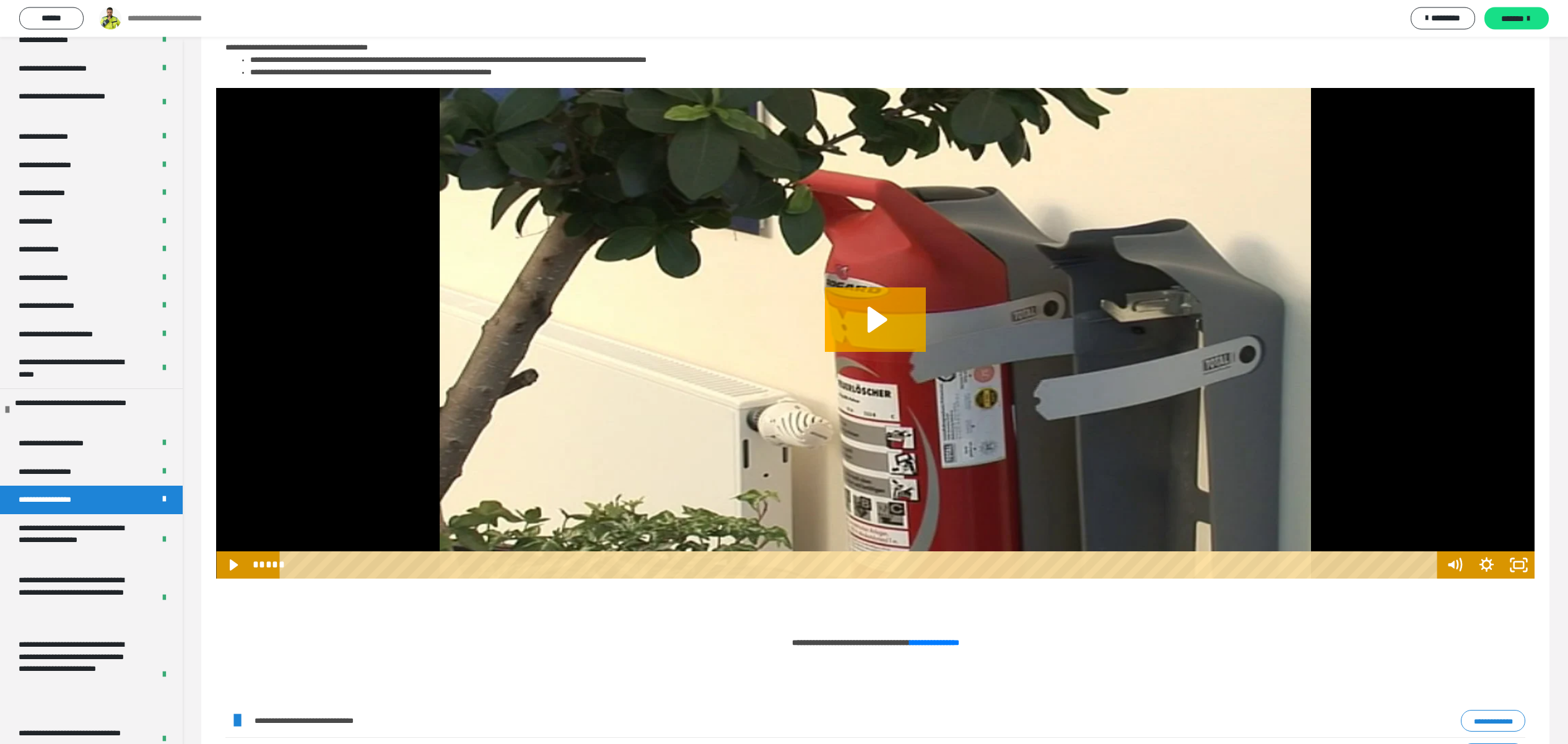 scroll, scrollTop: 476, scrollLeft: 0, axis: vertical 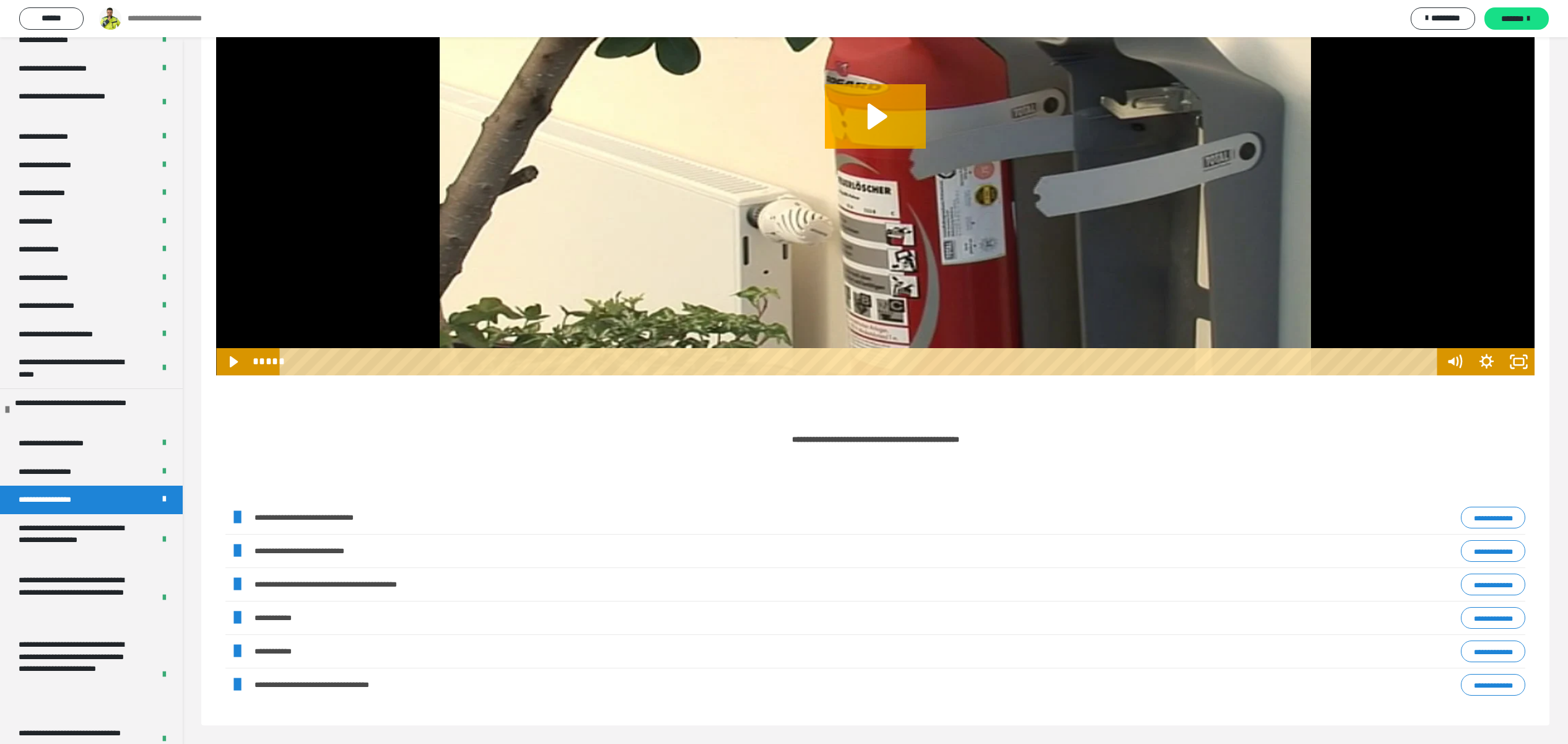 click on "**********" at bounding box center [934, 439] 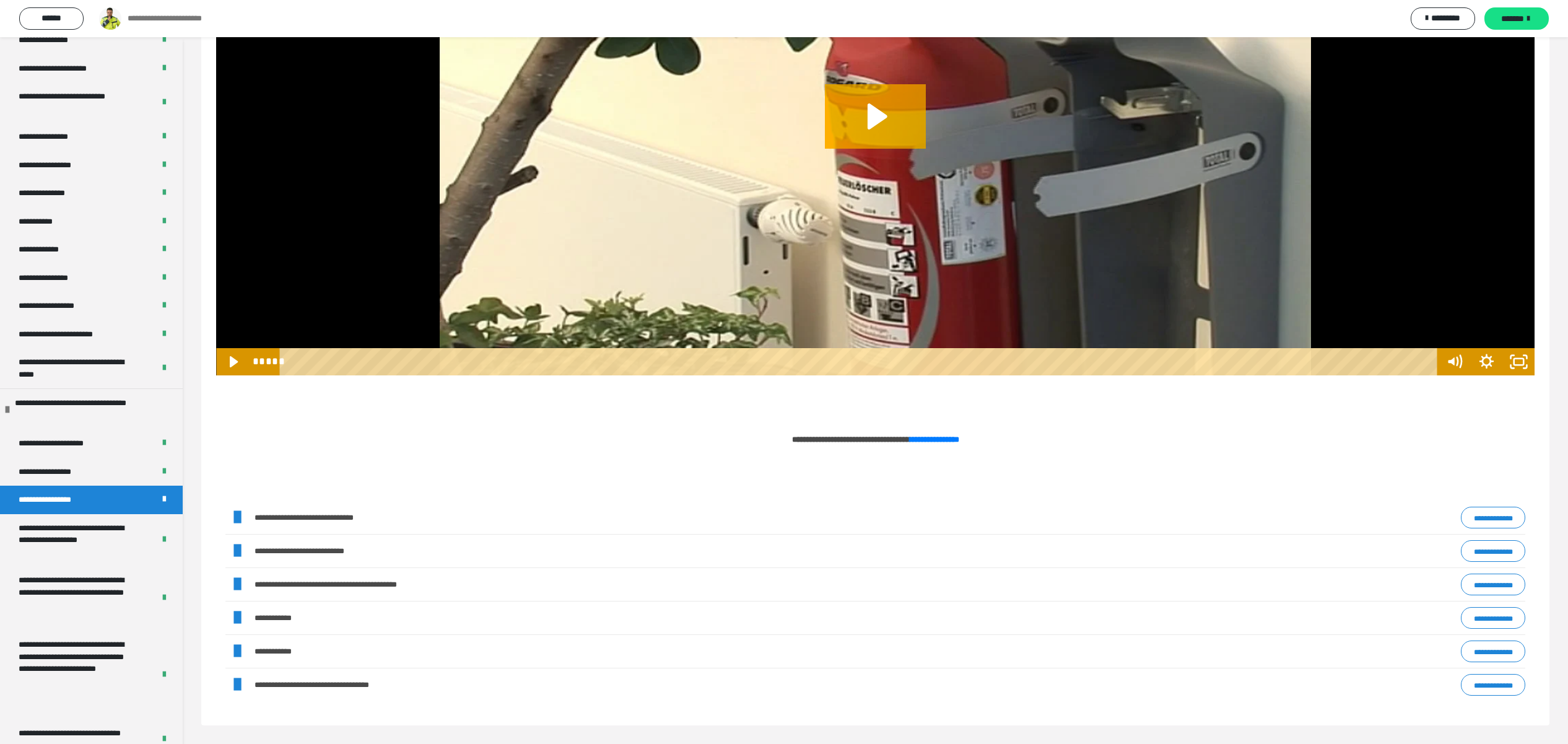 click on "**********" at bounding box center [1493, 517] 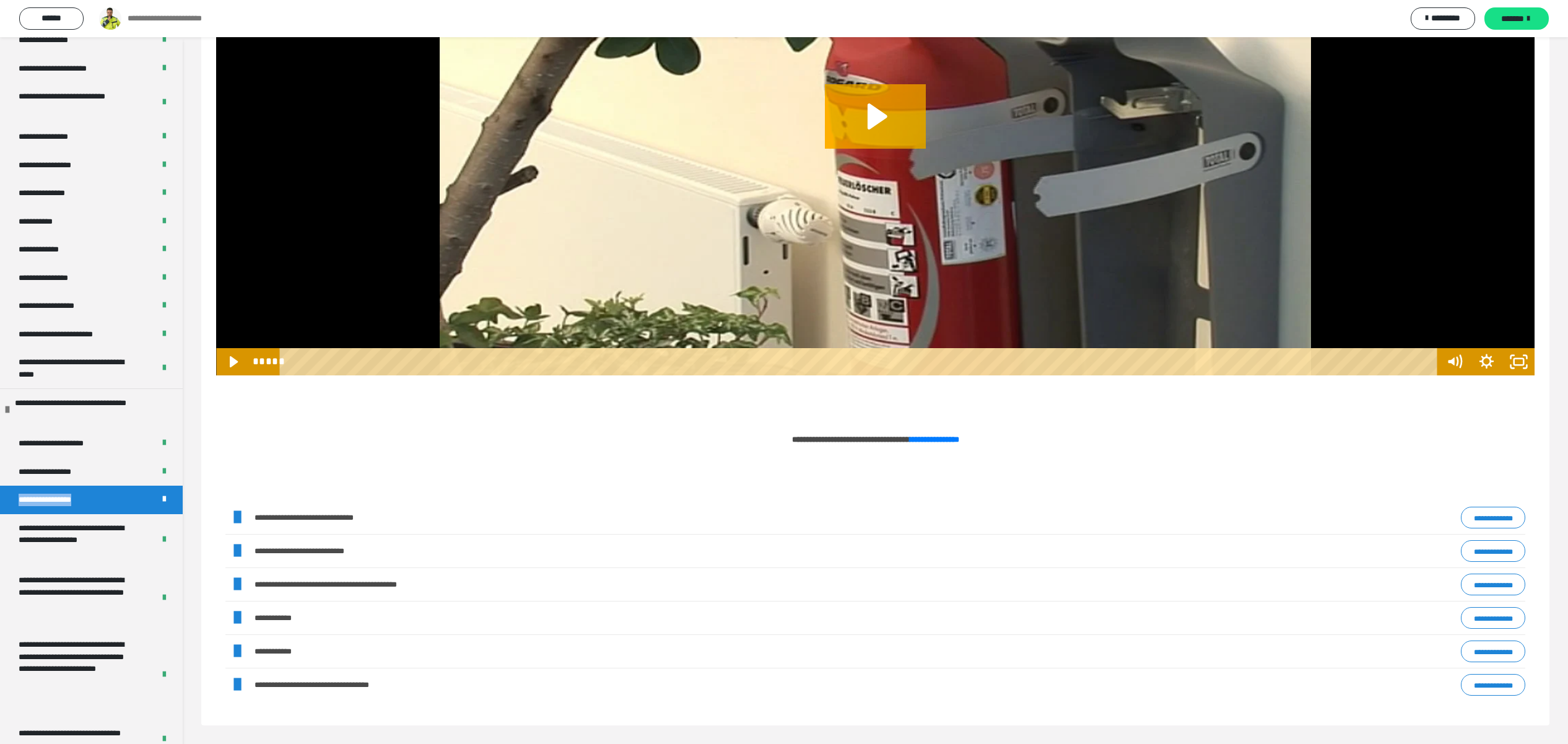 drag, startPoint x: 100, startPoint y: 501, endPoint x: 0, endPoint y: 501, distance: 100 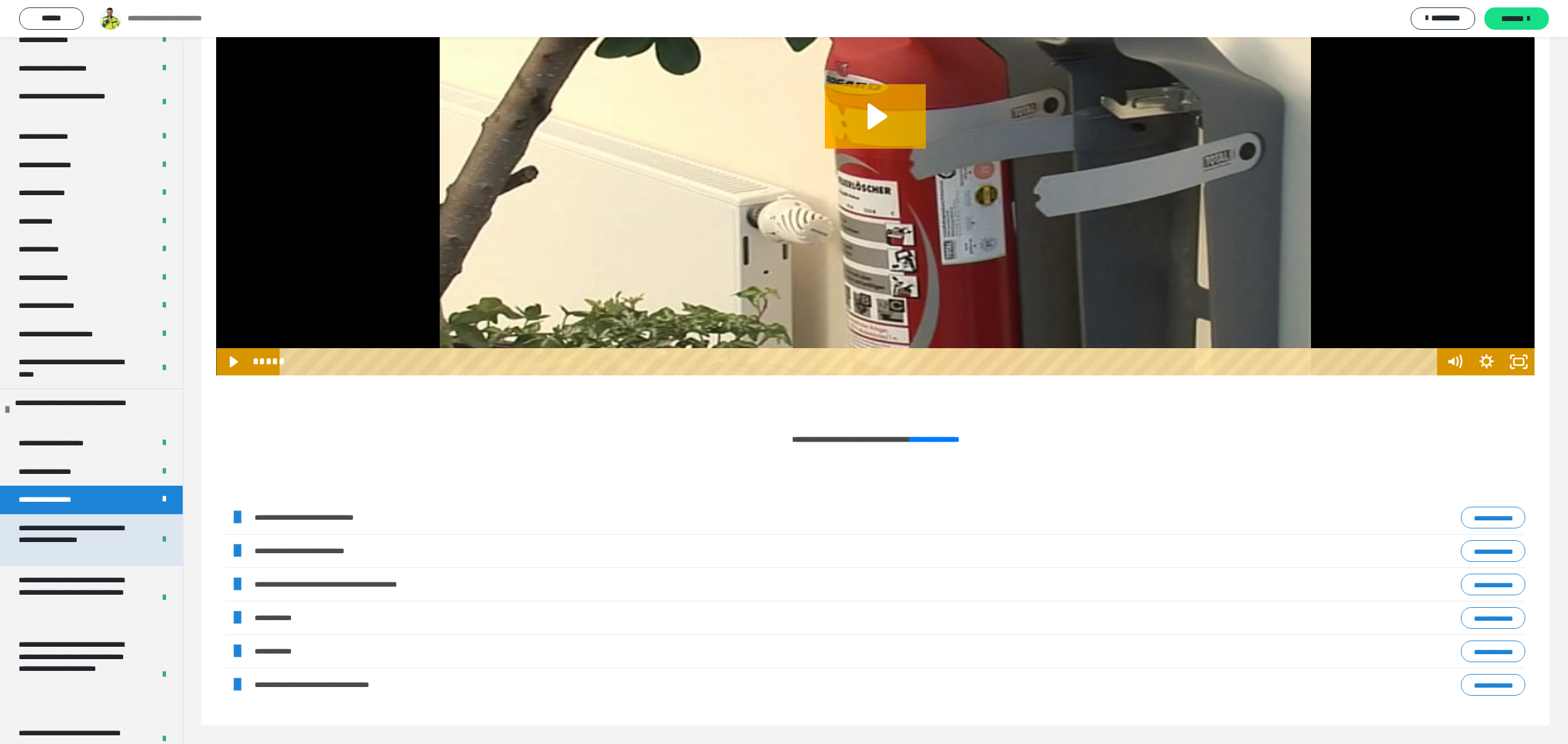 click on "**********" at bounding box center (72, 540) 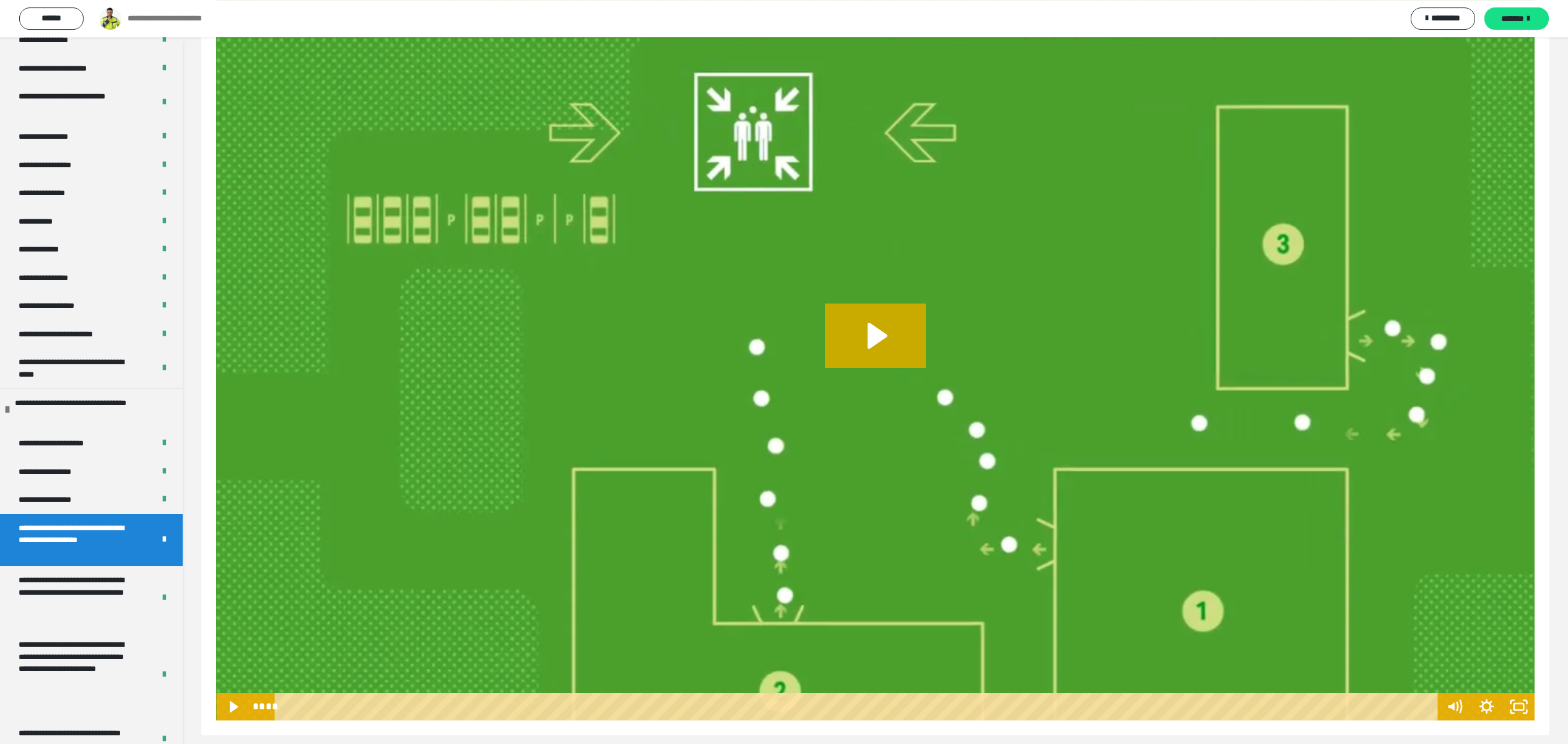 scroll, scrollTop: 118, scrollLeft: 0, axis: vertical 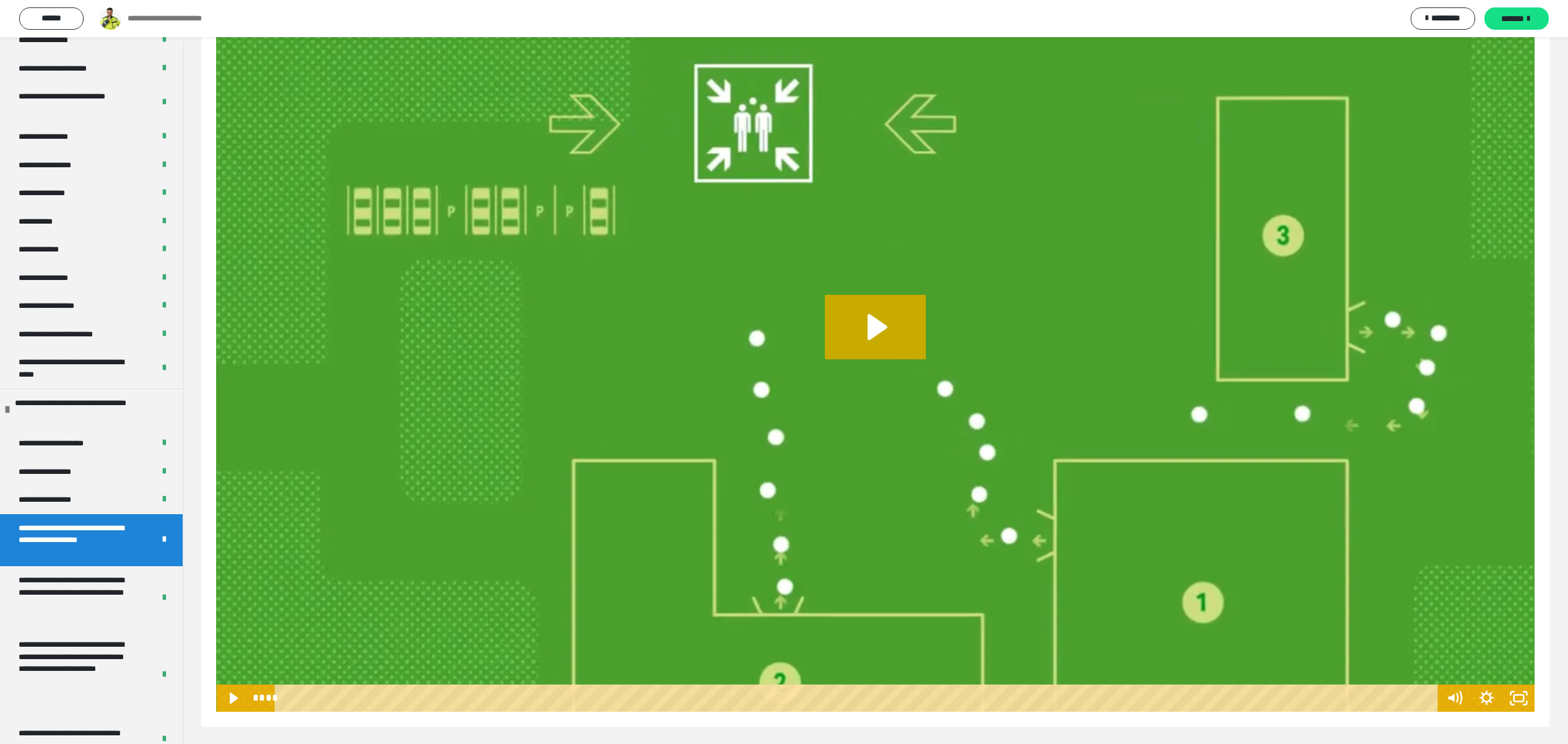 click on "**********" at bounding box center [72, 598] 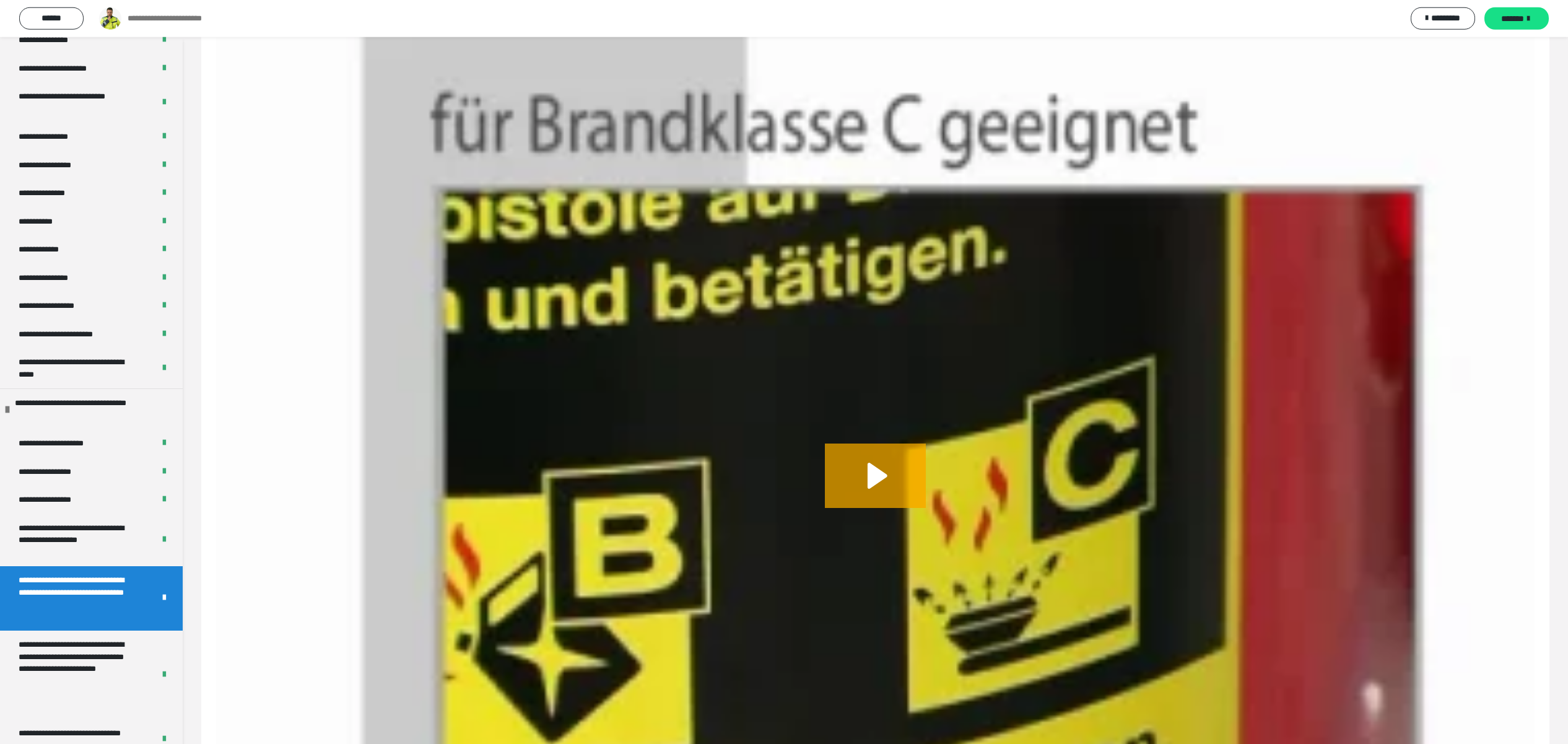 scroll, scrollTop: 365, scrollLeft: 0, axis: vertical 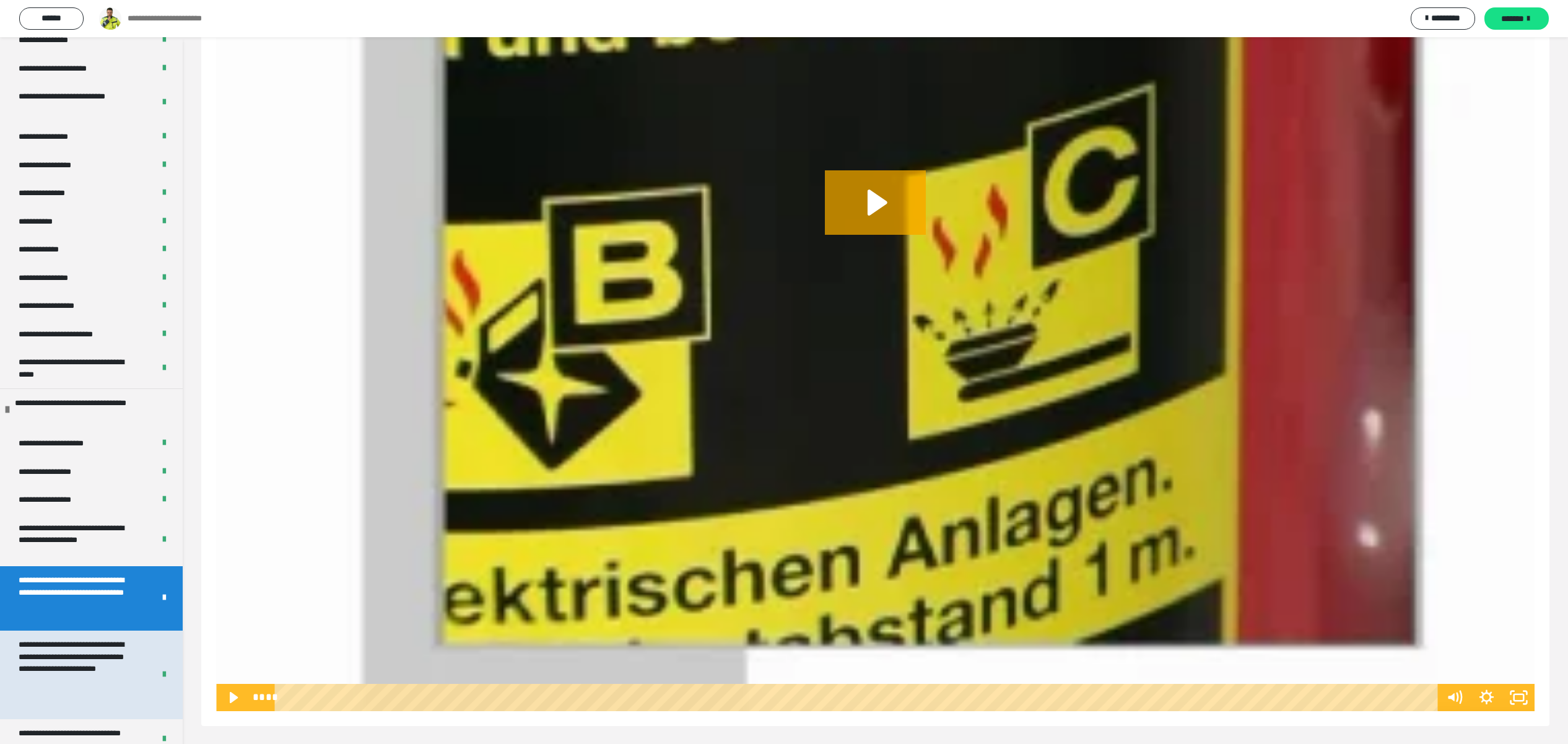 click on "**********" at bounding box center [72, 675] 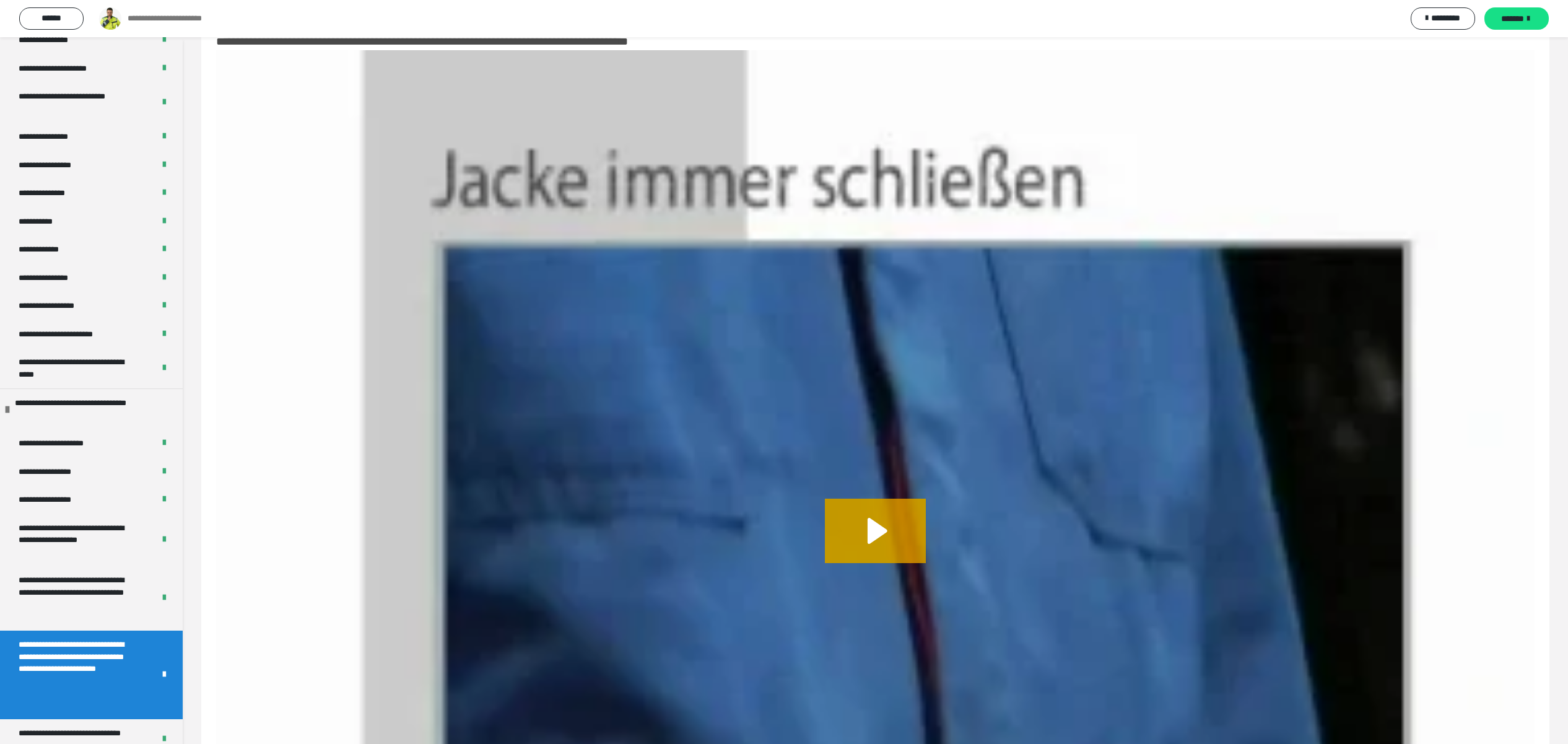 scroll, scrollTop: 365, scrollLeft: 0, axis: vertical 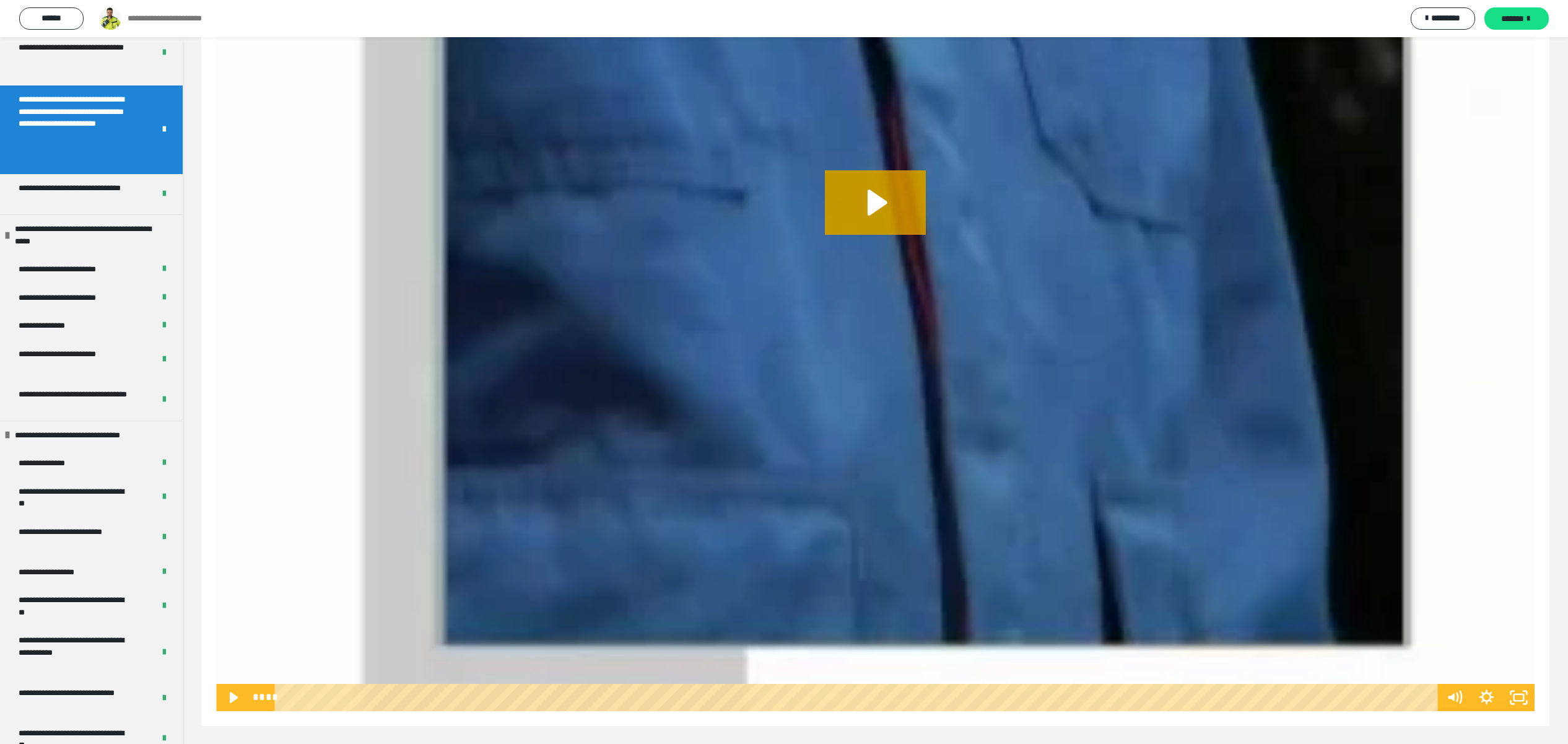 click on "**********" at bounding box center [72, 129] 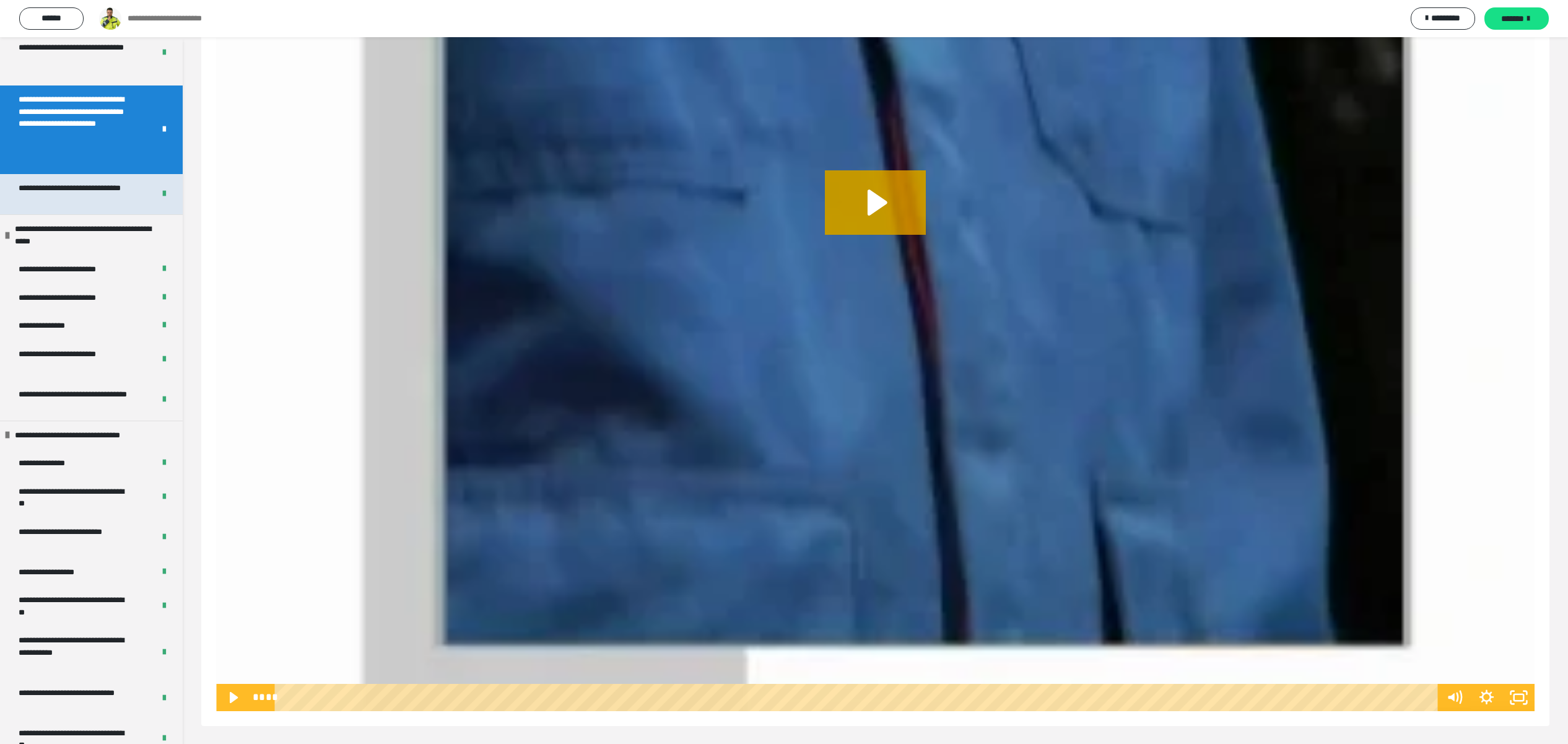 click on "**********" at bounding box center (72, 194) 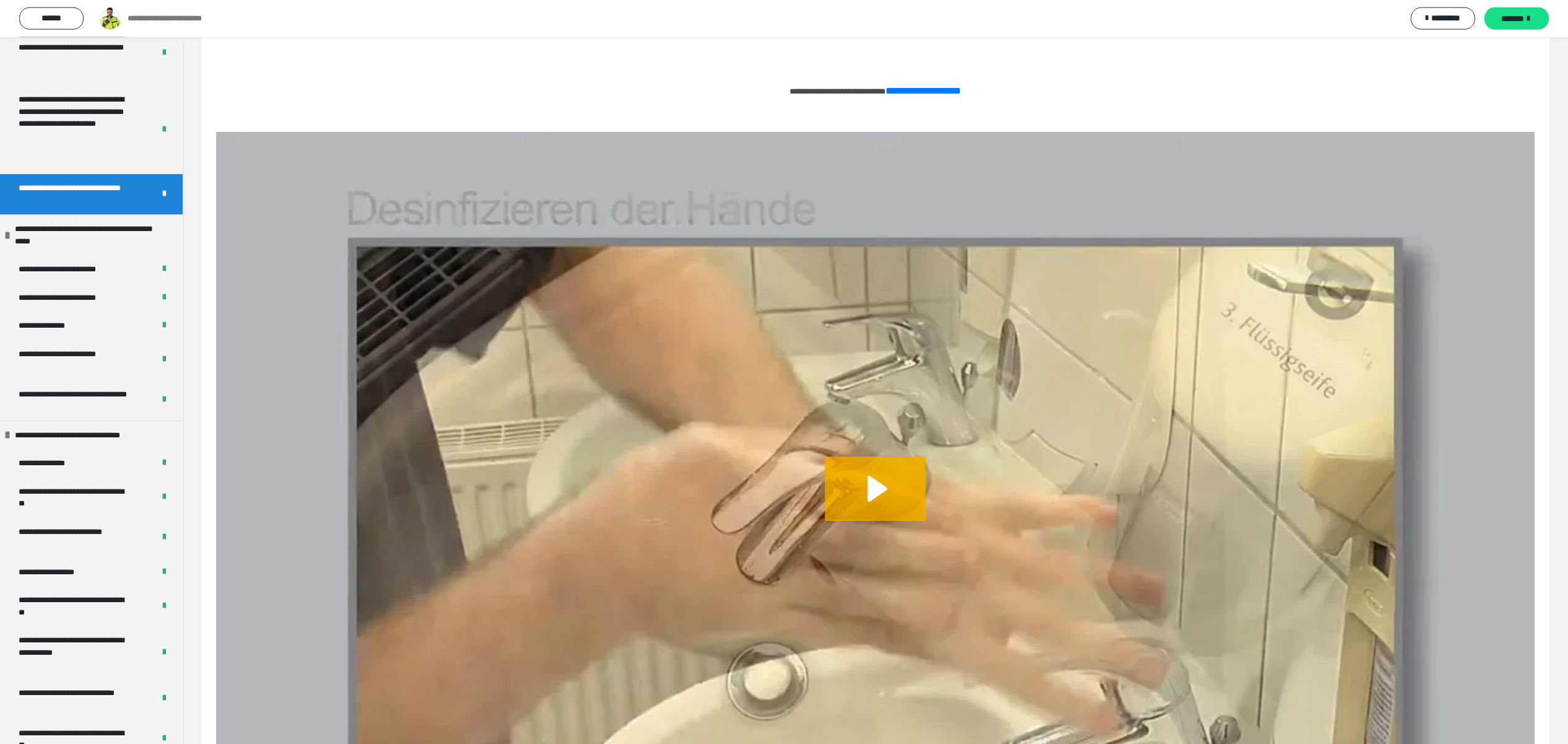 scroll, scrollTop: 0, scrollLeft: 0, axis: both 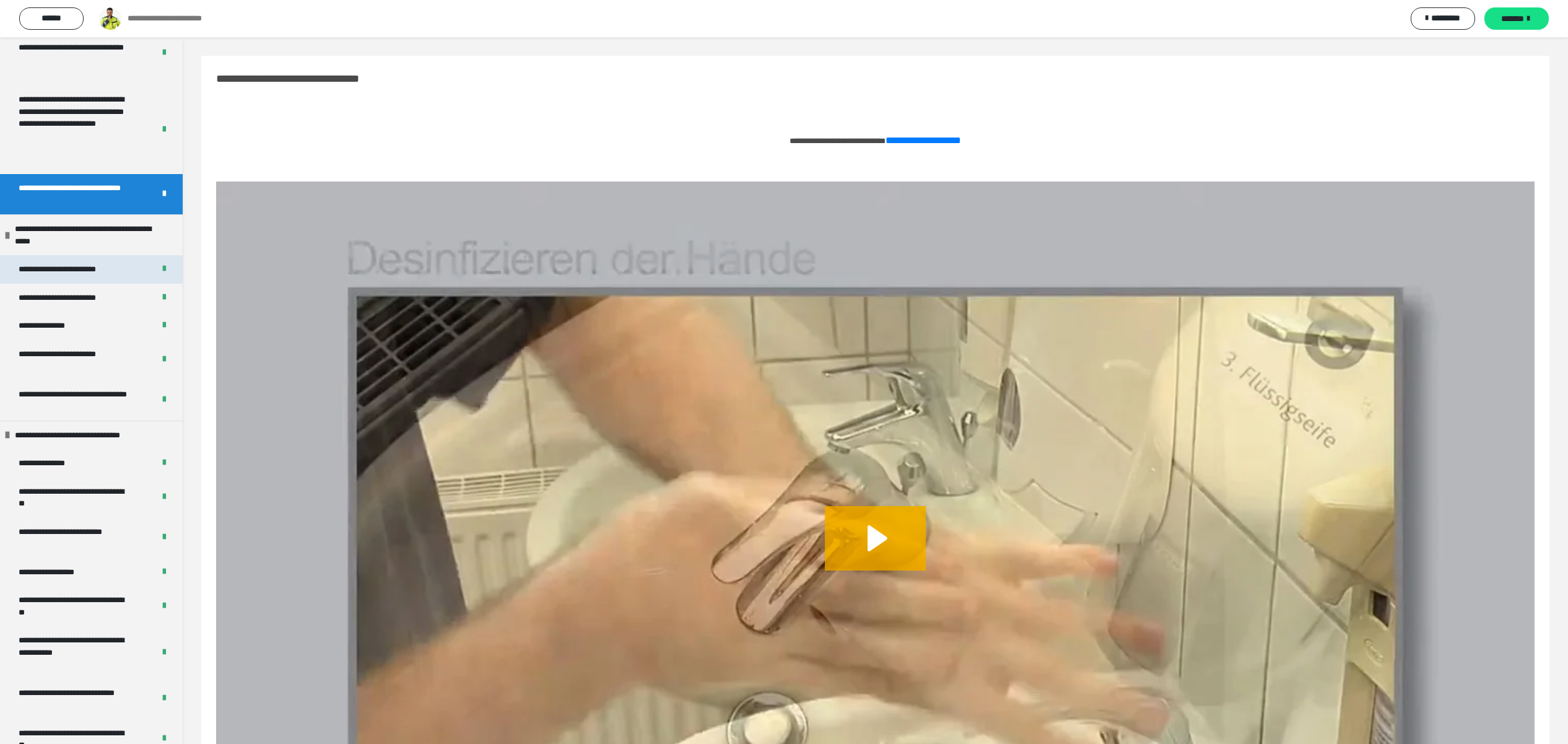 drag, startPoint x: 80, startPoint y: 282, endPoint x: 89, endPoint y: 282, distance: 9 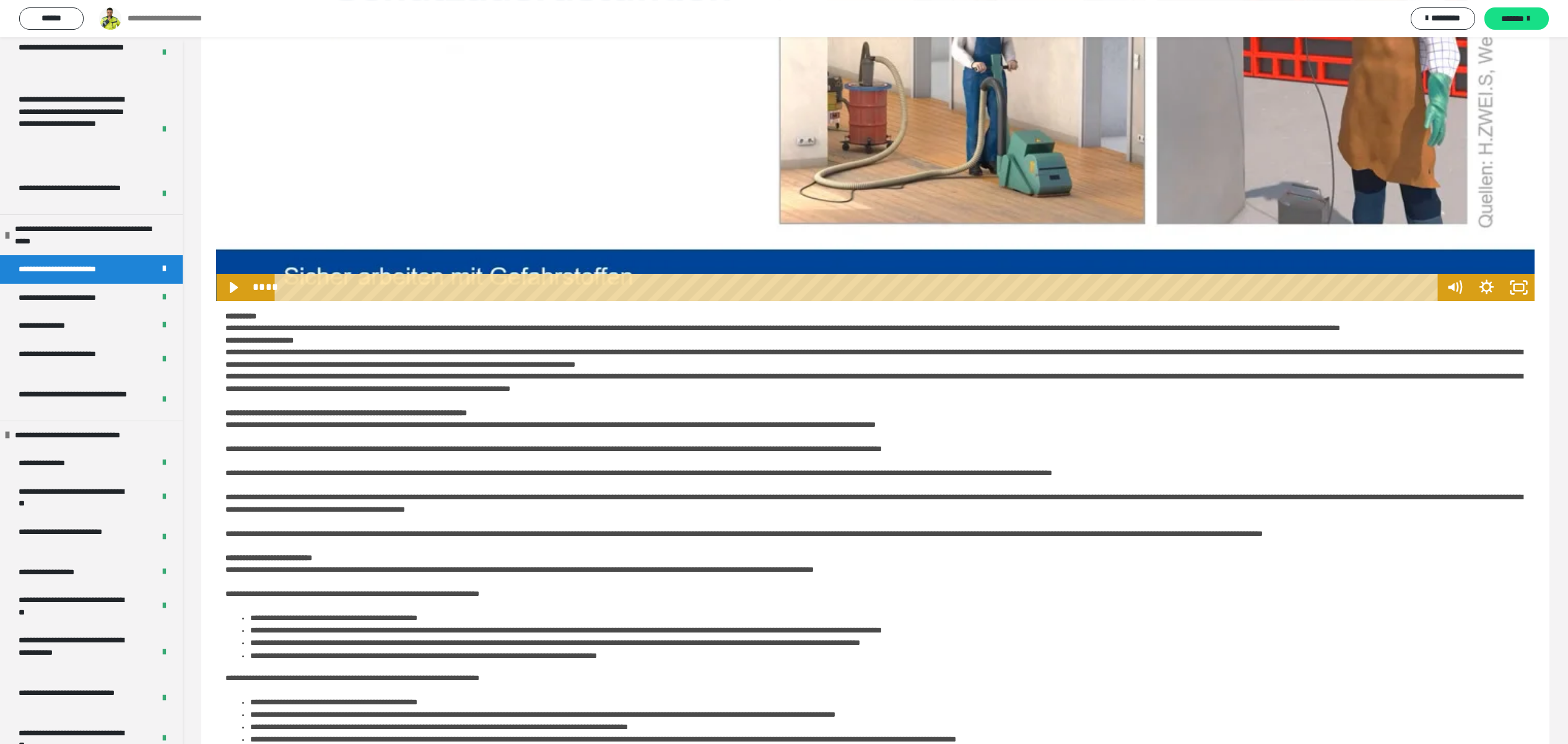 scroll, scrollTop: 691, scrollLeft: 0, axis: vertical 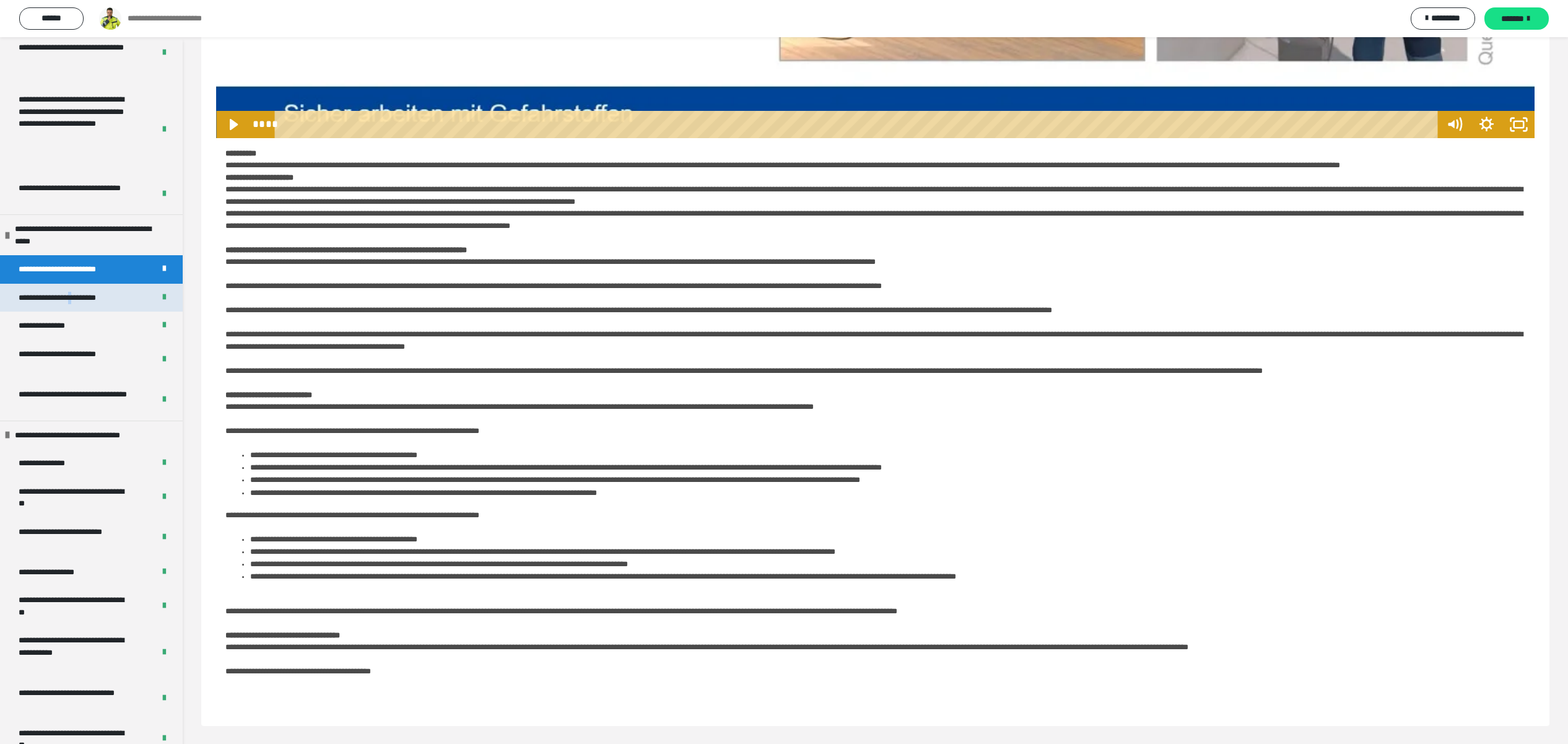 click on "**********" at bounding box center [67, 298] 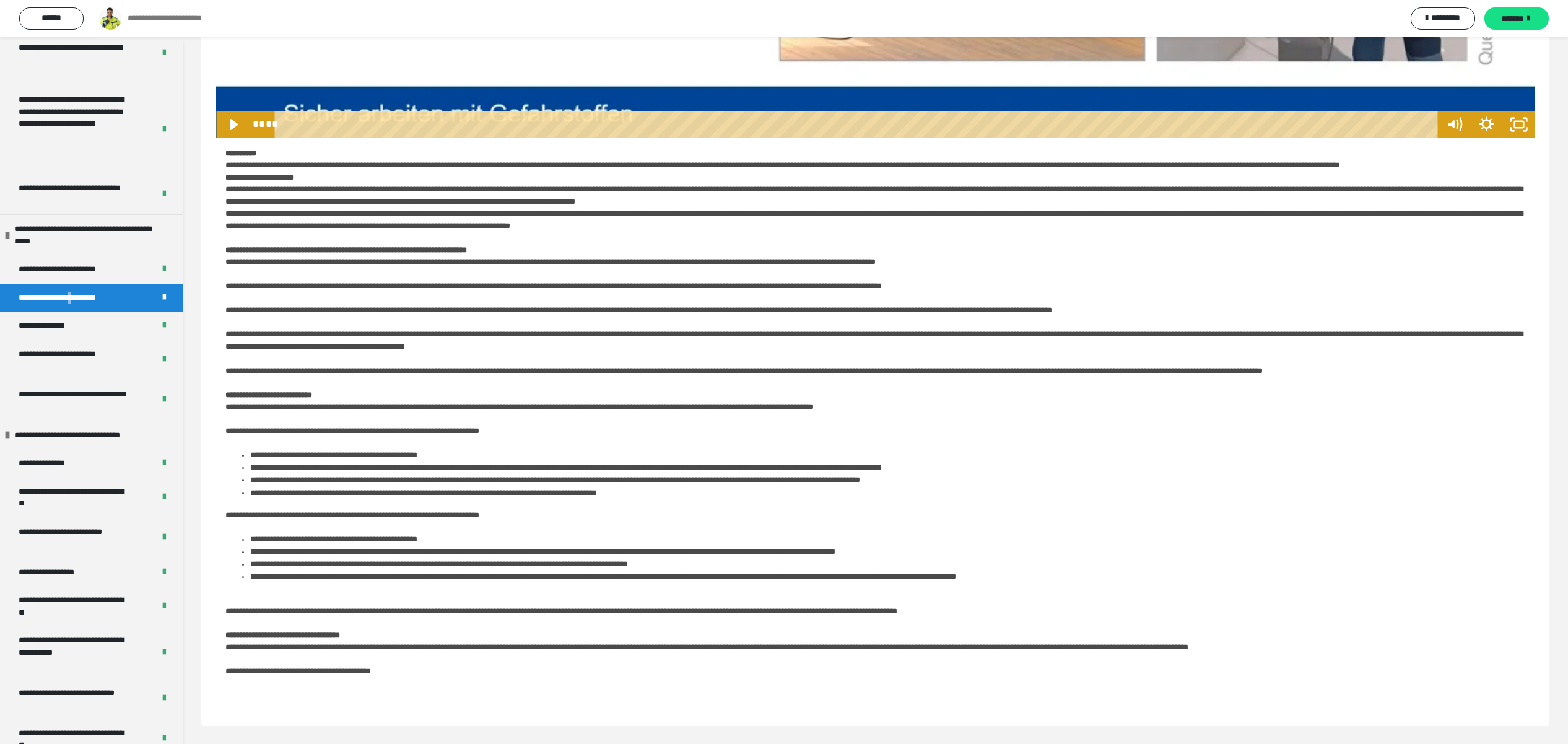 click on "**********" at bounding box center [67, 298] 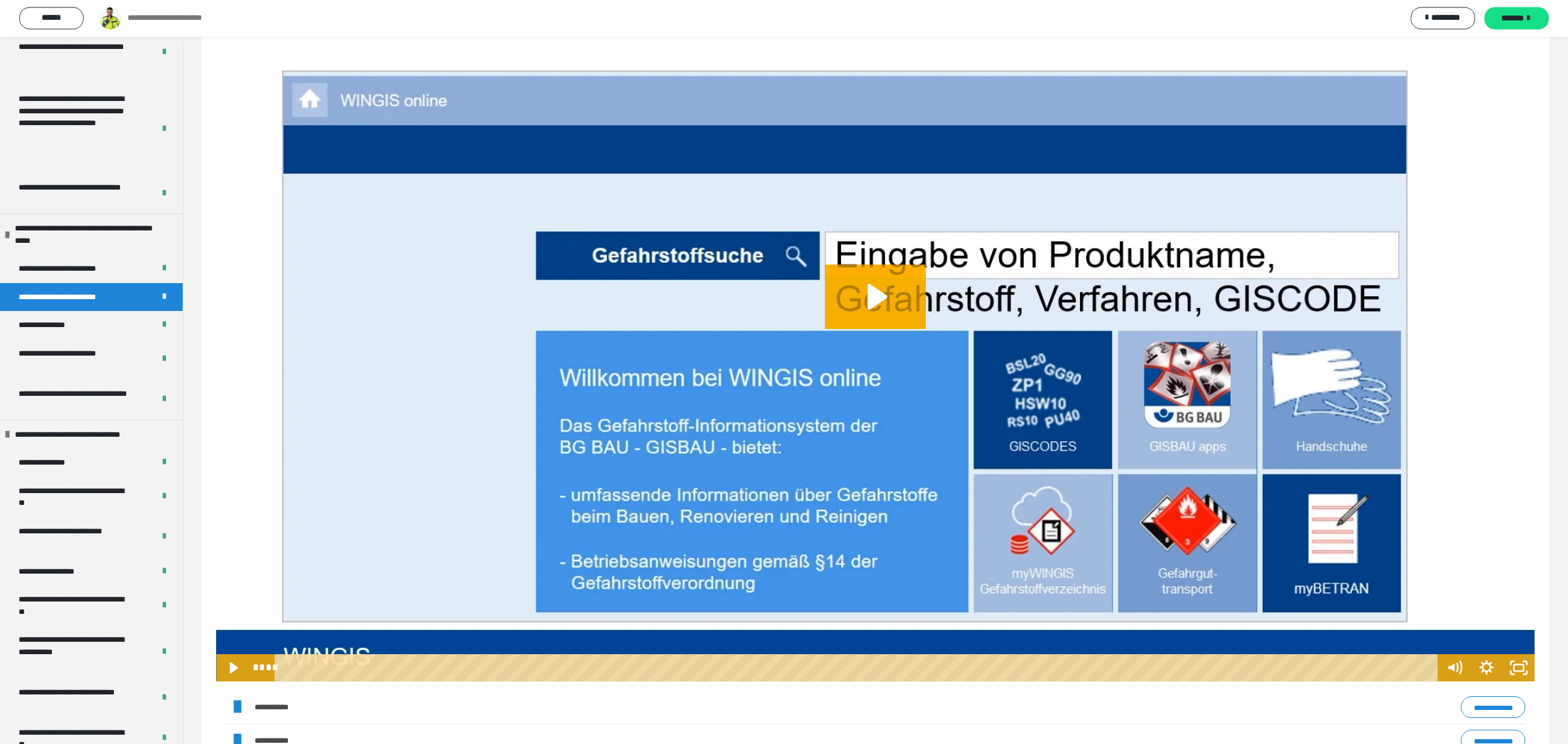 scroll, scrollTop: 422, scrollLeft: 0, axis: vertical 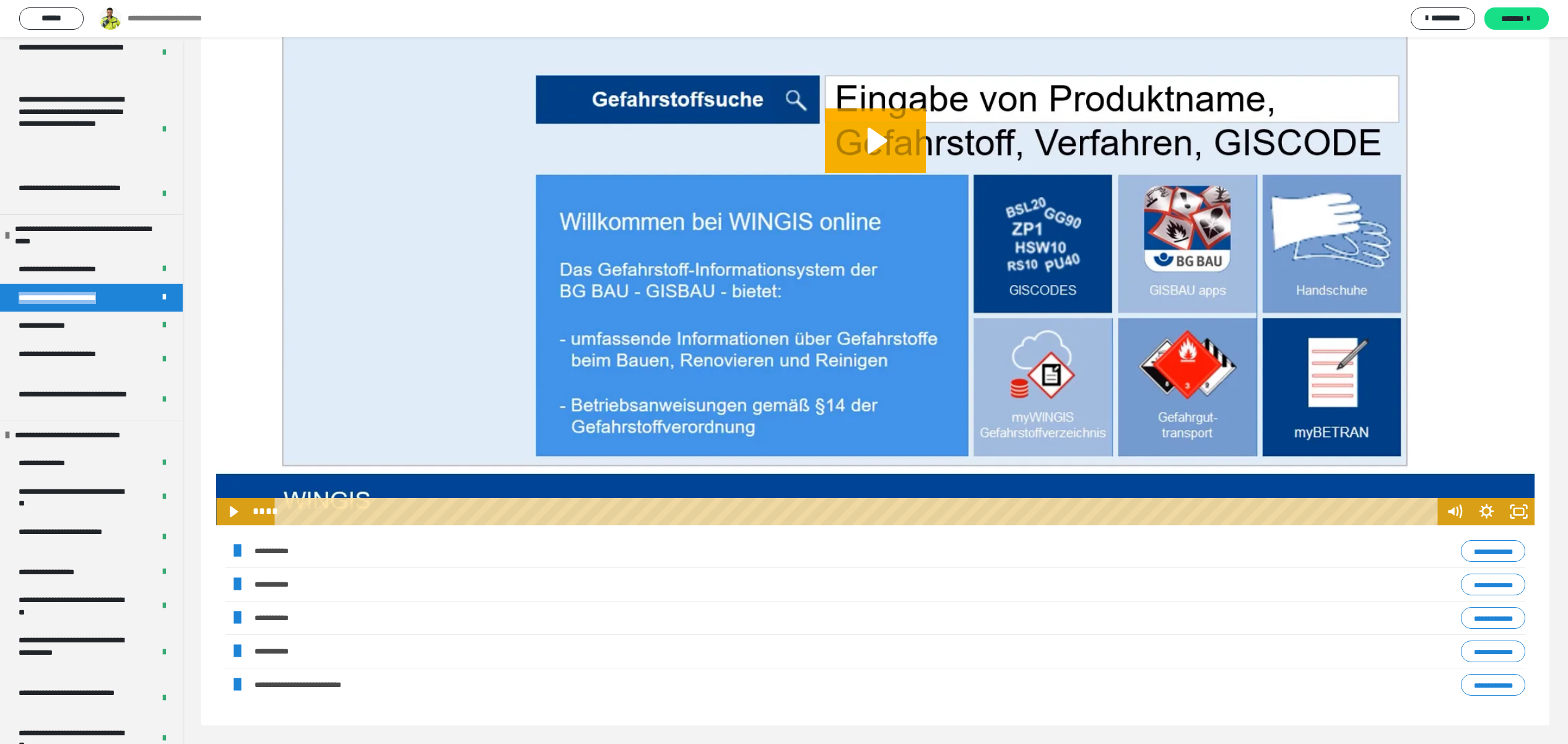 drag, startPoint x: 116, startPoint y: 302, endPoint x: 0, endPoint y: 302, distance: 116 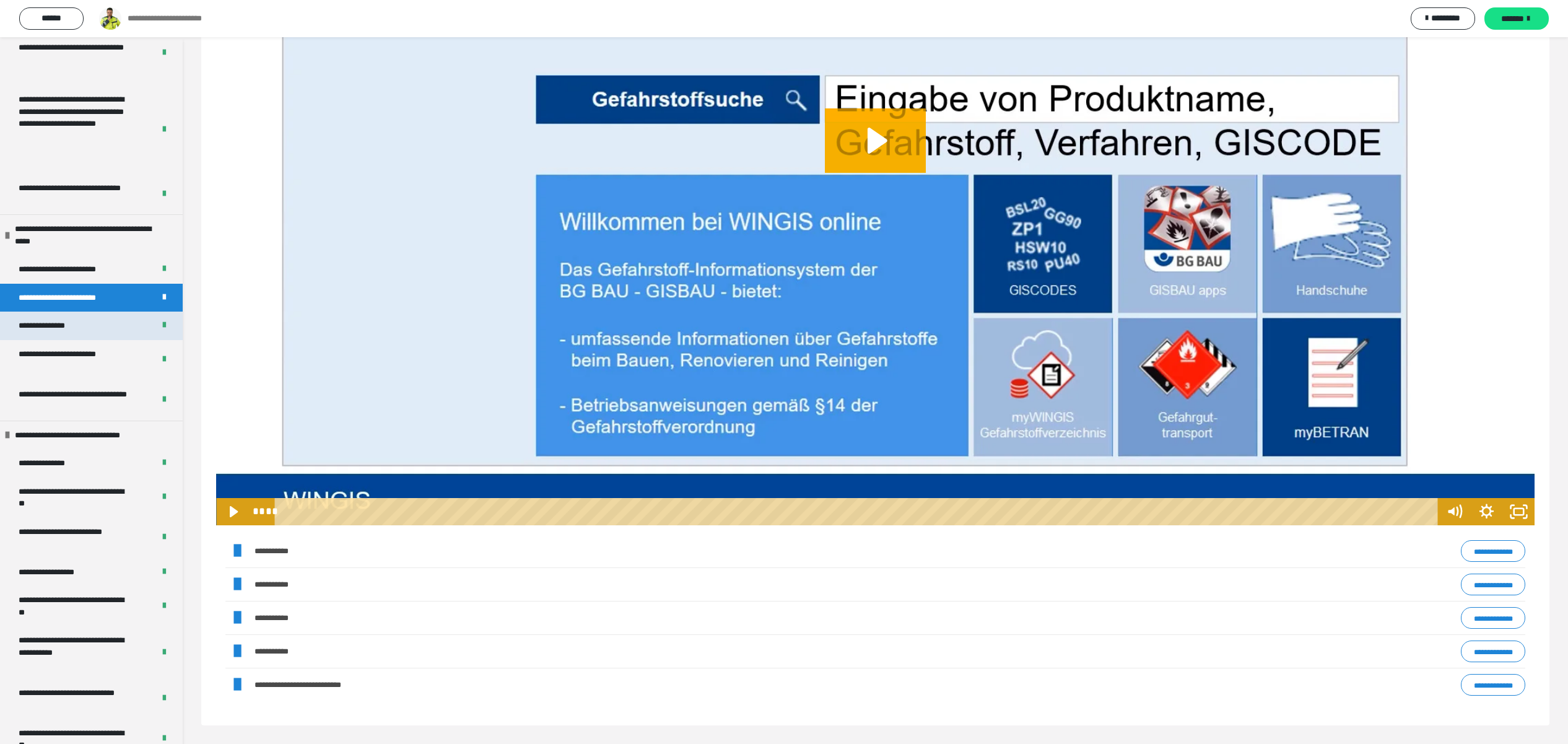 click on "**********" at bounding box center (49, 326) 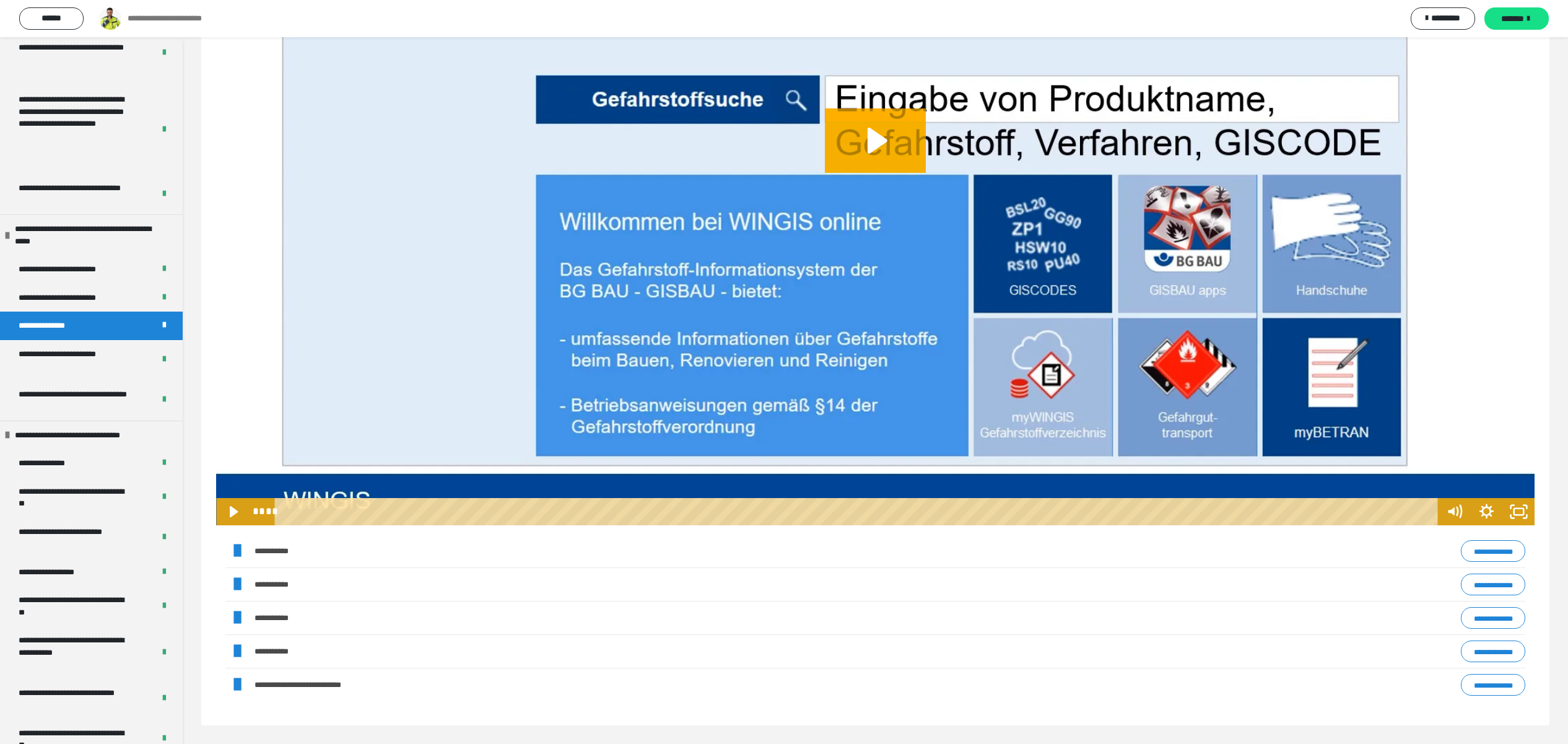 scroll, scrollTop: 37, scrollLeft: 0, axis: vertical 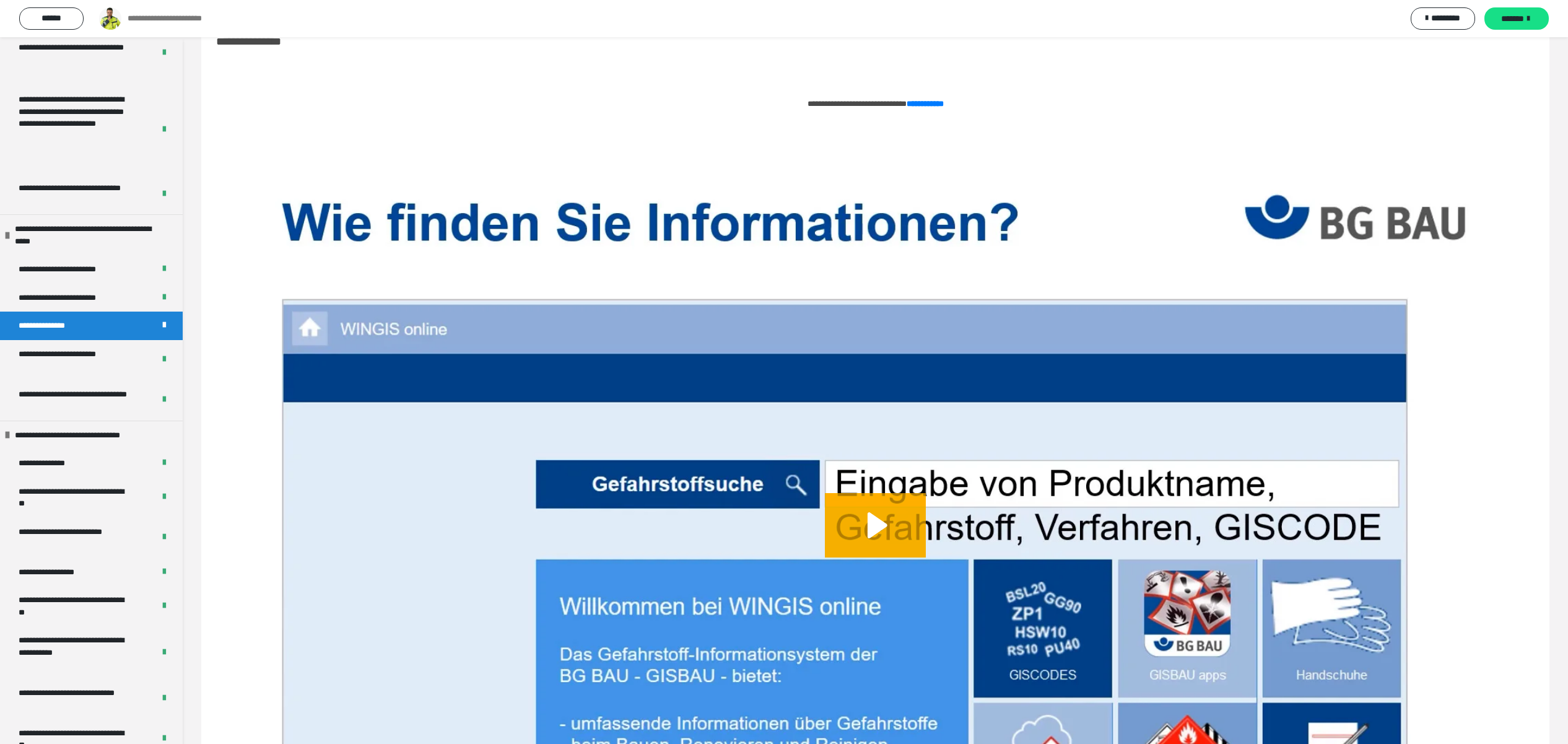 click on "**********" at bounding box center (49, 326) 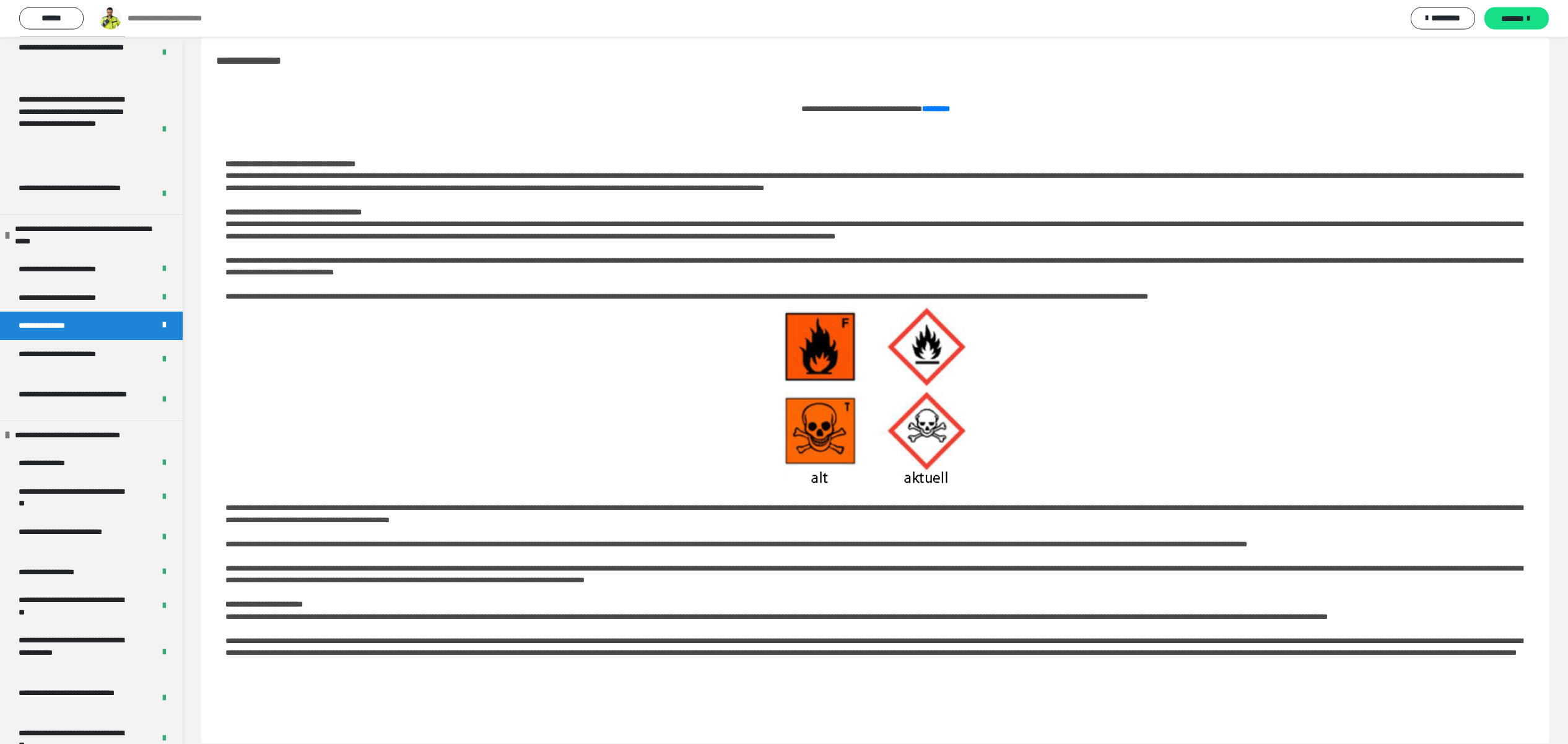 scroll, scrollTop: 37, scrollLeft: 0, axis: vertical 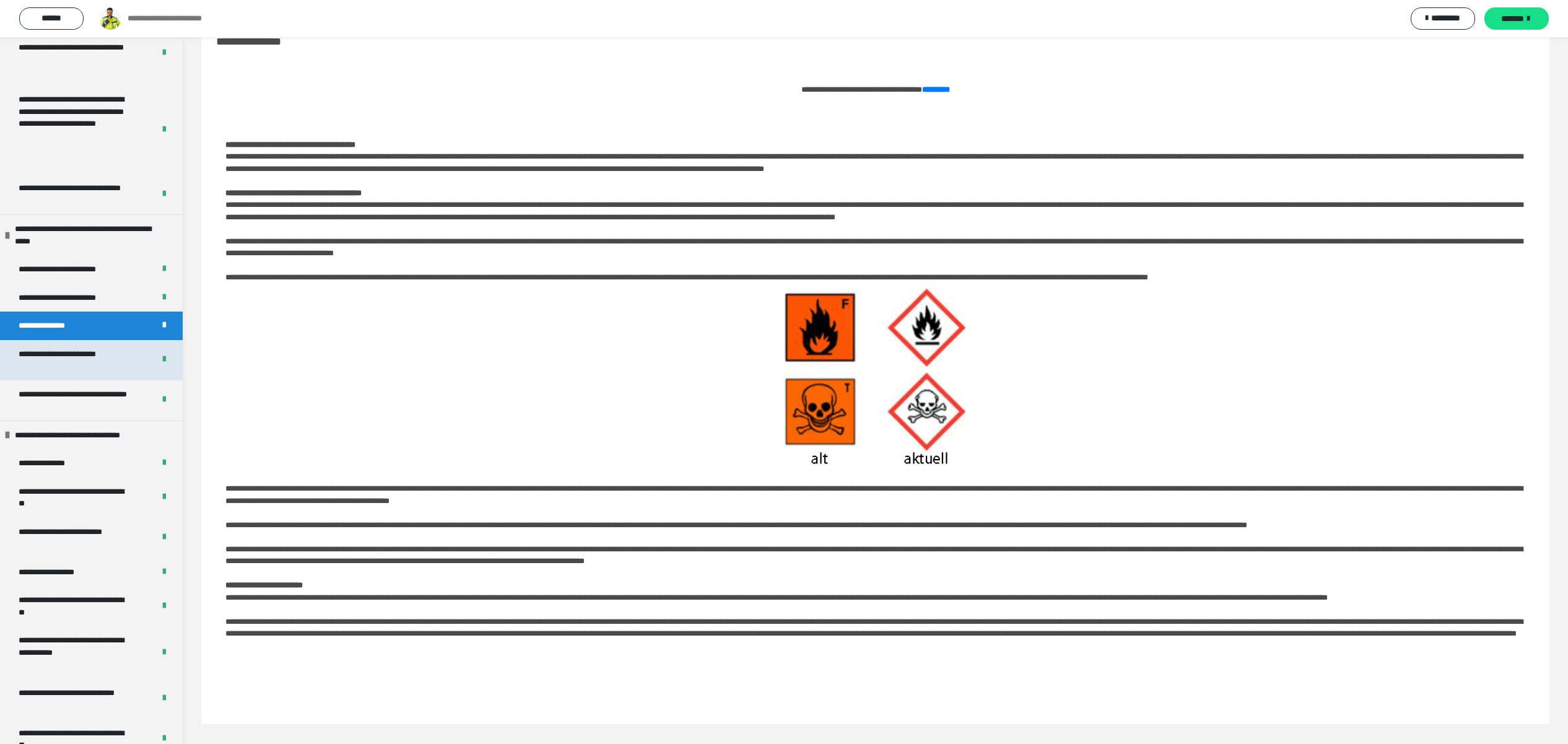 click on "**********" at bounding box center [72, 360] 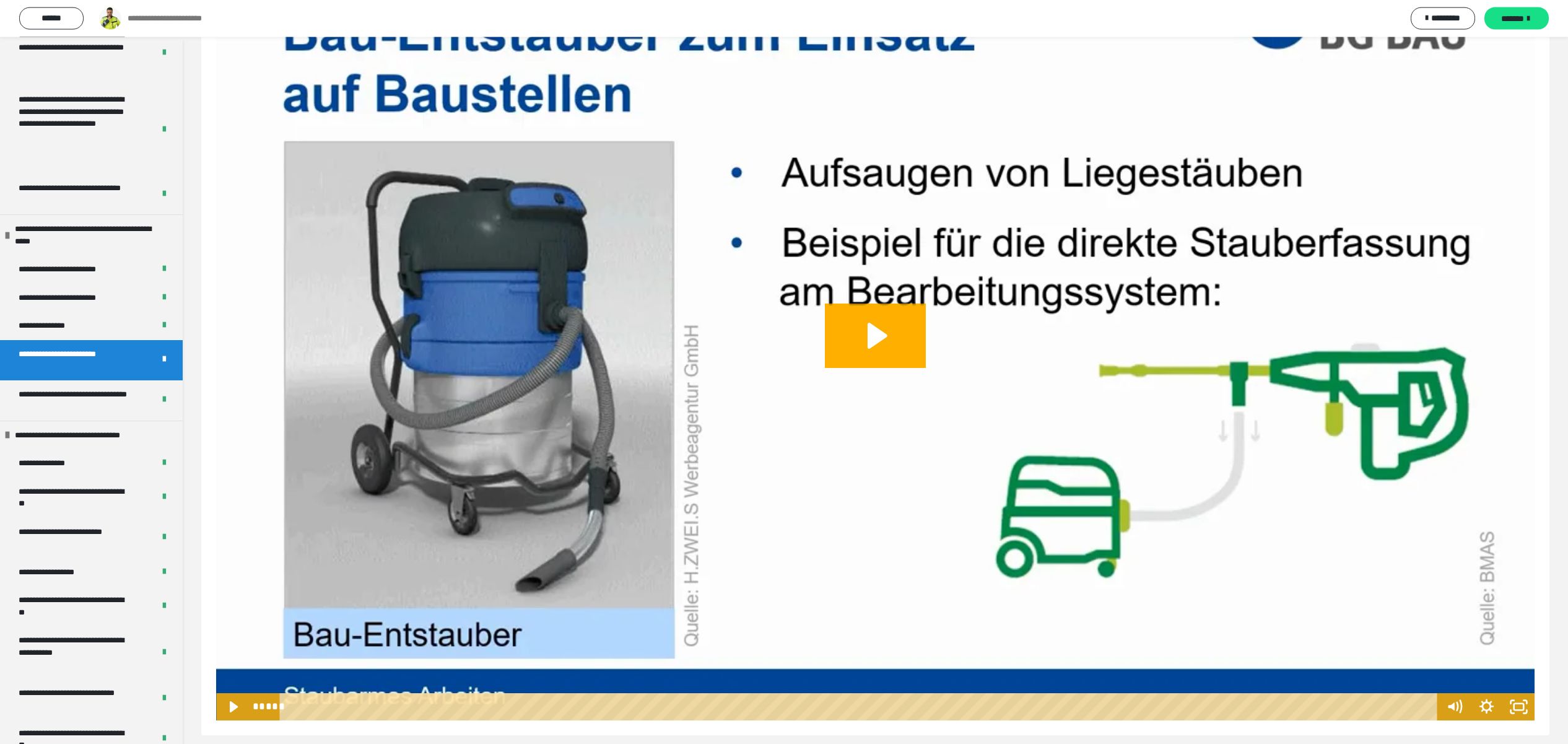 scroll, scrollTop: 118, scrollLeft: 0, axis: vertical 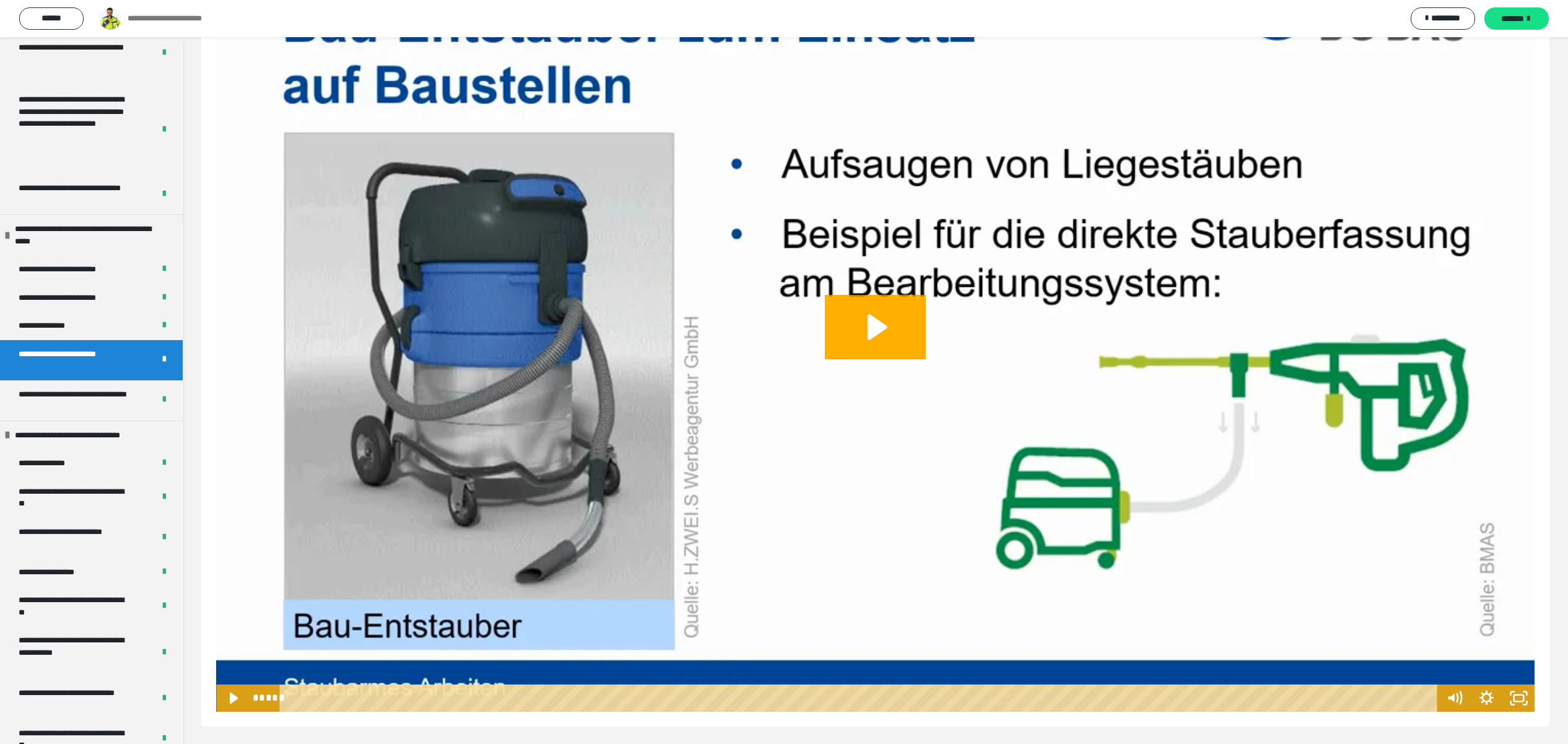 click on "**********" at bounding box center [72, 400] 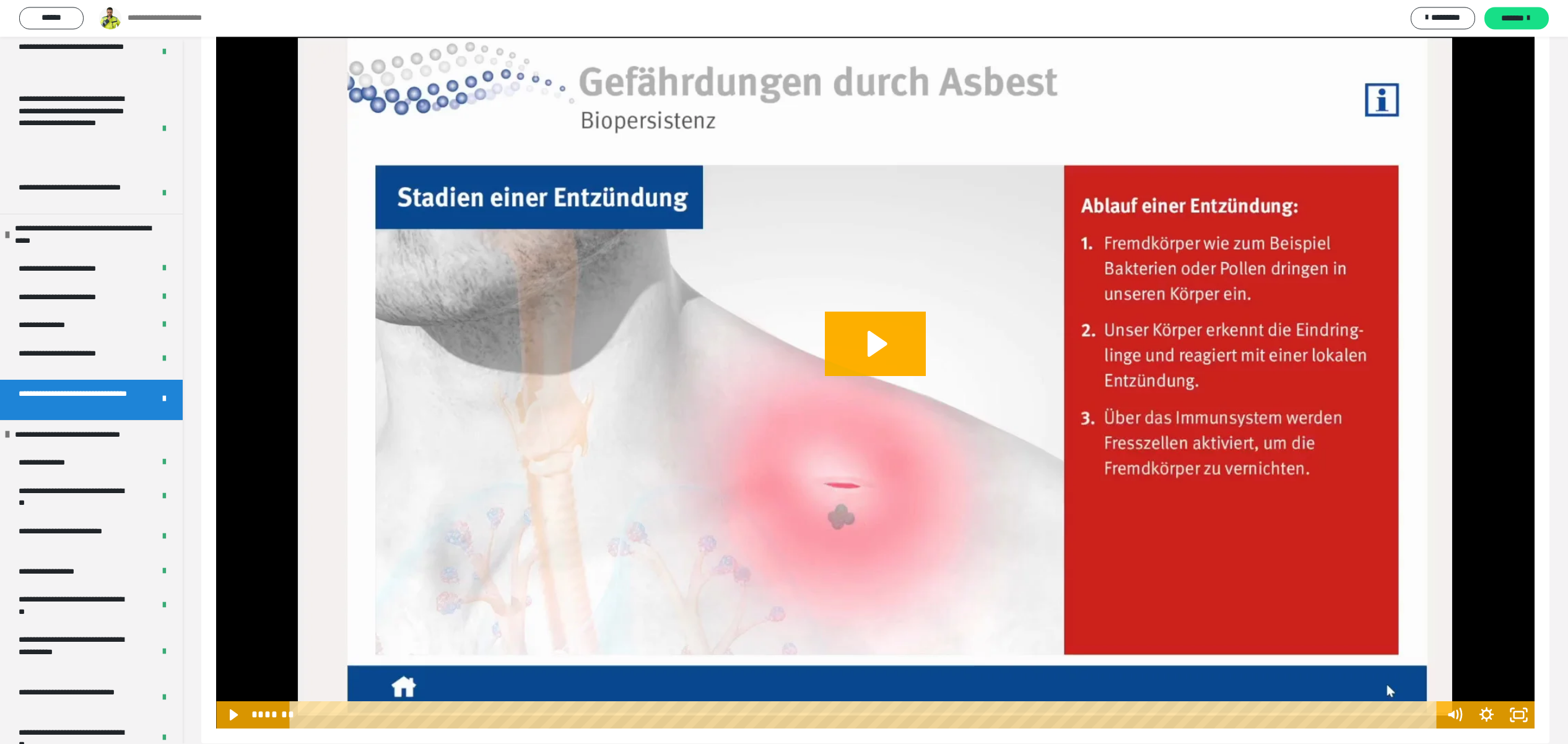 scroll, scrollTop: 118, scrollLeft: 0, axis: vertical 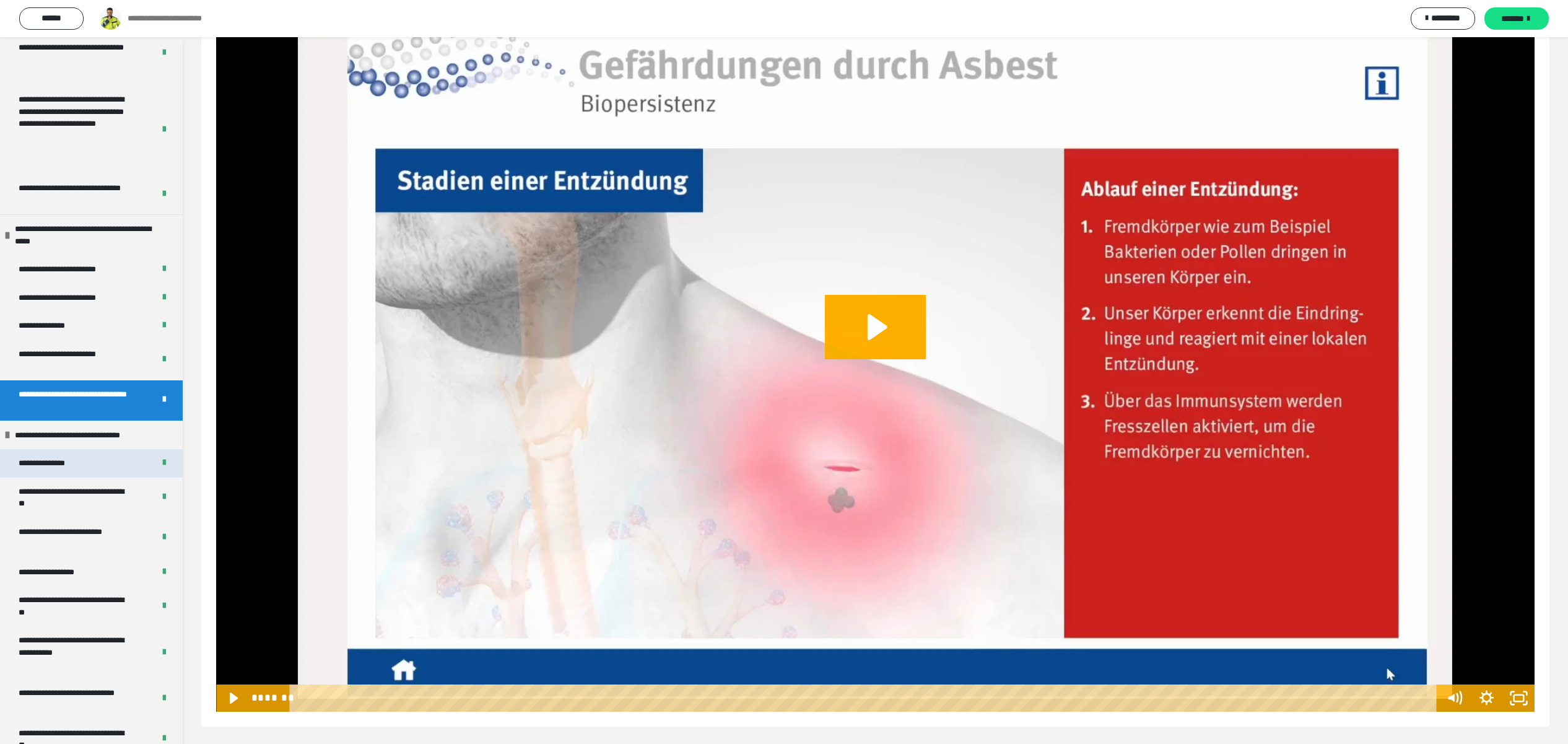click on "**********" at bounding box center (50, 463) 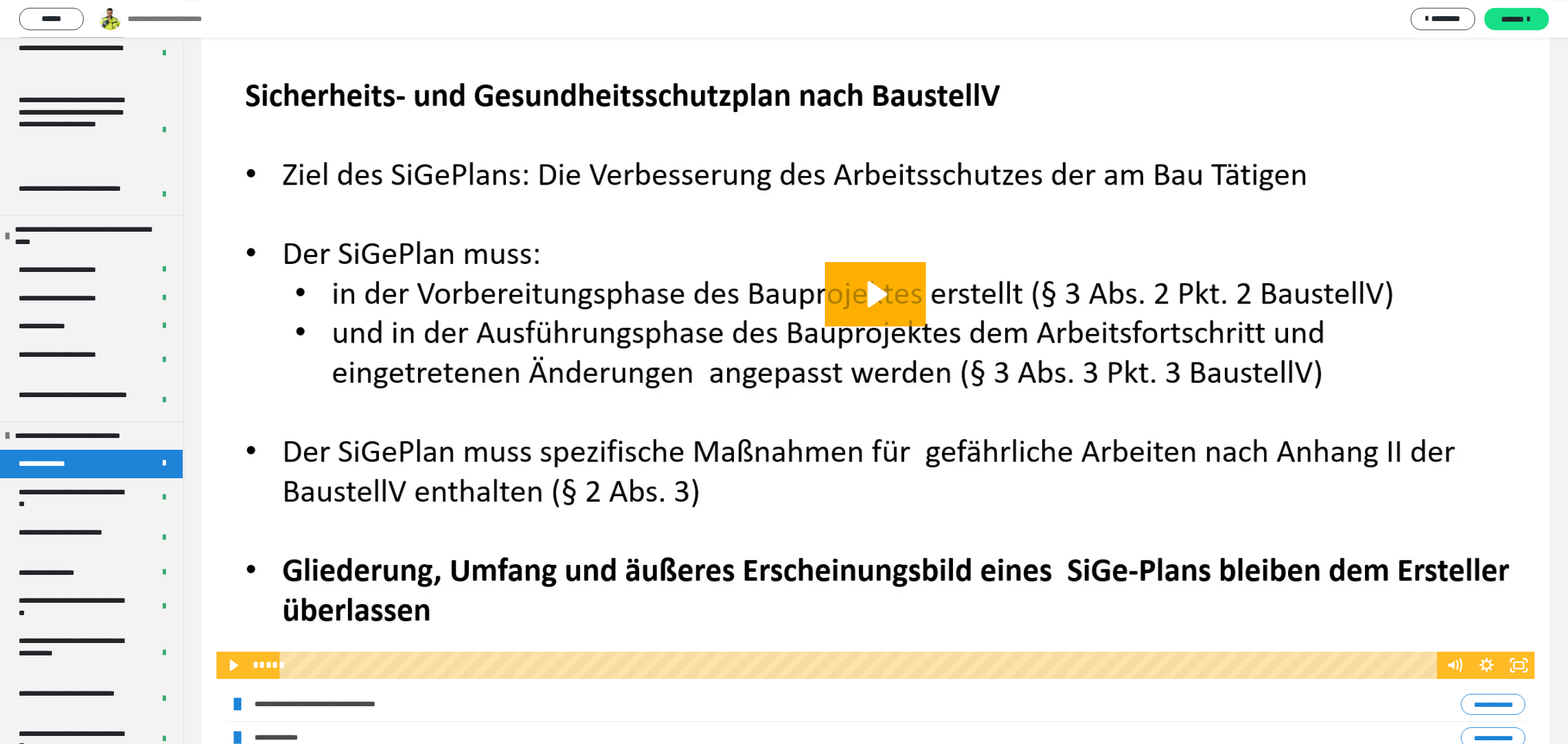 scroll, scrollTop: 439, scrollLeft: 0, axis: vertical 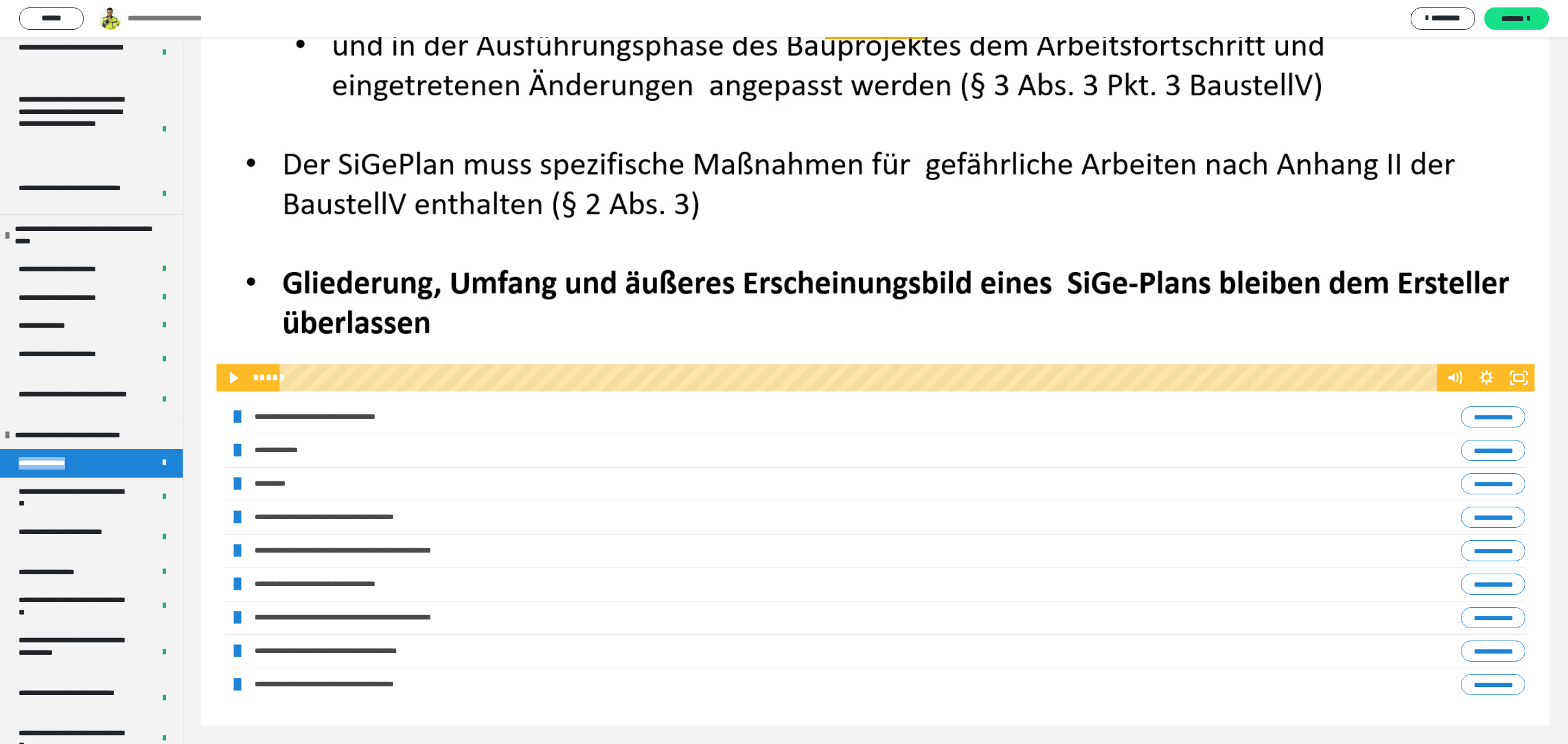 drag, startPoint x: 82, startPoint y: 461, endPoint x: 0, endPoint y: 461, distance: 82 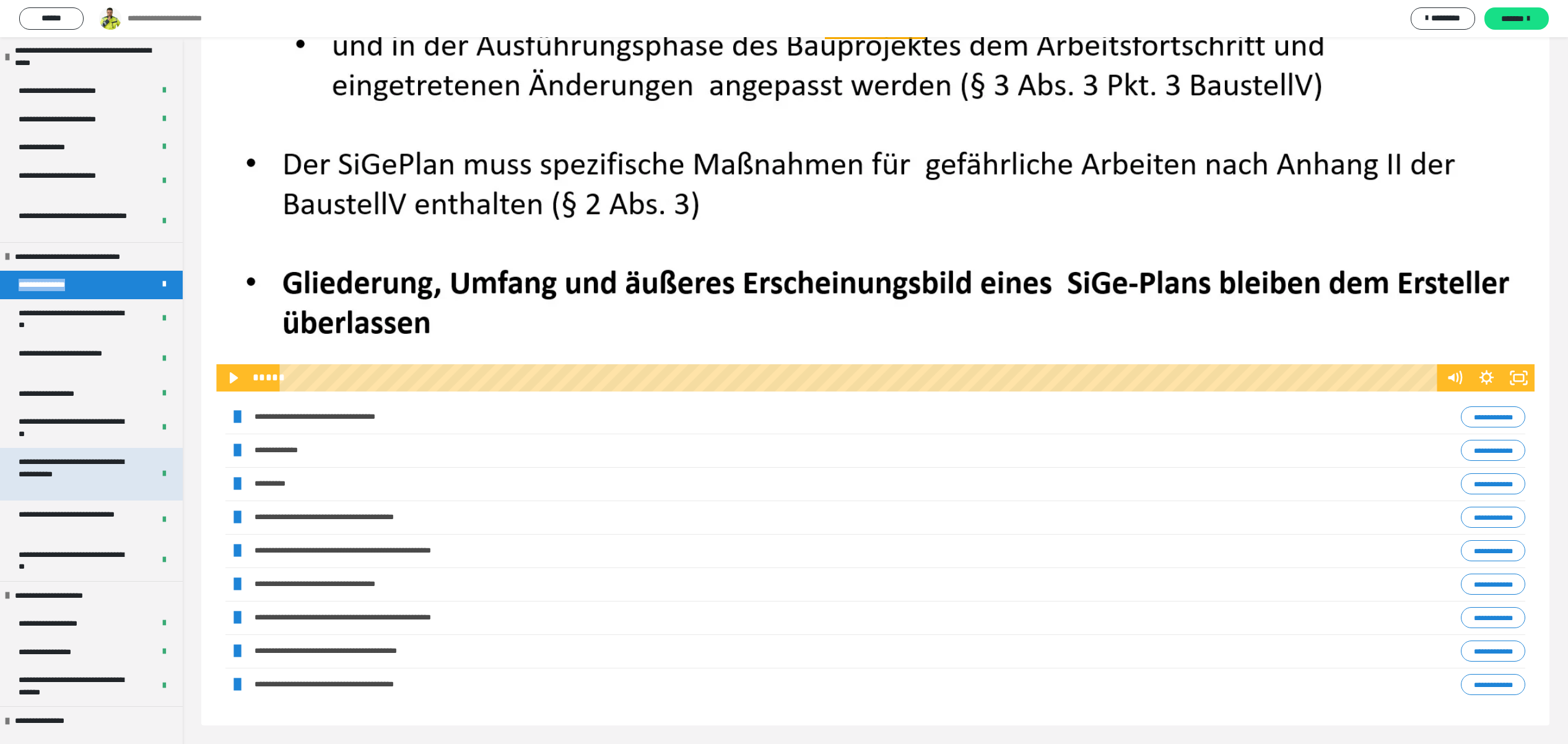 scroll, scrollTop: 3133, scrollLeft: 0, axis: vertical 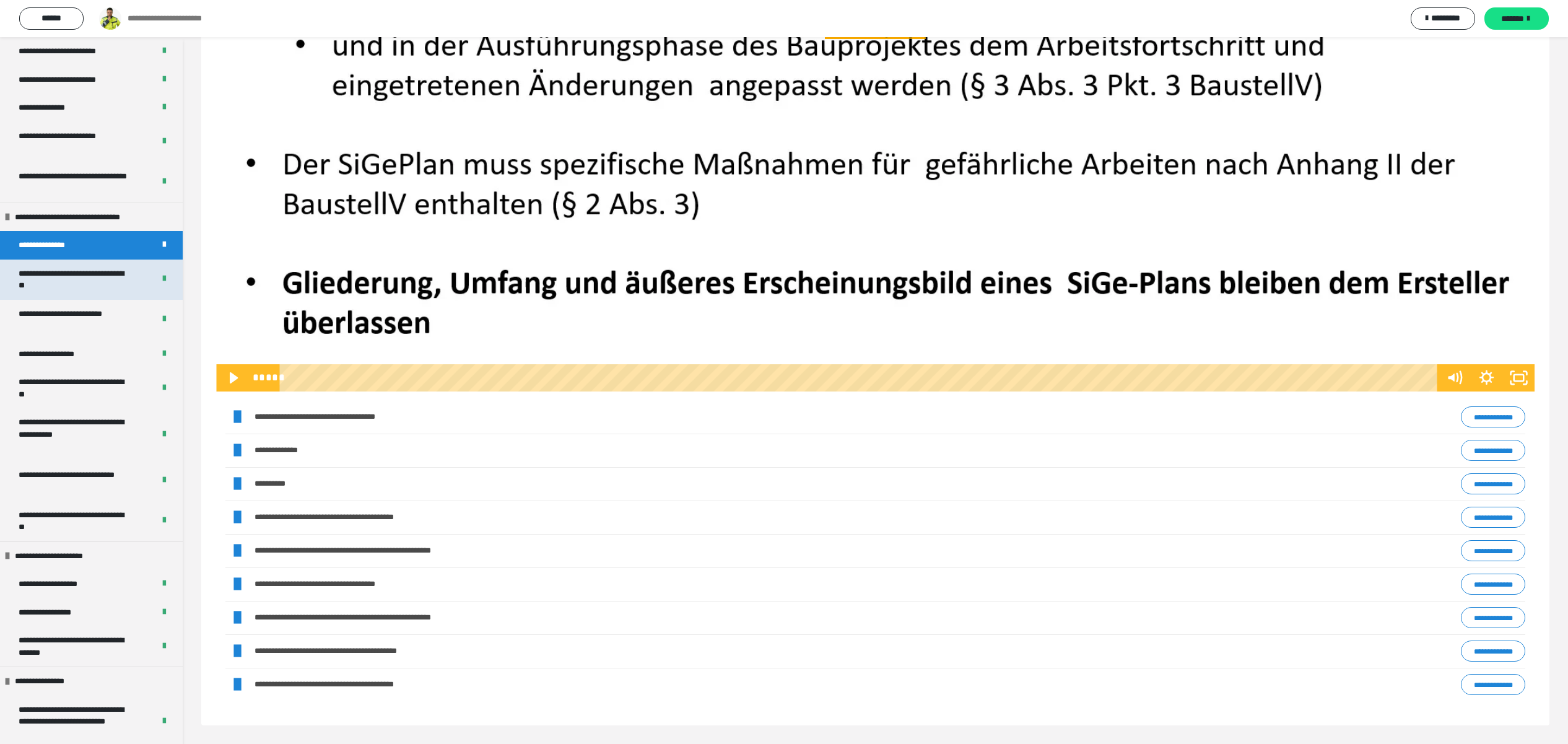click on "**********" at bounding box center [72, 279] 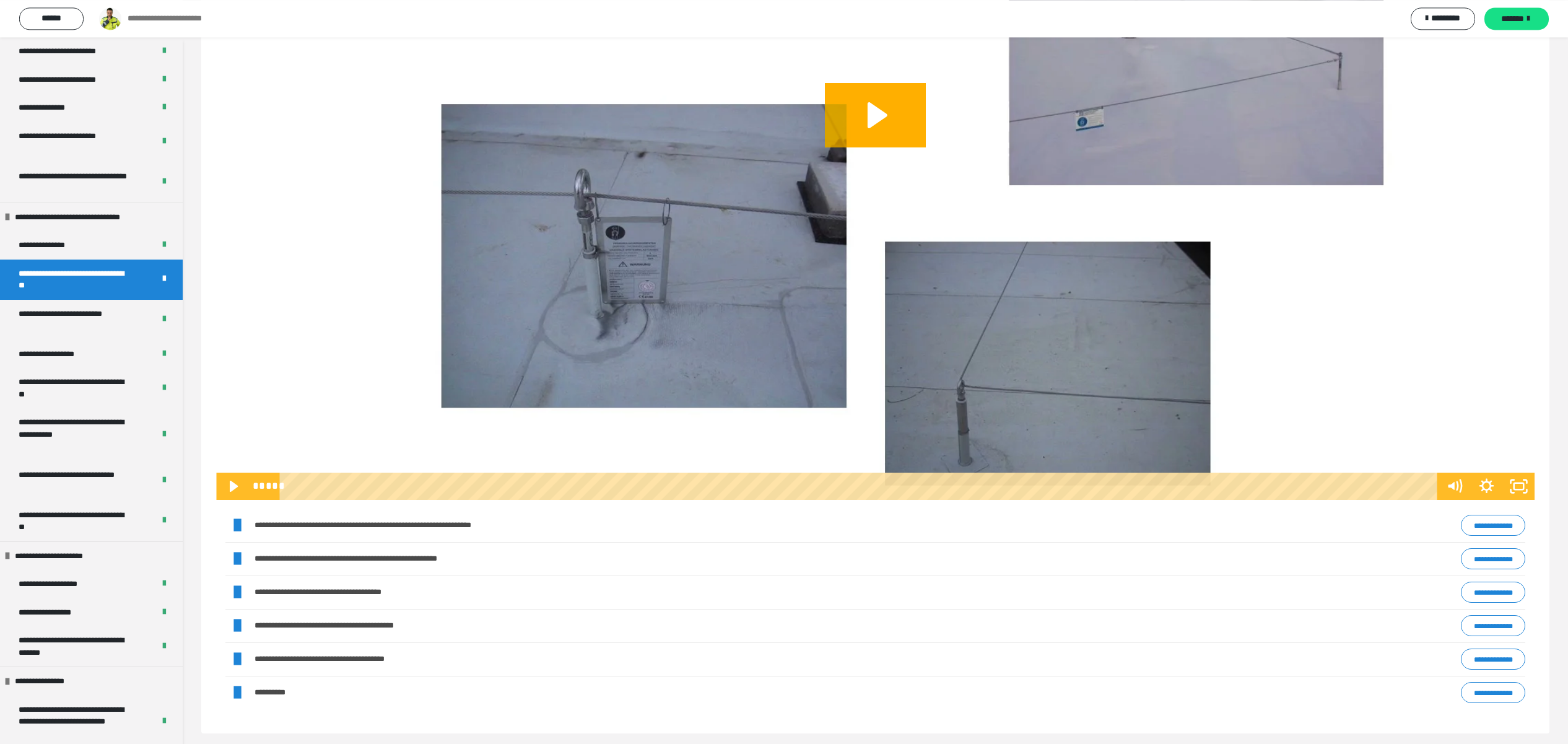 scroll, scrollTop: 338, scrollLeft: 0, axis: vertical 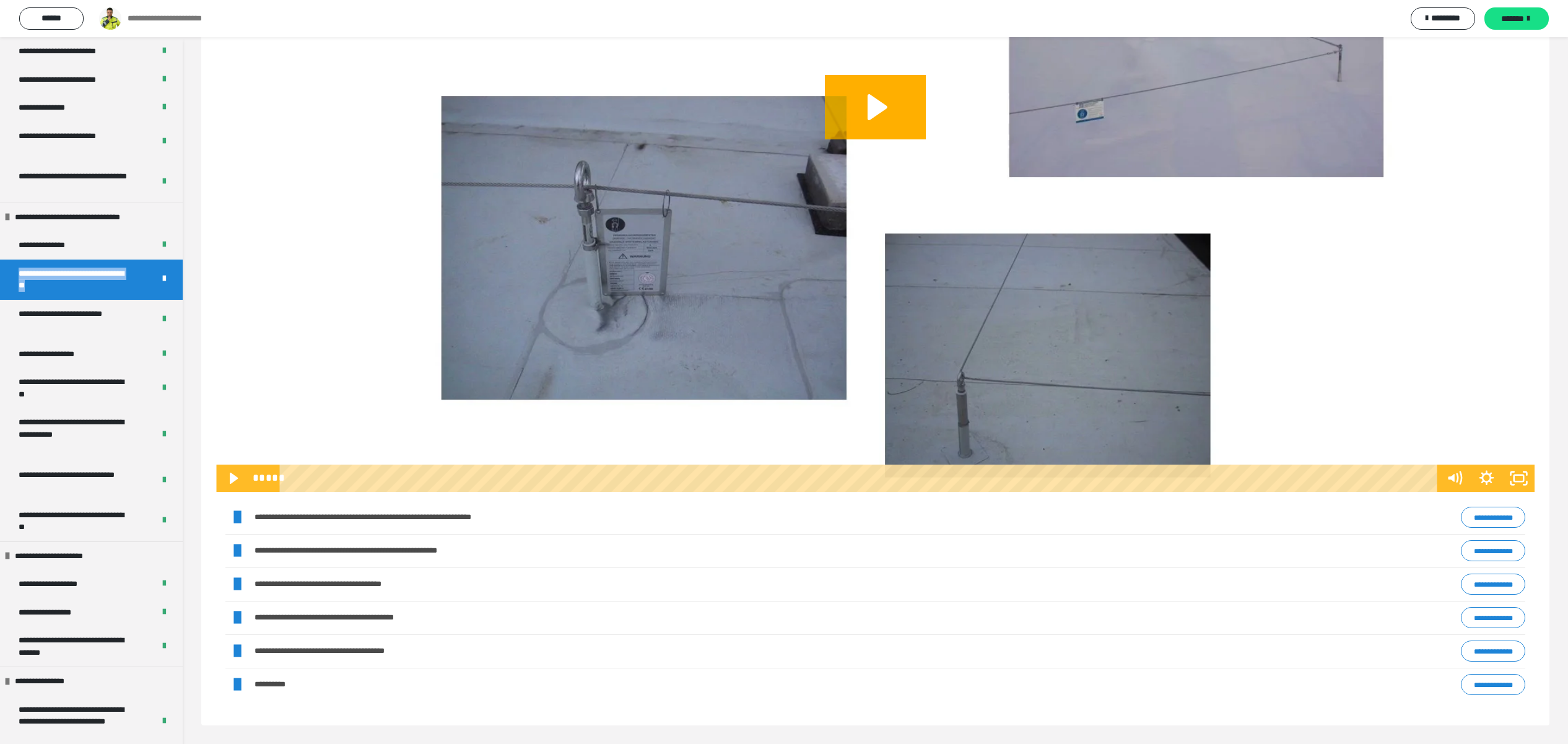 drag, startPoint x: 86, startPoint y: 290, endPoint x: 0, endPoint y: 279, distance: 86.7006 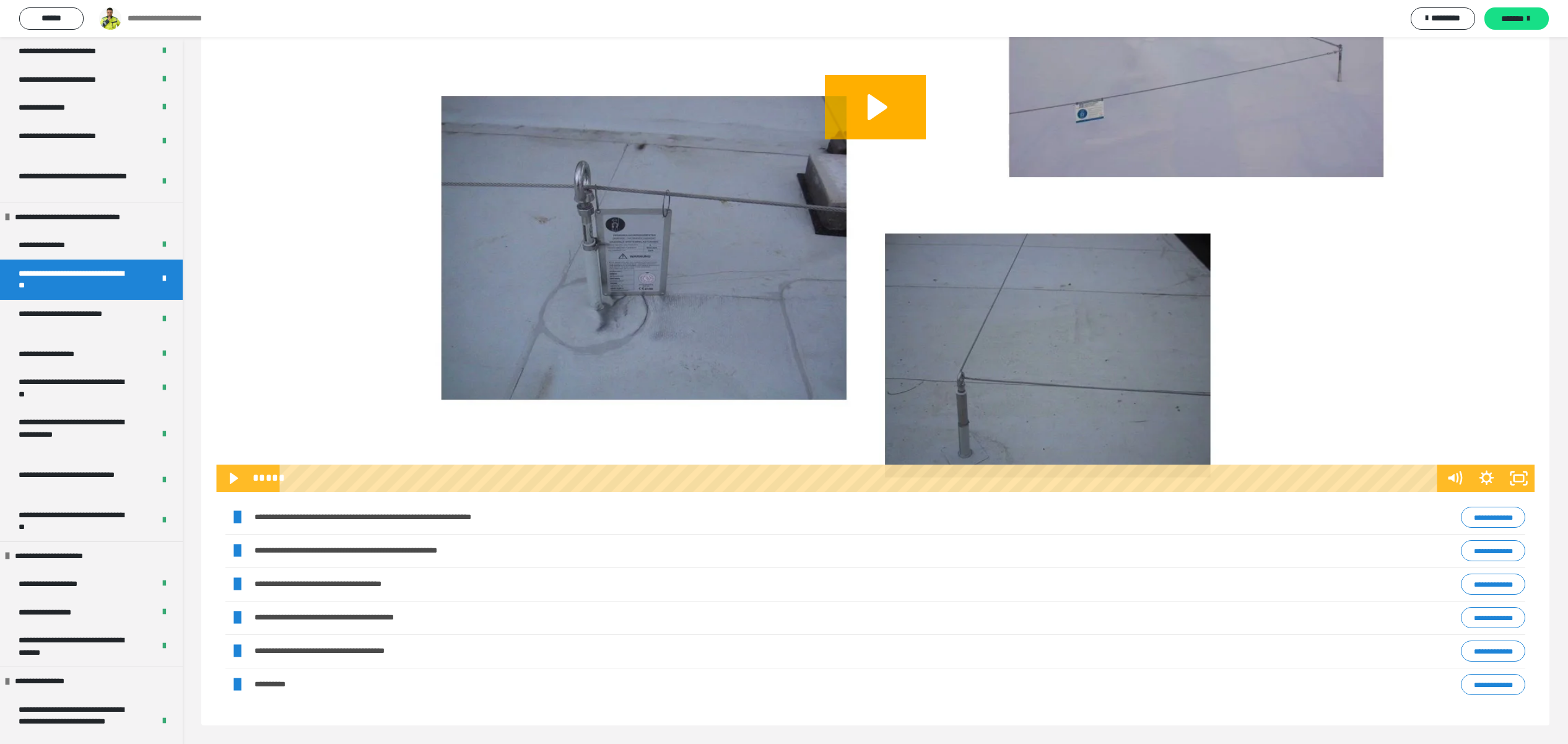 click on "**********" at bounding box center [875, 618] 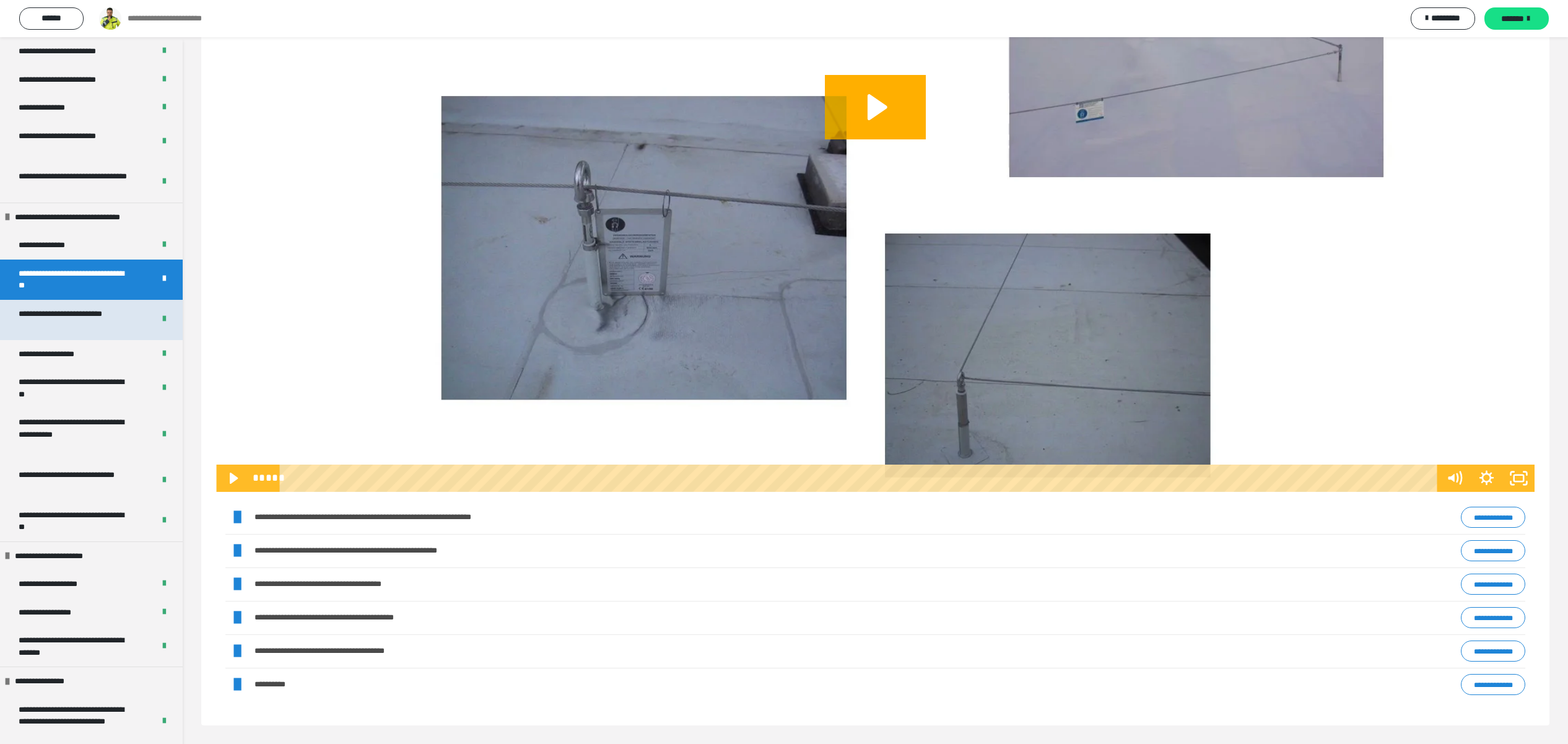 click on "**********" at bounding box center [72, 320] 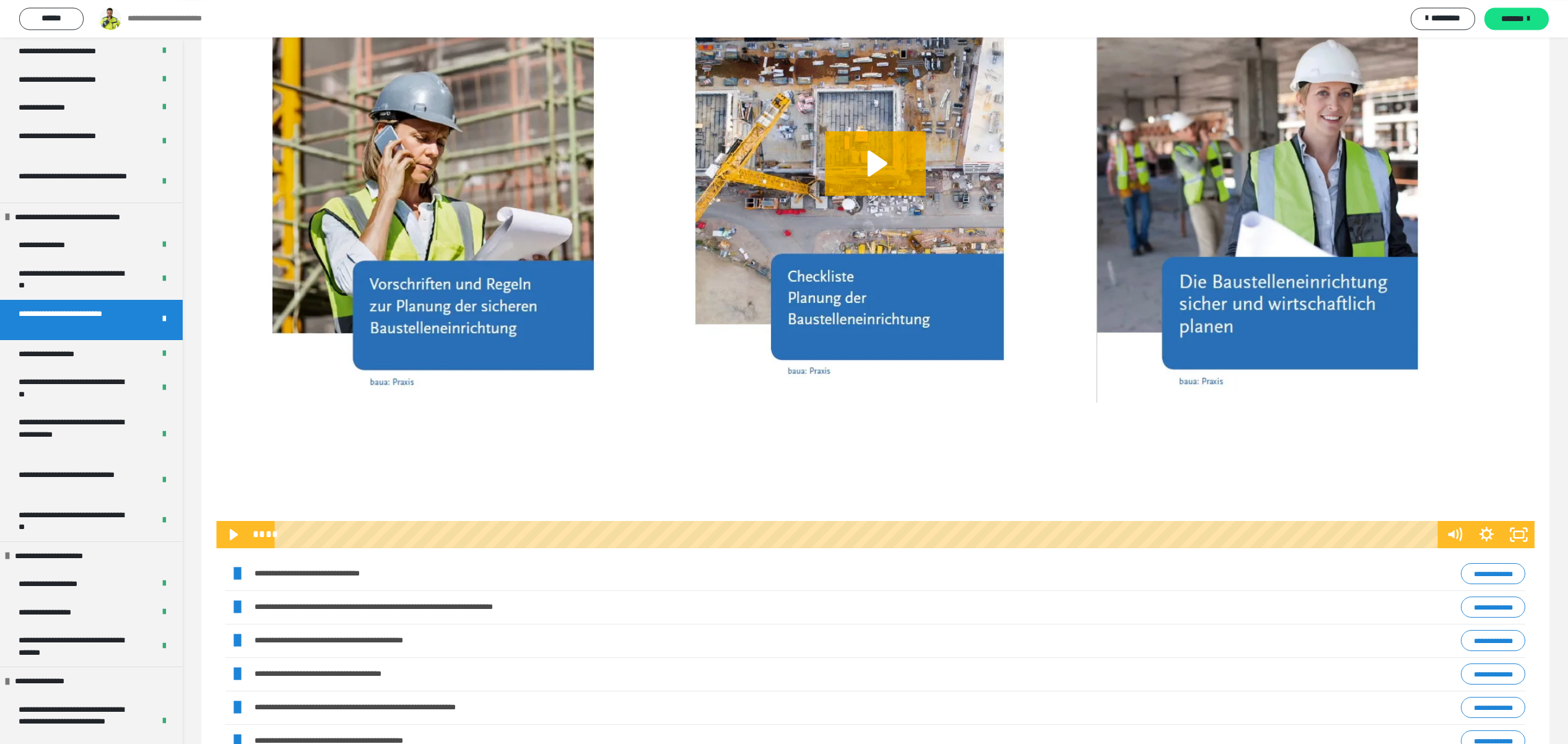 scroll, scrollTop: 60, scrollLeft: 0, axis: vertical 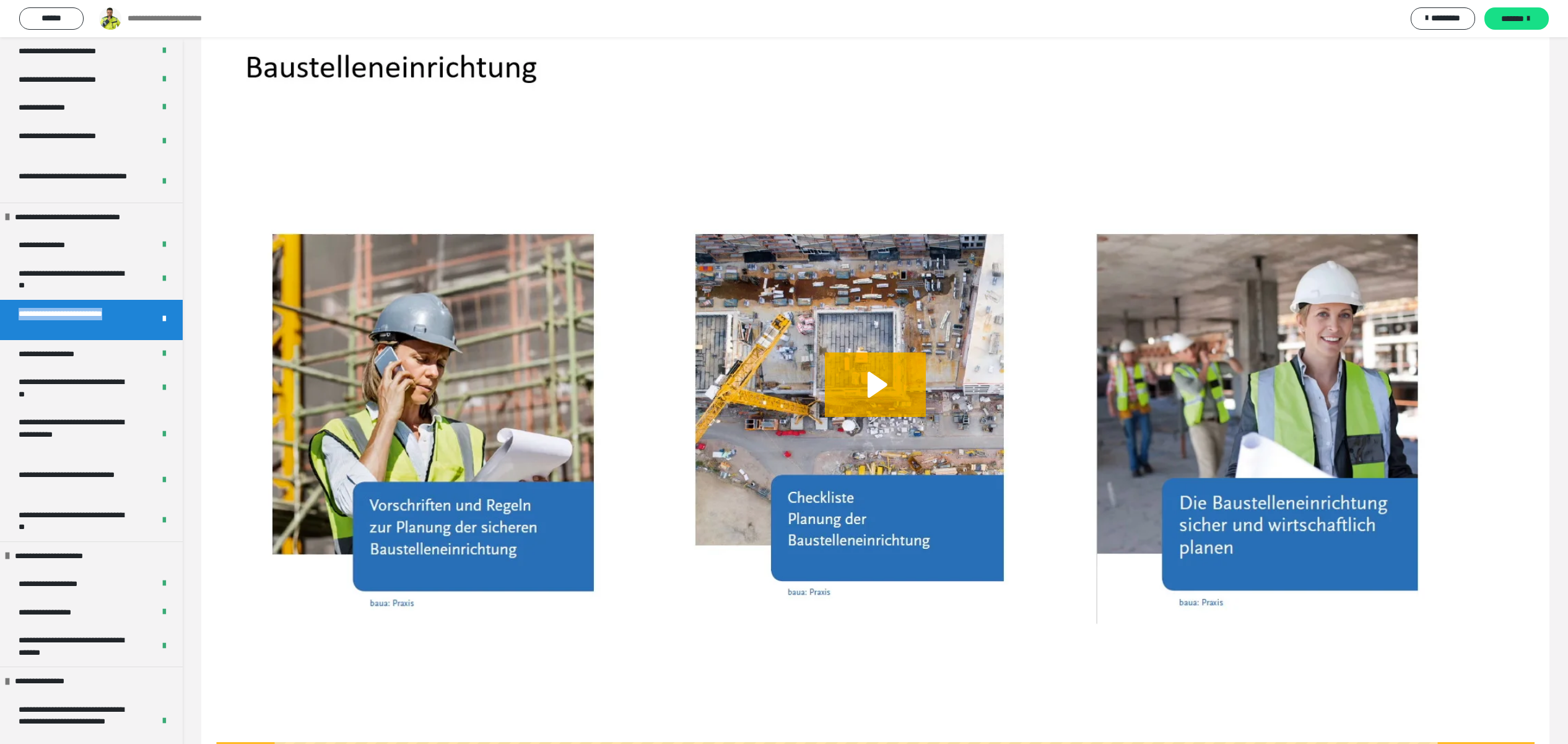 drag, startPoint x: 108, startPoint y: 323, endPoint x: 0, endPoint y: 317, distance: 108.16654 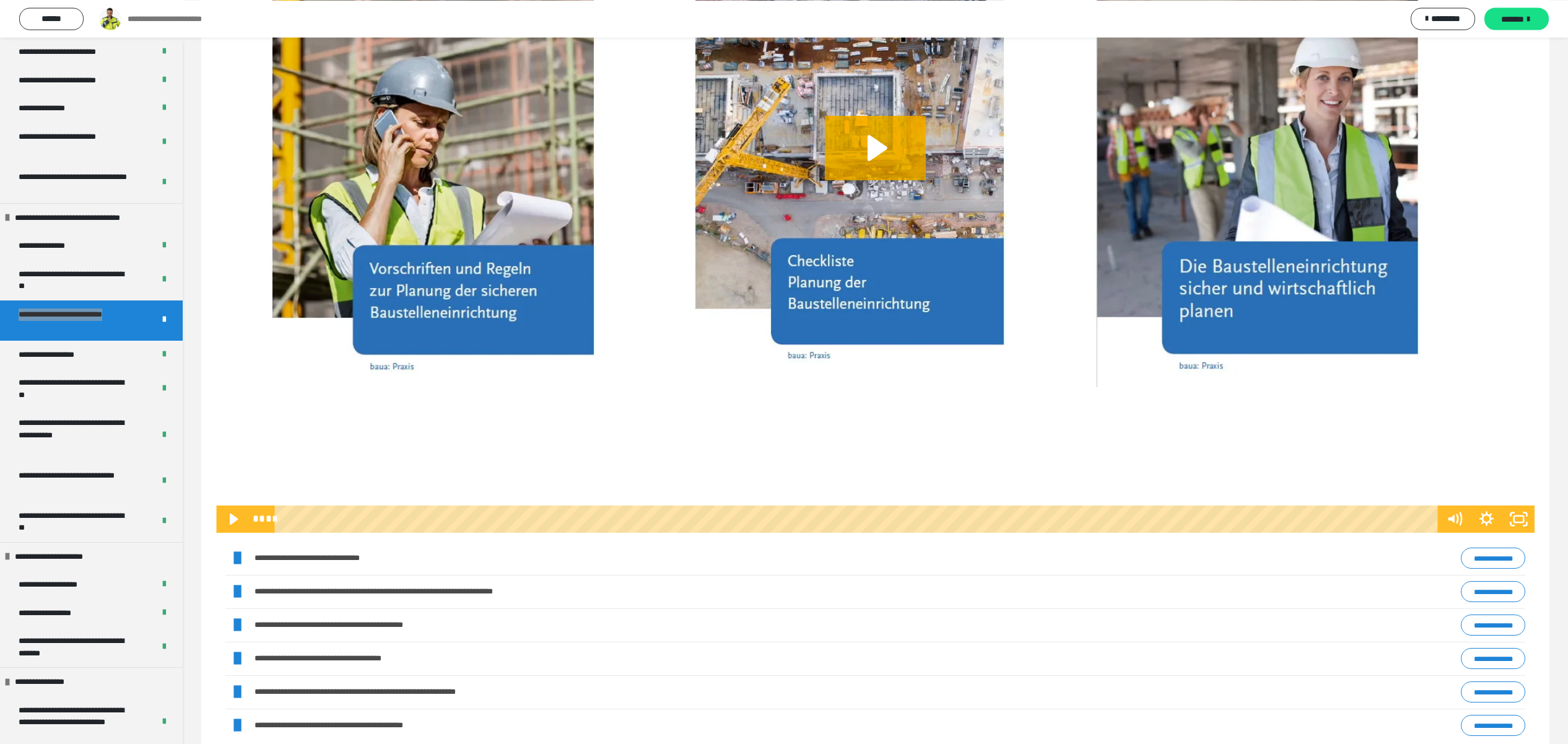 scroll, scrollTop: 338, scrollLeft: 0, axis: vertical 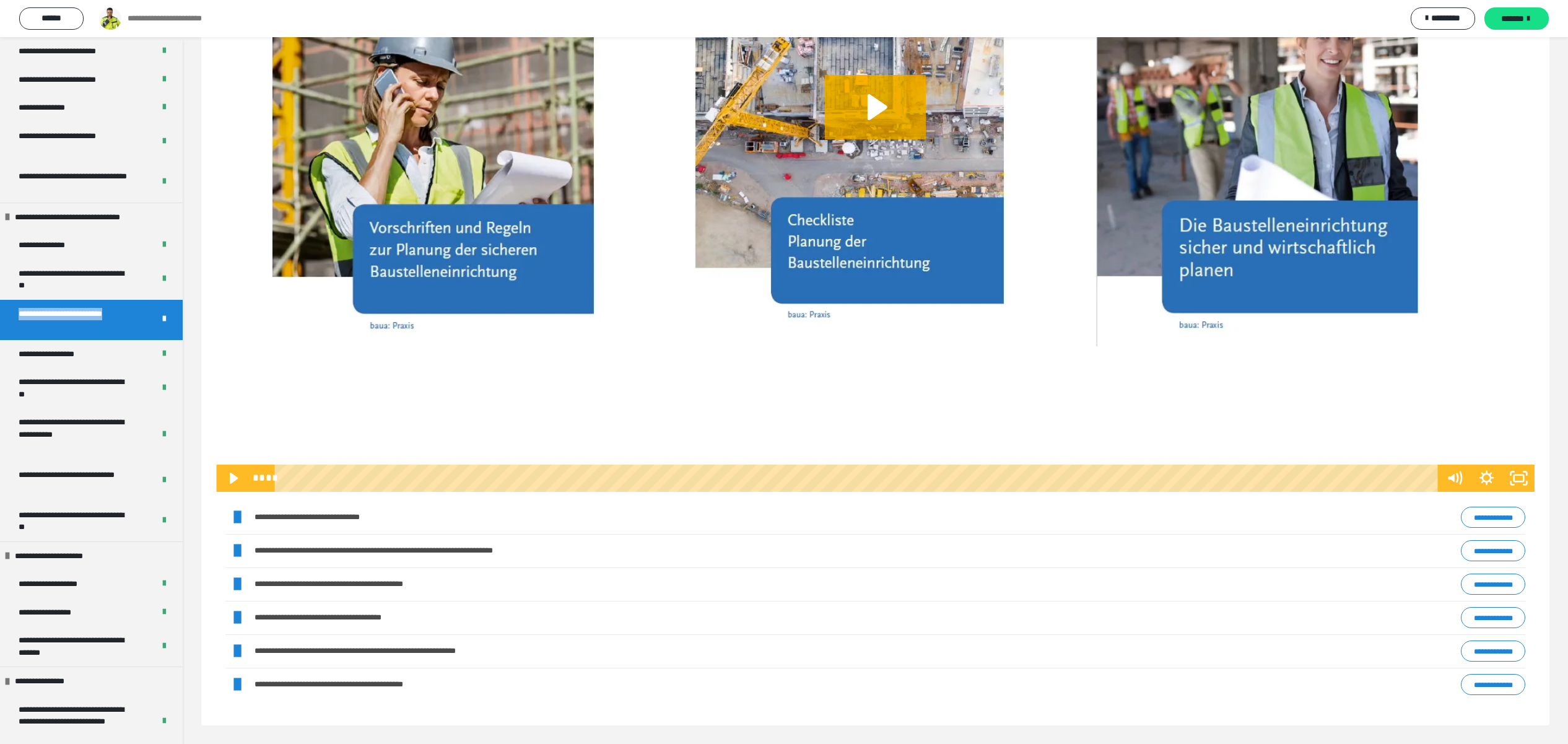 click on "**********" at bounding box center [1493, 517] 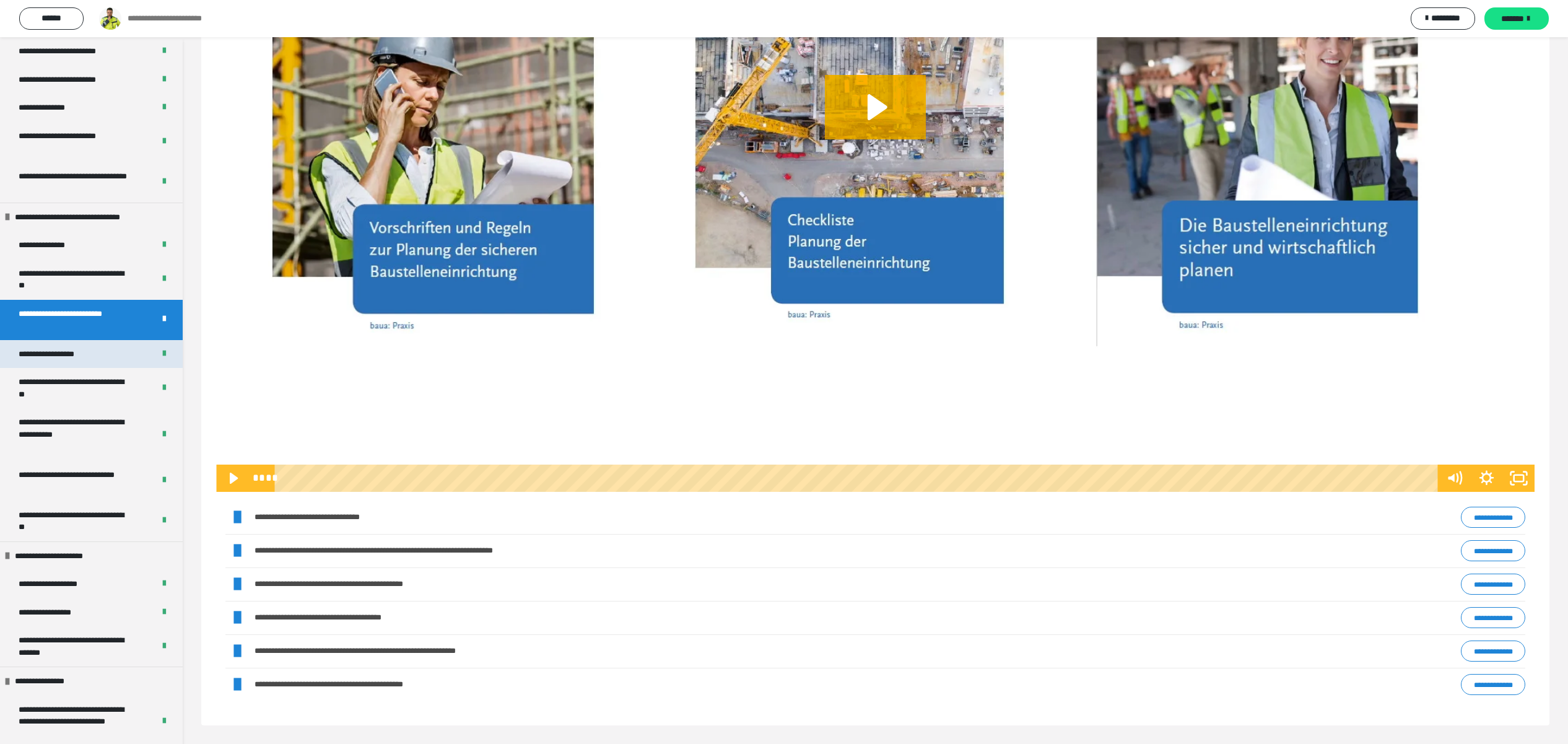 click on "**********" at bounding box center (60, 354) 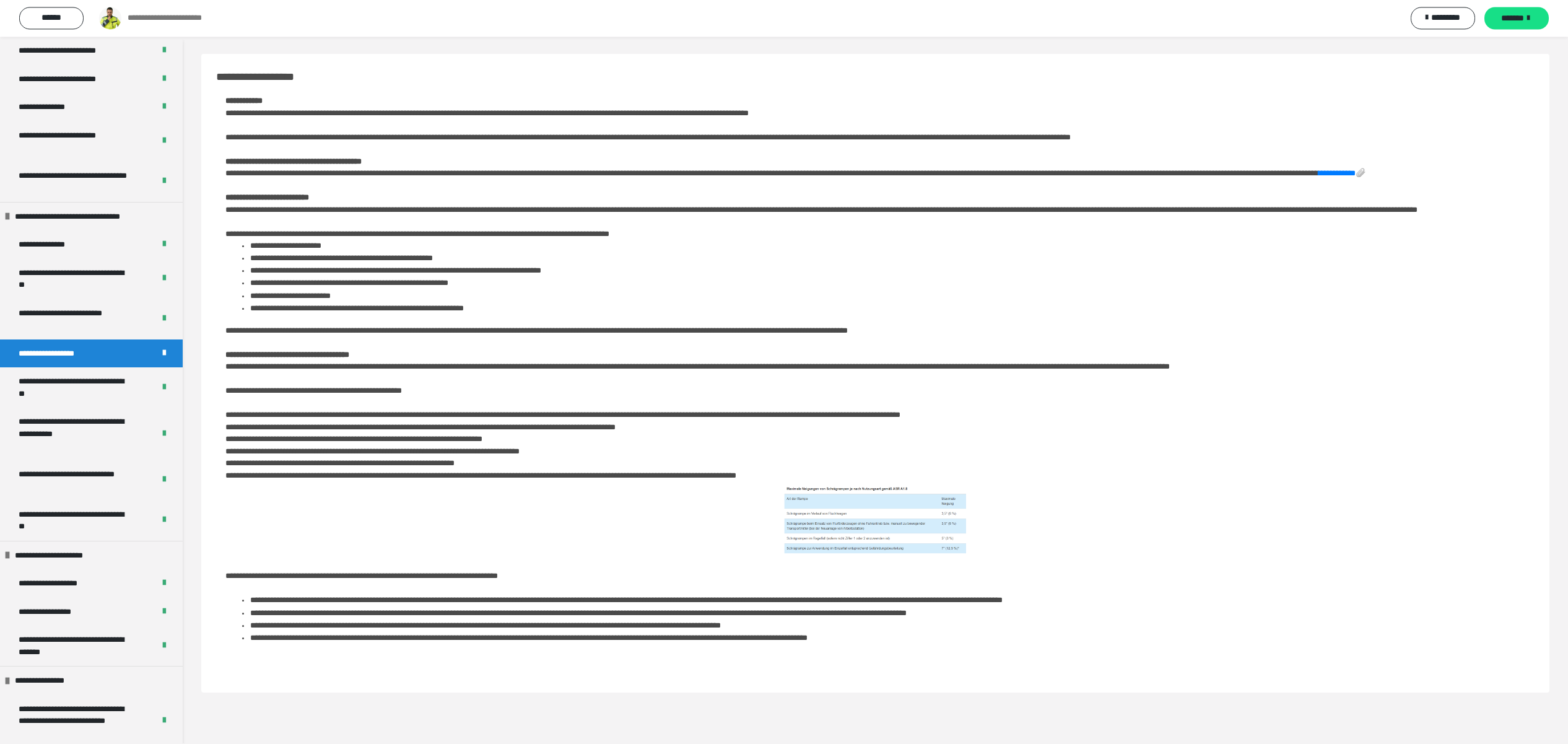 scroll, scrollTop: 37, scrollLeft: 0, axis: vertical 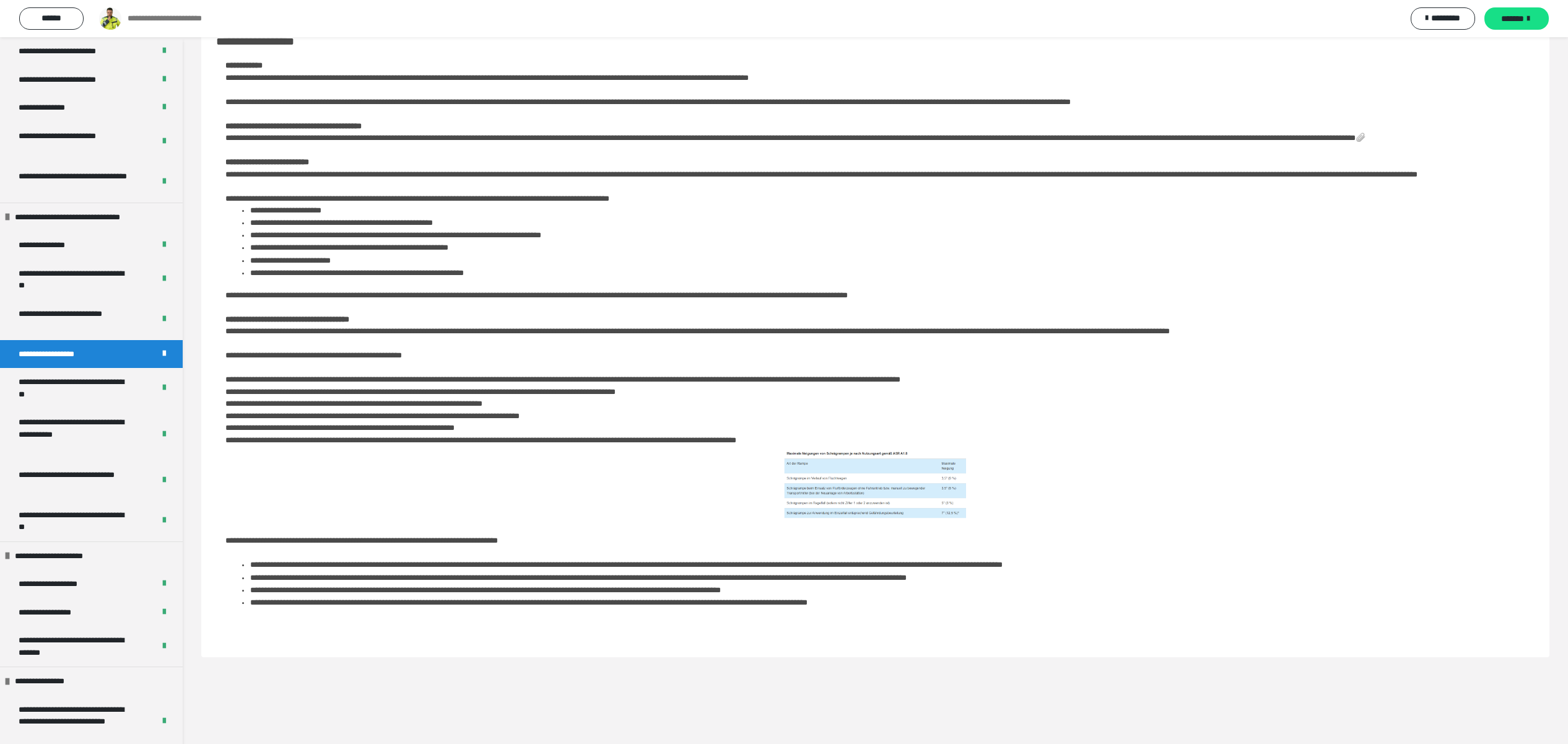 click on "**********" at bounding box center [1342, 138] 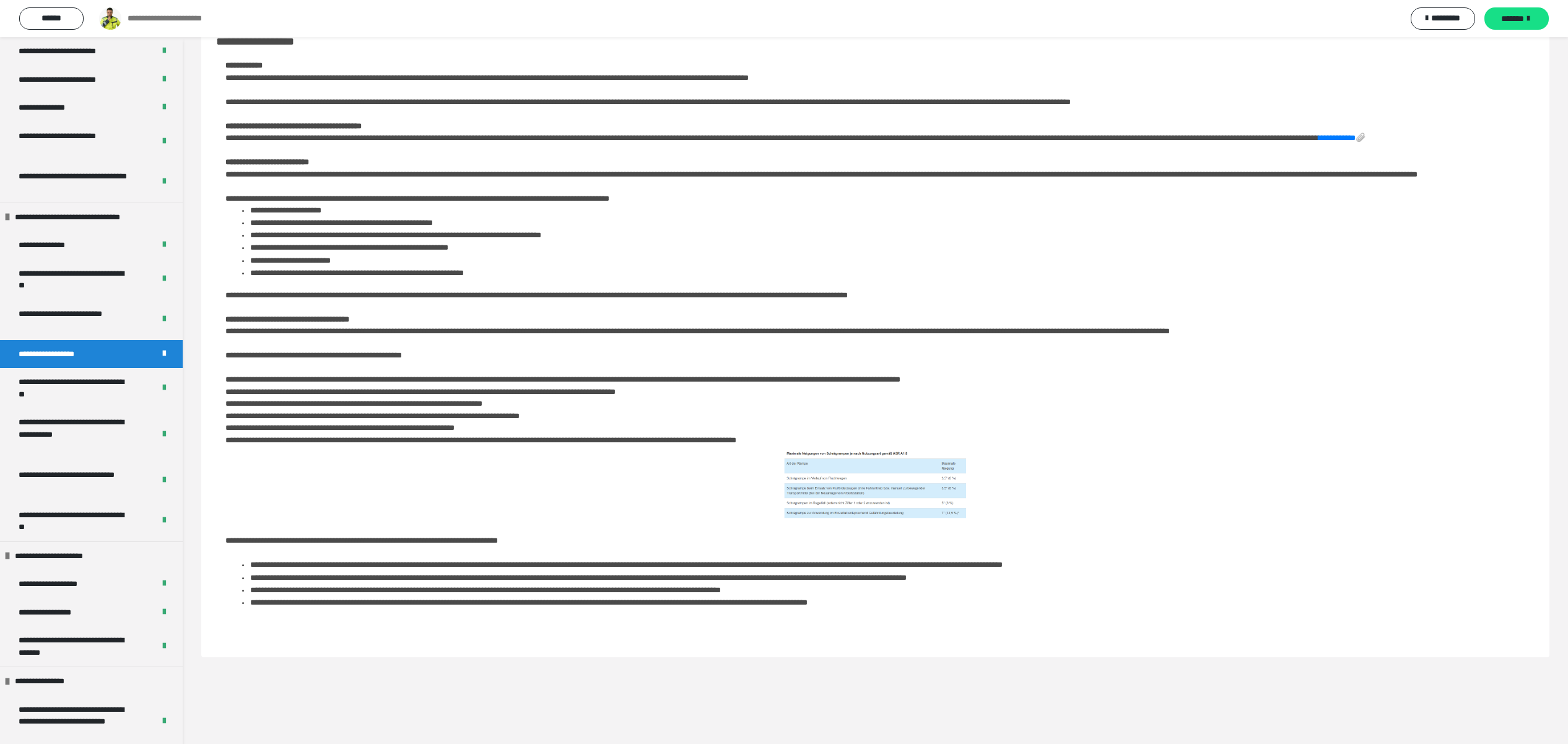 scroll, scrollTop: 0, scrollLeft: 0, axis: both 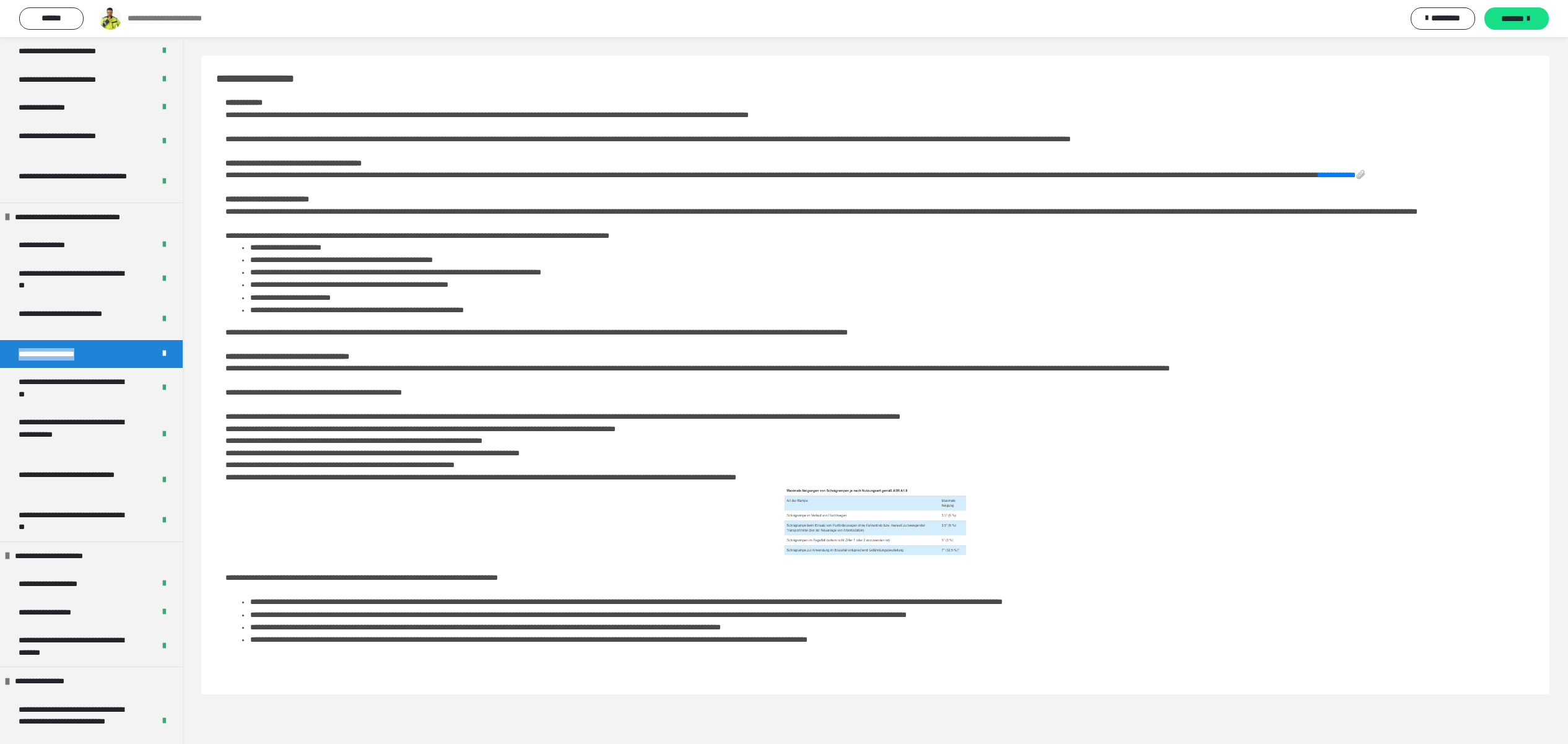 drag, startPoint x: 102, startPoint y: 345, endPoint x: 0, endPoint y: 362, distance: 103.407 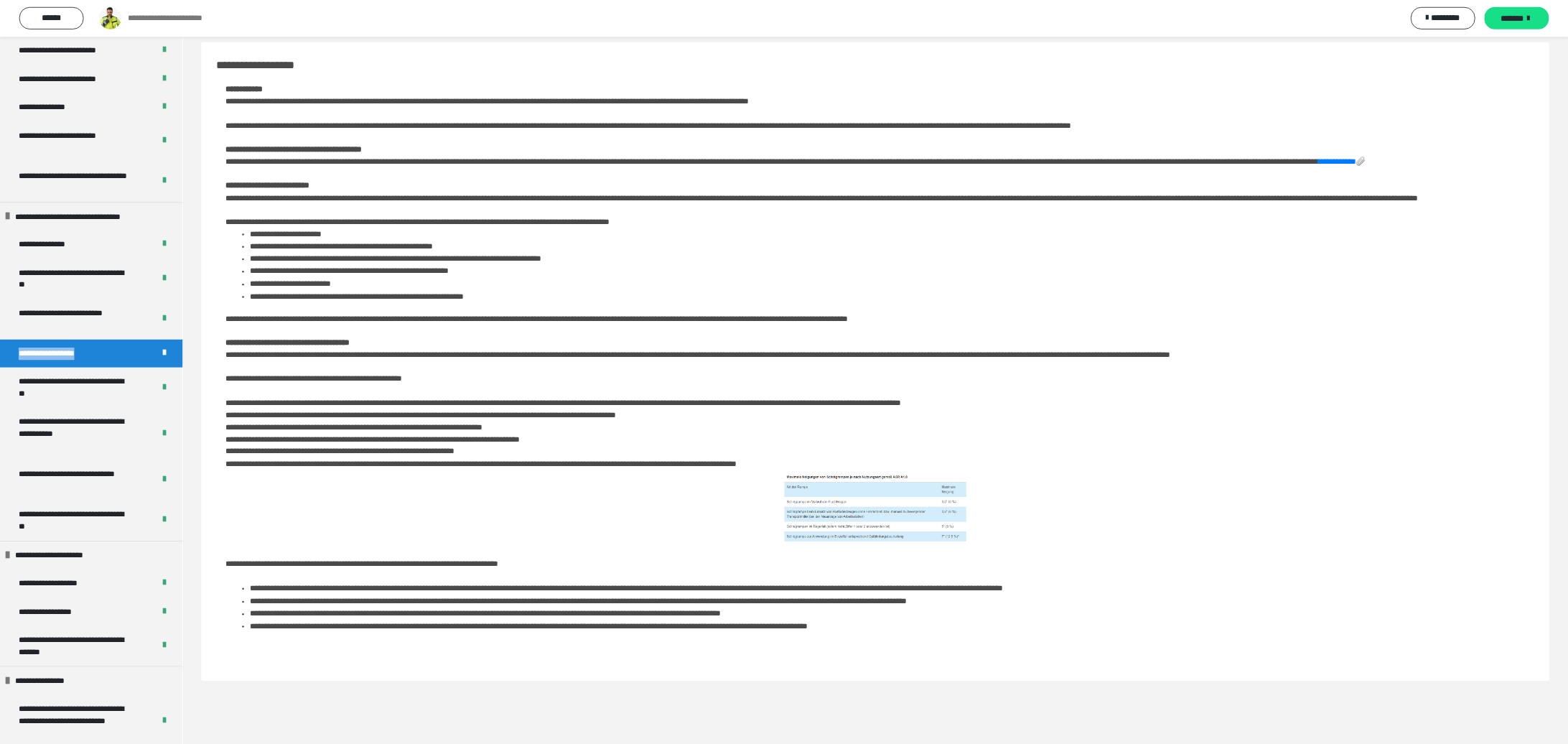 scroll, scrollTop: 0, scrollLeft: 0, axis: both 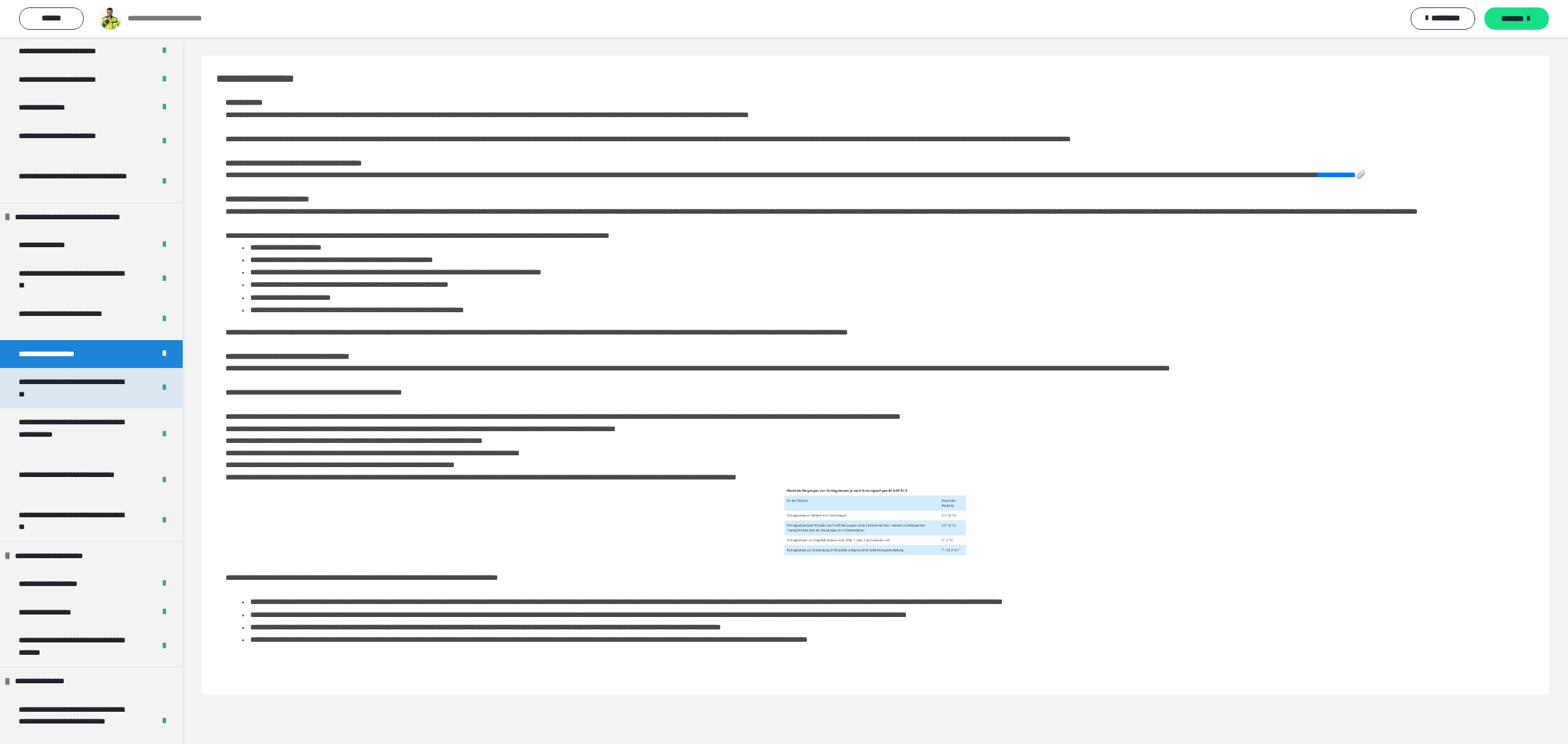 click on "**********" at bounding box center (72, 388) 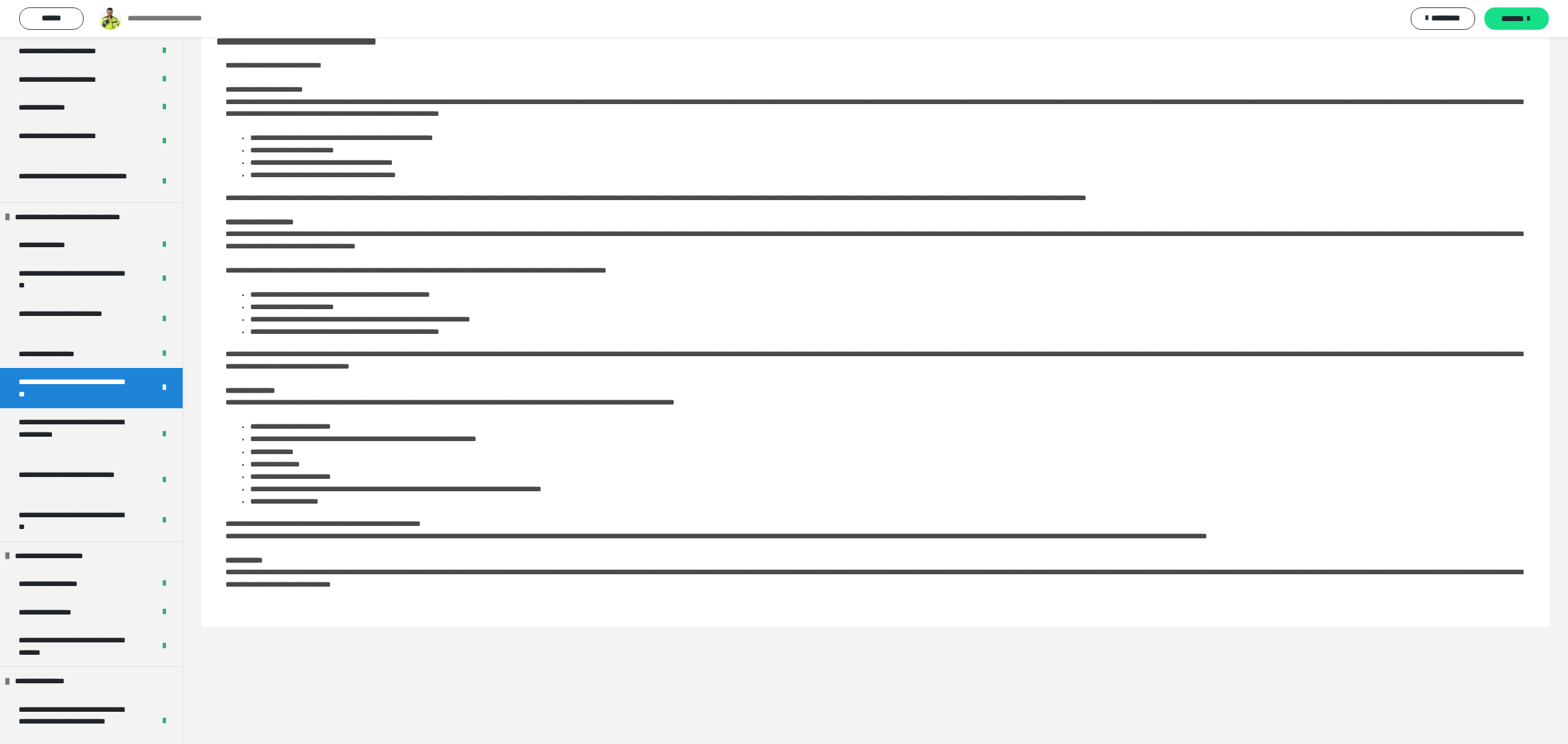 scroll, scrollTop: 0, scrollLeft: 0, axis: both 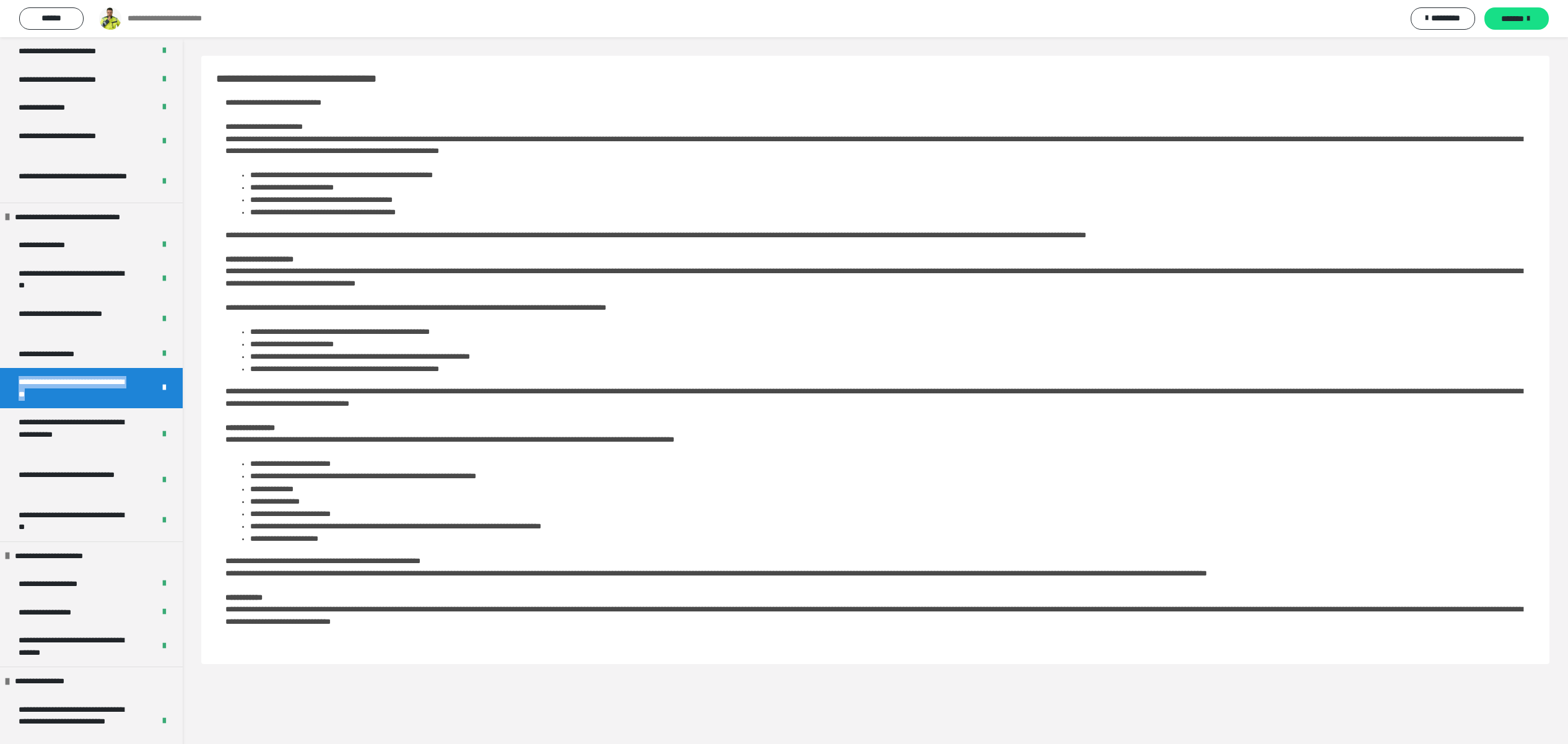 drag, startPoint x: 91, startPoint y: 398, endPoint x: 0, endPoint y: 384, distance: 92.07063 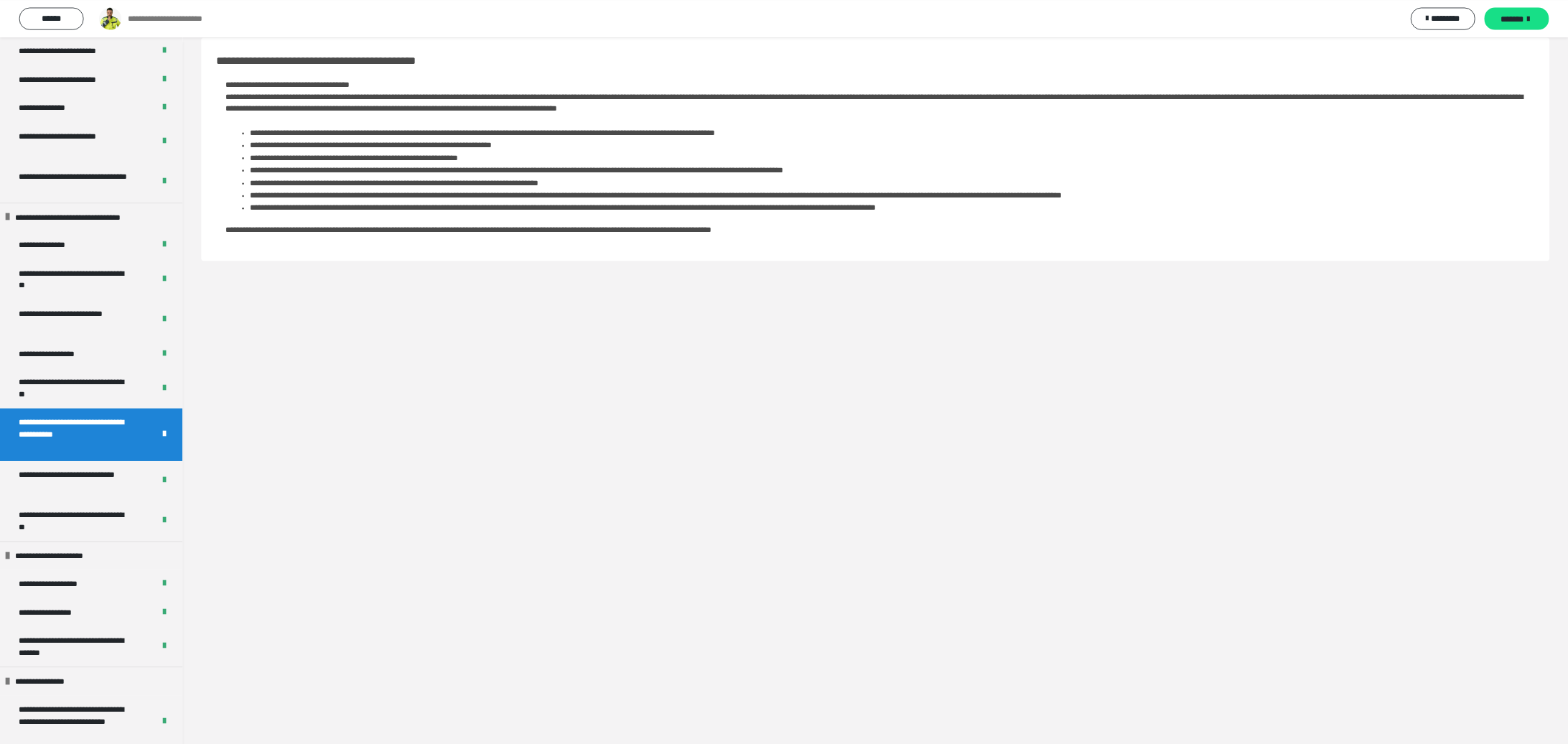 scroll, scrollTop: 0, scrollLeft: 0, axis: both 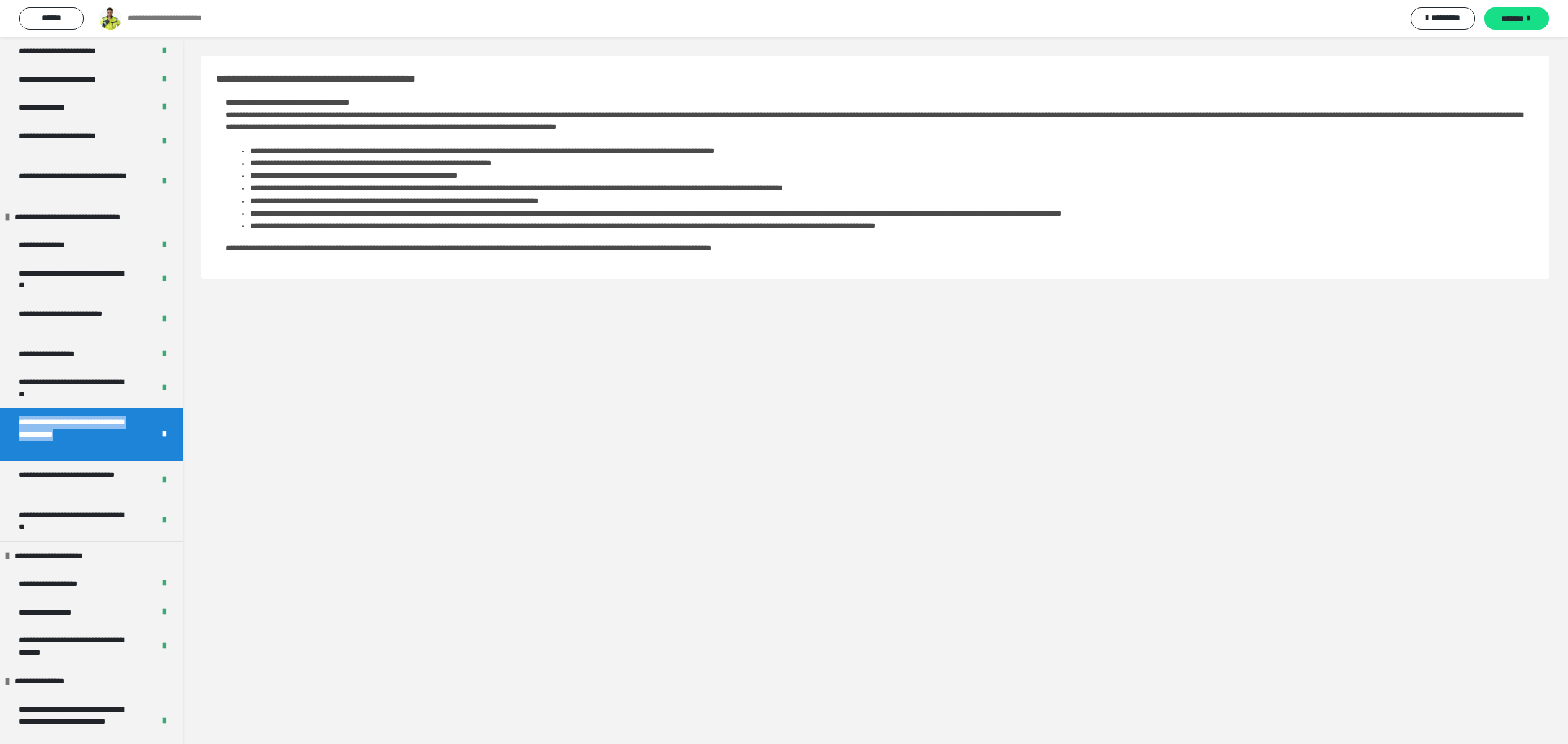 drag, startPoint x: 72, startPoint y: 453, endPoint x: 0, endPoint y: 421, distance: 78.79086 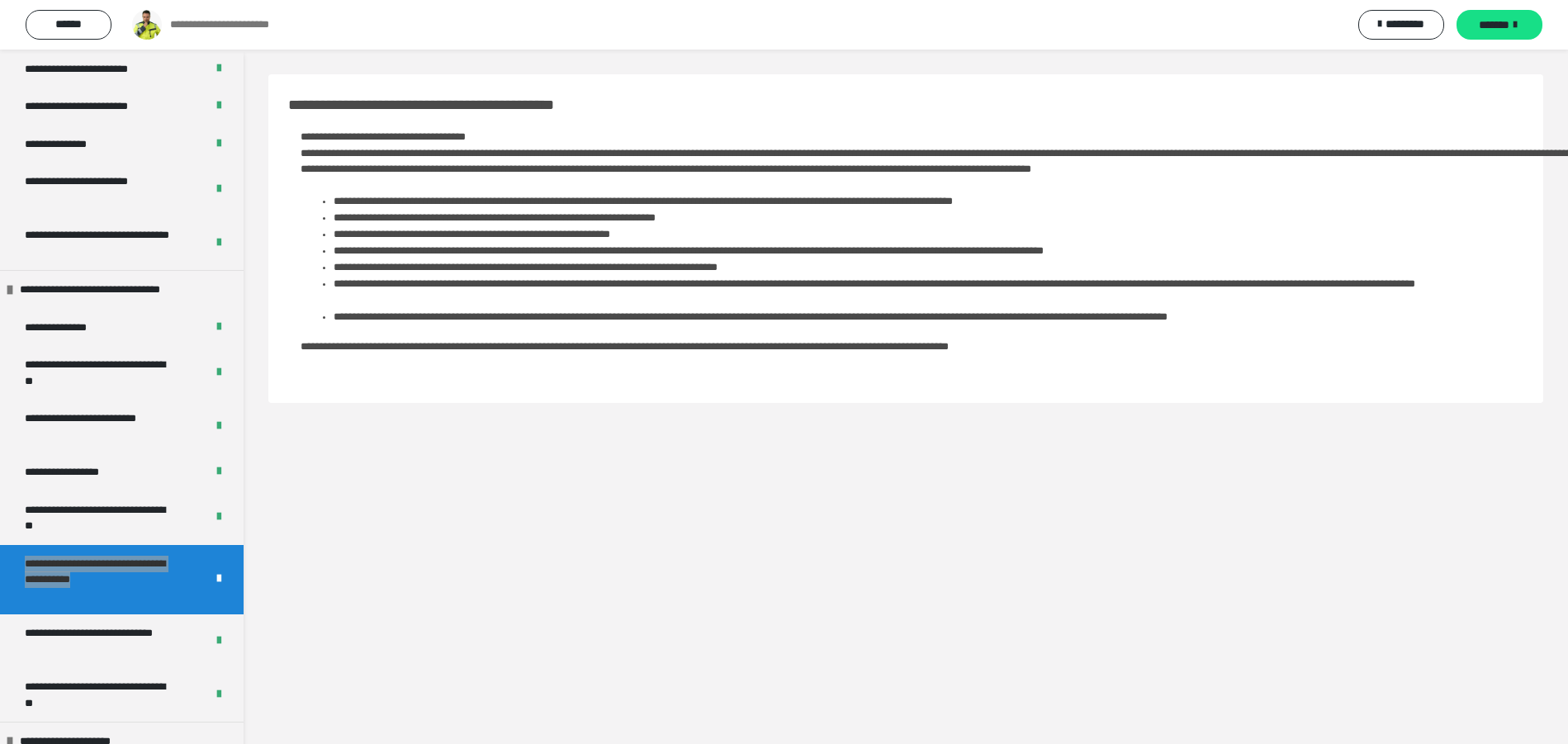 scroll, scrollTop: 4126, scrollLeft: 0, axis: vertical 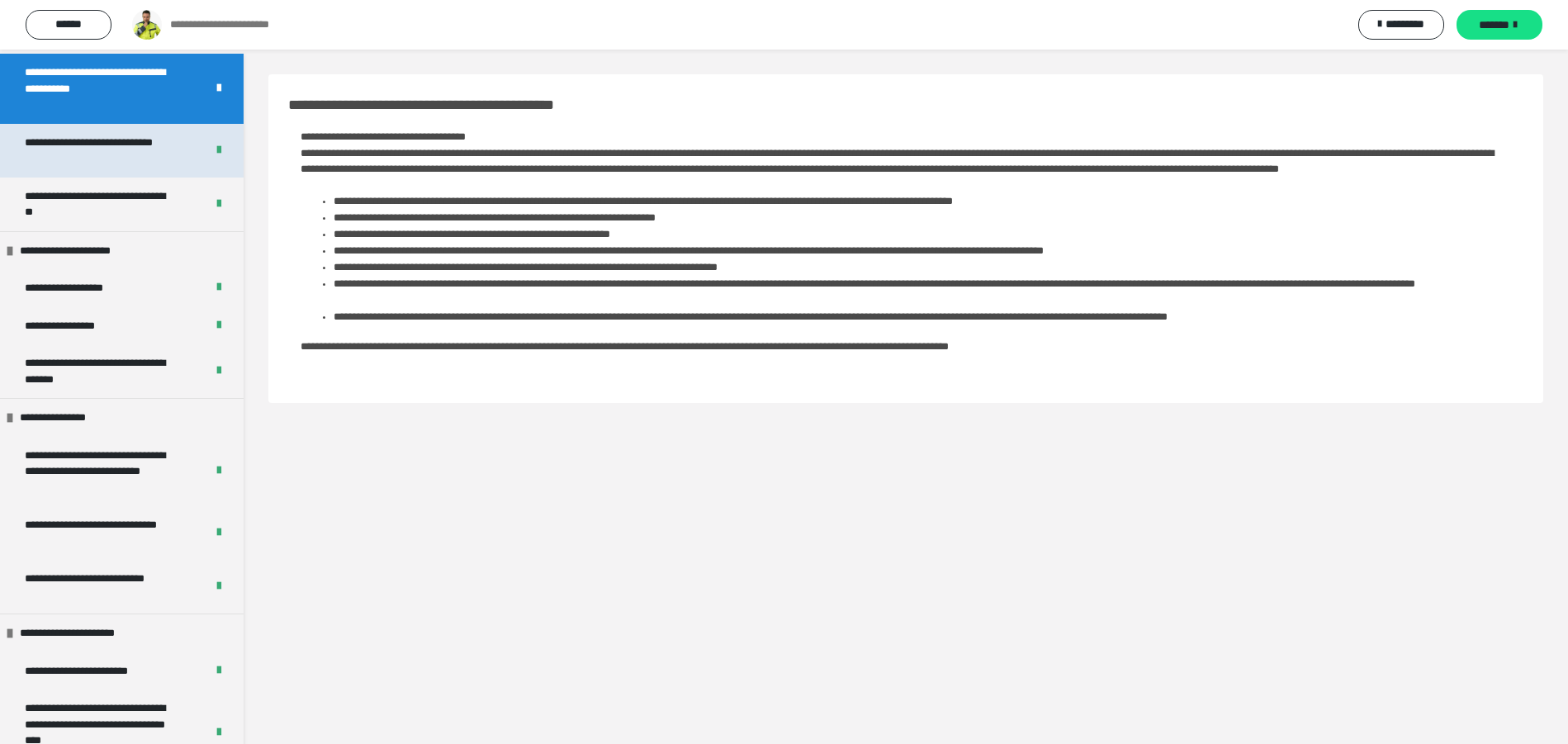 click on "**********" at bounding box center [100, 150] 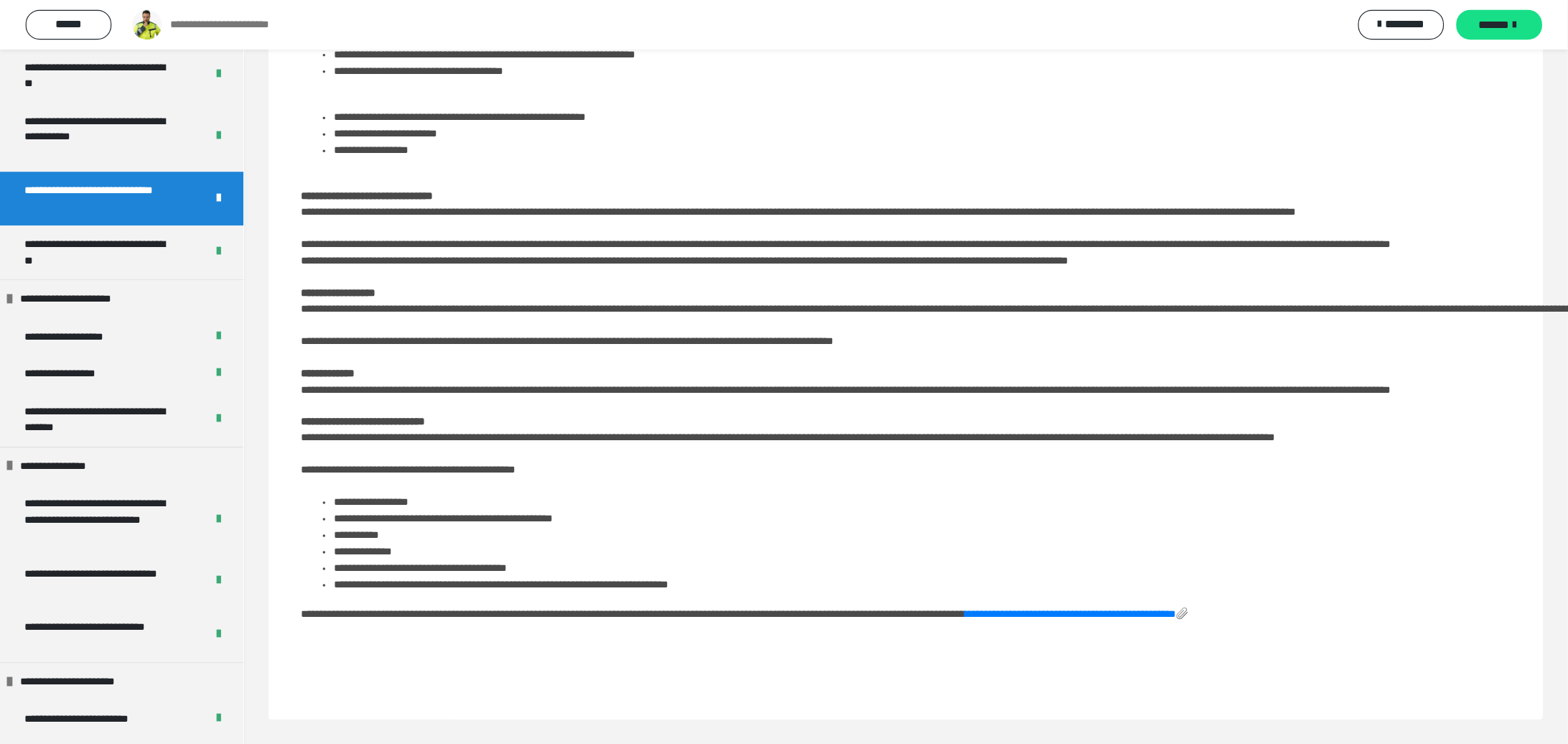 scroll, scrollTop: 43, scrollLeft: 0, axis: vertical 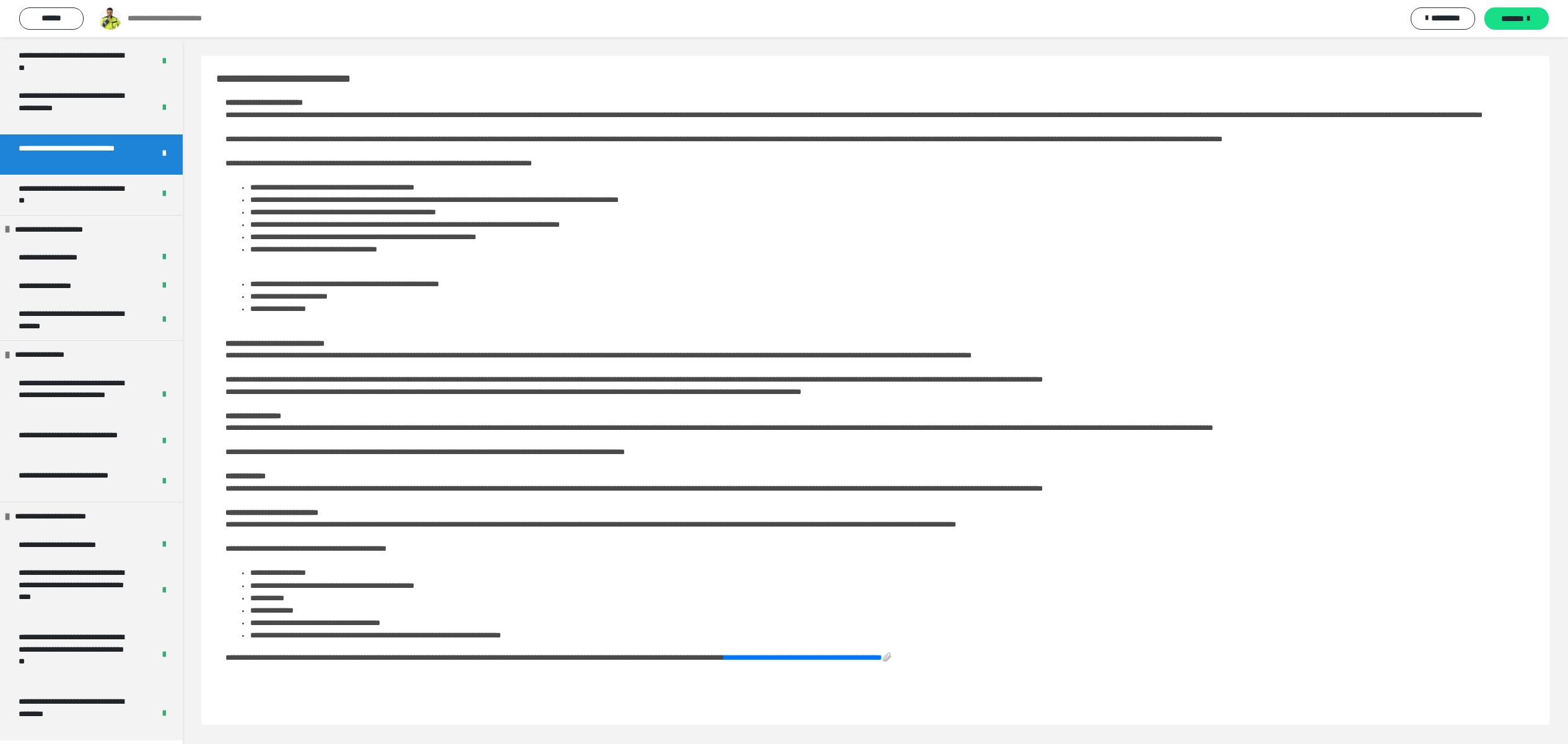 click on "**********" at bounding box center [875, 398] 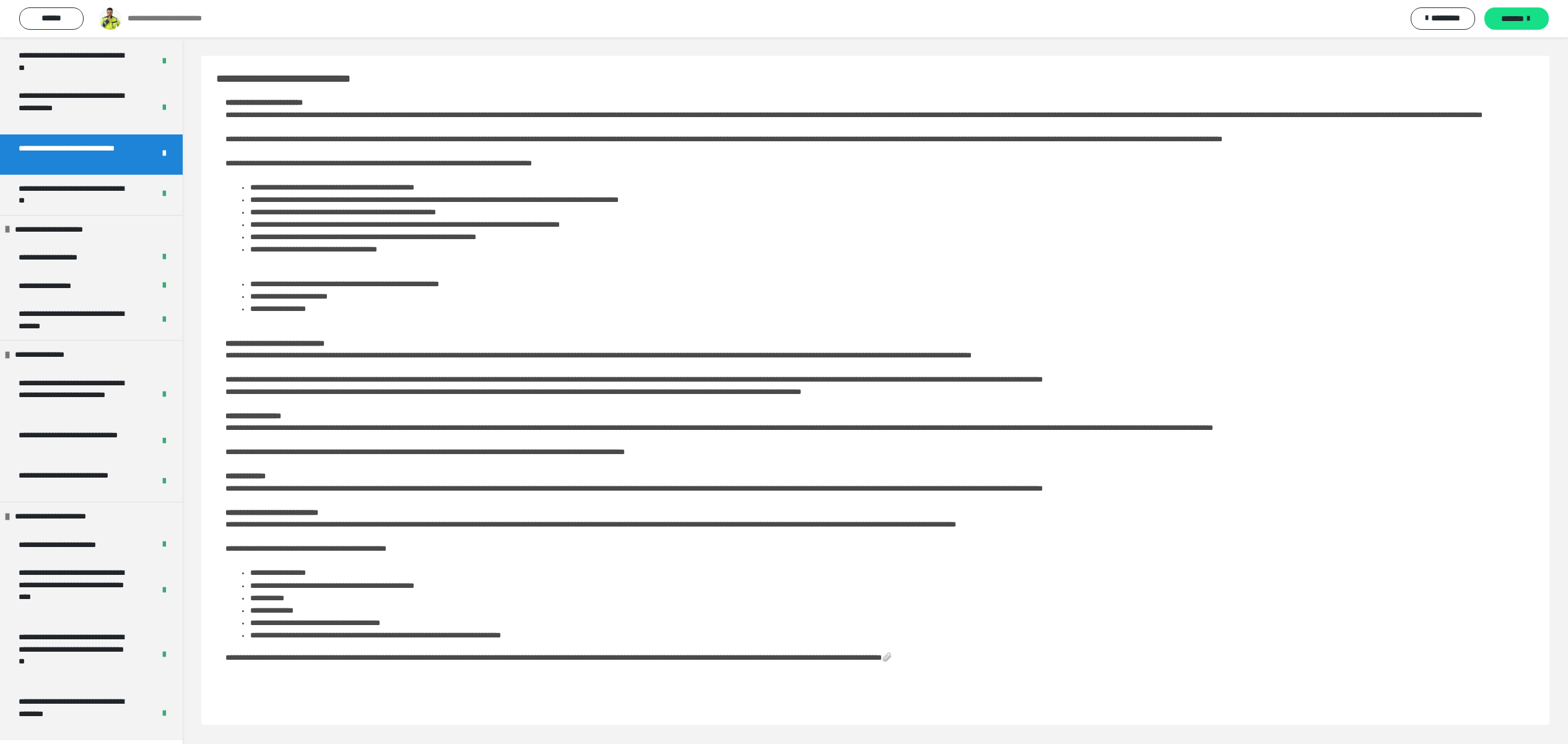 click on "**********" at bounding box center (808, 657) 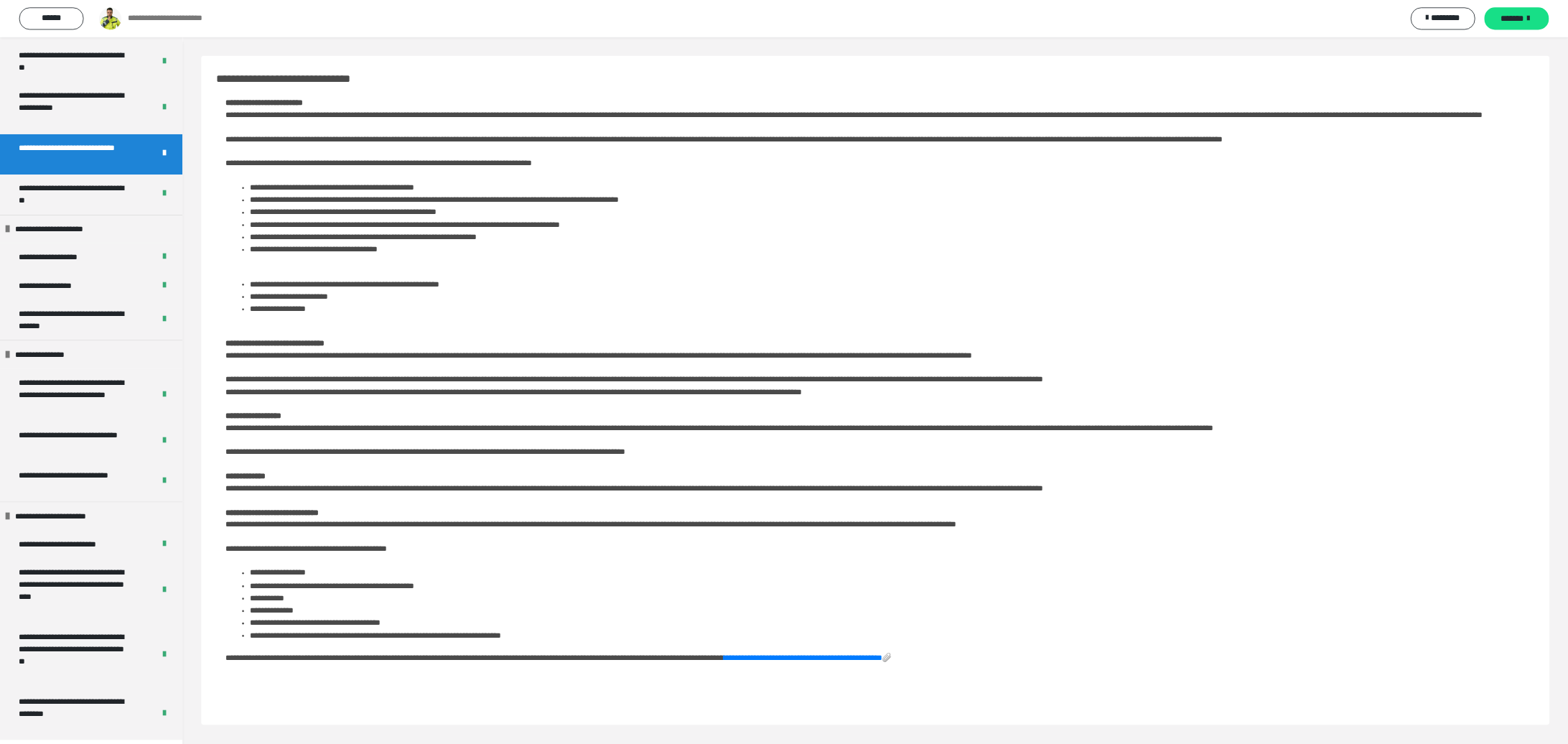 scroll, scrollTop: 3996, scrollLeft: 0, axis: vertical 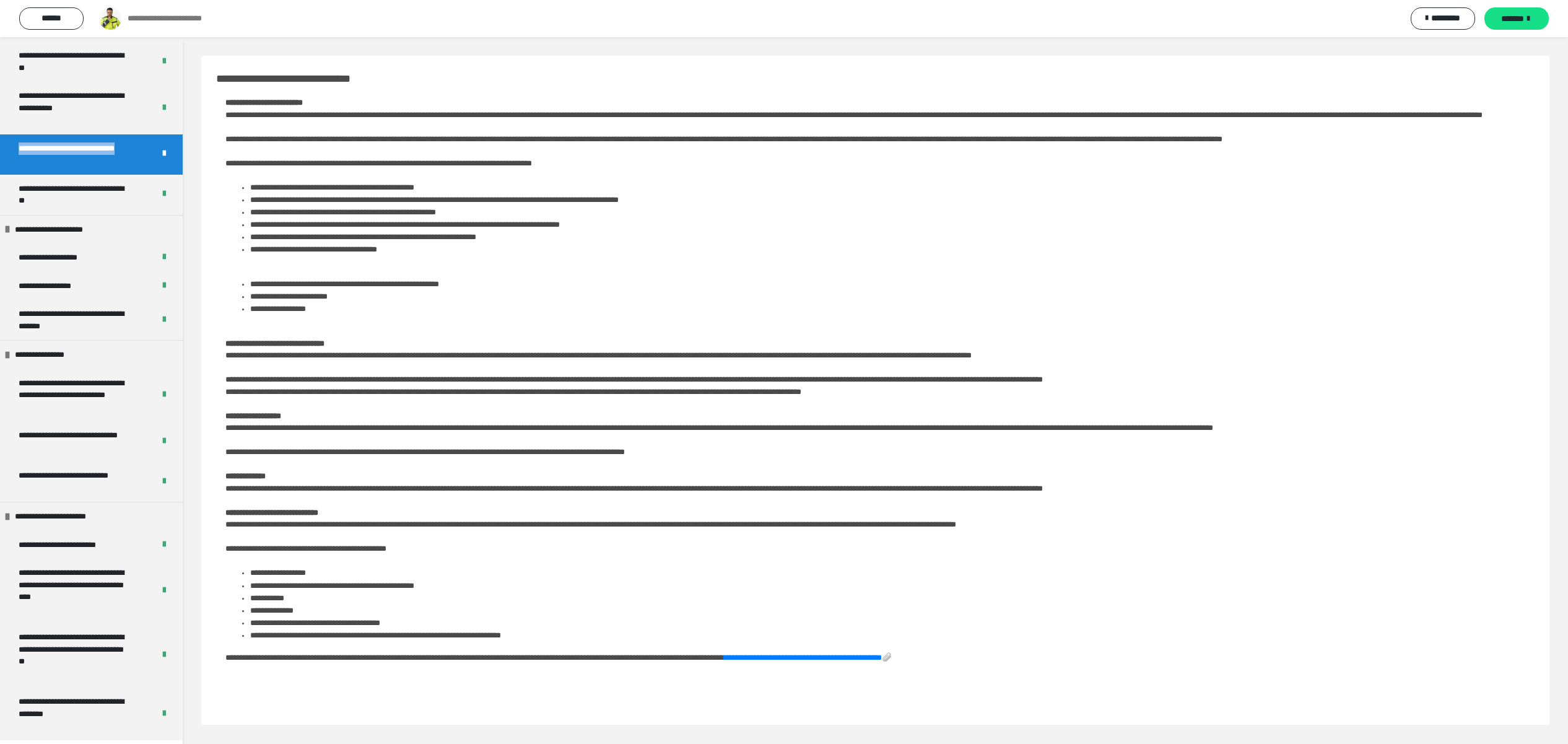 drag, startPoint x: 80, startPoint y: 156, endPoint x: 0, endPoint y: 141, distance: 81.3941 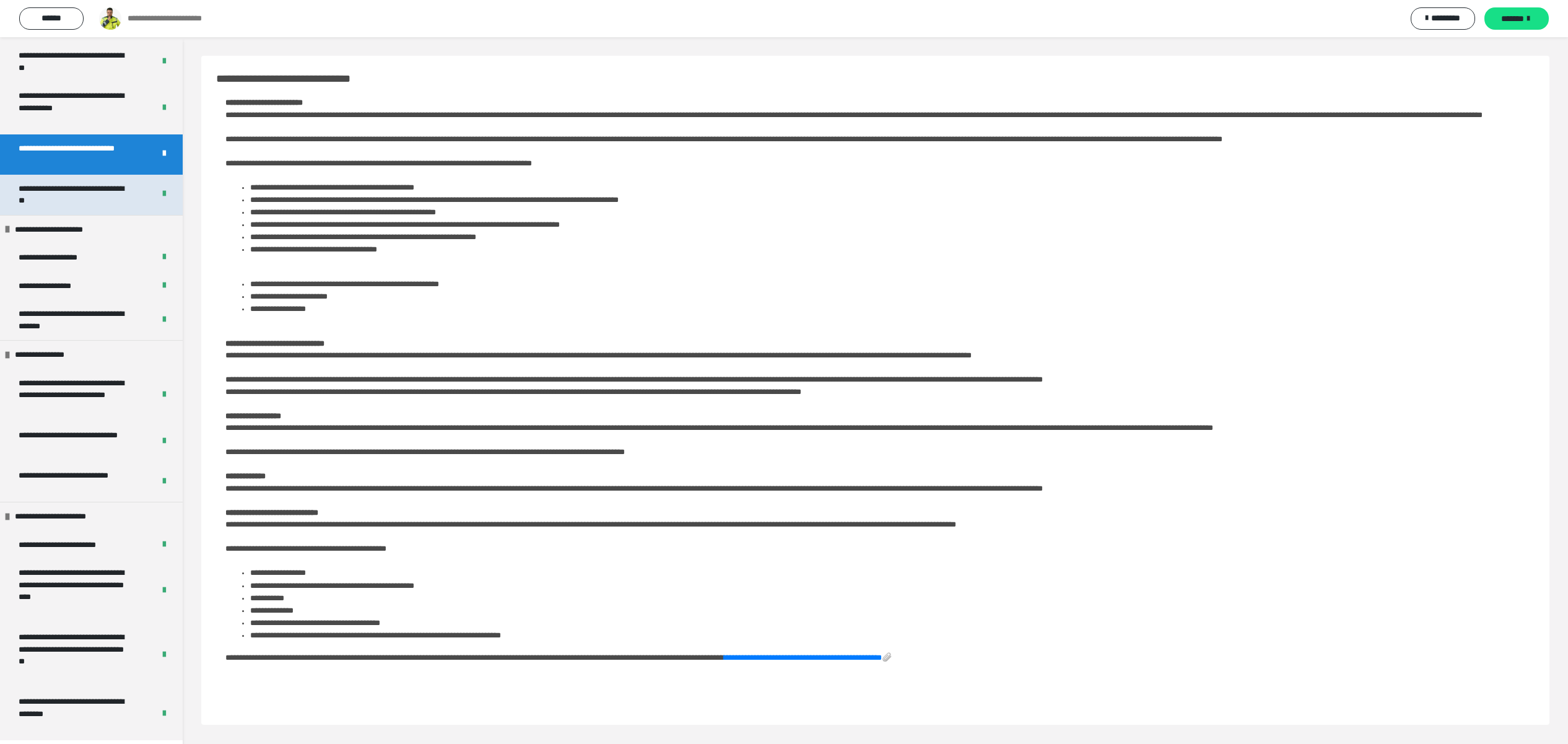 click on "**********" at bounding box center [72, 195] 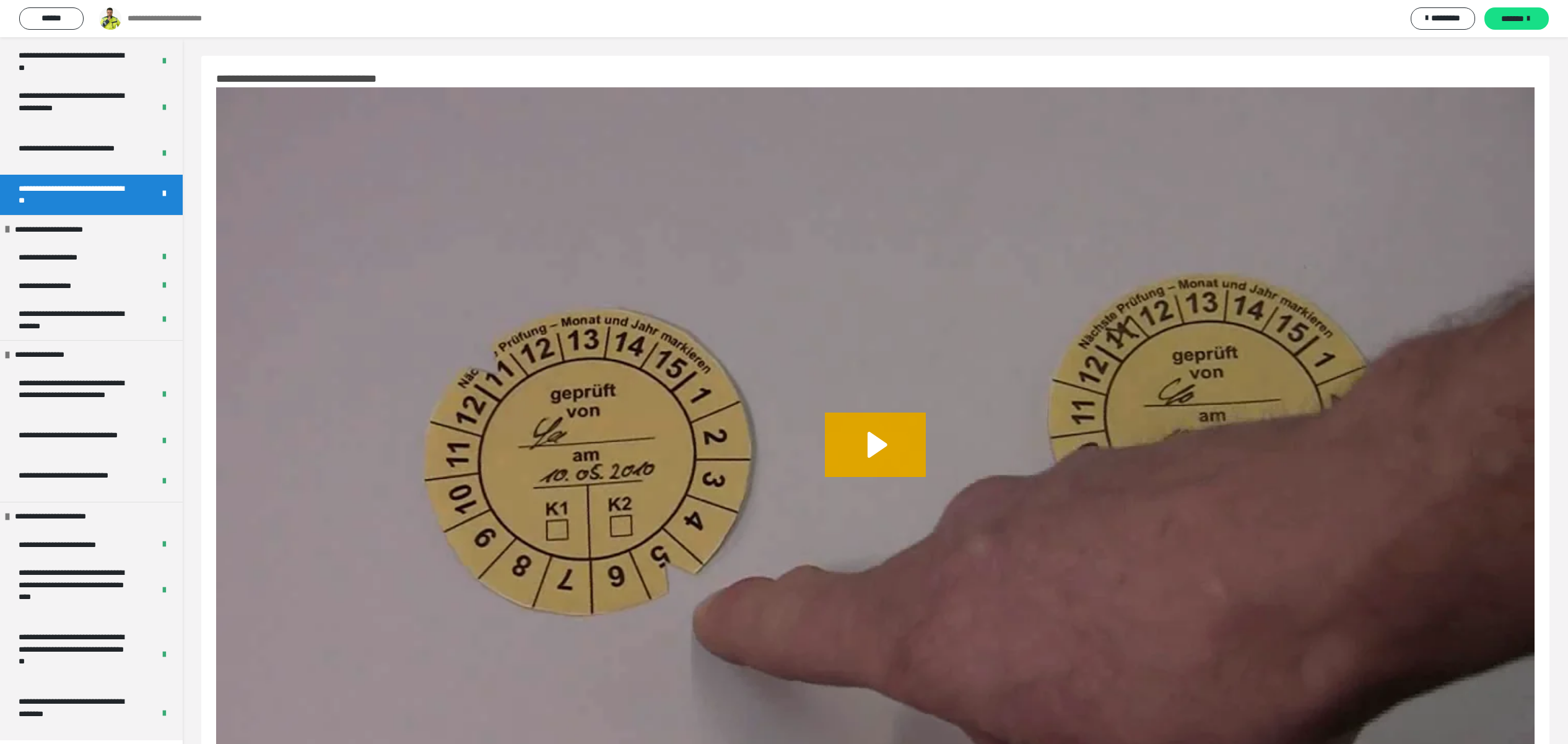 scroll, scrollTop: 118, scrollLeft: 0, axis: vertical 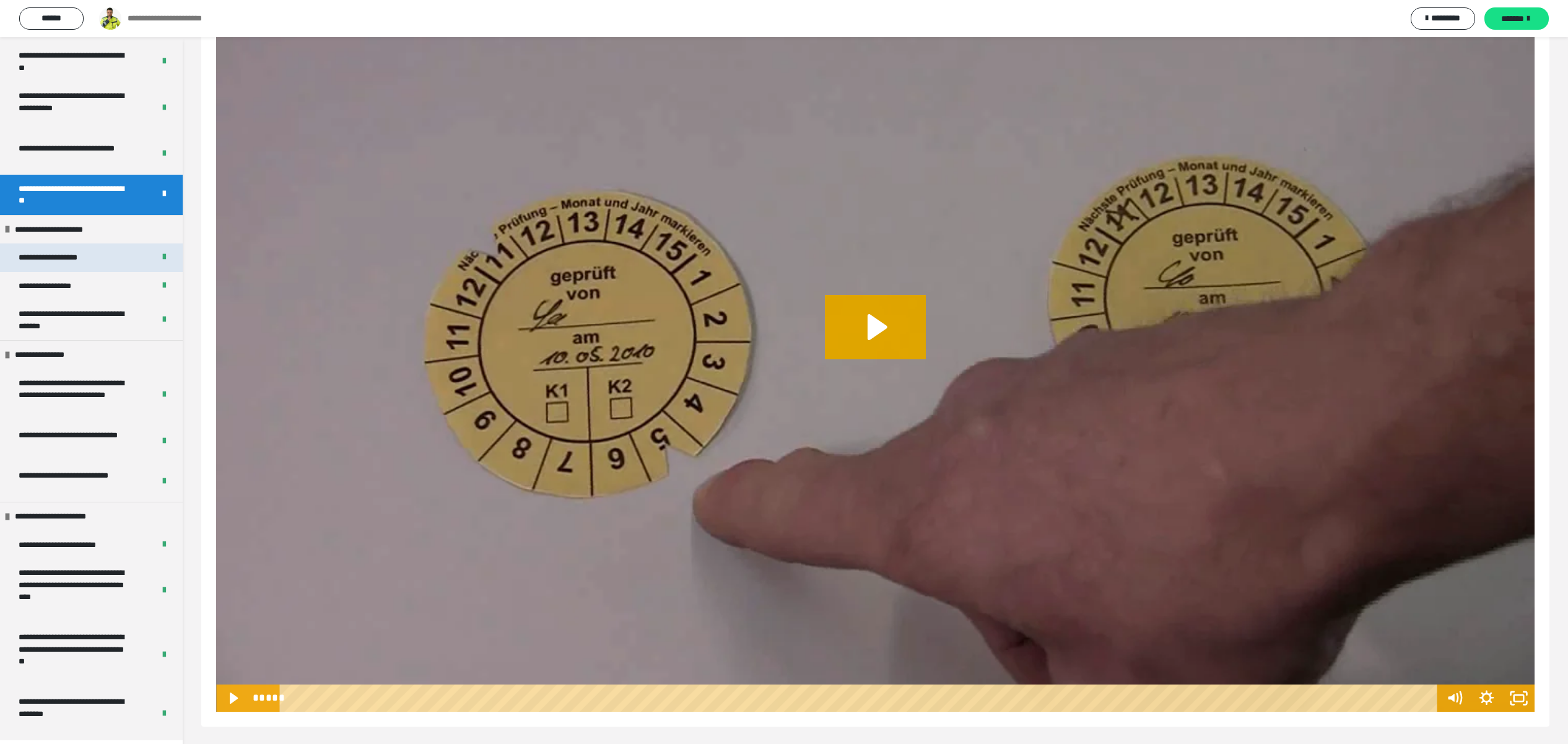click on "**********" at bounding box center (91, 258) 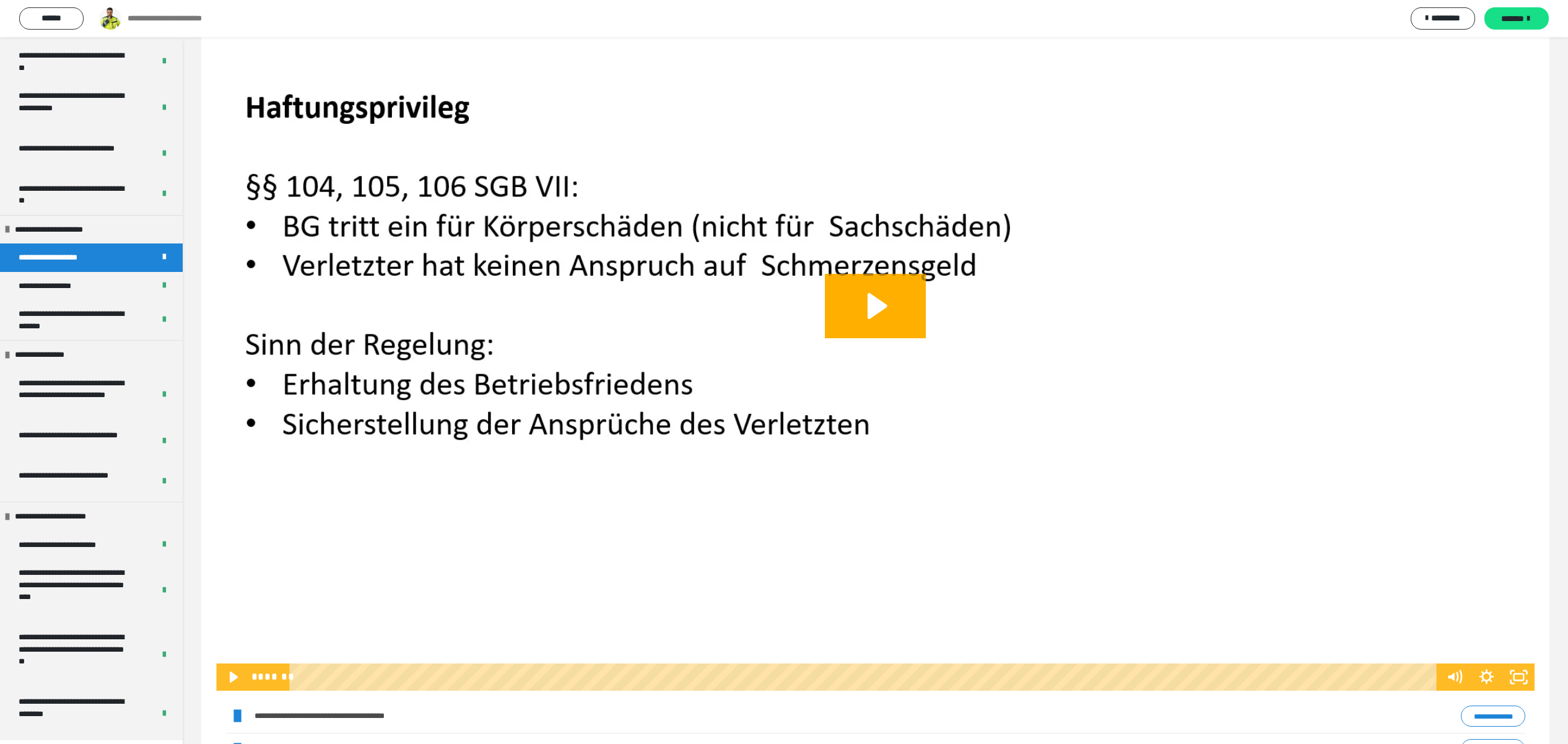scroll, scrollTop: 453, scrollLeft: 0, axis: vertical 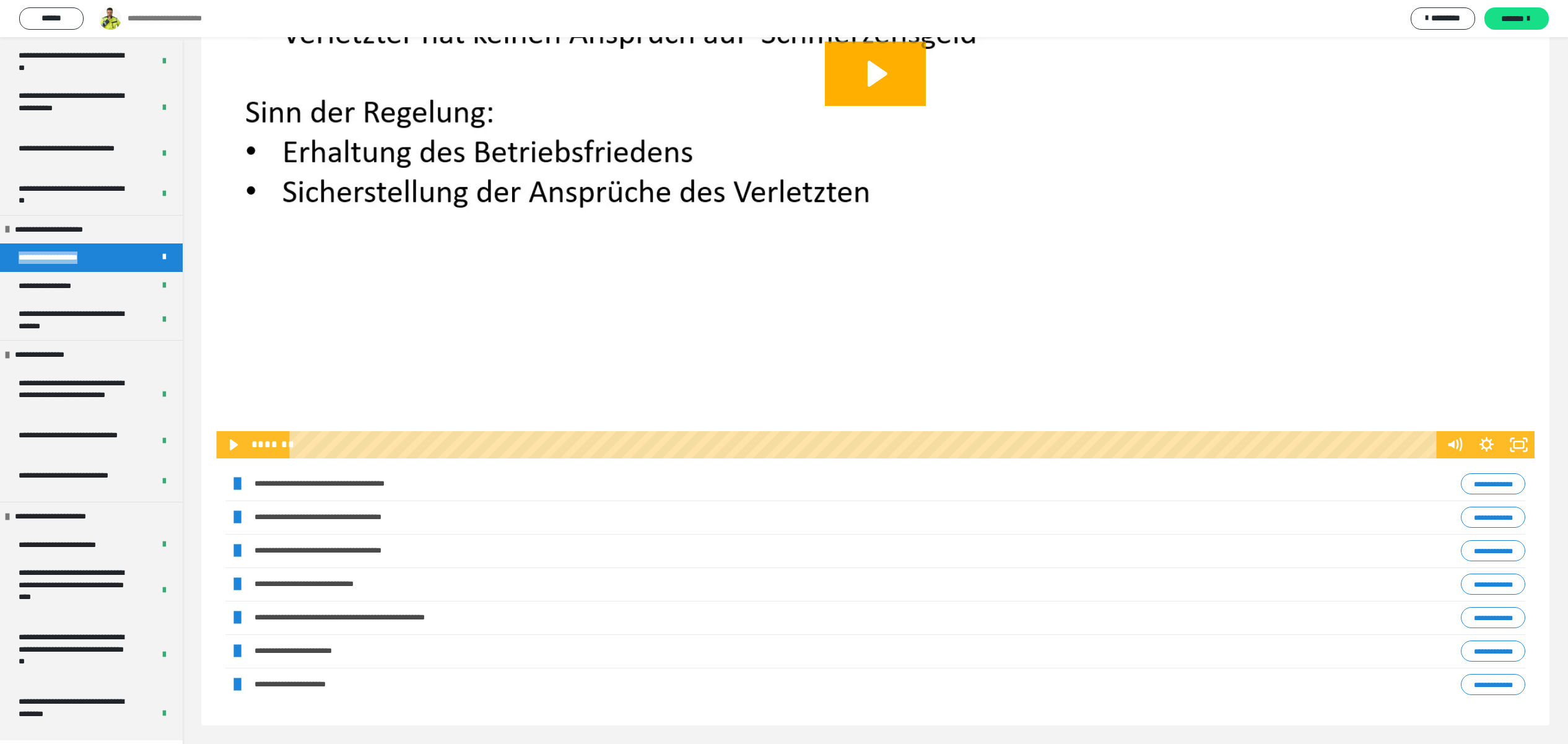 drag, startPoint x: 106, startPoint y: 260, endPoint x: 0, endPoint y: 256, distance: 106.07544 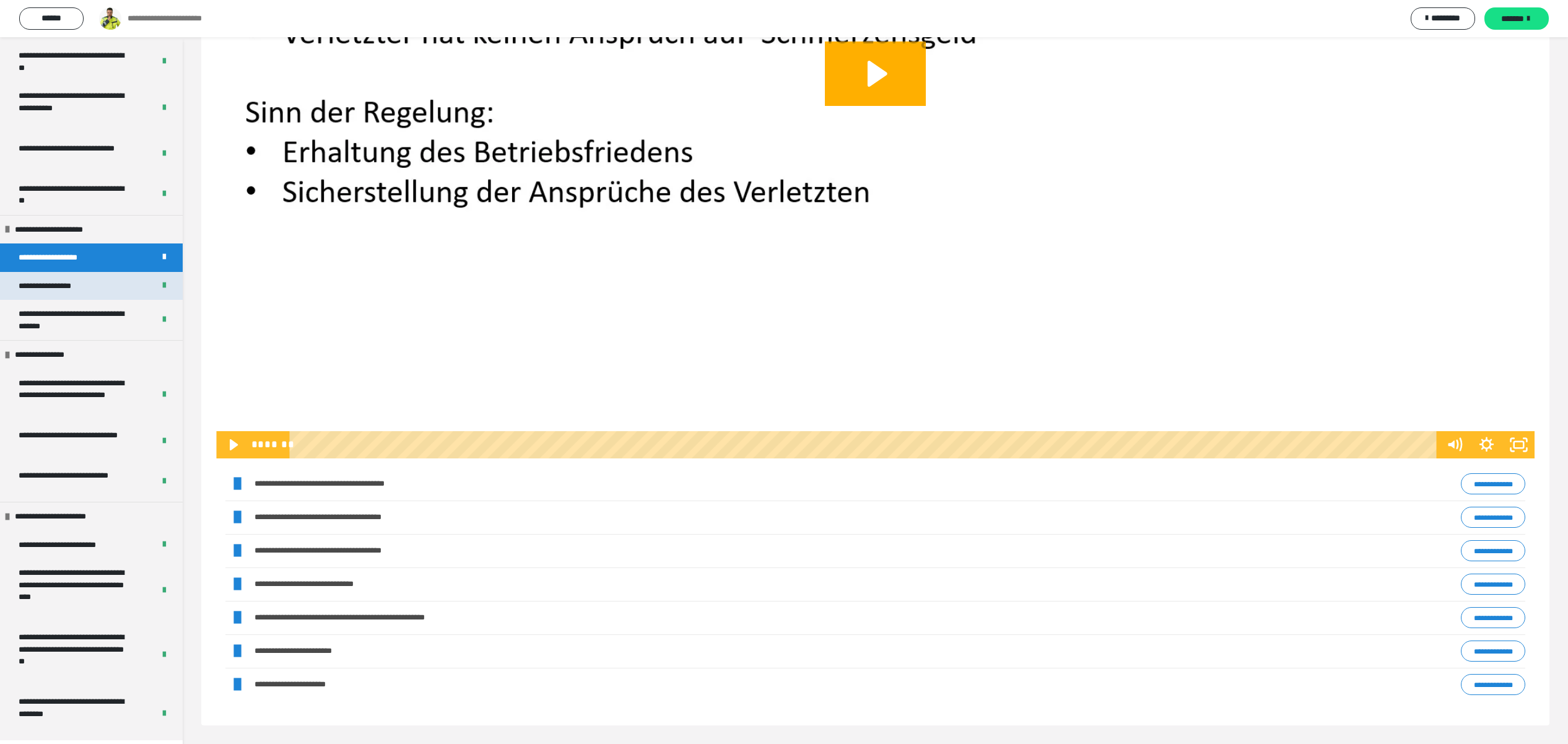 click on "**********" at bounding box center (56, 286) 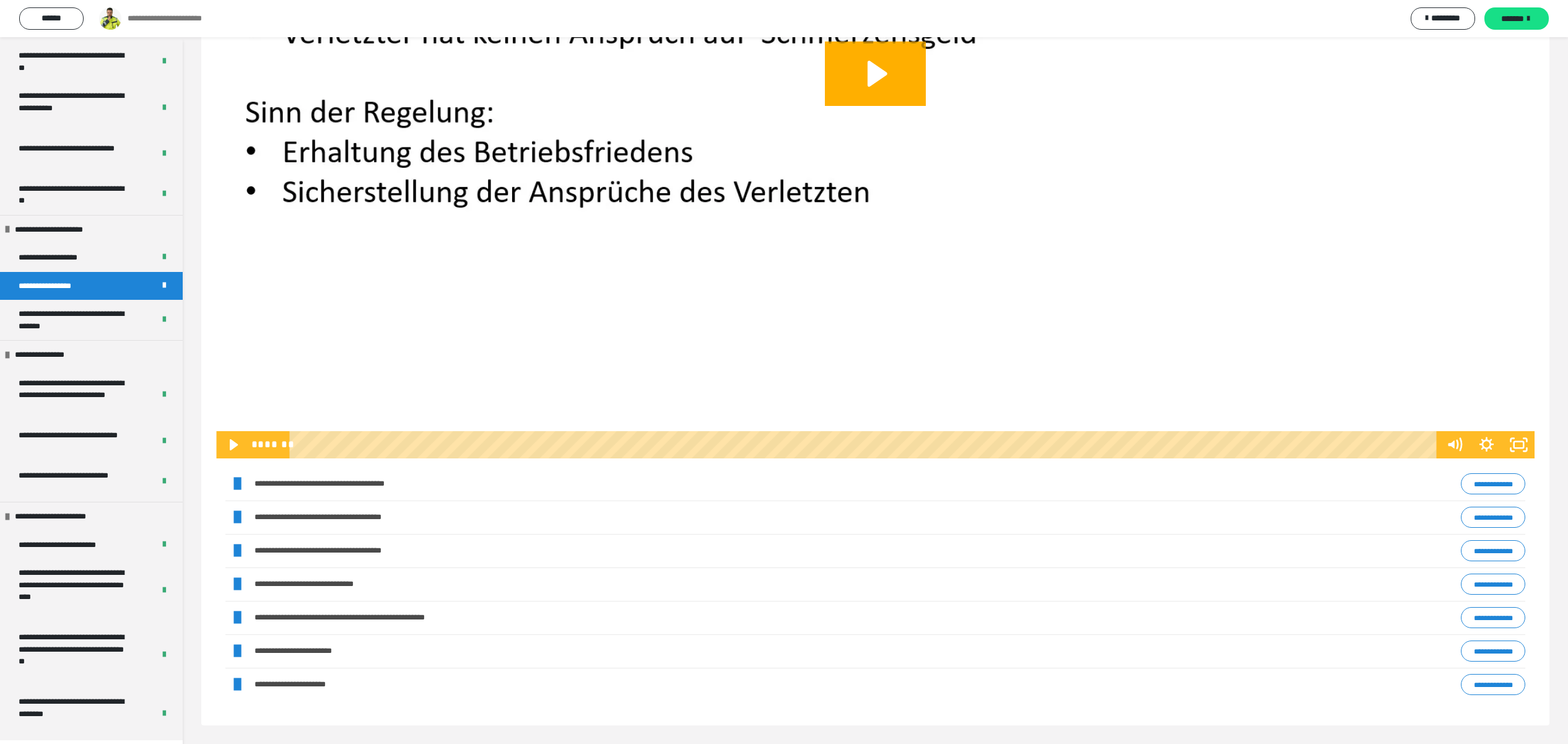scroll, scrollTop: 37, scrollLeft: 0, axis: vertical 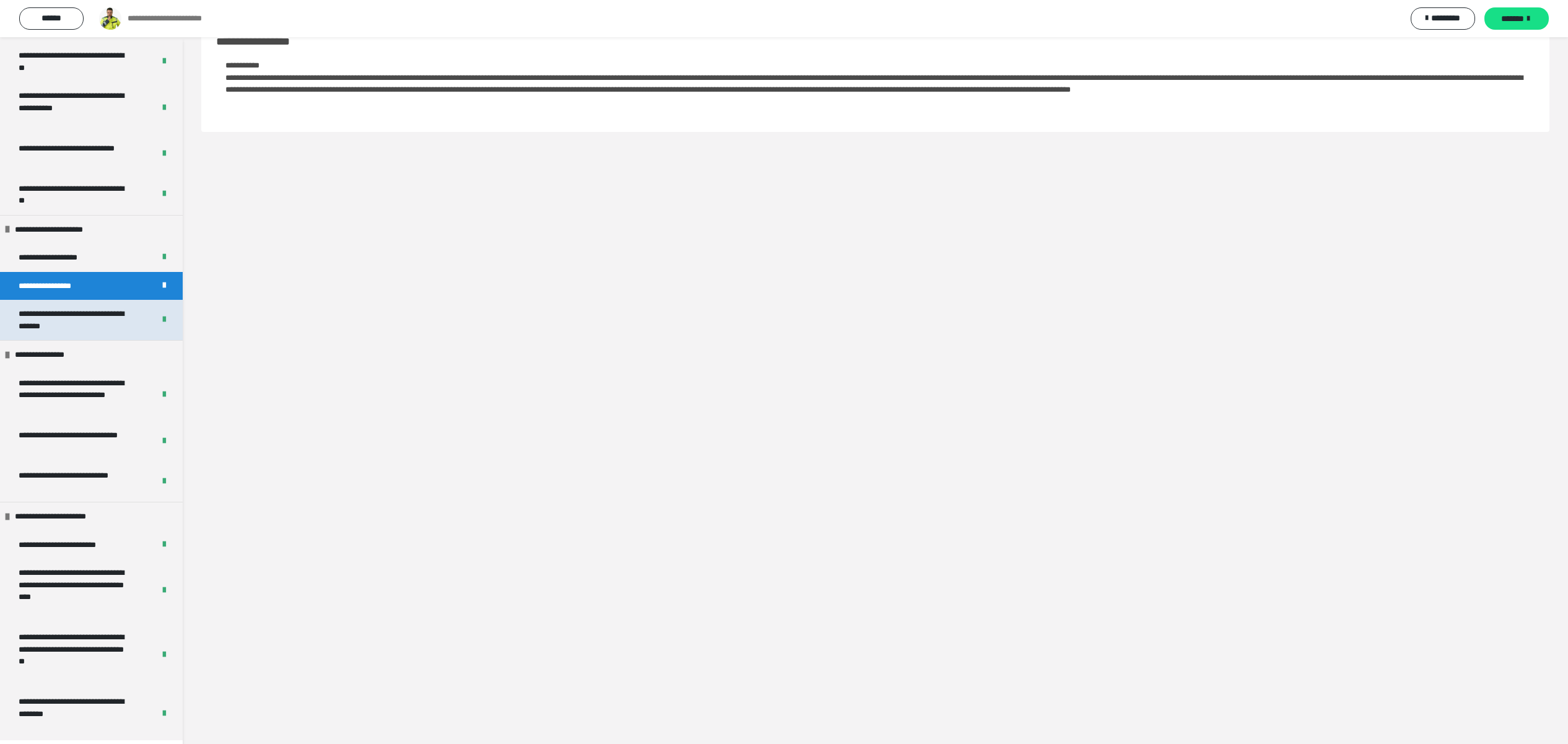 click on "**********" at bounding box center (72, 320) 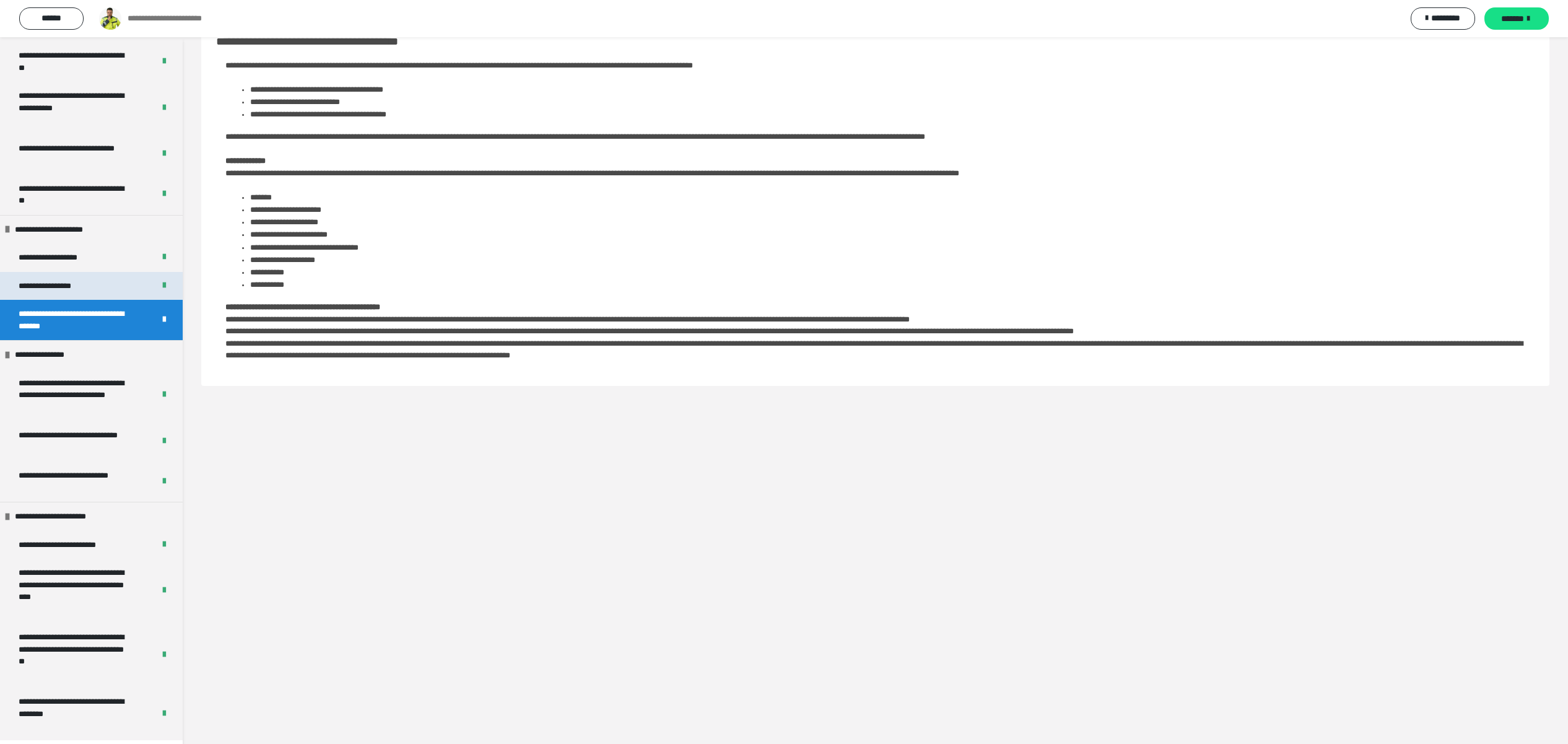 click on "**********" at bounding box center (56, 286) 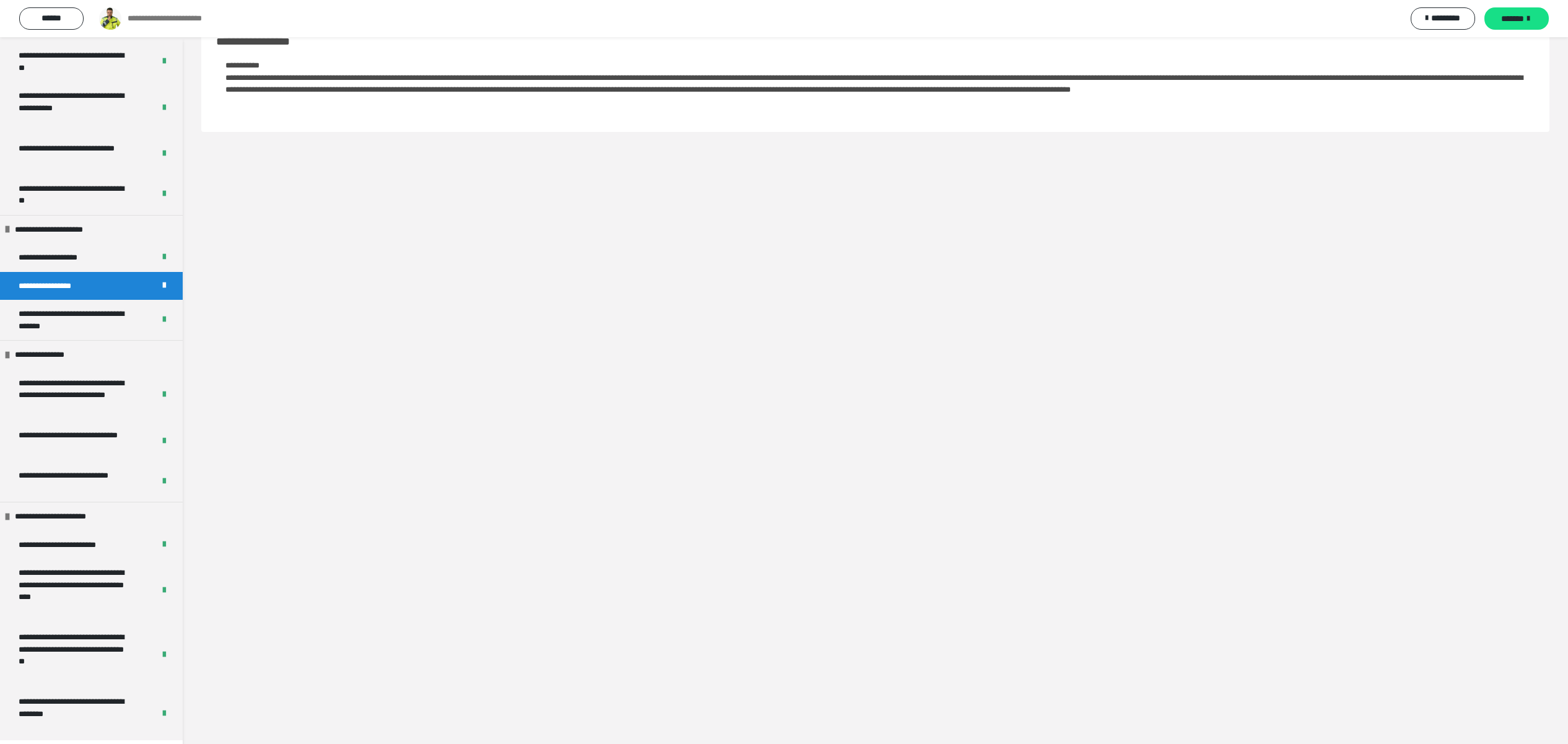 click on "**********" at bounding box center [72, 320] 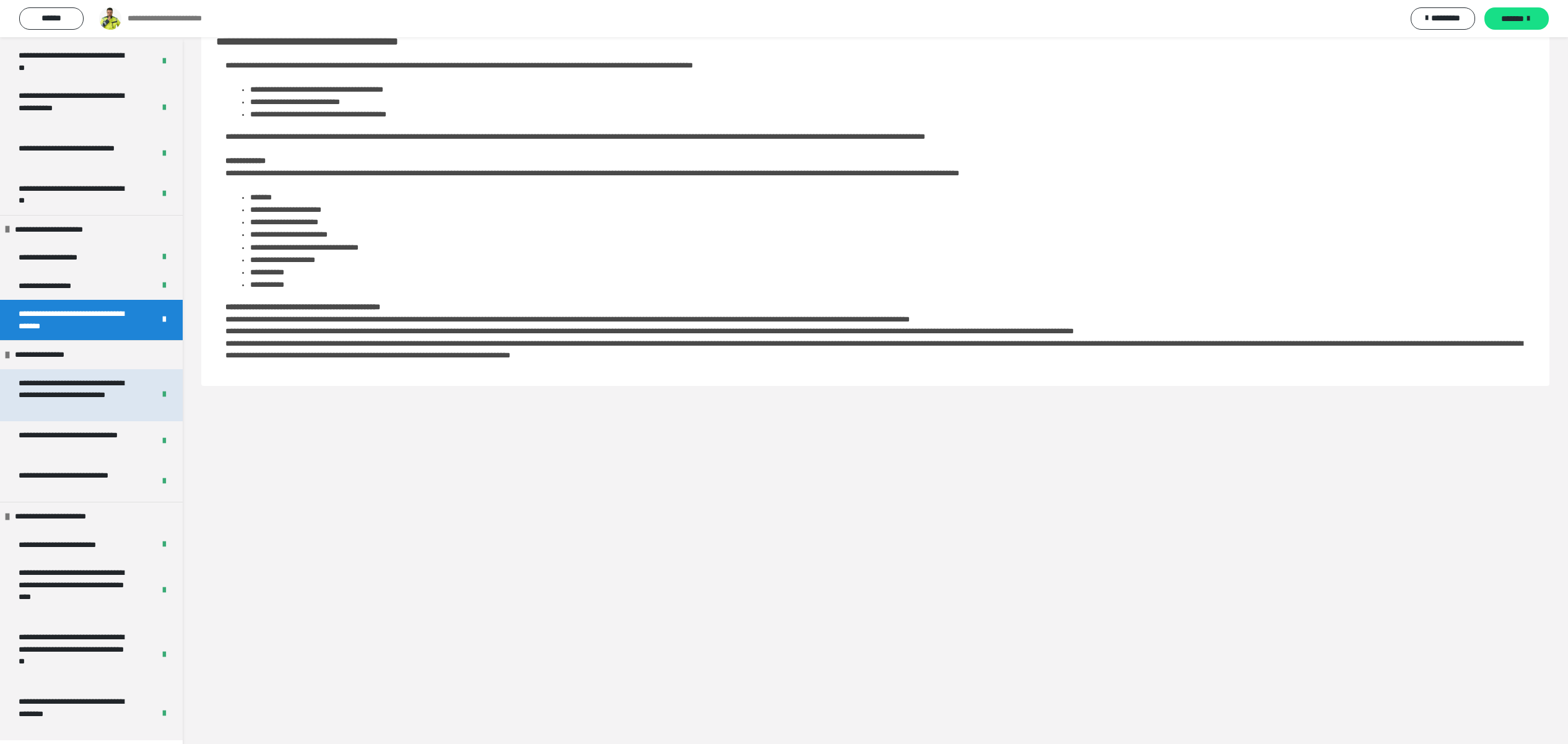 click on "**********" at bounding box center [72, 395] 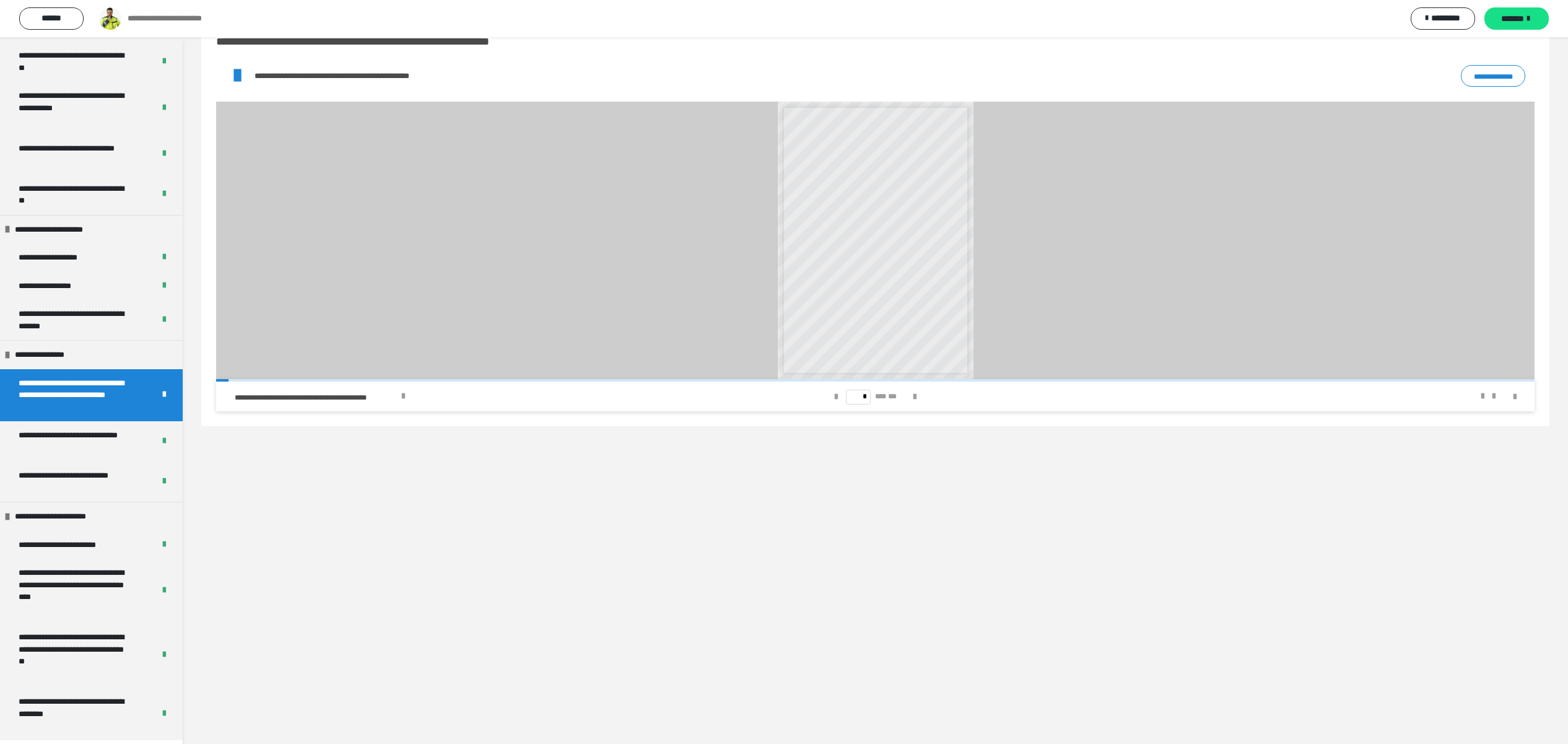 click at bounding box center [237, 76] 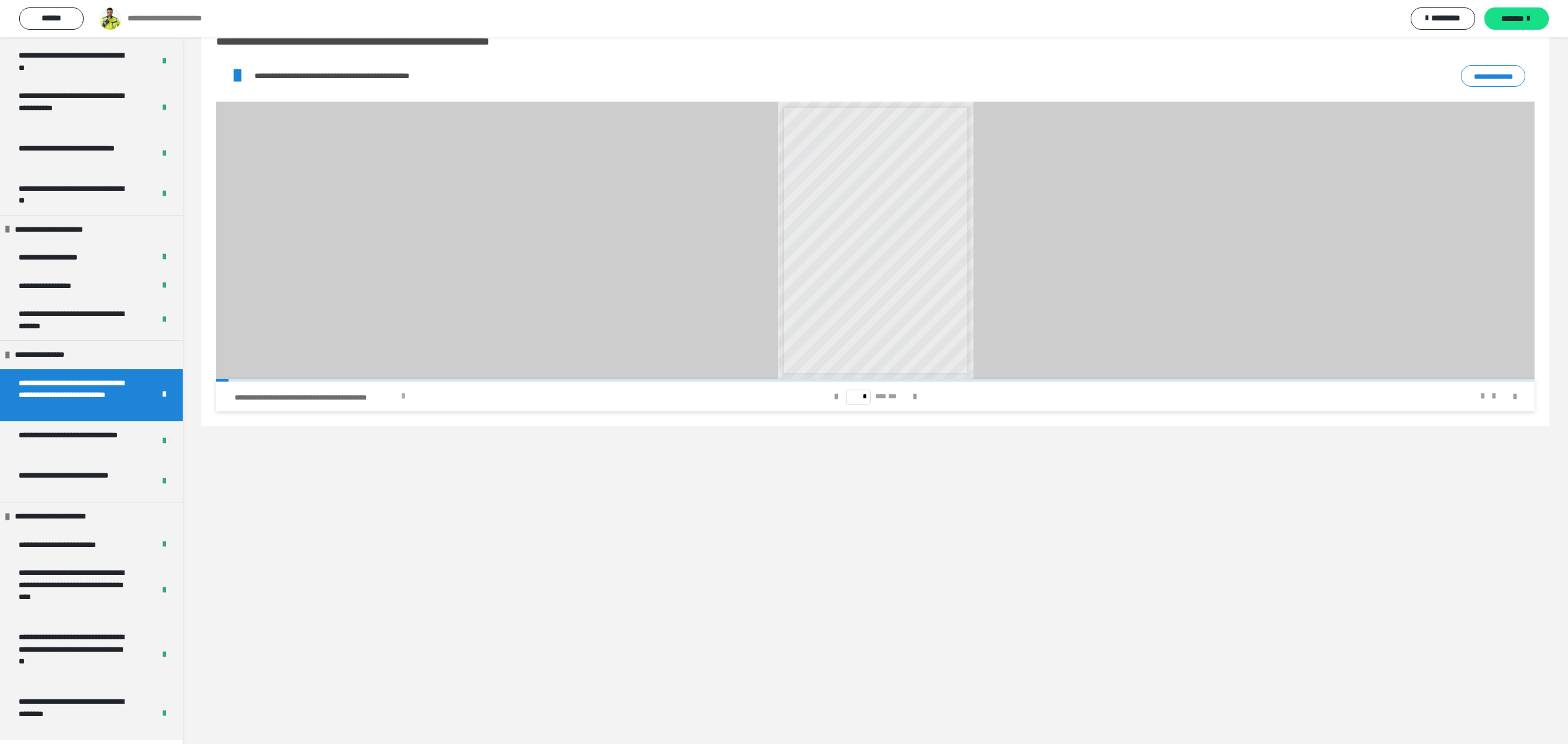 click on "**********" at bounding box center (479, 396) 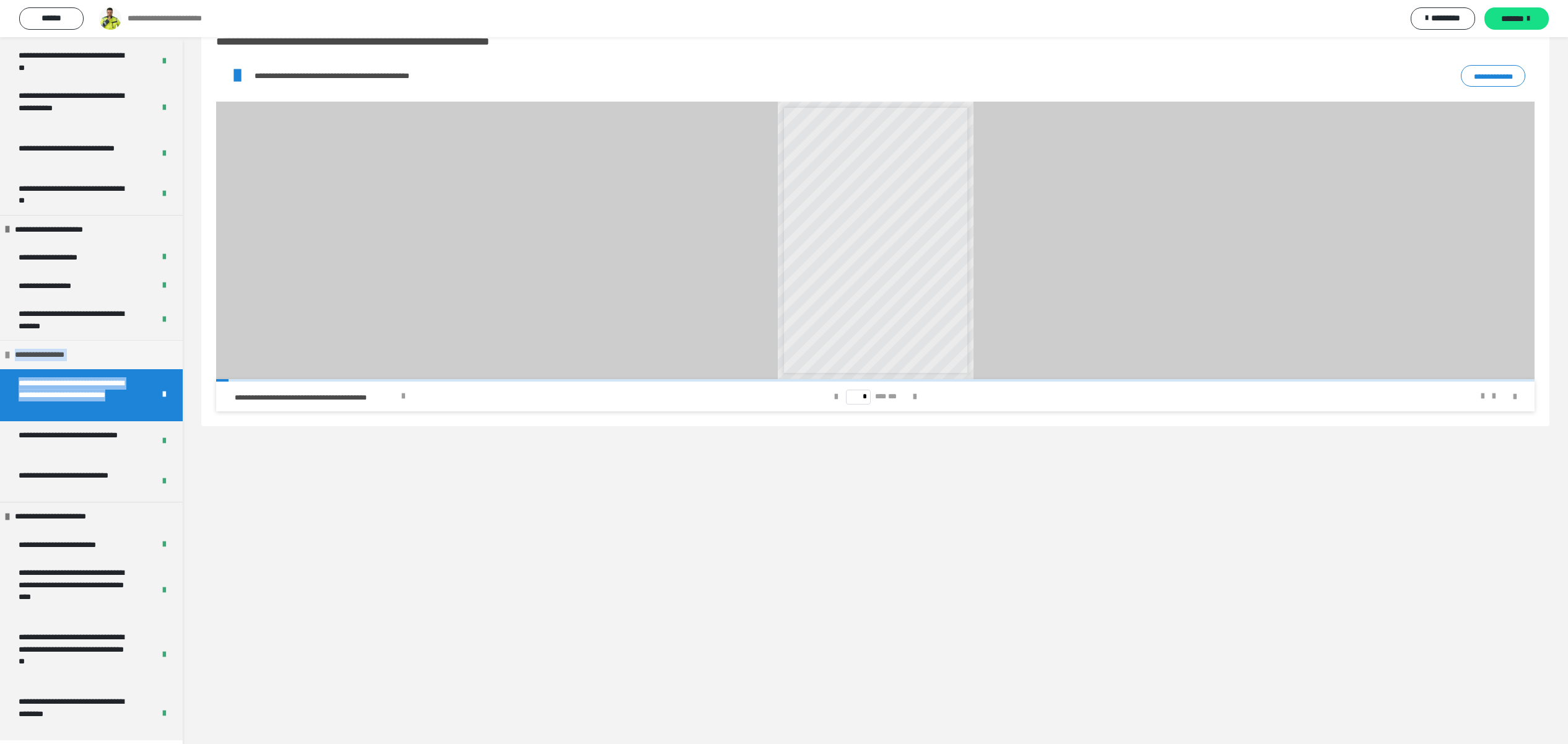 drag, startPoint x: 82, startPoint y: 406, endPoint x: 0, endPoint y: 369, distance: 89.9611 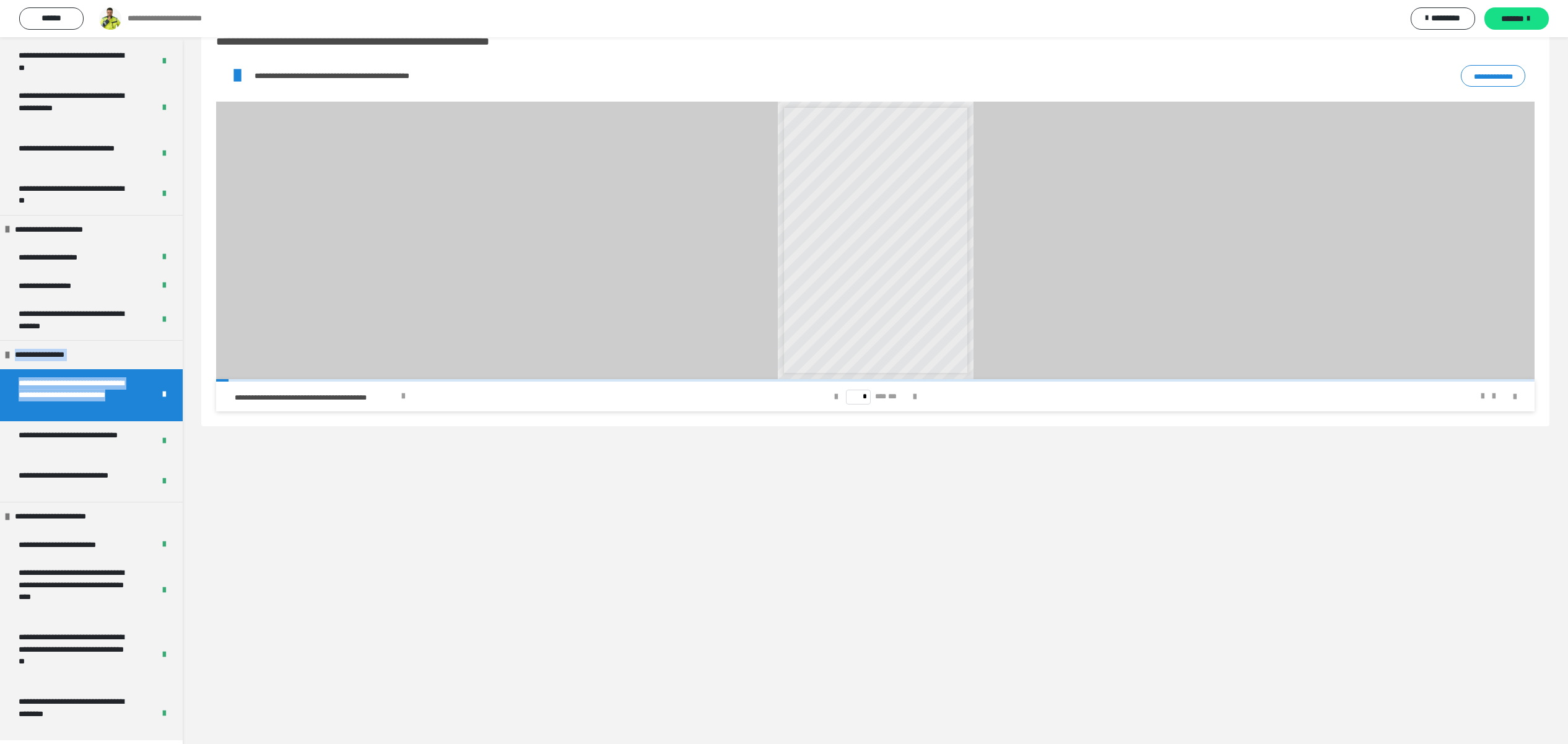 click on "**********" at bounding box center [72, 395] 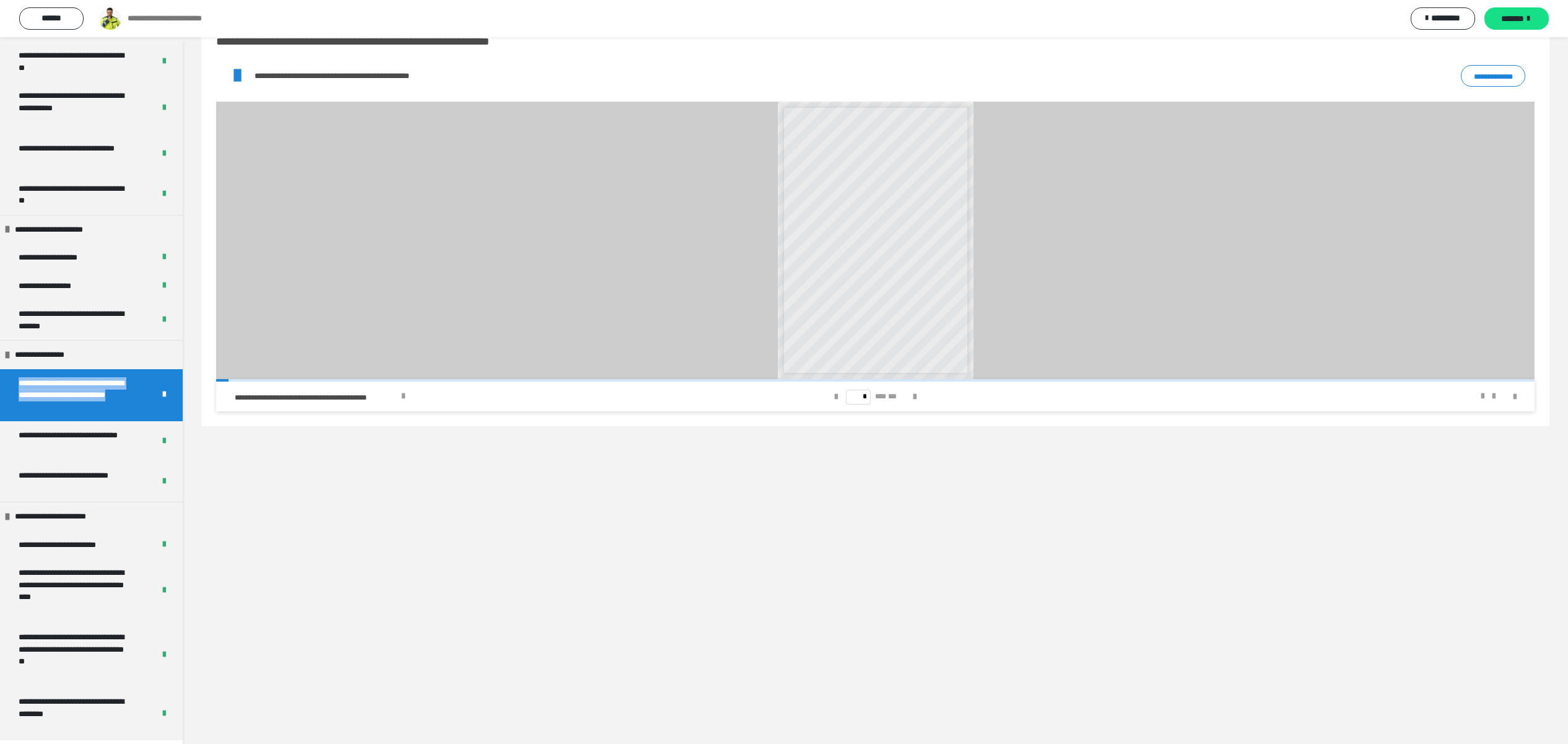 drag, startPoint x: 87, startPoint y: 408, endPoint x: 0, endPoint y: 387, distance: 89.4986 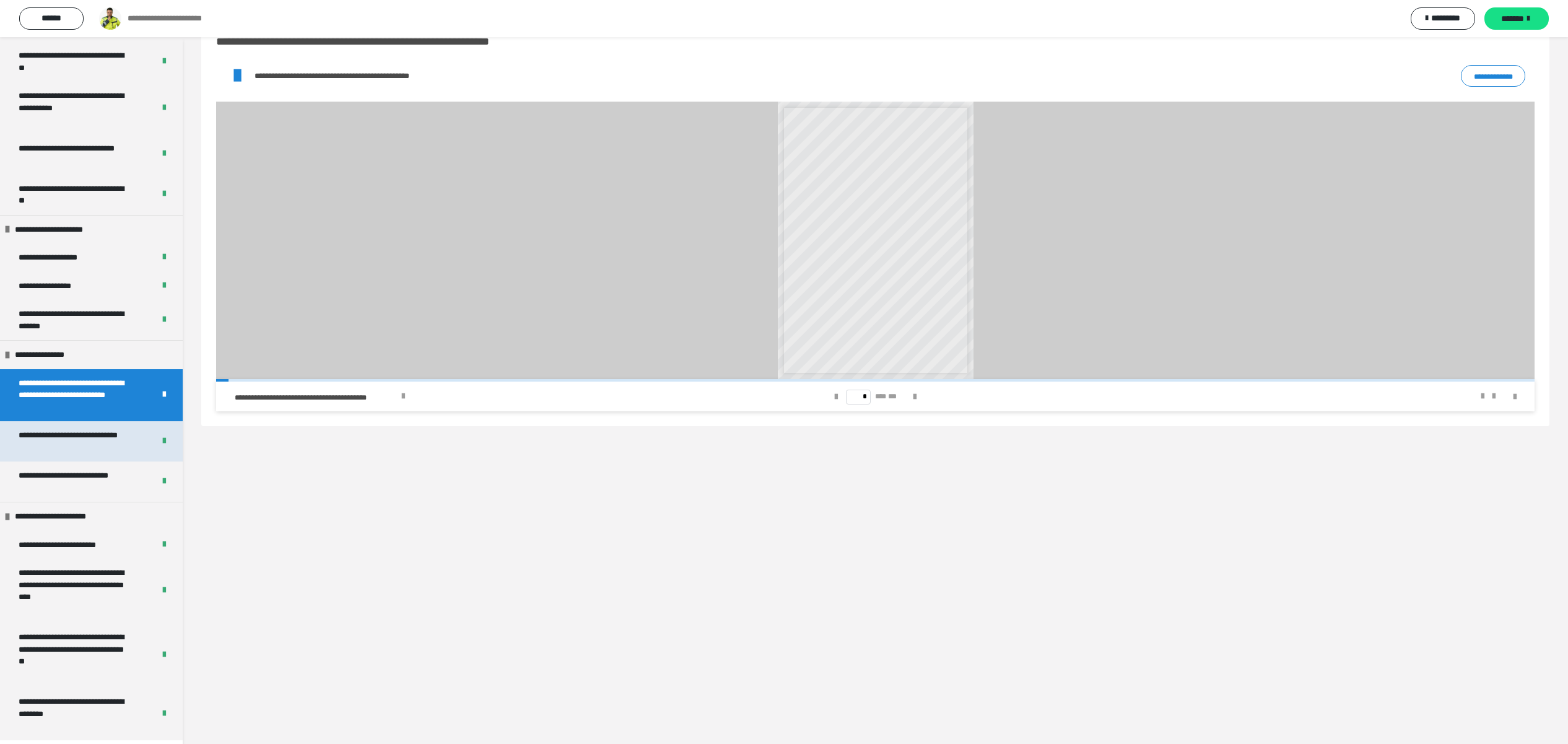 click on "**********" at bounding box center [72, 441] 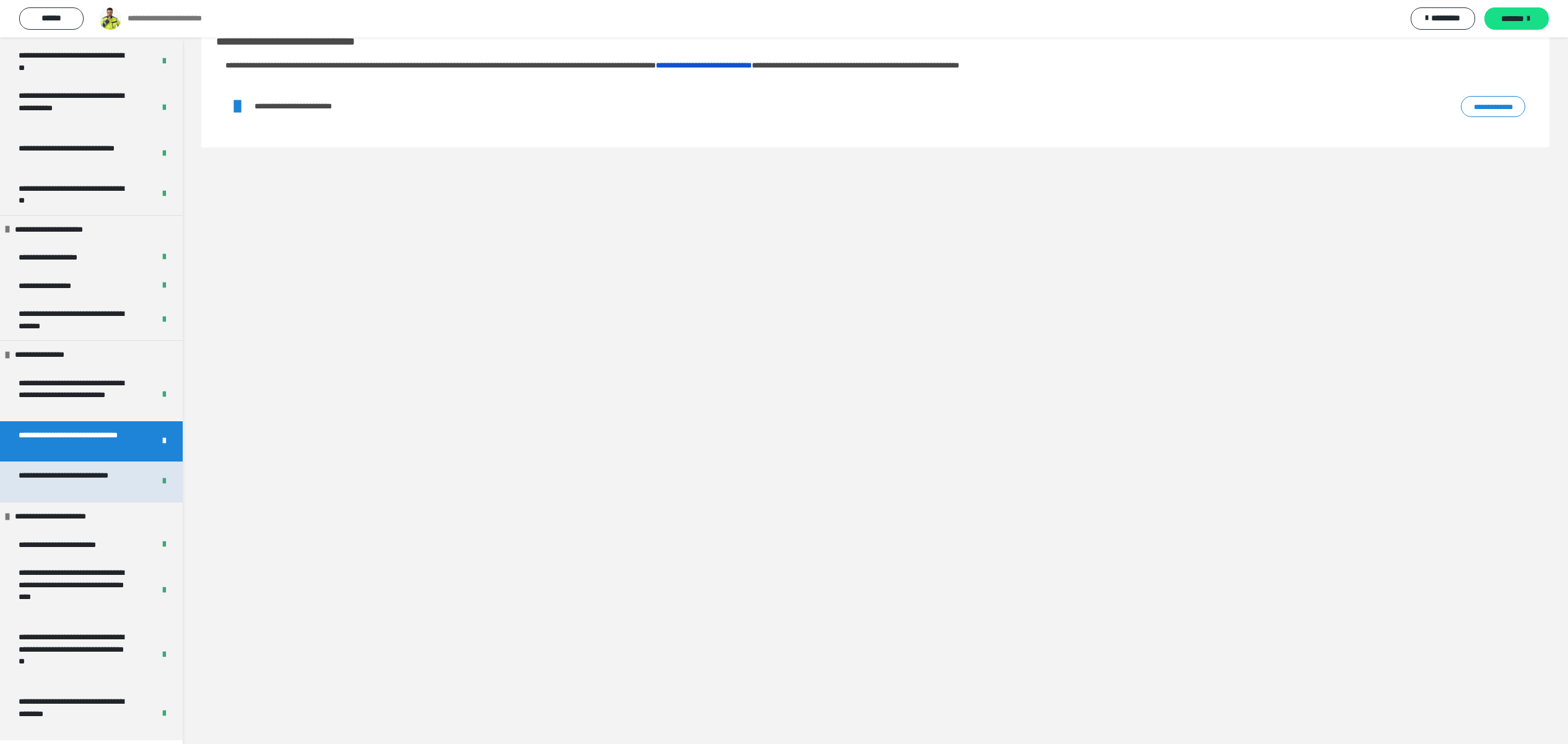 click on "**********" at bounding box center (72, 481) 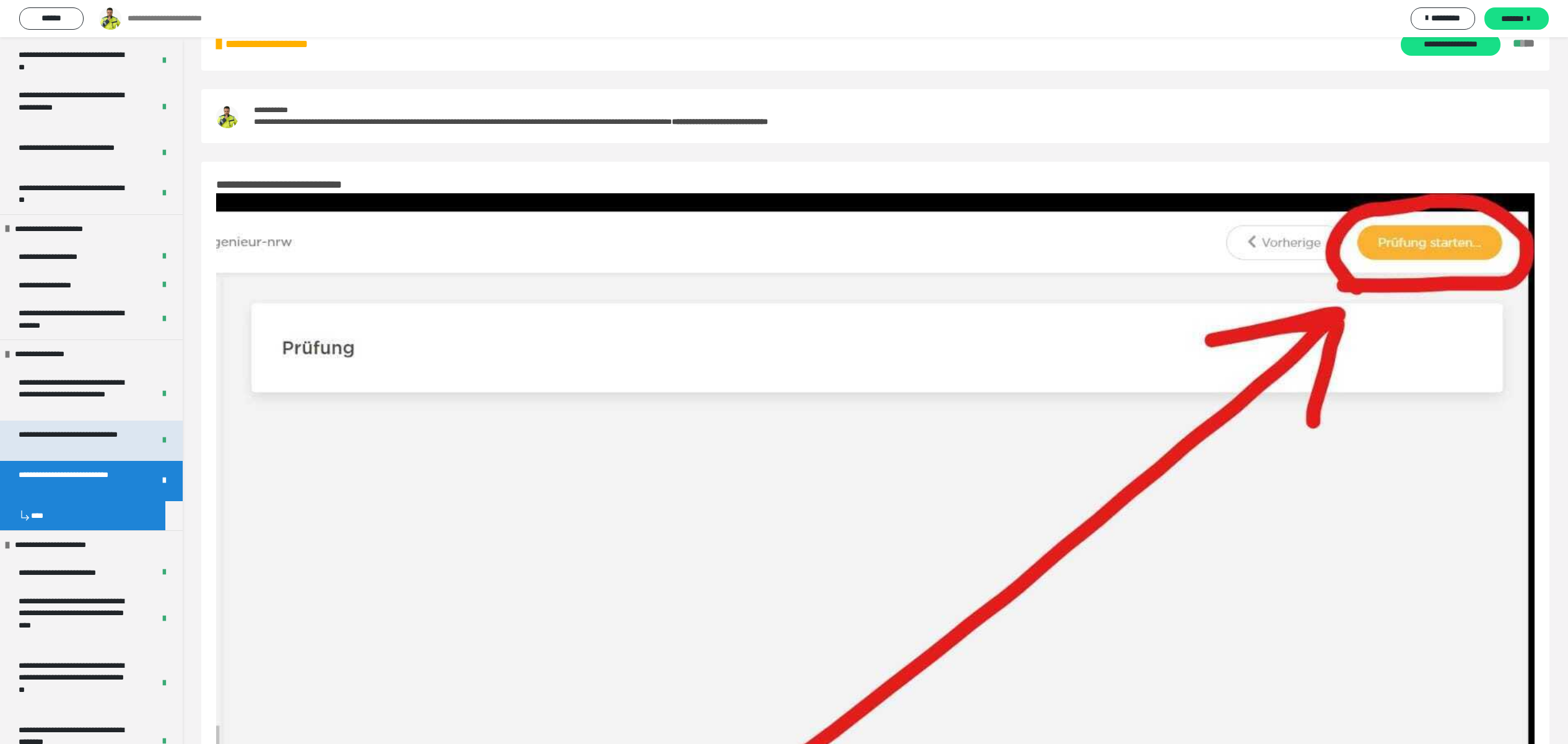 click on "**********" at bounding box center [72, 440] 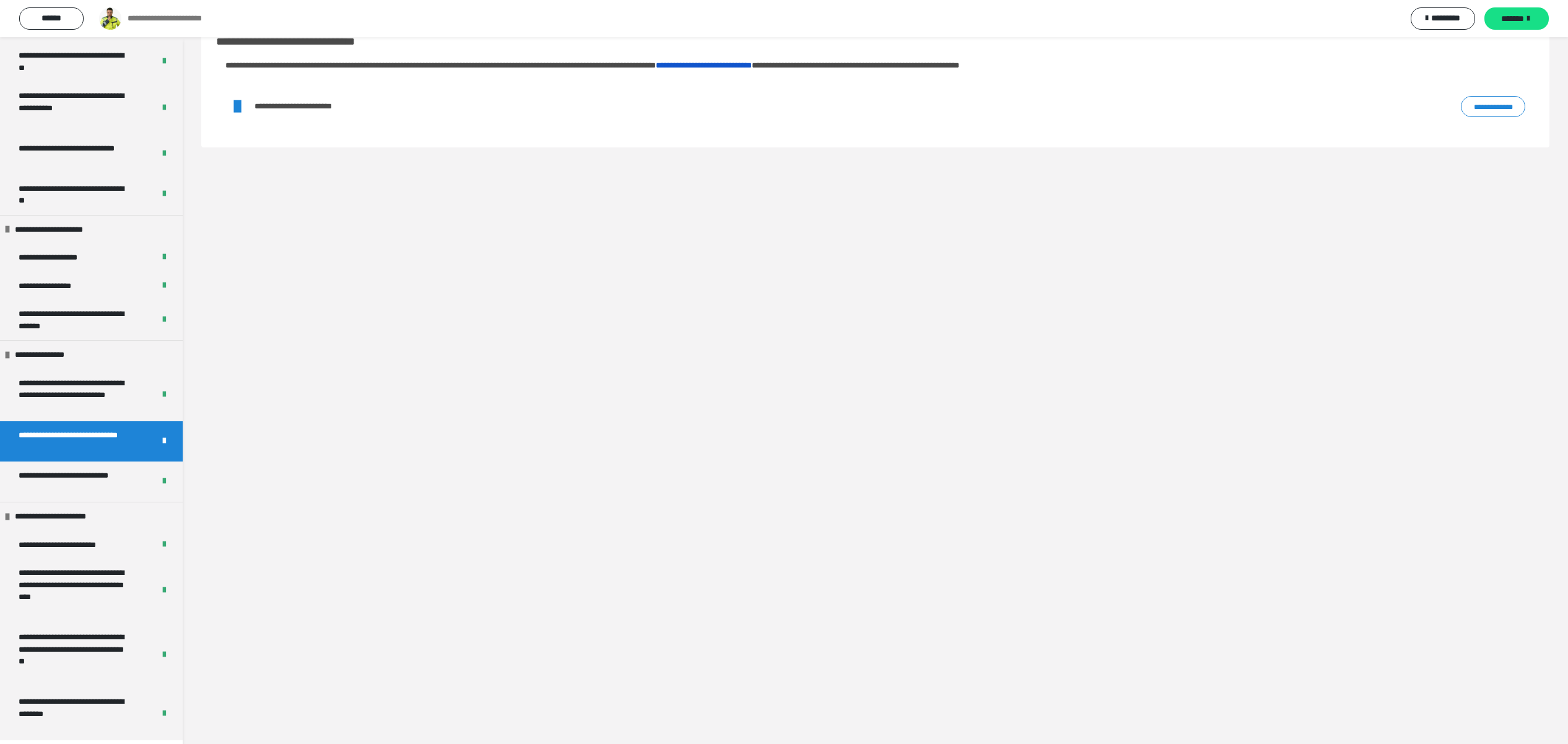 click on "**********" at bounding box center (313, 107) 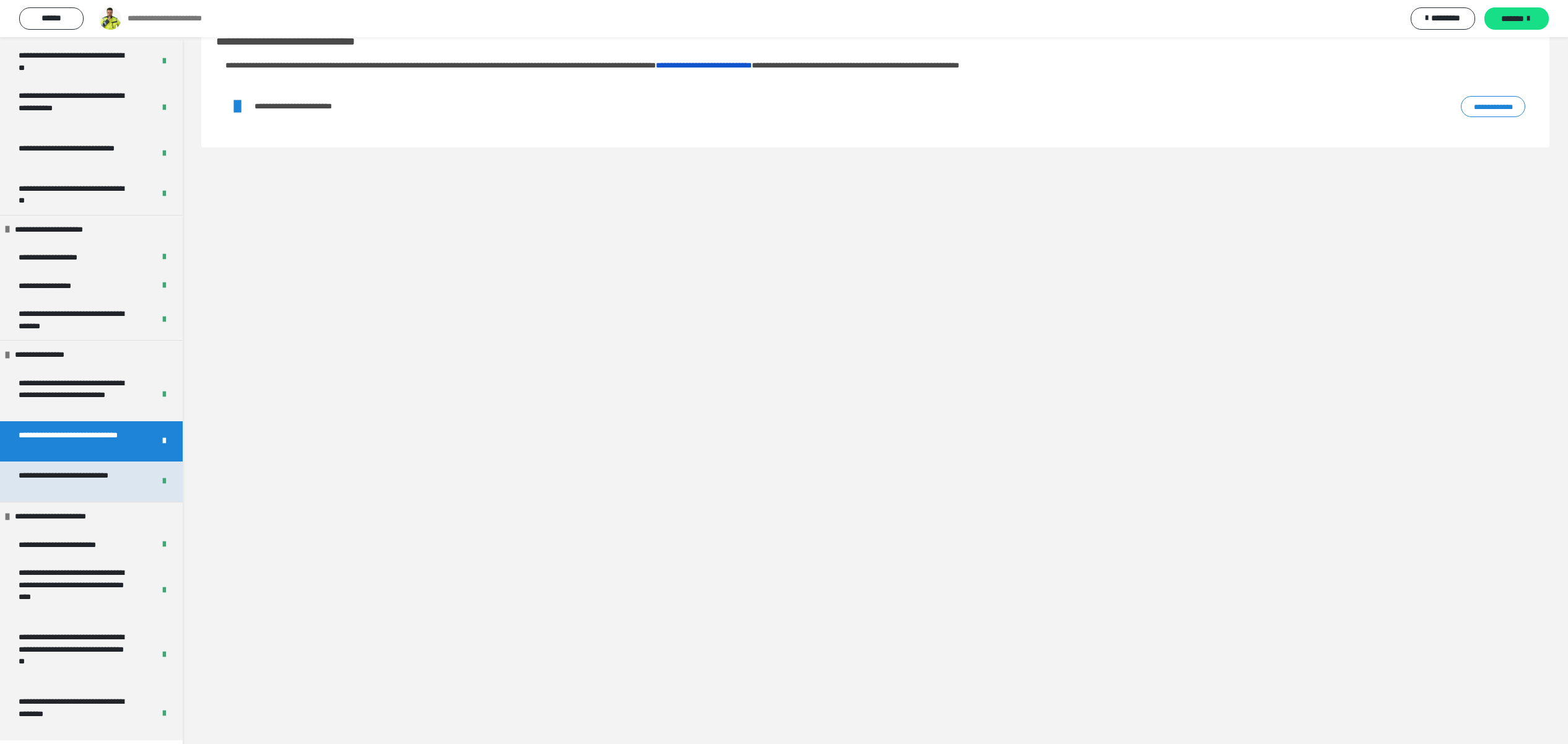 click on "**********" at bounding box center [72, 481] 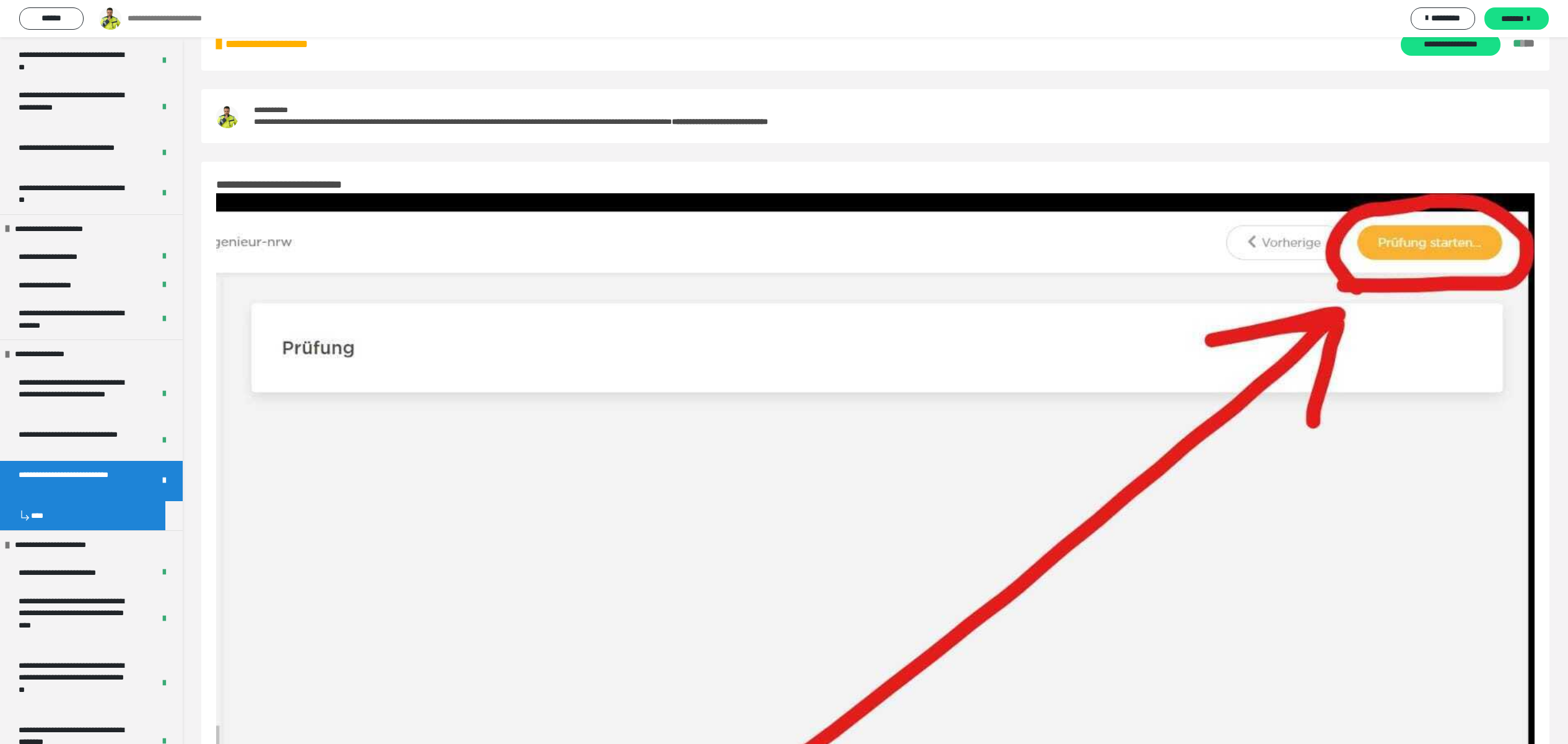 scroll, scrollTop: 318, scrollLeft: 0, axis: vertical 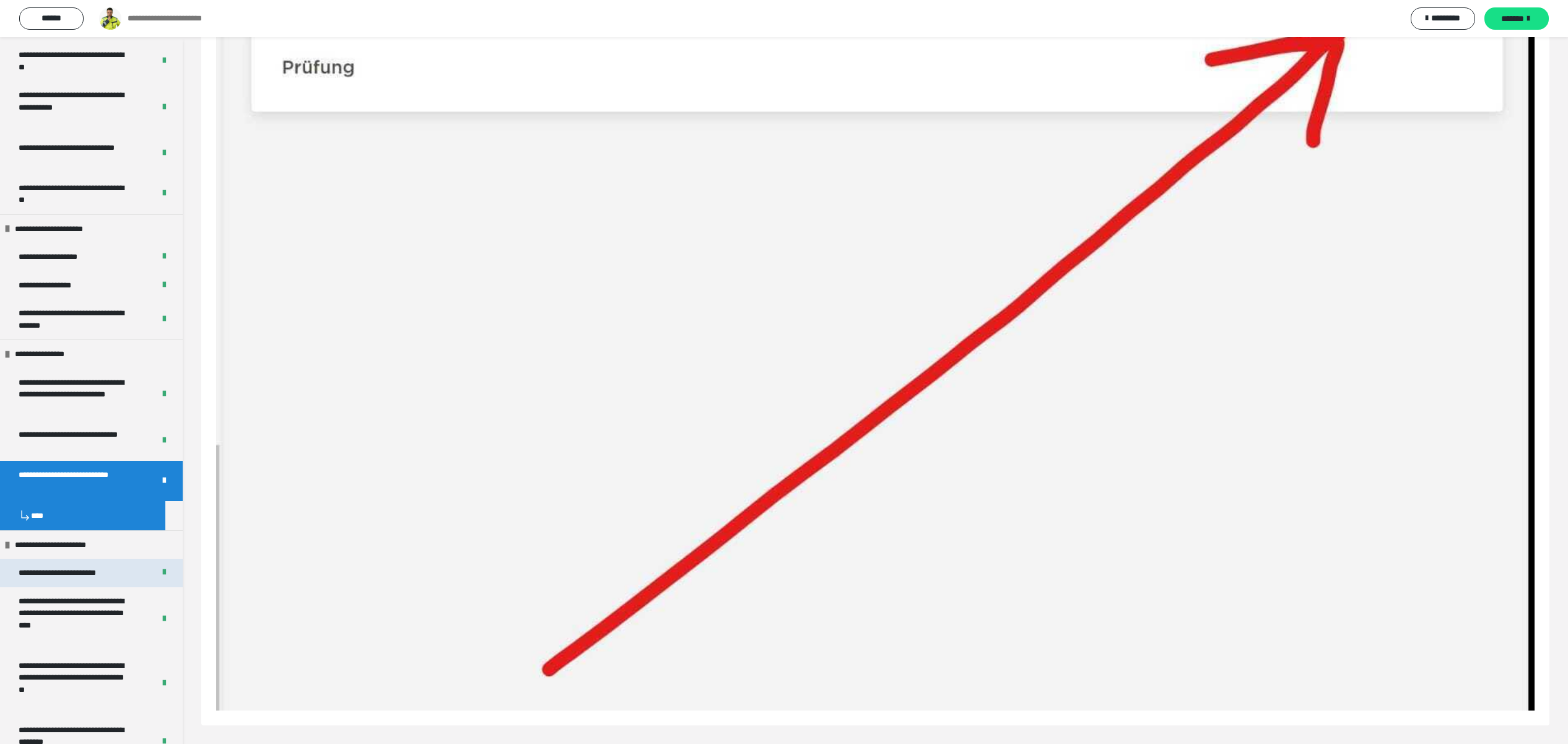 click on "**********" at bounding box center (71, 573) 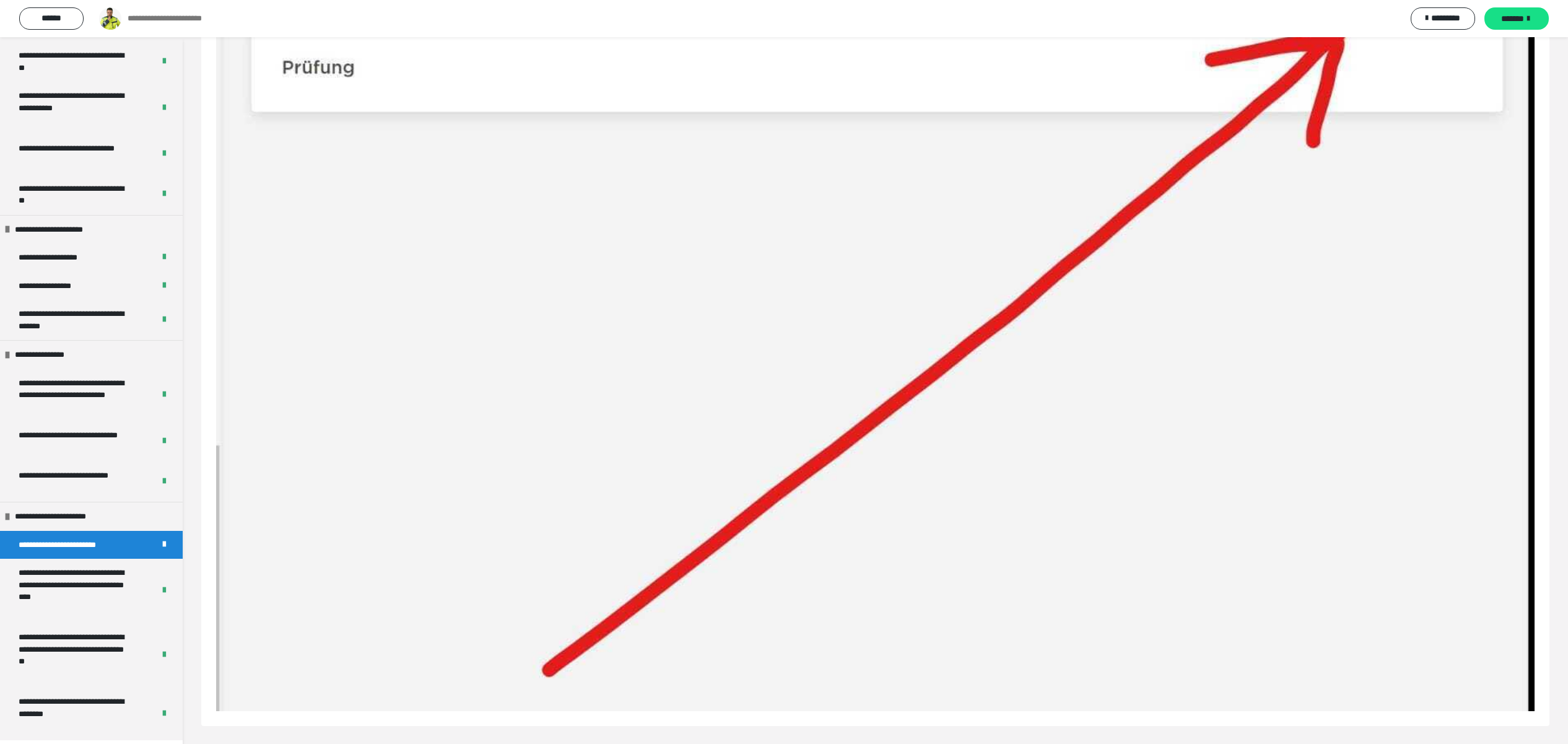 scroll, scrollTop: 37, scrollLeft: 0, axis: vertical 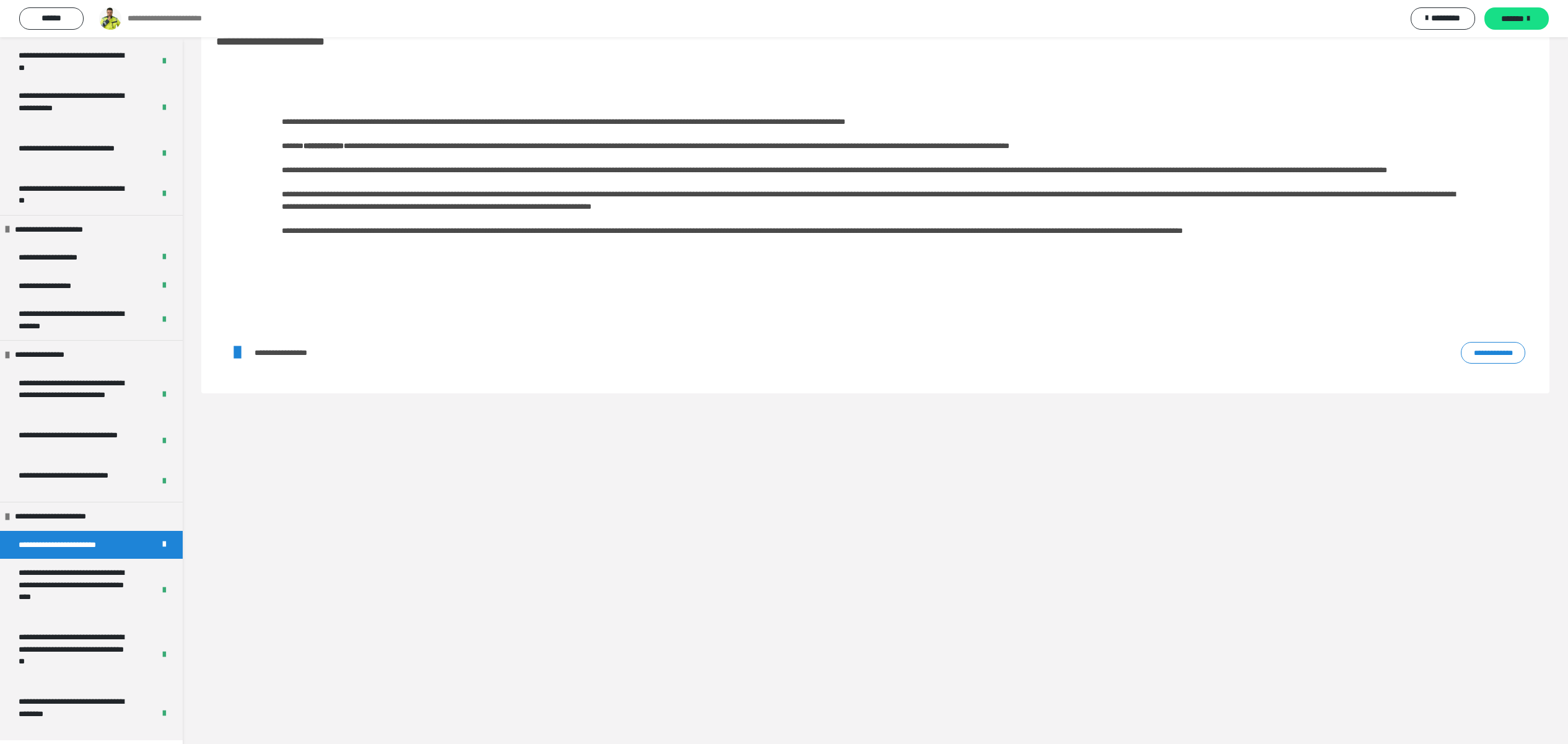 click on "**********" at bounding box center [1493, 352] 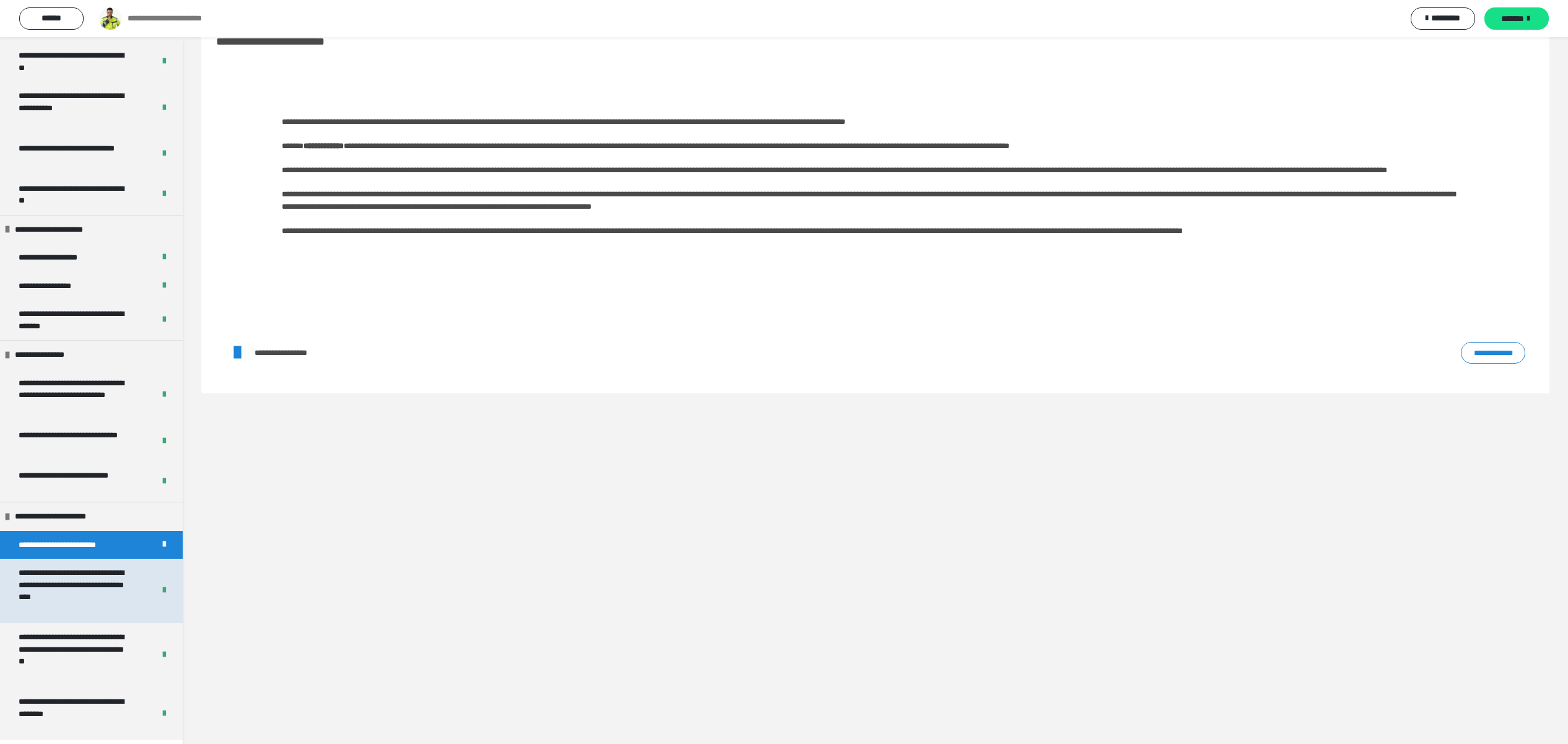 click on "**********" at bounding box center (72, 591) 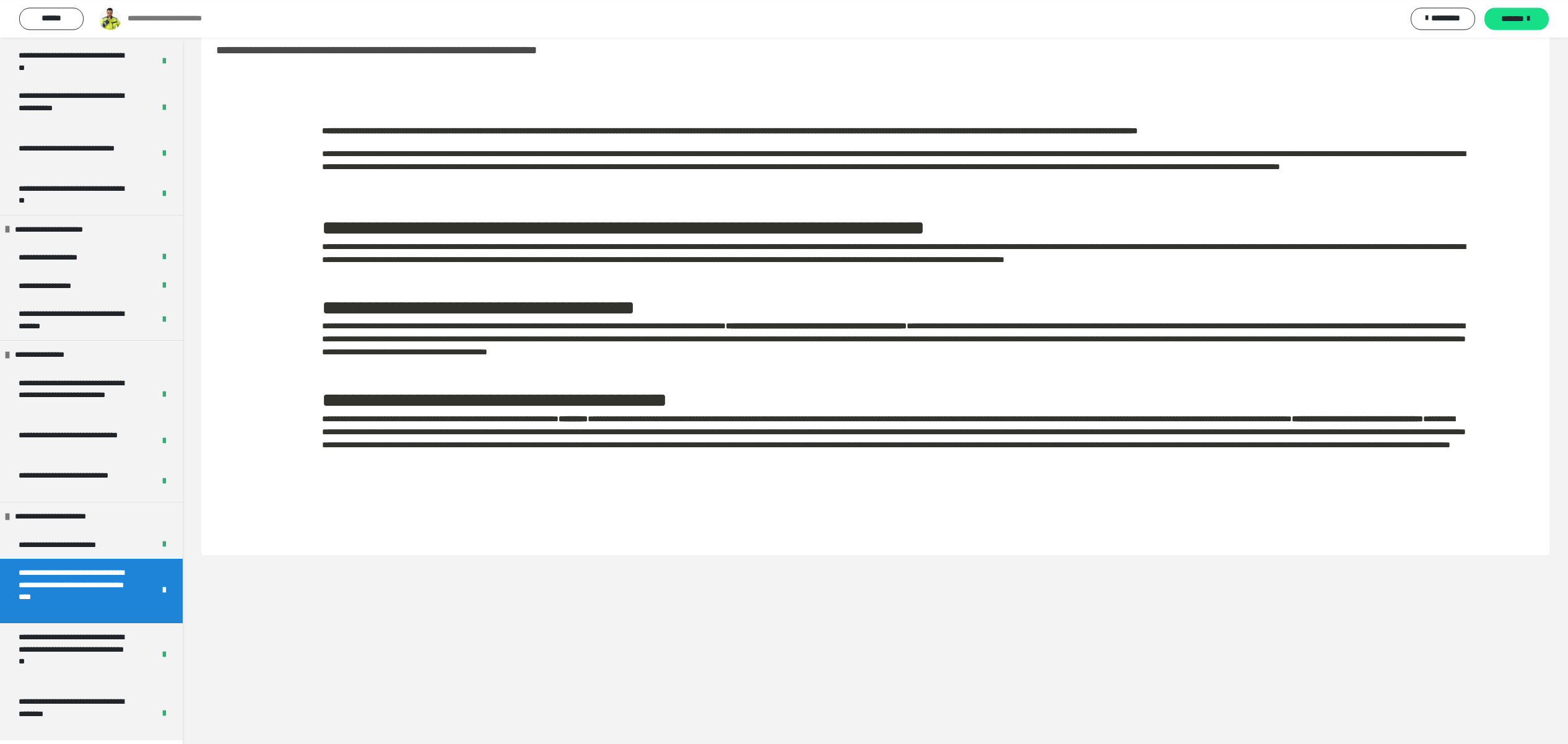 scroll, scrollTop: 37, scrollLeft: 0, axis: vertical 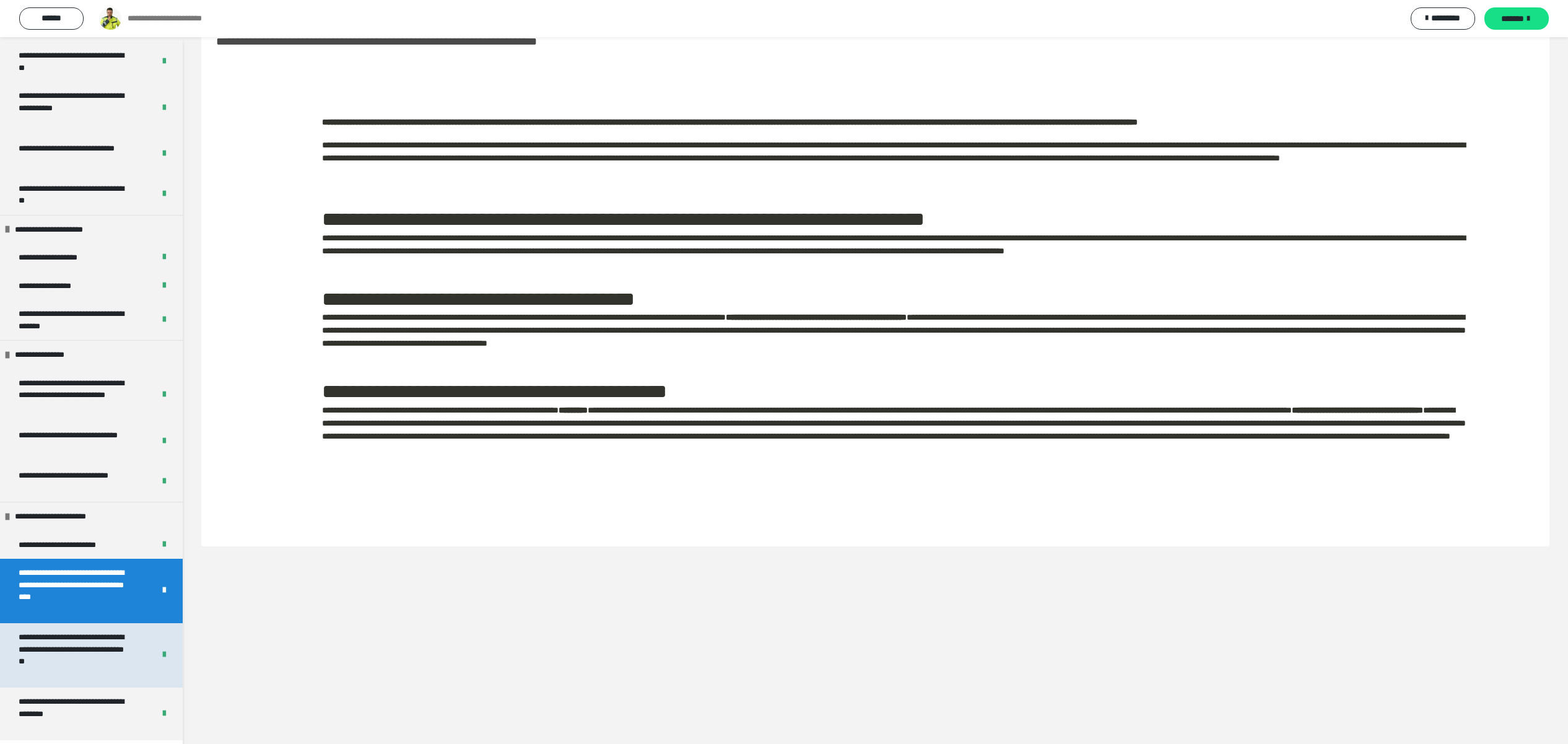 click on "**********" at bounding box center [72, 655] 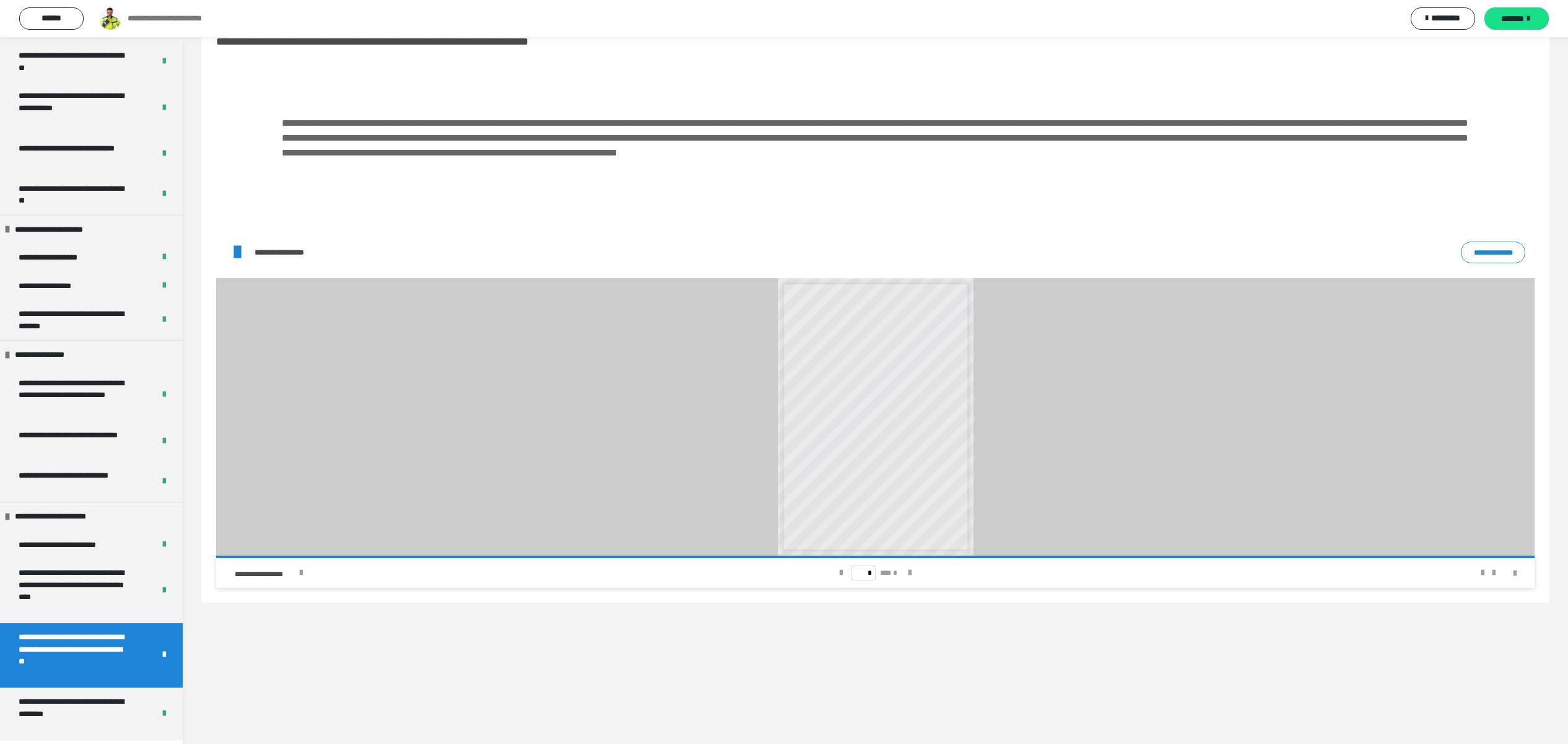 click on "**********" at bounding box center [1493, 252] 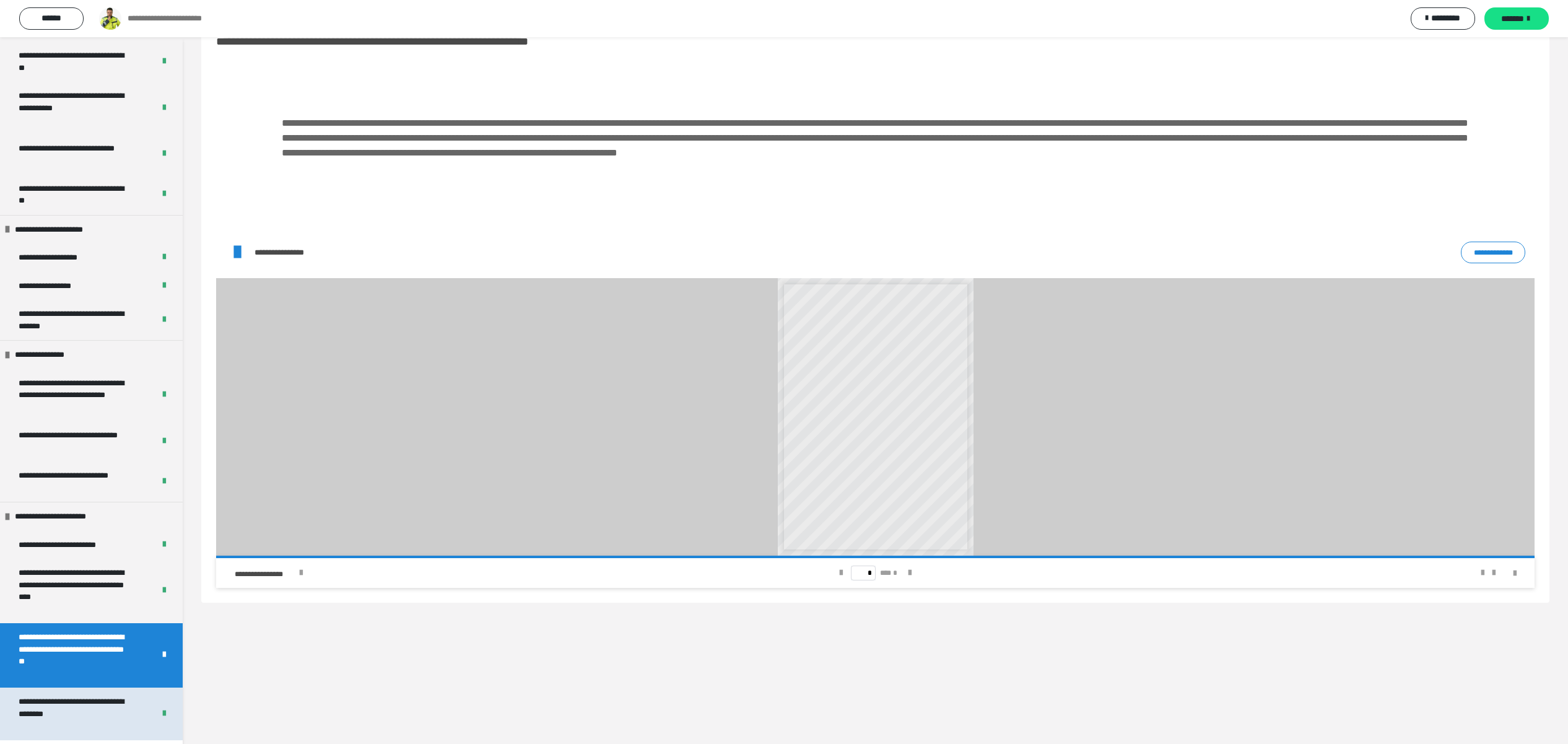 click on "**********" at bounding box center (72, 714) 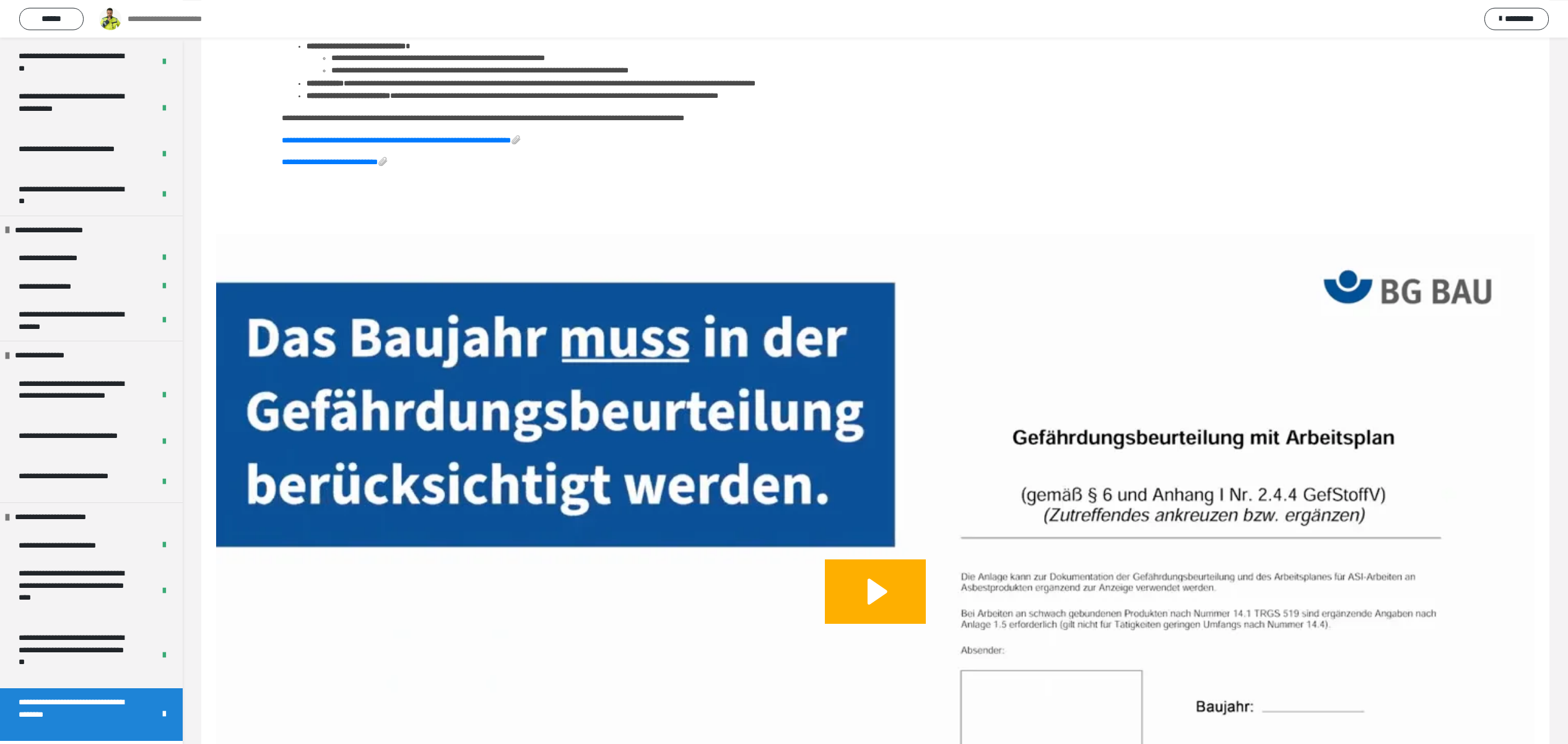 scroll, scrollTop: 221, scrollLeft: 0, axis: vertical 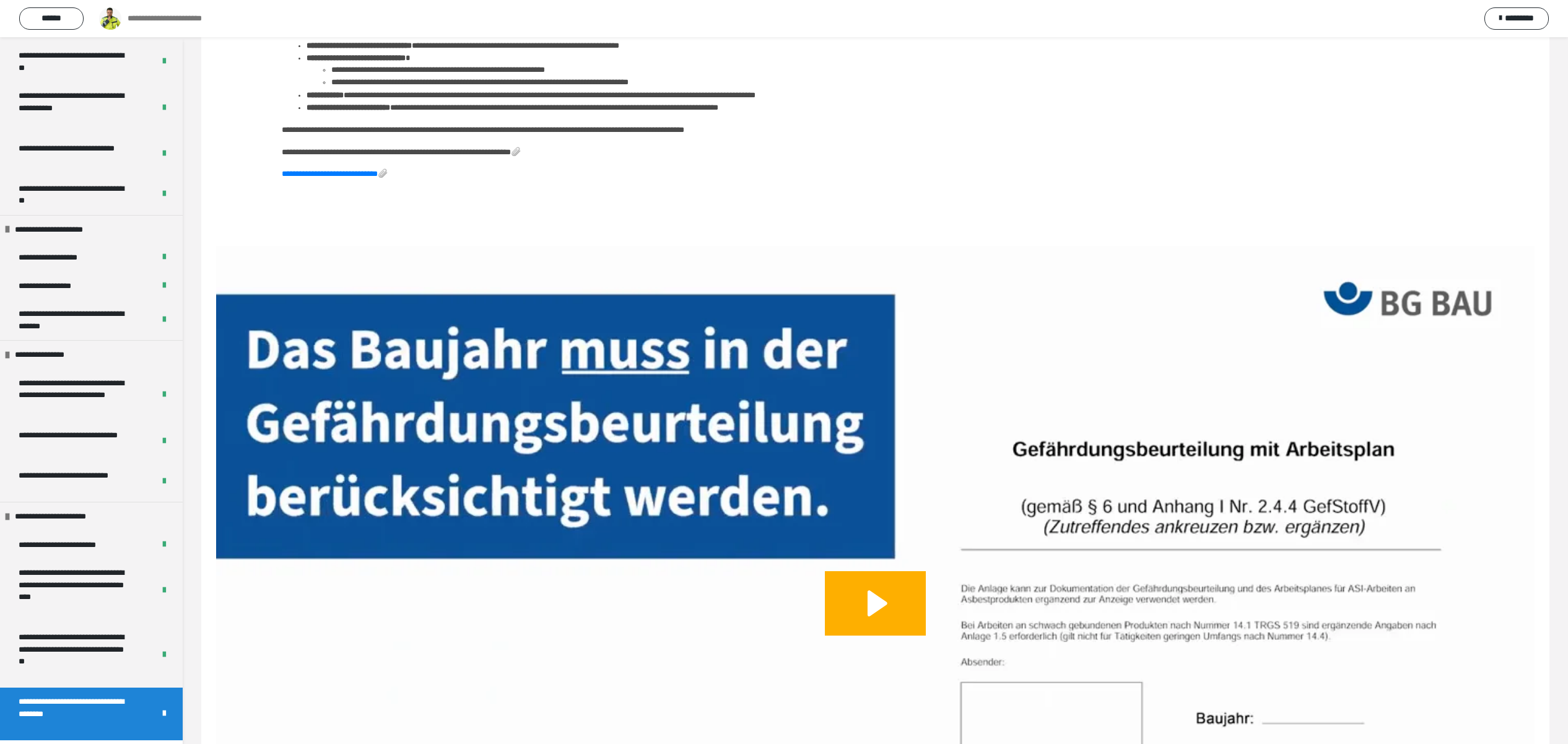 click on "**********" at bounding box center (401, 152) 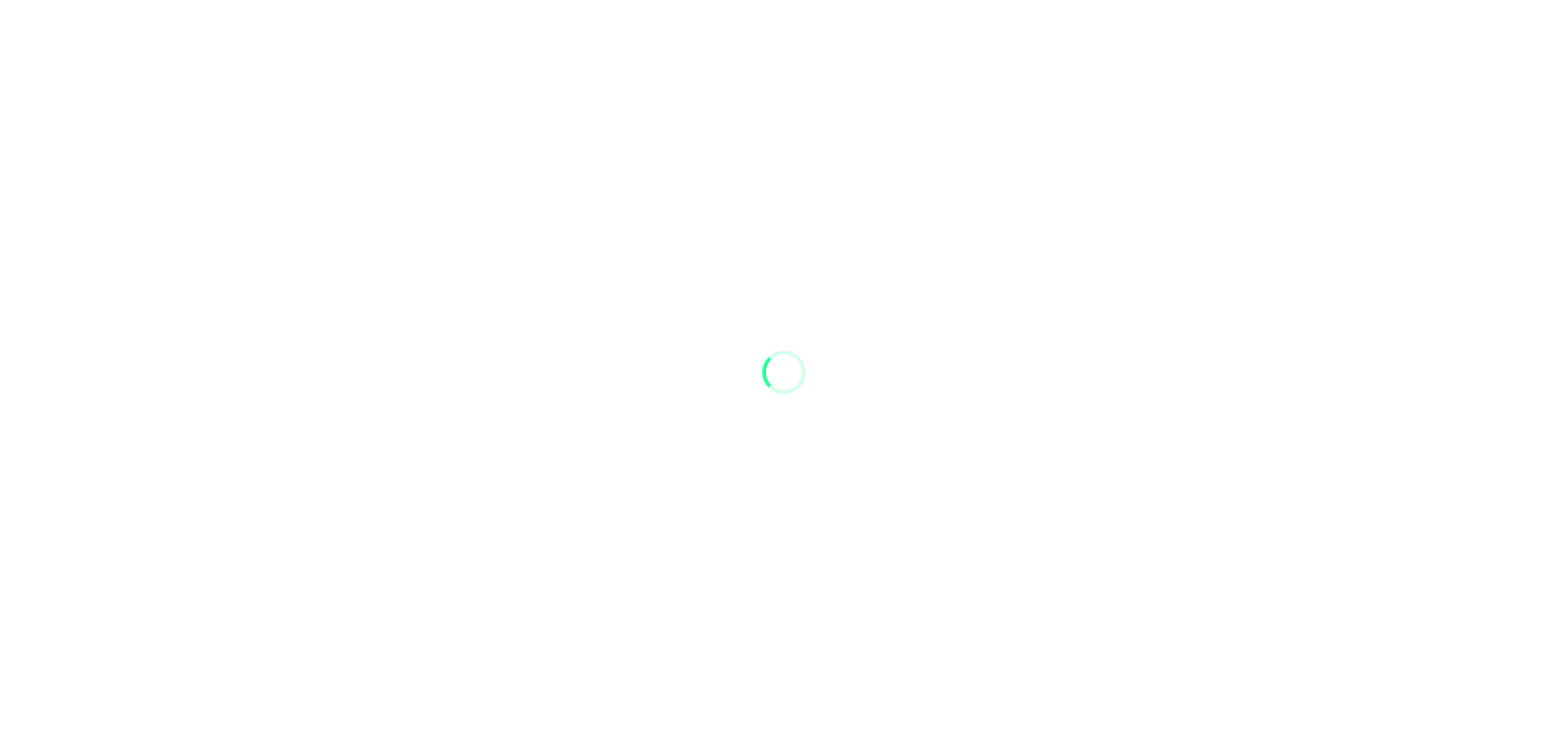 scroll, scrollTop: 0, scrollLeft: 0, axis: both 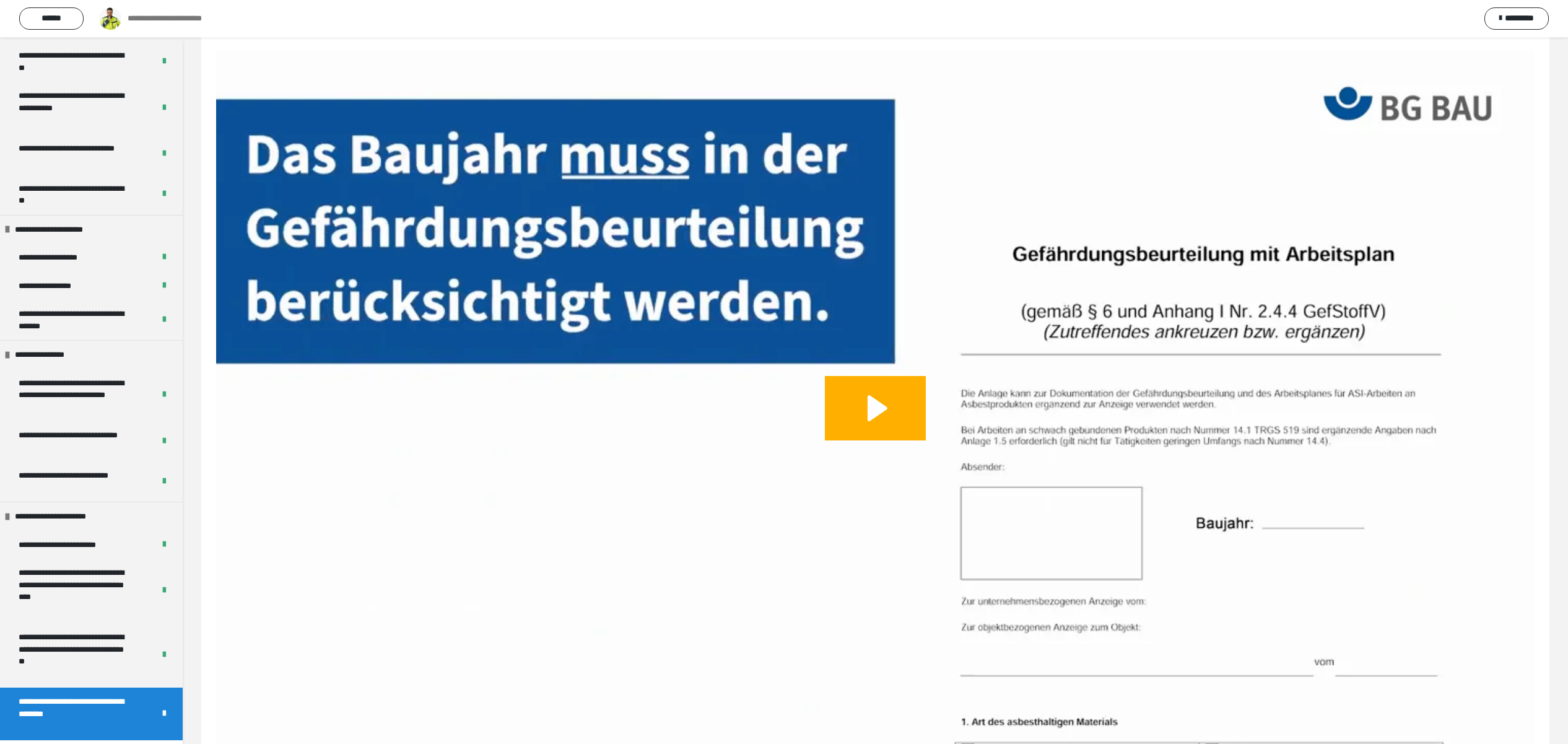 click on "**********" at bounding box center [72, 714] 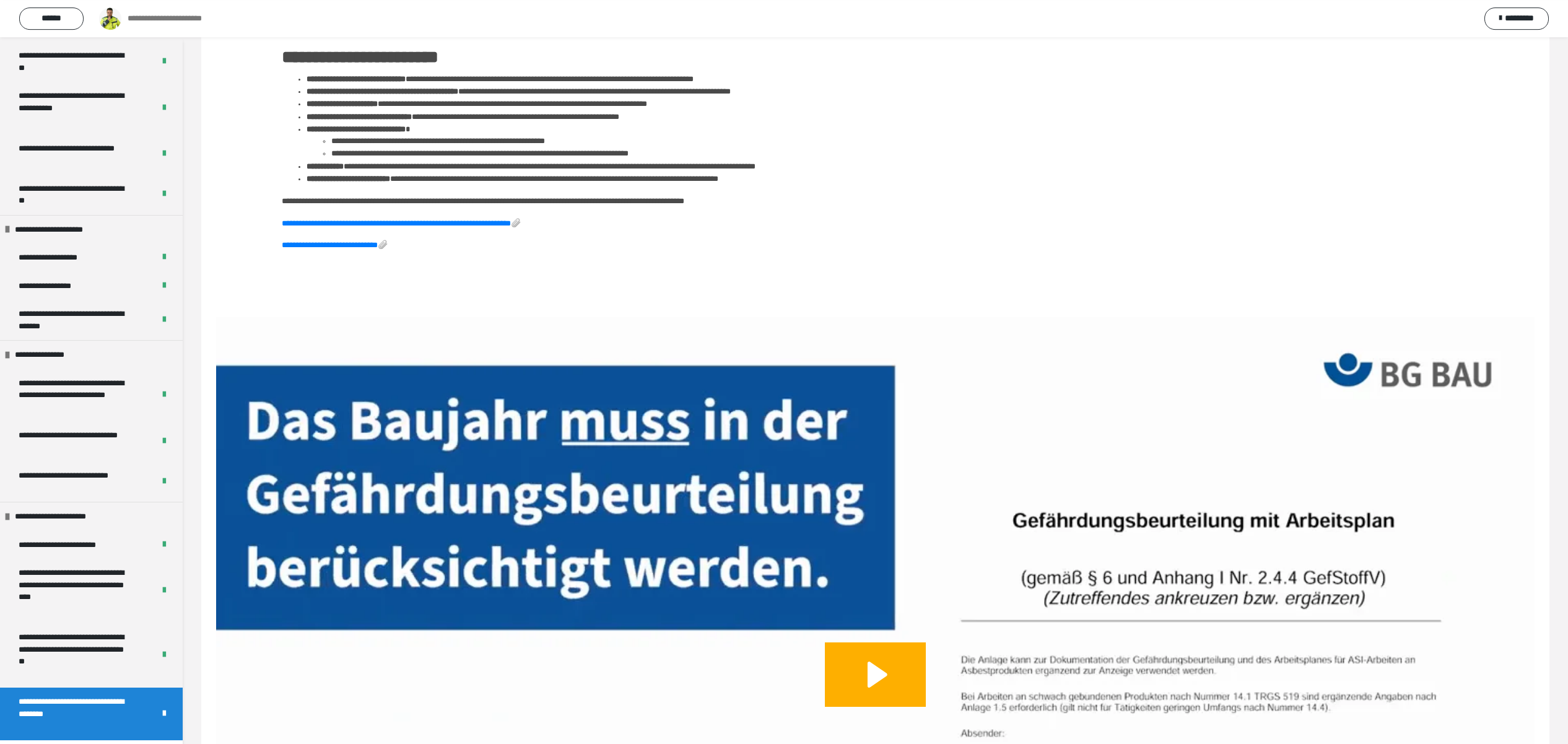 scroll, scrollTop: 69, scrollLeft: 0, axis: vertical 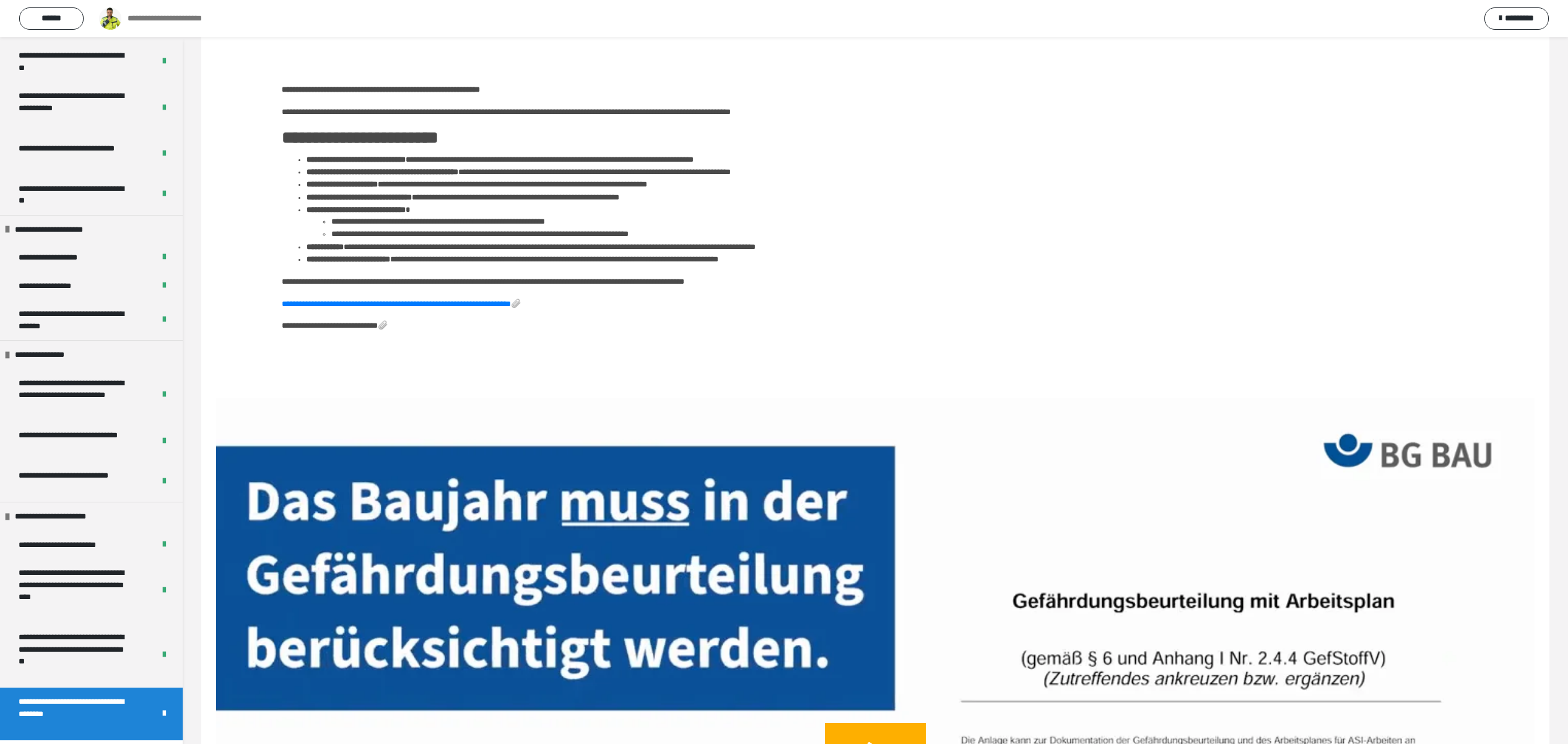 click on "**********" at bounding box center [334, 325] 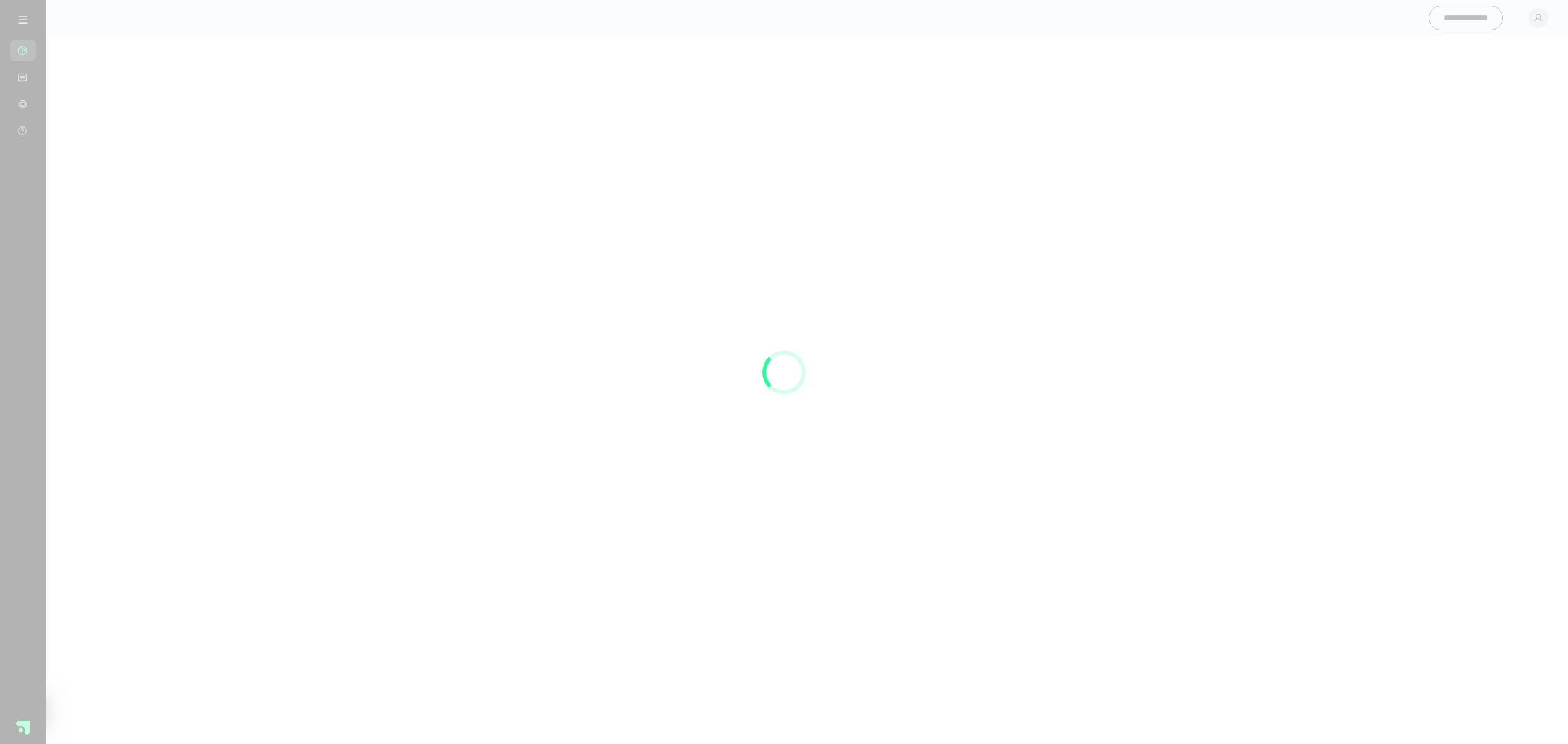 scroll, scrollTop: 0, scrollLeft: 0, axis: both 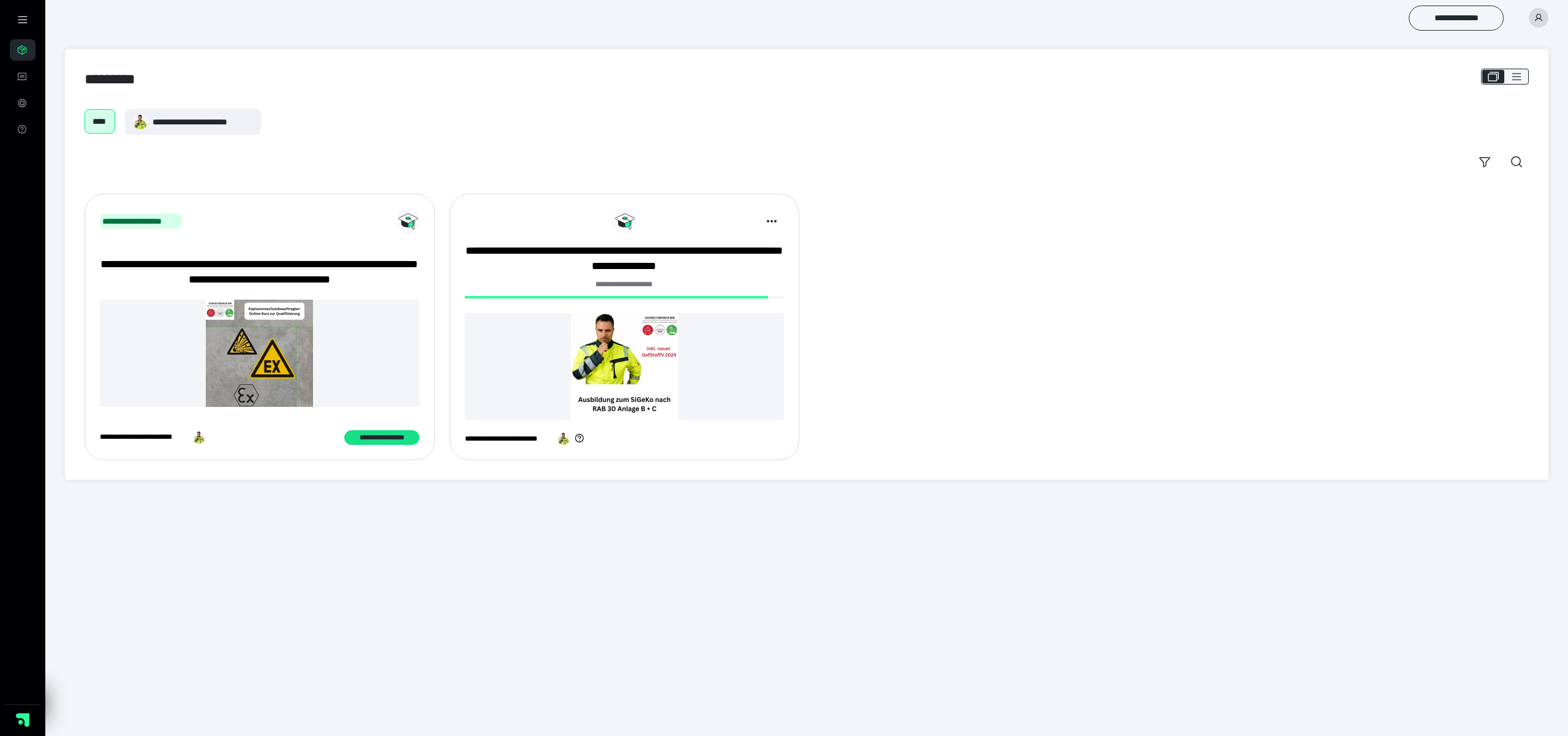 click at bounding box center [625, 366] 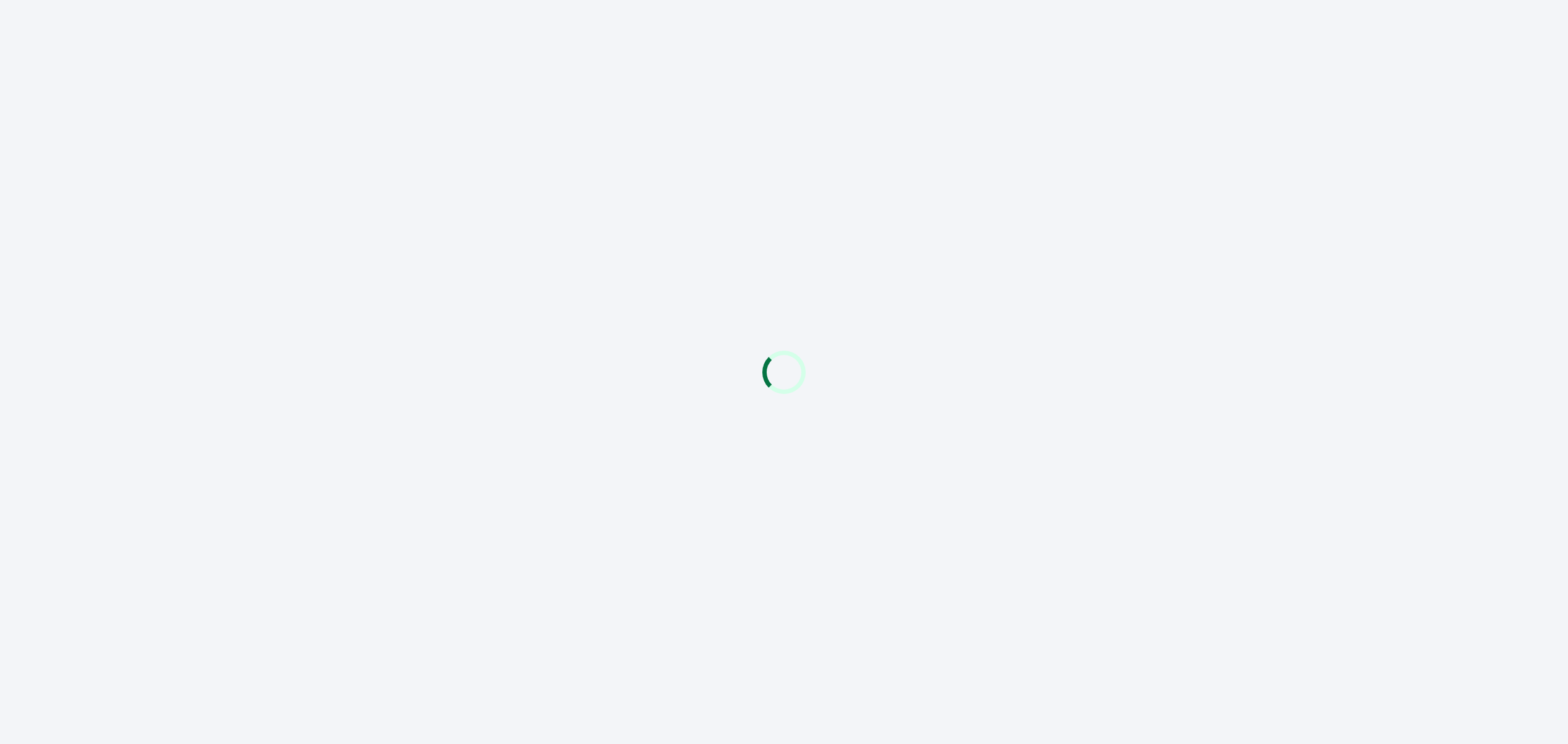 scroll, scrollTop: 0, scrollLeft: 0, axis: both 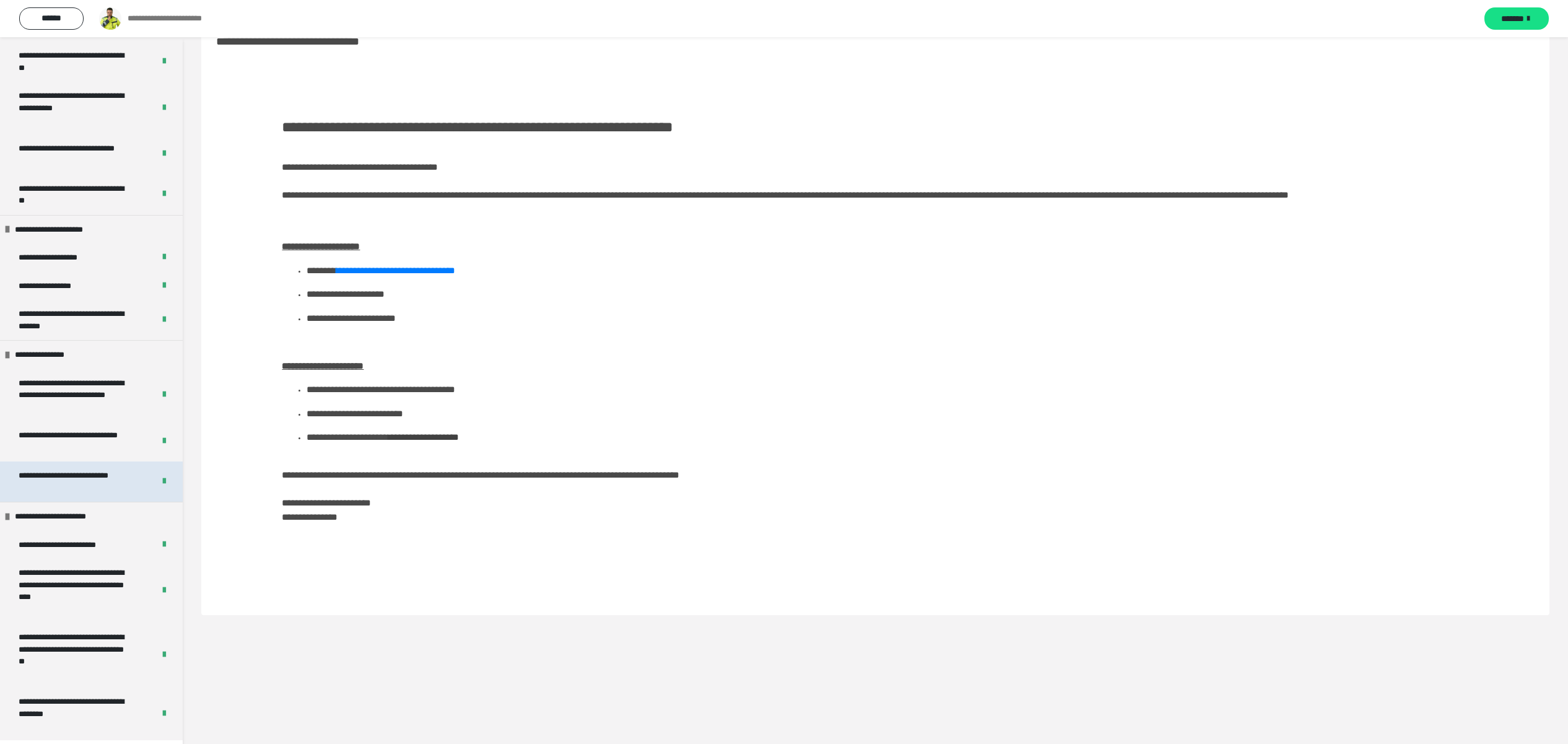 click on "**********" at bounding box center [72, 481] 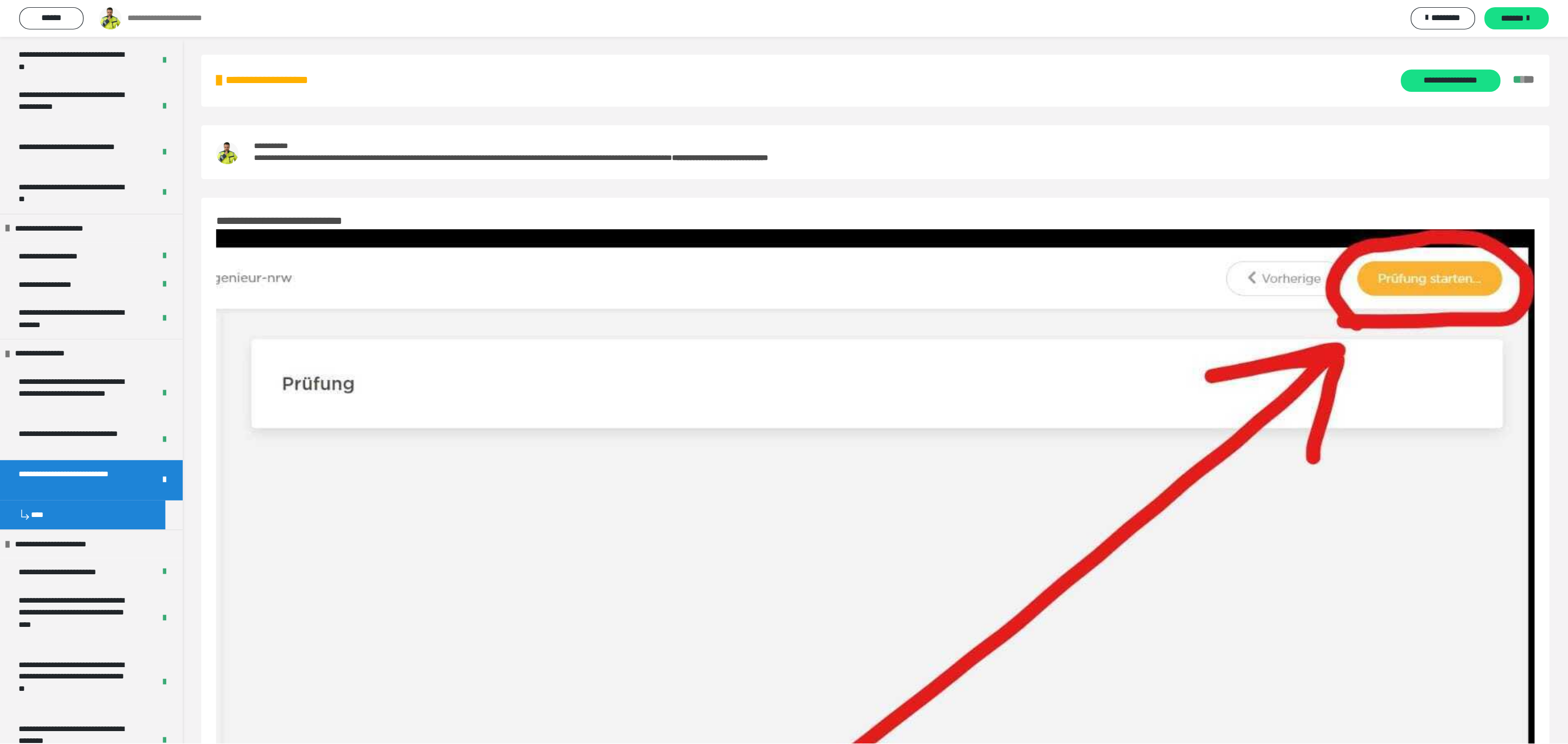 scroll, scrollTop: 0, scrollLeft: 0, axis: both 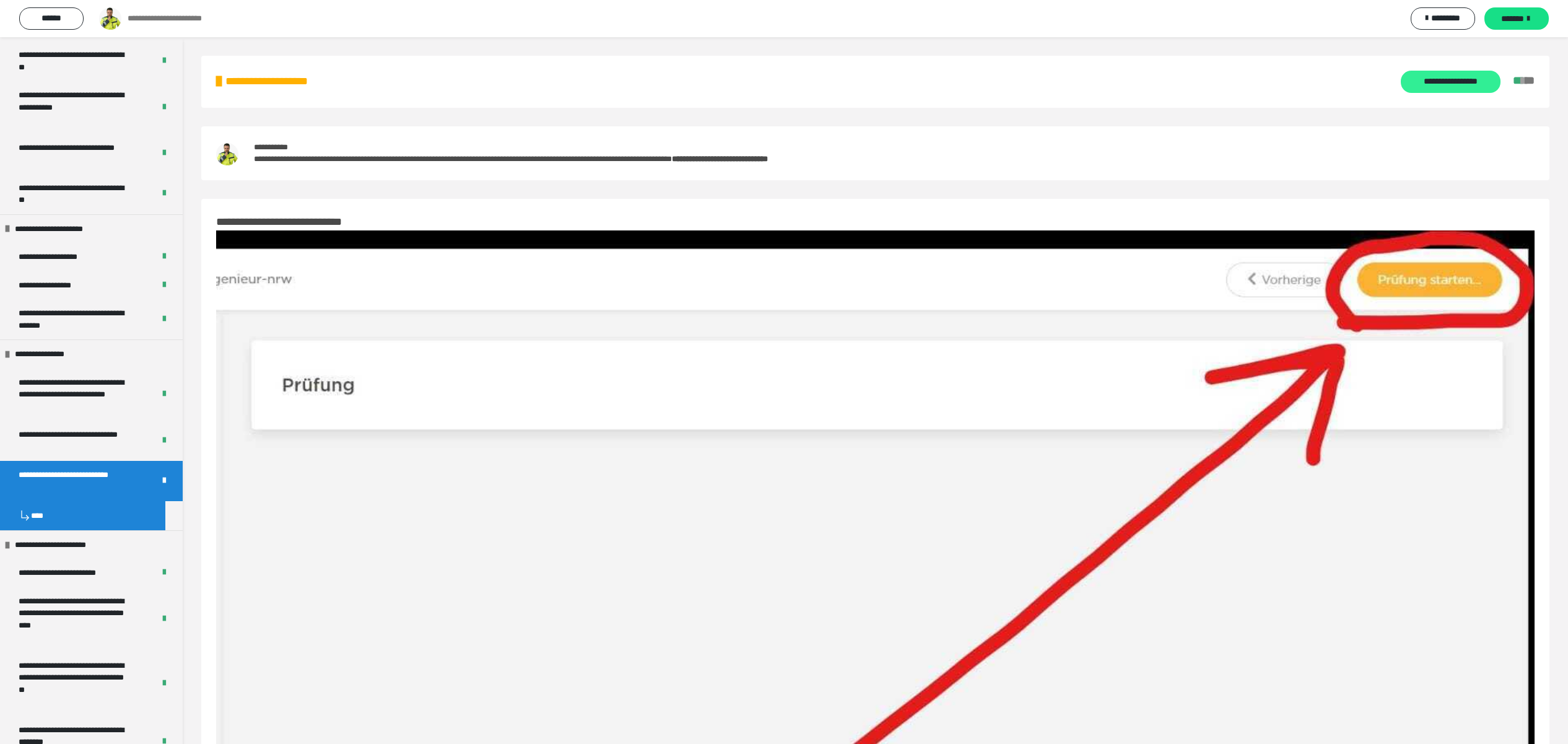 click on "**********" at bounding box center (1450, 82) 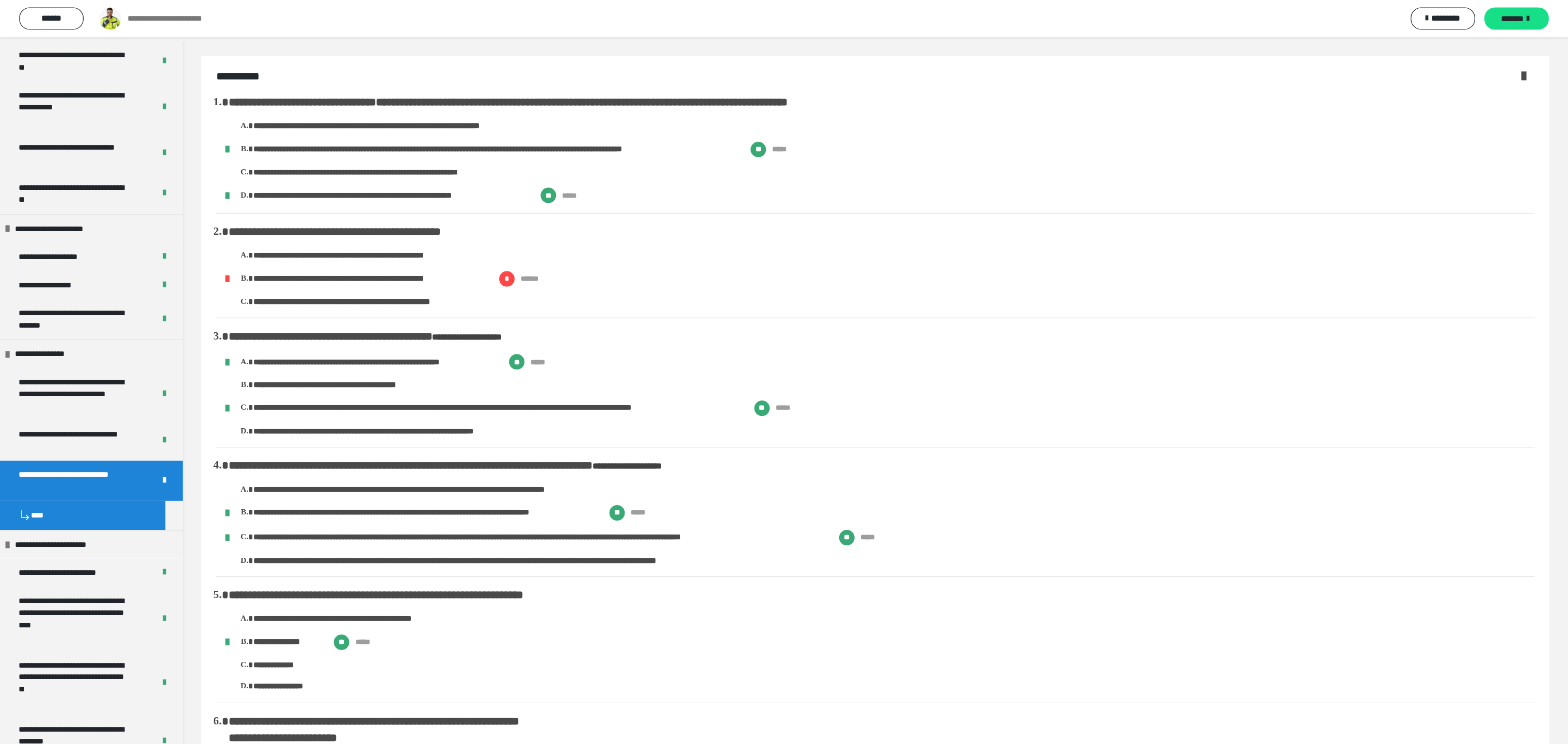 scroll, scrollTop: 2854, scrollLeft: 0, axis: vertical 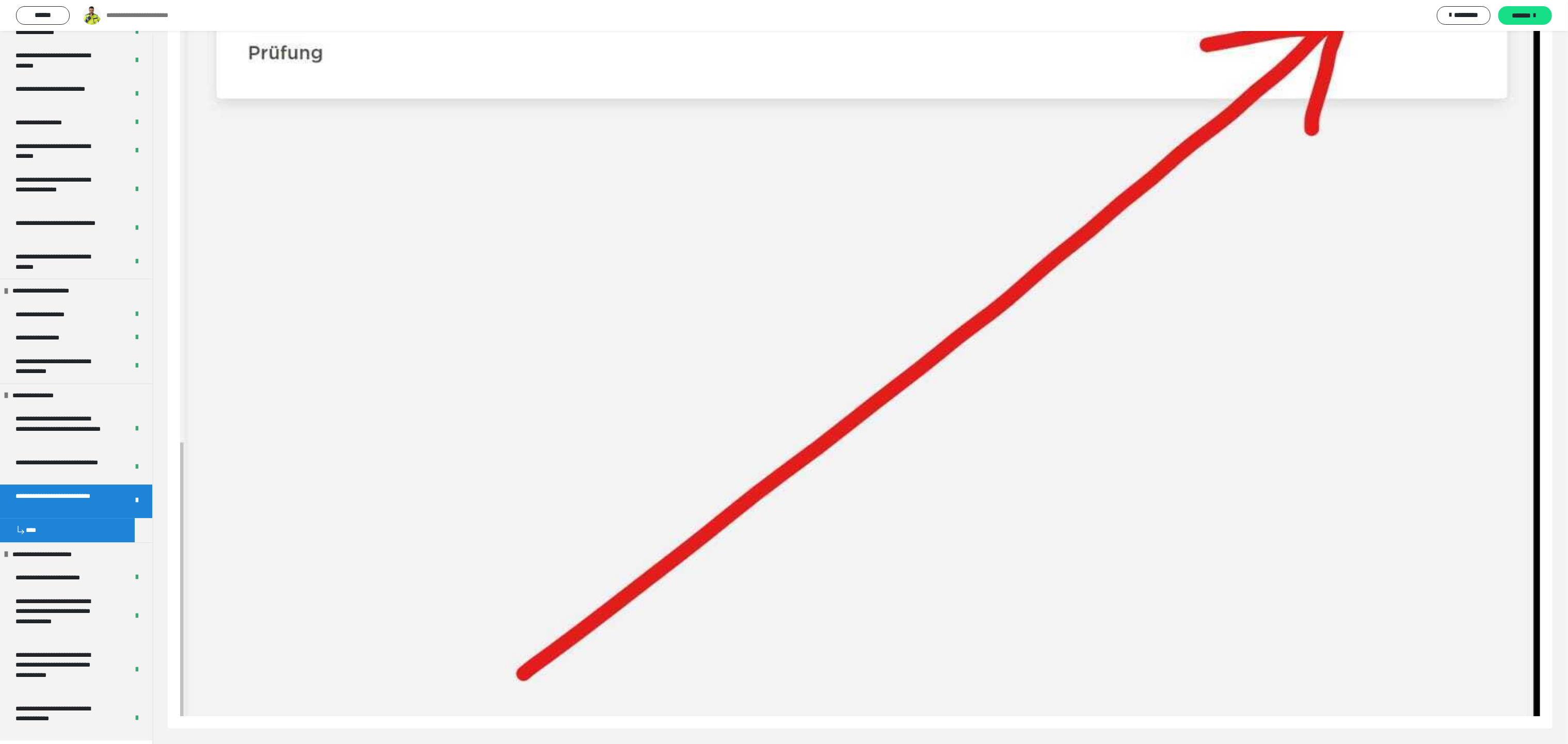 click on "**********" at bounding box center [207, -170] 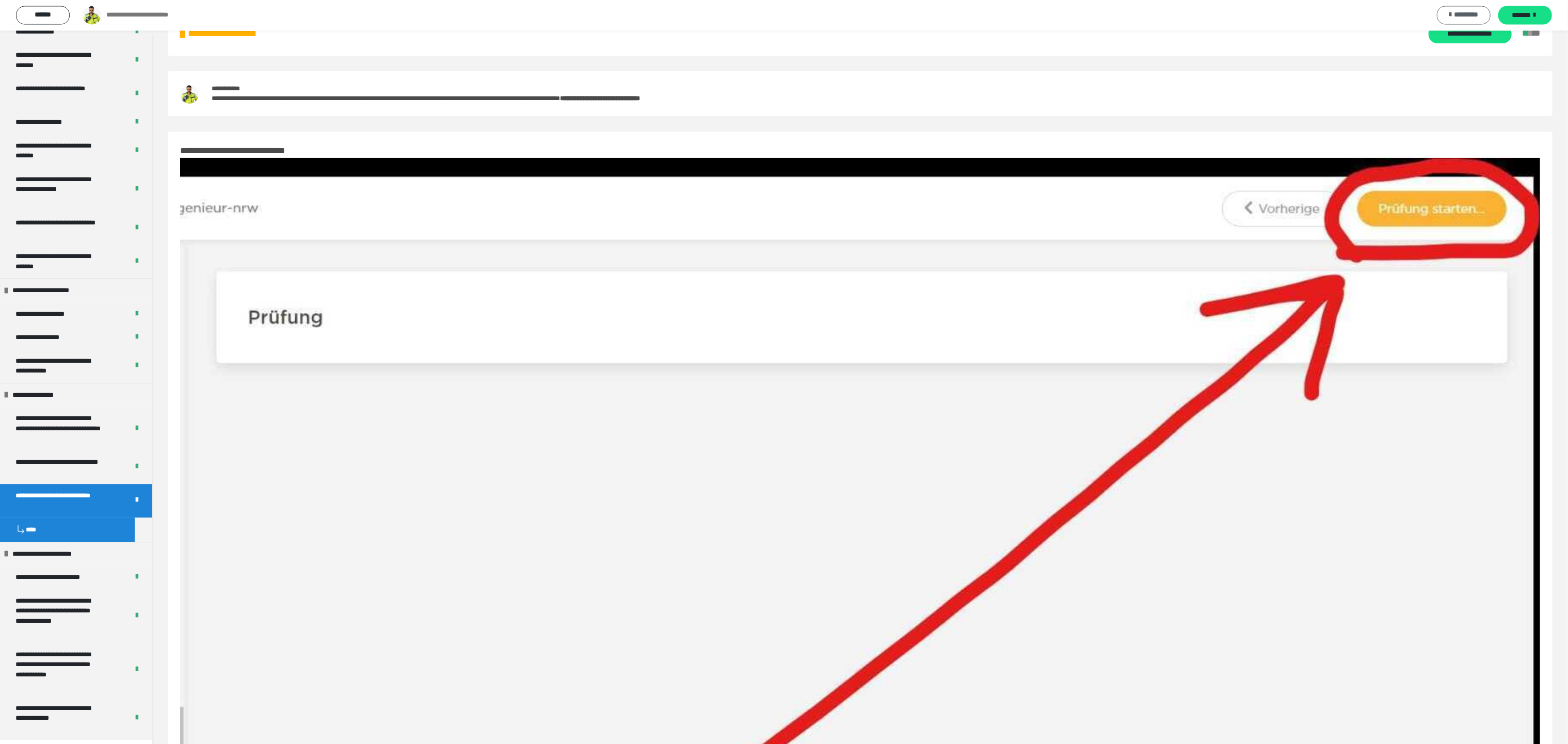 scroll, scrollTop: 0, scrollLeft: 0, axis: both 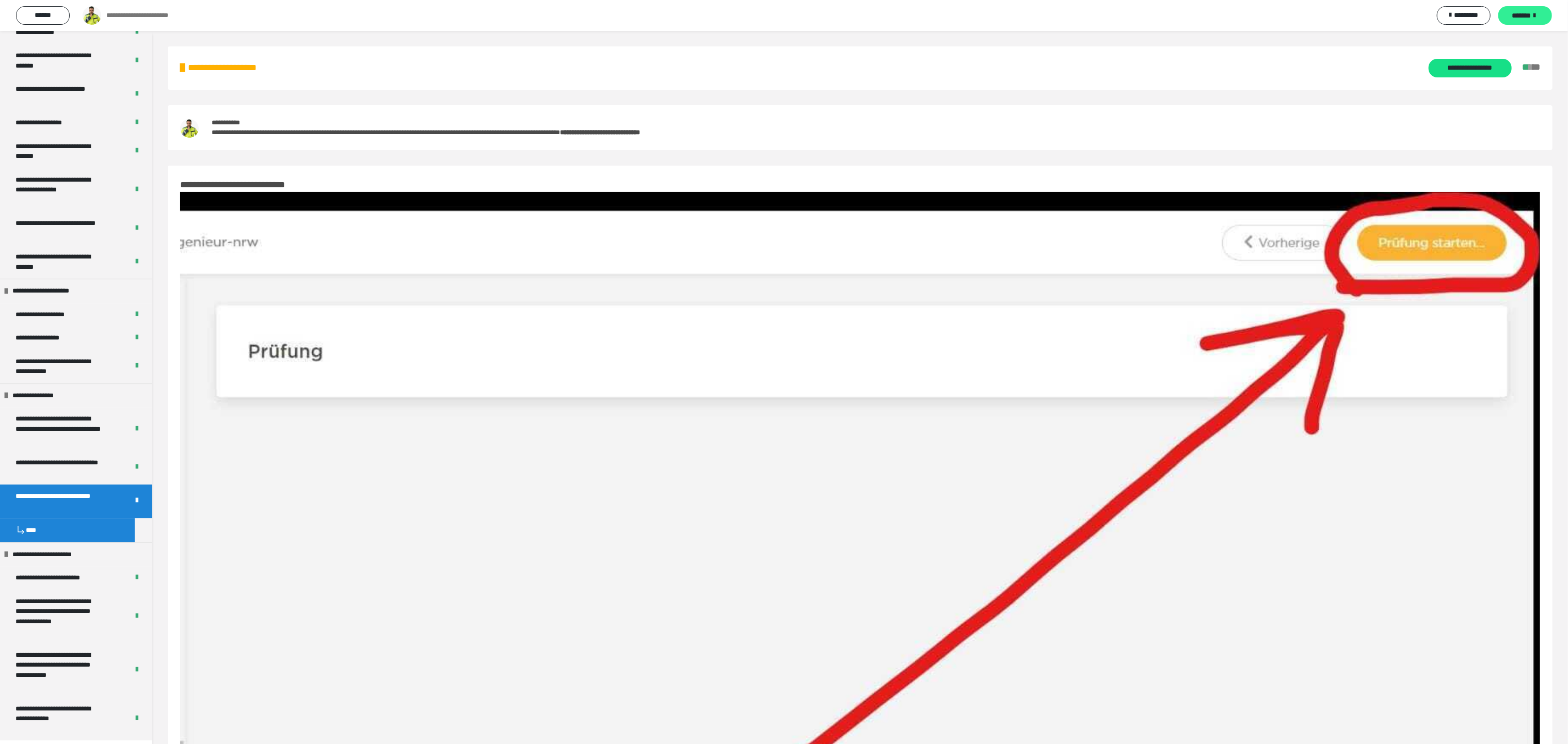 click on "*******" at bounding box center (1522, 15) 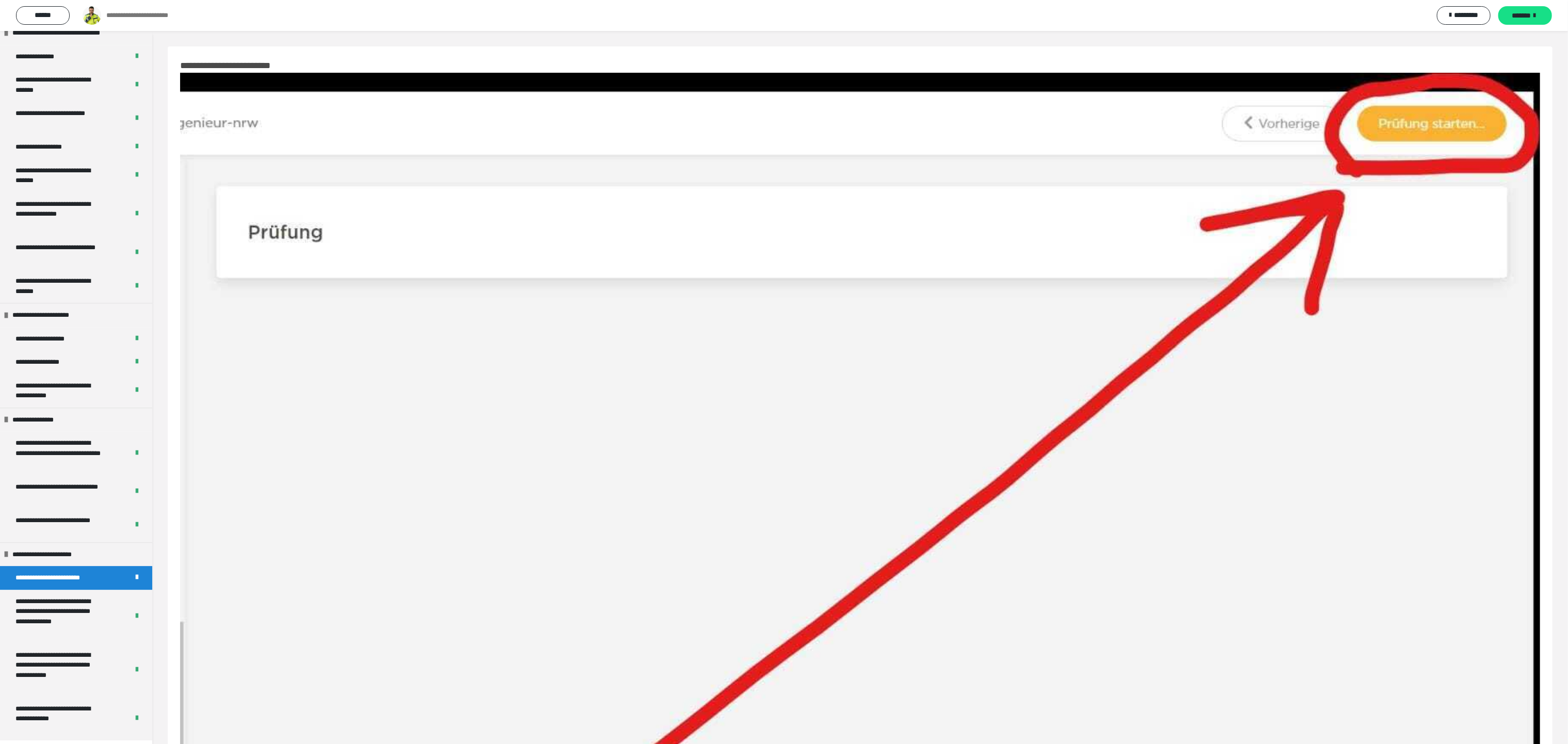 scroll, scrollTop: 2830, scrollLeft: 0, axis: vertical 